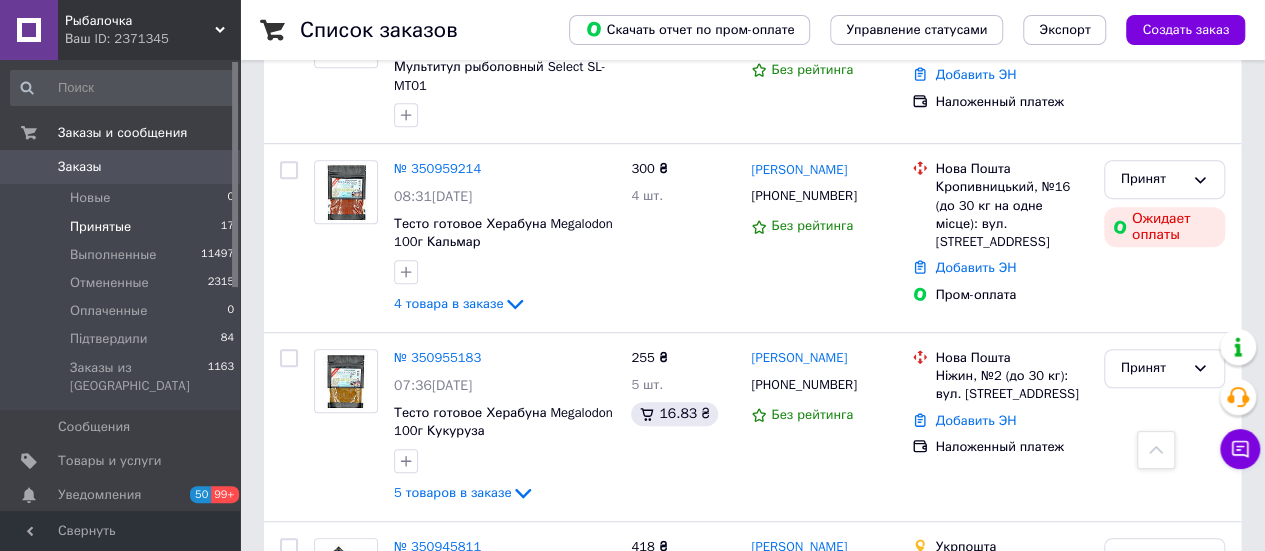 scroll, scrollTop: 300, scrollLeft: 0, axis: vertical 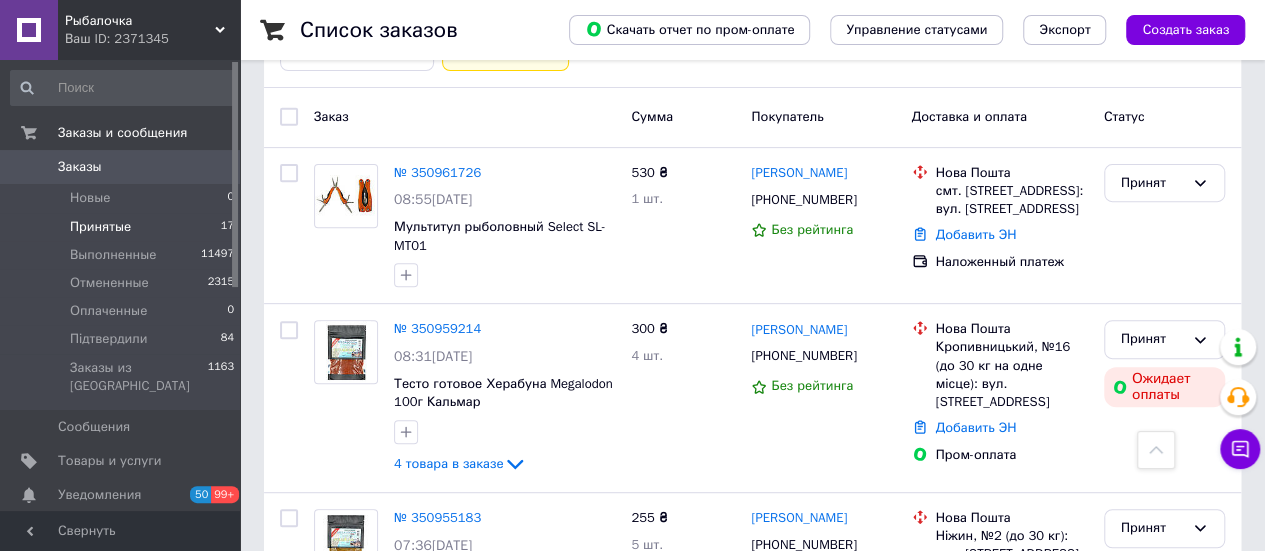 click on "Принятые 17" at bounding box center [123, 227] 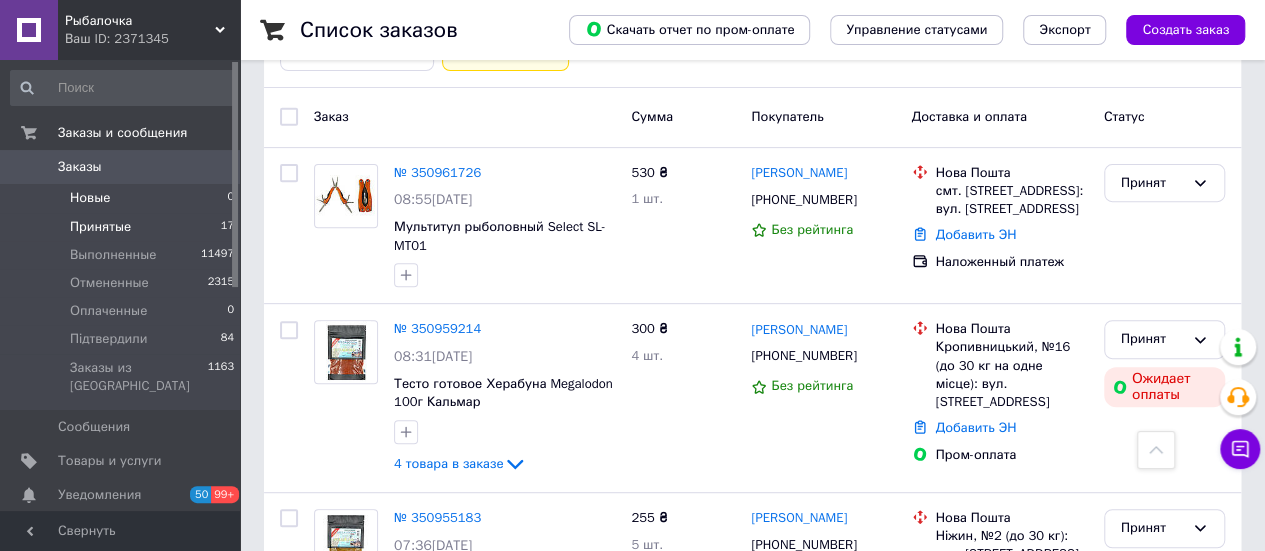 click on "Новые 0" at bounding box center [123, 198] 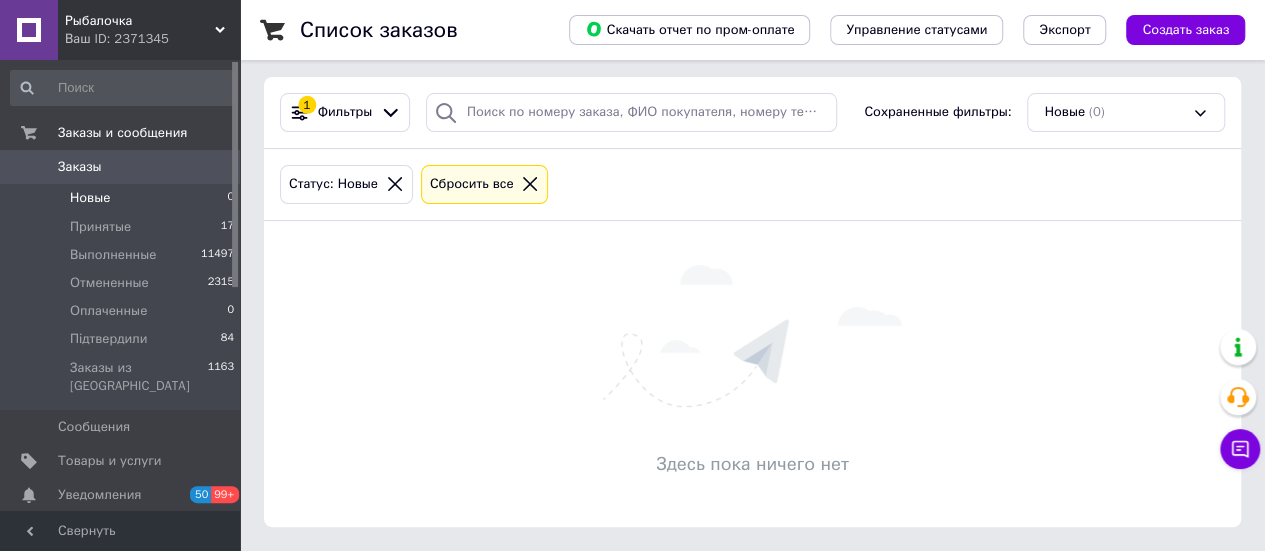 scroll, scrollTop: 0, scrollLeft: 0, axis: both 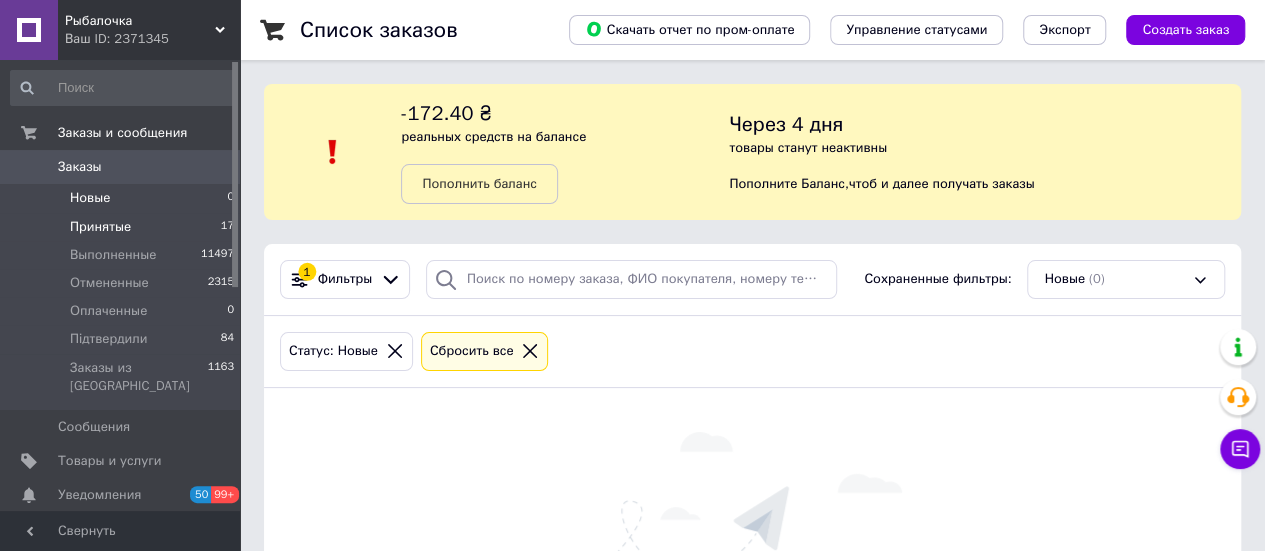 click on "Принятые" at bounding box center [100, 227] 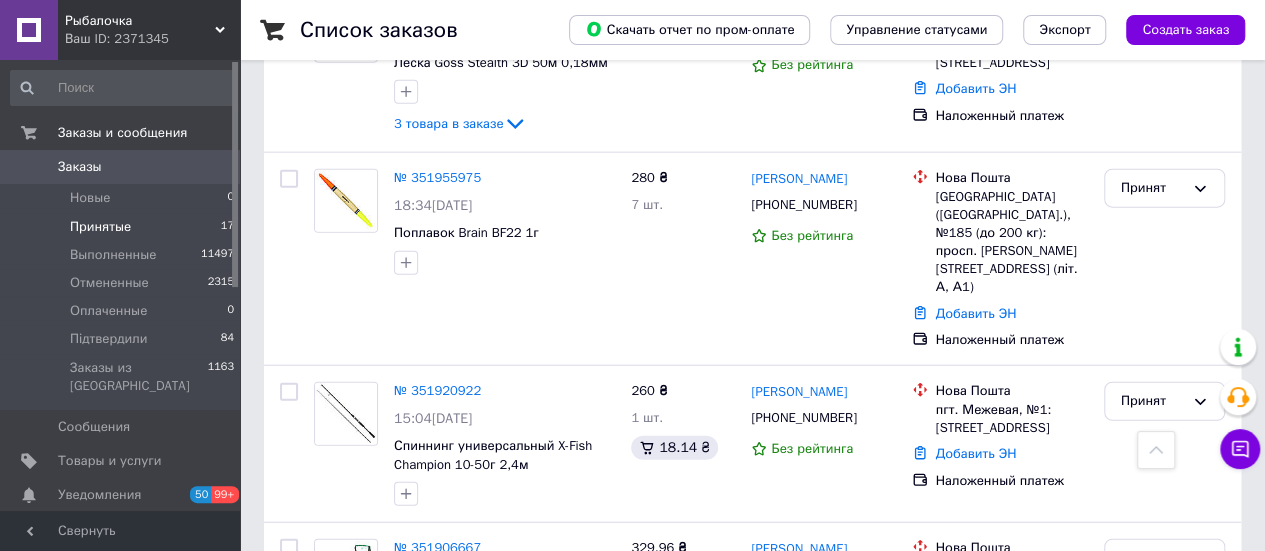 scroll, scrollTop: 2313, scrollLeft: 0, axis: vertical 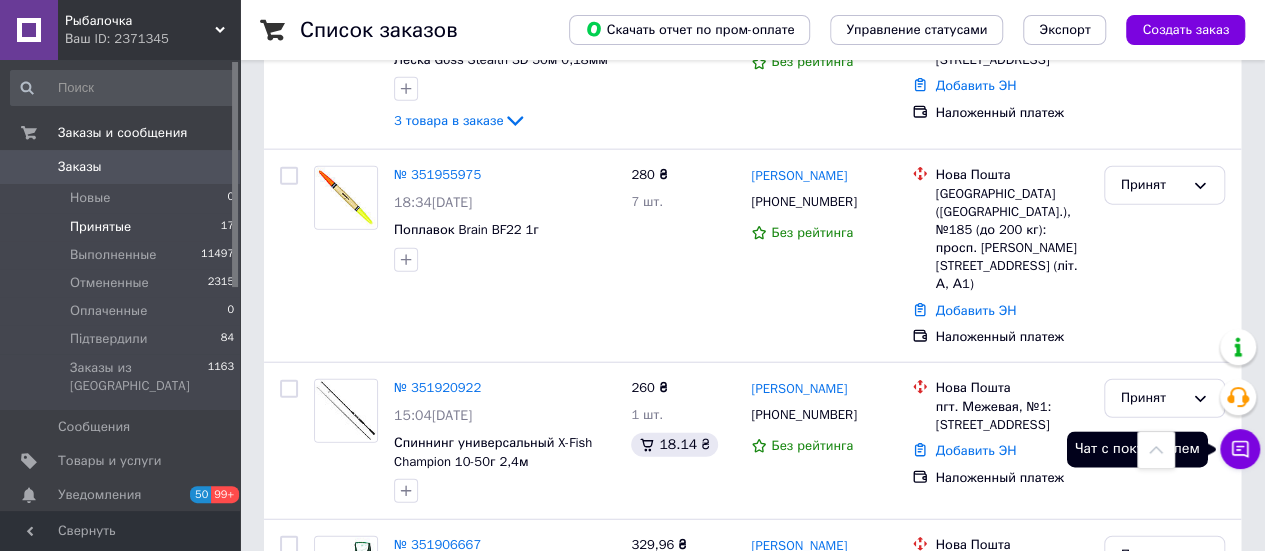 click 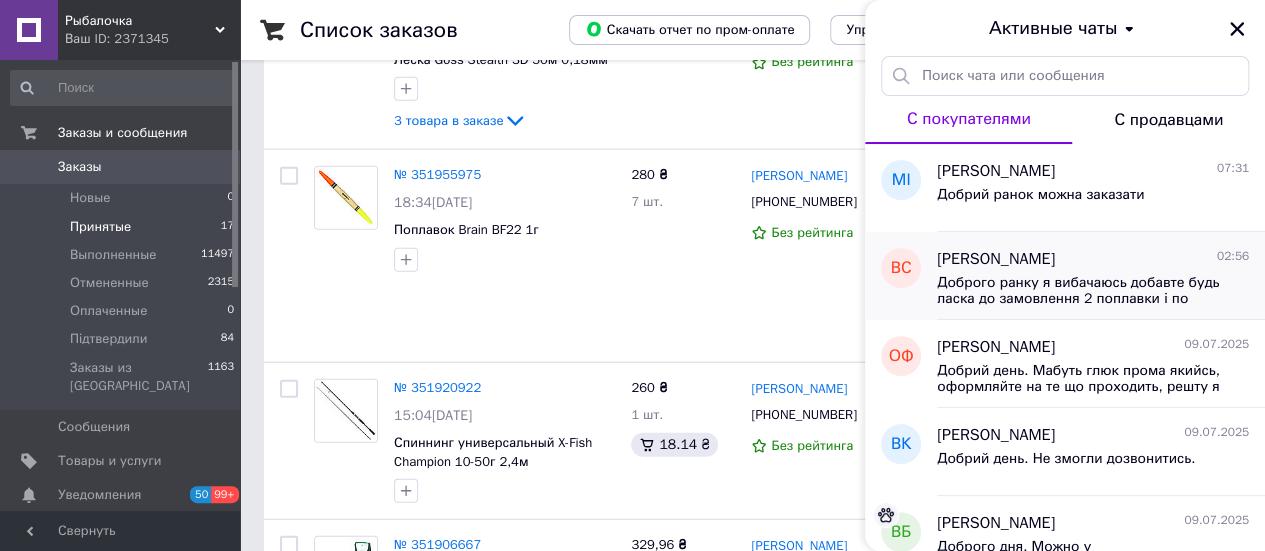 click on "[PERSON_NAME]" at bounding box center [996, 259] 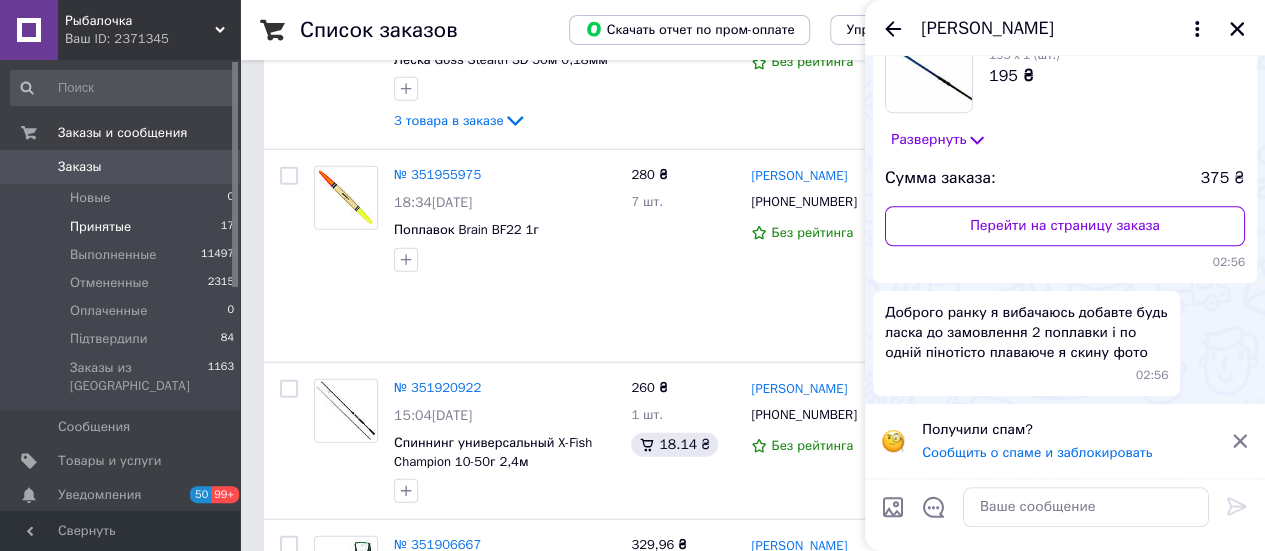 scroll, scrollTop: 1515, scrollLeft: 0, axis: vertical 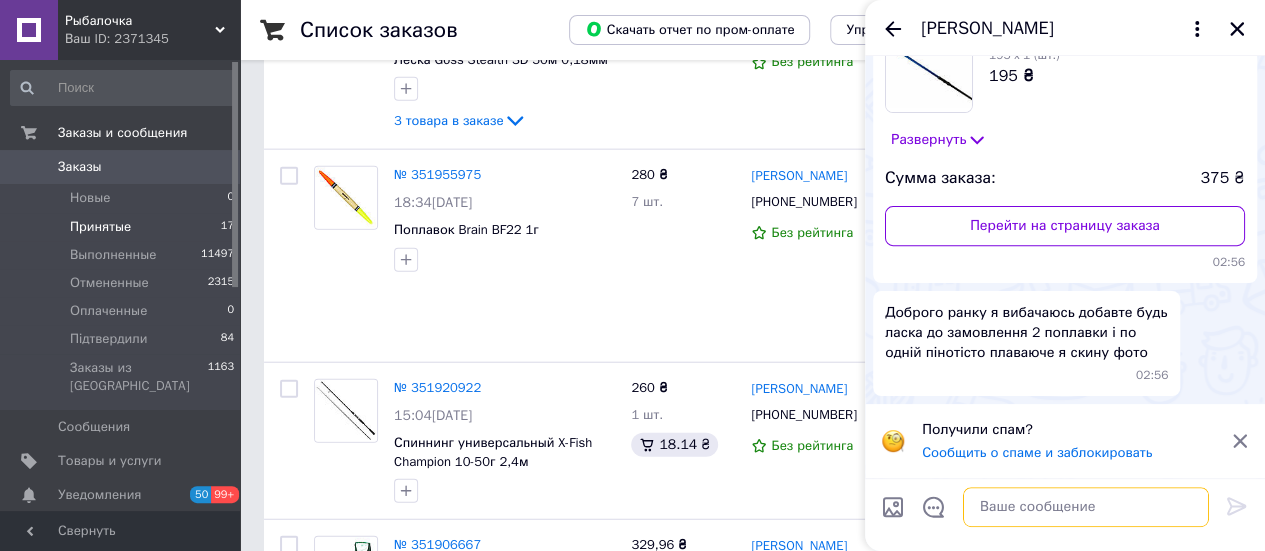 click at bounding box center [1086, 507] 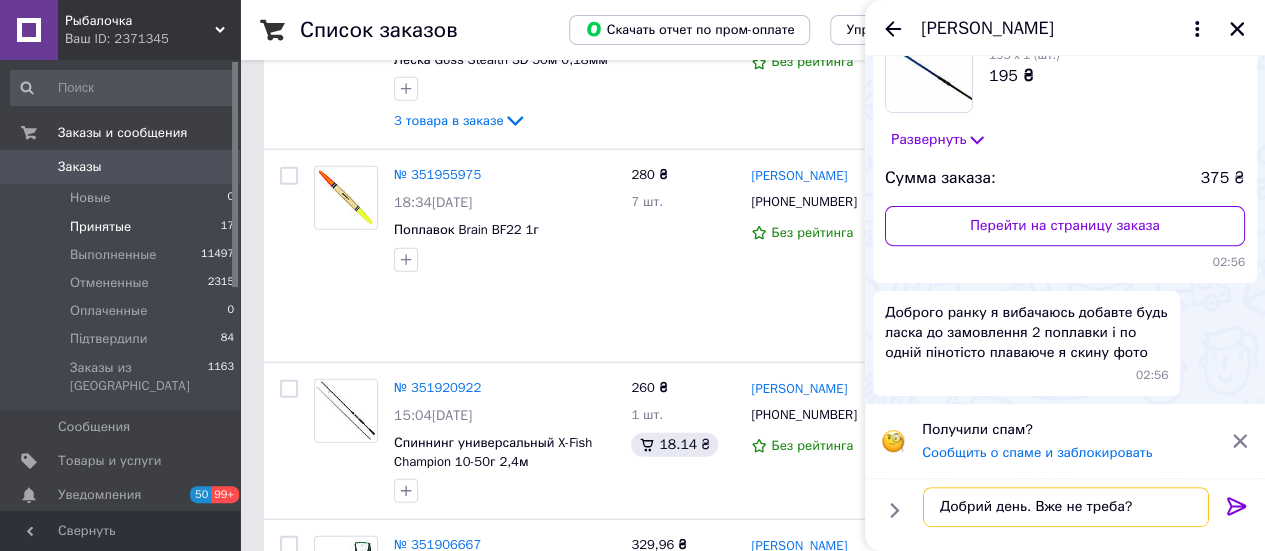 type on "Добрий день. Вже не треба?" 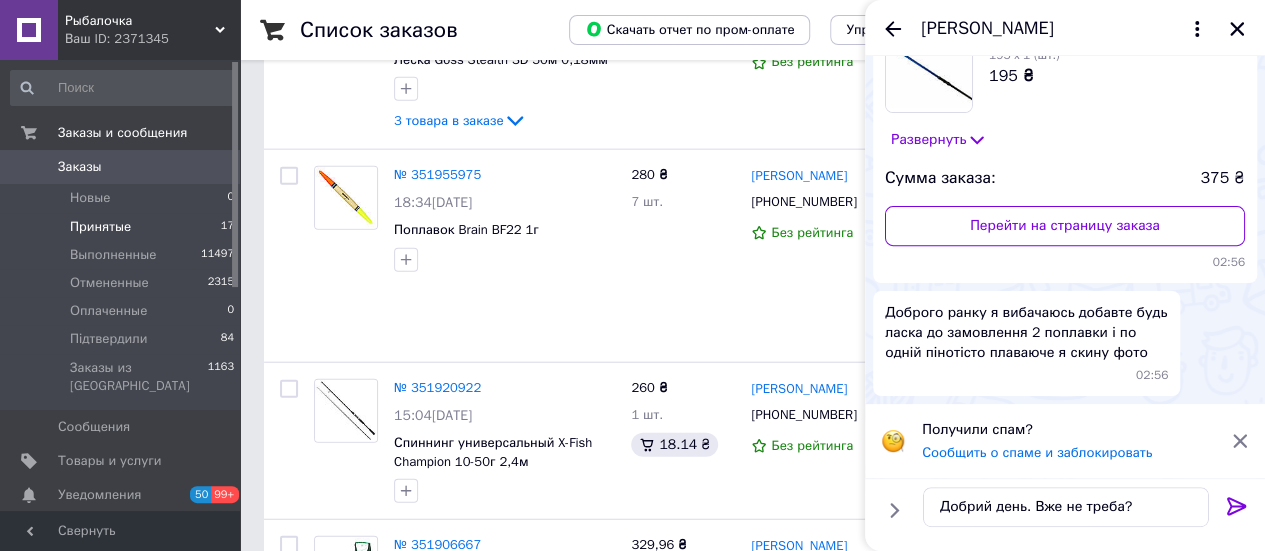 click 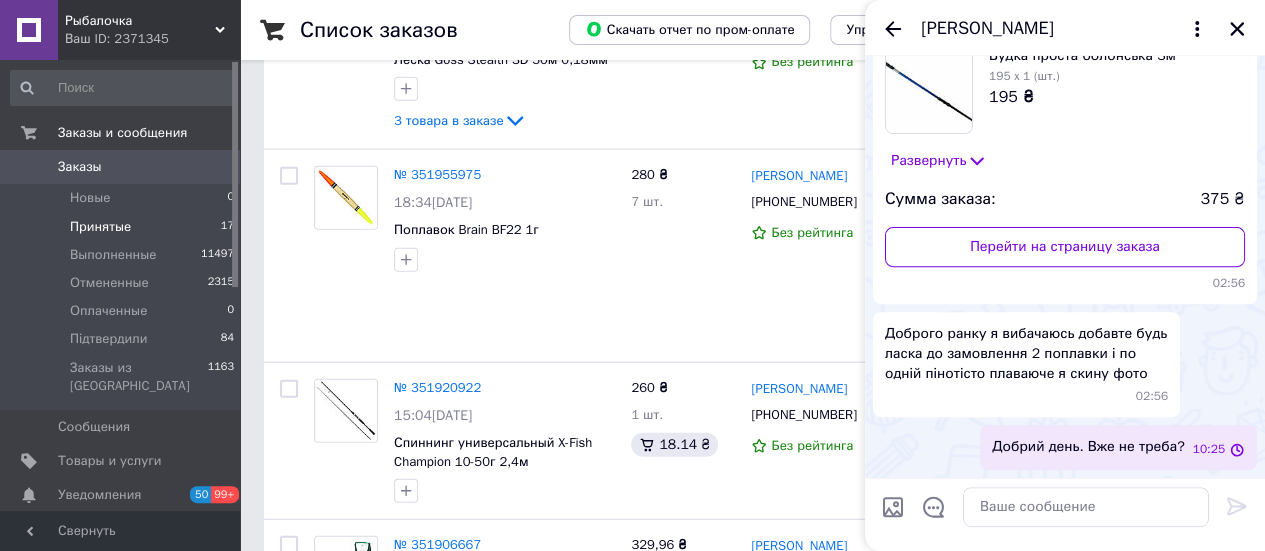 scroll, scrollTop: 1494, scrollLeft: 0, axis: vertical 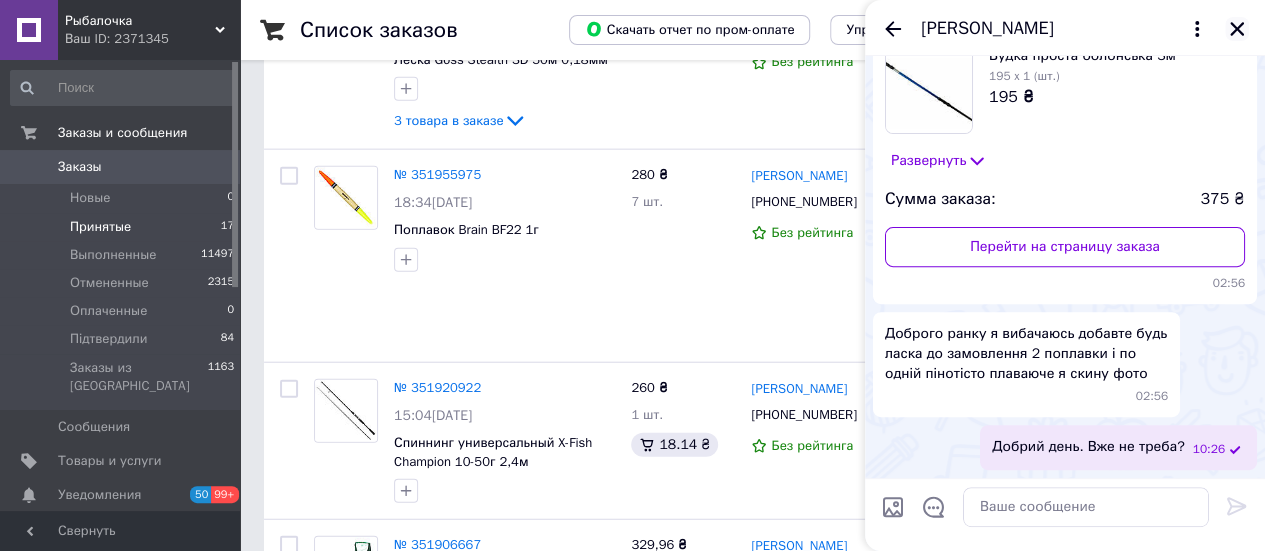 click 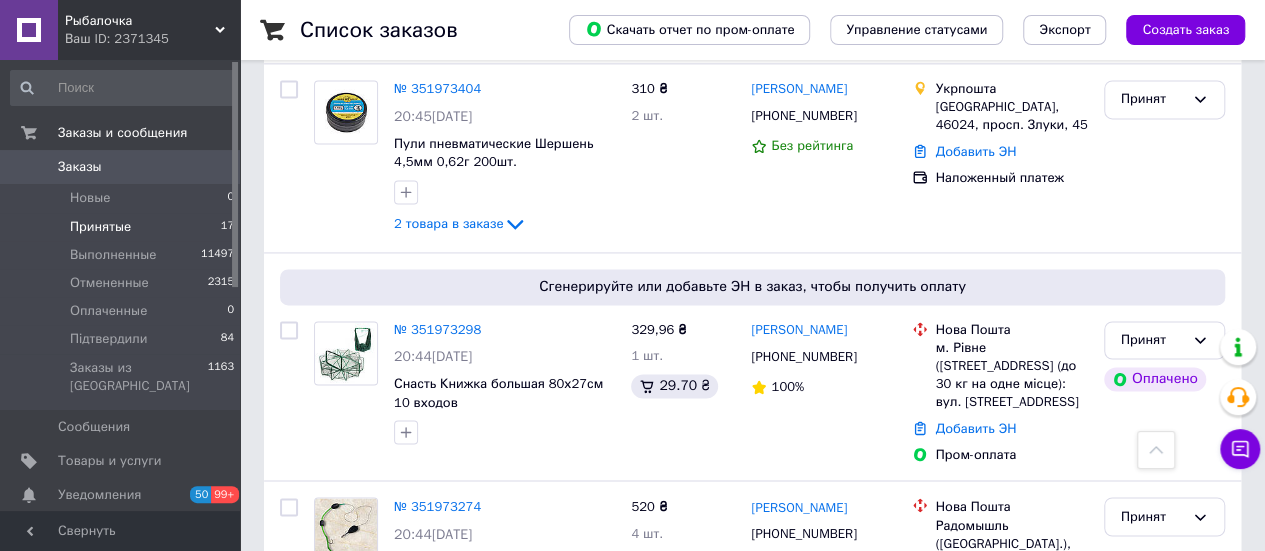 scroll, scrollTop: 1313, scrollLeft: 0, axis: vertical 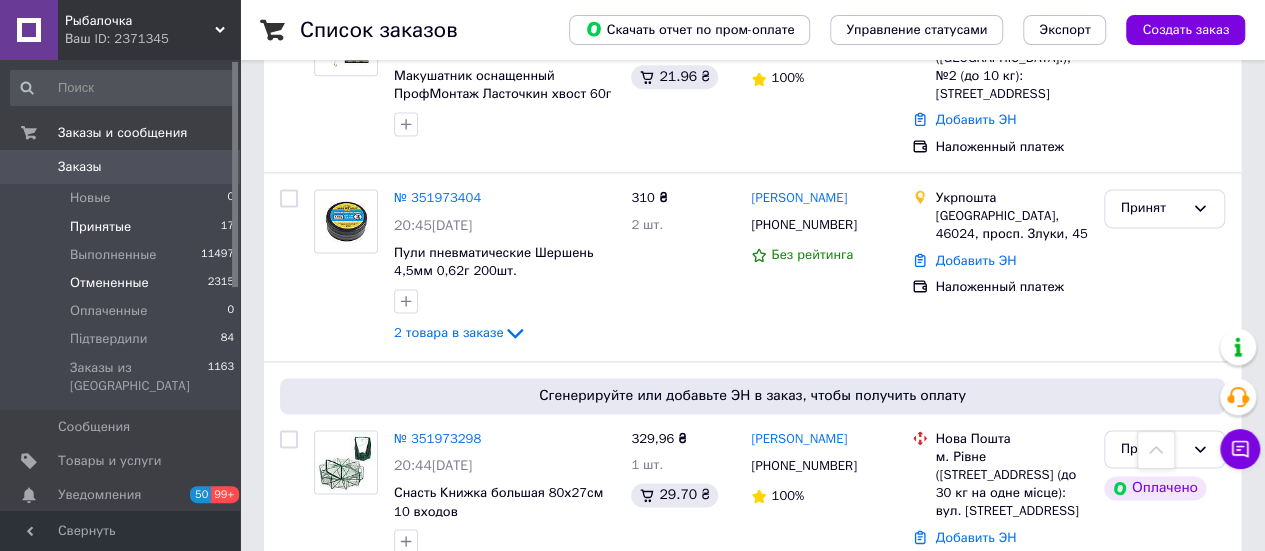 click on "Отмененные" at bounding box center [109, 283] 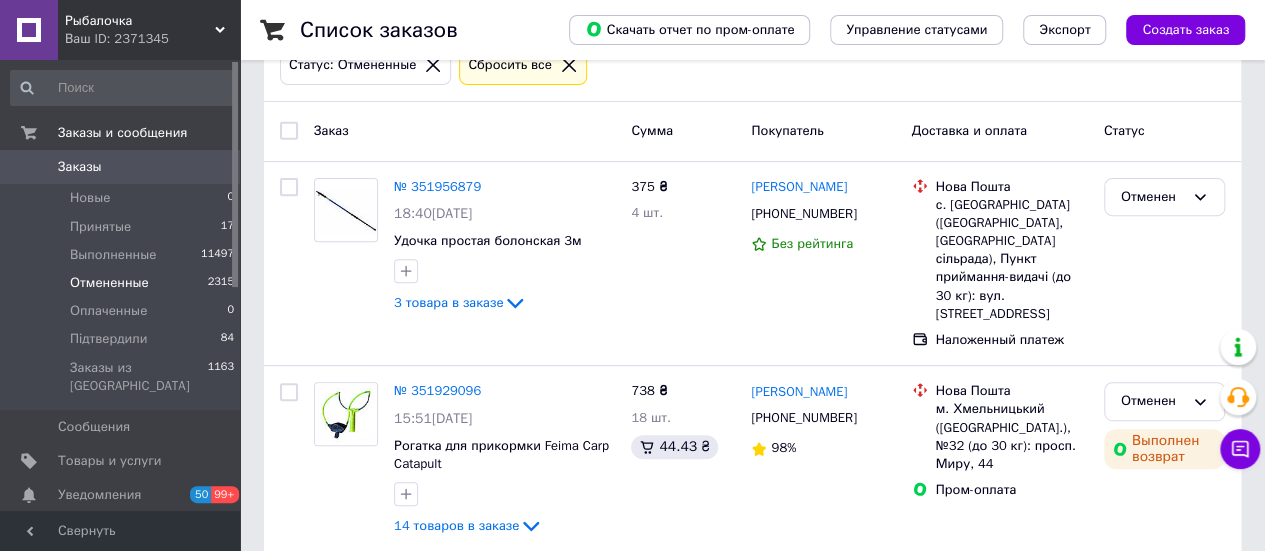 scroll, scrollTop: 300, scrollLeft: 0, axis: vertical 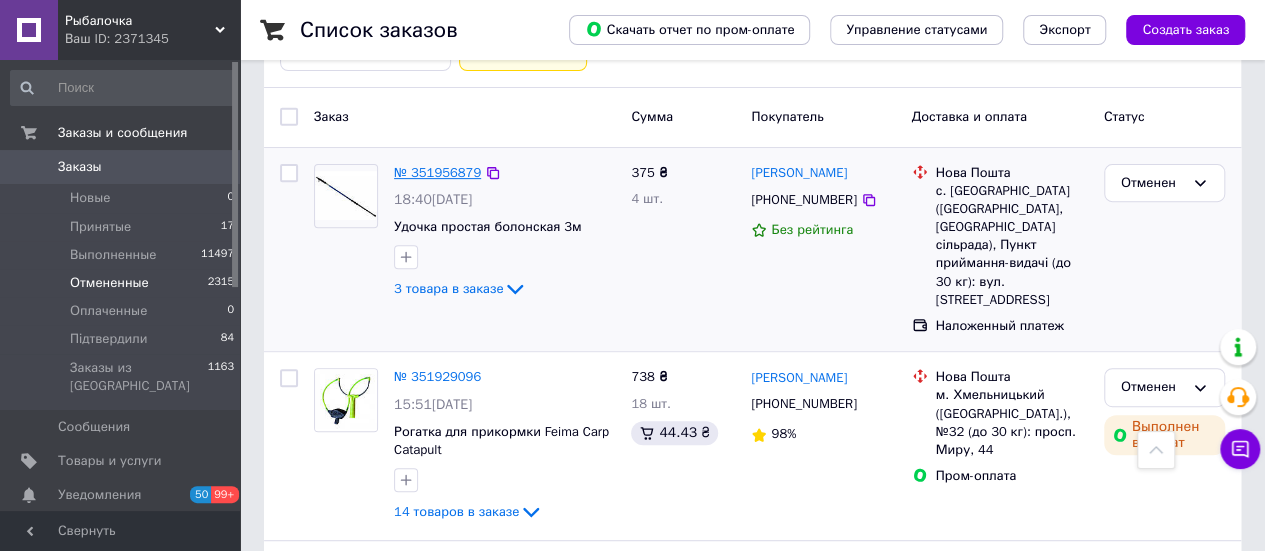 click on "№ 351956879" at bounding box center [437, 172] 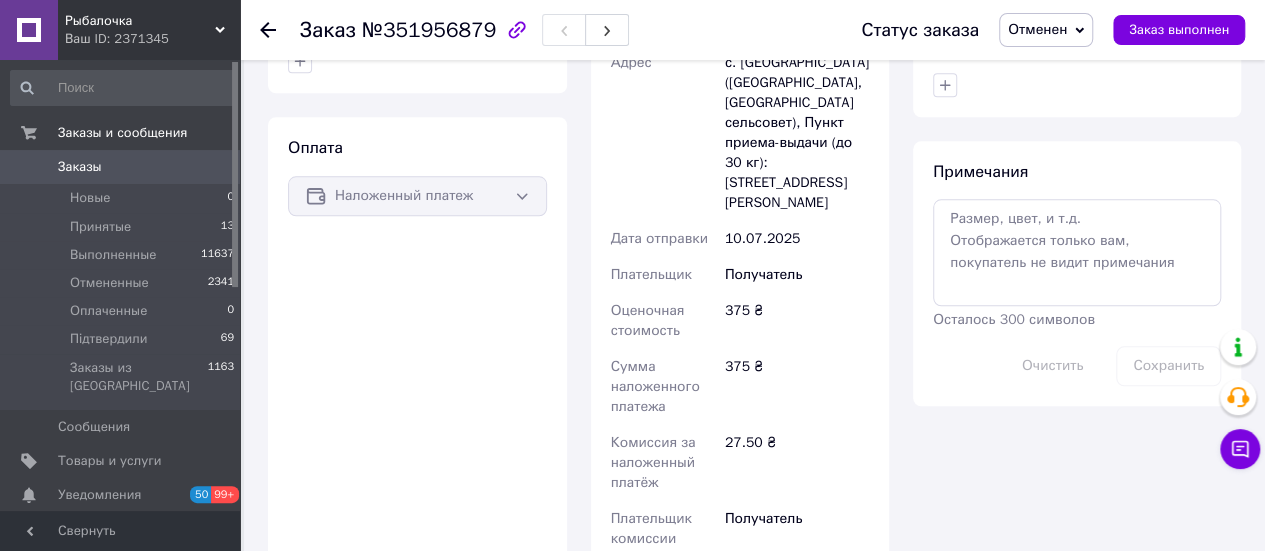 scroll, scrollTop: 924, scrollLeft: 0, axis: vertical 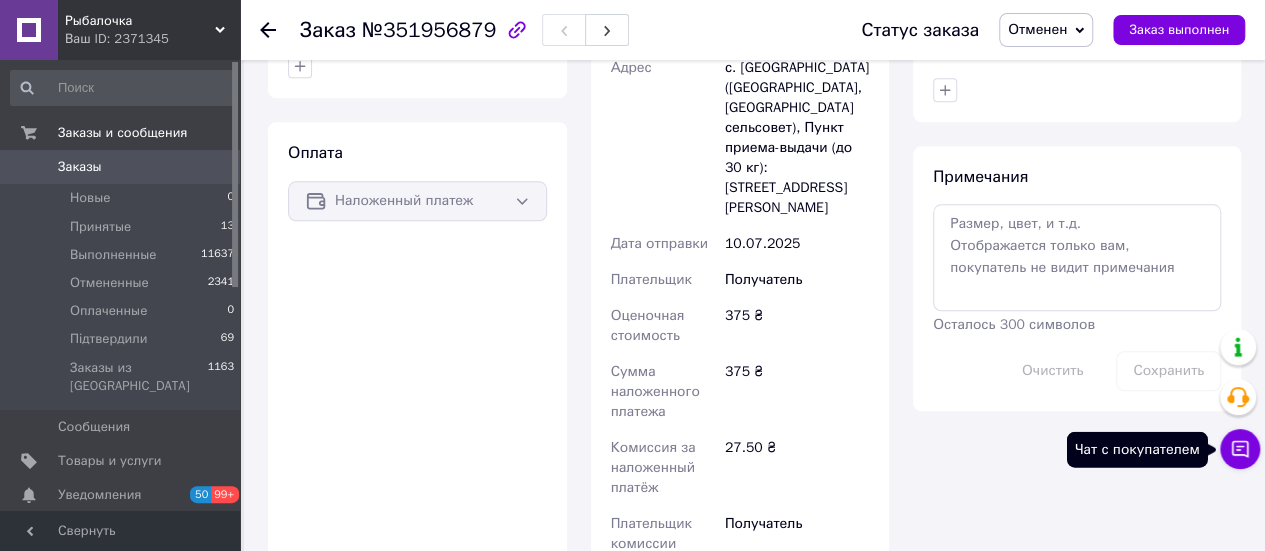 click 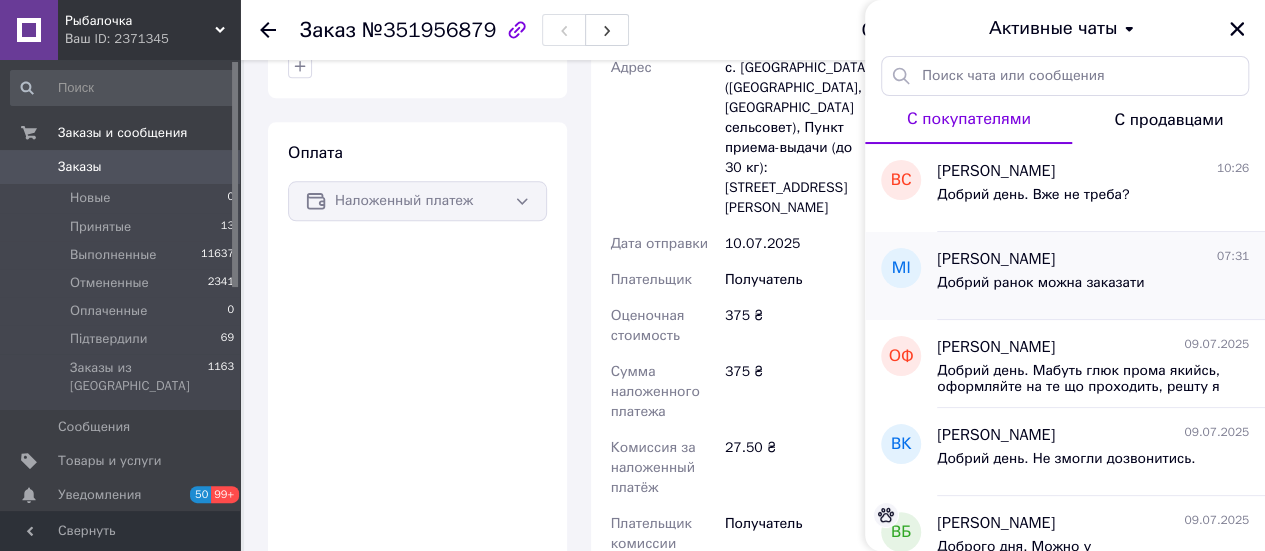 click on "[PERSON_NAME]" at bounding box center (996, 259) 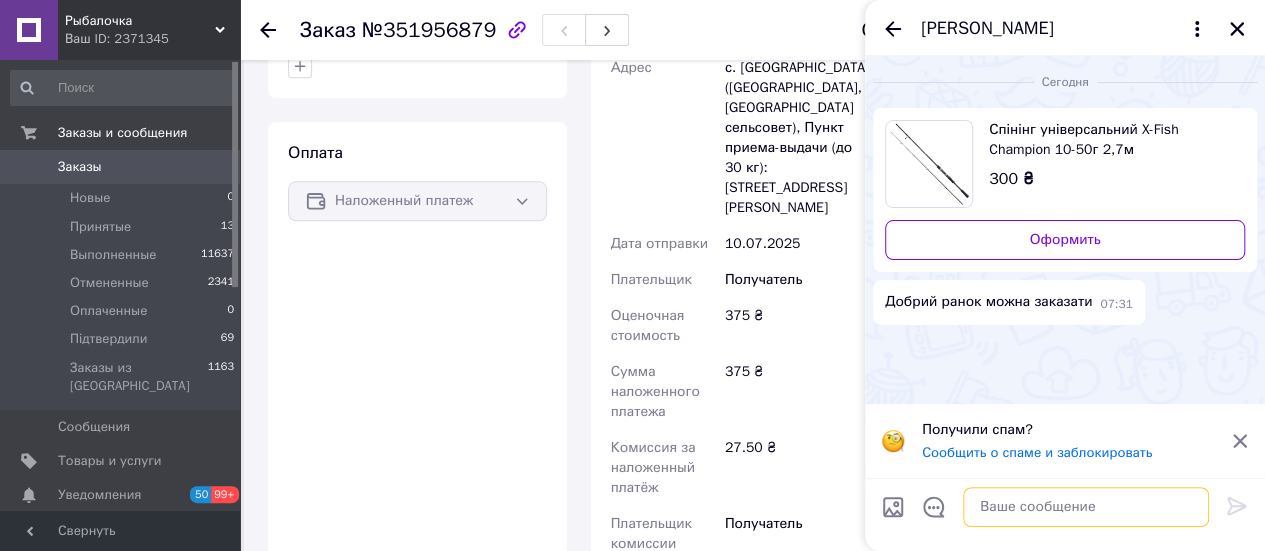 click at bounding box center (1086, 507) 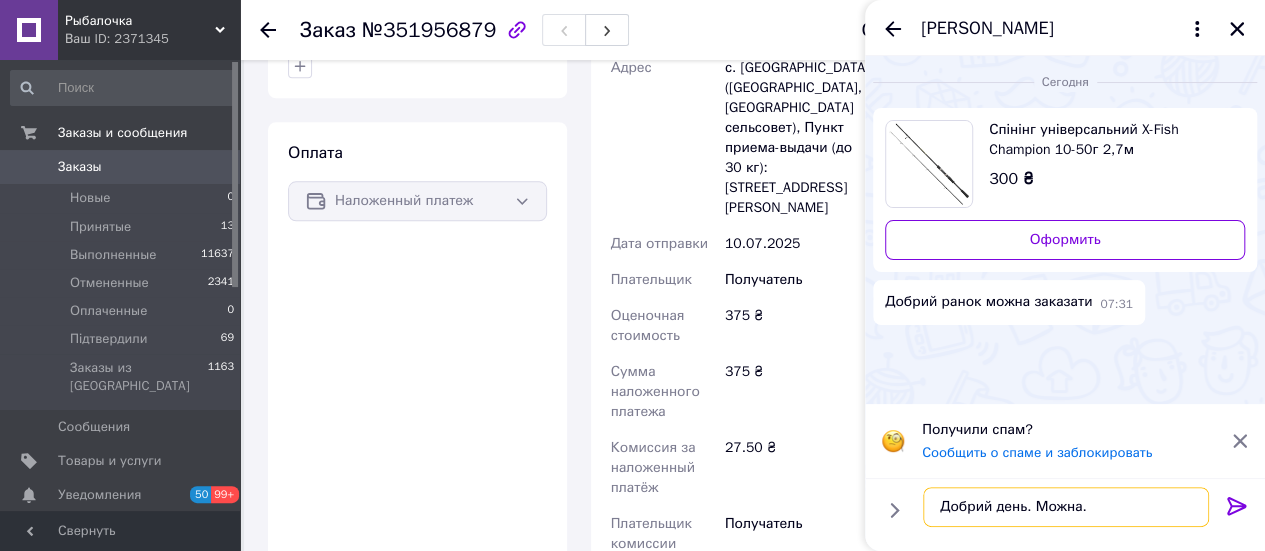 type on "Добрий день. Можна." 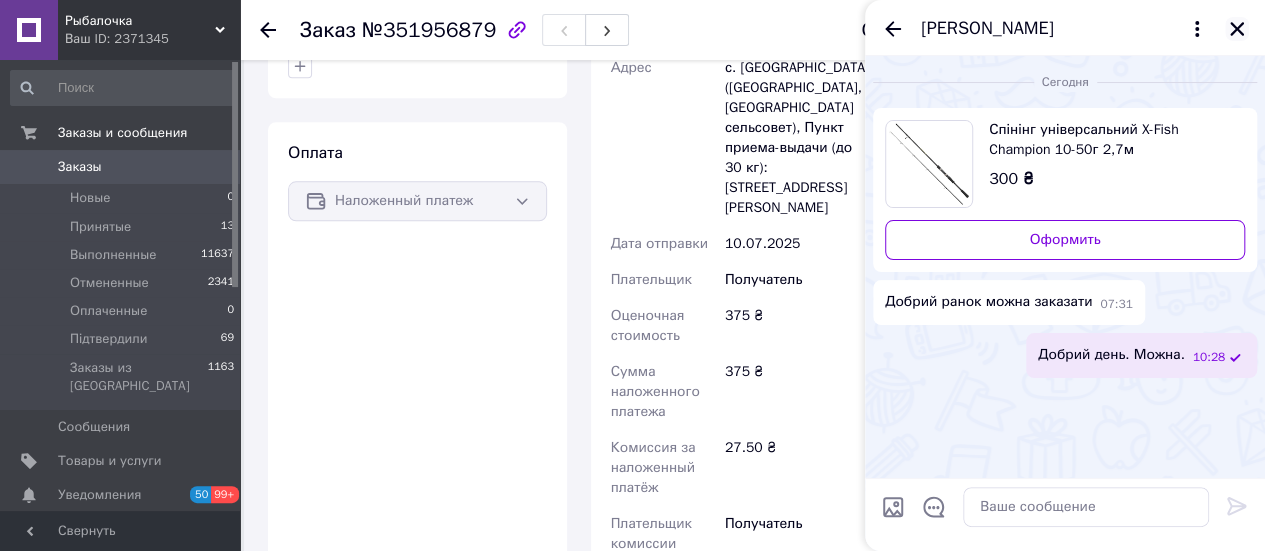 click 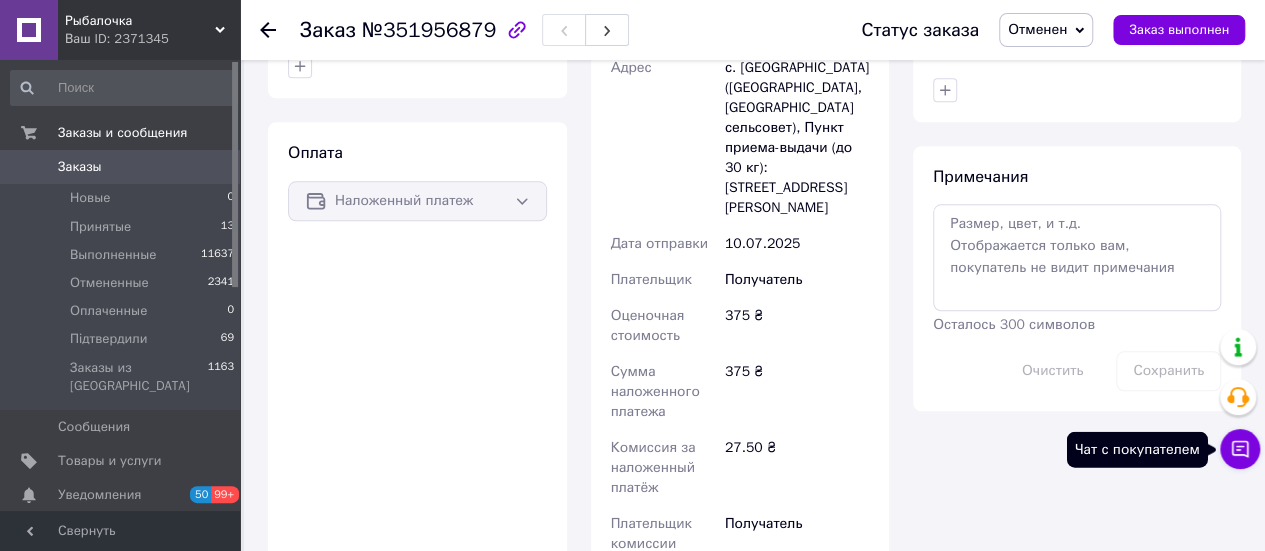 click 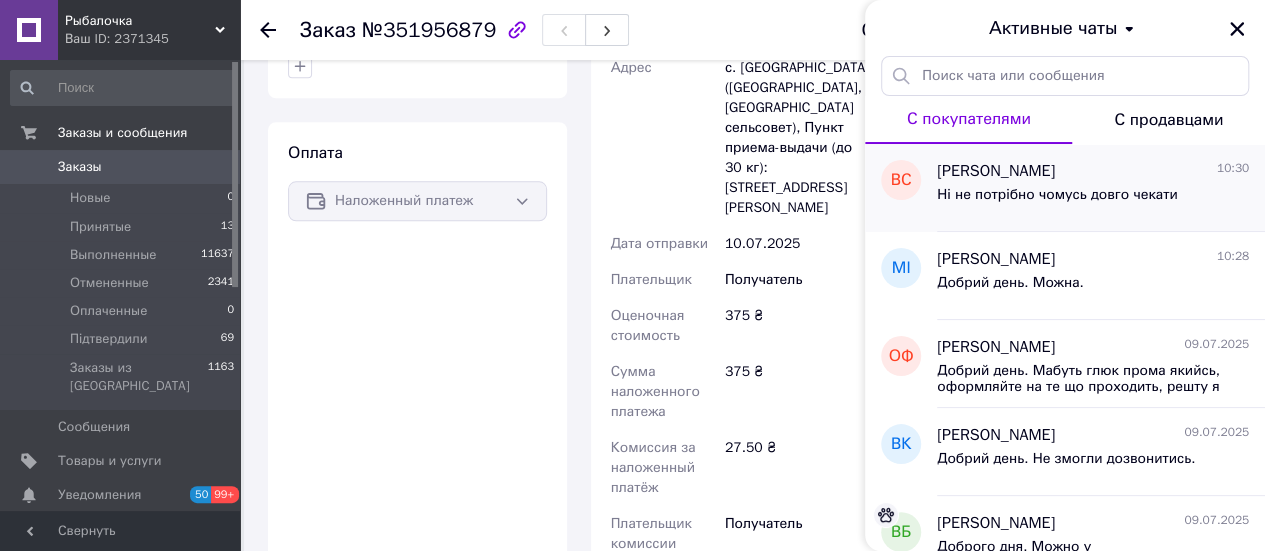 click on "Ні  не  потрібно  чомусь  довго  чекати" at bounding box center (1057, 195) 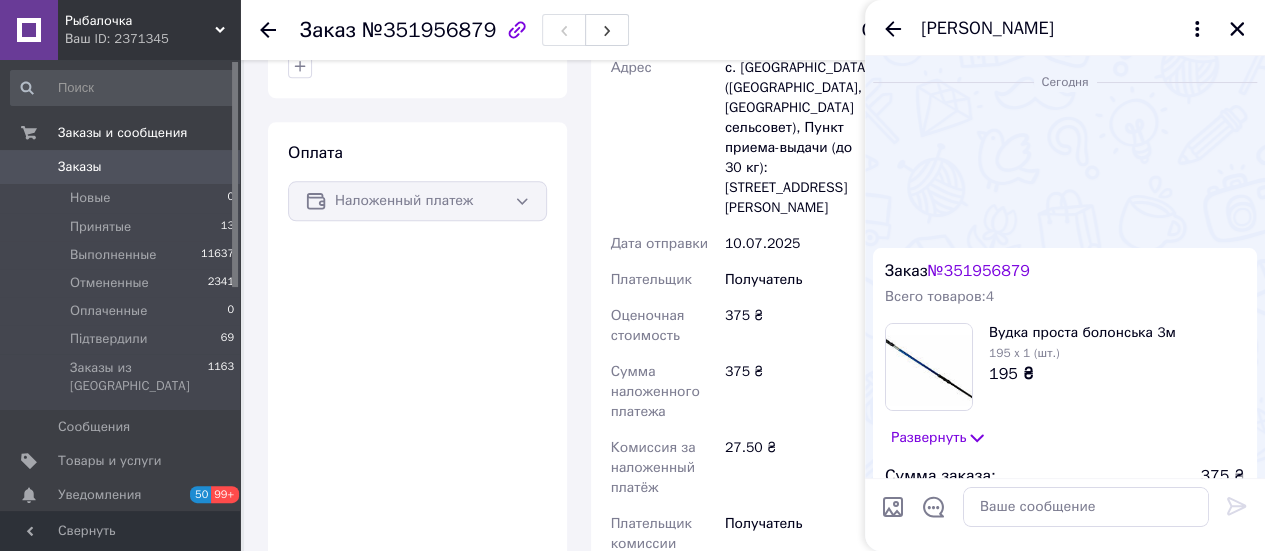 scroll, scrollTop: 1548, scrollLeft: 0, axis: vertical 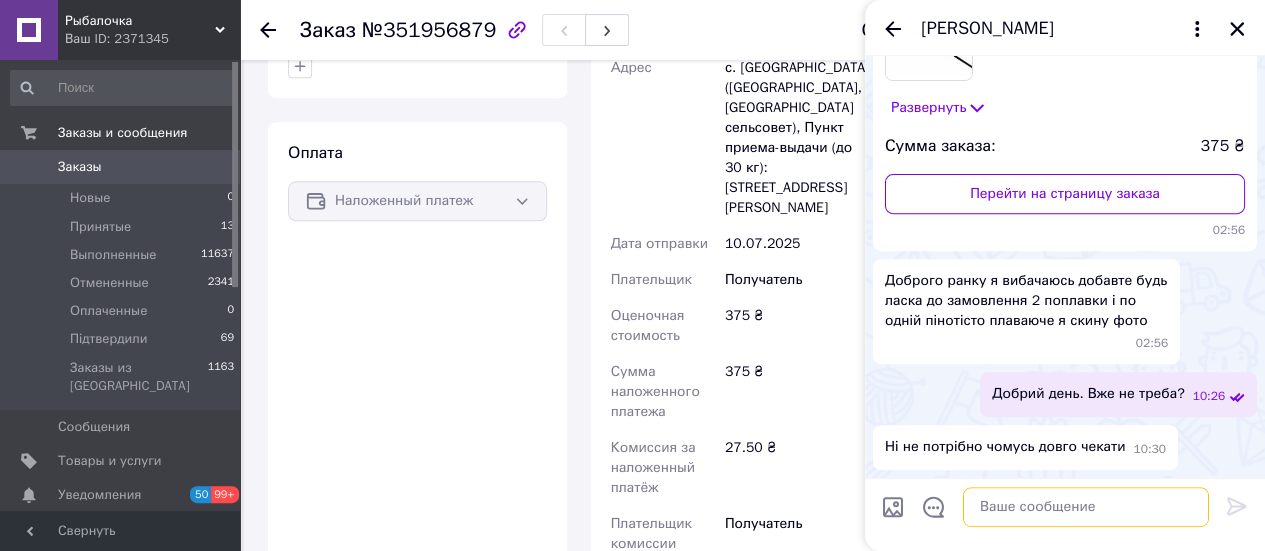 click at bounding box center [1086, 507] 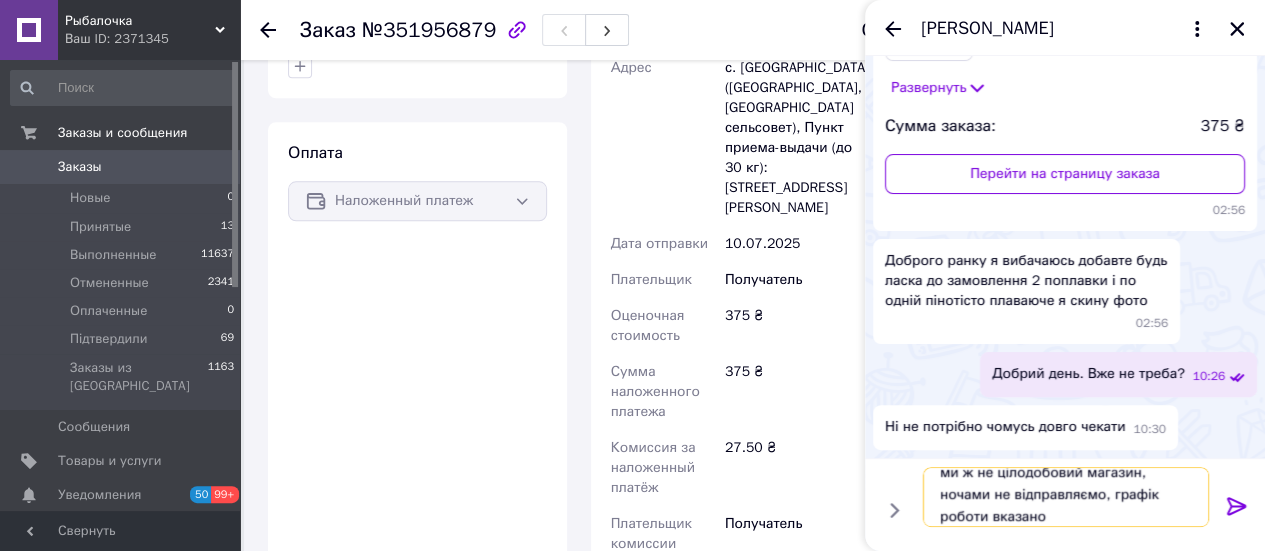 scroll, scrollTop: 1, scrollLeft: 0, axis: vertical 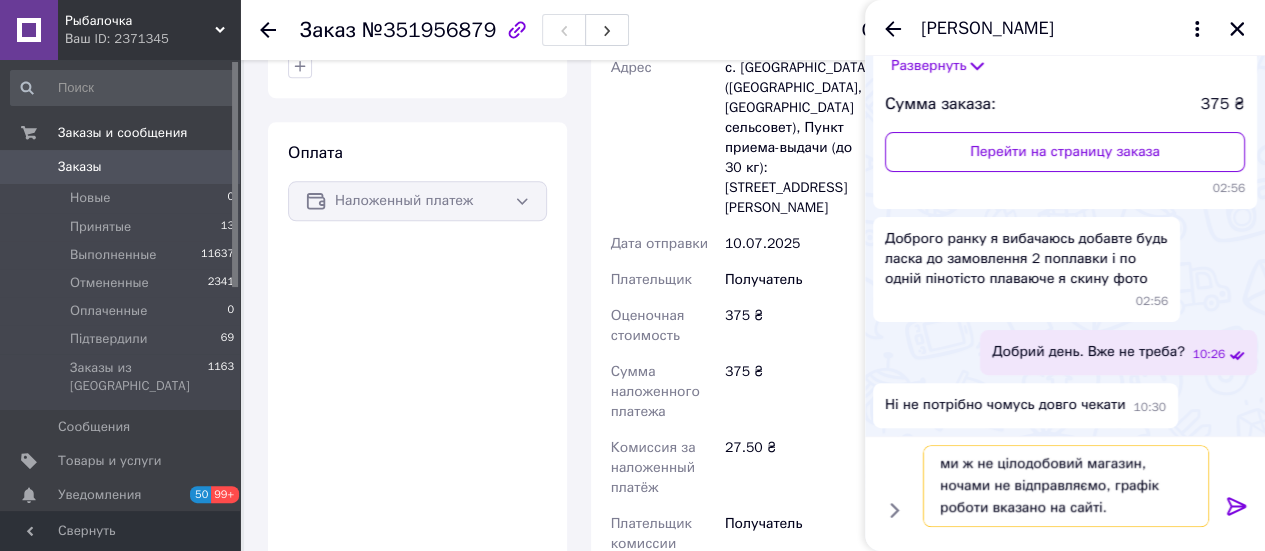 click on "ми ж не цілодобовий магазин, ночами не відправляємо, графік роботи вказано на сайті." at bounding box center [1066, 486] 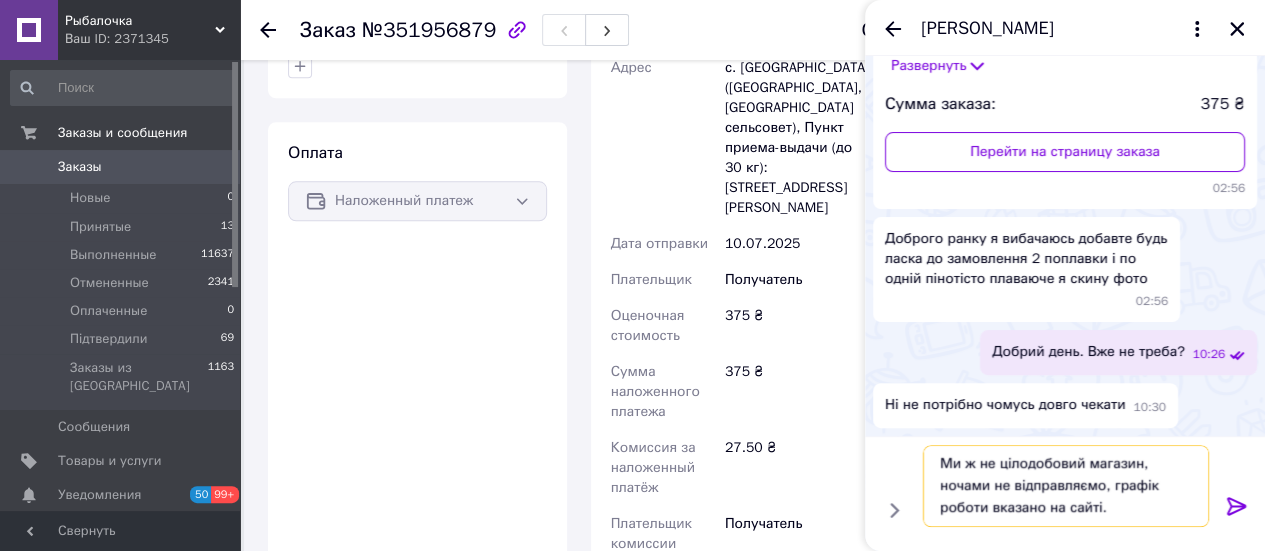 click on "Ми ж не цілодобовий магазин, ночами не відправляємо, графік роботи вказано на сайті." at bounding box center (1066, 486) 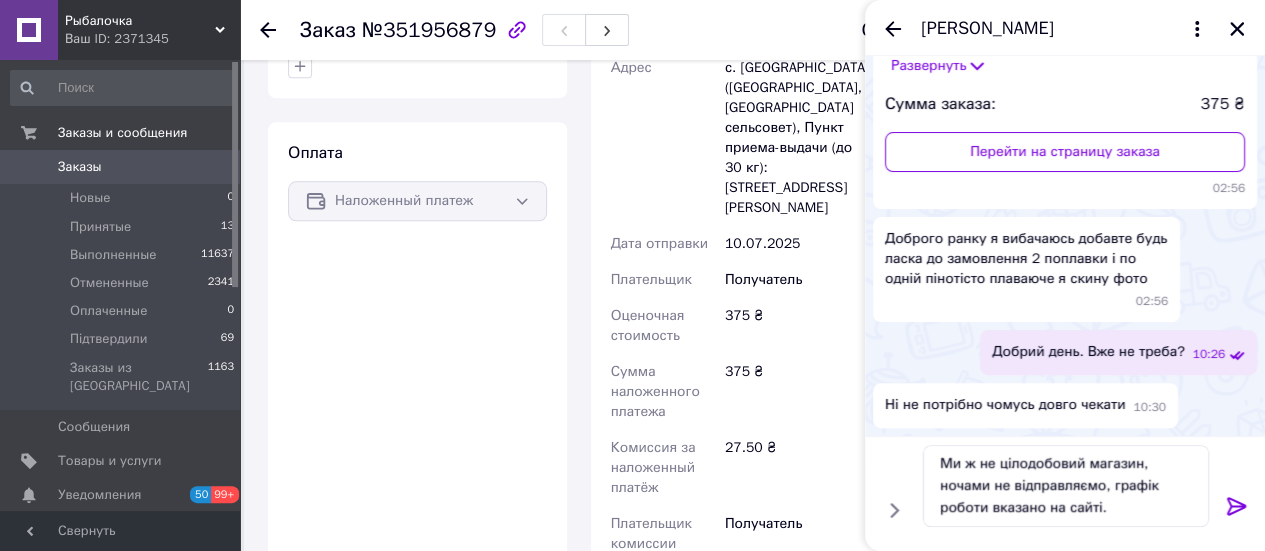 click 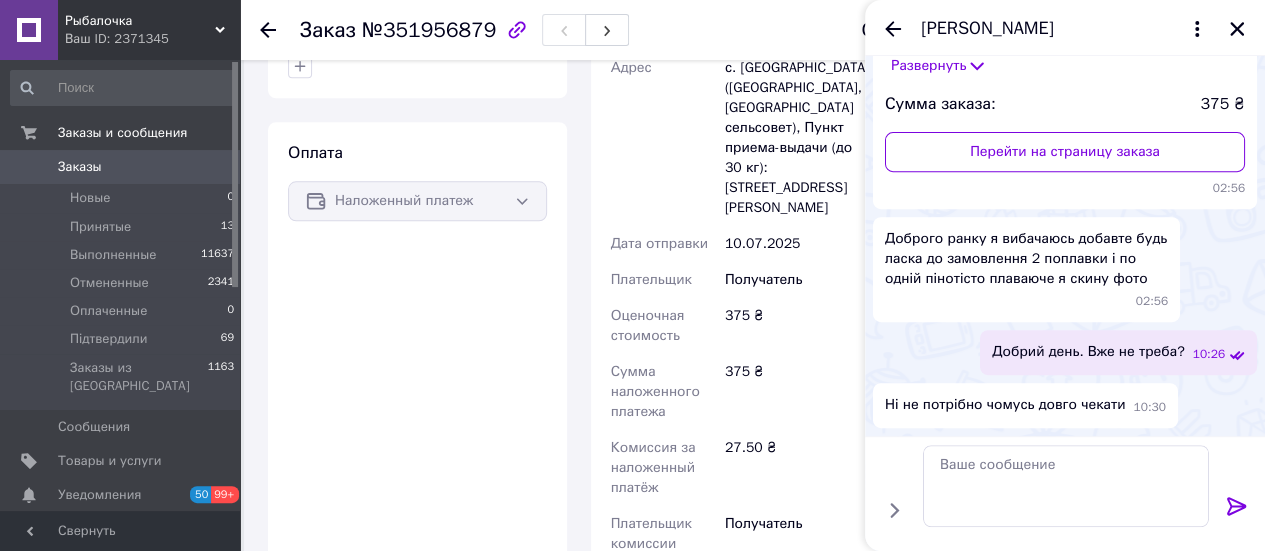 scroll, scrollTop: 0, scrollLeft: 0, axis: both 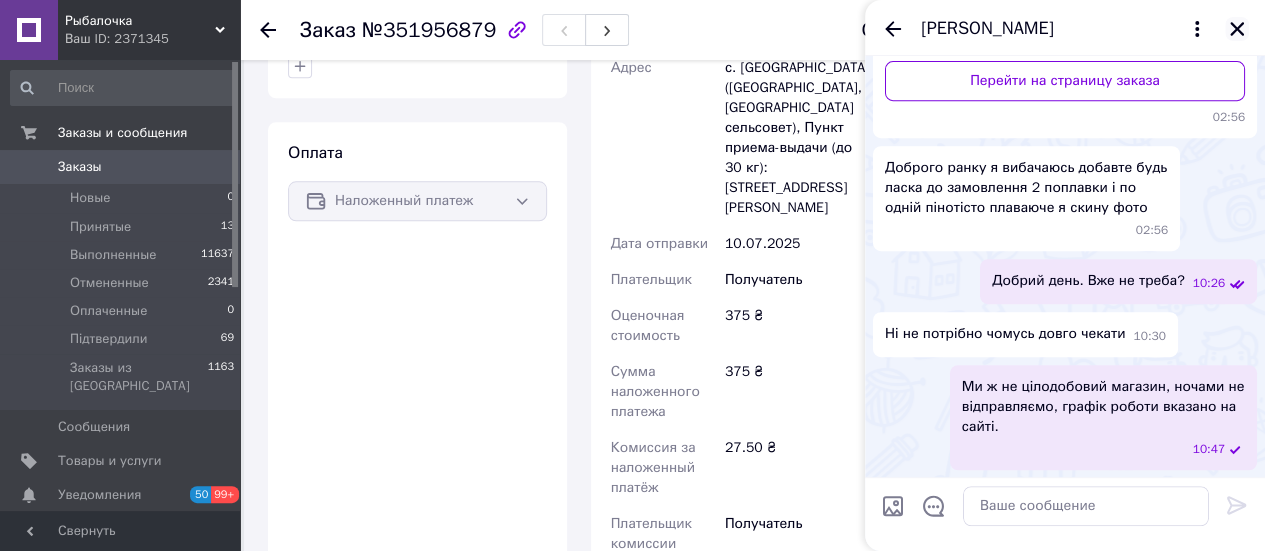 click 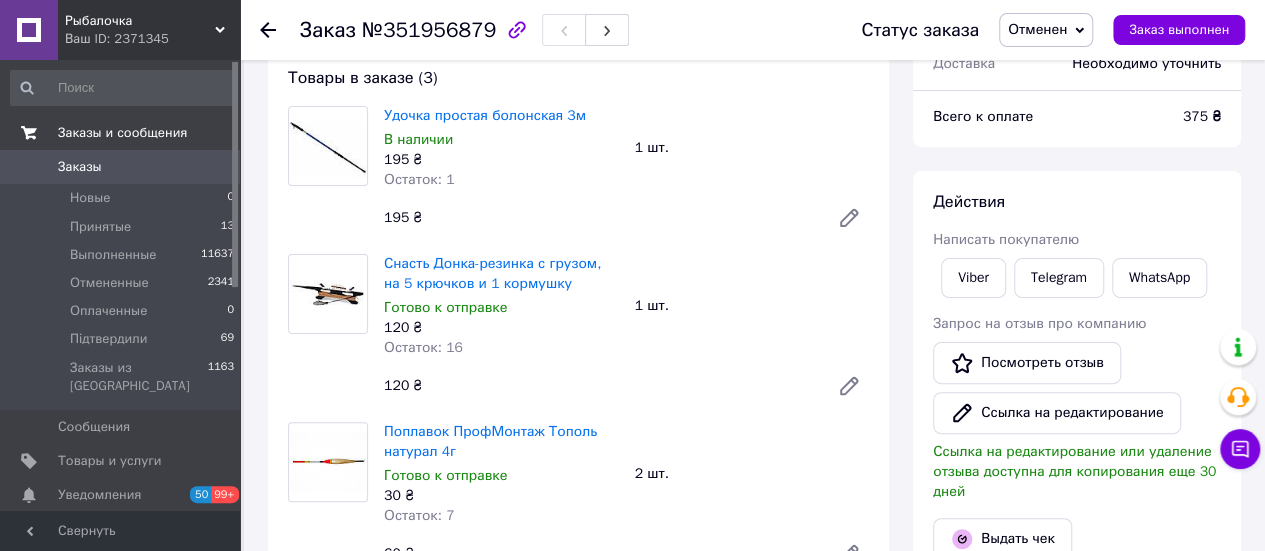 scroll, scrollTop: 124, scrollLeft: 0, axis: vertical 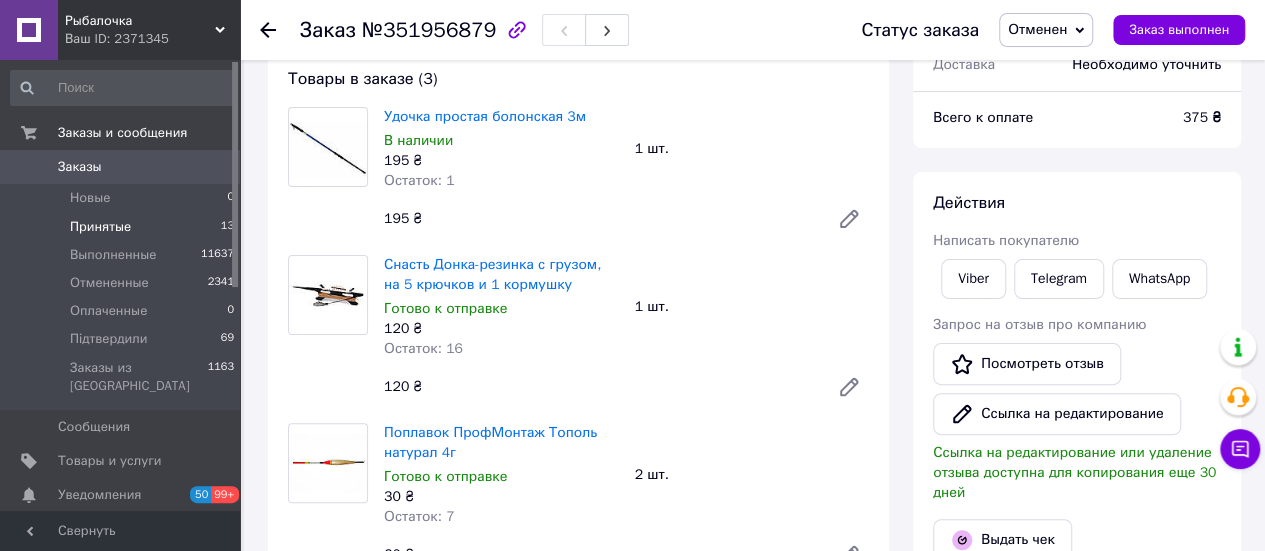 click on "Принятые" at bounding box center [100, 227] 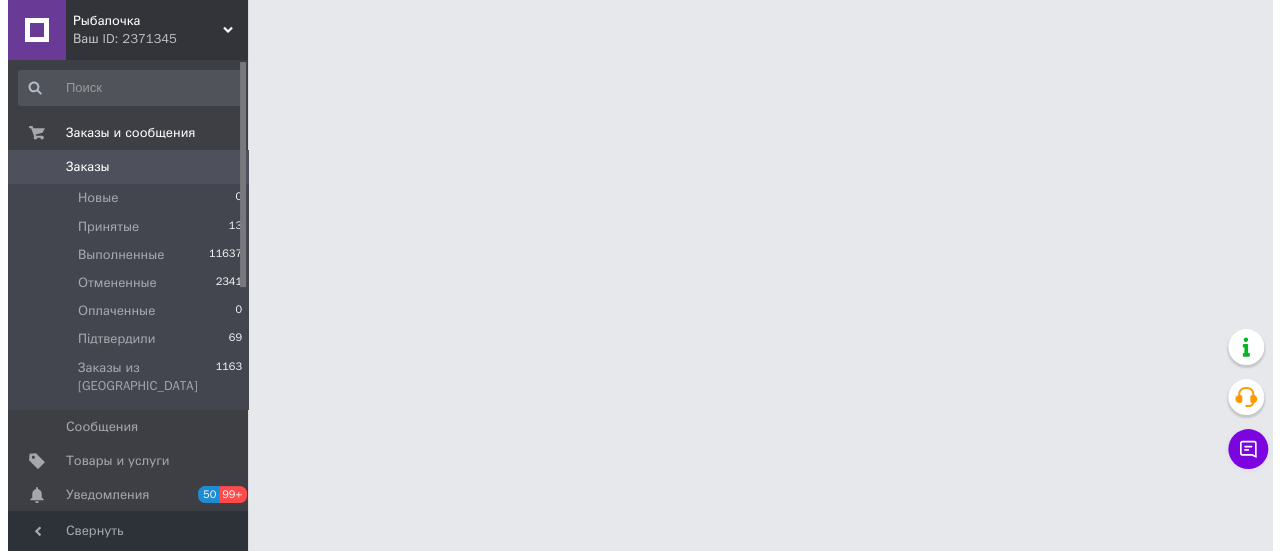 scroll, scrollTop: 0, scrollLeft: 0, axis: both 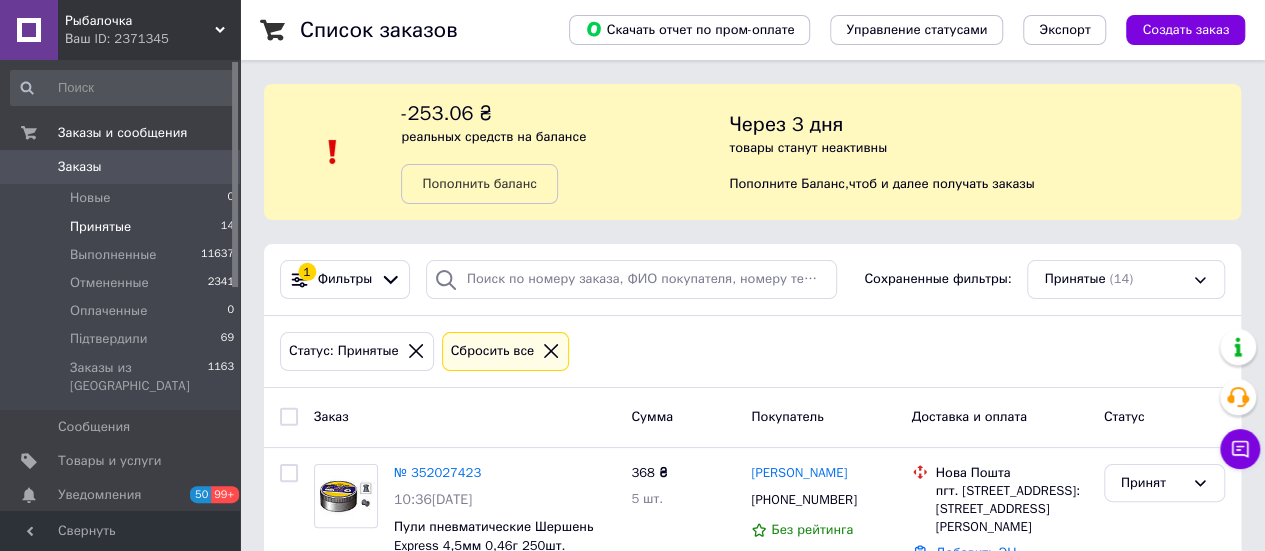 click on "Заказы" at bounding box center (121, 167) 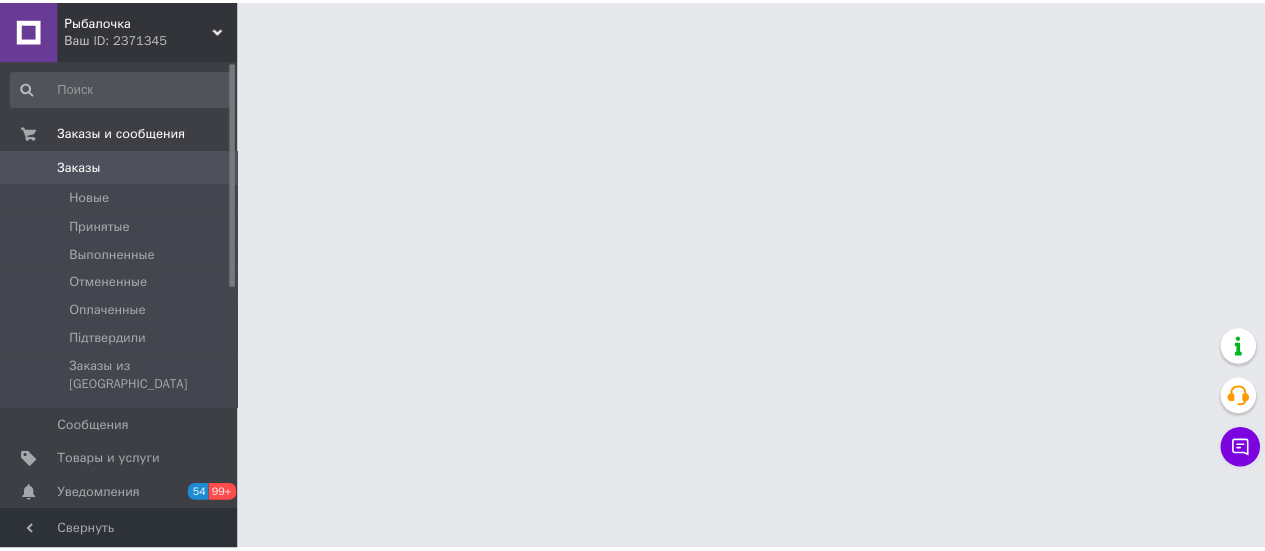 scroll, scrollTop: 0, scrollLeft: 0, axis: both 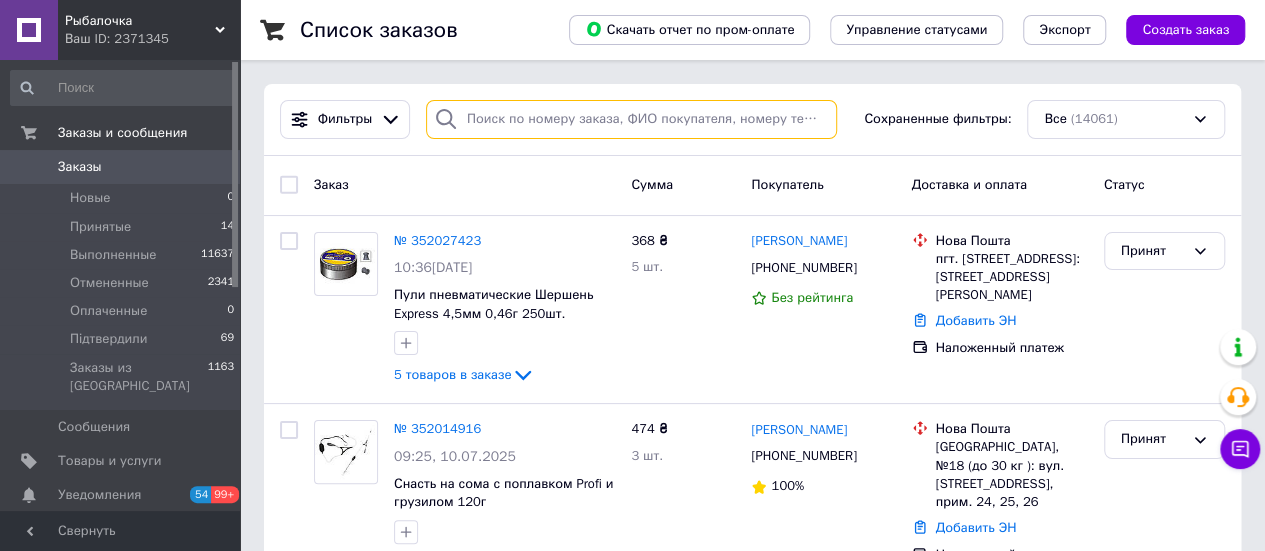 click at bounding box center [631, 119] 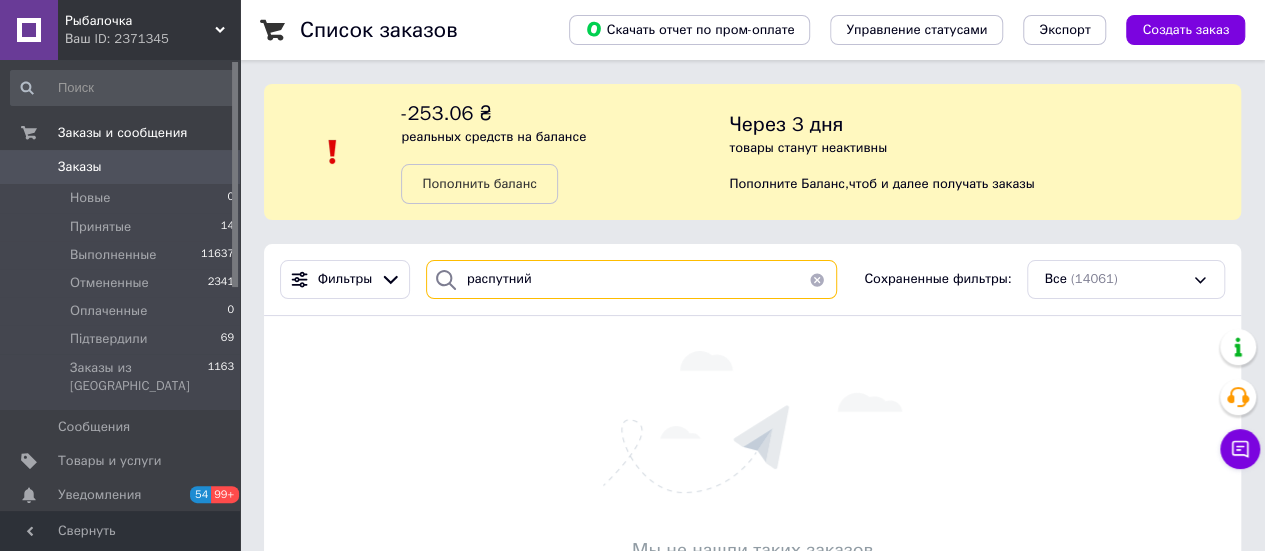 click on "распутний" at bounding box center [631, 279] 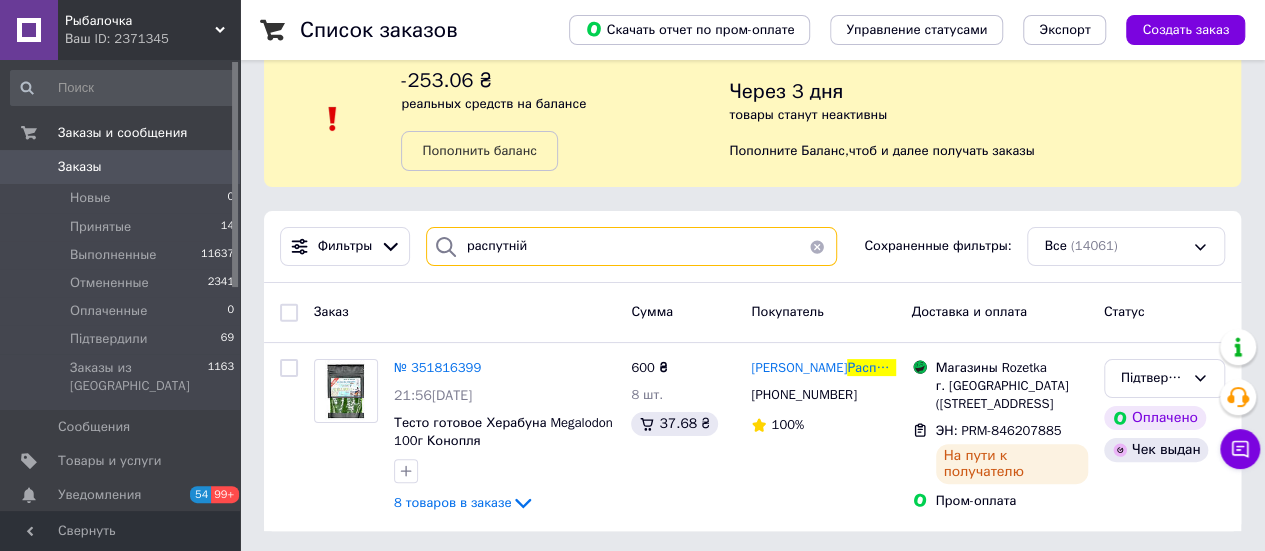 scroll, scrollTop: 49, scrollLeft: 0, axis: vertical 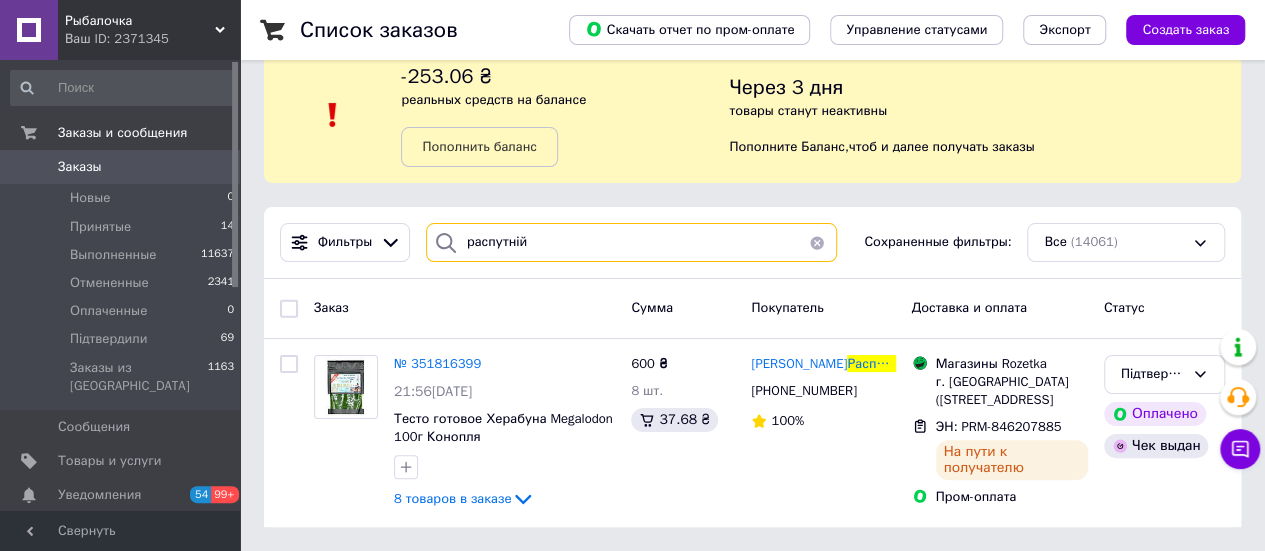 type on "распутній" 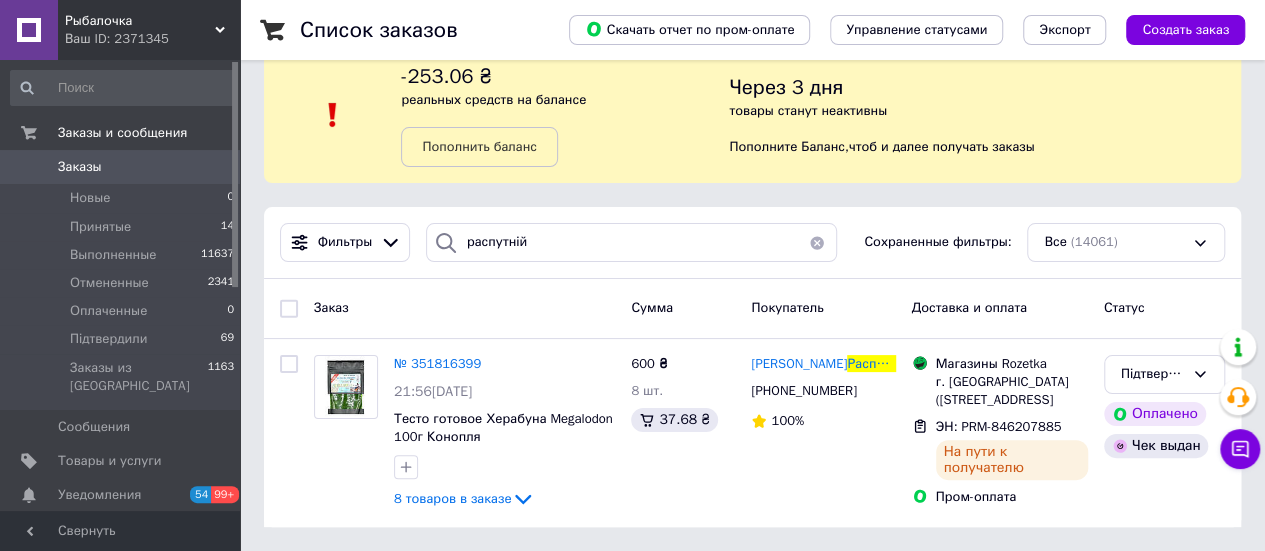 click on "Список заказов   Скачать отчет по пром-оплате Управление статусами Экспорт Создать заказ -253.06 ₴ реальных средств на балансе Пополнить баланс Через 3 дня товары станут неактивны Пополните Баланс ,  чтоб и далее получать заказы Фильтры распутній Сохраненные фильтры: Все (14061) Заказ Сумма Покупатель Доставка и оплата Статус № 351816399 21:56, 08.07.2025 Тесто готовое Херабуна Megalodon 100г Конопля 8 товаров в заказе 600 ₴ 8 шт. 37.68 ₴ Андрій  Распутній +380660907890 100% Магазины Rozetka г. Павлоград (Днепропетровская обл.), Горького ул., 164 ЭН: PRM-846207885 На пути к получателю Пром-оплата" at bounding box center [752, 257] 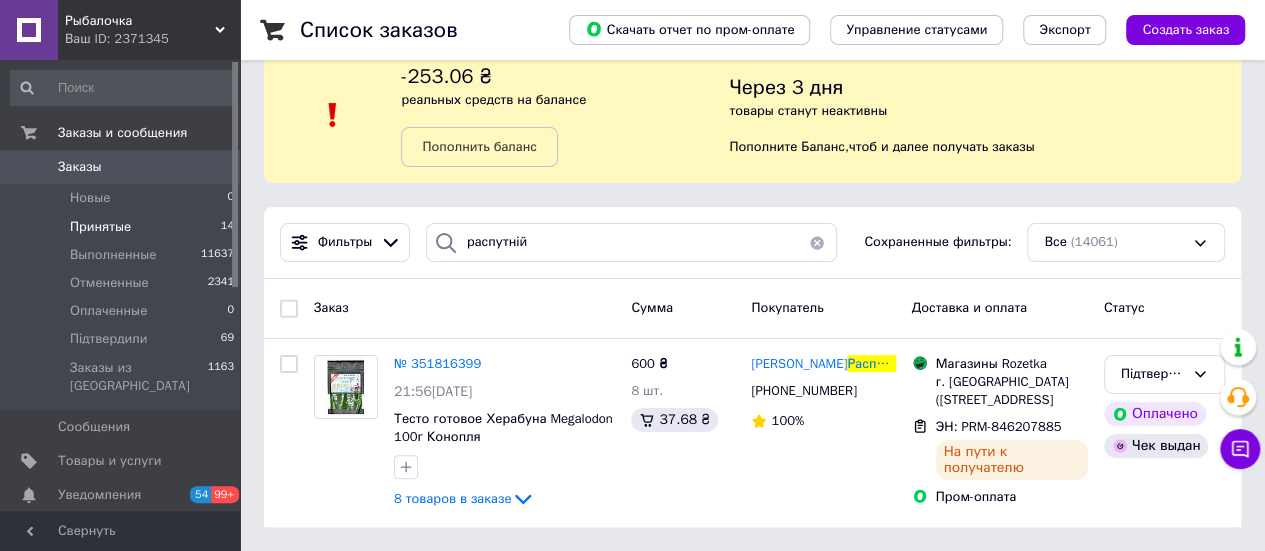click on "Принятые" at bounding box center (100, 227) 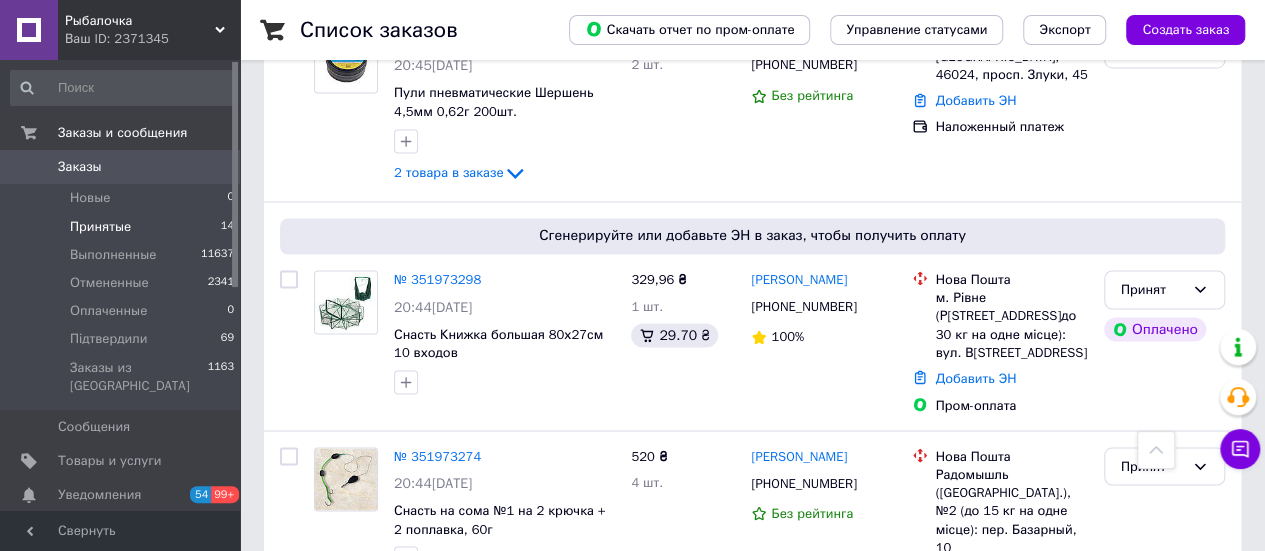 scroll, scrollTop: 1700, scrollLeft: 0, axis: vertical 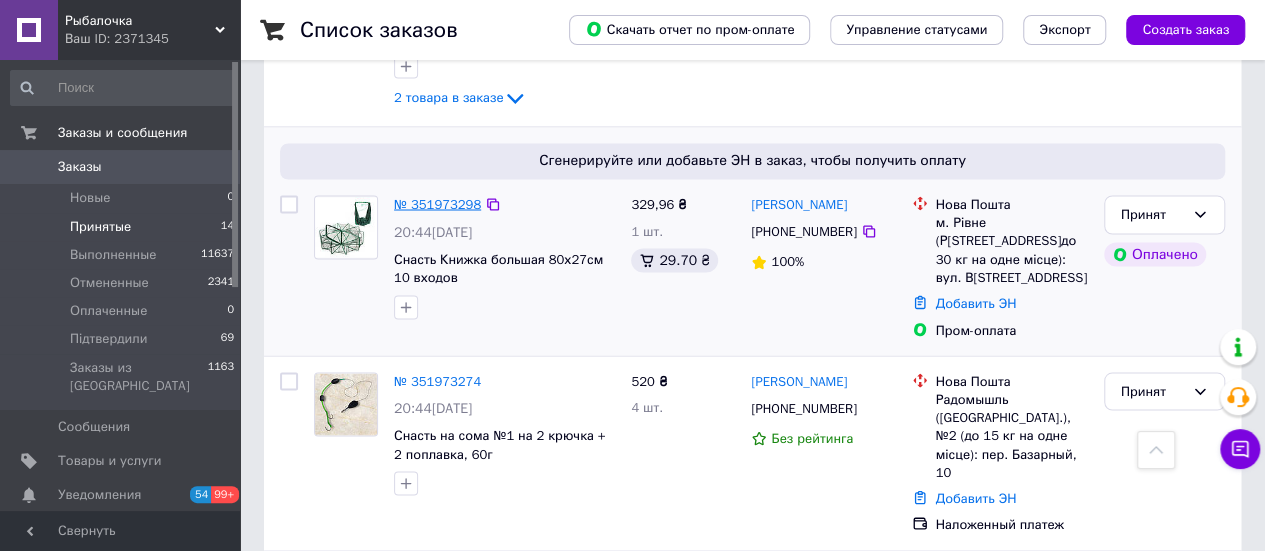 click on "№ 351973298" at bounding box center [437, 203] 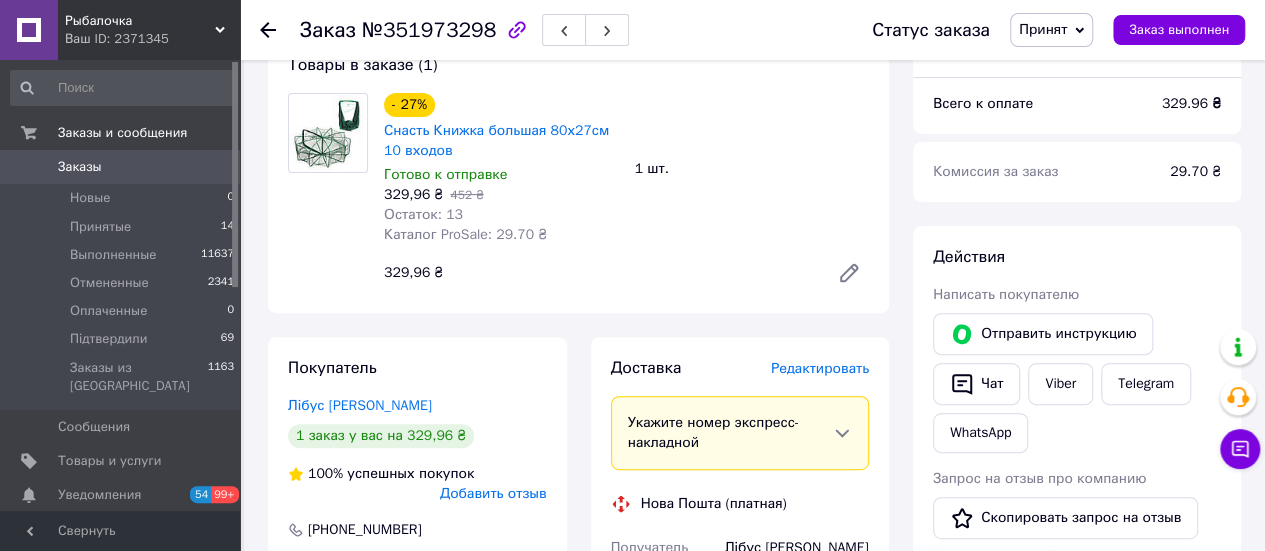 scroll, scrollTop: 200, scrollLeft: 0, axis: vertical 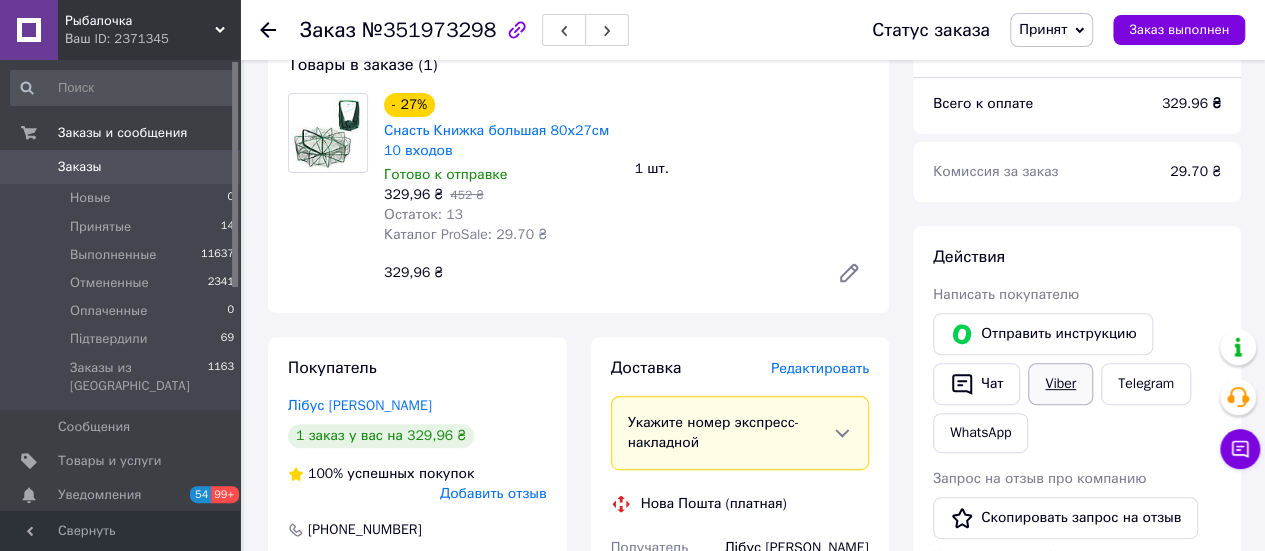 click on "Viber" at bounding box center [1060, 384] 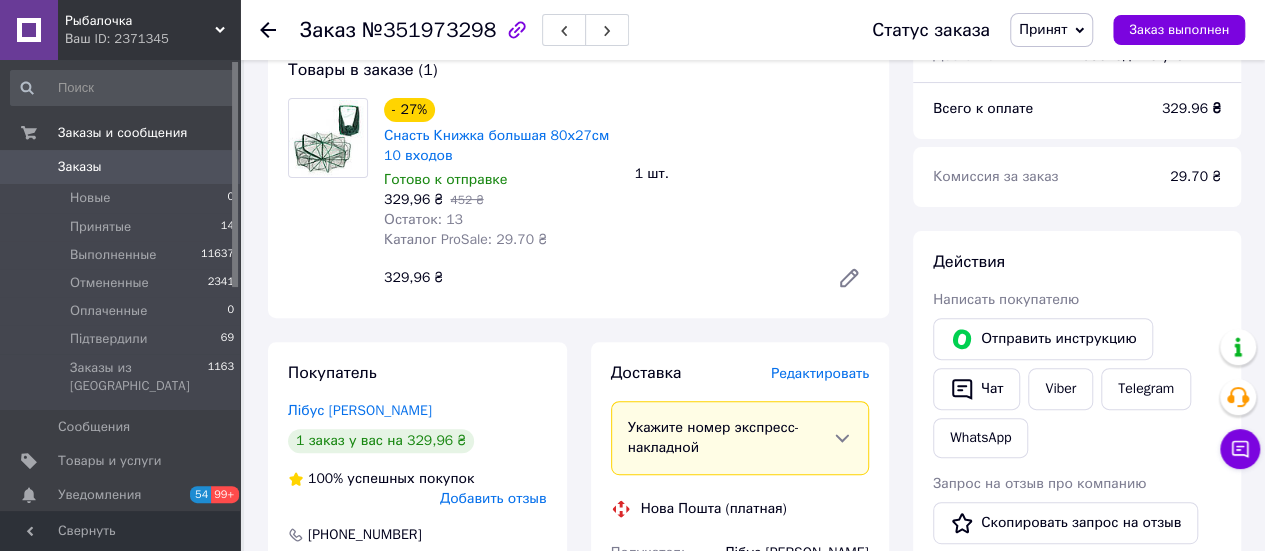 scroll, scrollTop: 200, scrollLeft: 0, axis: vertical 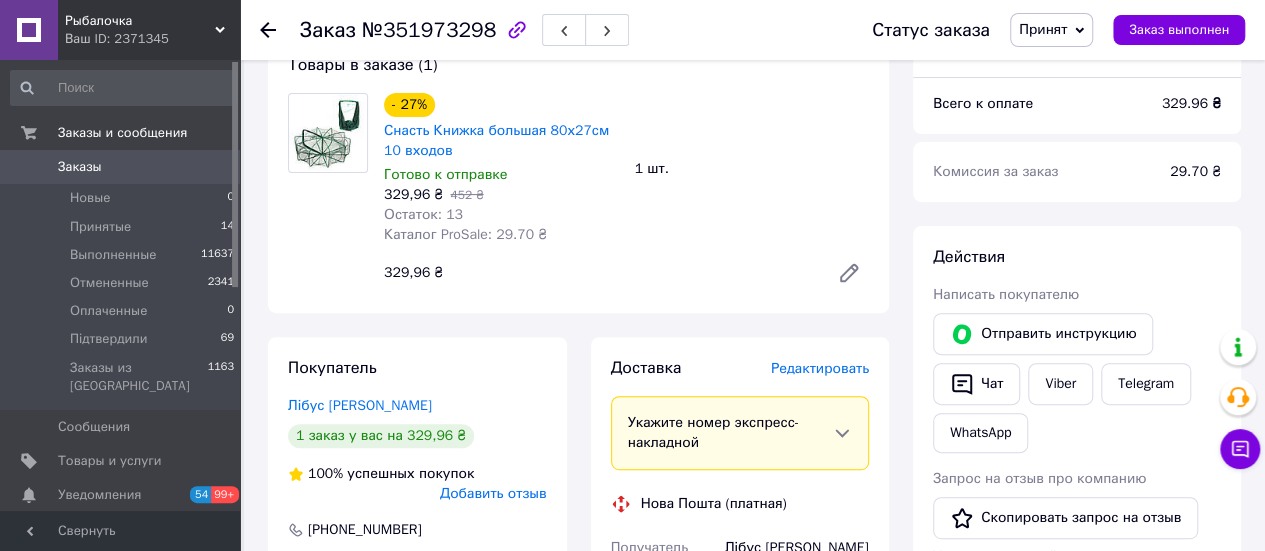 click on "Принят" at bounding box center (1051, 30) 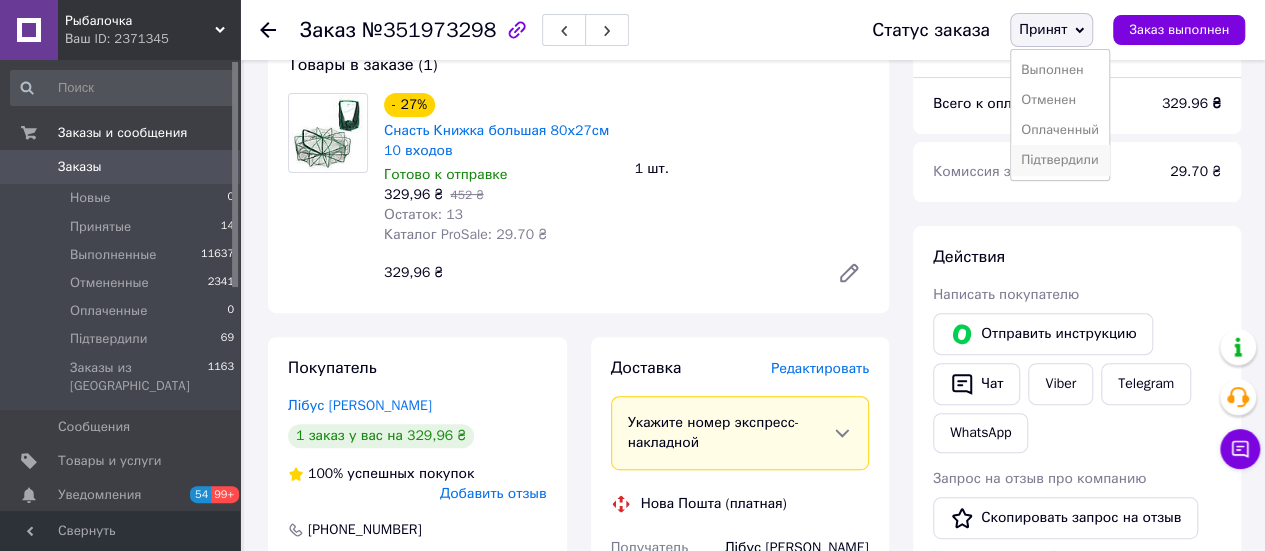 click on "Підтвердили" at bounding box center (1060, 160) 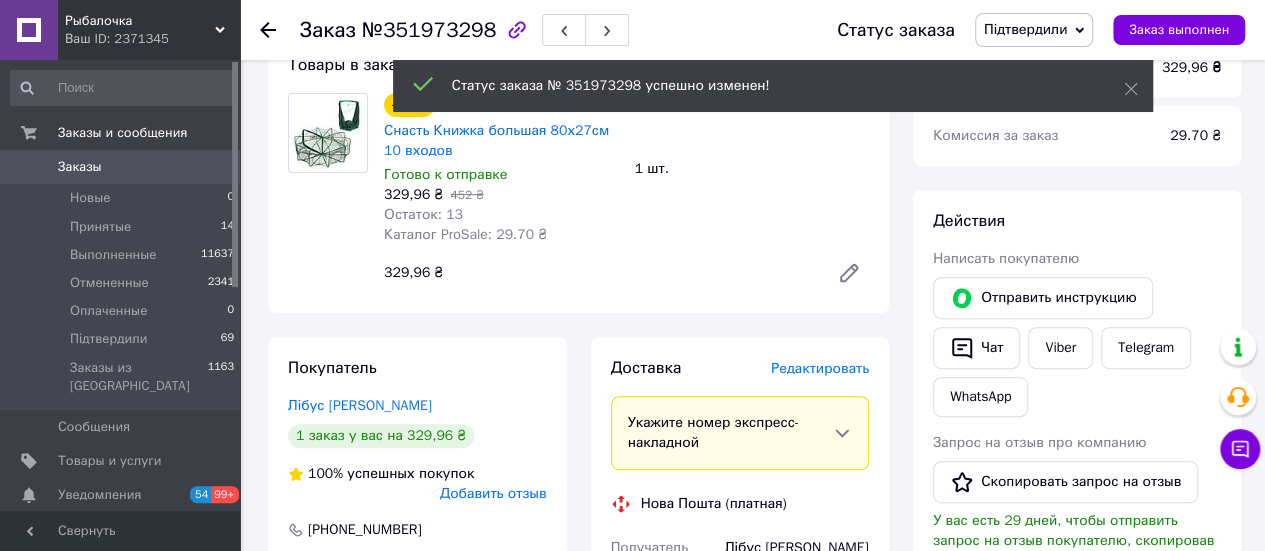 click on "Принятые" at bounding box center [100, 227] 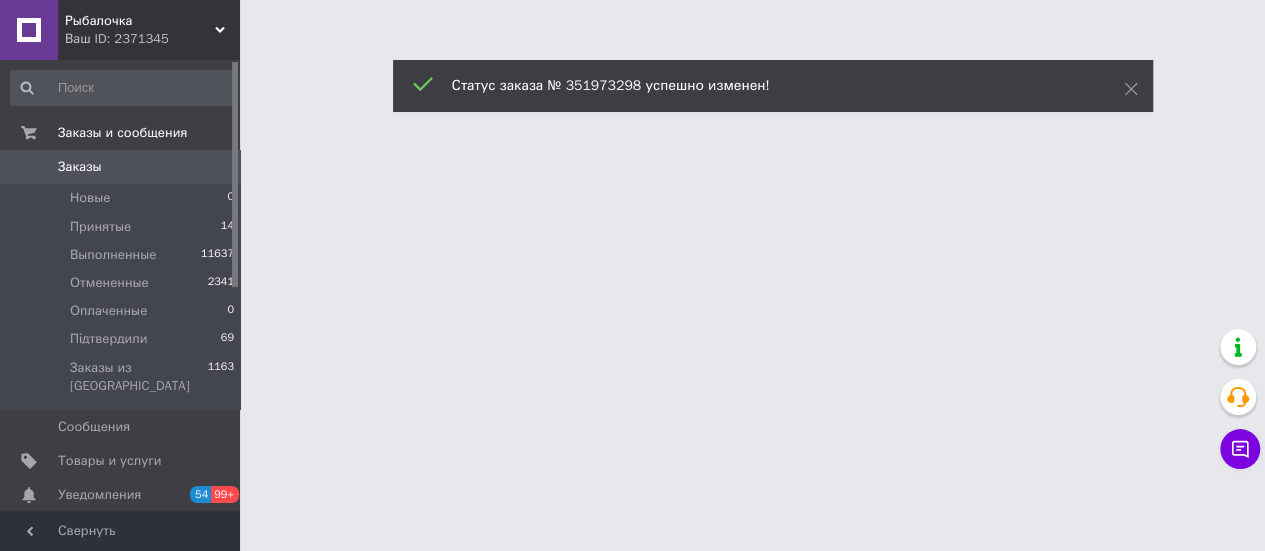 scroll, scrollTop: 0, scrollLeft: 0, axis: both 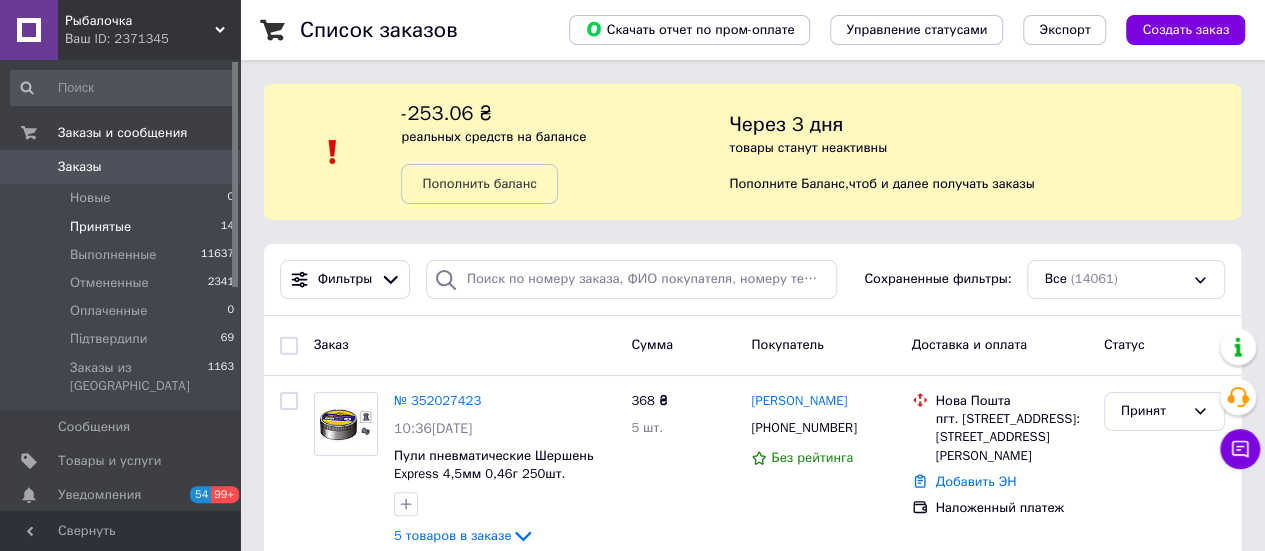 click on "Принятые" at bounding box center [100, 227] 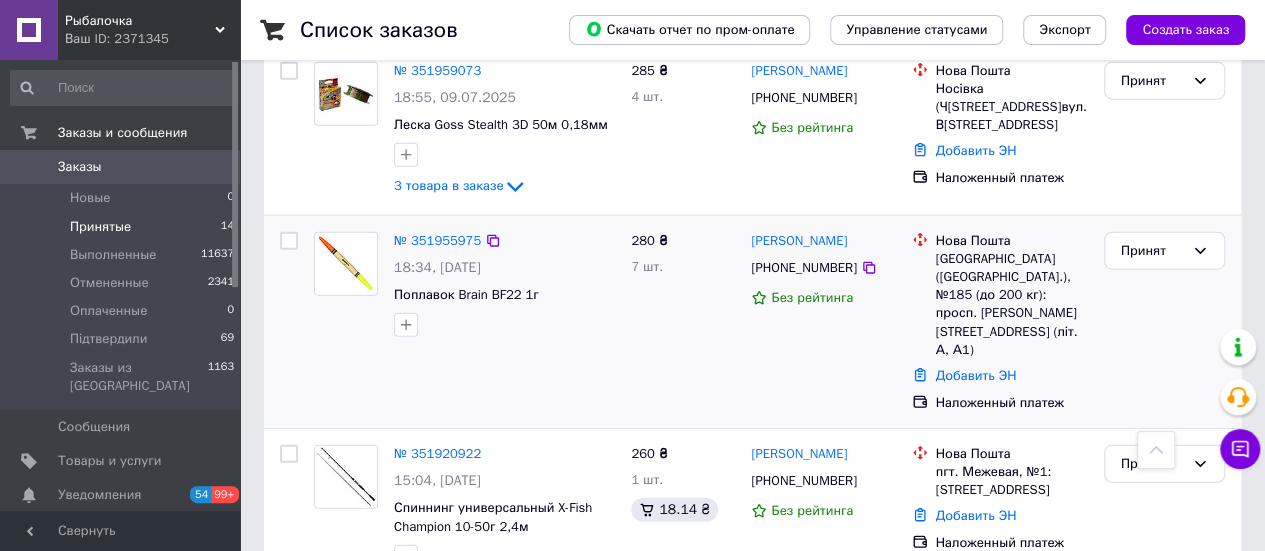 scroll, scrollTop: 2502, scrollLeft: 0, axis: vertical 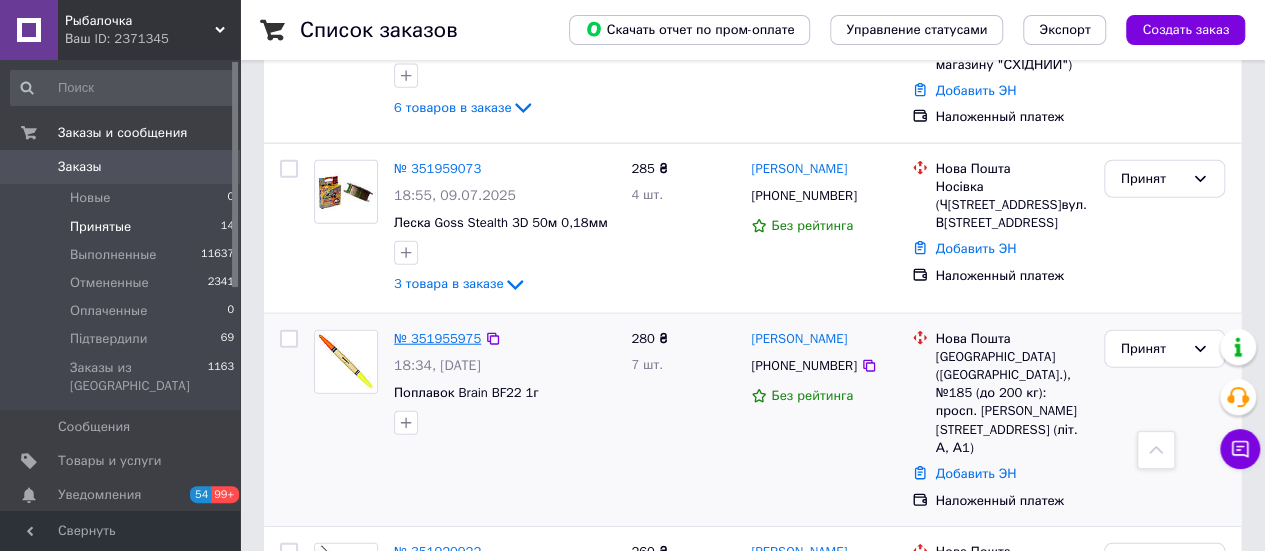 click on "№ 351955975" at bounding box center (437, 338) 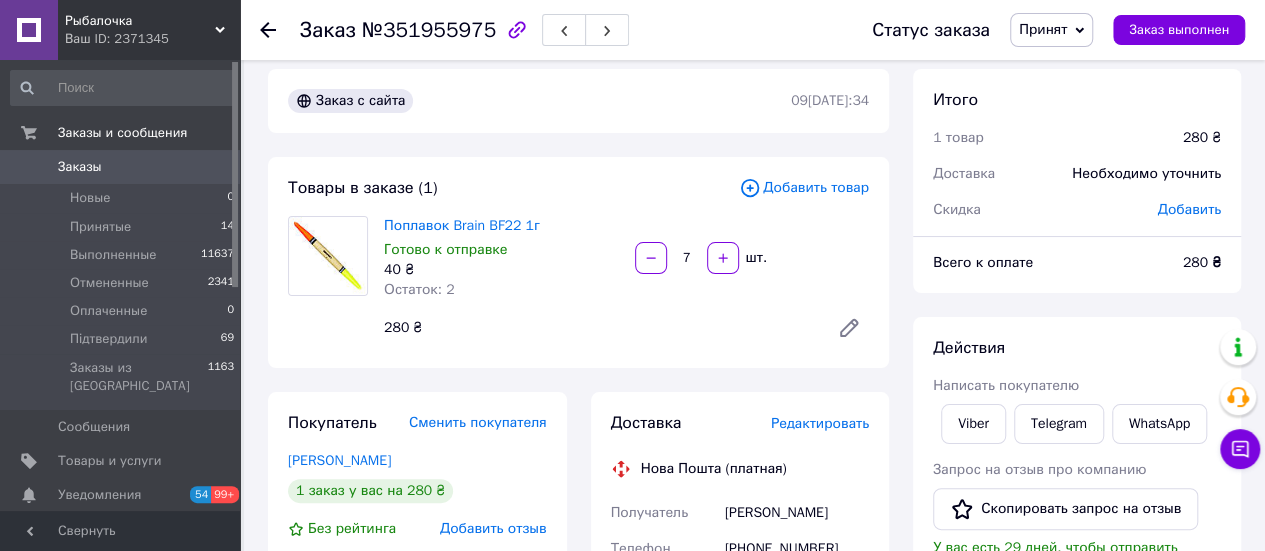 scroll, scrollTop: 0, scrollLeft: 0, axis: both 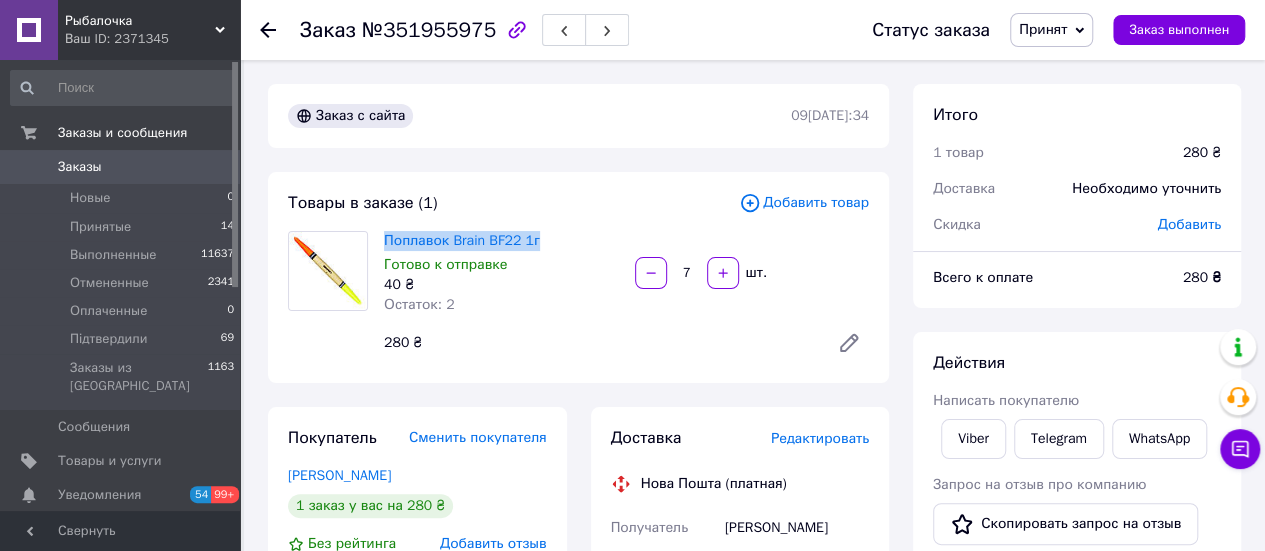 drag, startPoint x: 378, startPoint y: 239, endPoint x: 538, endPoint y: 240, distance: 160.00313 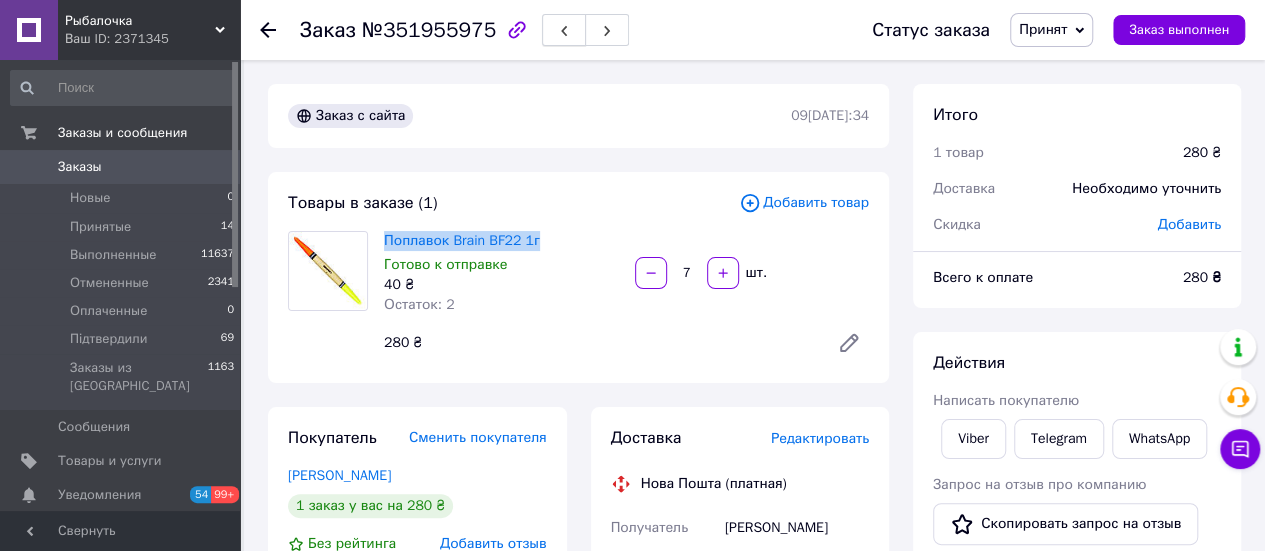 click at bounding box center [564, 30] 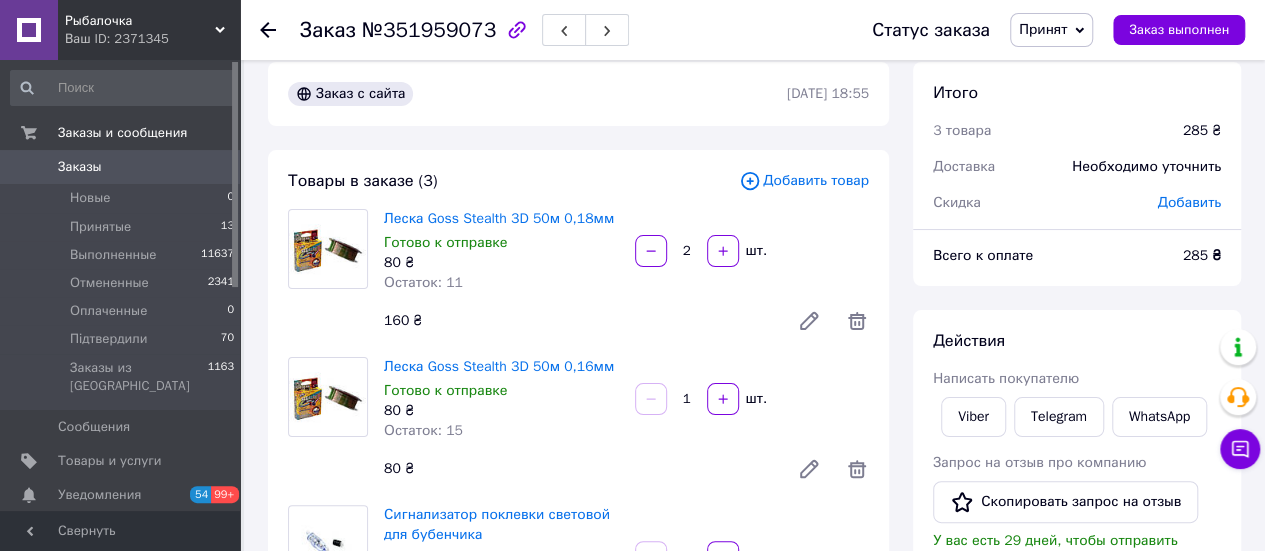 scroll, scrollTop: 0, scrollLeft: 0, axis: both 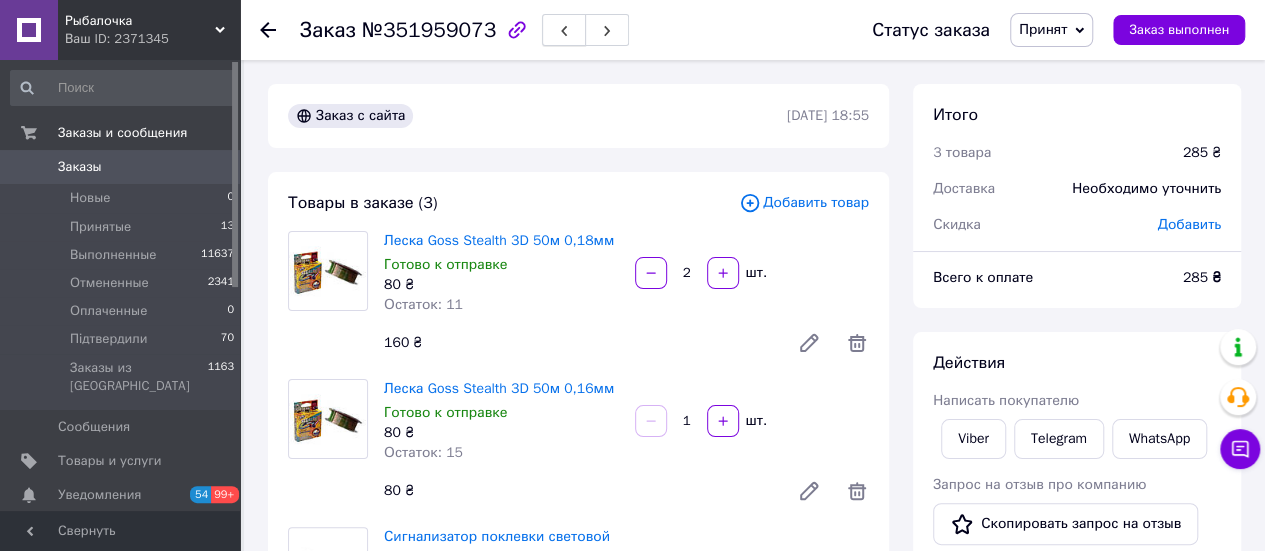 click at bounding box center [564, 30] 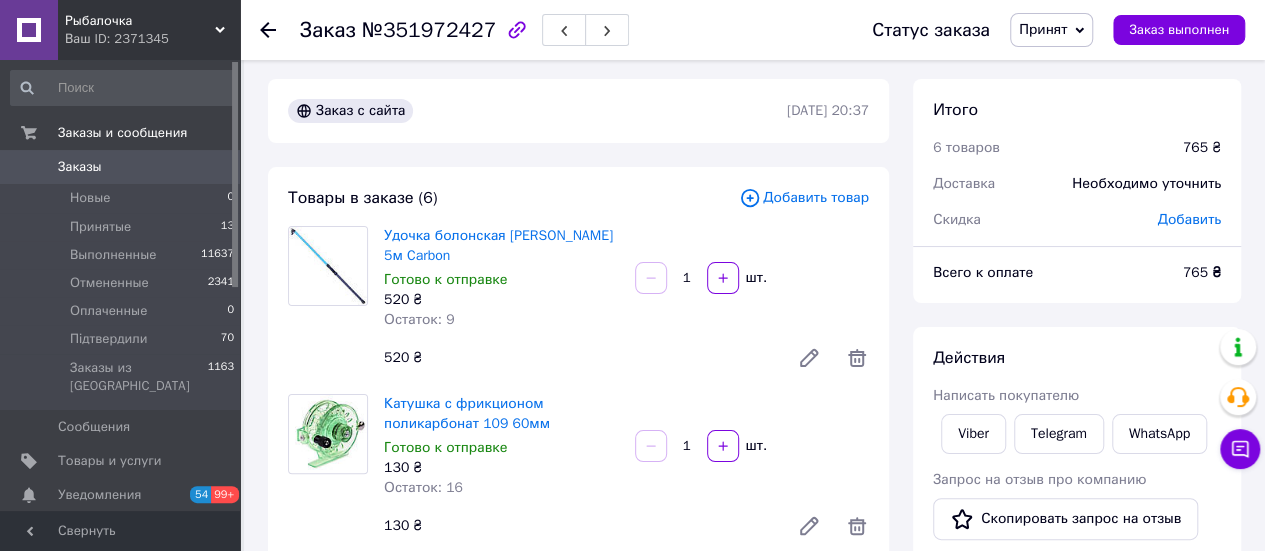 scroll, scrollTop: 0, scrollLeft: 0, axis: both 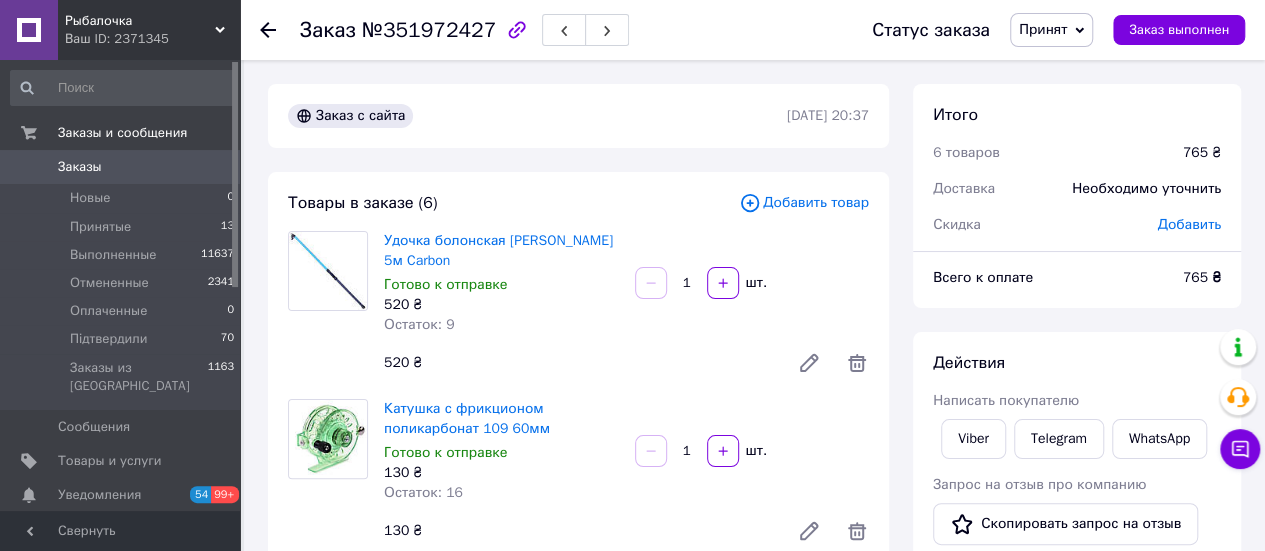 click on "Заказ №351972427 Статус заказа Принят Выполнен Отменен Оплаченный Підтвердили Заказ выполнен Заказ с сайта [DATE] 20:37 Товары в заказе (6) Добавить товар Удочка болонская Kalipso Fortuna 5м Carbon Готово к отправке 520 ₴ Остаток: 9 1   шт. 520 ₴ Катушка с фрикционом поликарбонат 109 60мм Готово к отправке 130 ₴ Остаток: 16 1   шт. 130 ₴ Садок маленький зеленый Готово к отправке 60 ₴ Остаток: 18 1   шт. 60 ₴ Поплавок ПрофМонтаж [PERSON_NAME] 5г Готово к отправке 30 ₴ Остаток: 9 1   шт. 30 ₴ Кусачики Готово к отправке 15 ₴ Остаток: 12 1   шт. 15 ₴ Бубенчик на закрутке Готово к отправке 10 ₴ 1   шт." at bounding box center (754, 1219) 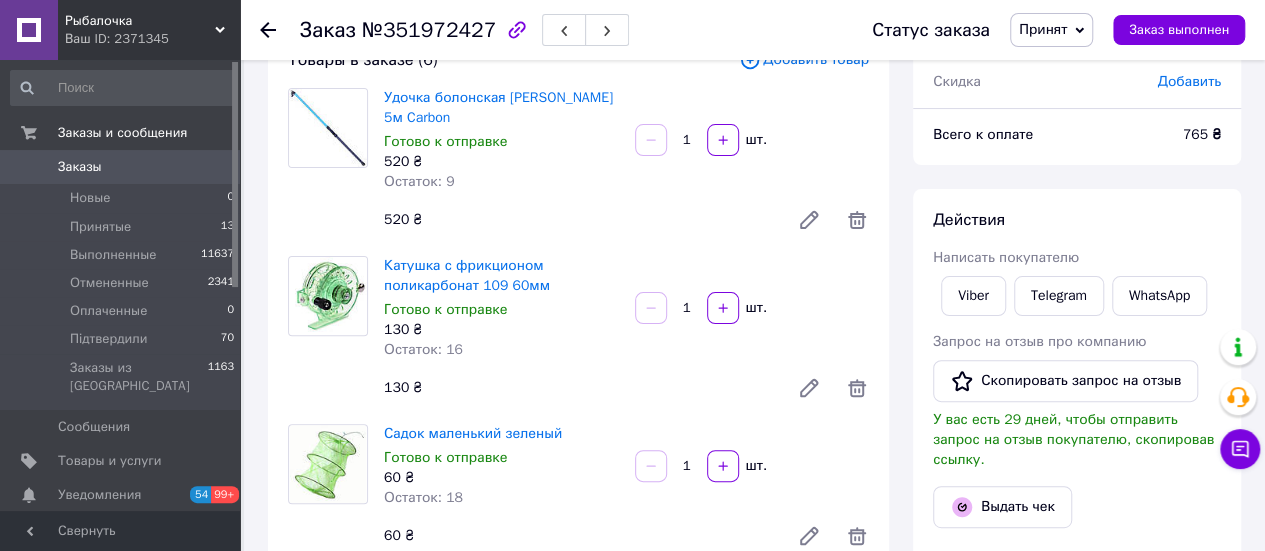 scroll, scrollTop: 0, scrollLeft: 0, axis: both 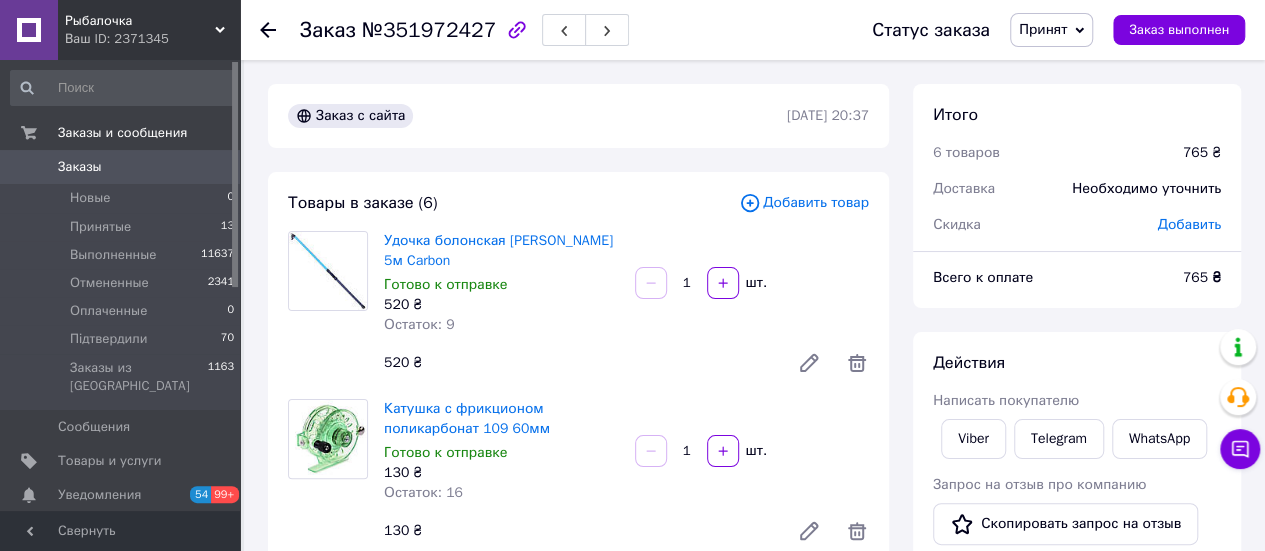 click on "Итого 6 товаров 765 ₴ Доставка Необходимо уточнить Скидка Добавить Всего к оплате 765 ₴ Действия Написать покупателю Viber Telegram WhatsApp Запрос на отзыв про компанию   Скопировать запрос на отзыв У вас есть 29 дней, чтобы отправить запрос на отзыв покупателю, скопировав ссылку.   Выдать чек   Скачать PDF   Печать PDF   Дублировать заказ Метки Личные заметки, которые видите только вы. По ним можно фильтровать заказы Примечания Осталось 300 символов Очистить Сохранить" at bounding box center (1077, 1219) 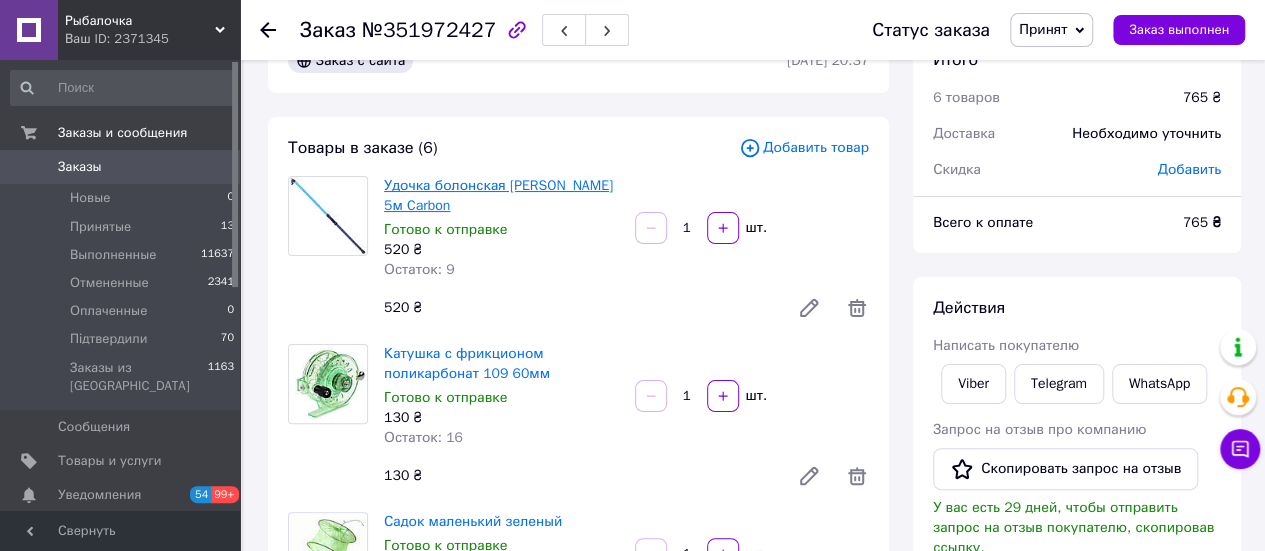 scroll, scrollTop: 100, scrollLeft: 0, axis: vertical 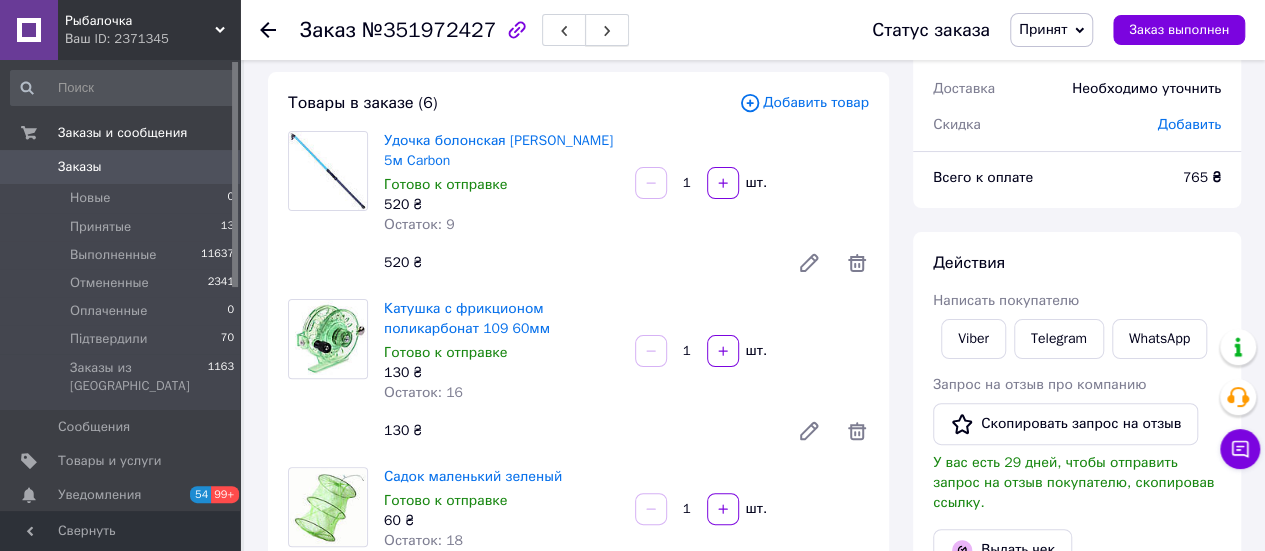 click at bounding box center [607, 30] 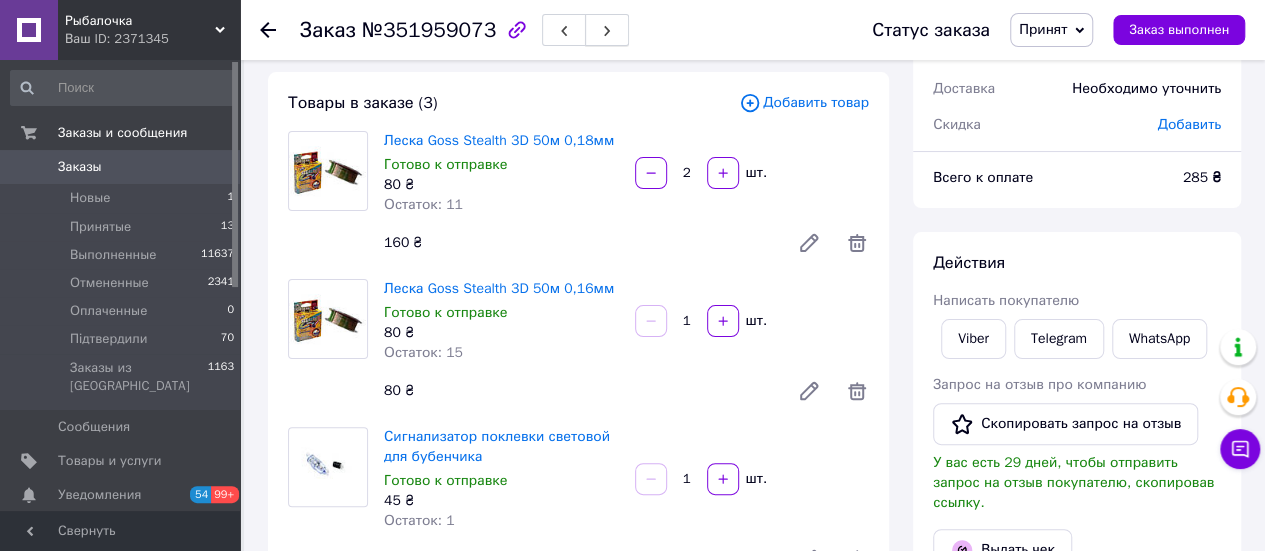 click at bounding box center [607, 30] 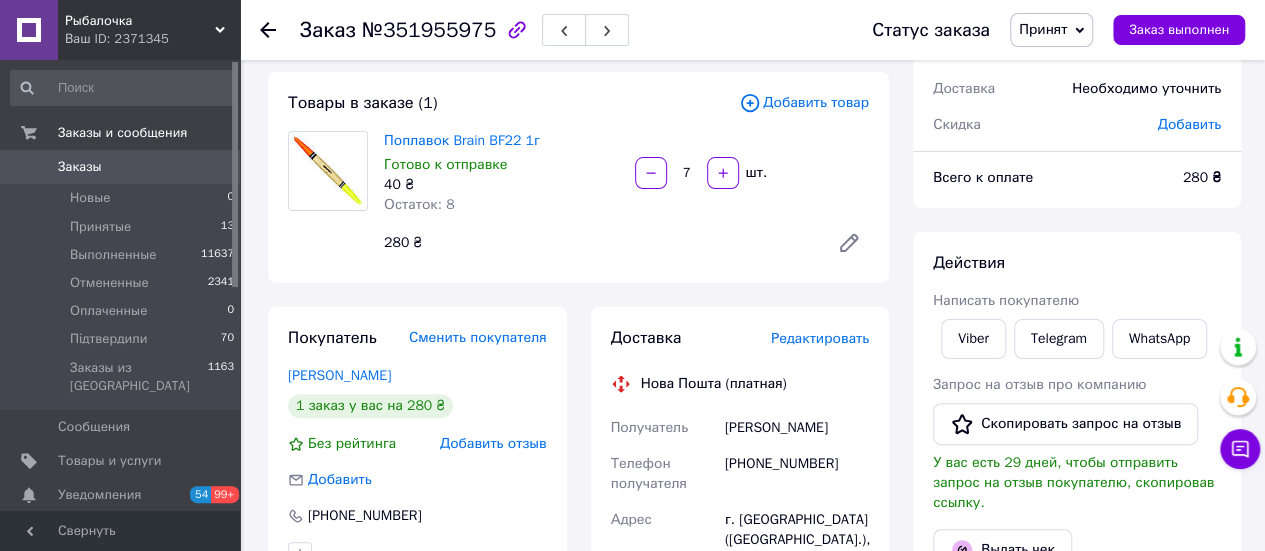 scroll, scrollTop: 0, scrollLeft: 0, axis: both 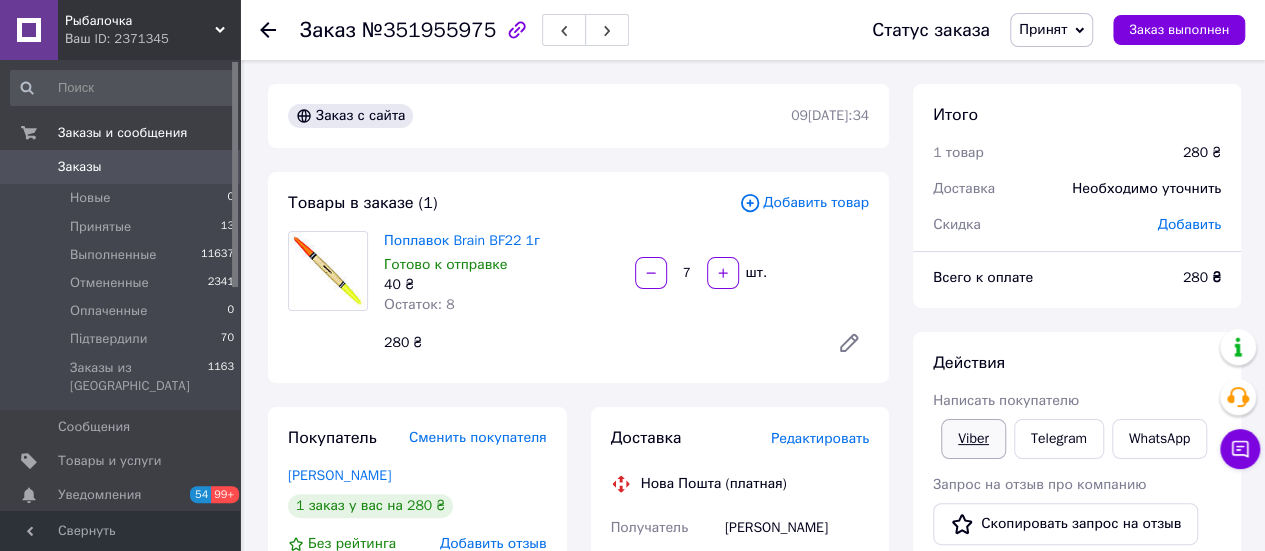 click on "Viber" at bounding box center [973, 439] 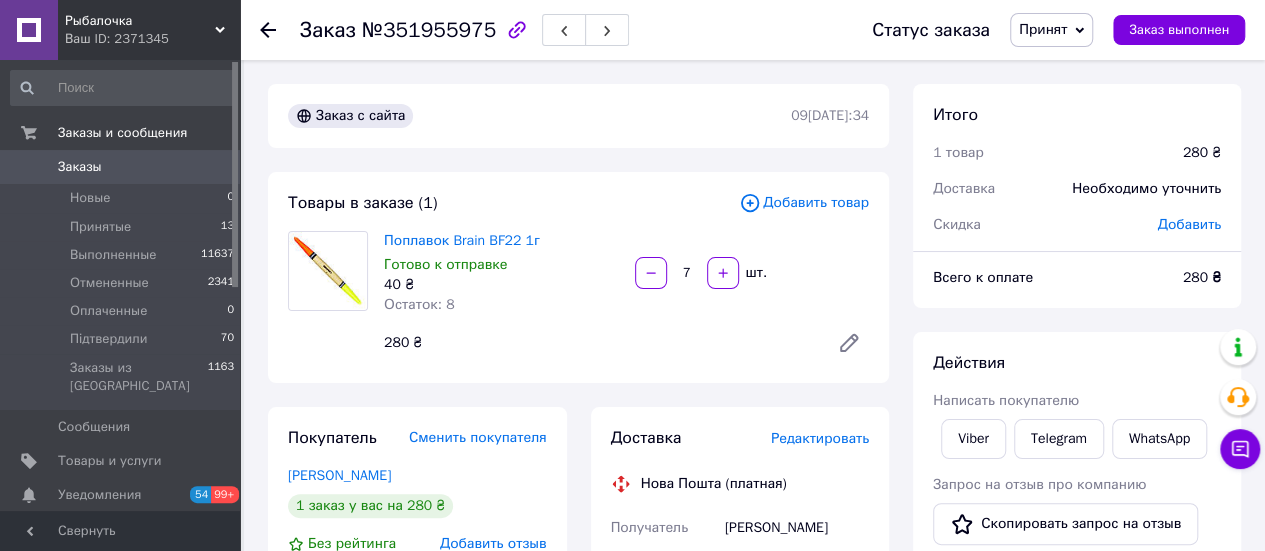 click on "Итого 1 товар 280 ₴ Доставка Необходимо уточнить Скидка Добавить Всего к оплате 280 ₴ Действия Написать покупателю Viber Telegram WhatsApp Запрос на отзыв про компанию   Скопировать запрос на отзыв У вас есть 29 дней, чтобы отправить запрос на отзыв покупателю, скопировав ссылку.   Выдать чек   Скачать PDF   Печать PDF   Дублировать заказ Метки Личные заметки, которые видите только вы. По ним можно фильтровать заказы Примечания Осталось 300 символов Очистить Сохранить" at bounding box center (1077, 811) 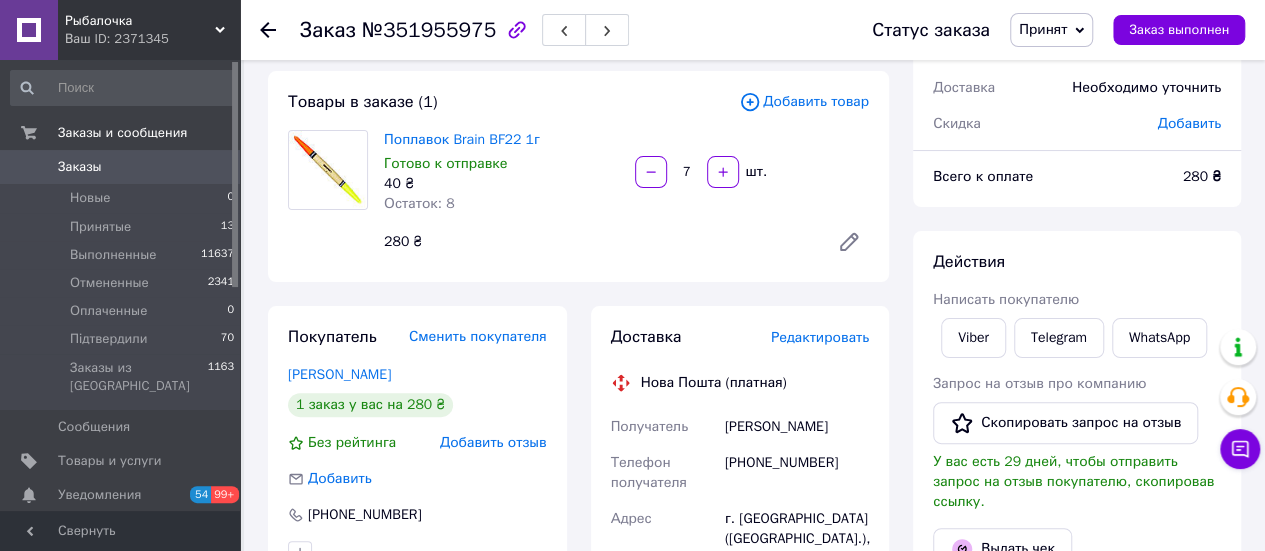 scroll, scrollTop: 100, scrollLeft: 0, axis: vertical 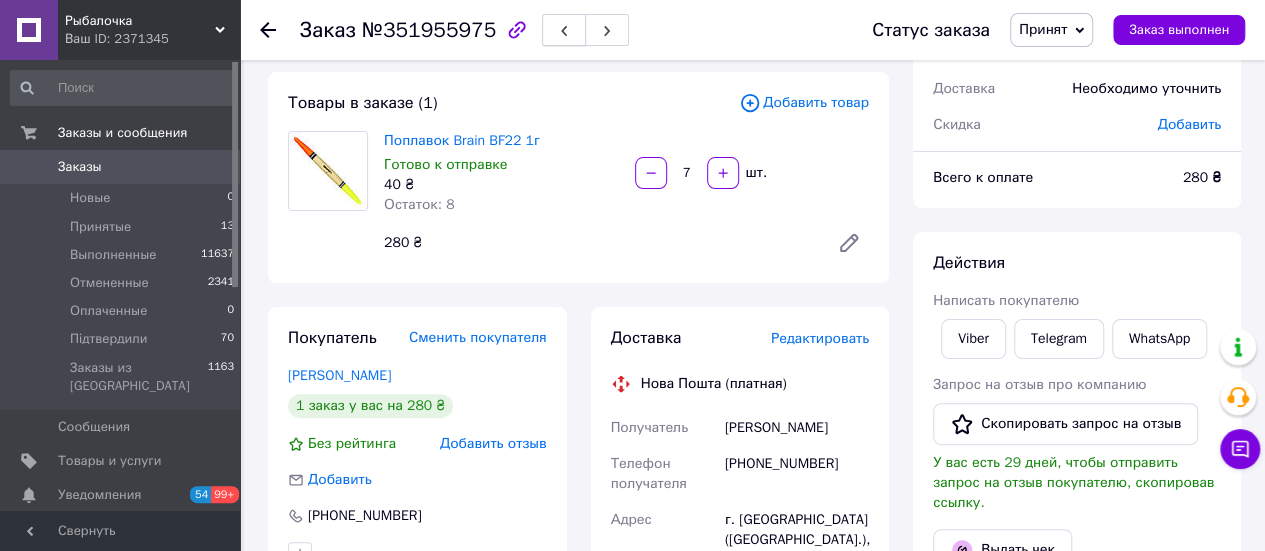 click at bounding box center (564, 30) 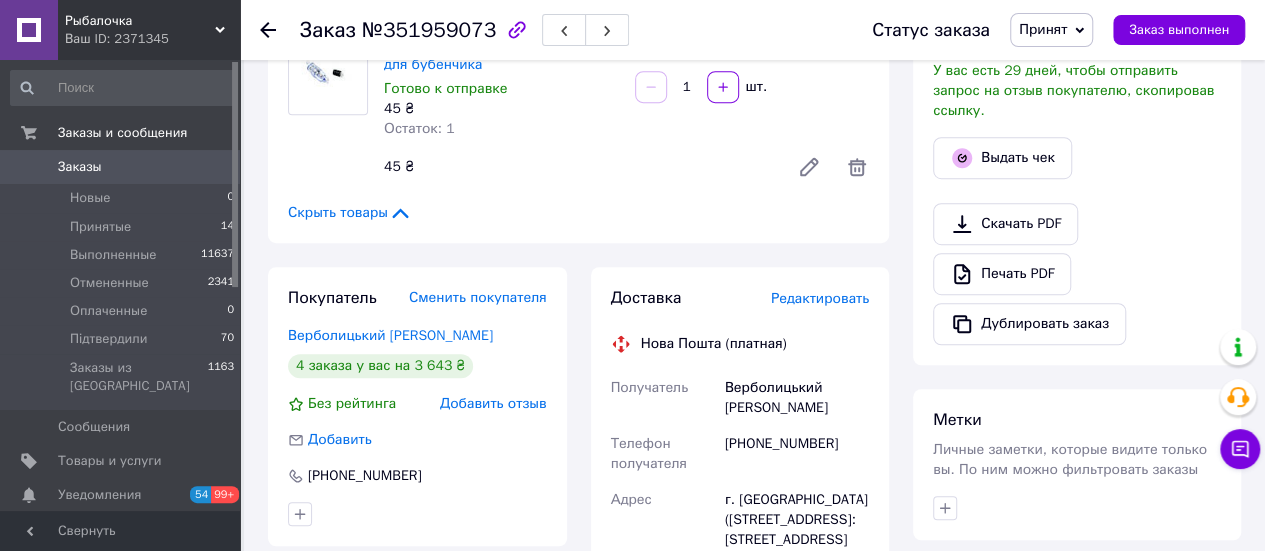 scroll, scrollTop: 500, scrollLeft: 0, axis: vertical 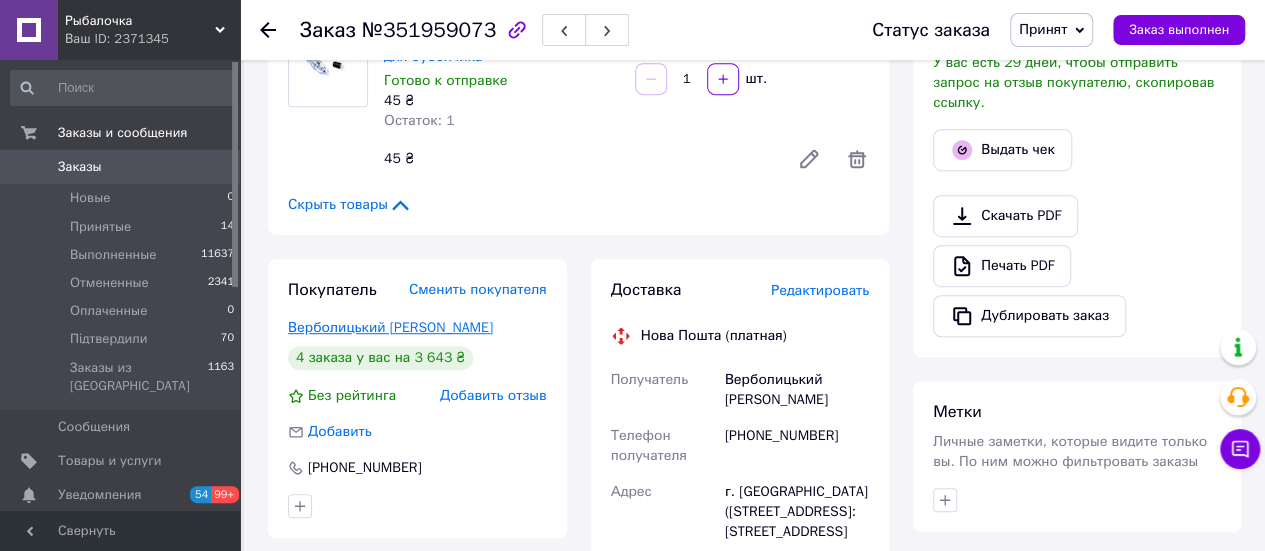 click on "Верболицький [PERSON_NAME]" at bounding box center [390, 327] 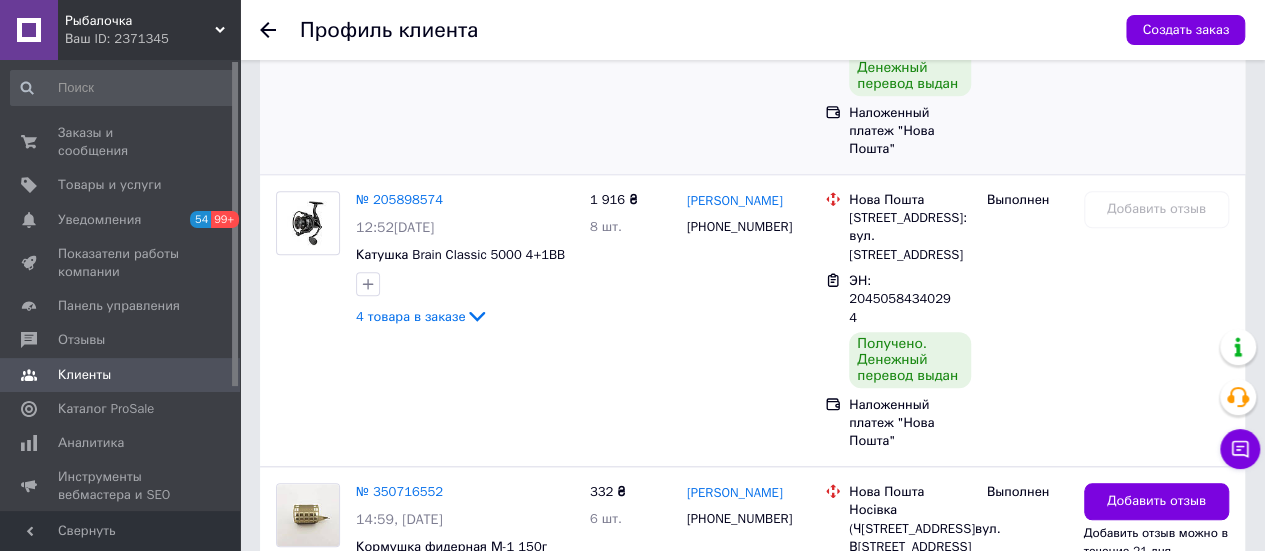 scroll, scrollTop: 1066, scrollLeft: 0, axis: vertical 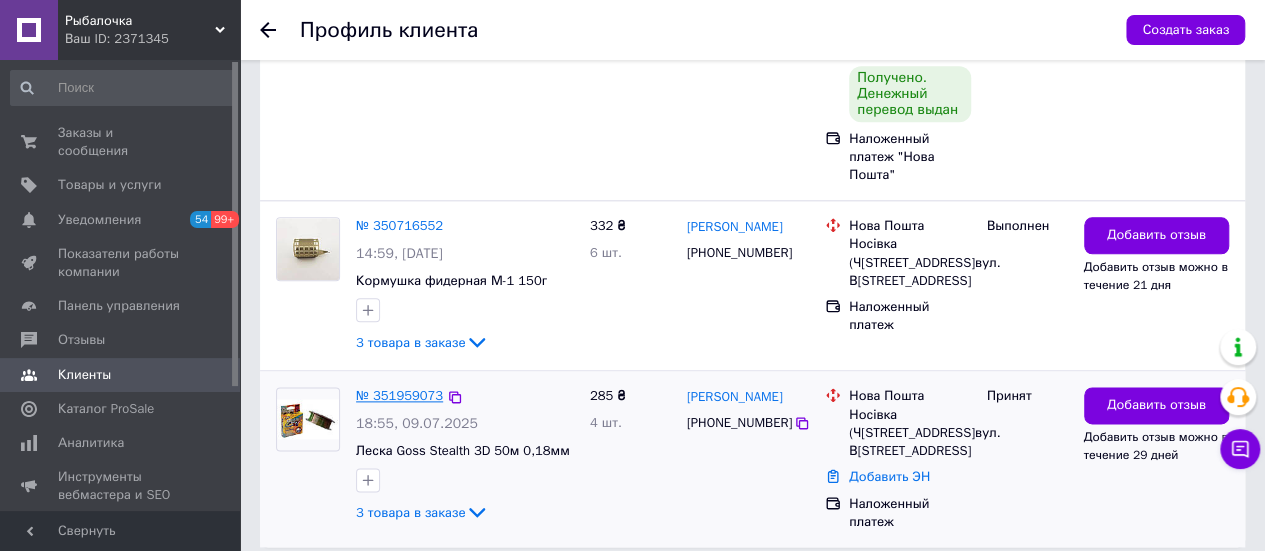 click on "№ 351959073" at bounding box center (399, 395) 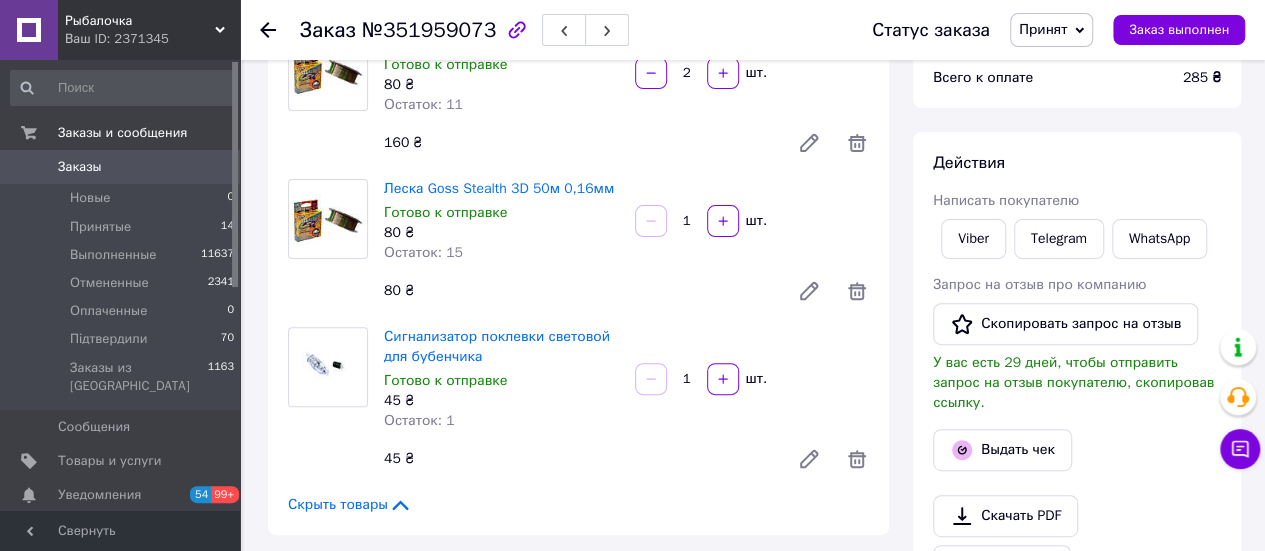 scroll, scrollTop: 100, scrollLeft: 0, axis: vertical 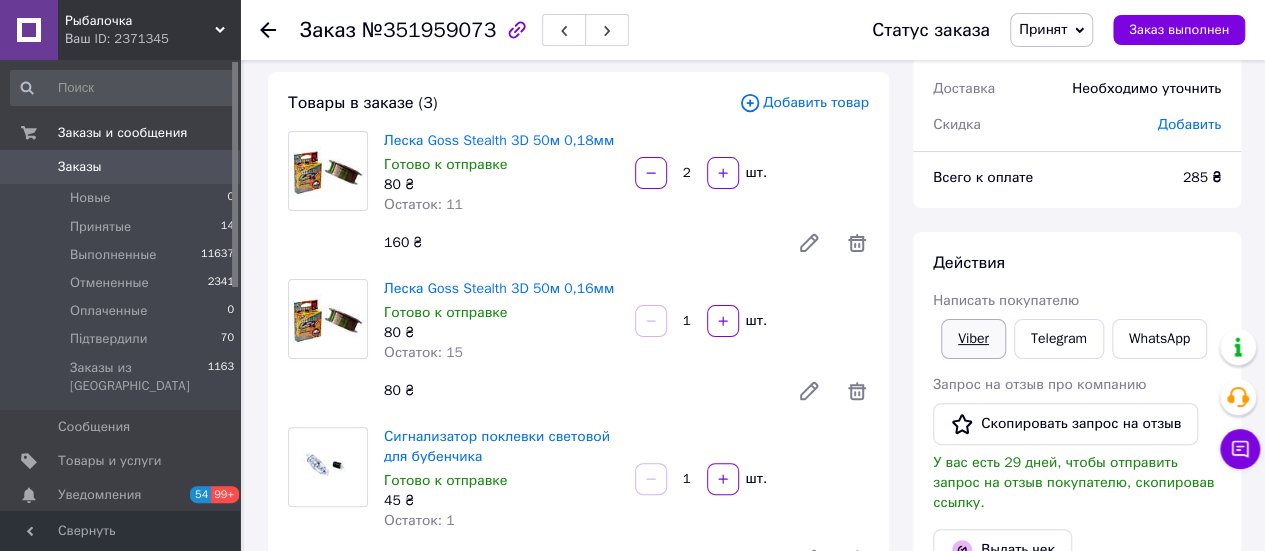 click on "Viber" at bounding box center (973, 339) 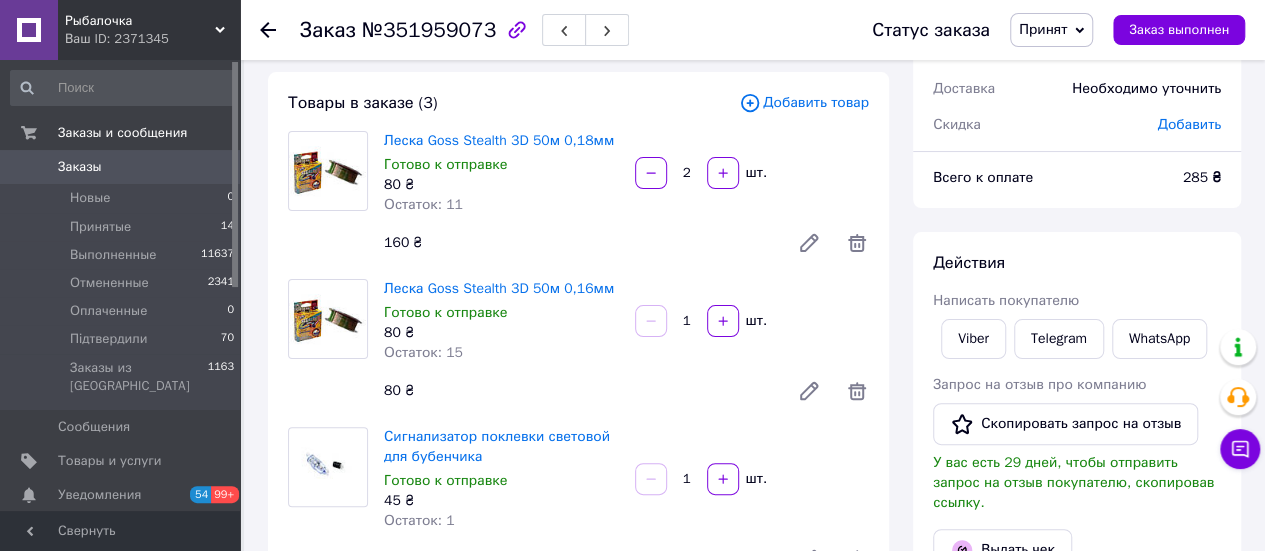 click on "Итого 3 товара 285 ₴ Доставка Необходимо уточнить Скидка Добавить Всего к оплате 285 ₴ Действия Написать покупателю Viber Telegram WhatsApp Запрос на отзыв про компанию   Скопировать запрос на отзыв У вас есть 29 дней, чтобы отправить запрос на отзыв покупателю, скопировав ссылку.   Выдать чек   Скачать PDF   Печать PDF   Дублировать заказ Метки Личные заметки, которые видите только вы. По ним можно фильтровать заказы Примечания Осталось 300 символов Очистить Сохранить" at bounding box center [1077, 857] 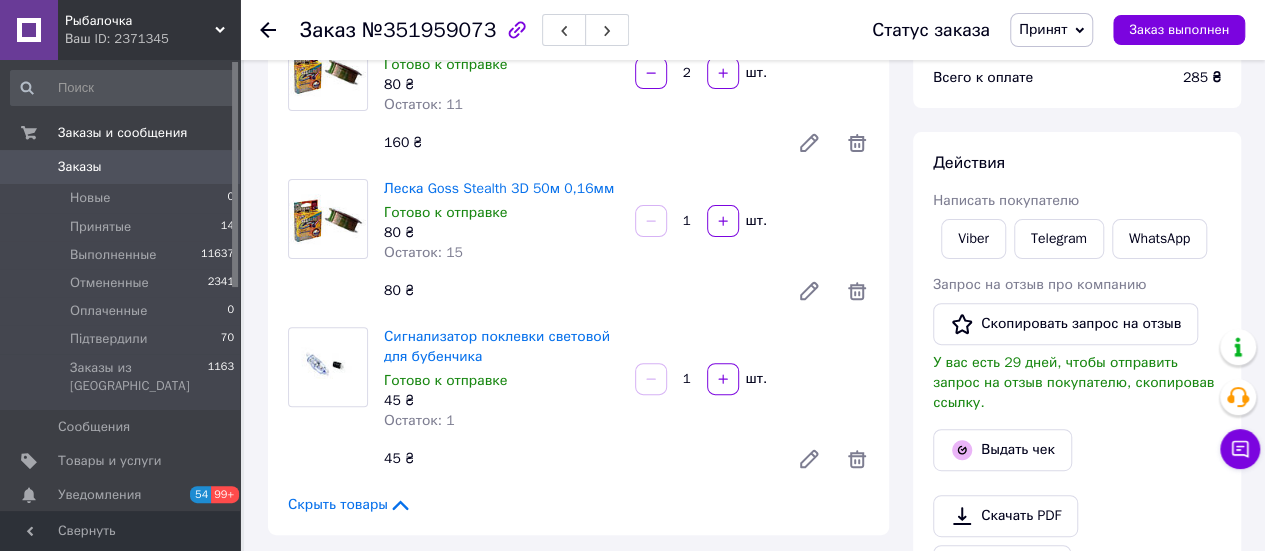 scroll, scrollTop: 0, scrollLeft: 0, axis: both 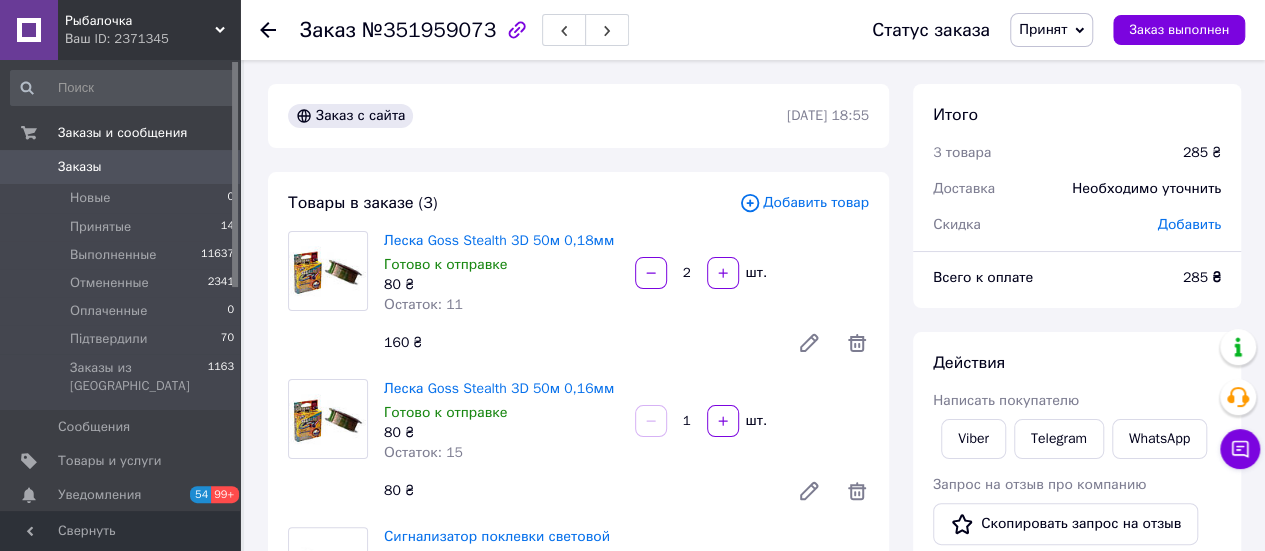 click on "Принят" at bounding box center (1051, 30) 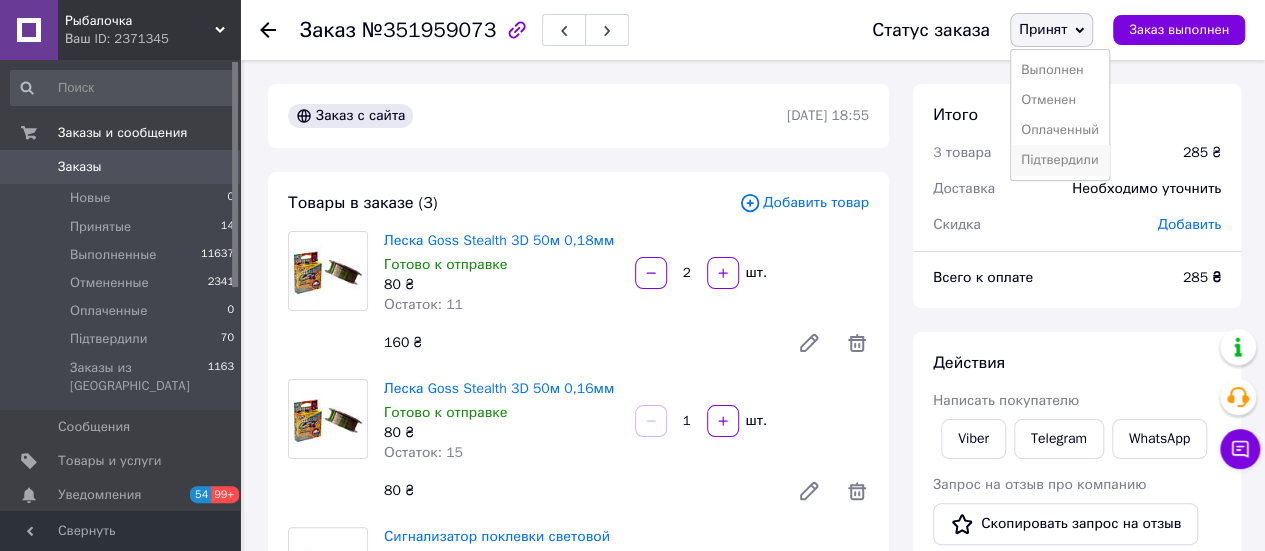 click on "Підтвердили" at bounding box center (1060, 160) 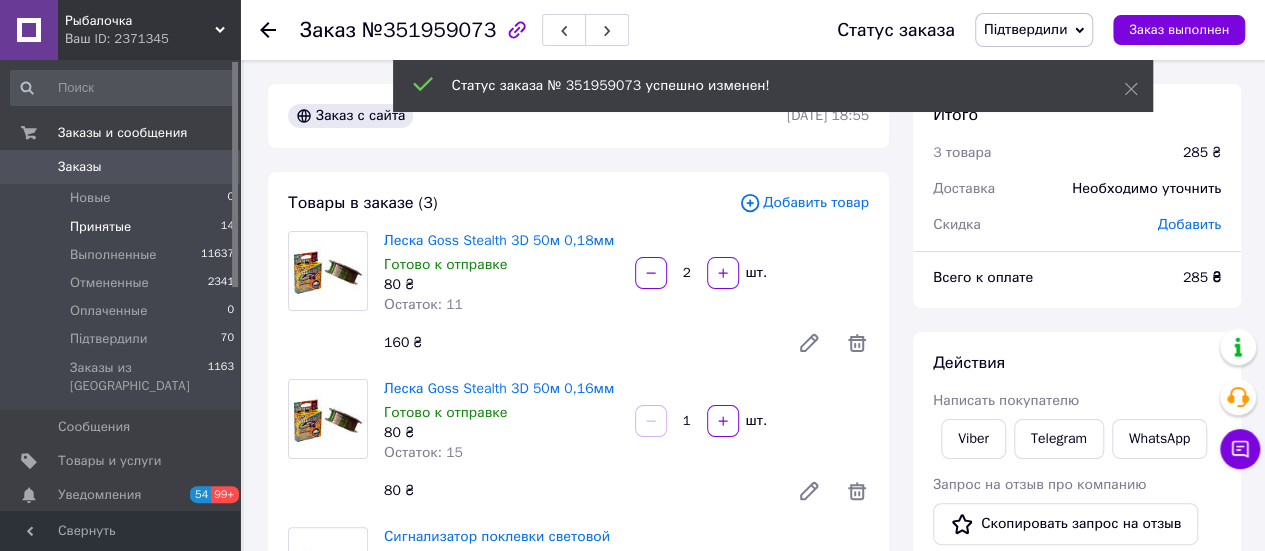 click on "Принятые" at bounding box center (100, 227) 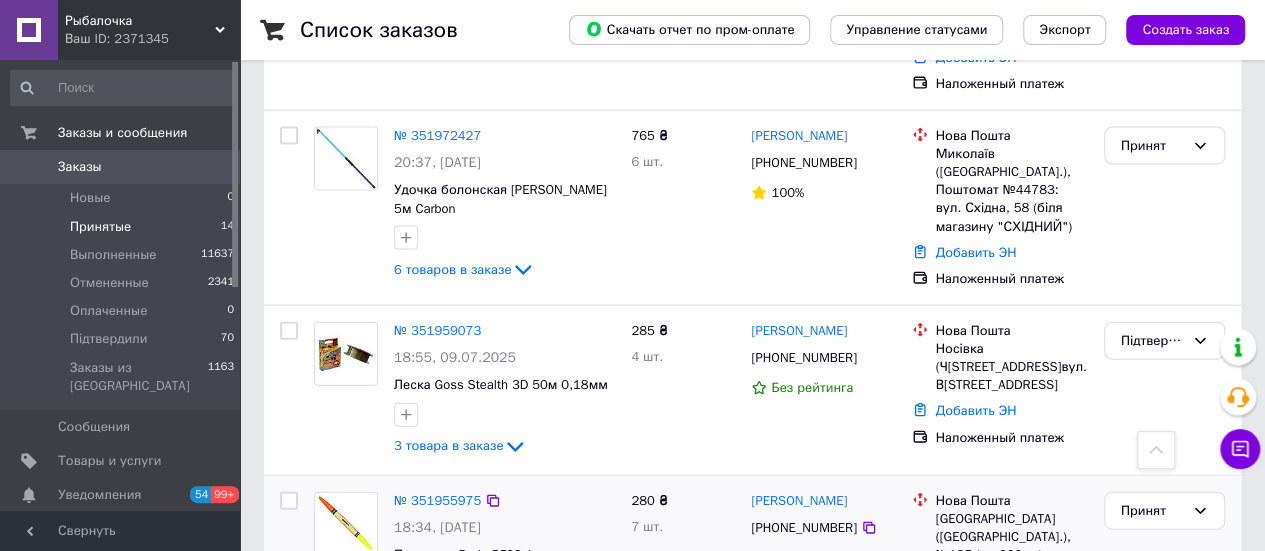 scroll, scrollTop: 2300, scrollLeft: 0, axis: vertical 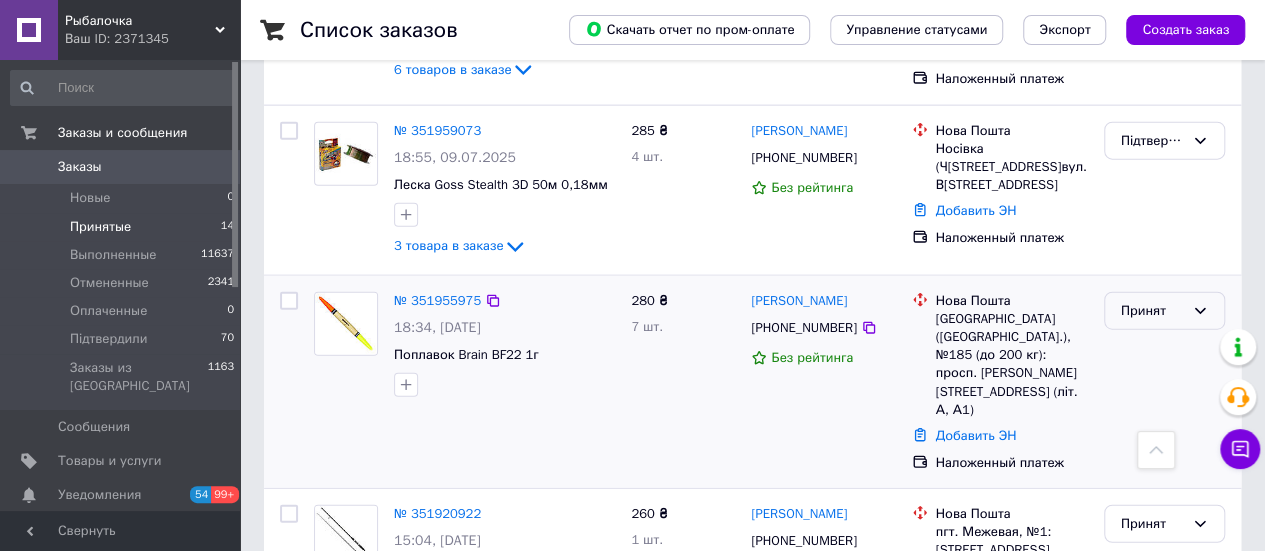 click 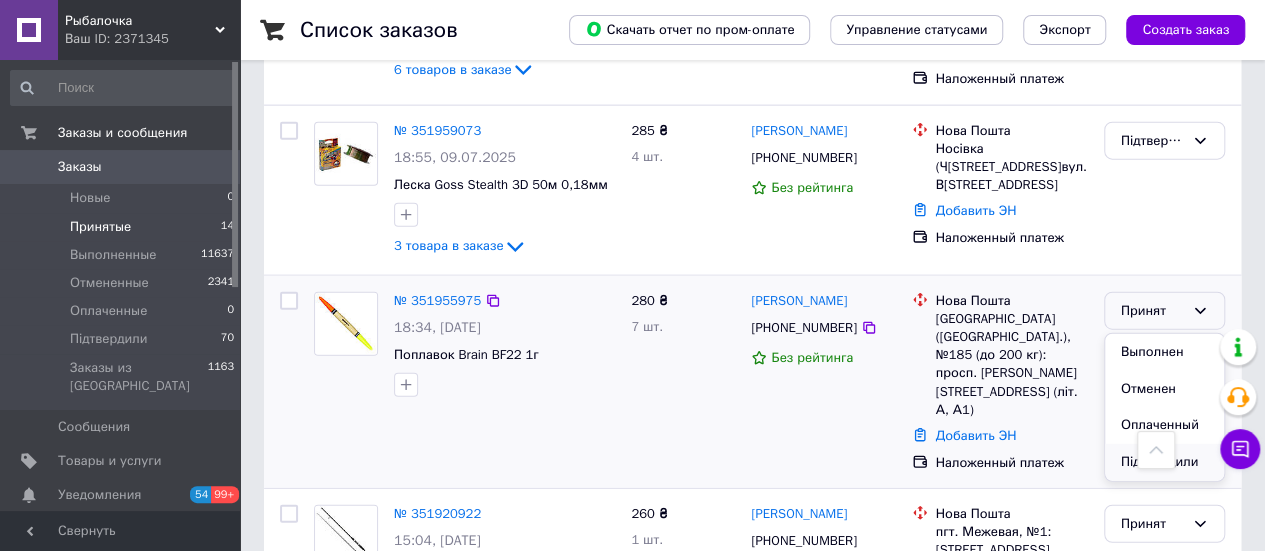 click on "Підтвердили" at bounding box center (1164, 462) 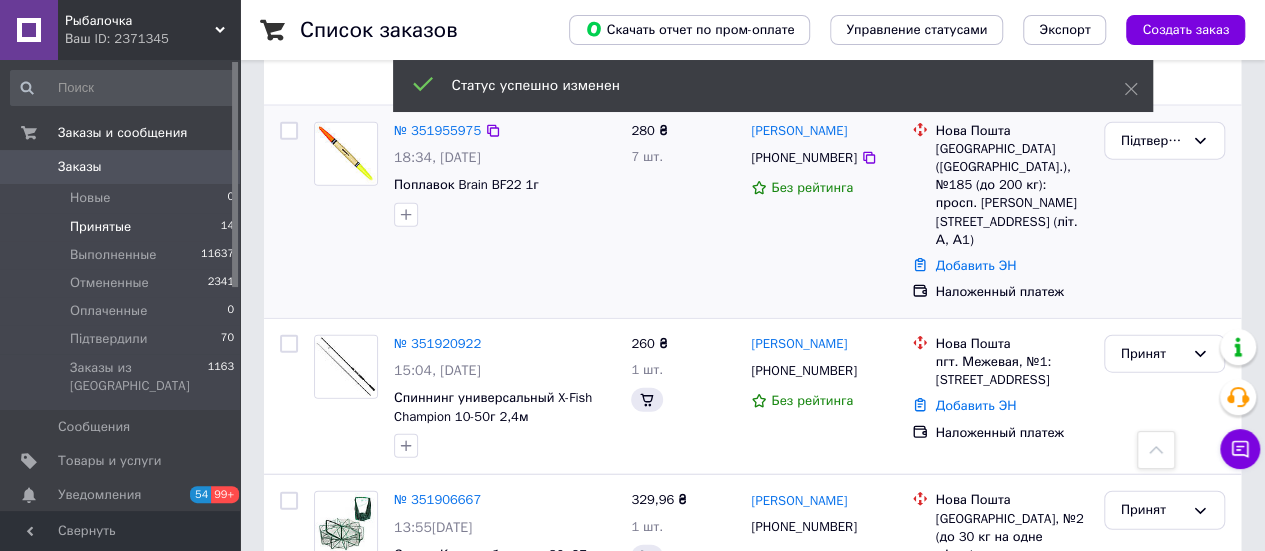 scroll, scrollTop: 2292, scrollLeft: 0, axis: vertical 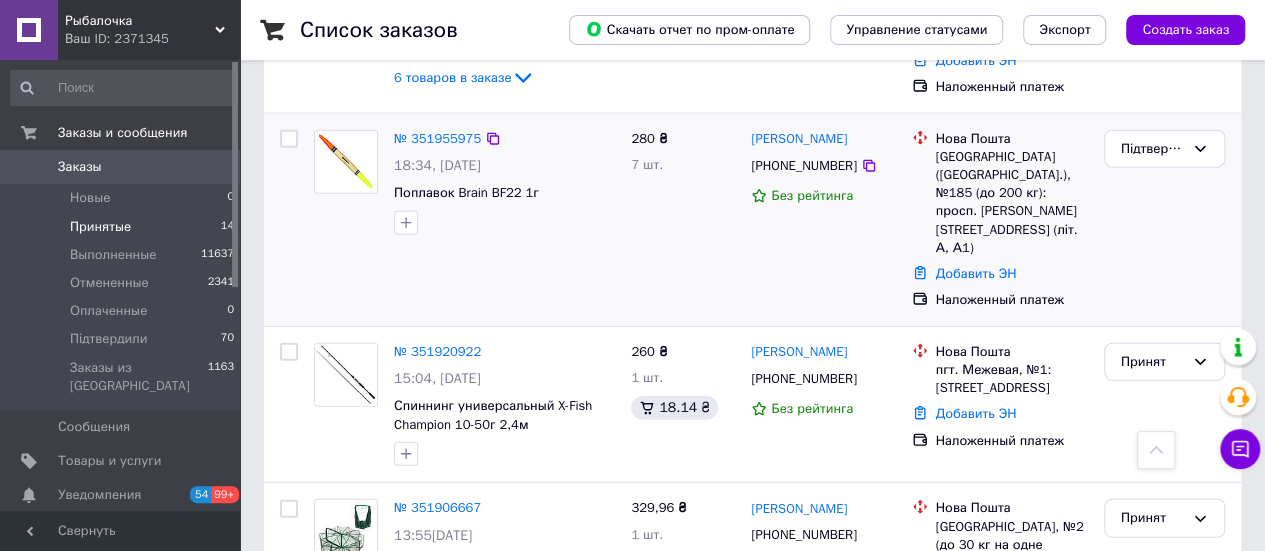click on "Список заказов   Скачать отчет по пром-оплате Управление статусами Экспорт Создать заказ -253.06 ₴ реальных средств на балансе Пополнить баланс Через 3 дня товары станут неактивны Пополните Баланс ,  чтоб и далее получать заказы 1 Фильтры Сохраненные фильтры: Принятые (14) Статус: Принятые Сбросить все Заказ Сумма Покупатель Доставка и оплата Статус № 352033951 11:08, 10.07.2025 Катушка с фрикционом поликарбонат Winner 70V 3 товара в заказе 869,70 ₴ 5 шт. Максим Слюсаренко +380666040926 100% Нова Пошта пгт. Брусилов (Житомирская обл.), №1: ул. Митрополита Илариона, 11 Добавить ЭН Принят 100%" at bounding box center [752, -805] 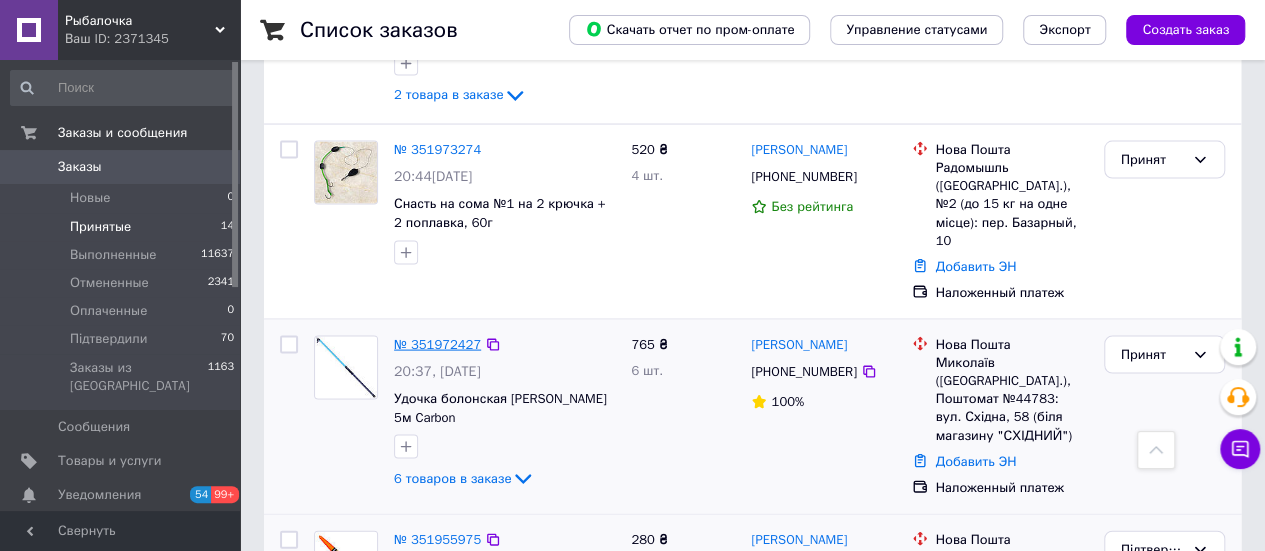 click on "№ 351972427" at bounding box center (437, 343) 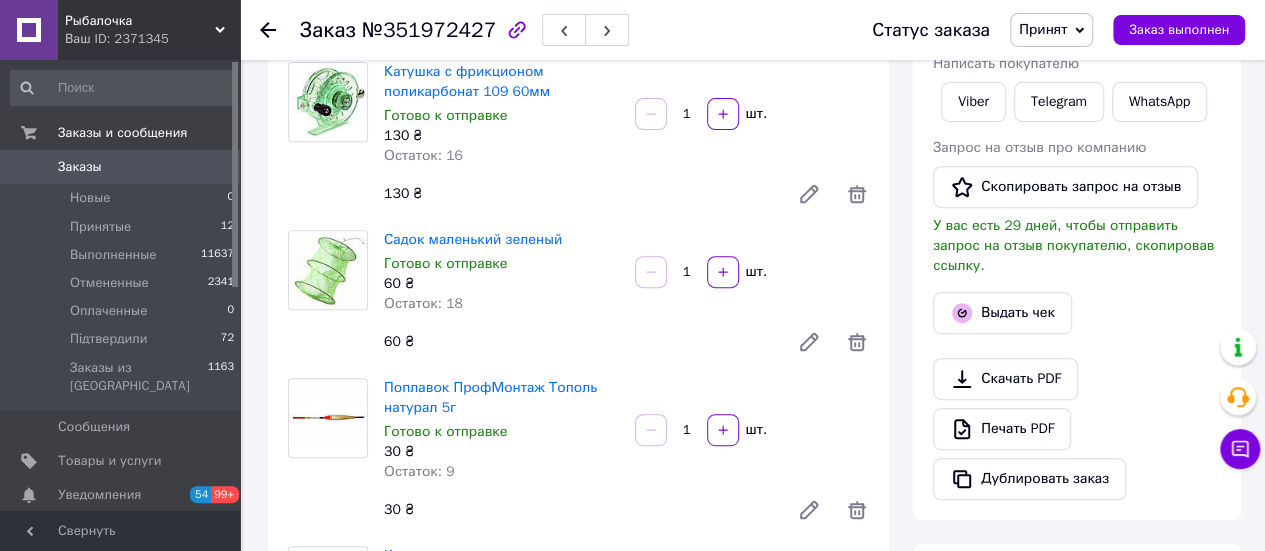 scroll, scrollTop: 306, scrollLeft: 0, axis: vertical 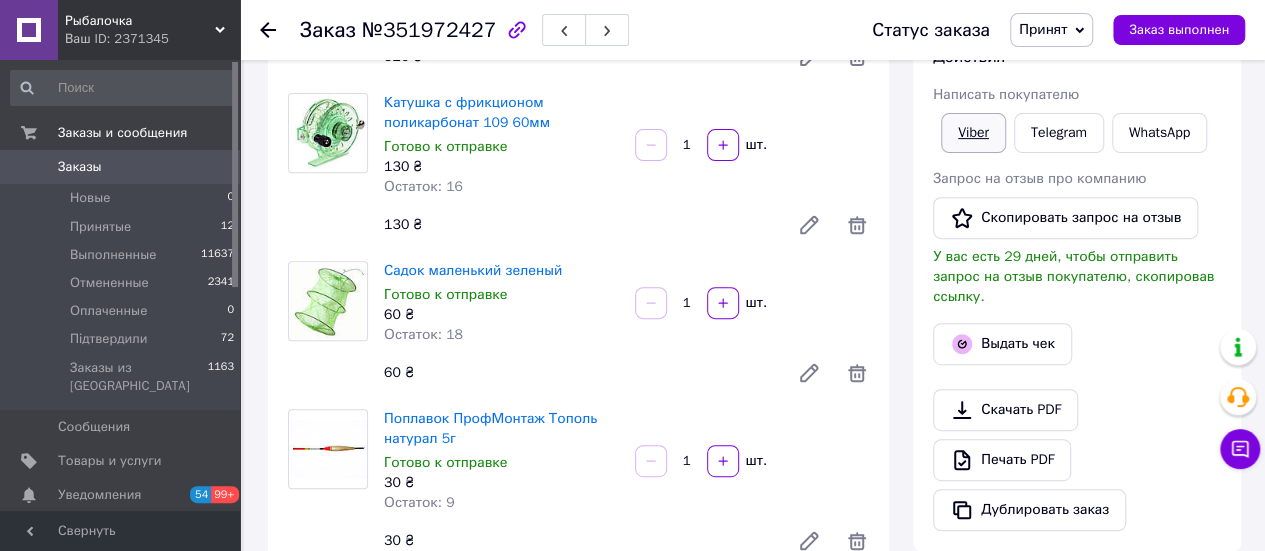 click on "Viber" at bounding box center [973, 133] 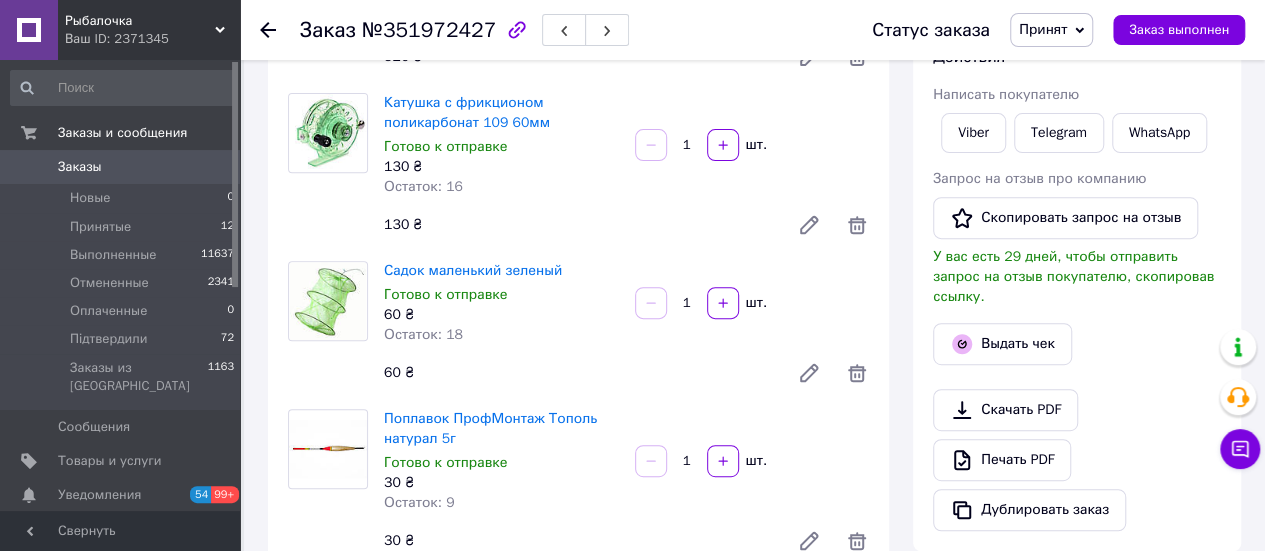 click on "Заказ №351972427 Статус заказа Принят Выполнен Отменен Оплаченный Підтвердили Заказ выполнен Заказ с сайта [DATE] 20:37 Товары в заказе (6) Добавить товар Удочка болонская Kalipso Fortuna 5м Carbon Готово к отправке 520 ₴ Остаток: 9 1   шт. 520 ₴ Катушка с фрикционом поликарбонат 109 60мм Готово к отправке 130 ₴ Остаток: 16 1   шт. 130 ₴ Садок маленький зеленый Готово к отправке 60 ₴ Остаток: 18 1   шт. 60 ₴ Поплавок ПрофМонтаж [PERSON_NAME] 5г Готово к отправке 30 ₴ Остаток: 9 1   шт. 30 ₴ Кусачики Готово к отправке 15 ₴ Остаток: 12 1   шт. 15 ₴ Бубенчик на закрутке Готово к отправке 10 ₴ 1   шт." at bounding box center [754, 913] 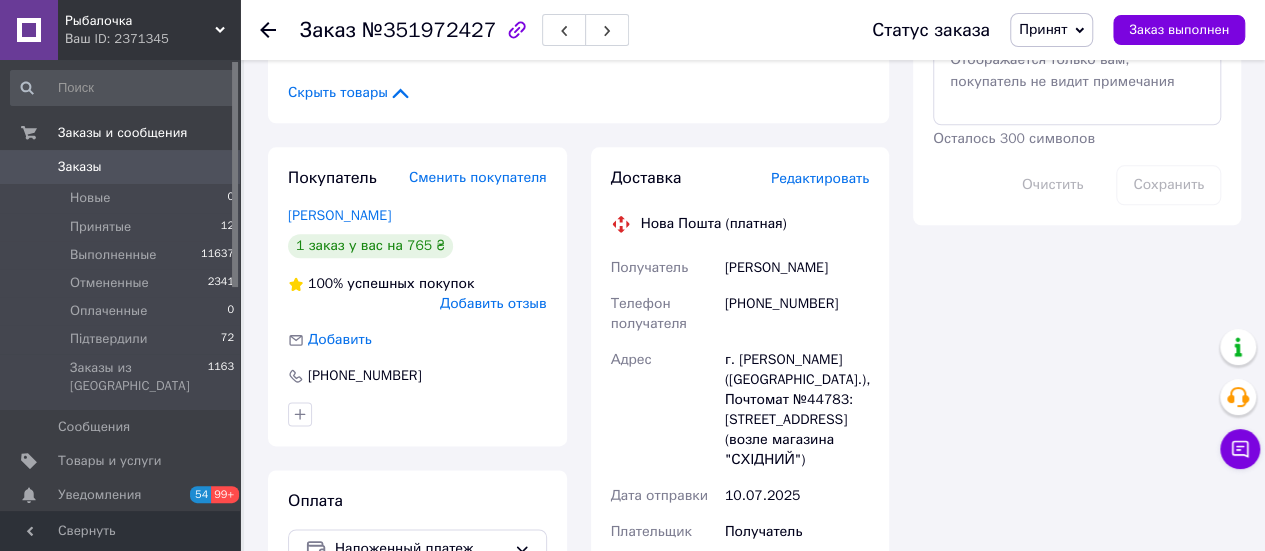 scroll, scrollTop: 1106, scrollLeft: 0, axis: vertical 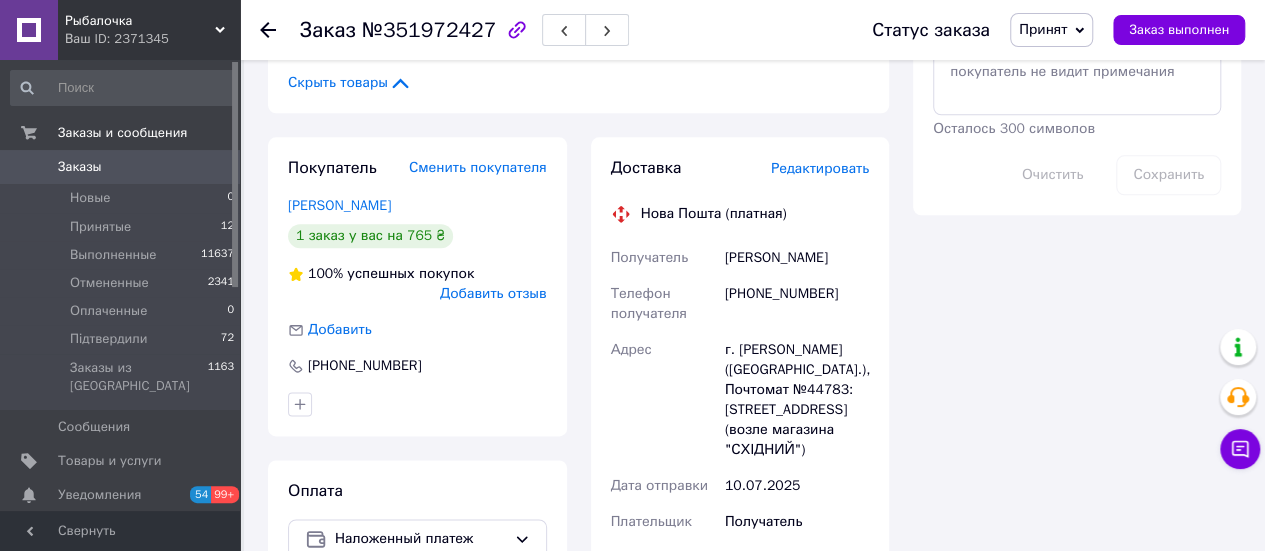 click on "Итого 6 товаров 765 ₴ Доставка Необходимо уточнить Скидка Добавить Всего к оплате 765 ₴ Действия Написать покупателю Viber Telegram WhatsApp Запрос на отзыв про компанию   Скопировать запрос на отзыв У вас есть 29 дней, чтобы отправить запрос на отзыв покупателю, скопировав ссылку.   Выдать чек   Скачать PDF   Печать PDF   Дублировать заказ Метки Личные заметки, которые видите только вы. По ним можно фильтровать заказы Примечания Осталось 300 символов Очистить Сохранить" at bounding box center [1077, 113] 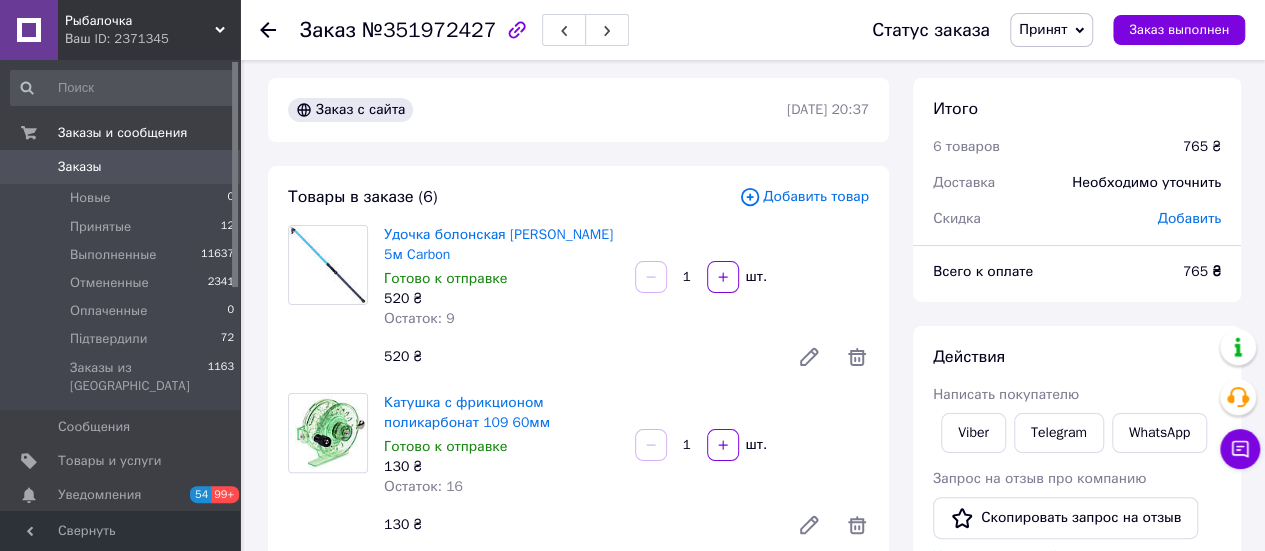 scroll, scrollTop: 0, scrollLeft: 0, axis: both 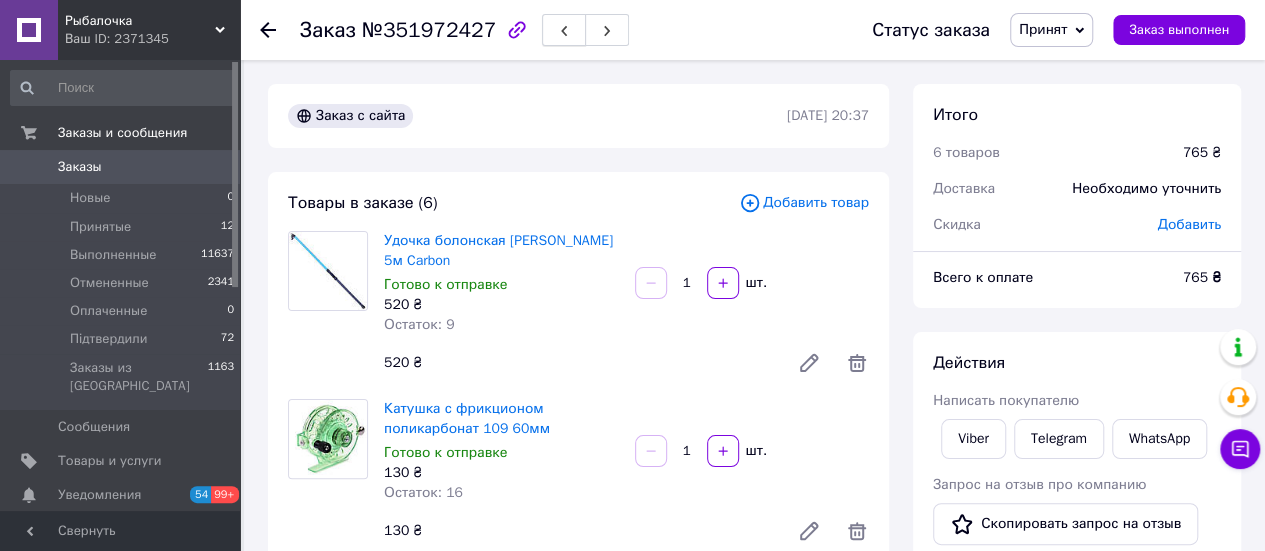 click 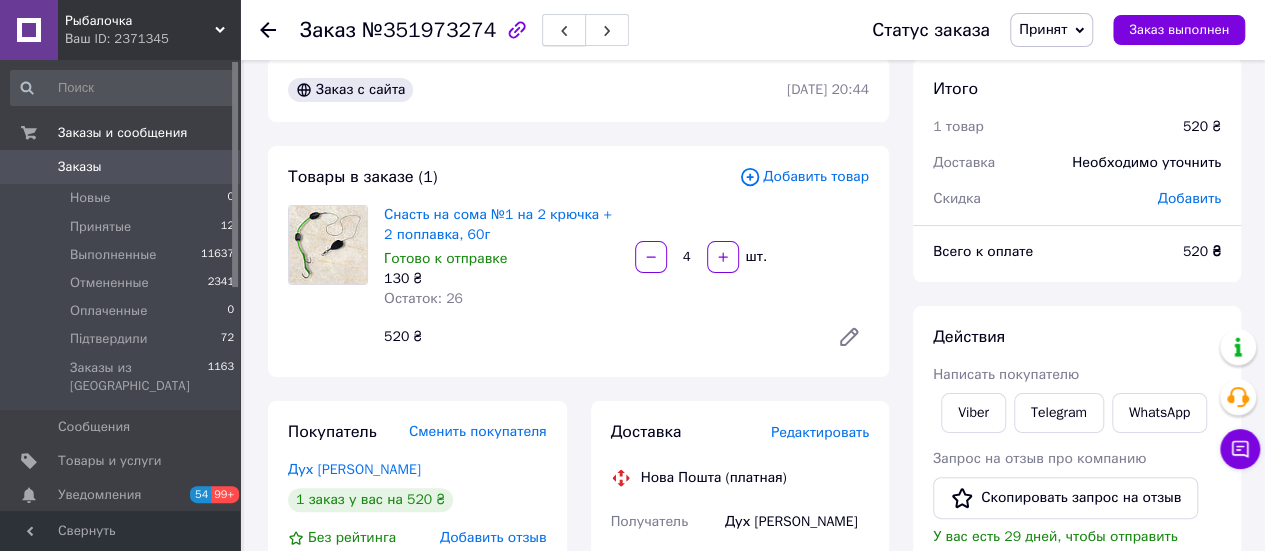 scroll, scrollTop: 100, scrollLeft: 0, axis: vertical 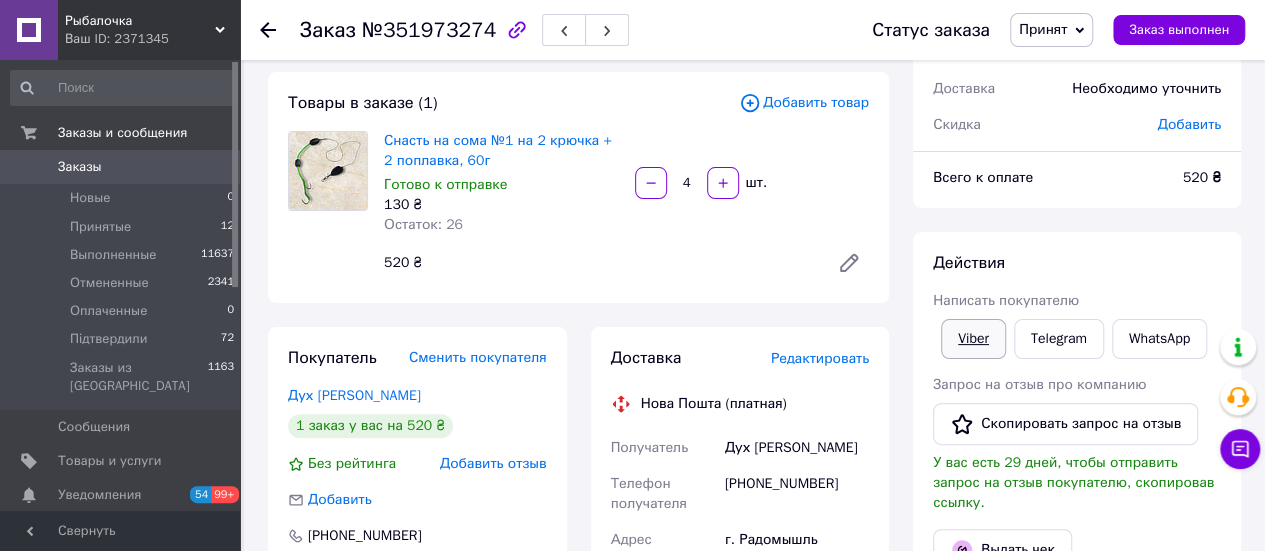 click on "Viber" at bounding box center [973, 339] 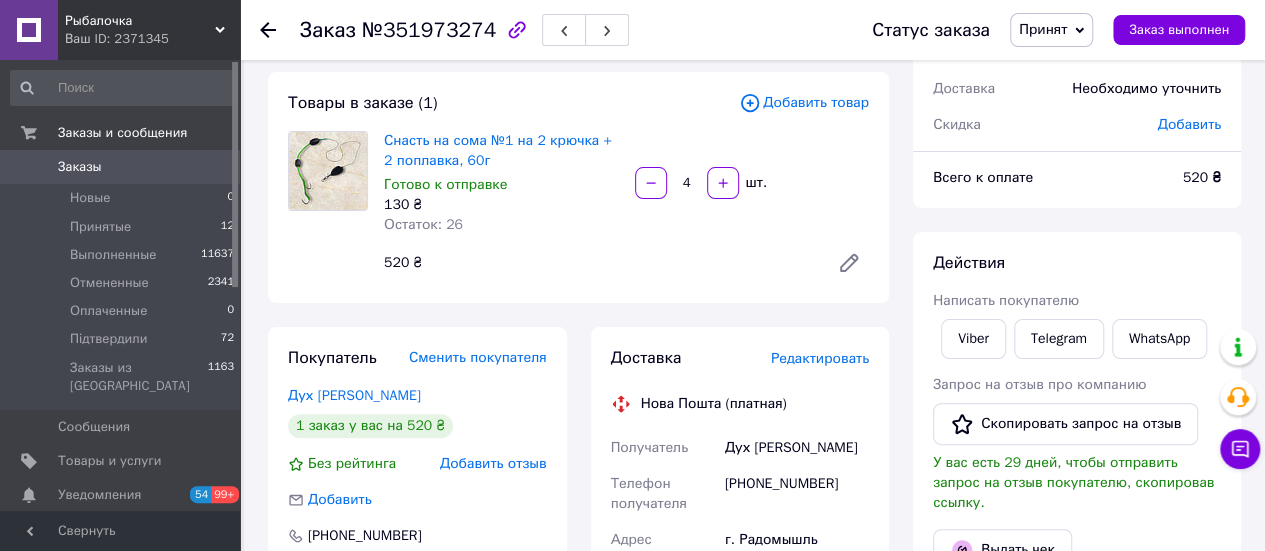 click on "Заказ №351973274 Статус заказа Принят Выполнен Отменен Оплаченный Підтвердили Заказ выполнен Заказ с сайта 09.07.2025 | 20:44 Товары в заказе (1) Добавить товар Снасть на сома №1 на 2 крючка + 2 поплавка, 60г Готово к отправке 130 ₴ Остаток: 26 4   шт. 520 ₴ Покупатель Сменить покупателя Дух Віктор 1 заказ у вас на 520 ₴ Без рейтинга   Добавить отзыв Добавить +380977192517 Оплата Наложенный платеж Доставка Редактировать Нова Пошта (платная) Получатель Дух Віктор Телефон получателя +380977192517 Адрес г. Радомышль (Житомирская обл.), №2 (до 15 кг на одне місце): пер. Базарный, 10 Дата отправки или" at bounding box center [754, 701] 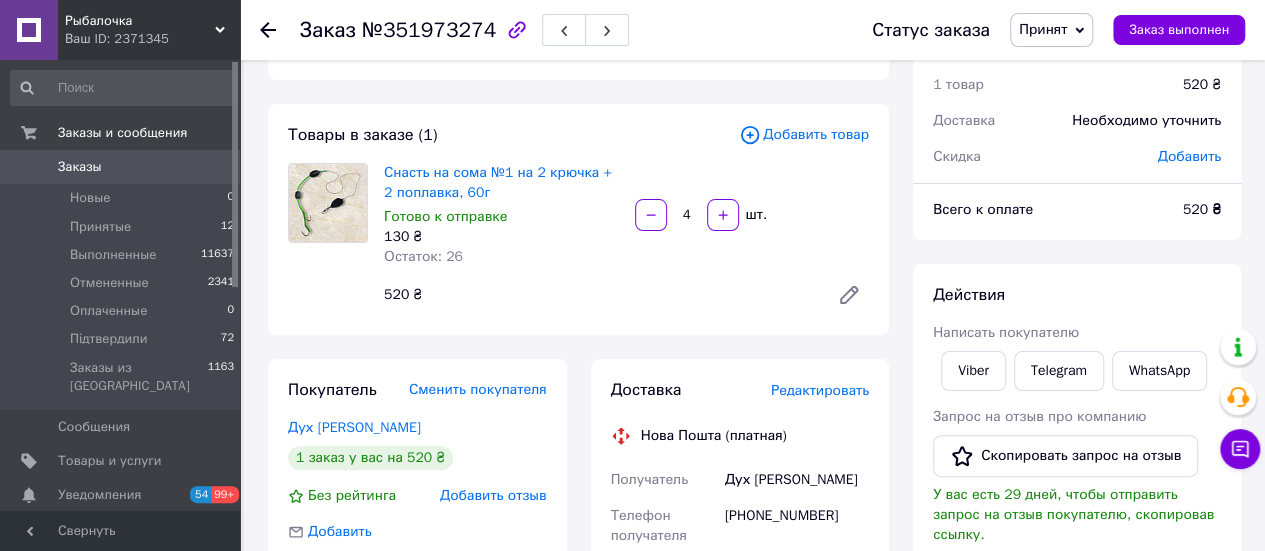 scroll, scrollTop: 100, scrollLeft: 0, axis: vertical 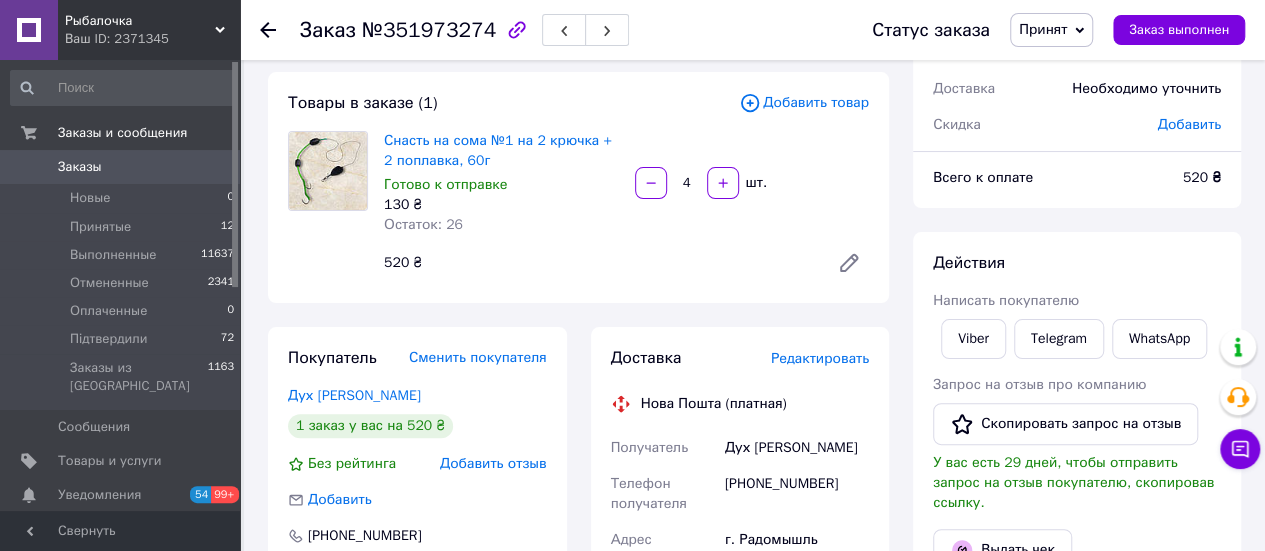 click on "Итого 1 товар 520 ₴ Доставка Необходимо уточнить Скидка Добавить Всего к оплате 520 ₴ Действия Написать покупателю Viber Telegram WhatsApp Запрос на отзыв про компанию   Скопировать запрос на отзыв У вас есть 29 дней, чтобы отправить запрос на отзыв покупателю, скопировав ссылку.   Выдать чек   Скачать PDF   Печать PDF   Дублировать заказ Метки Личные заметки, которые видите только вы. По ним можно фильтровать заказы Примечания Осталось 300 символов Очистить Сохранить" at bounding box center [1077, 701] 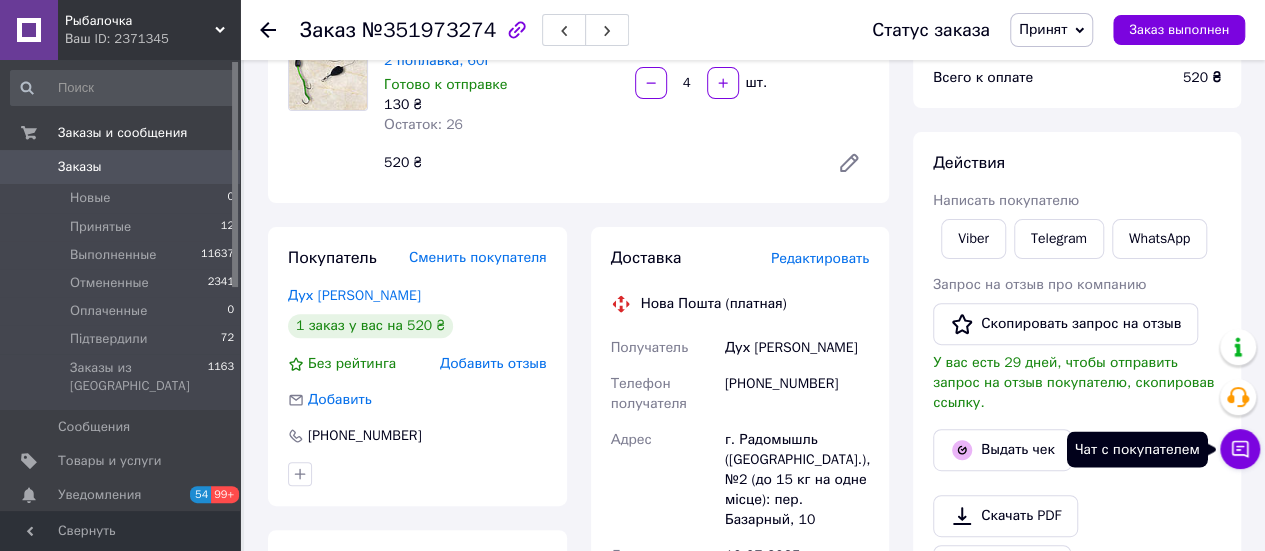click 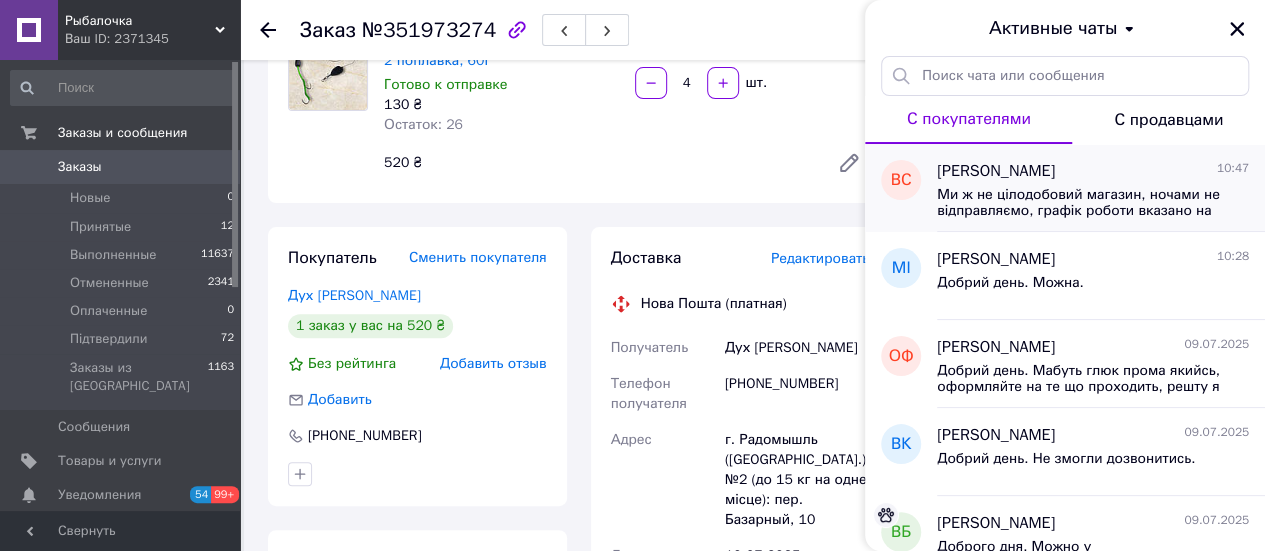 click on "Ми ж не цілодобовий магазин, ночами не відправляємо, графік роботи вказано на сайті." at bounding box center [1079, 203] 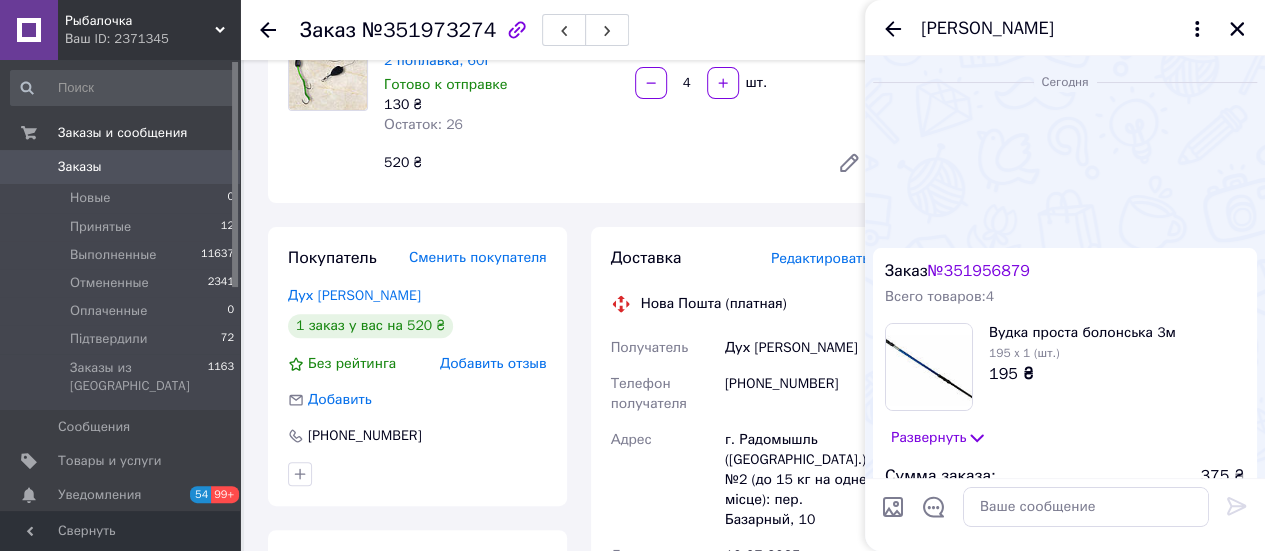 scroll, scrollTop: 1661, scrollLeft: 0, axis: vertical 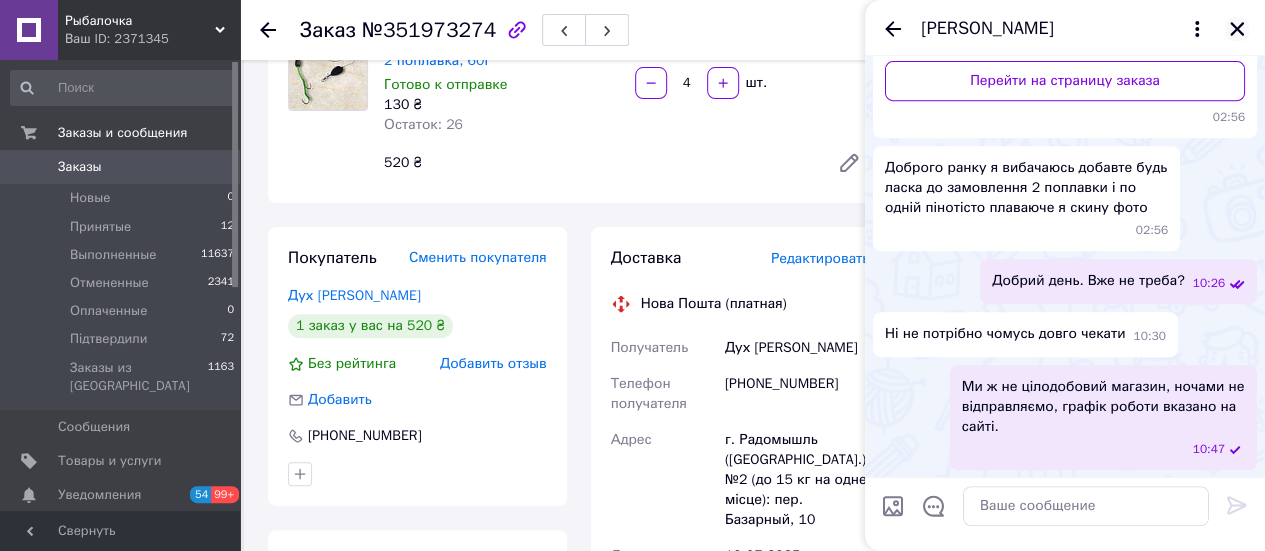 click 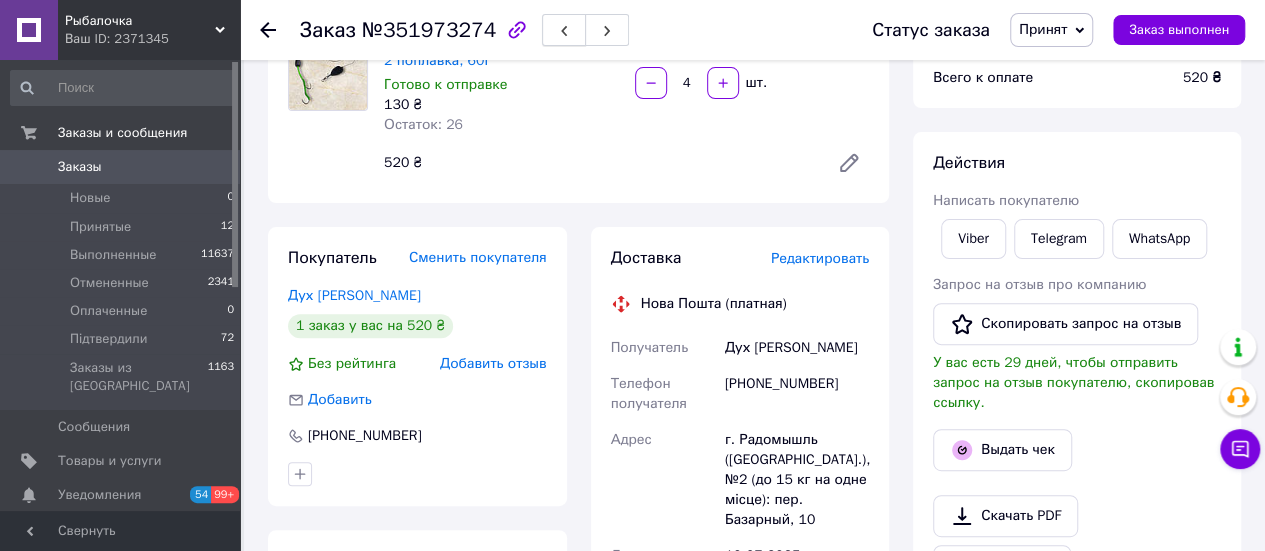 click 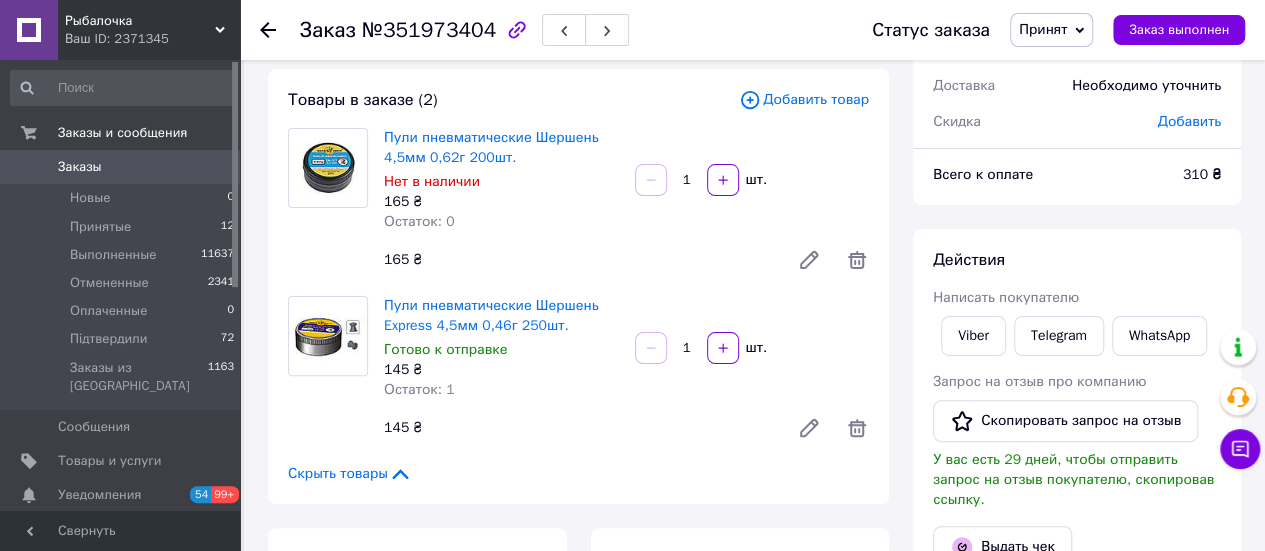 scroll, scrollTop: 100, scrollLeft: 0, axis: vertical 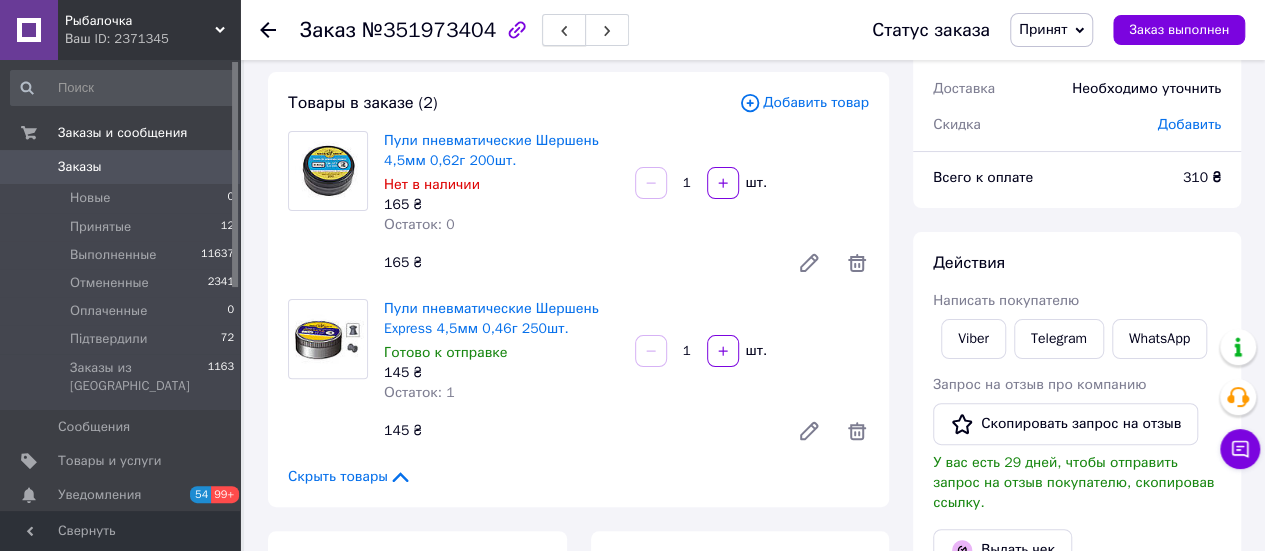 click at bounding box center (564, 30) 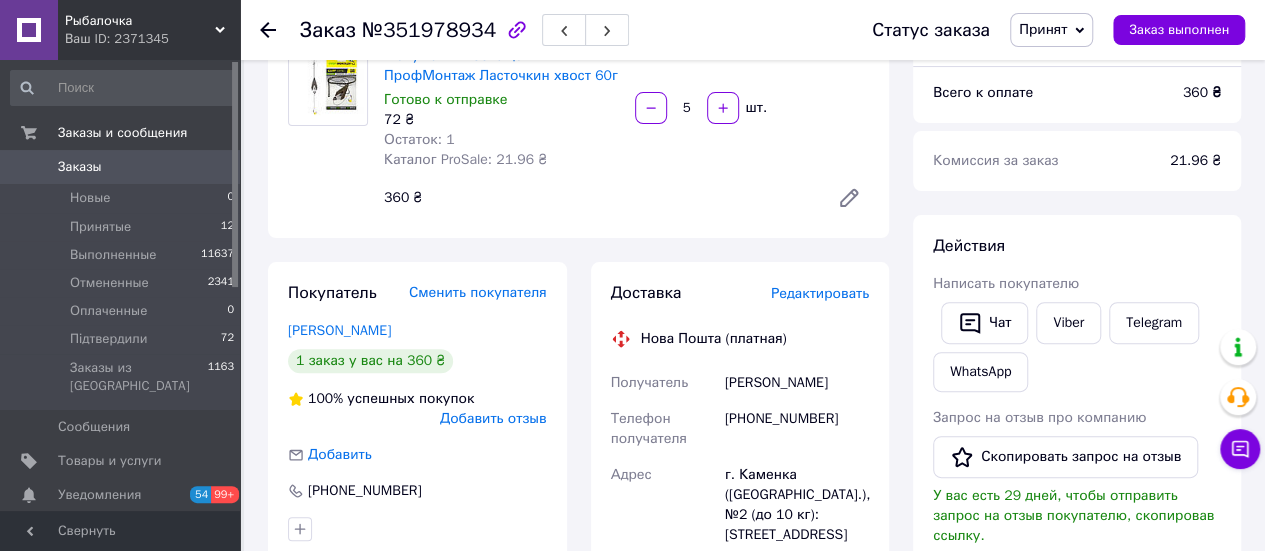 scroll, scrollTop: 0, scrollLeft: 0, axis: both 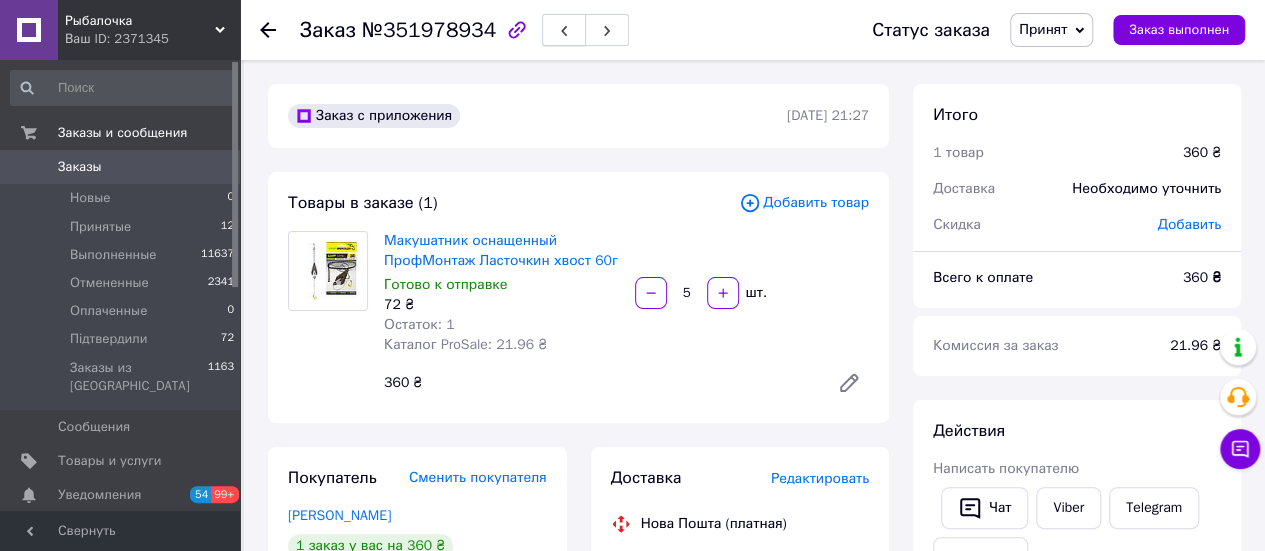 click 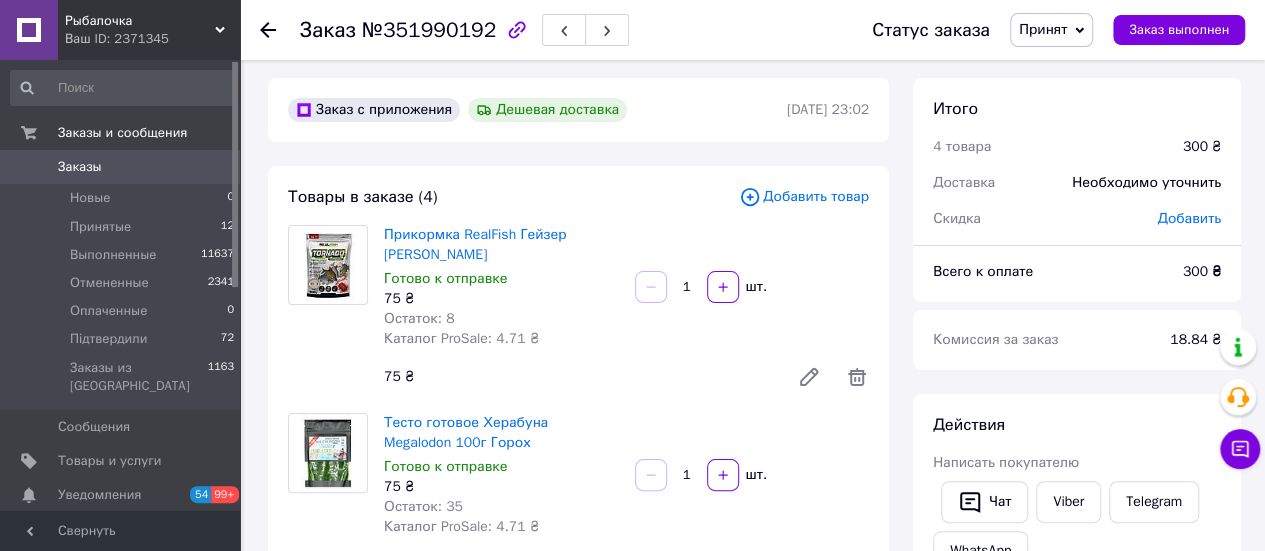 scroll, scrollTop: 0, scrollLeft: 0, axis: both 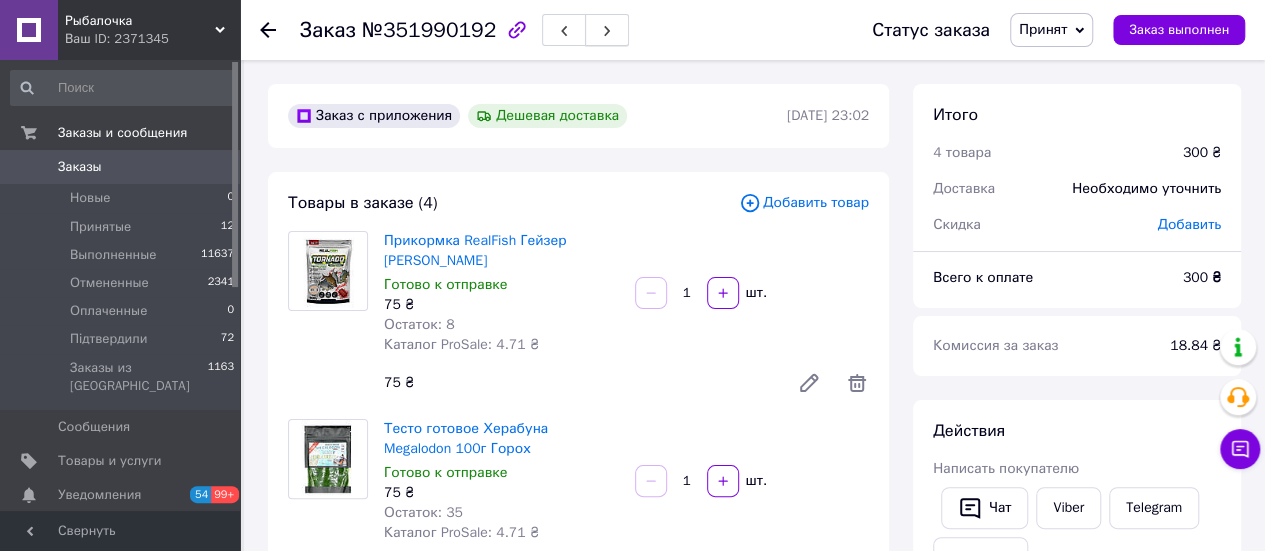 click 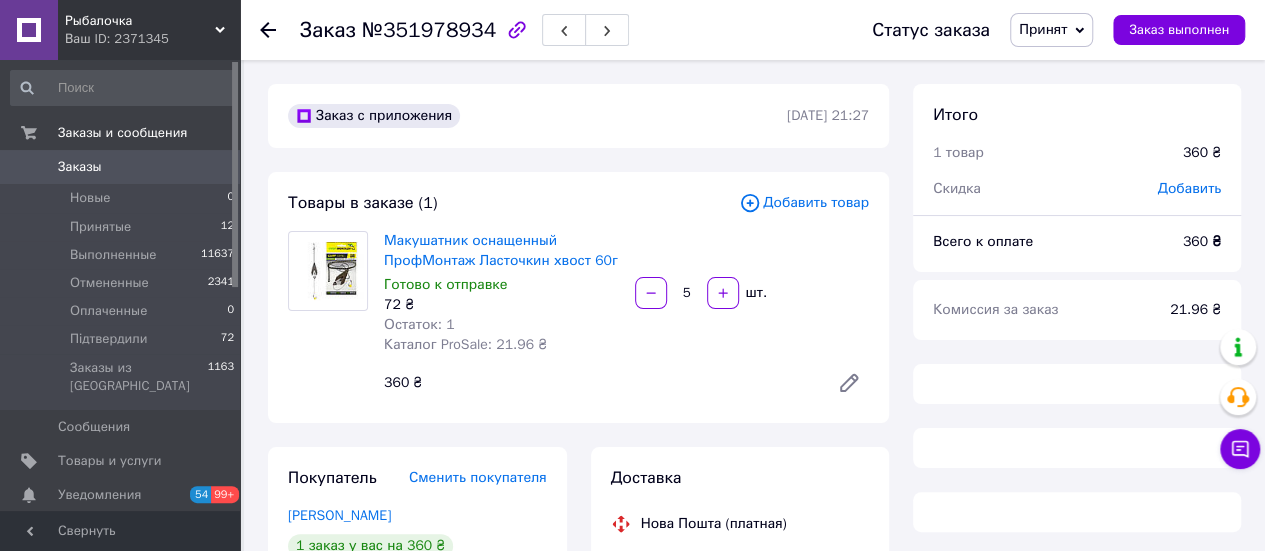click 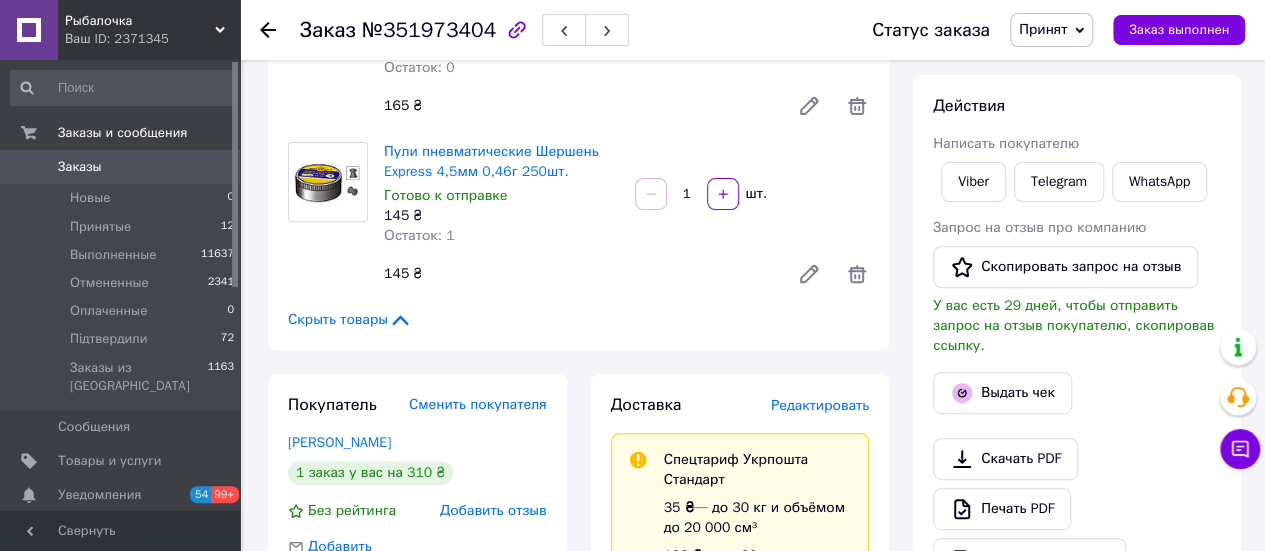 scroll, scrollTop: 300, scrollLeft: 0, axis: vertical 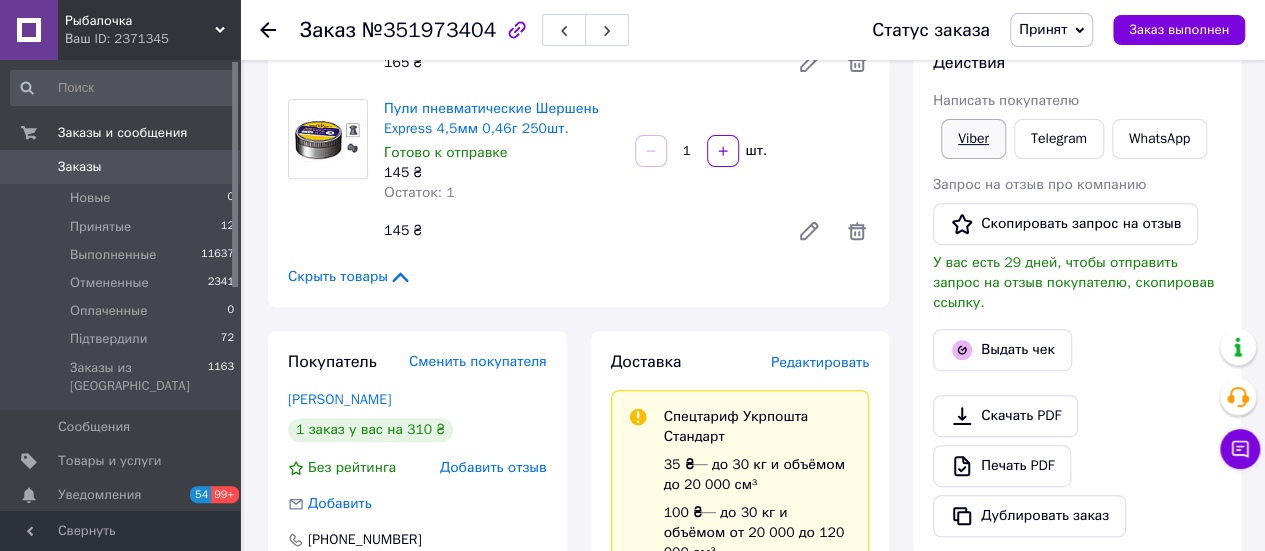 click on "Viber" at bounding box center (973, 139) 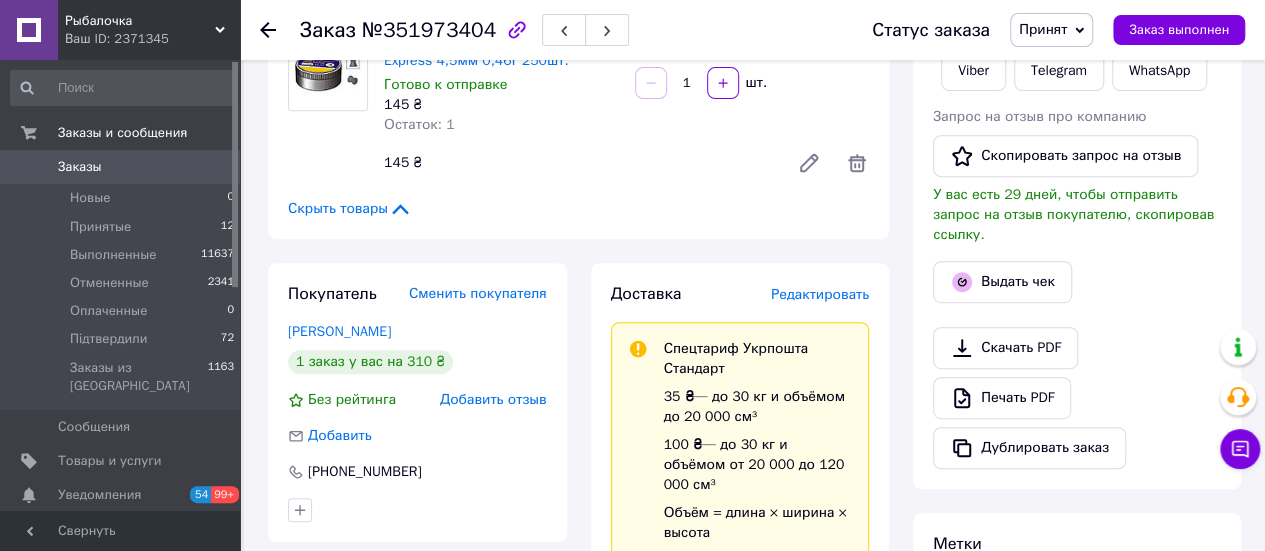 scroll, scrollTop: 400, scrollLeft: 0, axis: vertical 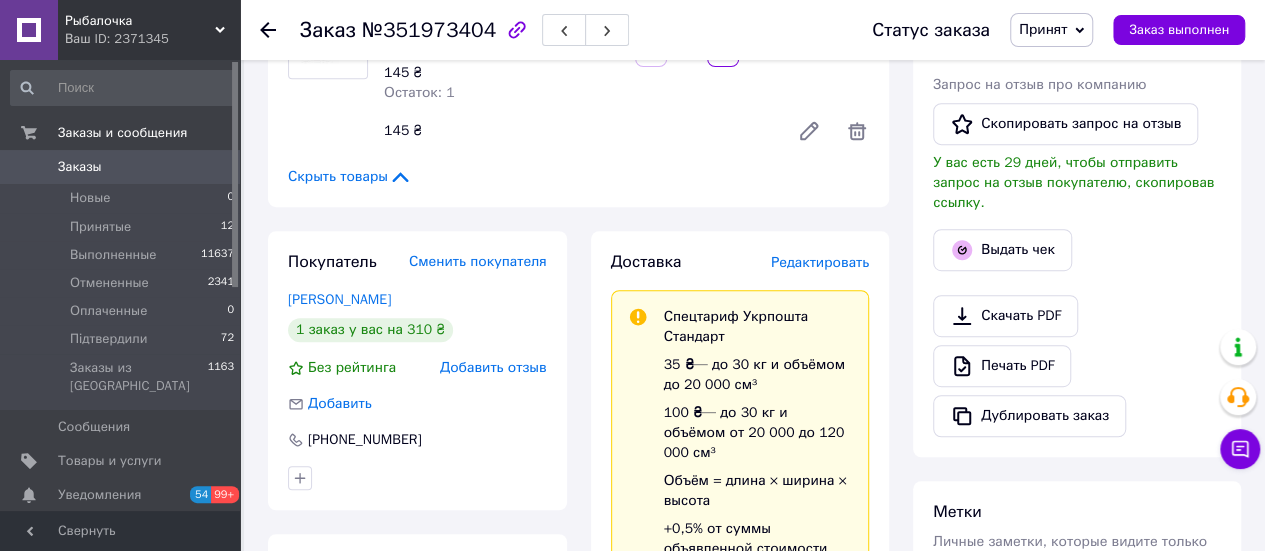 click on "Заказ №351973404 Статус заказа Принят Выполнен Отменен Оплаченный Підтвердили Заказ выполнен Заказ с сайта [DATE] 20:45 Товары в заказе (2) Добавить товар Пули пневматические Шершень 4,5мм 0,62г 200шт. Нет в наличии 165 ₴ Остаток: 0 1   шт. 165 ₴ Пули пневматические Шершень Express 4,5мм 0,46г 250шт. Готово к отправке 145 ₴ Остаток: 1 1   шт. 145 ₴ Скрыть товары Покупатель Сменить покупателя [PERSON_NAME] 1 заказ у вас на 310 ₴ Без рейтинга   Добавить отзыв Добавить [PHONE_NUMBER] Оплата Наложенный платеж Доставка Редактировать Спецтариф Укрпошта Стандарт 35 ₴  — до 30 кг и объёмом до 20 000 см³   *" at bounding box center [754, 516] 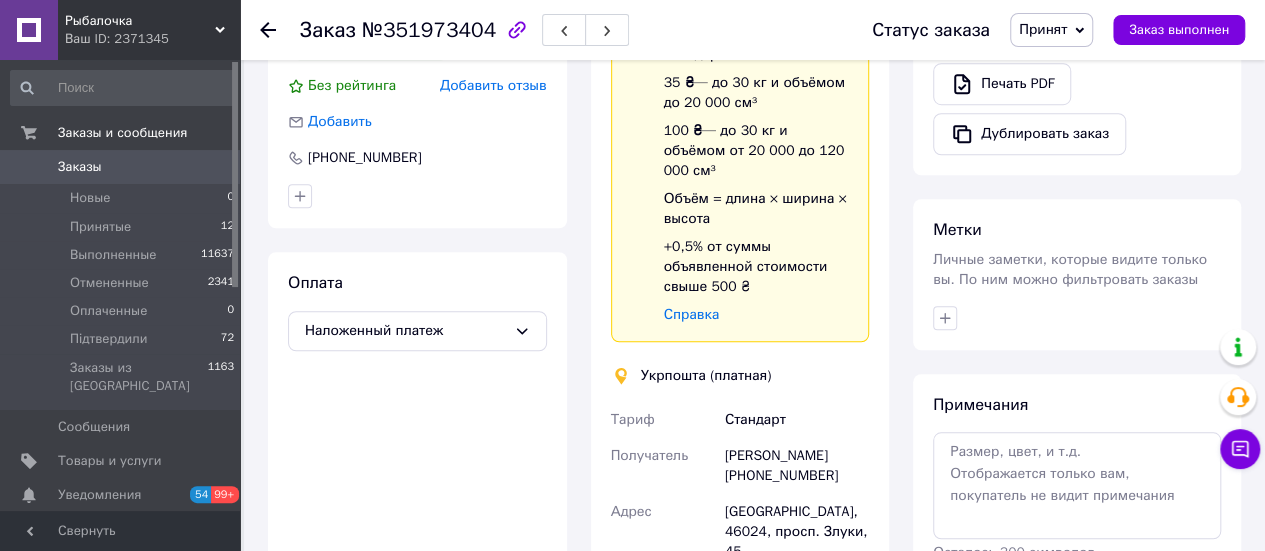 scroll, scrollTop: 700, scrollLeft: 0, axis: vertical 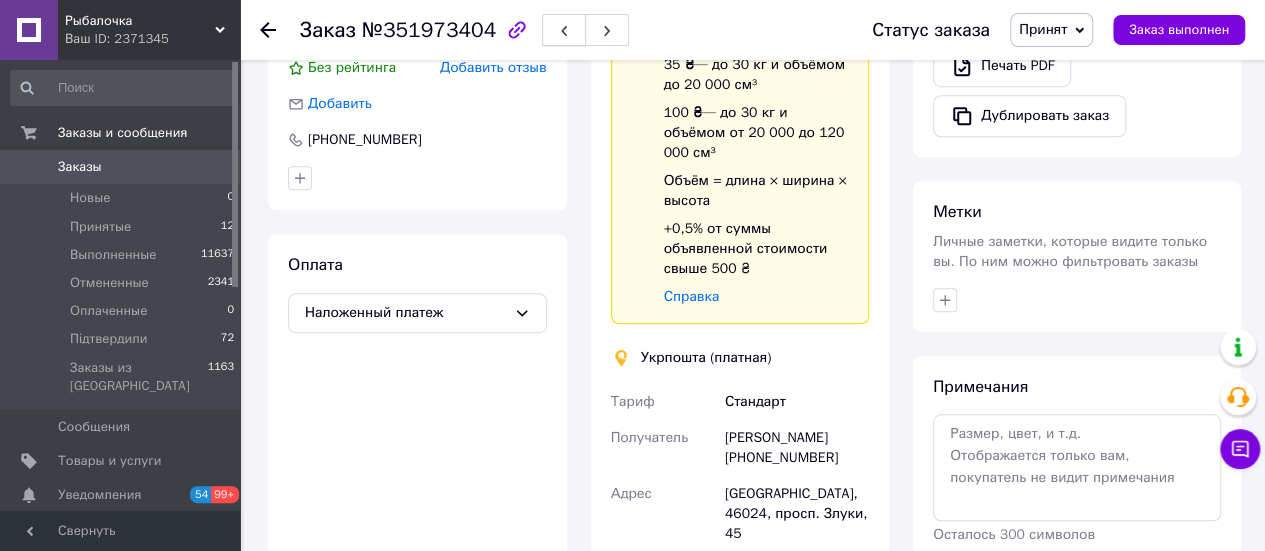 click at bounding box center (564, 30) 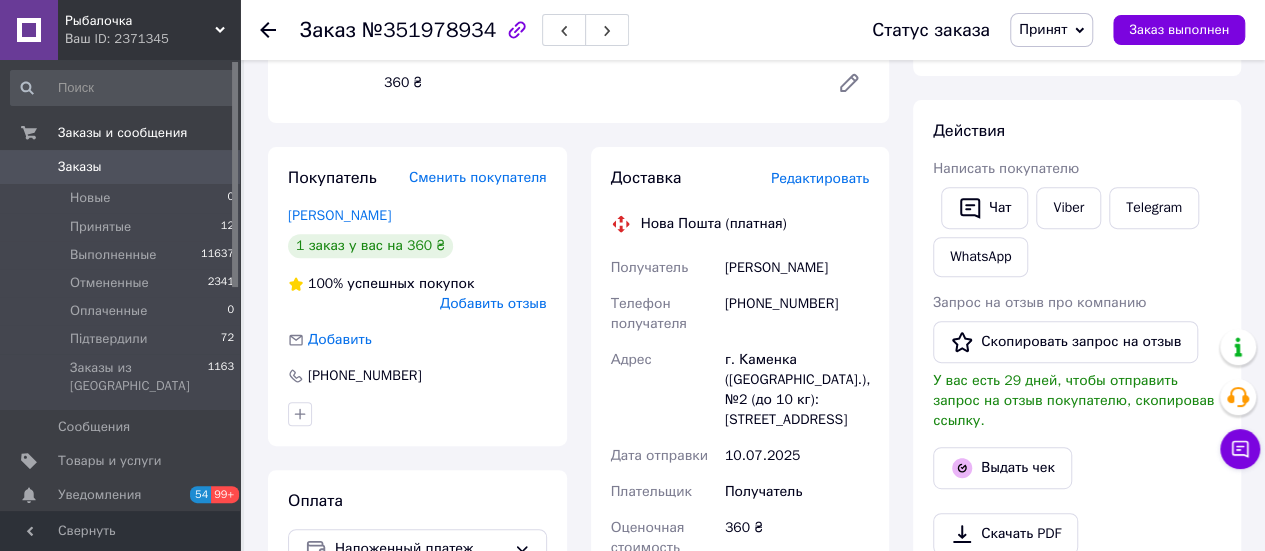 scroll, scrollTop: 200, scrollLeft: 0, axis: vertical 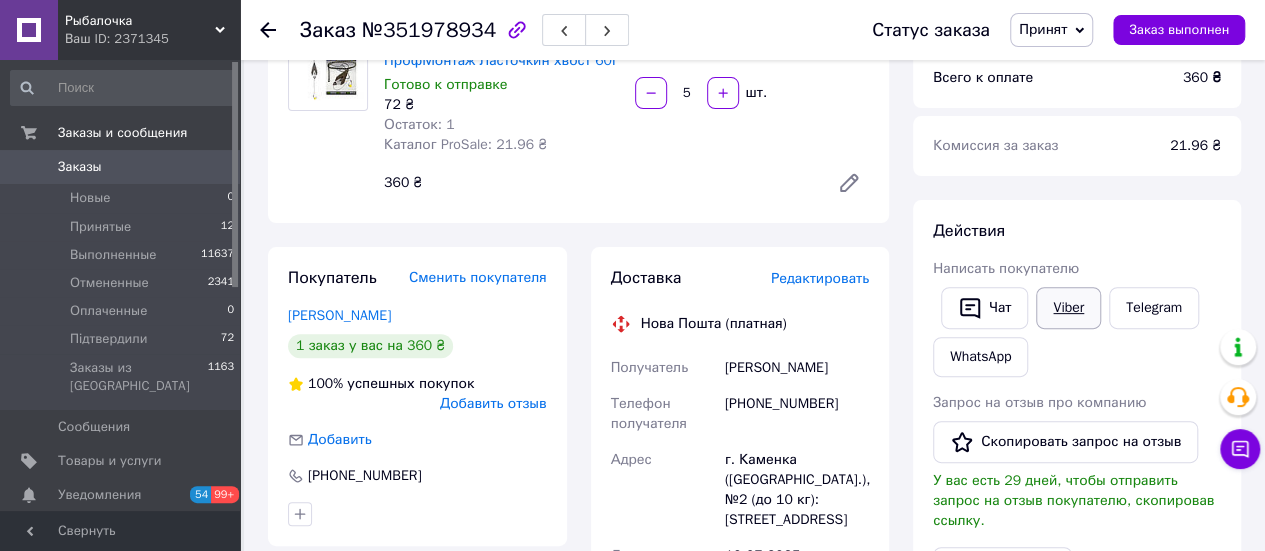 click on "Viber" at bounding box center [1068, 308] 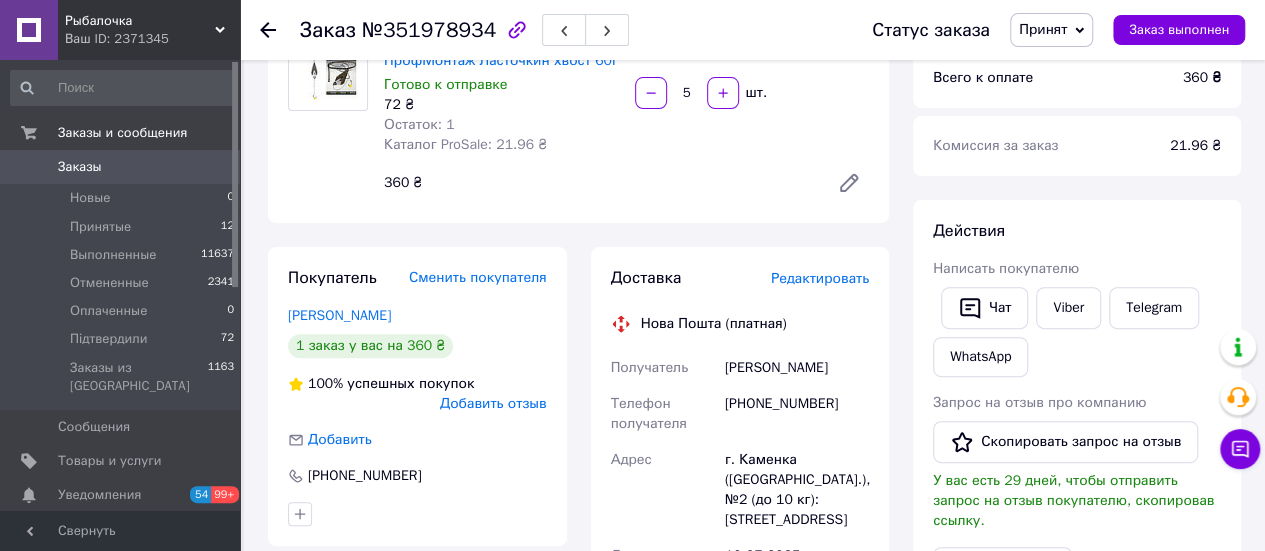 click on "Заказ №351978934 Статус заказа Принят Выполнен Отменен Оплаченный Підтвердили Заказ выполнен Заказ с приложения [DATE] 21:27 Товары в заказе (1) Добавить товар Макушатник оснащенный ПрофМонтаж [PERSON_NAME] хвост 60г Готово к отправке 72 ₴ Остаток: 1 Каталог ProSale: 21.96 ₴  5   шт. 360 ₴ Покупатель Сменить покупателя [PERSON_NAME] 1 заказ у вас на 360 ₴ 100%   успешных покупок Добавить отзыв Добавить [PHONE_NUMBER] Оплата Наложенный платеж Доставка Редактировать Нова Пошта (платная) Получатель [PERSON_NAME] Телефон получателя [PHONE_NUMBER] Адрес Дата отправки [DATE] Плательщик или" at bounding box center [754, 601] 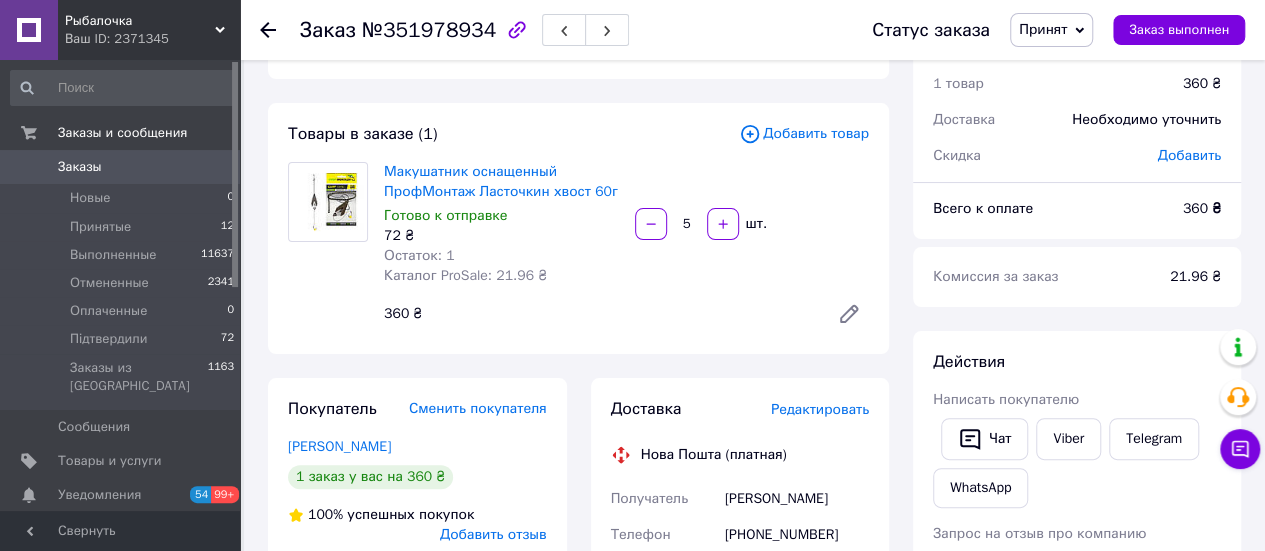 scroll, scrollTop: 100, scrollLeft: 0, axis: vertical 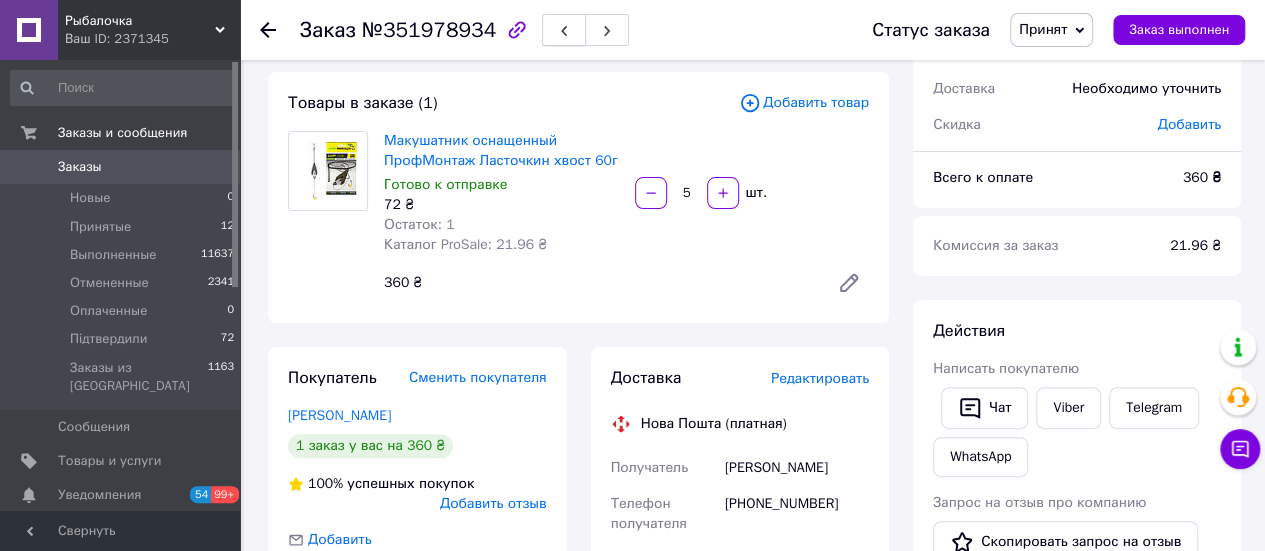 click at bounding box center [564, 30] 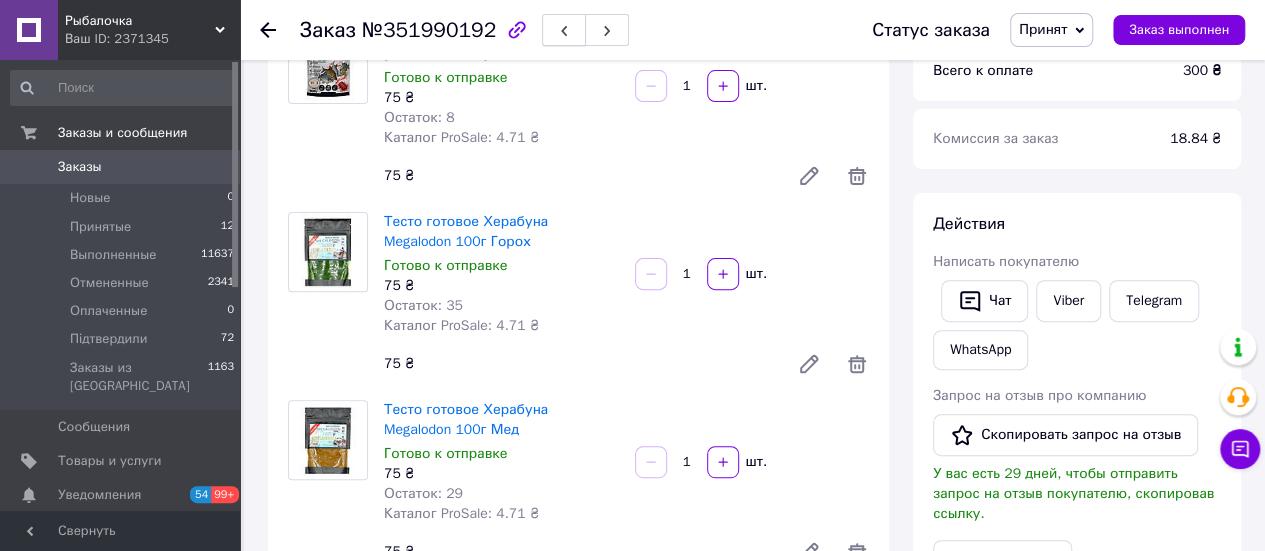 scroll, scrollTop: 200, scrollLeft: 0, axis: vertical 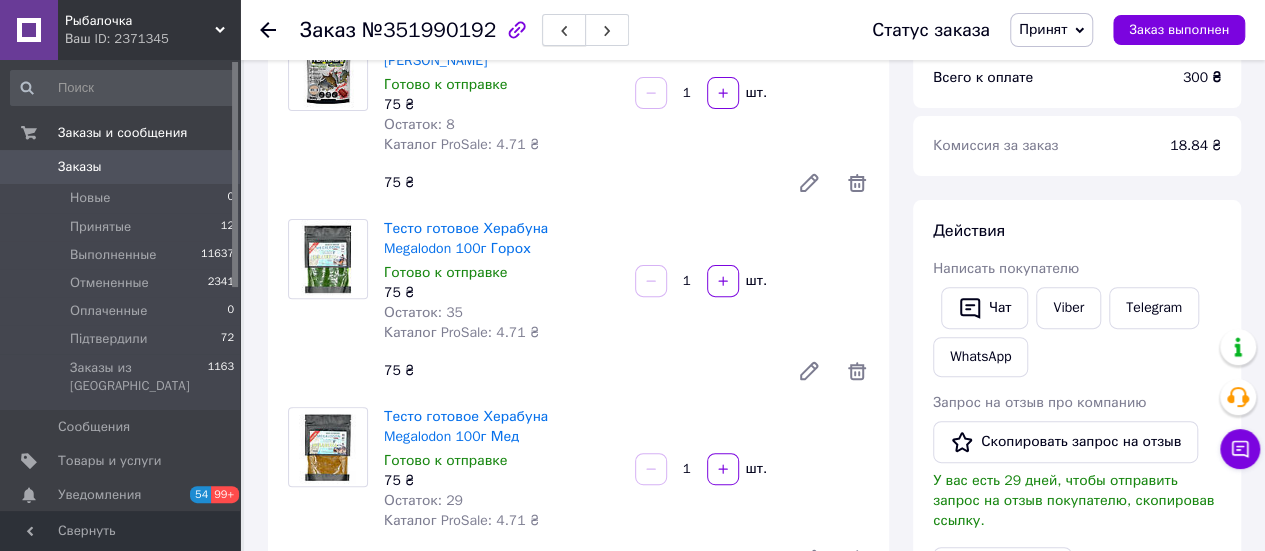 click 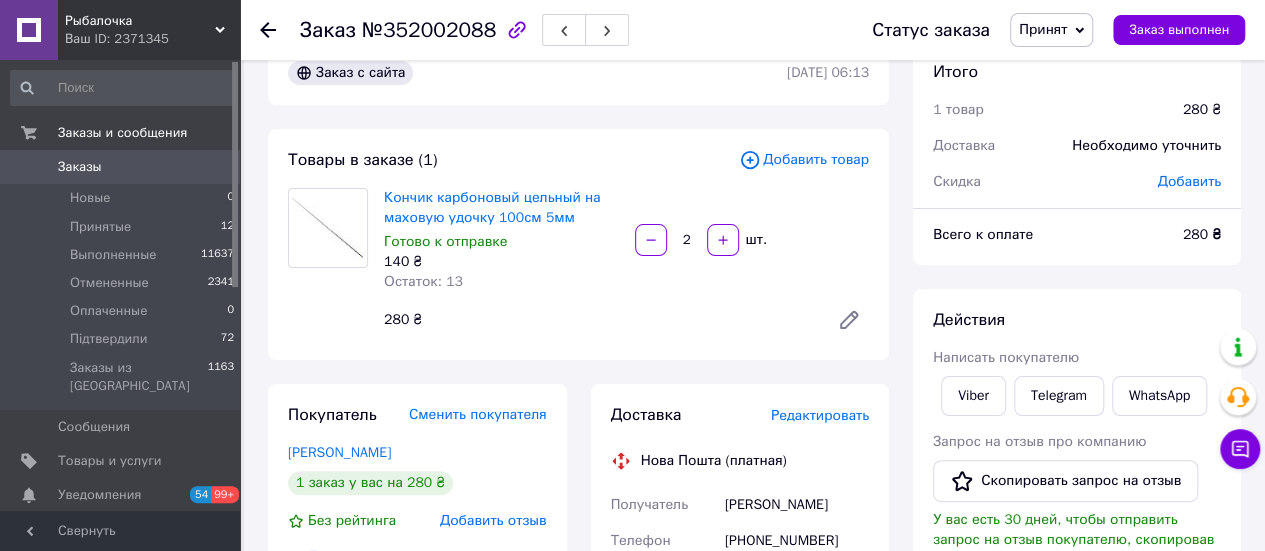 scroll, scrollTop: 0, scrollLeft: 0, axis: both 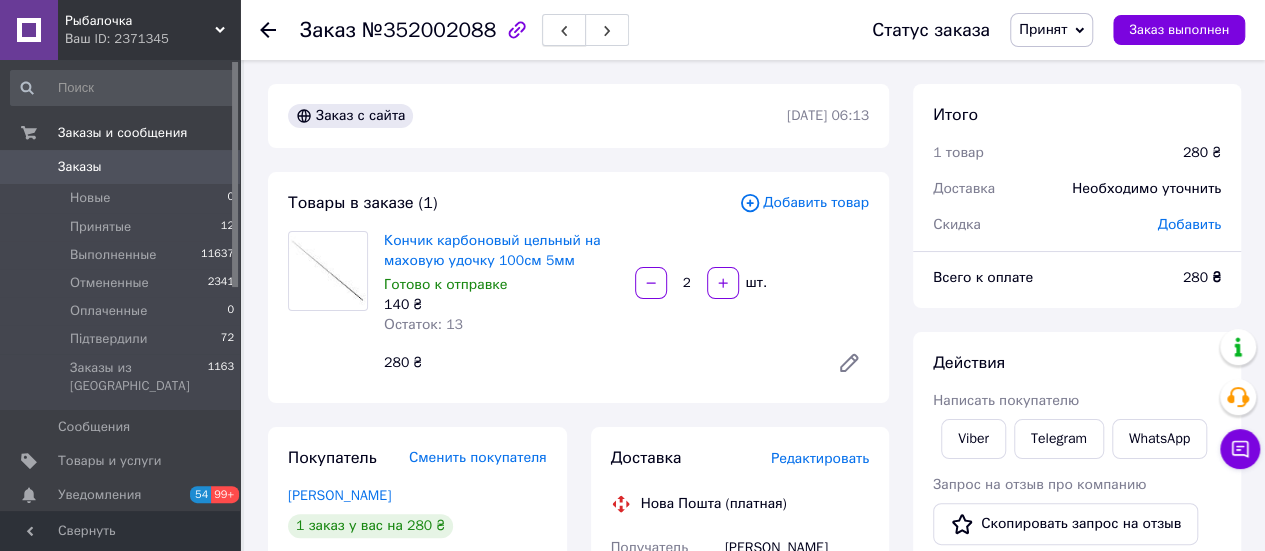 click at bounding box center [564, 30] 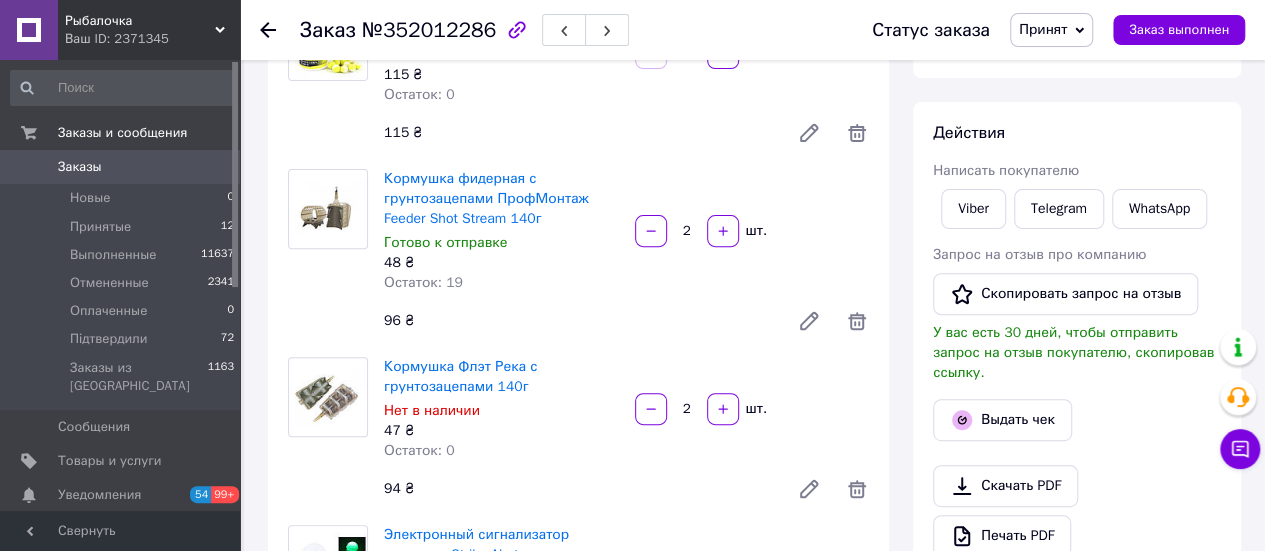 scroll, scrollTop: 200, scrollLeft: 0, axis: vertical 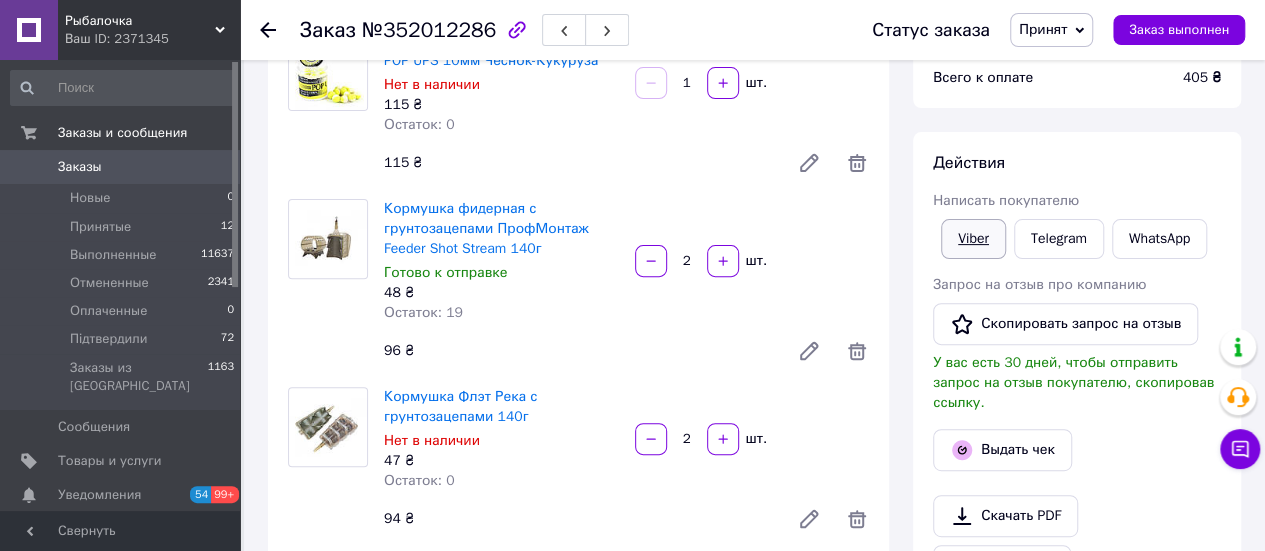 click on "Viber" at bounding box center [973, 239] 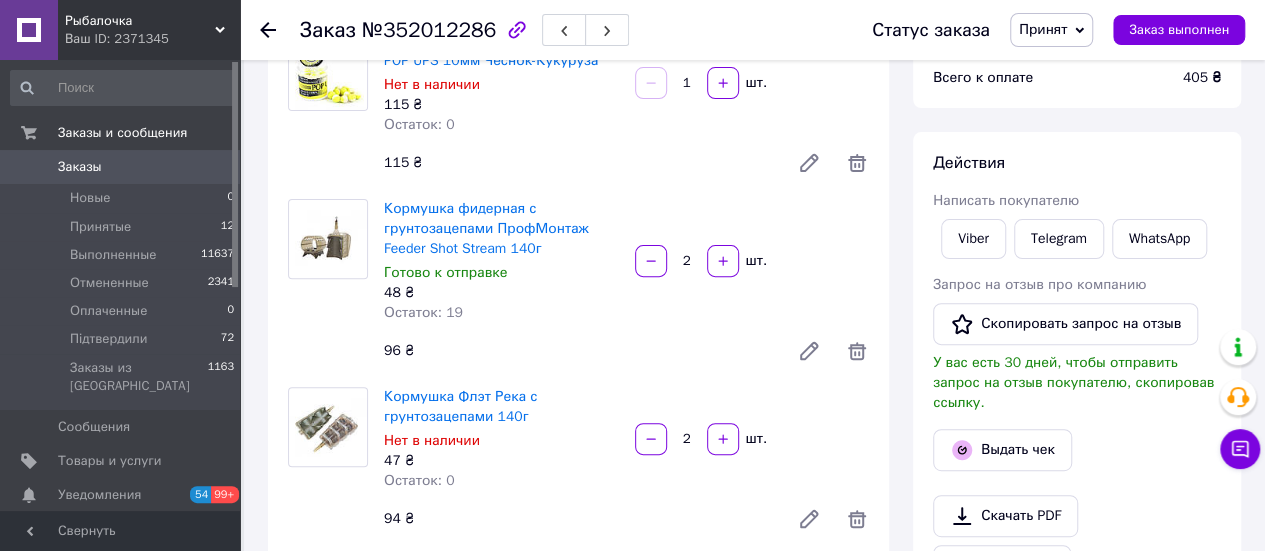 click on "Заказ №352012286 Статус заказа Принят Выполнен Отменен Оплаченный Підтвердили Заказ выполнен Заказ с сайта [DATE] 09:05 Товары в заказе (5) Добавить товар Бойлы плавающие ПрофМонтаж POP UPS 10мм Чеснок-Кукуруза Нет в наличии 115 ₴ Остаток: 0 1   шт. 115 ₴ Кормушка фидерная с грунтозацепами ПрофМонтаж Feeder Shot Stream 140г Готово к отправке 48 ₴ Остаток: 19 2   шт. 96 ₴ Кормушка Флэт Река с грунтозацепами 140г Нет в наличии 47 ₴ Остаток: 0 2   шт. 94 ₴ Электронный сигнализатор поклевки Strike Alert Готово к отправке 75 ₴ Остаток: 52 1   шт. 75 ₴ Готово к отправке 25 ₴ Остаток: 11 1   шт. 25 ₴   Добавить" at bounding box center [754, 995] 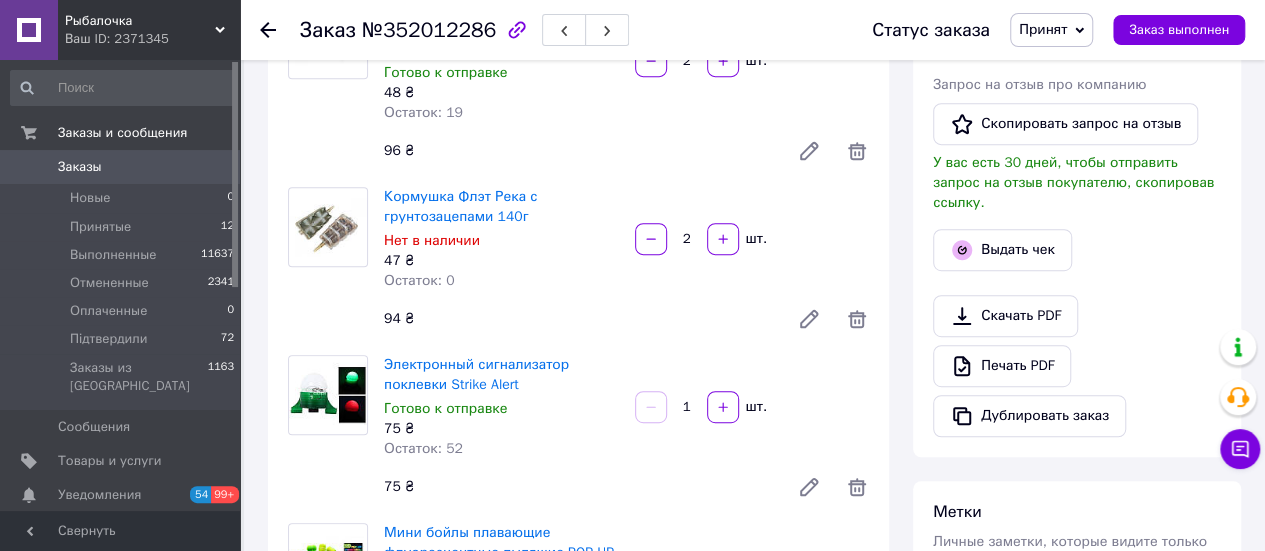scroll, scrollTop: 200, scrollLeft: 0, axis: vertical 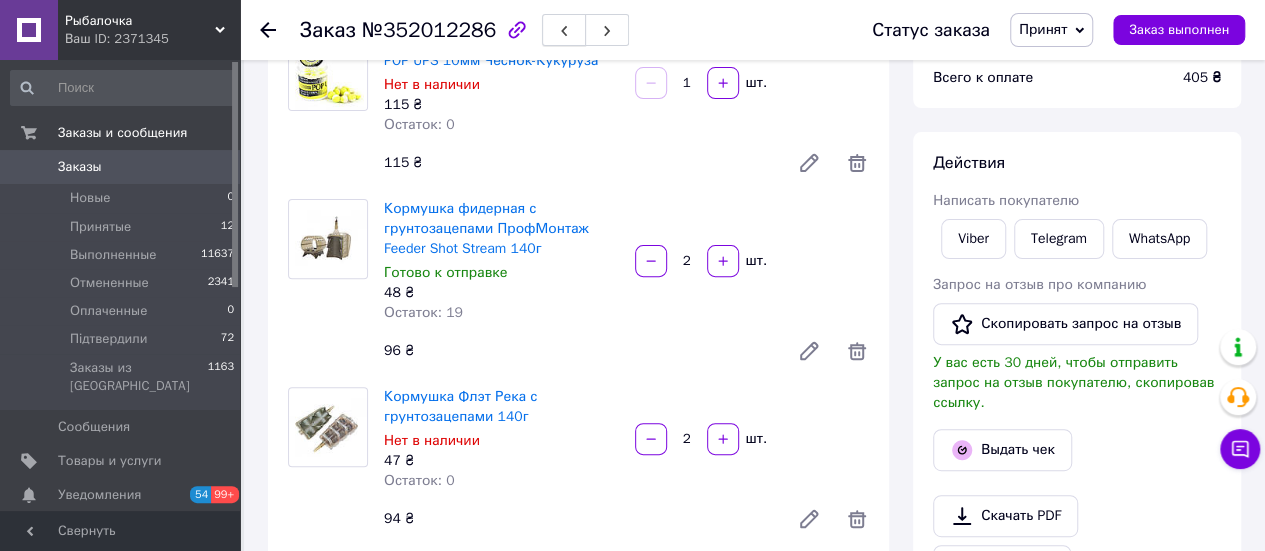 click at bounding box center (564, 30) 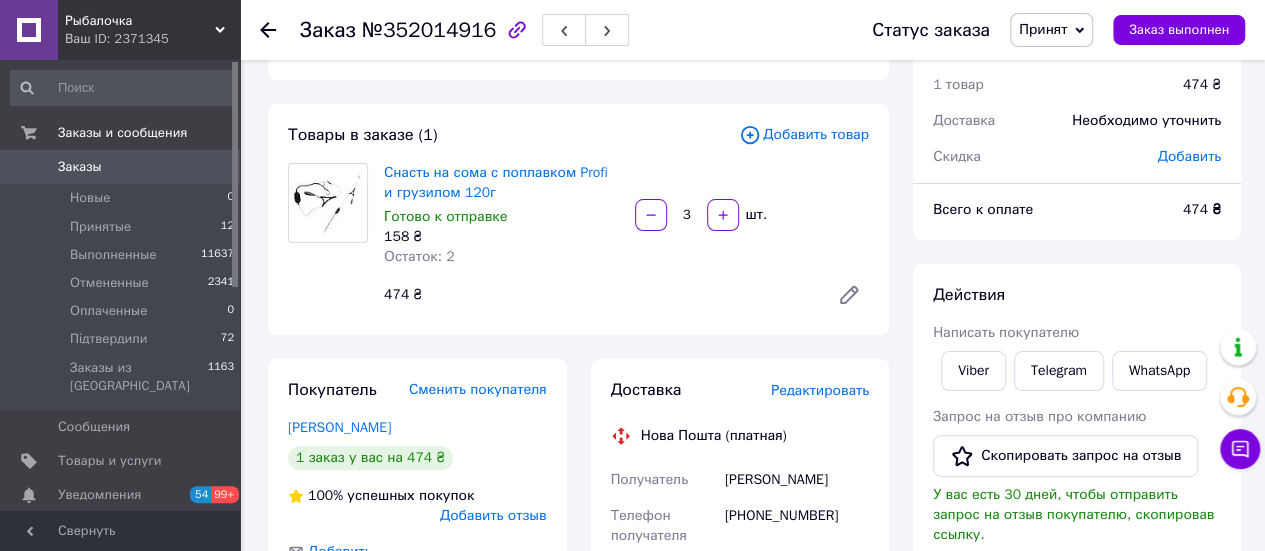 scroll, scrollTop: 100, scrollLeft: 0, axis: vertical 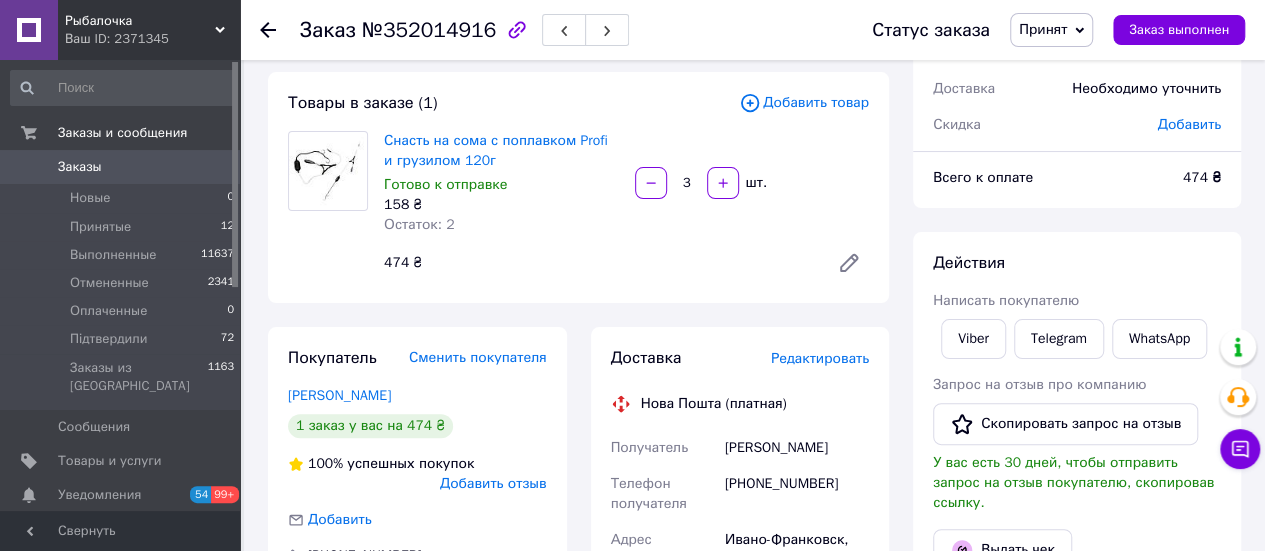 click on "Заказ №352014916 Статус заказа Принят Выполнен Отменен Оплаченный Підтвердили Заказ выполнен Заказ с сайта 10.07.2025 | 09:25 Товары в заказе (1) Добавить товар Снасть на сома с поплавком Profi и грузилом 120г Готово к отправке 158 ₴ Остаток: 2 3   шт. 474 ₴ Покупатель Сменить покупателя Ковальчук Юрій 1 заказ у вас на 474 ₴ 100%   успешных покупок Добавить отзыв Добавить +380500625285 Оплата Наложенный платеж Доставка Редактировать Нова Пошта (платная) Получатель Ковальчук Юрій Телефон получателя +380500625285 Адрес Ивано-Франковск, №18 (до 30 кг ): ул. Пасечная,15Б, пом. 24, 25, 26 Дата отправки или" at bounding box center (754, 691) 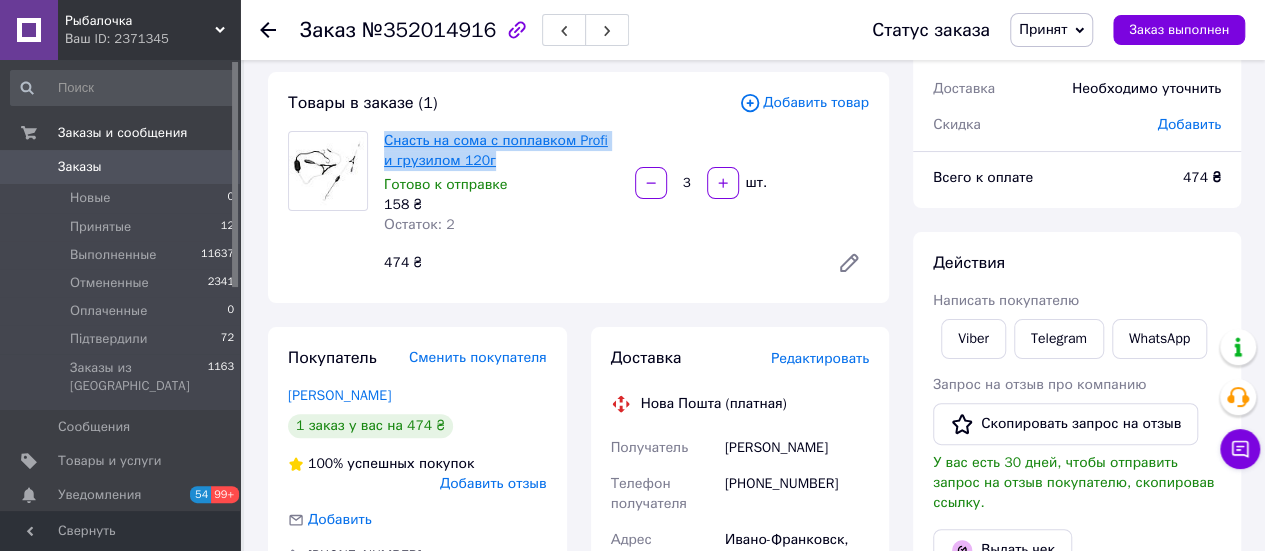 drag, startPoint x: 484, startPoint y: 165, endPoint x: 387, endPoint y: 135, distance: 101.53325 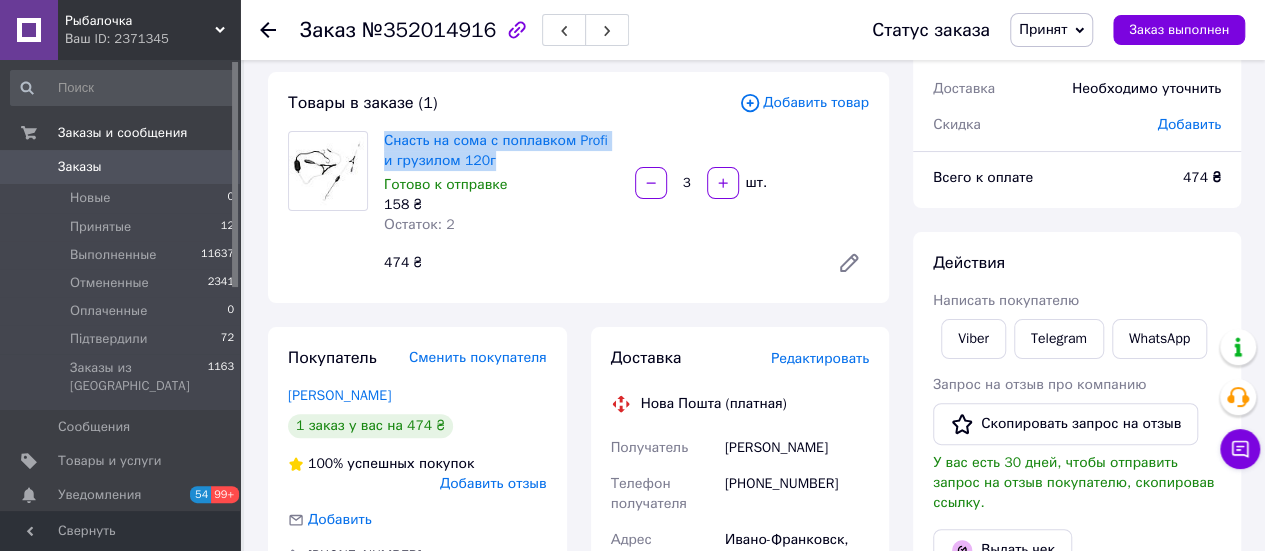 copy on "Снасть на сома с поплавком Profi и грузилом 120г" 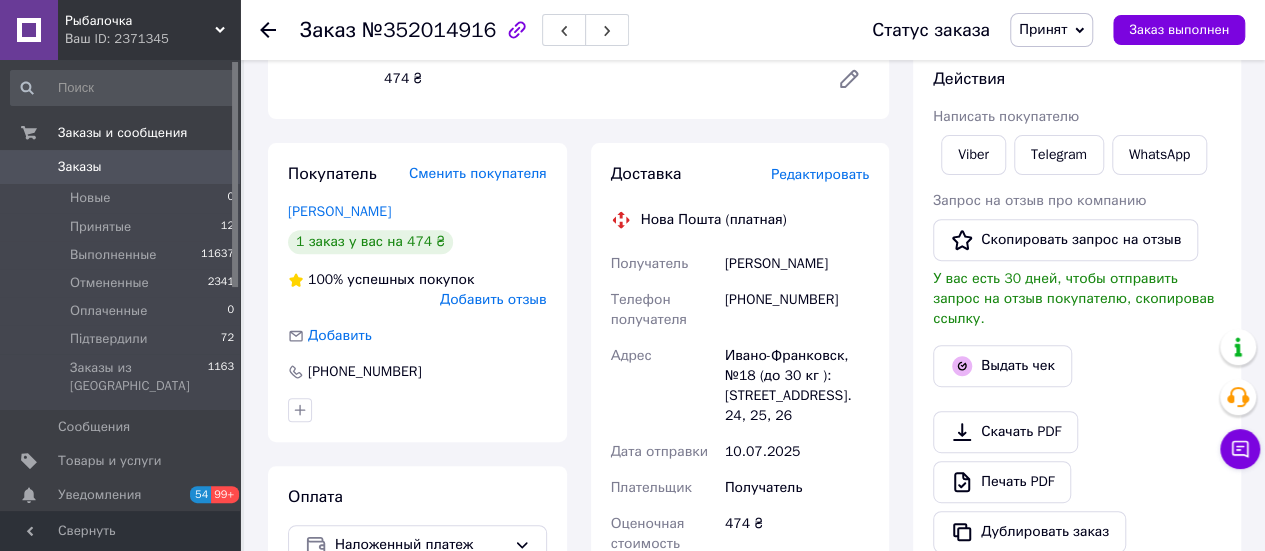 scroll, scrollTop: 300, scrollLeft: 0, axis: vertical 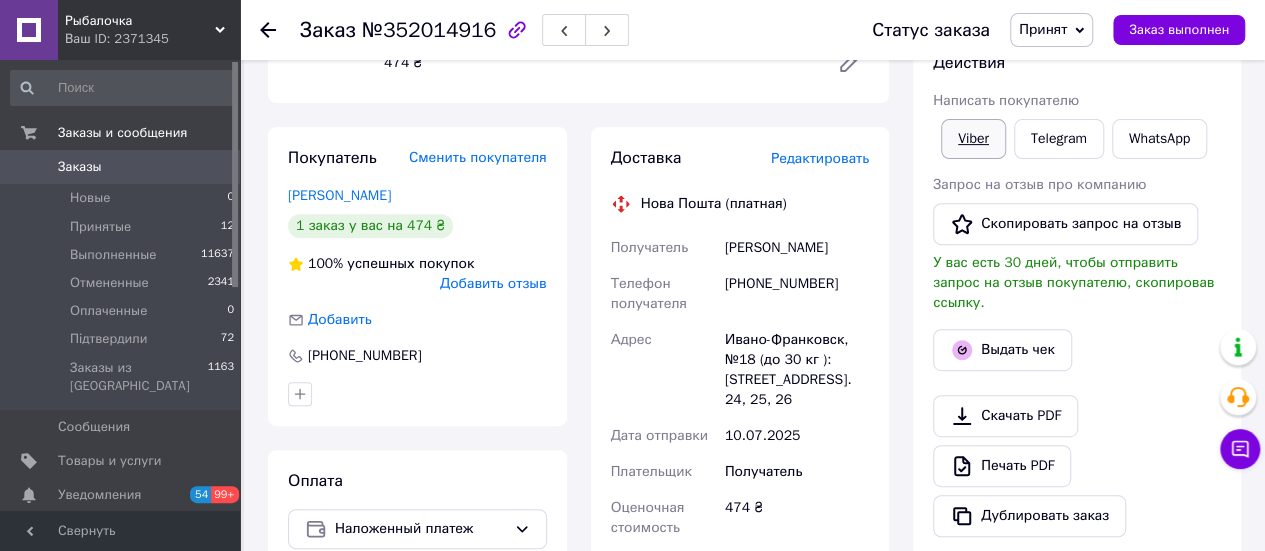 click on "Viber" at bounding box center [973, 139] 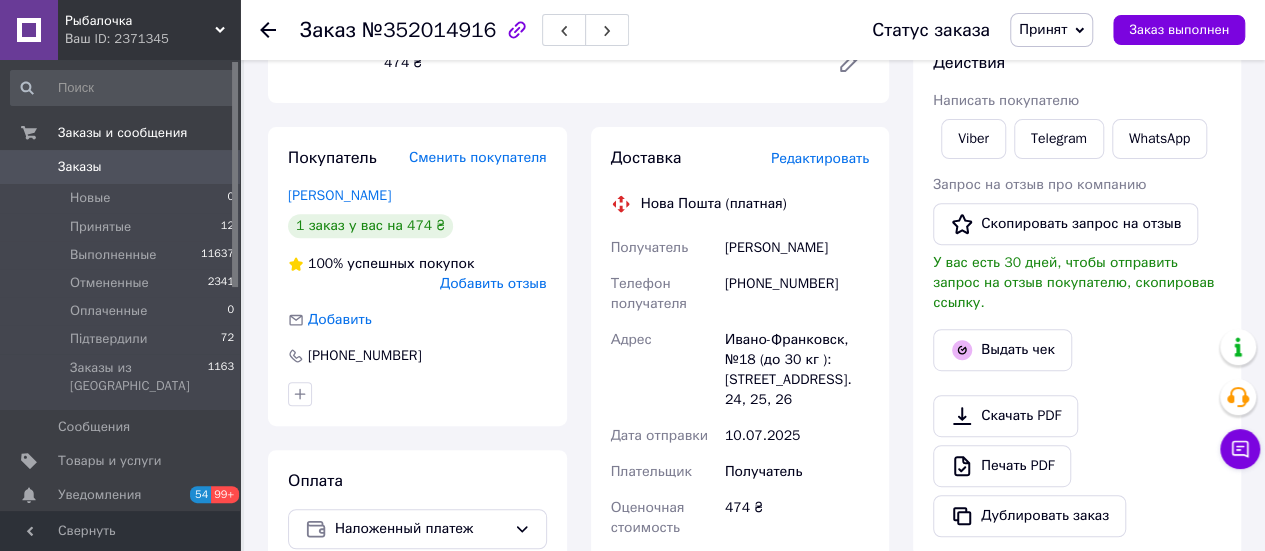 click on "Заказ №352014916 Статус заказа Принят Выполнен Отменен Оплаченный Підтвердили Заказ выполнен Заказ с сайта 10.07.2025 | 09:25 Товары в заказе (1) Добавить товар Снасть на сома с поплавком Profi и грузилом 120г Готово к отправке 158 ₴ Остаток: 2 3   шт. 474 ₴ Покупатель Сменить покупателя Ковальчук Юрій 1 заказ у вас на 474 ₴ 100%   успешных покупок Добавить отзыв Добавить +380500625285 Оплата Наложенный платеж Доставка Редактировать Нова Пошта (платная) Получатель Ковальчук Юрій Телефон получателя +380500625285 Адрес Ивано-Франковск, №18 (до 30 кг ): ул. Пасечная,15Б, пом. 24, 25, 26 Дата отправки или" at bounding box center [754, 491] 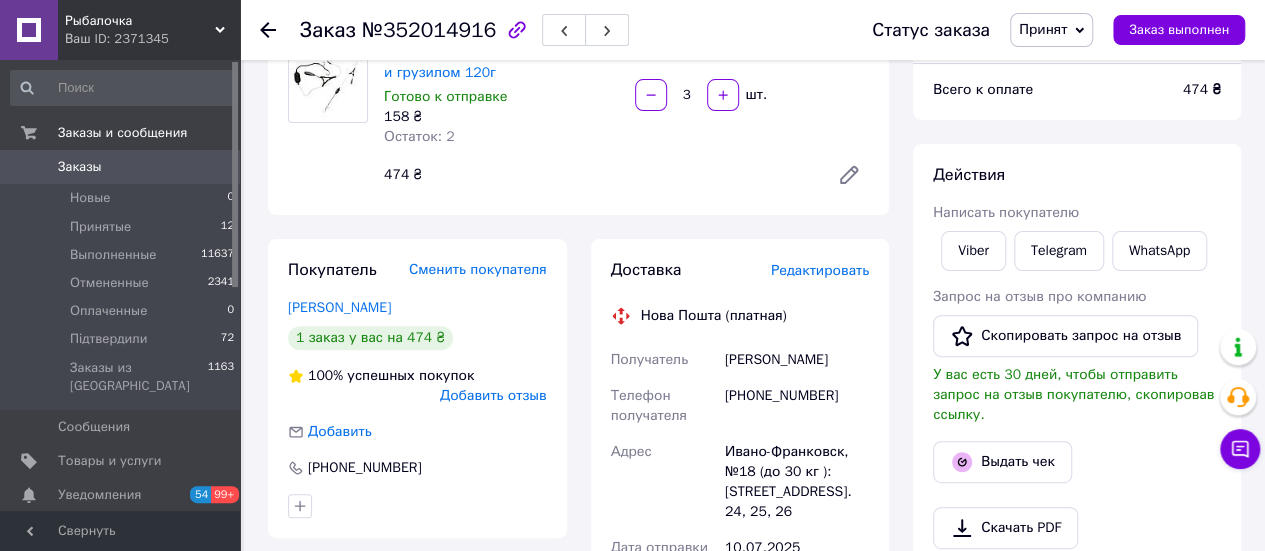 scroll, scrollTop: 100, scrollLeft: 0, axis: vertical 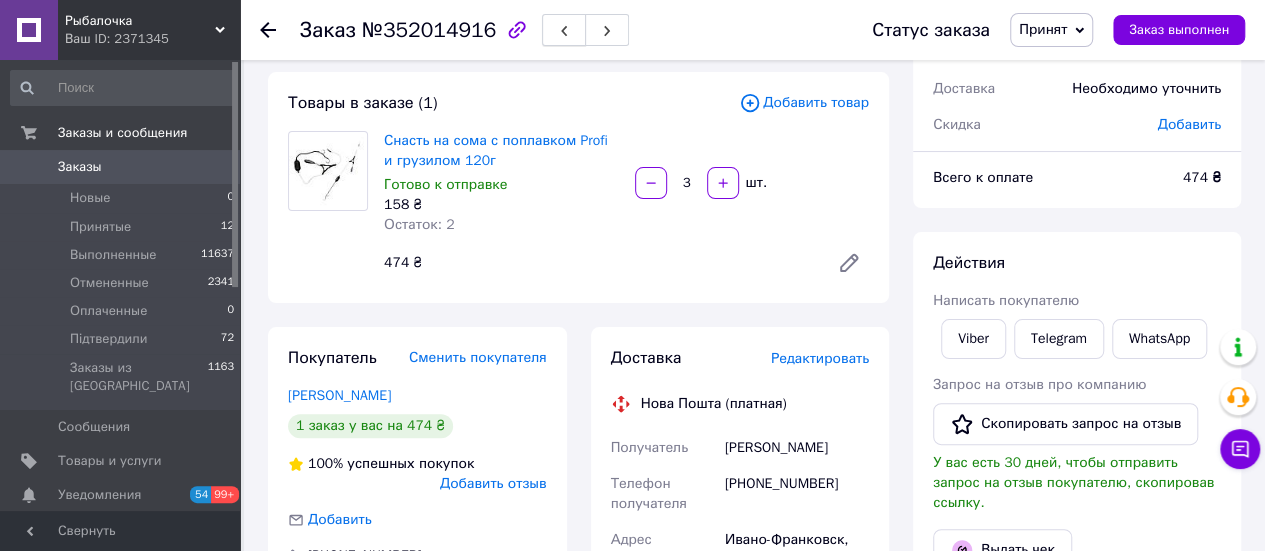 click at bounding box center [564, 30] 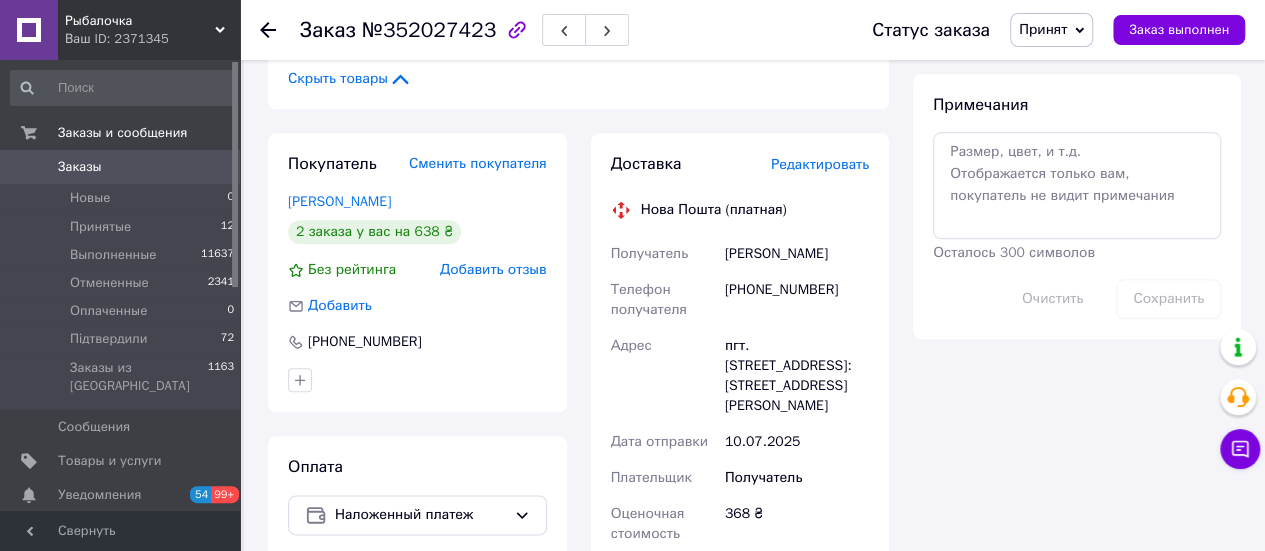 scroll, scrollTop: 1000, scrollLeft: 0, axis: vertical 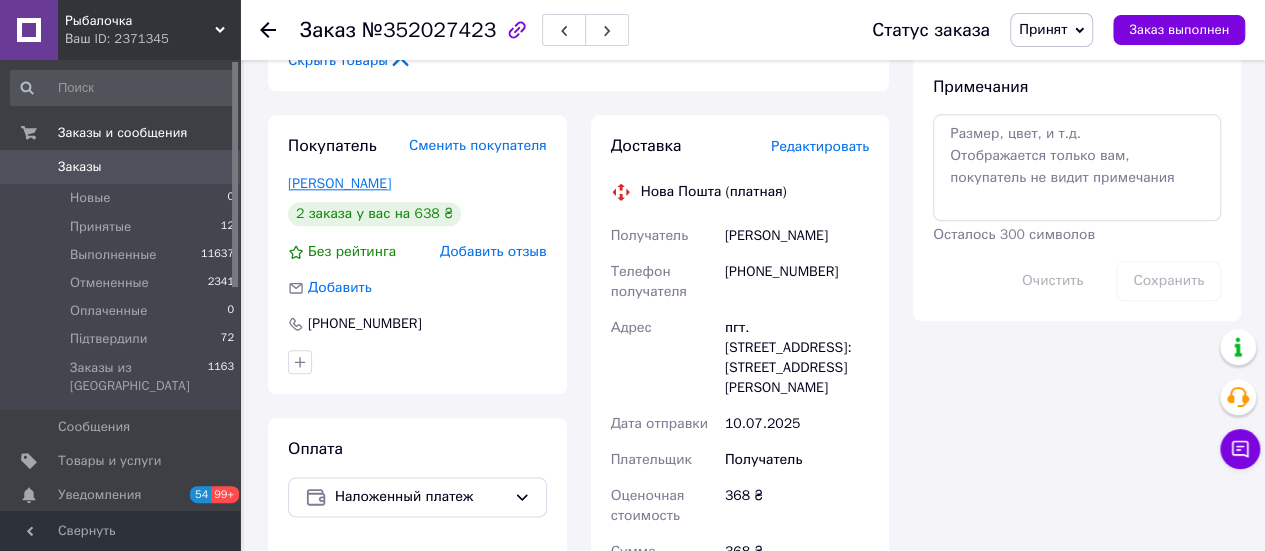 click on "[PERSON_NAME]" at bounding box center [339, 183] 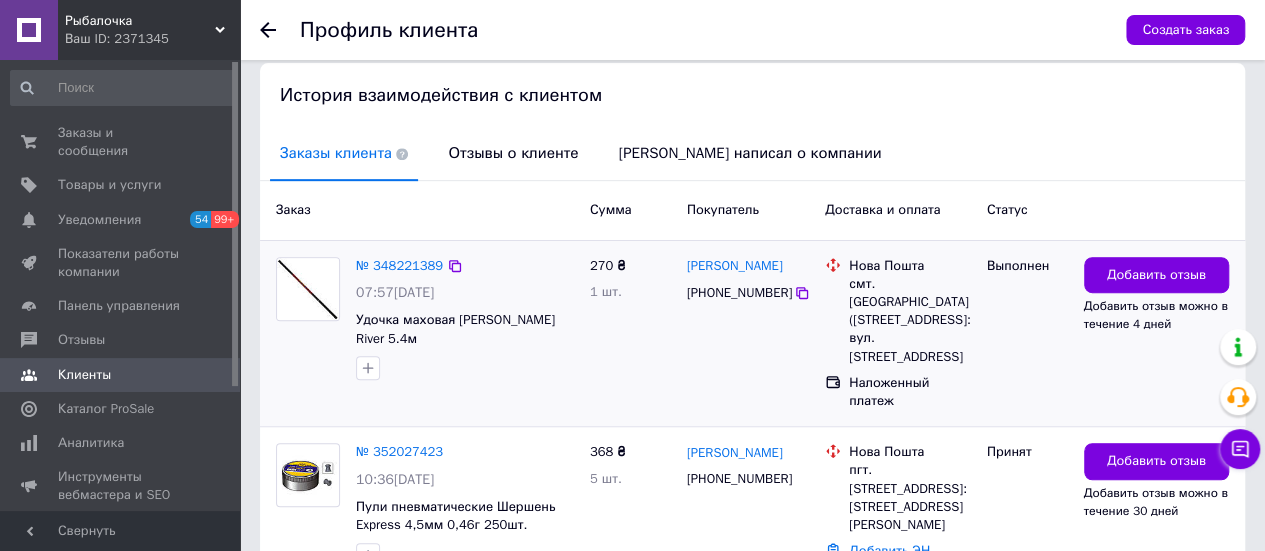 scroll, scrollTop: 500, scrollLeft: 0, axis: vertical 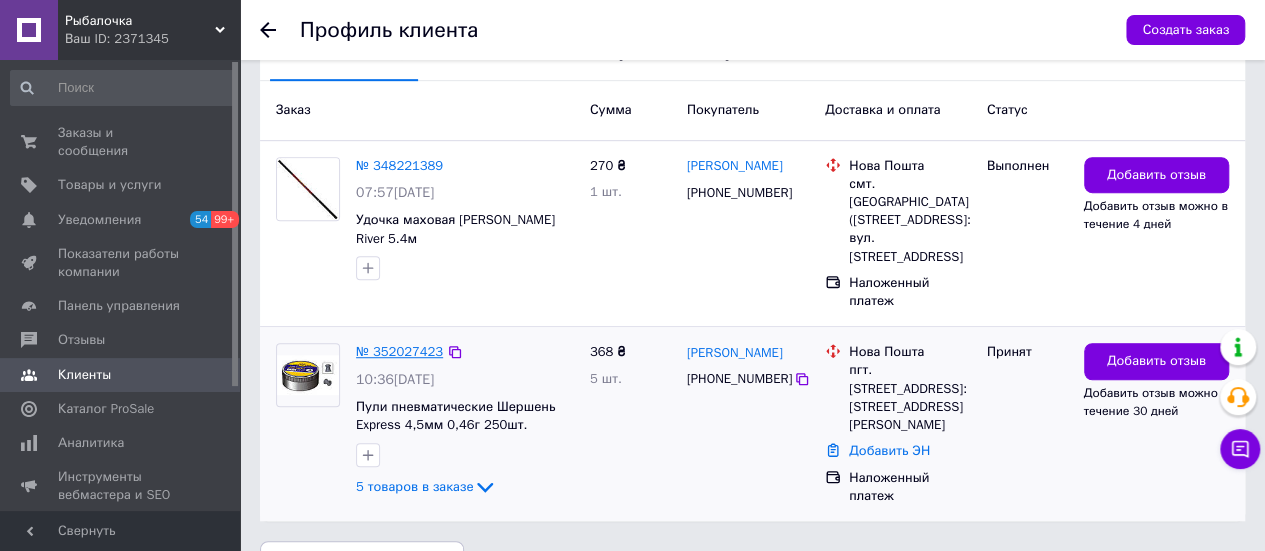 click on "№ 352027423" at bounding box center (399, 351) 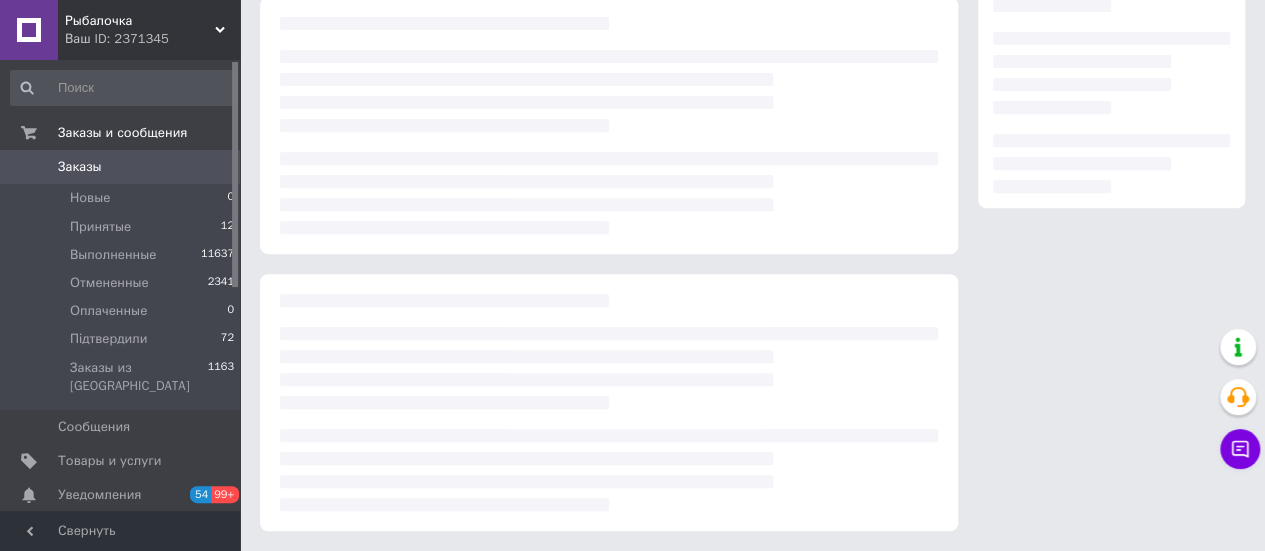 scroll, scrollTop: 0, scrollLeft: 0, axis: both 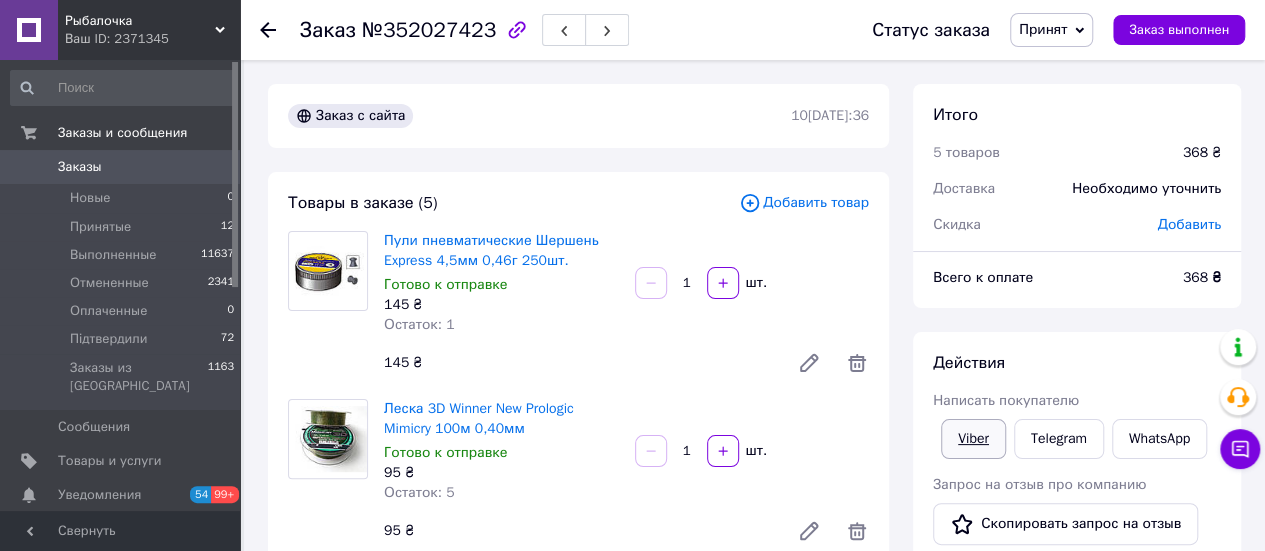 click on "Viber" at bounding box center [973, 439] 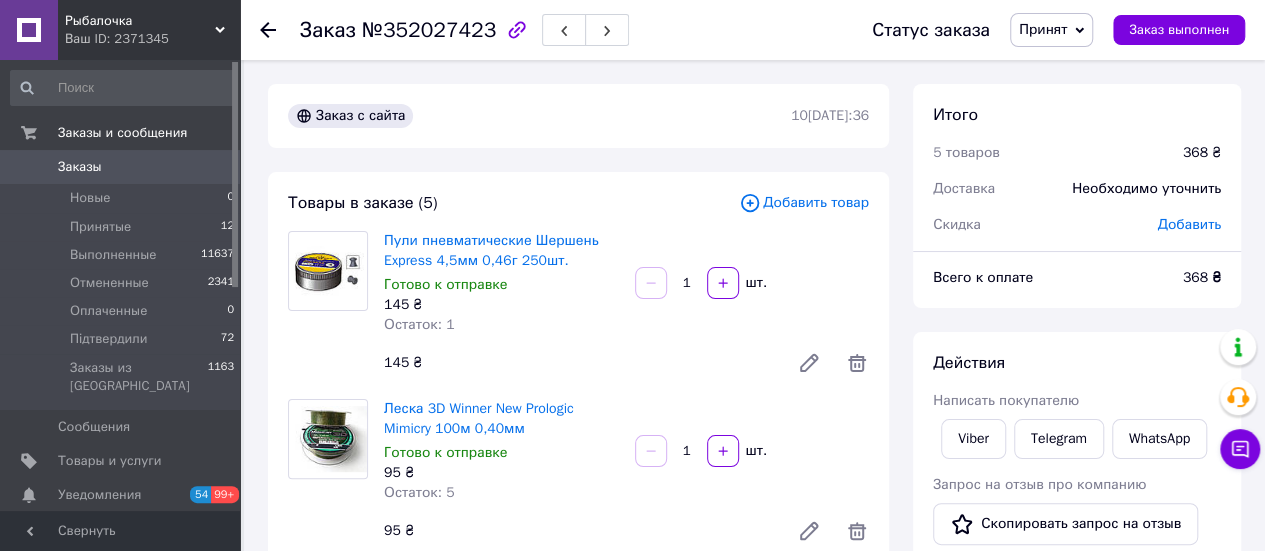 click on "Итого 5 товаров 368 ₴ Доставка Необходимо уточнить Скидка Добавить Всего к оплате 368 ₴ Действия Написать покупателю Viber Telegram WhatsApp Запрос на отзыв про компанию   Скопировать запрос на отзыв У вас есть 30 дней, чтобы отправить запрос на отзыв покупателю, скопировав ссылку.   Выдать чек   Скачать PDF   Печать PDF   Дублировать заказ Метки Личные заметки, которые видите только вы. По ним можно фильтровать заказы Примечания Осталось 300 символов Очистить Сохранить" at bounding box center [1077, 1135] 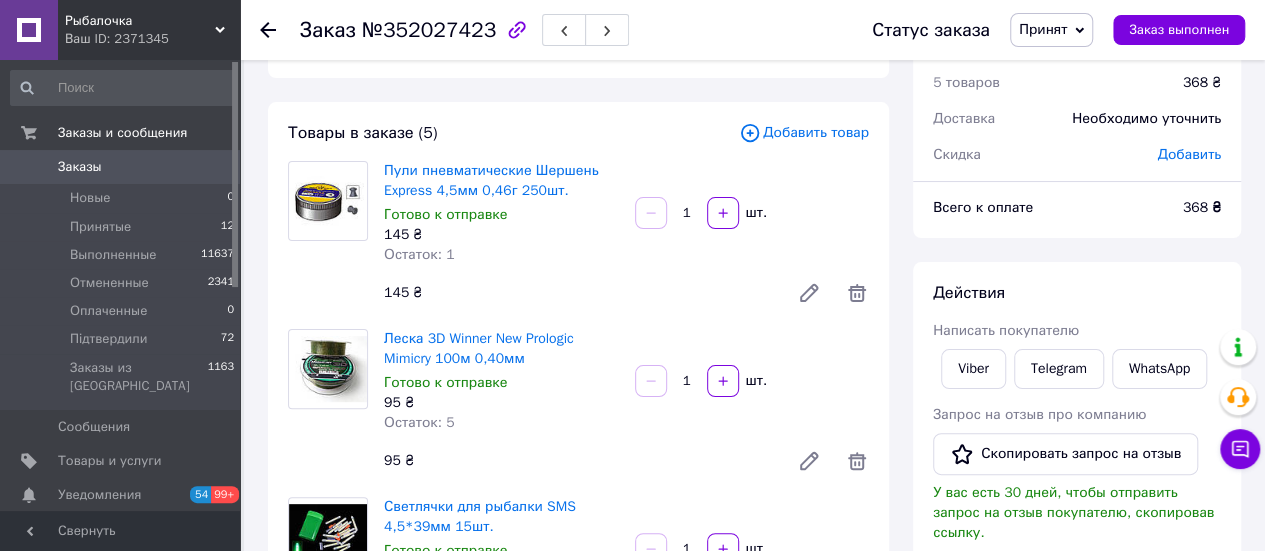 scroll, scrollTop: 100, scrollLeft: 0, axis: vertical 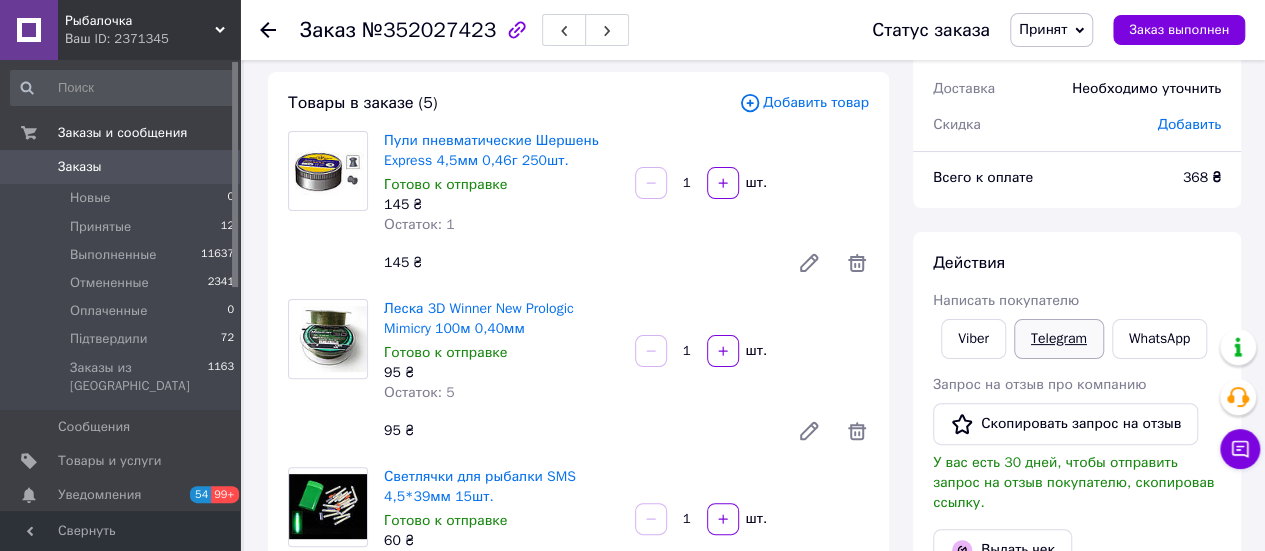 click on "Telegram" at bounding box center [1059, 339] 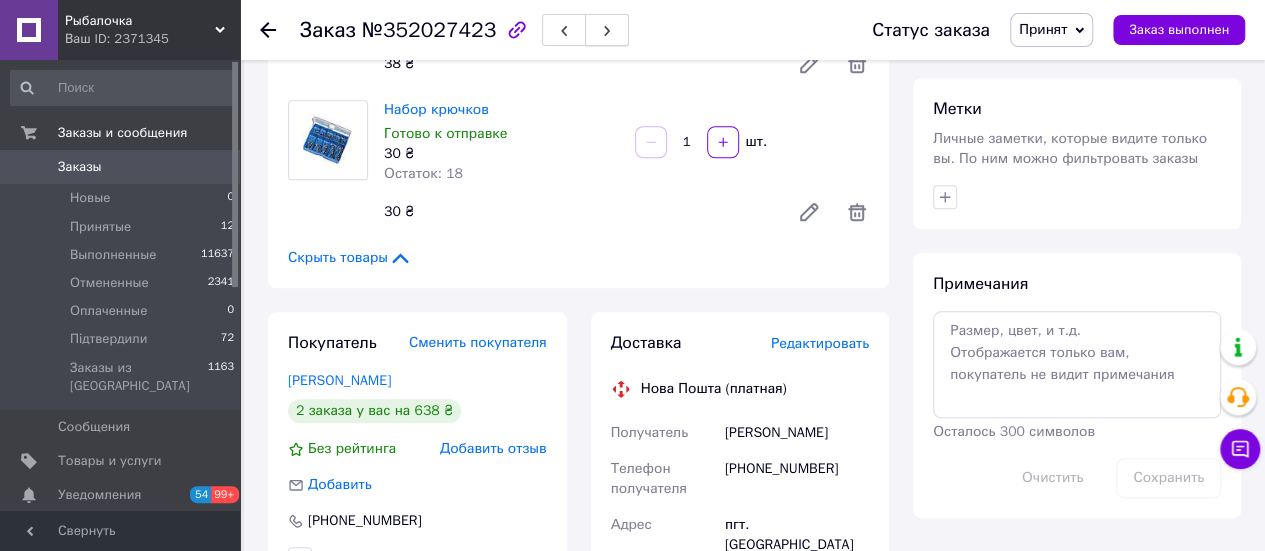 scroll, scrollTop: 800, scrollLeft: 0, axis: vertical 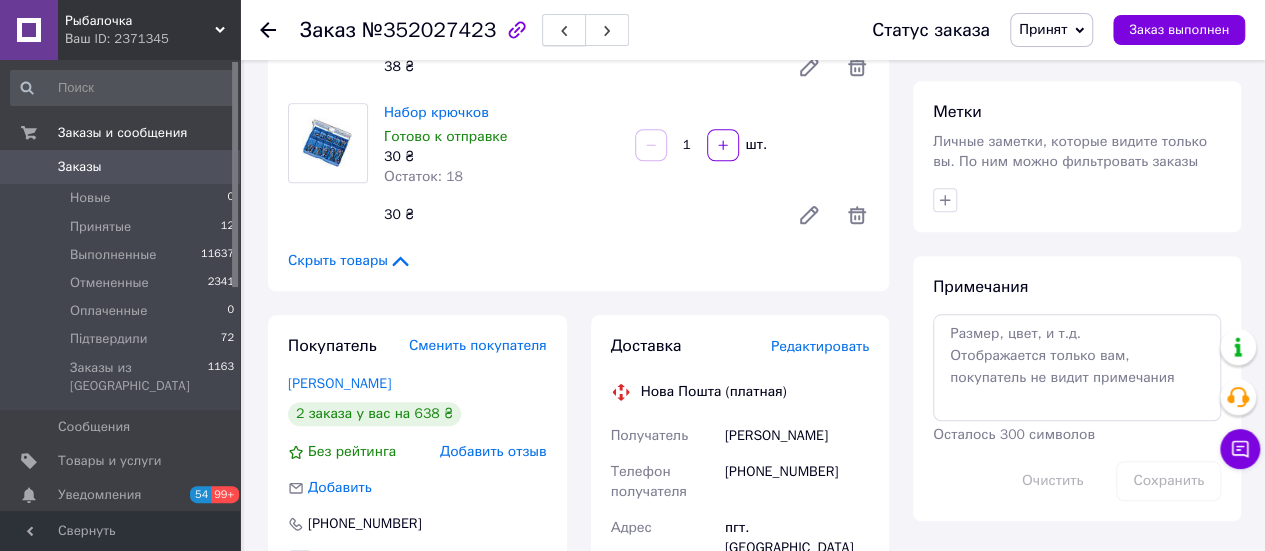 click at bounding box center (564, 30) 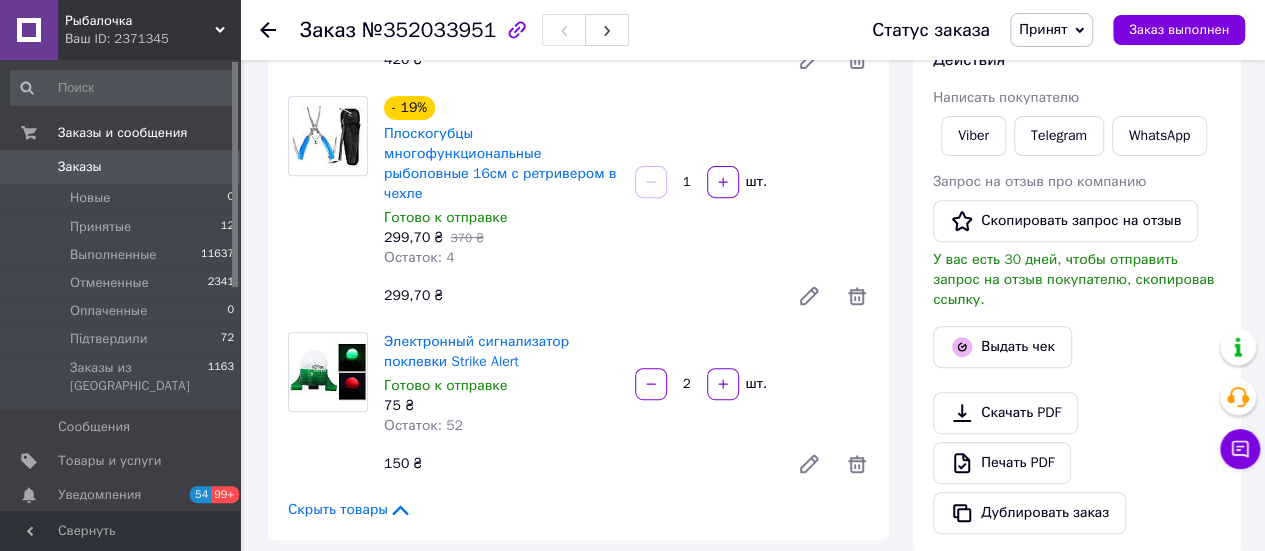 scroll, scrollTop: 198, scrollLeft: 0, axis: vertical 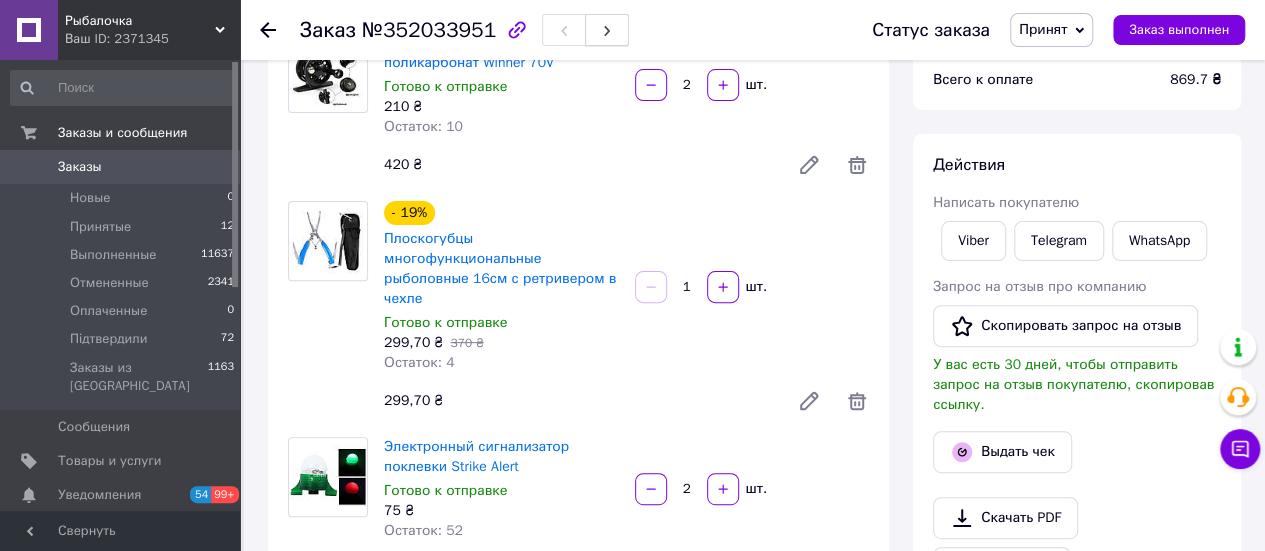 click 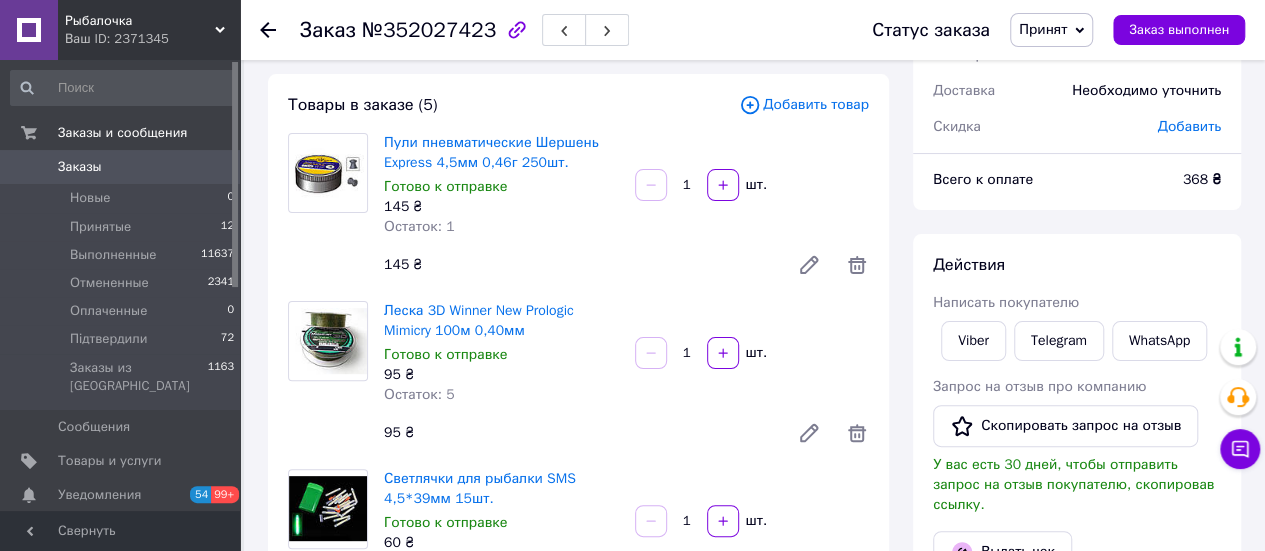 scroll, scrollTop: 0, scrollLeft: 0, axis: both 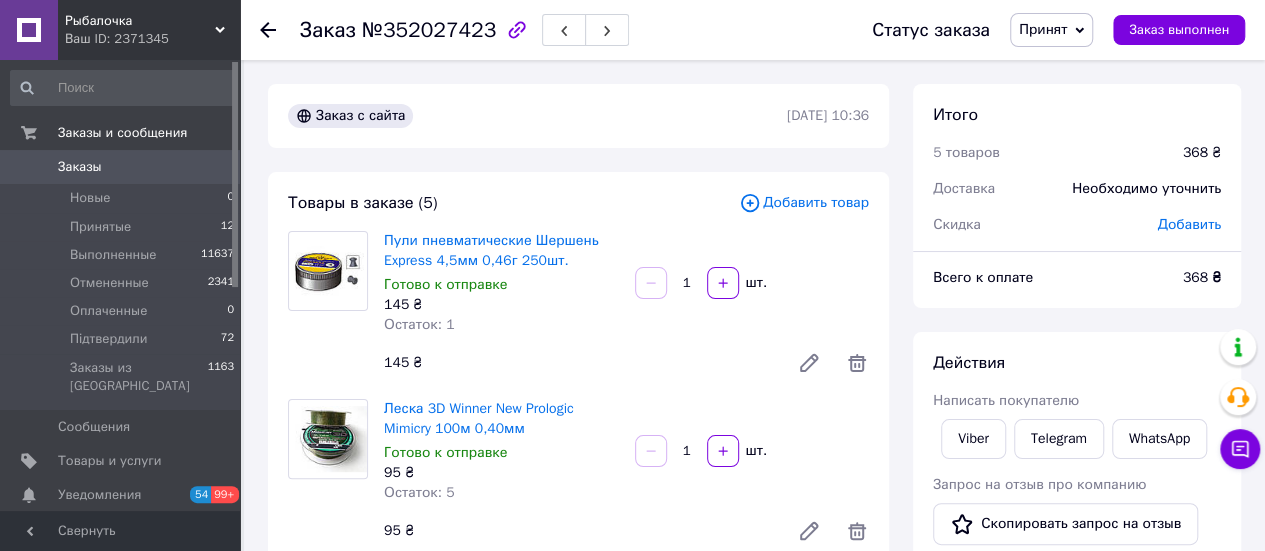 click 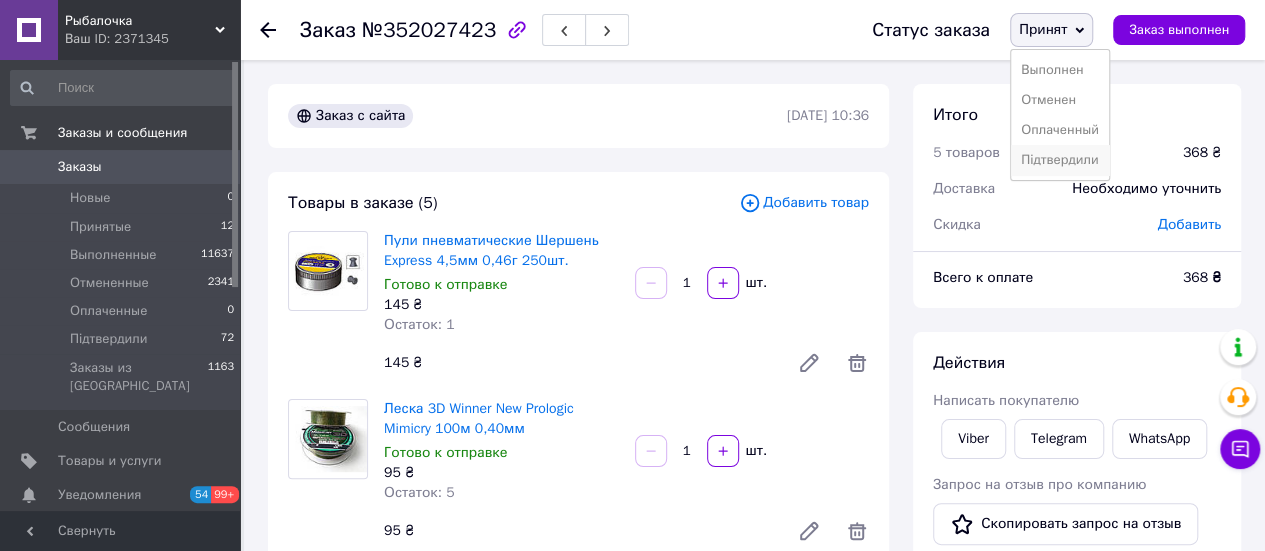 click on "Підтвердили" at bounding box center [1060, 160] 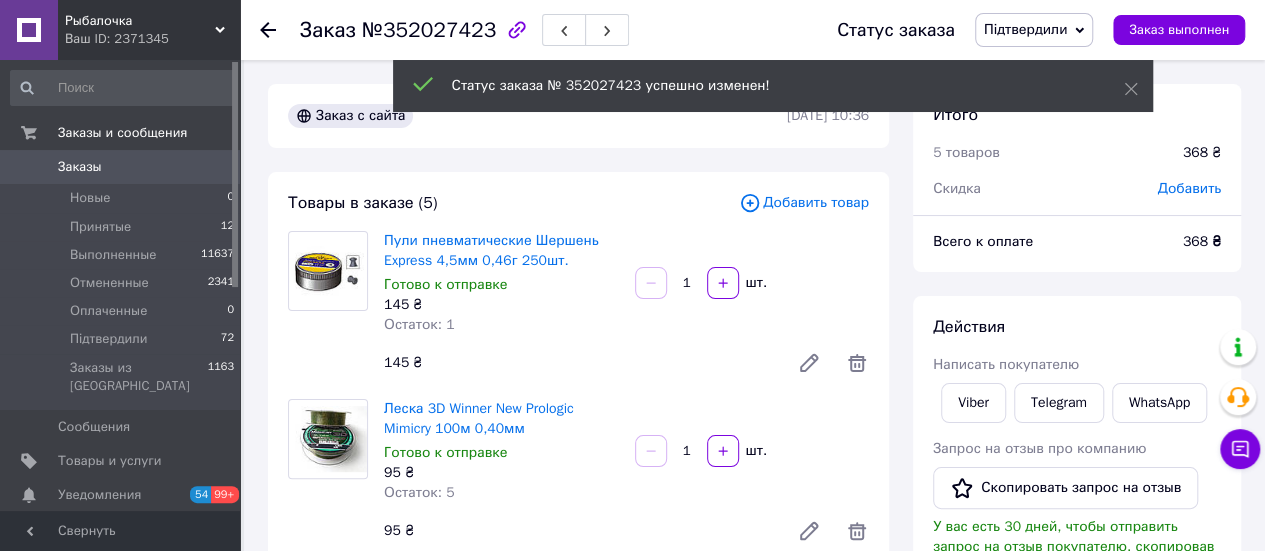 click on "Принятые" at bounding box center [100, 227] 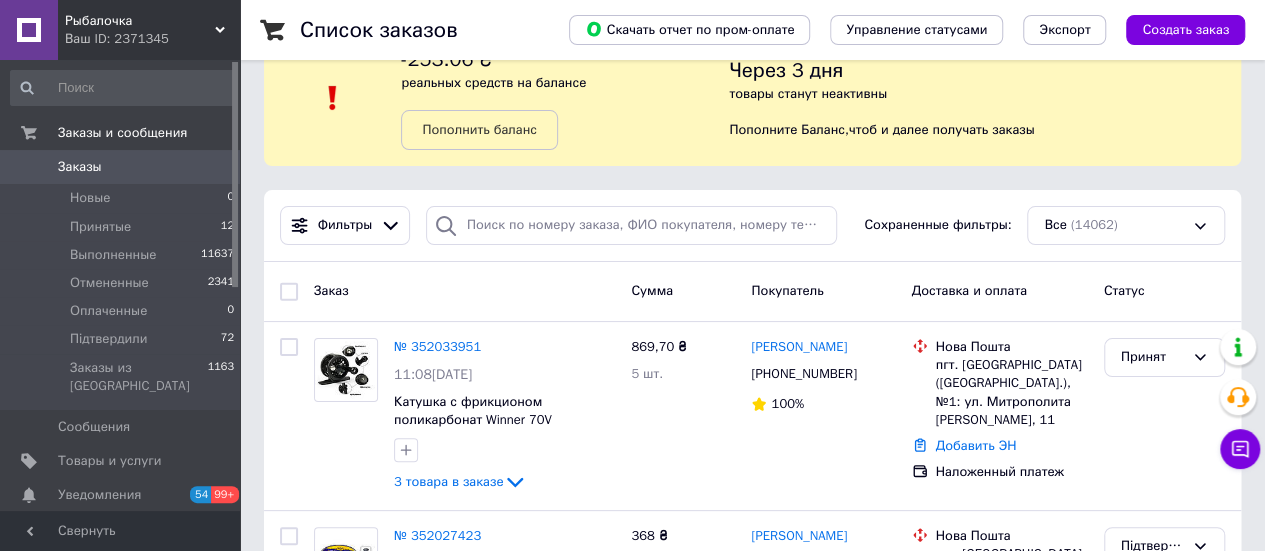 scroll, scrollTop: 100, scrollLeft: 0, axis: vertical 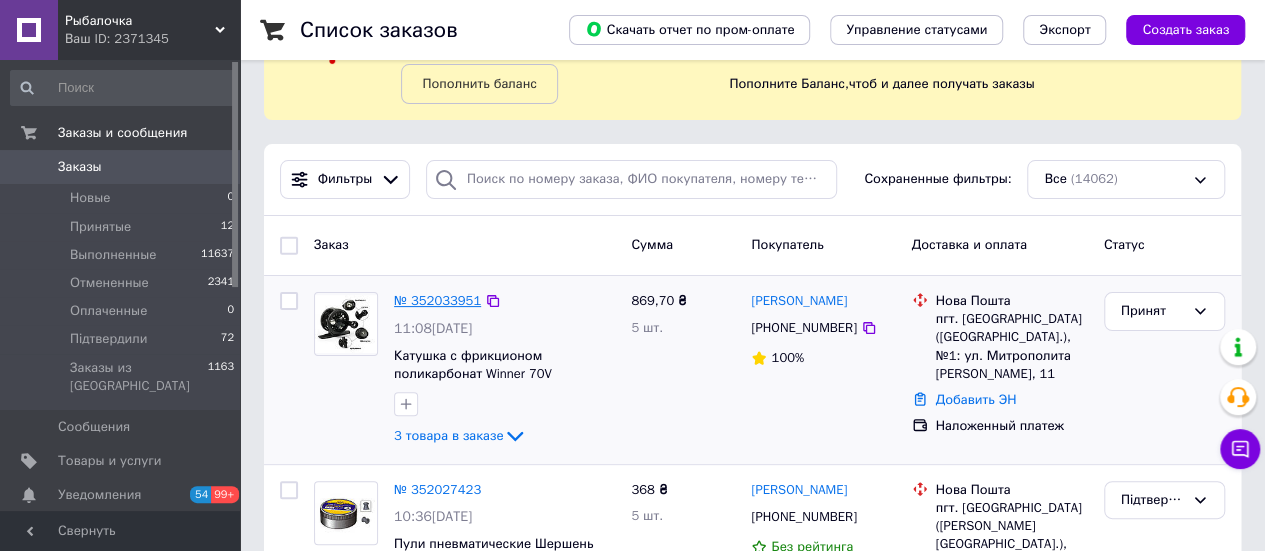 click on "№ 352033951" at bounding box center [437, 300] 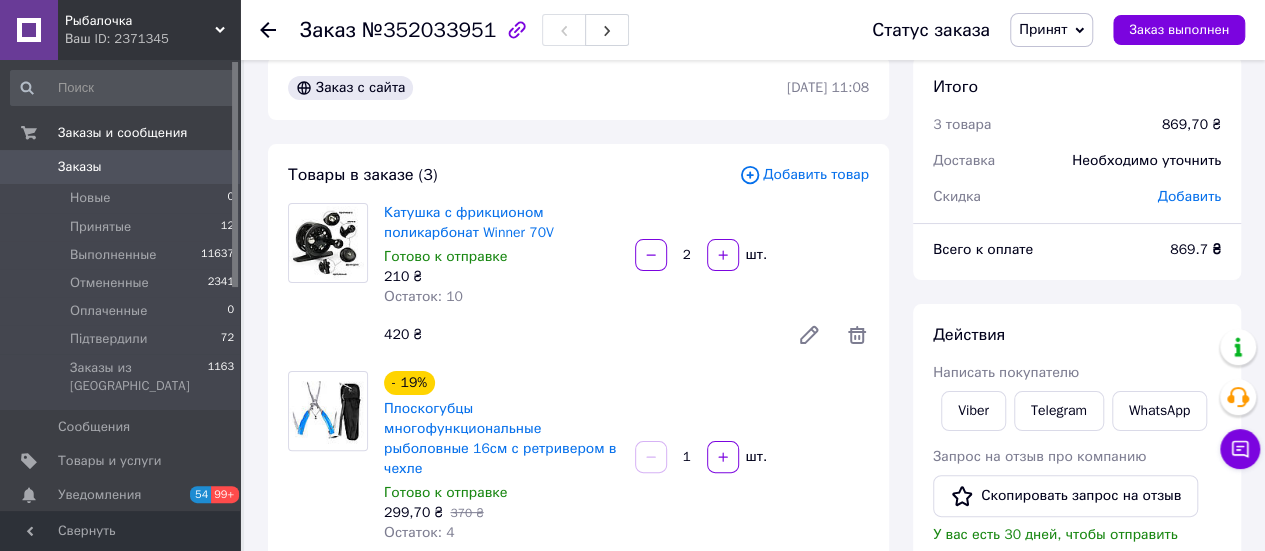 scroll, scrollTop: 0, scrollLeft: 0, axis: both 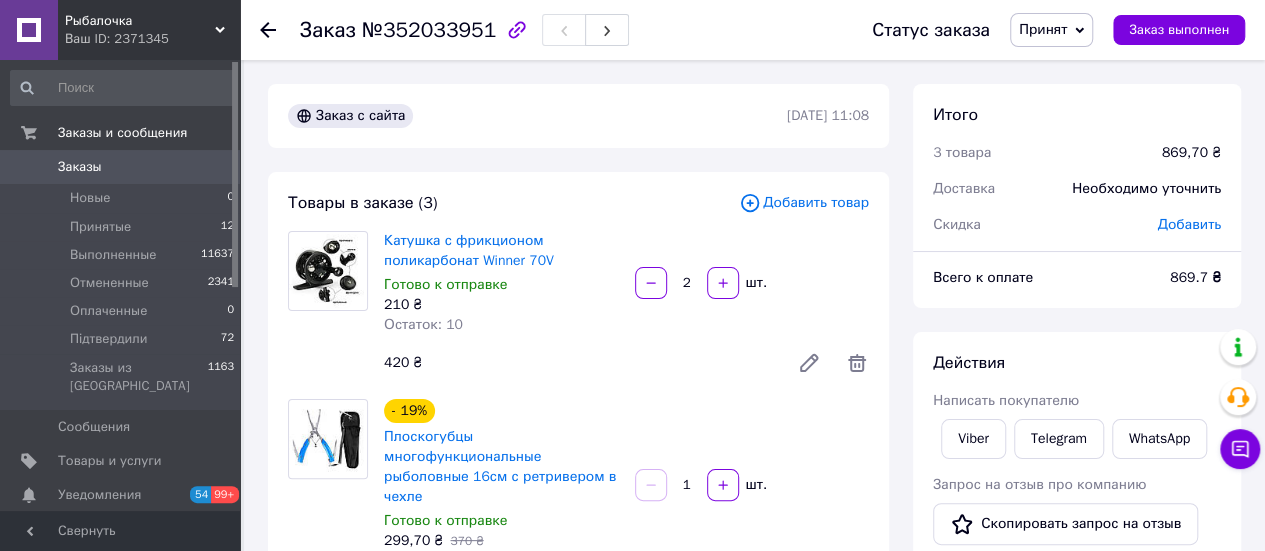 click on "Принят" at bounding box center [1043, 29] 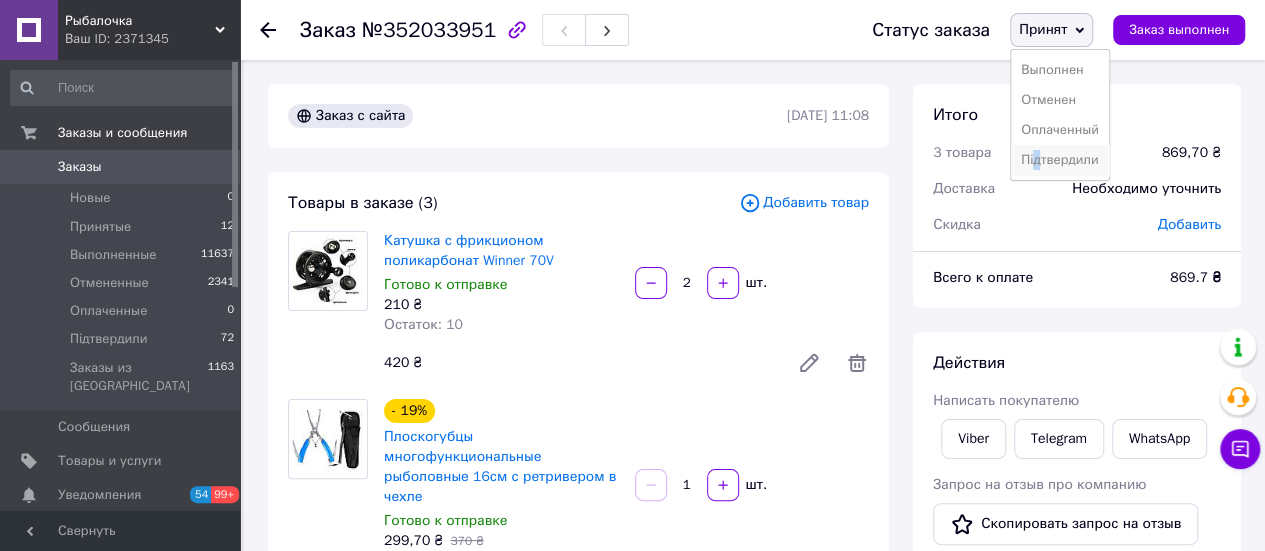 click on "Підтвердили" at bounding box center (1060, 160) 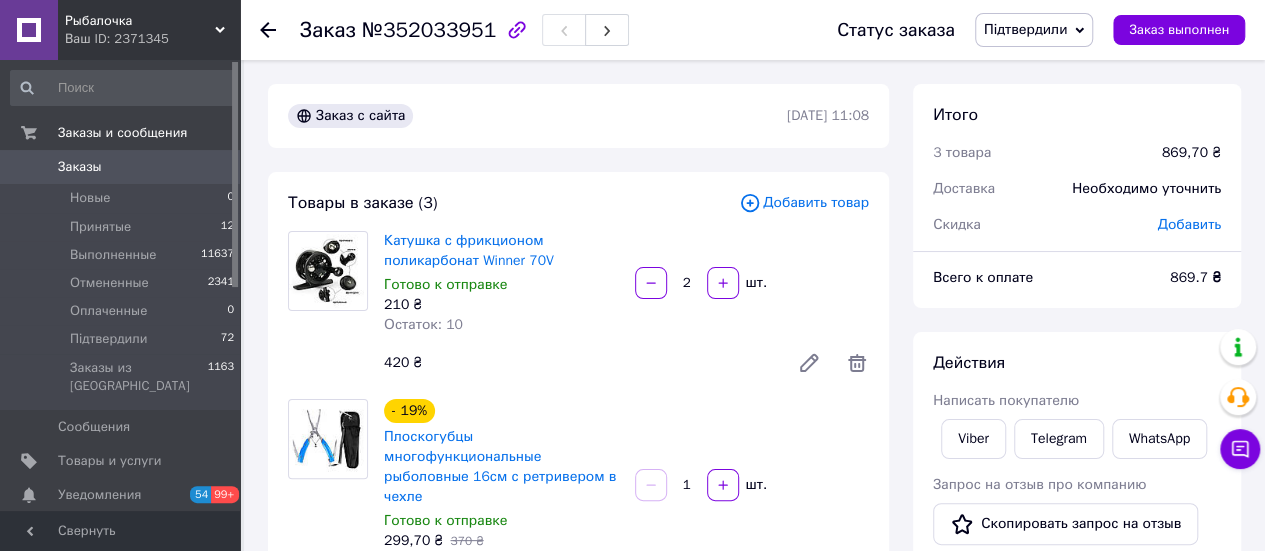 click on "Заказ с сайта [DATE] 11:08 Товары в заказе (3) Добавить товар Катушка с фрикционом поликарбонат Winner 70V Готово к отправке 210 ₴ Остаток: 10 2   шт. 420 ₴ - 19% Плоскогубцы многофункциональные рыболовные 16см с ретривером в чехле Готово к отправке 299,70 ₴   370 ₴ Остаток: 4 1   шт. 299,70 ₴ Электронный сигнализатор поклевки Strike Alert Готово к отправке 75 ₴ Остаток: 52 2   шт. 150 ₴ Скрыть товары Покупатель Сменить покупателя [PERSON_NAME] 1 заказ у вас на 869,70 ₴ 100%   успешных покупок Добавить отзыв Добавить [PHONE_NUMBER] Оплата Наложенный платеж Доставка Редактировать Получатель или <" at bounding box center (578, 1055) 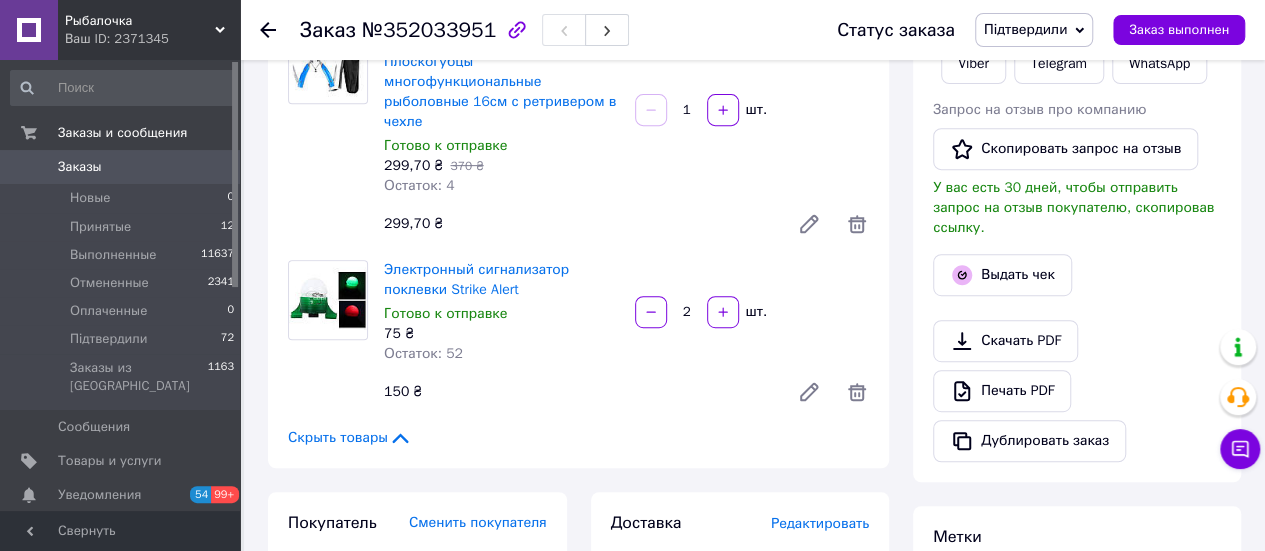 scroll, scrollTop: 500, scrollLeft: 0, axis: vertical 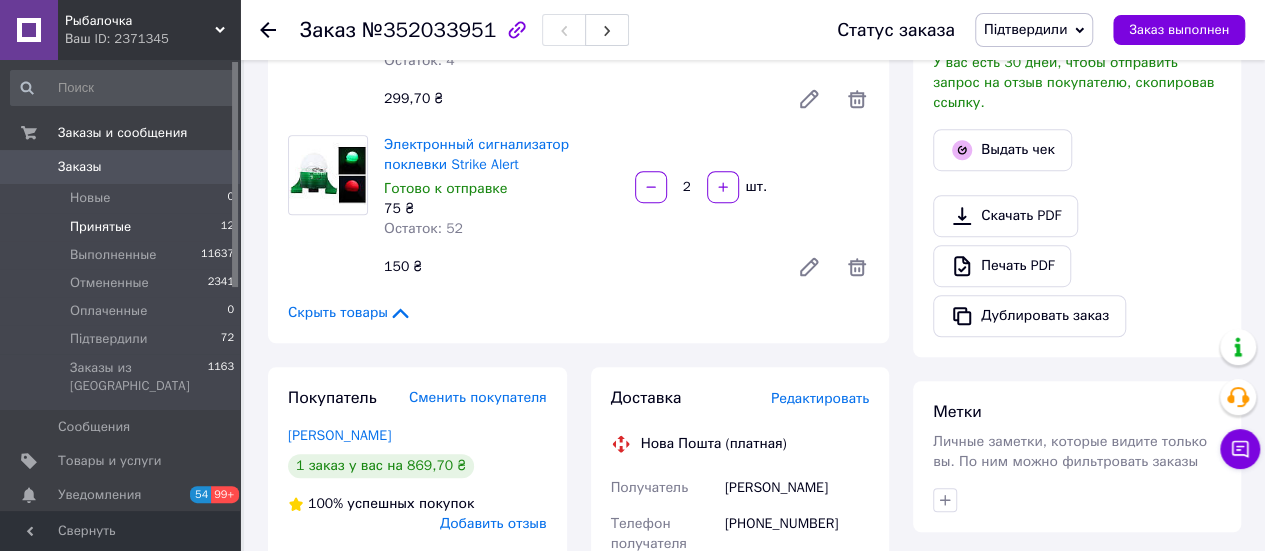 click on "Принятые" at bounding box center [100, 227] 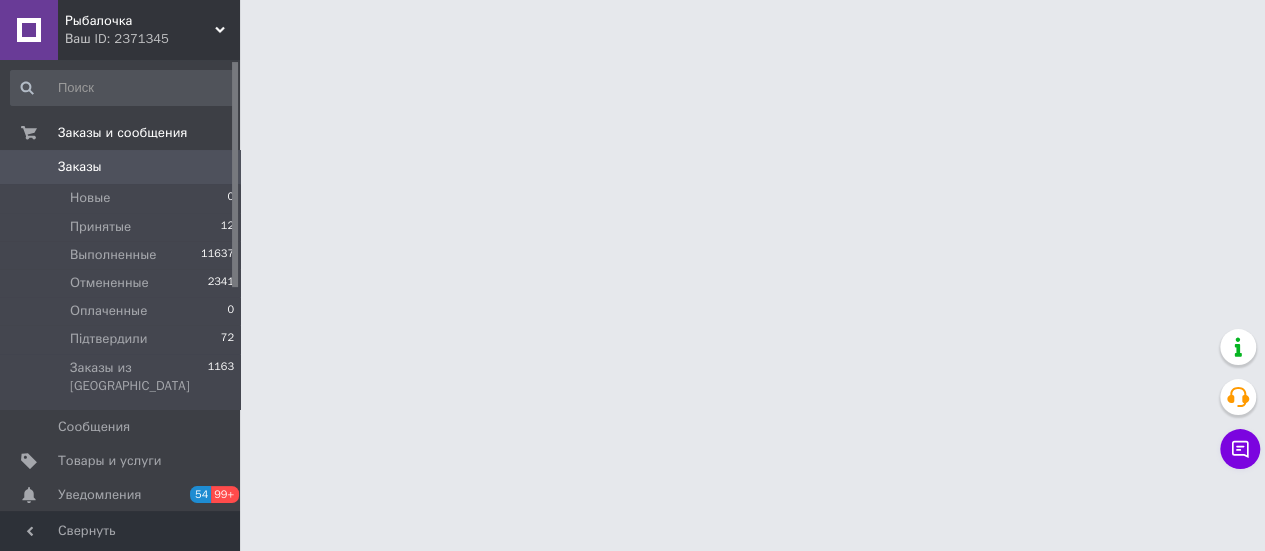 scroll, scrollTop: 0, scrollLeft: 0, axis: both 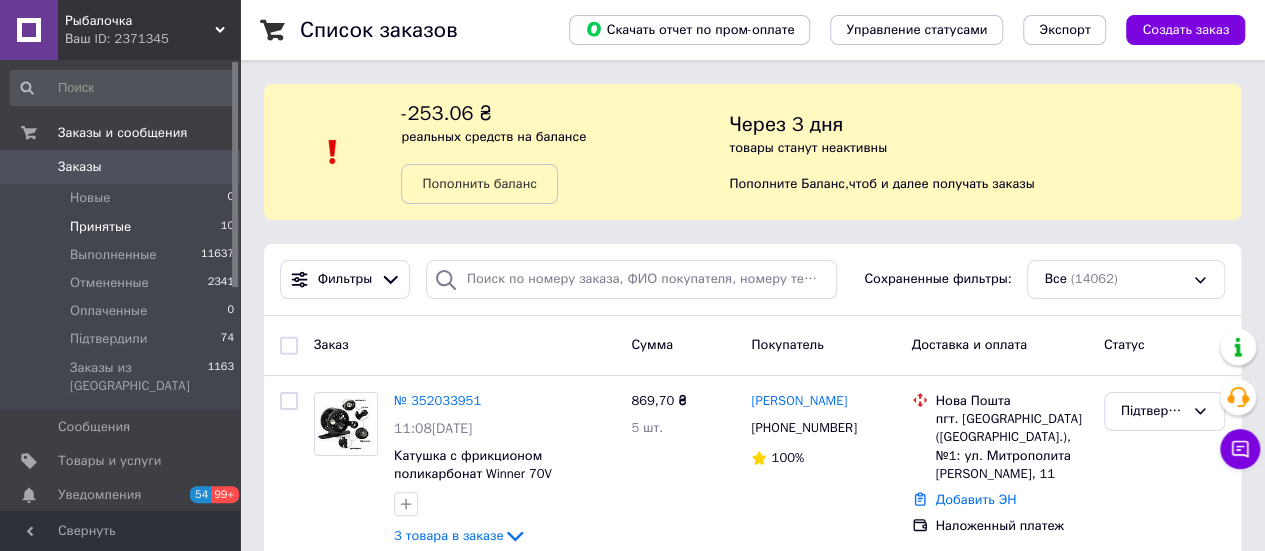 click on "Принятые 10" at bounding box center (123, 227) 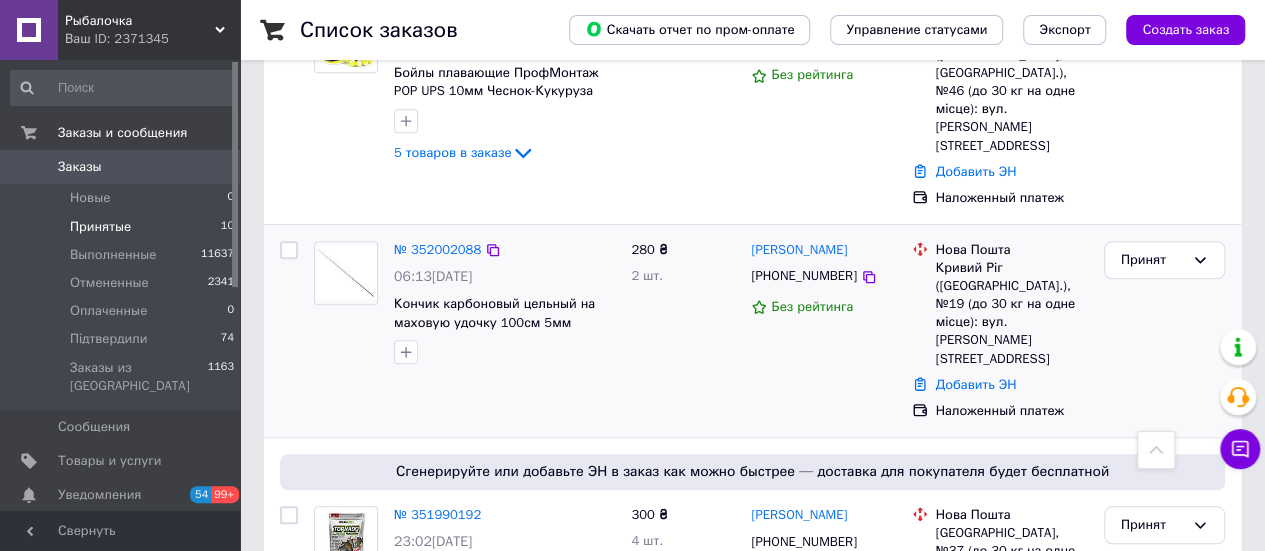 scroll, scrollTop: 600, scrollLeft: 0, axis: vertical 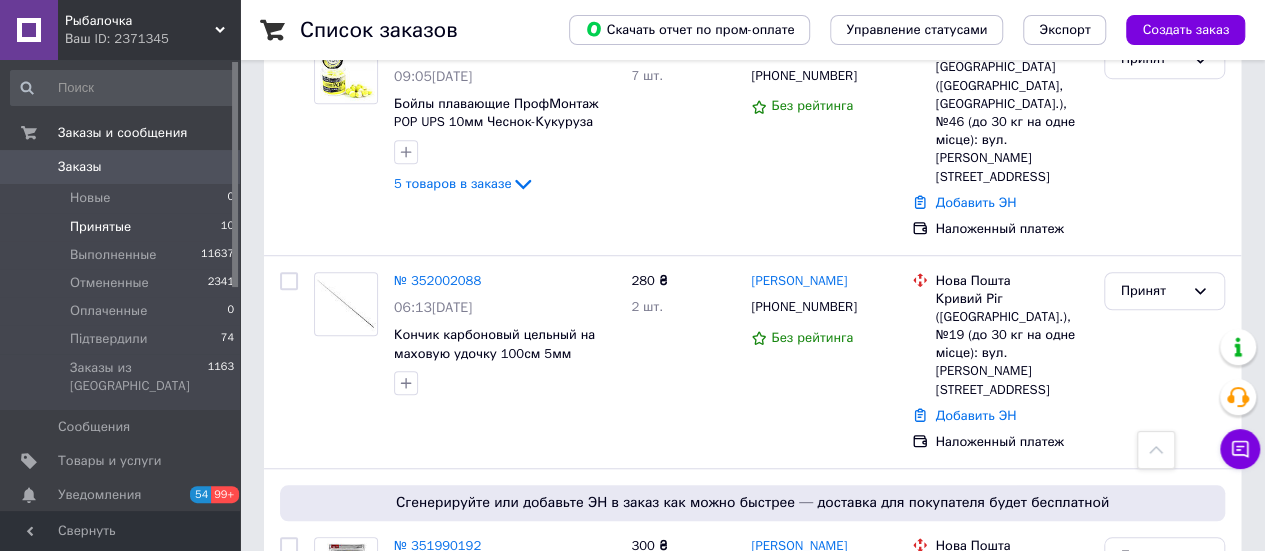 click on "Список заказов   Скачать отчет по пром-оплате Управление статусами Экспорт Создать заказ -253.06 ₴ реальных средств на балансе Пополнить баланс Через 3 дня товары станут неактивны Пополните Баланс ,  чтоб и далее получать заказы 1 Фильтры Сохраненные фильтры: Принятые (10) Статус: Принятые Сбросить все Заказ Сумма Покупатель Доставка и оплата Статус № 352014916 09:25[DATE] Снасть на сома с поплавком Profi и грузилом 120г 474 ₴ 3 шт. [PERSON_NAME] [PHONE_NUMBER] 100% Нова Пошта [GEOGRAPHIC_DATA], №18 (до 30 кг ): вул. [STREET_ADDRESS], прим. 24, 25, 26 Добавить ЭН Наложенный платеж Принят № 352012286" at bounding box center (752, 619) 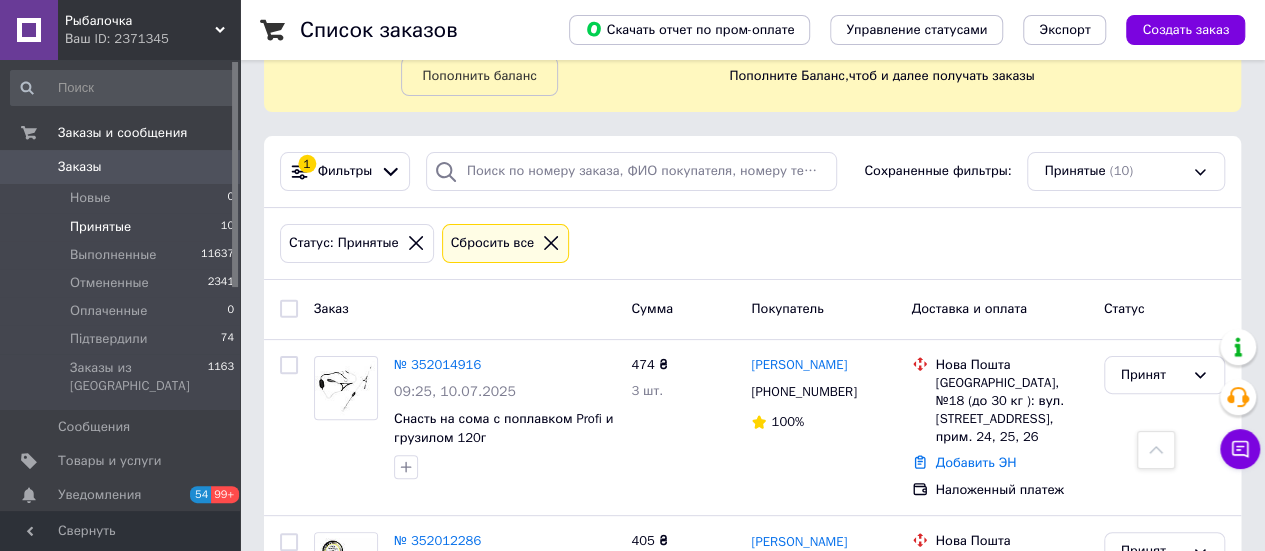 scroll, scrollTop: 100, scrollLeft: 0, axis: vertical 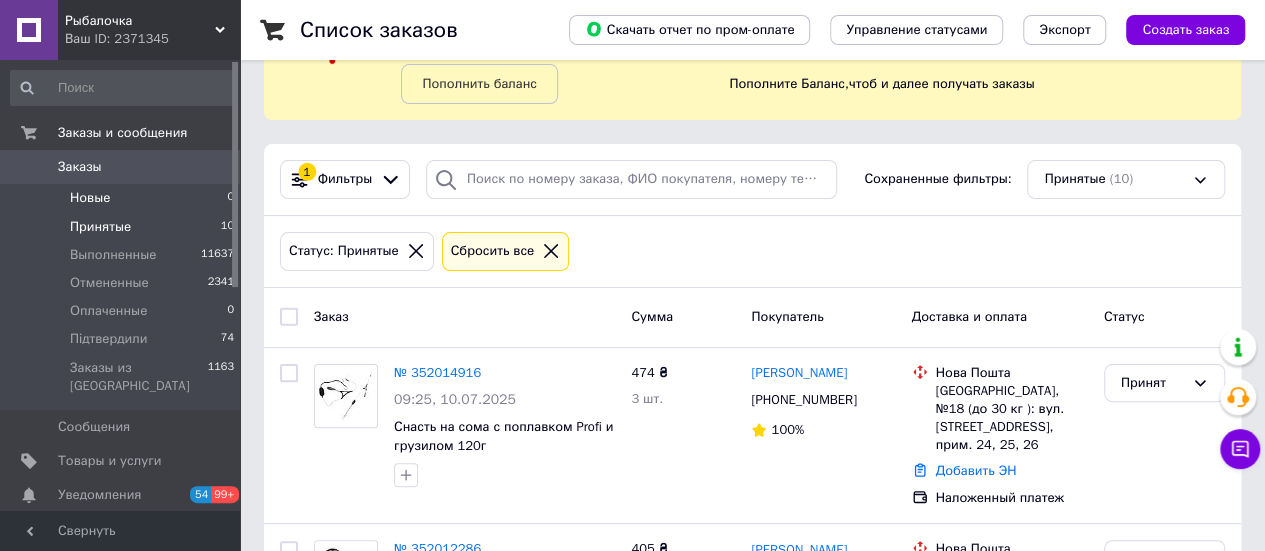 click on "Новые 0" at bounding box center [123, 198] 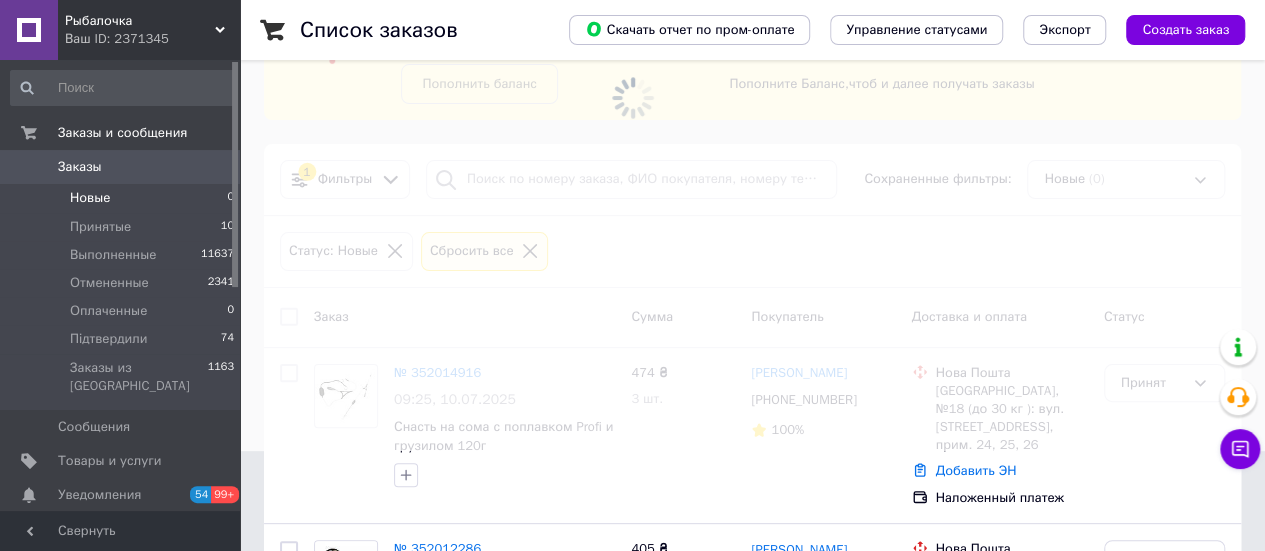 scroll, scrollTop: 0, scrollLeft: 0, axis: both 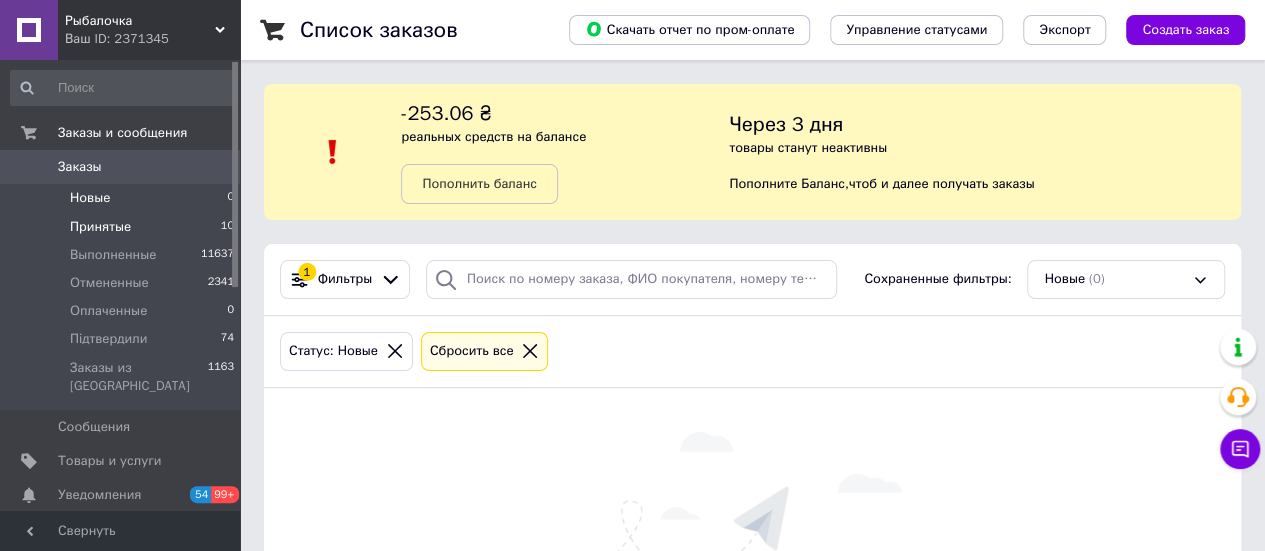 click on "Принятые 10" at bounding box center [123, 227] 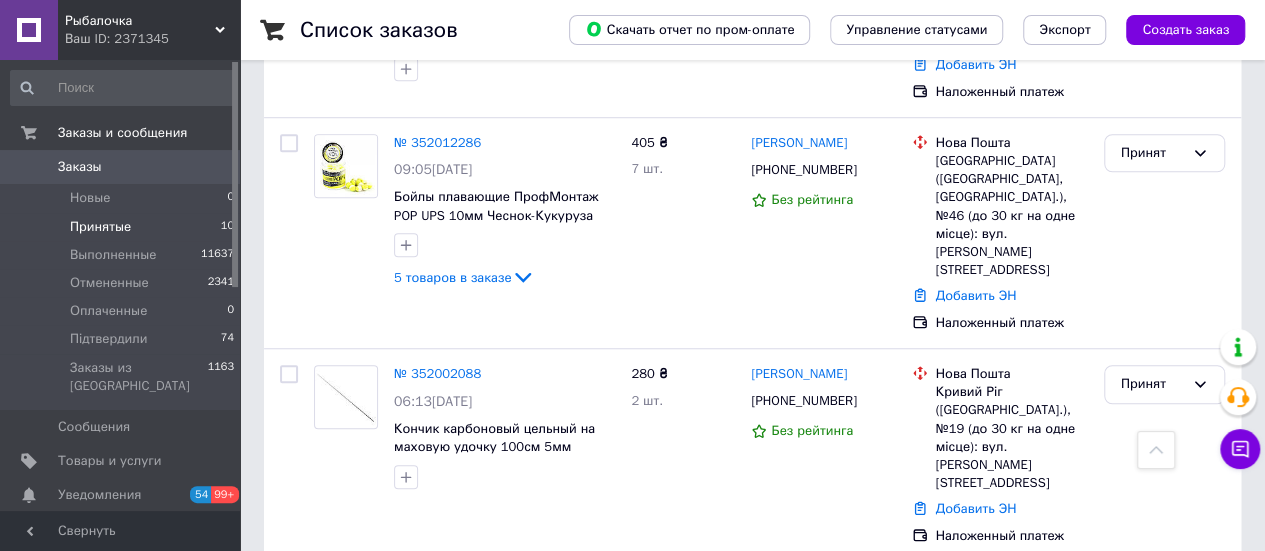 scroll, scrollTop: 700, scrollLeft: 0, axis: vertical 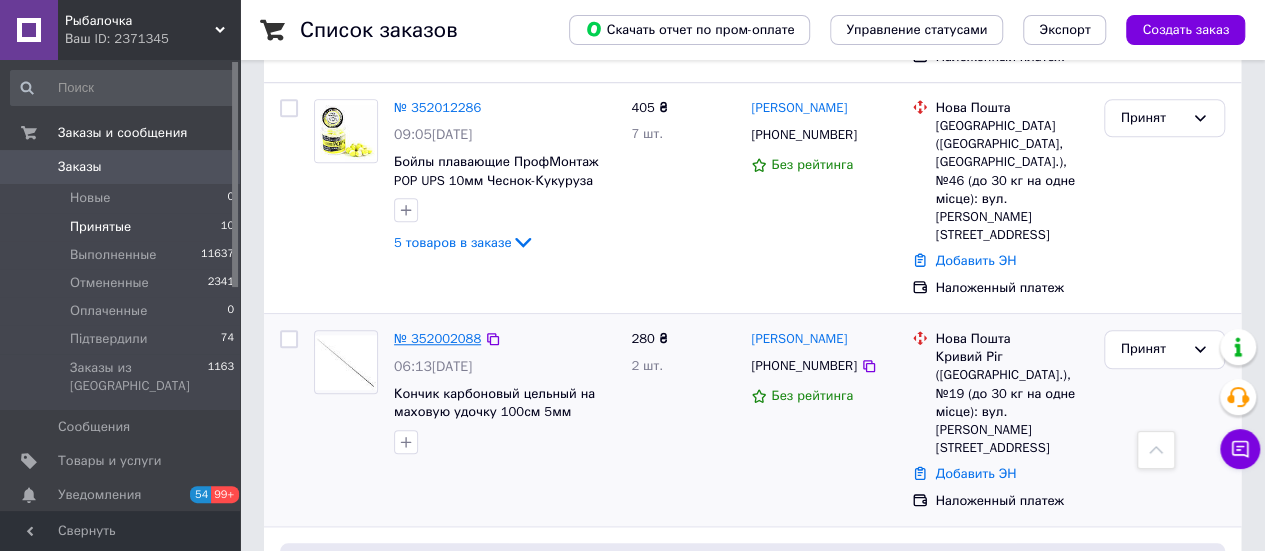 click on "№ 352002088" at bounding box center (437, 338) 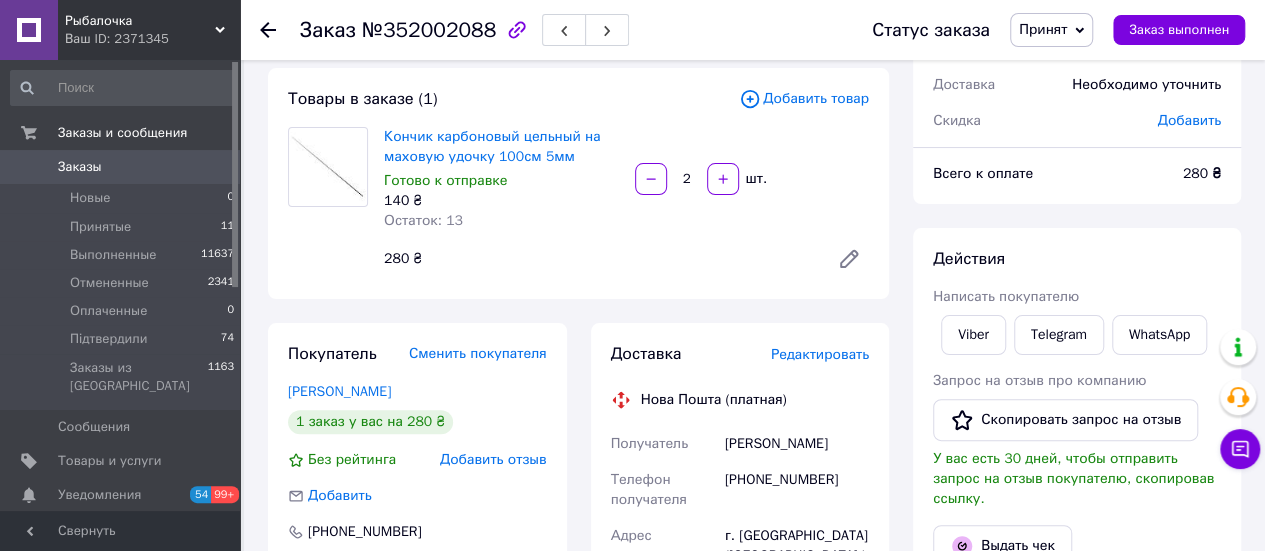 scroll, scrollTop: 200, scrollLeft: 0, axis: vertical 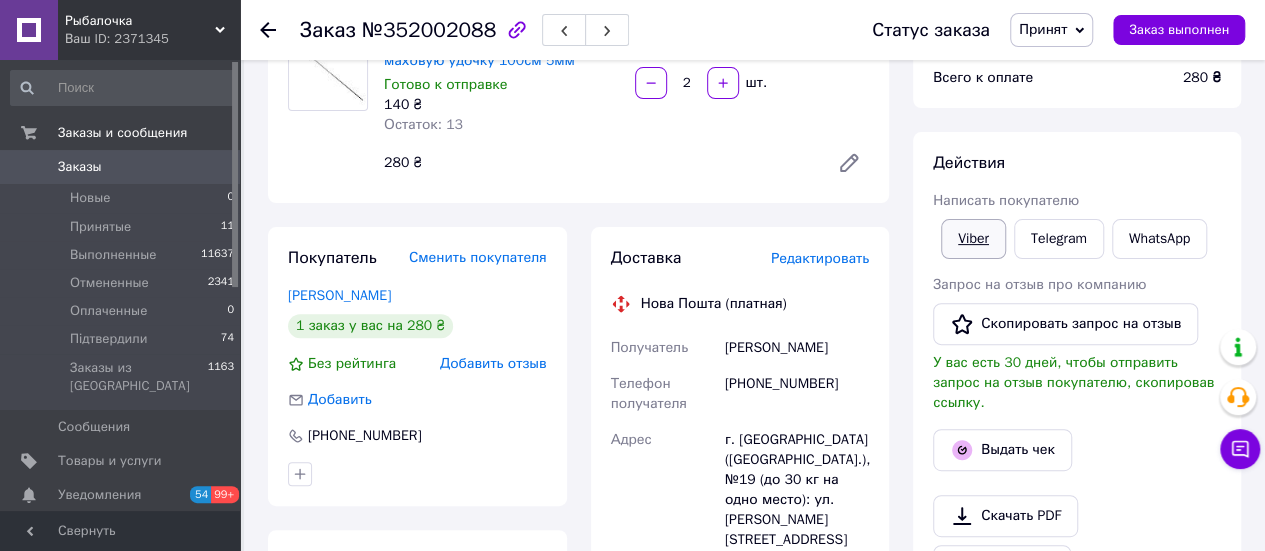 click on "Viber" at bounding box center (973, 239) 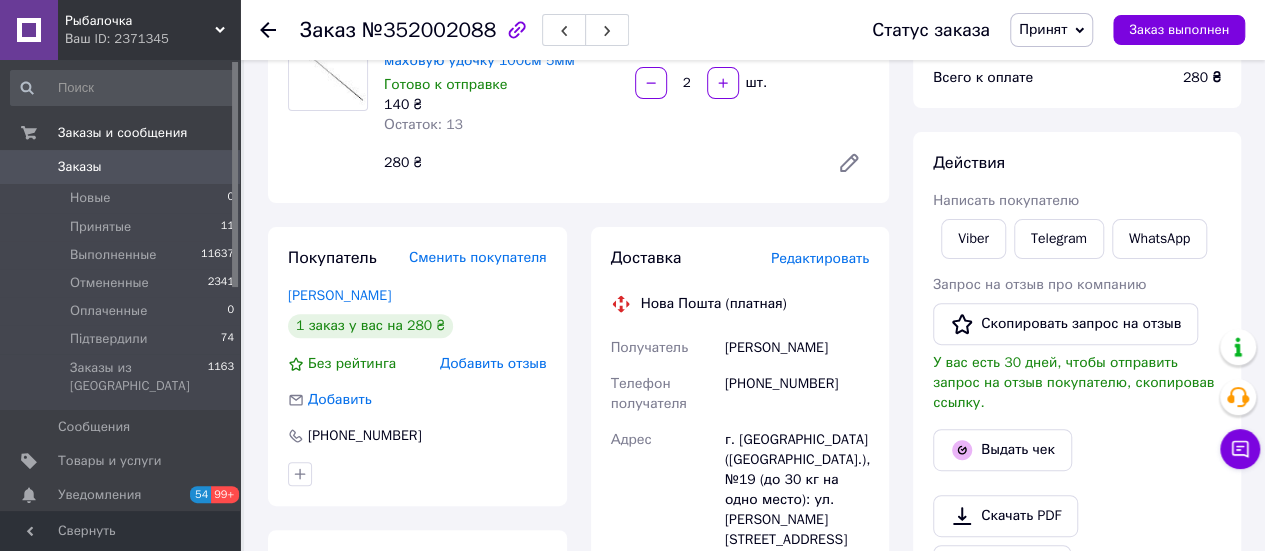 click on "Заказ №352002088 Статус заказа Принят Выполнен Отменен Оплаченный Підтвердили Заказ выполнен Заказ с сайта [DATE] 06:13 Товары в заказе (1) Добавить товар Кончик карбоновый цельный на маховую удочку 100см 5мм Готово к отправке 140 ₴ Остаток: 13 2   шт. 280 ₴ Покупатель Сменить покупателя [PERSON_NAME] 1 заказ у вас на 280 ₴ Без рейтинга   Добавить отзыв Добавить [PHONE_NUMBER] Оплата Наложенный платеж Доставка Редактировать Нова Пошта (платная) Получатель [PERSON_NAME] Телефон получателя [PHONE_NUMBER] Адрес Дата отправки [DATE] Плательщик Получатель Оценочная стоимость 280 ₴ 280 <" at bounding box center [754, 611] 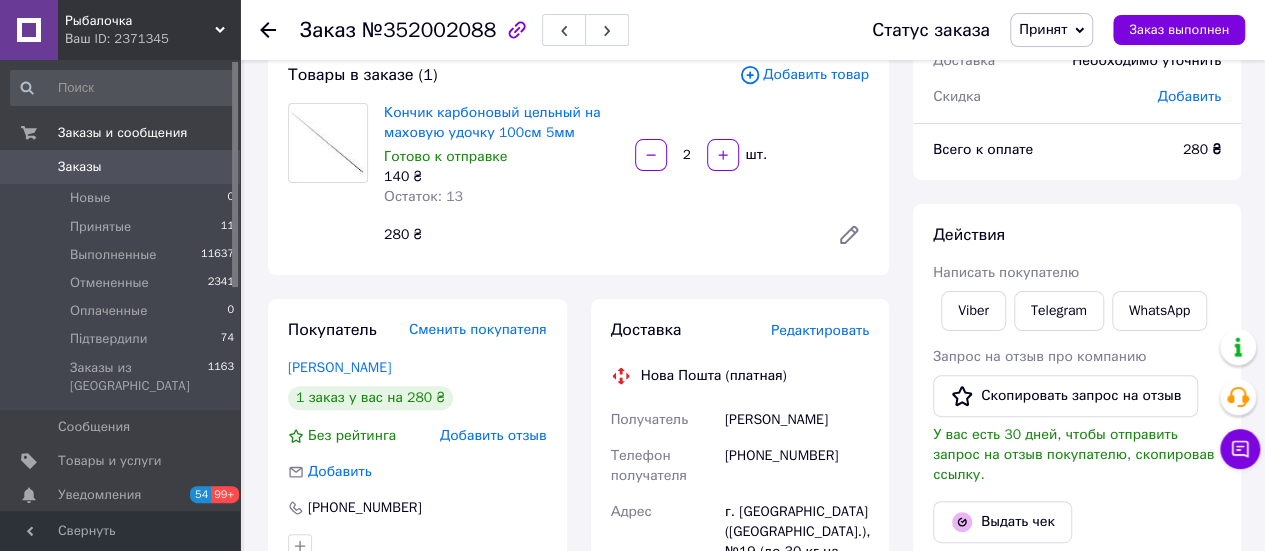 scroll, scrollTop: 100, scrollLeft: 0, axis: vertical 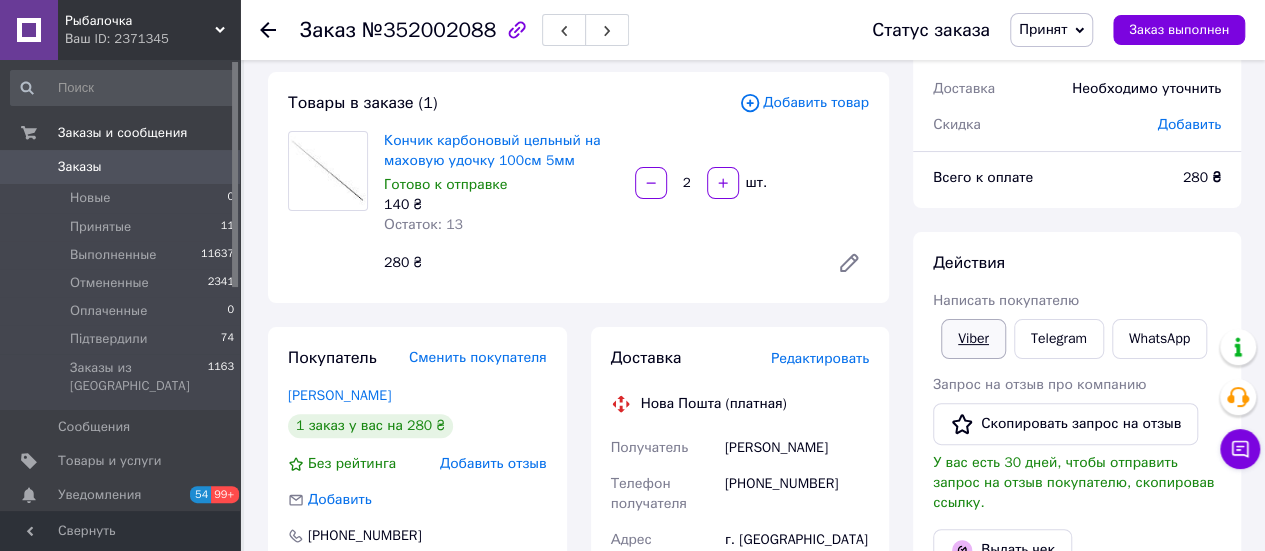 click on "Viber" at bounding box center (973, 339) 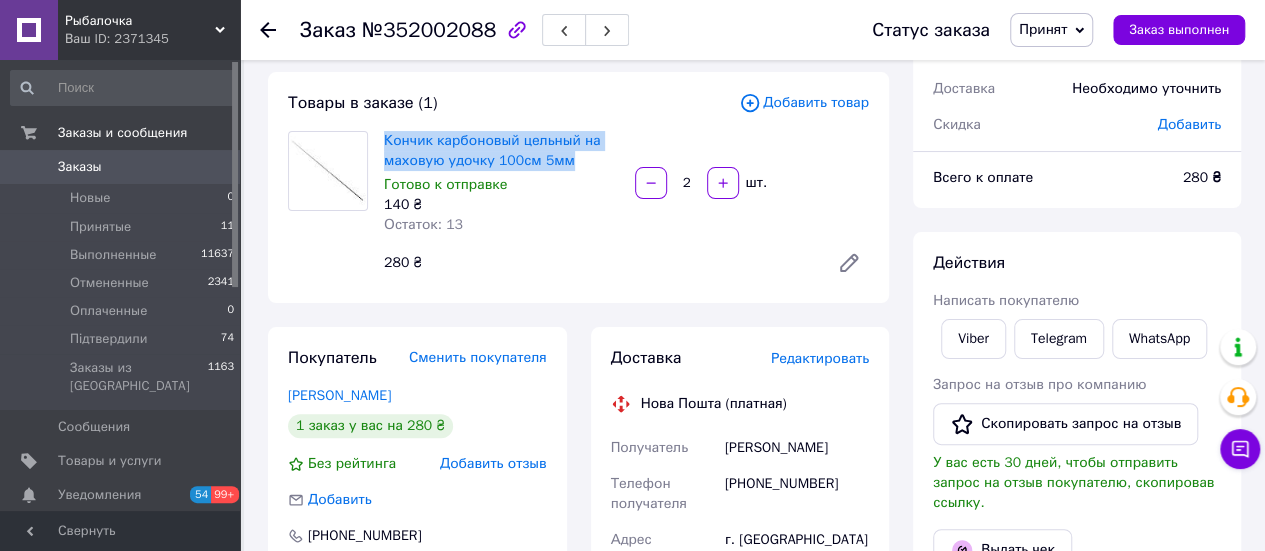 drag, startPoint x: 382, startPoint y: 138, endPoint x: 572, endPoint y: 159, distance: 191.157 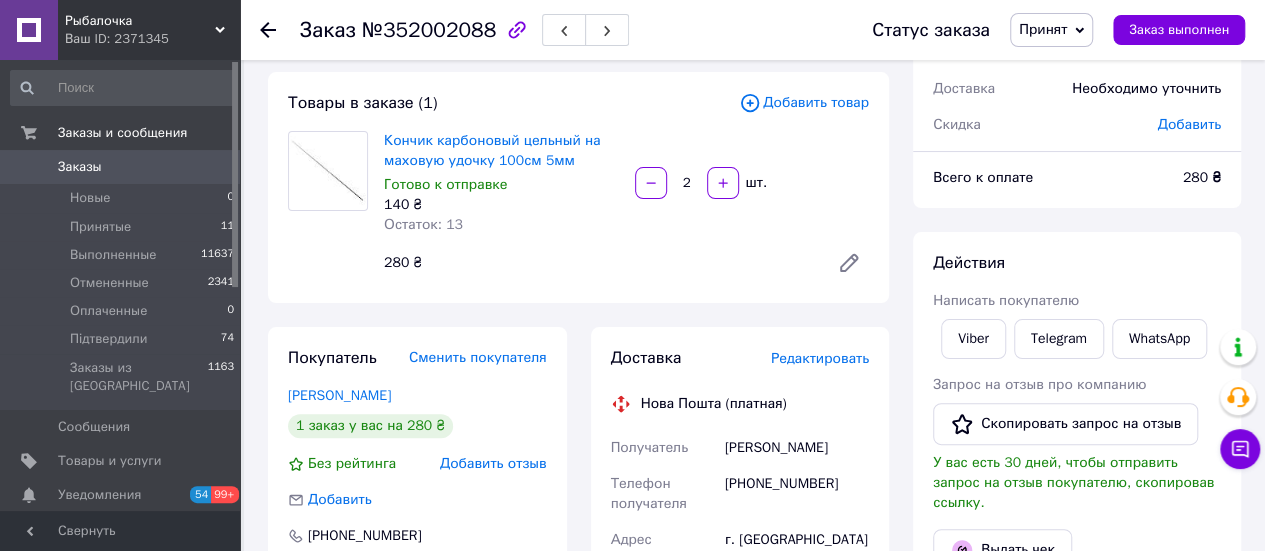 click on "Заказ №352002088 Статус заказа Принят Выполнен Отменен Оплаченный Підтвердили Заказ выполнен Заказ с сайта [DATE] 06:13 Товары в заказе (1) Добавить товар Кончик карбоновый цельный на маховую удочку 100см 5мм Готово к отправке 140 ₴ Остаток: 13 2   шт. 280 ₴ Покупатель Сменить покупателя [PERSON_NAME] 1 заказ у вас на 280 ₴ Без рейтинга   Добавить отзыв Добавить [PHONE_NUMBER] Оплата Наложенный платеж Доставка Редактировать Нова Пошта (платная) Получатель [PERSON_NAME] Телефон получателя [PHONE_NUMBER] Адрес Дата отправки [DATE] Плательщик Получатель Оценочная стоимость 280 ₴ 280 <" at bounding box center (754, 711) 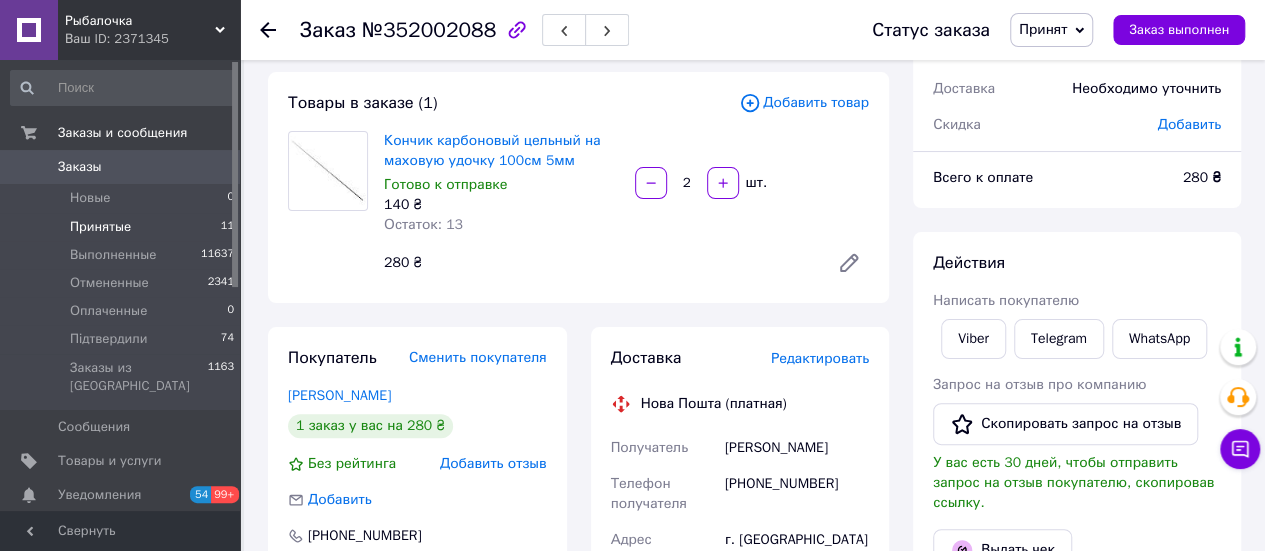 click on "Принятые" at bounding box center (100, 227) 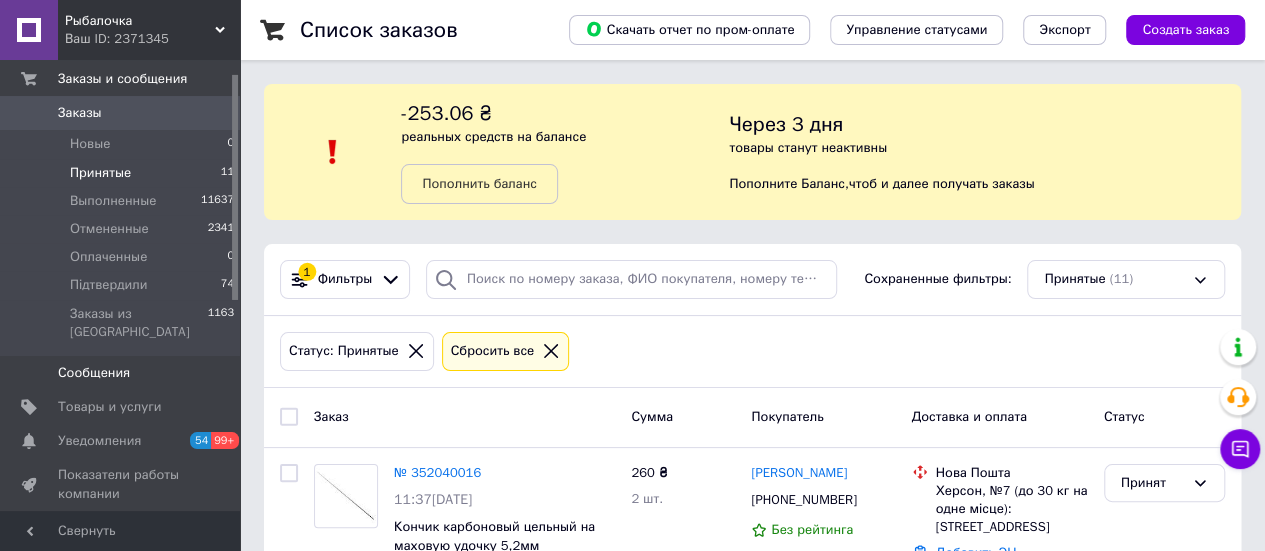 scroll, scrollTop: 100, scrollLeft: 0, axis: vertical 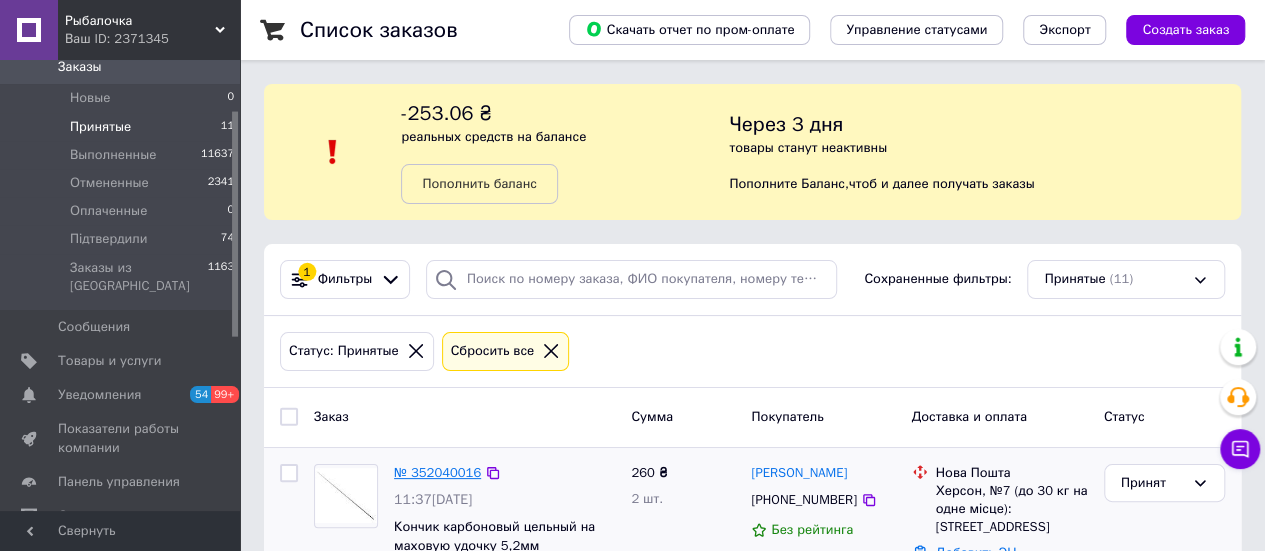 click on "№ 352040016" at bounding box center (437, 472) 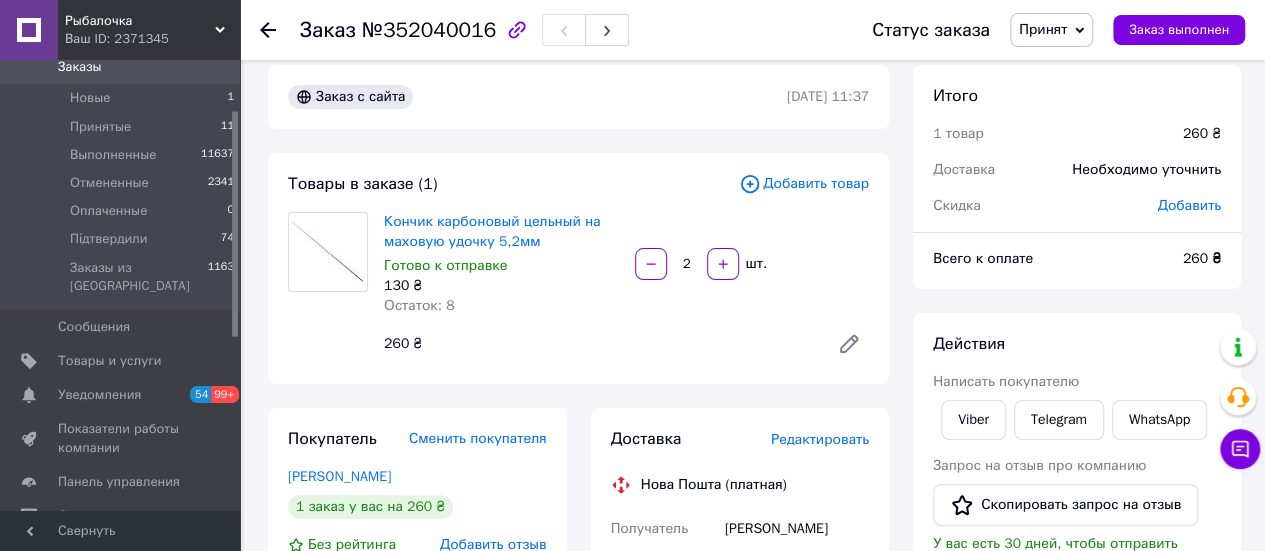 scroll, scrollTop: 0, scrollLeft: 0, axis: both 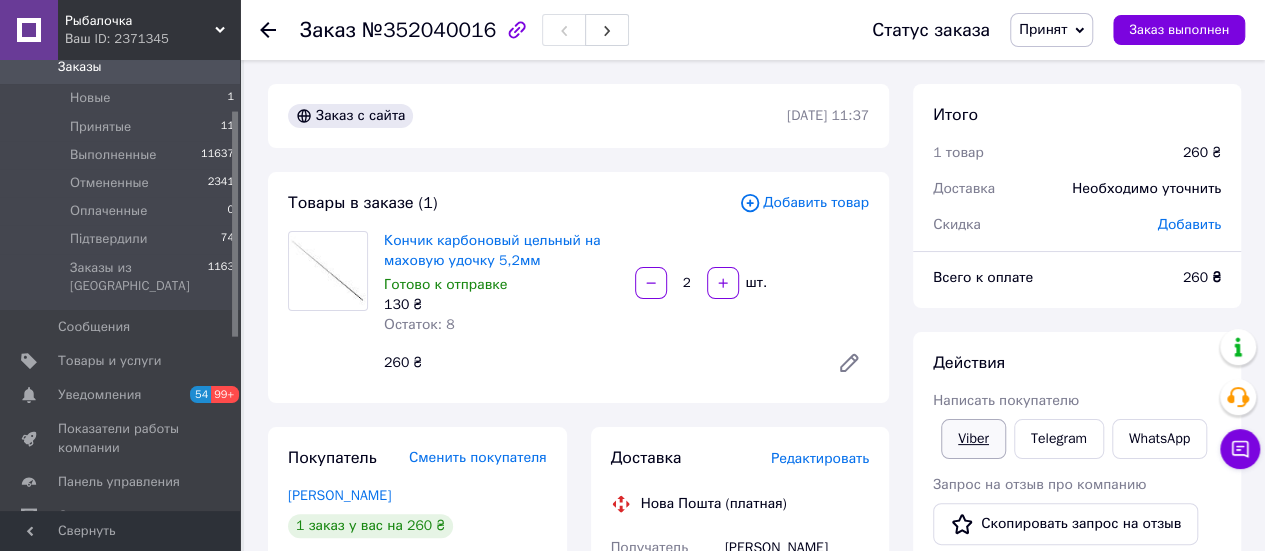 click on "Viber" at bounding box center [973, 439] 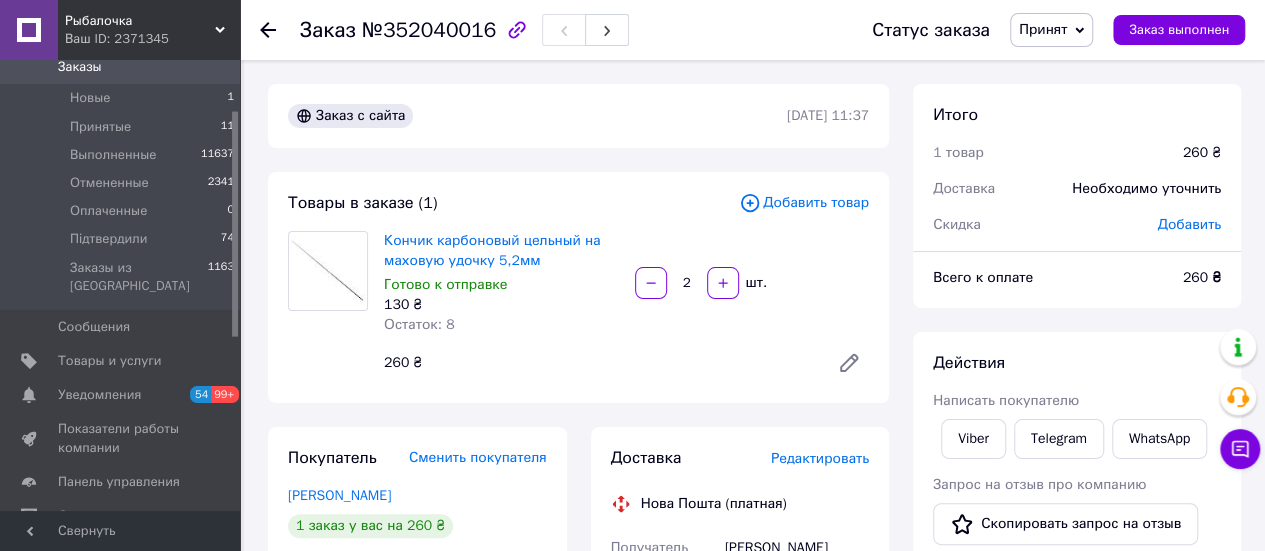 click on "Заказ №352040016 Статус заказа Принят Выполнен Отменен Оплаченный Підтвердили Заказ выполнен Заказ с сайта [DATE] 11:37 Товары в заказе (1) Добавить товар Кончик карбоновый цельный на маховую удочку 5,2мм Готово к отправке 130 ₴ Остаток: 8 2   шт. 260 ₴ Покупатель Сменить покупателя [PERSON_NAME] 1 заказ у вас на 260 ₴ Без рейтинга   Добавить отзыв Добавить [PHONE_NUMBER] Оплата Наложенный платеж Доставка Редактировать Нова Пошта (платная) Получатель [PERSON_NAME] Телефон получателя [PHONE_NUMBER] [PERSON_NAME], №7 (до 30 кг на одне місце): [STREET_ADDRESS] Дата отправки <" at bounding box center [754, 781] 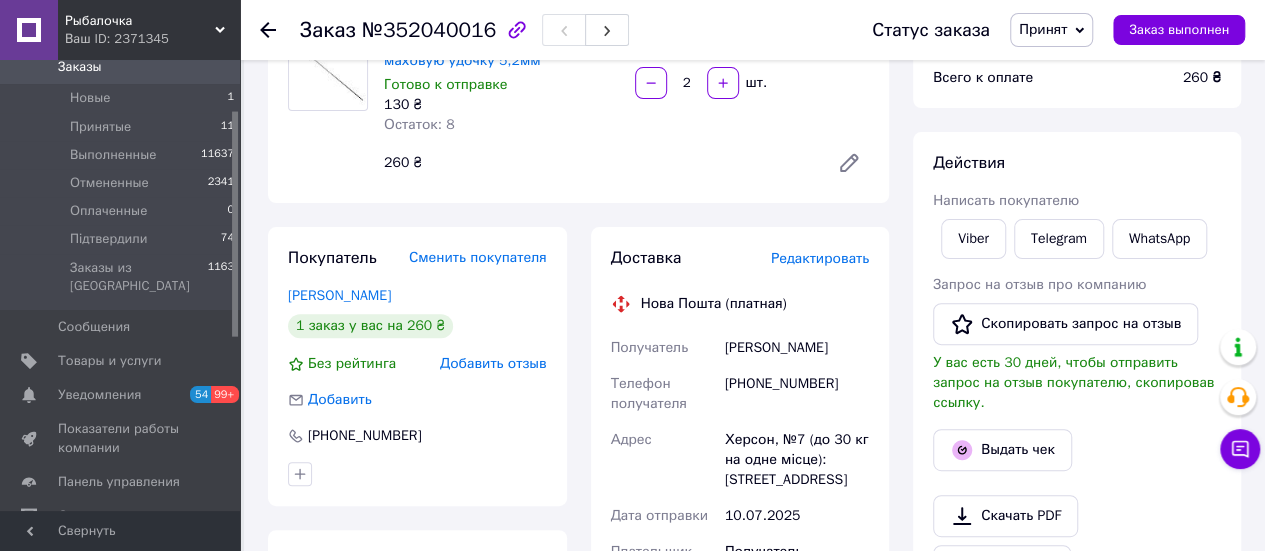 scroll, scrollTop: 0, scrollLeft: 0, axis: both 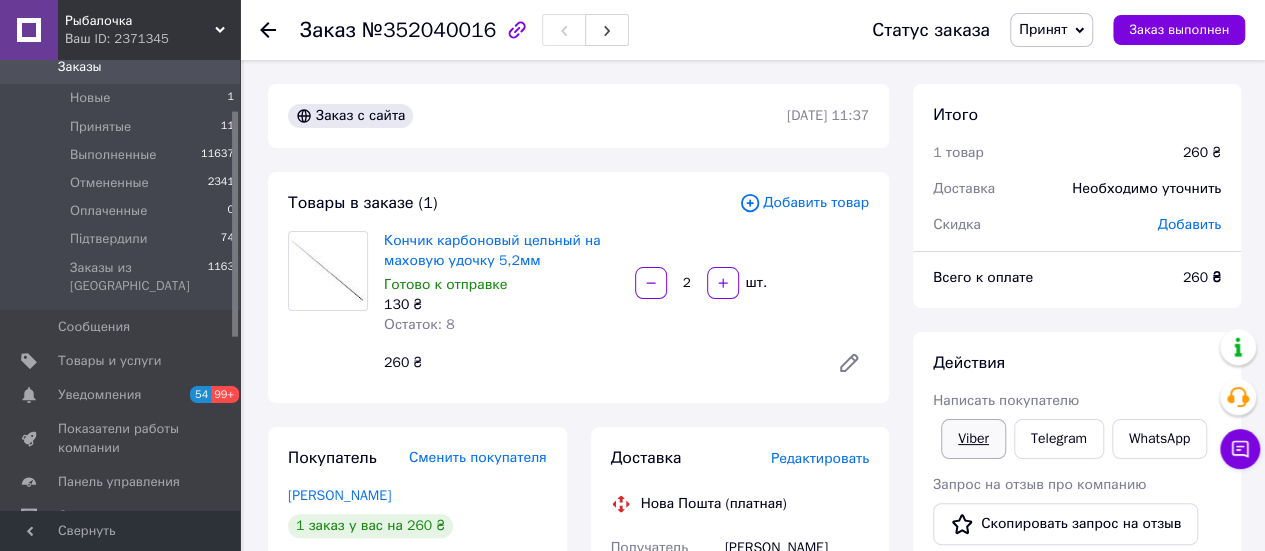 click on "Viber" at bounding box center (973, 439) 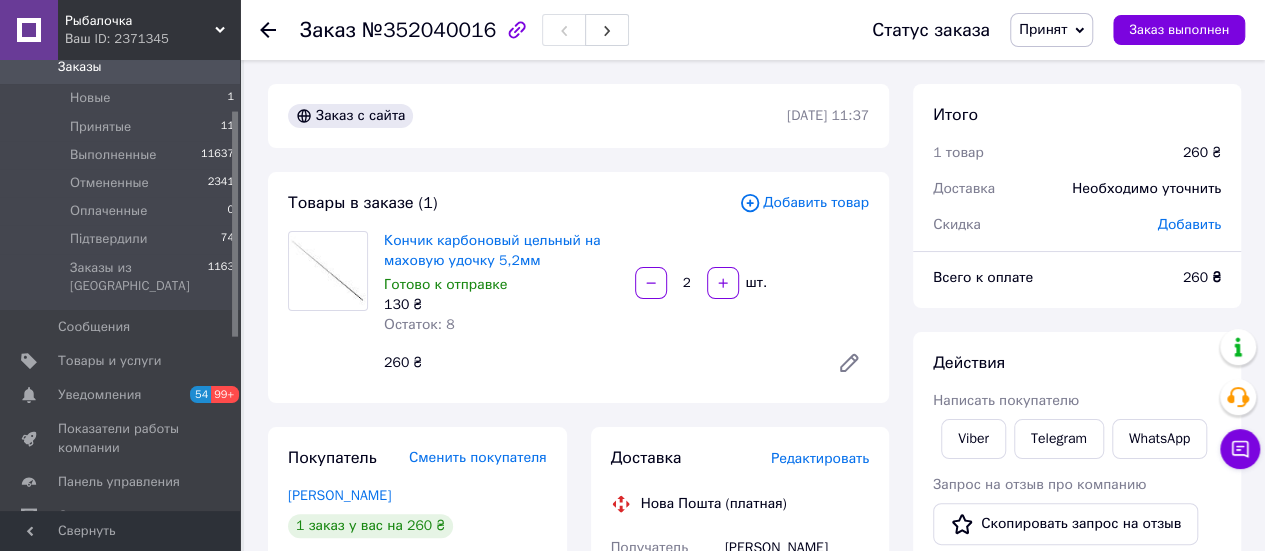 click on "Итого 1 товар 260 ₴ Доставка Необходимо уточнить Скидка Добавить Всего к оплате 260 ₴ Действия Написать покупателю Viber Telegram WhatsApp Запрос на отзыв про компанию   Скопировать запрос на отзыв У вас есть 30 дней, чтобы отправить запрос на отзыв покупателю, скопировав ссылку.   Выдать чек   Скачать PDF   Печать PDF   Дублировать заказ Метки Личные заметки, которые видите только вы. По ним можно фильтровать заказы Примечания Осталось 300 символов Очистить Сохранить" at bounding box center (1077, 781) 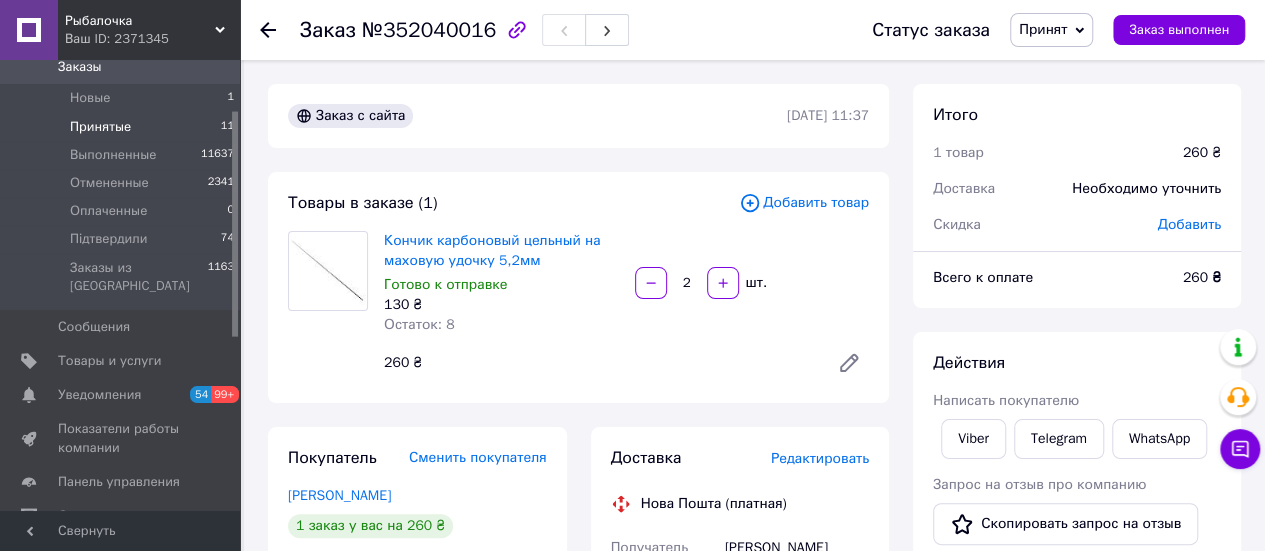 click on "Принятые 11" at bounding box center [123, 127] 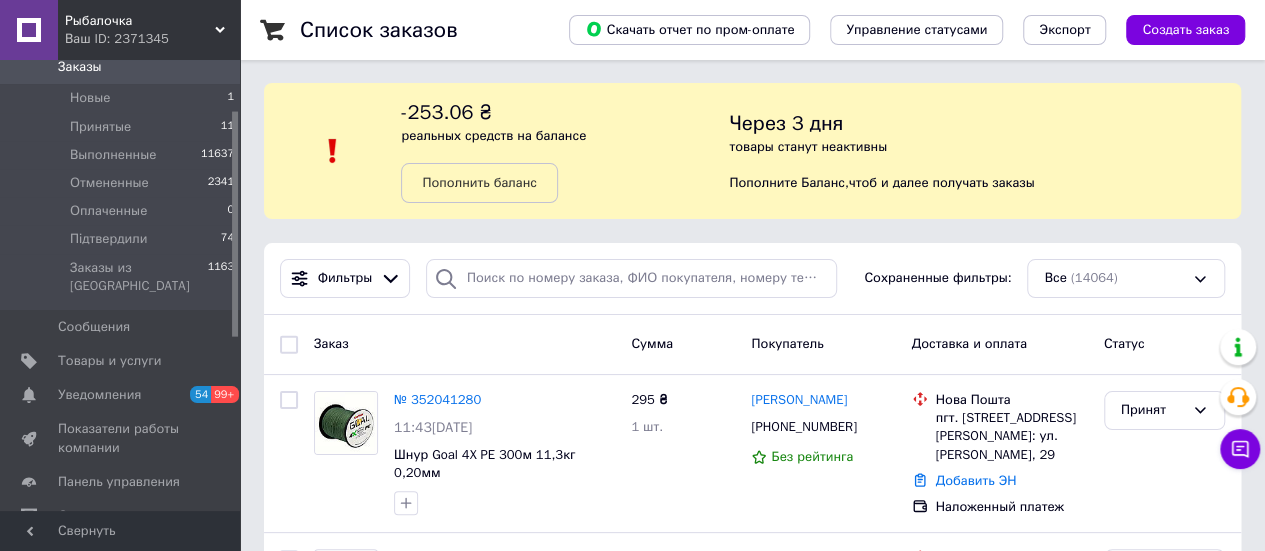 scroll, scrollTop: 100, scrollLeft: 0, axis: vertical 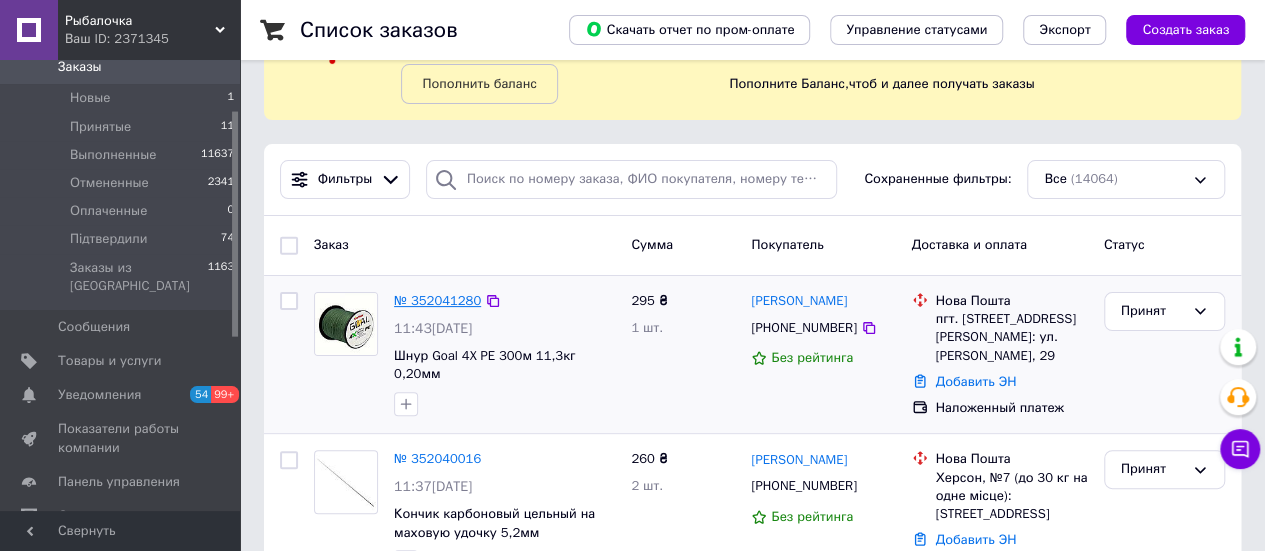click on "№ 352041280" at bounding box center [437, 300] 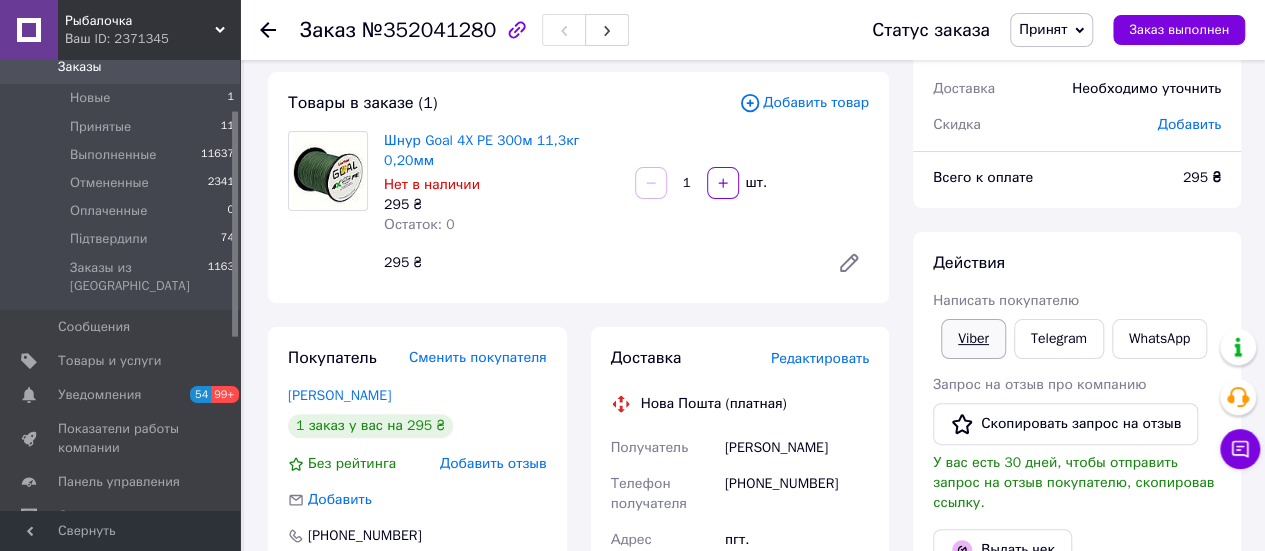 click on "Viber" at bounding box center [973, 339] 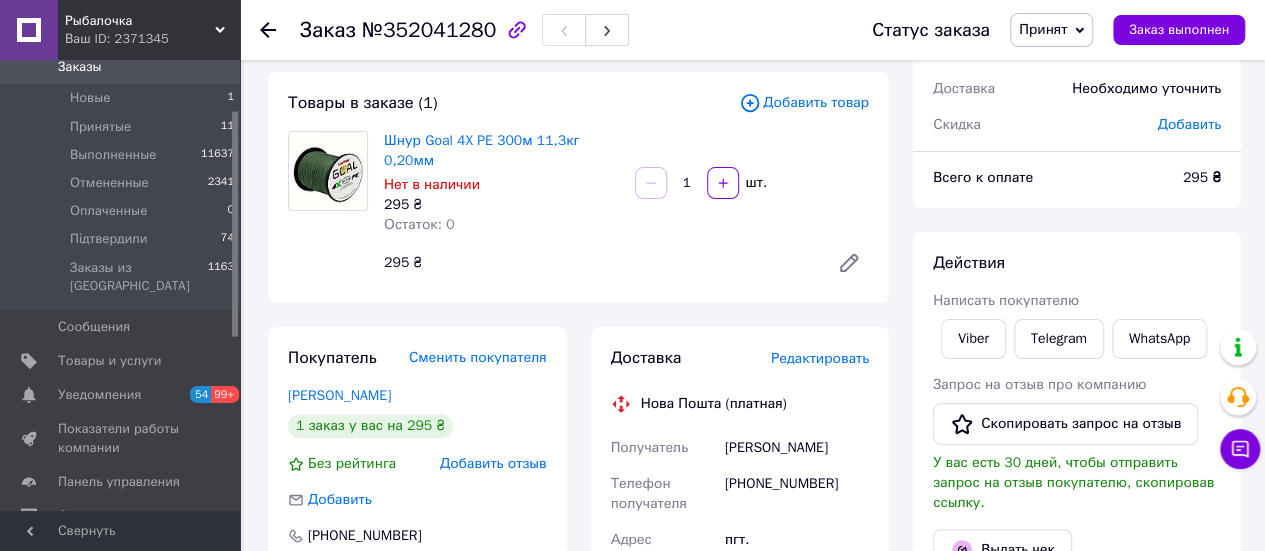 click on "Заказ №352041280 Статус заказа Принят Выполнен Отменен Оплаченный Підтвердили Заказ выполнен Заказ с сайта [DATE] 11:43 Товары в заказе (1) Добавить товар Шнур Goal 4X PE 300м 11,3кг 0,20мм Нет в наличии 295 ₴ Остаток: 0 1   шт. 295 ₴ Покупатель Сменить покупателя [PERSON_NAME] 1 заказ у вас на 295 ₴ Без рейтинга   Добавить отзыв Добавить [PHONE_NUMBER] Оплата Наложенный платеж Доставка Редактировать Нова Пошта (платная) Получатель [PERSON_NAME] Телефон получателя [PHONE_NUMBER] [GEOGRAPHIC_DATA] пгт. [STREET_ADDRESS][PERSON_NAME]: ул. [PERSON_NAME], 29 Дата отправки [DATE] Плательщик Получатель 295 ₴ 295 ₴ 25.90 ₴" at bounding box center (754, 691) 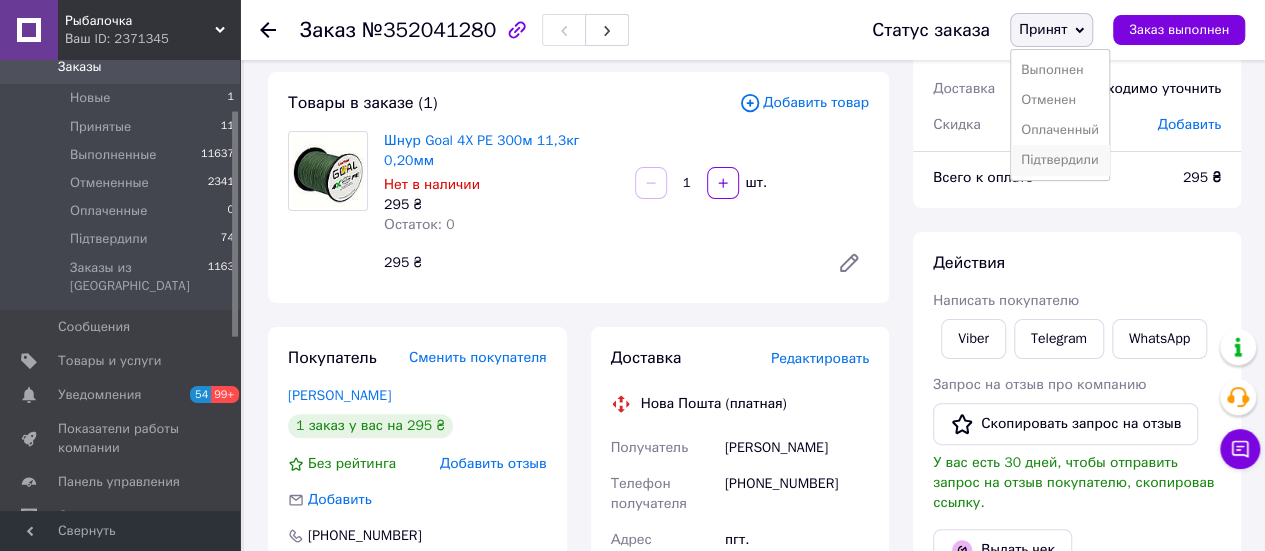 click on "Підтвердили" at bounding box center [1060, 160] 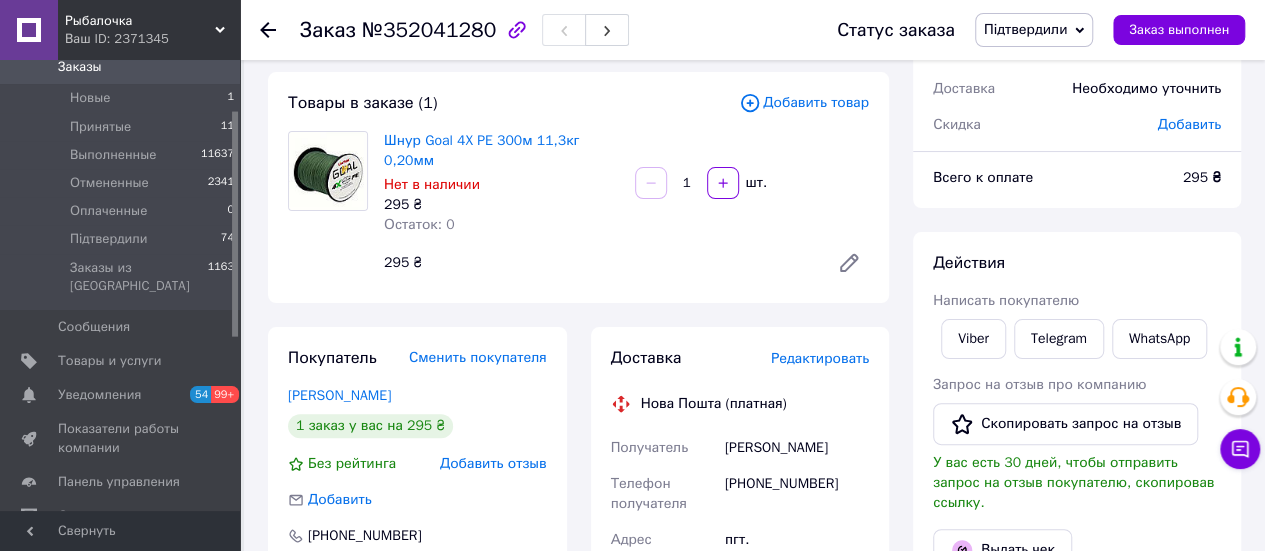 click on "Итого 1 товар 295 ₴ Доставка Необходимо уточнить Скидка Добавить Всего к оплате 295 ₴ Действия Написать покупателю Viber Telegram WhatsApp Запрос на отзыв про компанию   Скопировать запрос на отзыв У вас есть 30 дней, чтобы отправить запрос на отзыв покупателю, скопировав ссылку.   Выдать чек   Скачать PDF   Печать PDF   Дублировать заказ Метки Личные заметки, которые видите только вы. По ним можно фильтровать заказы Примечания Осталось 300 символов Очистить Сохранить" at bounding box center (1077, 691) 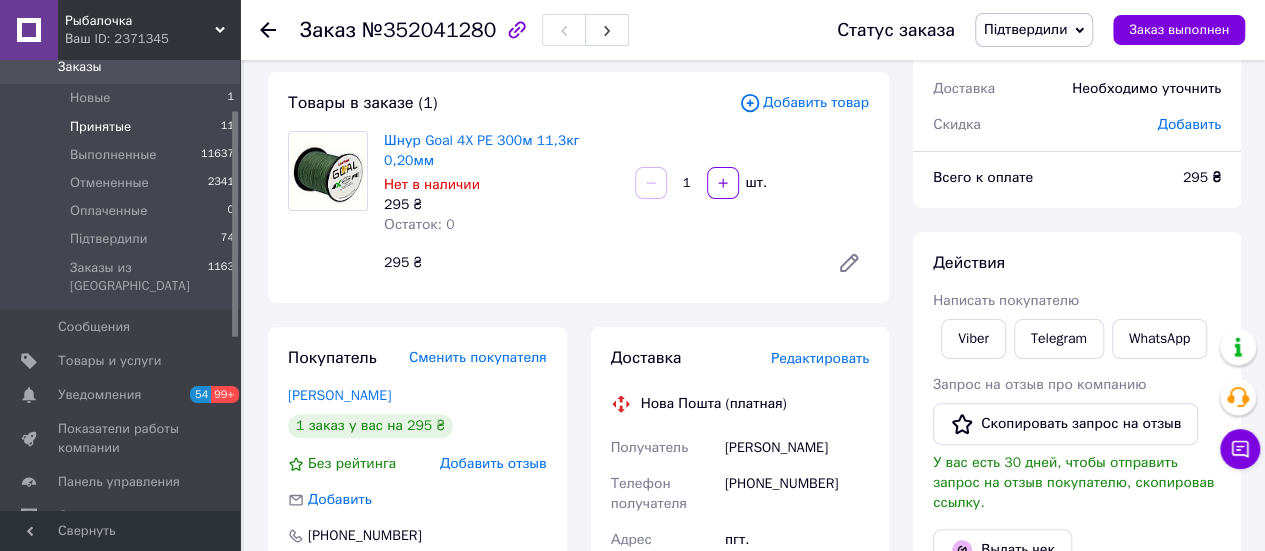 click on "Принятые" at bounding box center [100, 127] 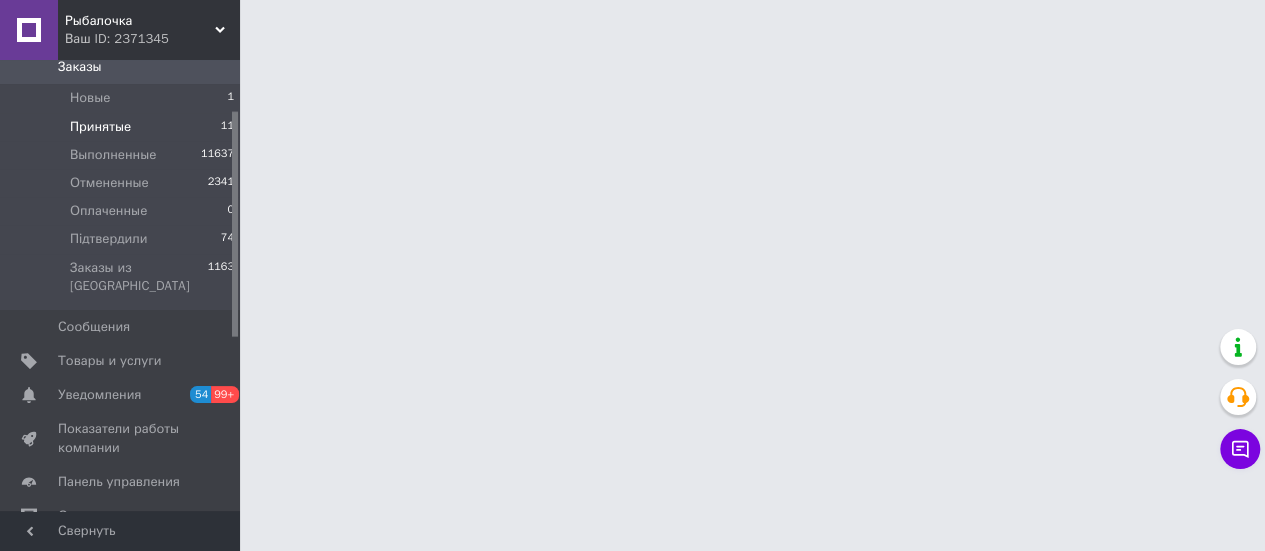 scroll, scrollTop: 0, scrollLeft: 0, axis: both 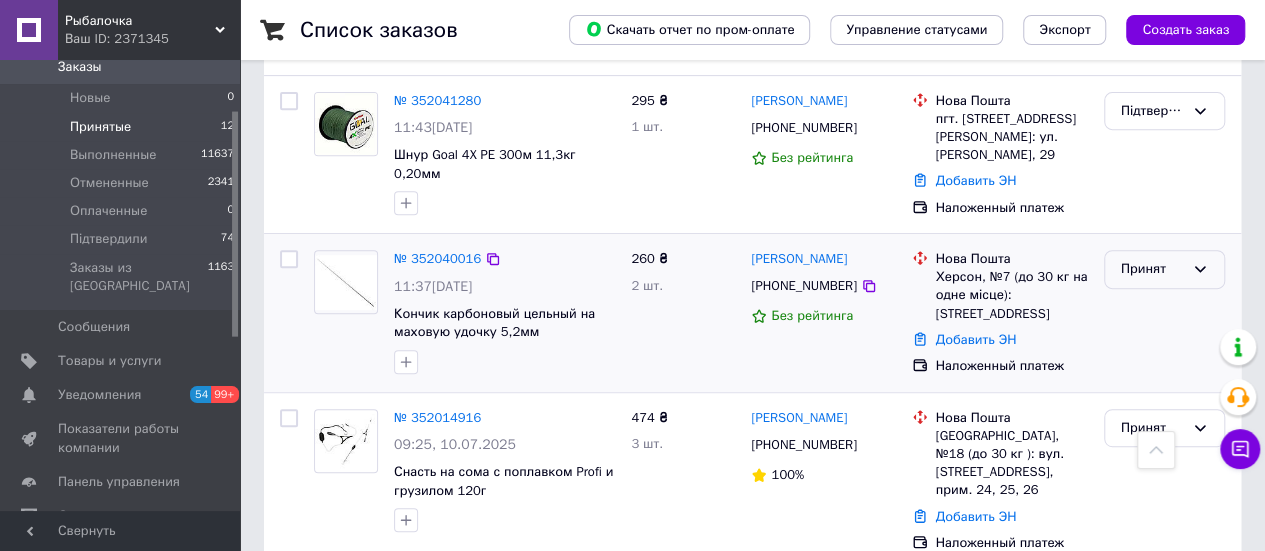 click on "Принят" at bounding box center (1152, 269) 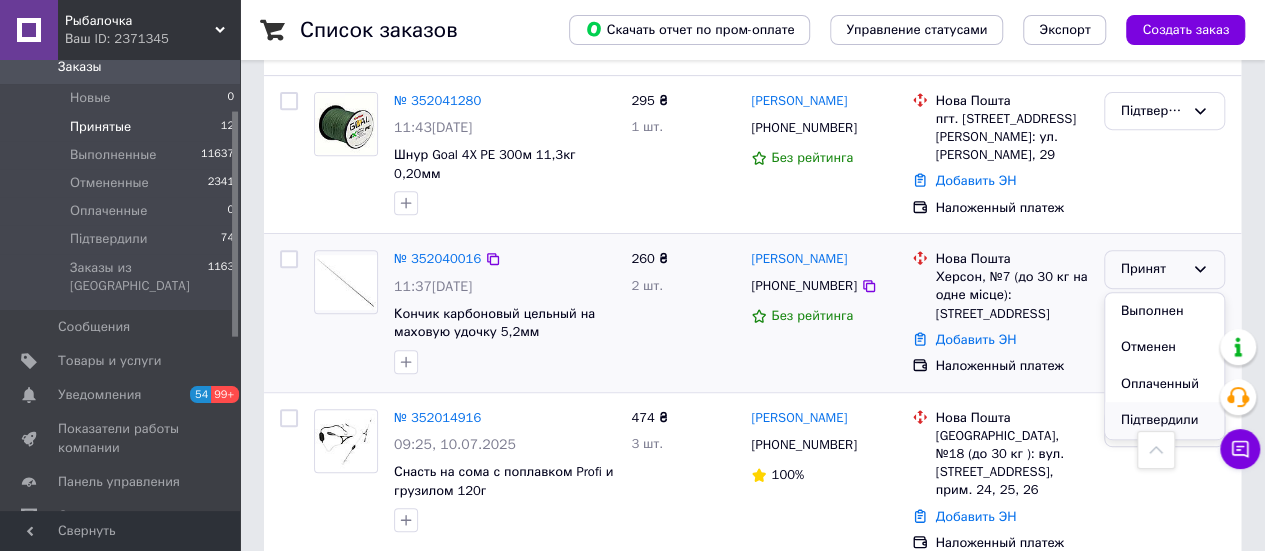 click on "Підтвердили" at bounding box center (1164, 420) 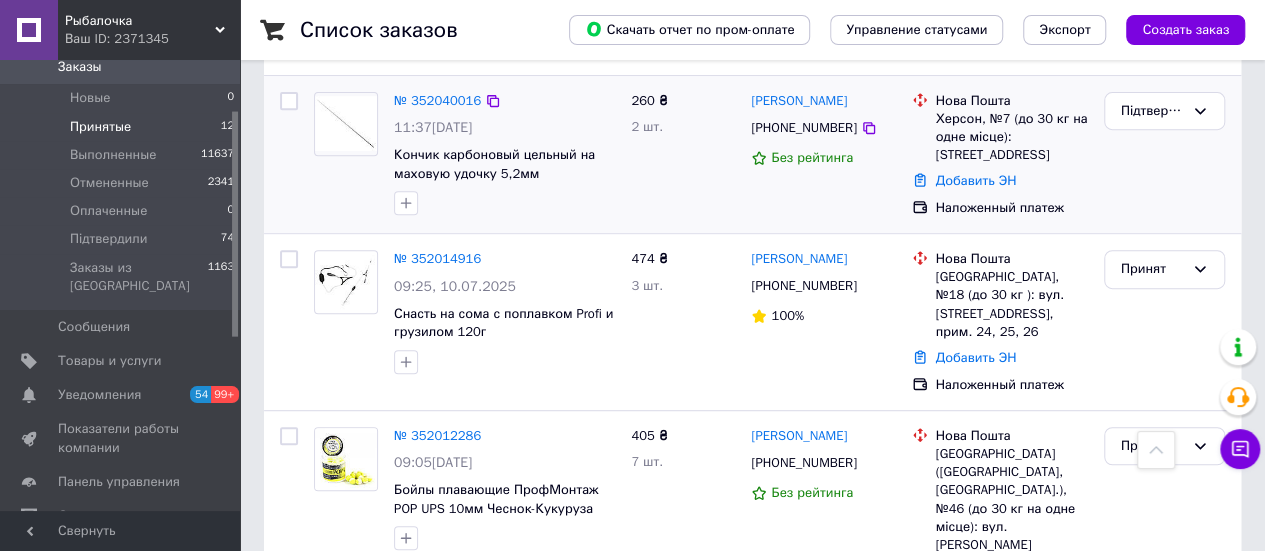click on "Список заказов   Скачать отчет по пром-оплате Управление статусами Экспорт Создать заказ -253.06 ₴ реальных средств на балансе Пополнить баланс Через 3 дня товары станут неактивны Пополните Баланс ,  чтоб и далее получать заказы 1 Фильтры Сохраненные фильтры: Принятые (12) Статус: Принятые Сбросить все Заказ Сумма Покупатель Доставка и оплата Статус № 352040016 11:37[DATE] Кончик карбоновый цельный на маховую удочку 5,2мм 260 ₴ 2 шт. [PERSON_NAME] [PHONE_NUMBER] Без рейтинга Нова Пошта Херсон, №7 (до 30 кг на одне місце): просп. 200-річчя [GEOGRAPHIC_DATA], 30 Добавить ЭН Підтвердили 474 ₴" at bounding box center (752, 927) 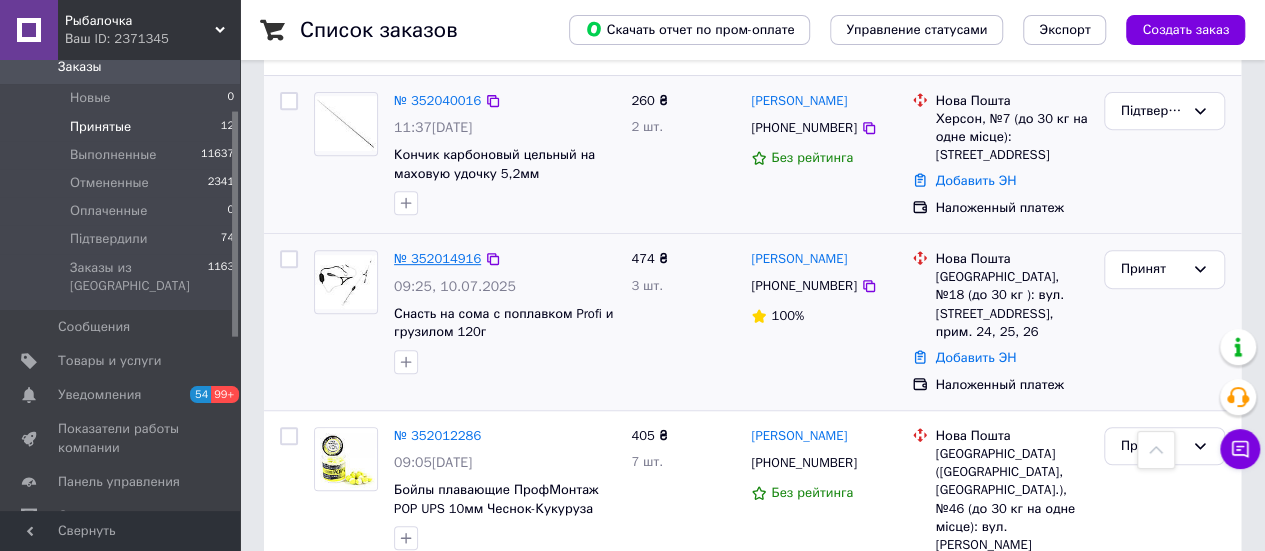 click on "№ 352014916" at bounding box center (437, 258) 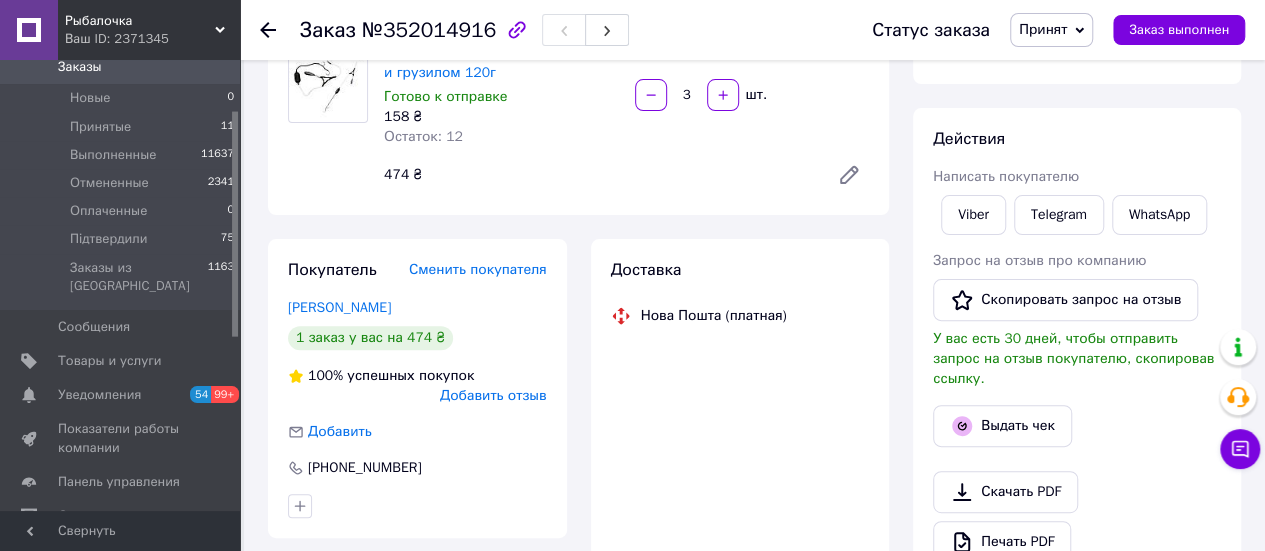 scroll, scrollTop: 50, scrollLeft: 0, axis: vertical 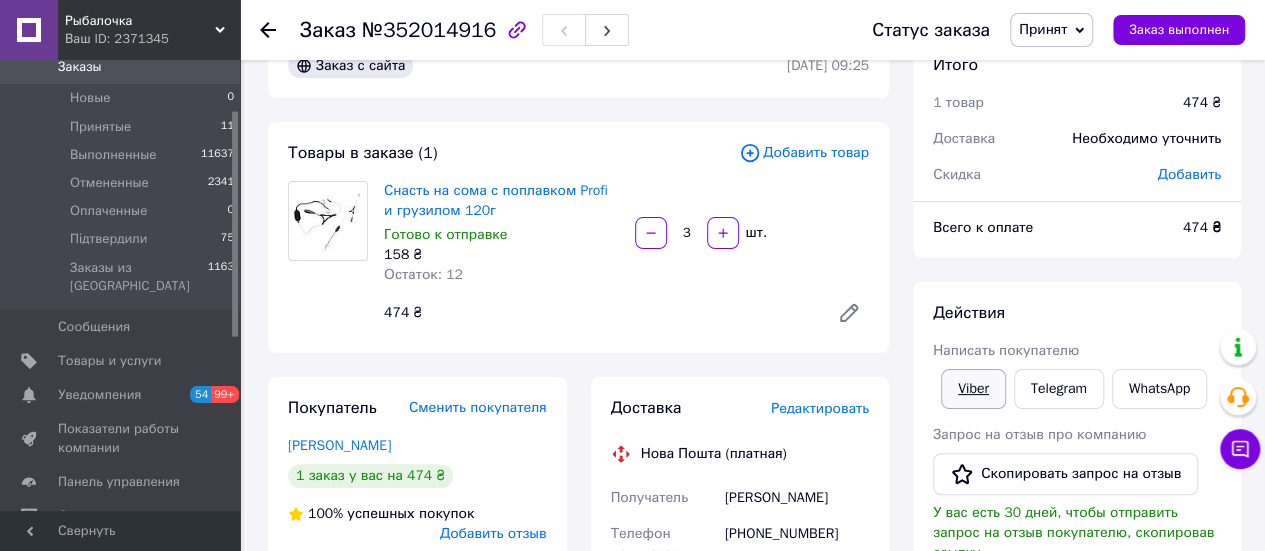 click on "Viber" at bounding box center (973, 389) 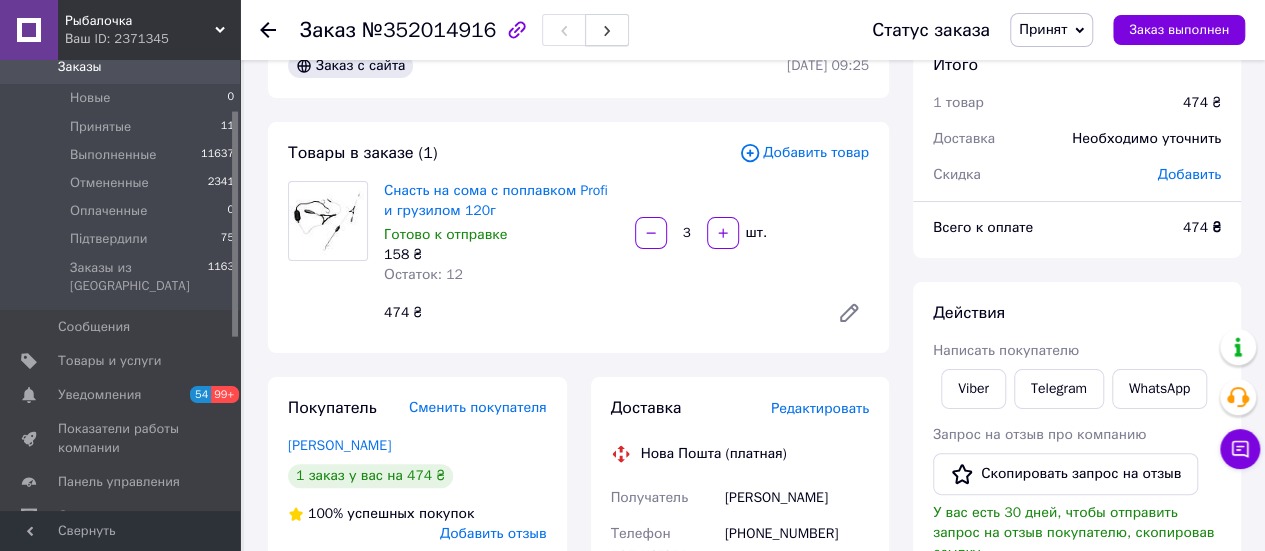 click at bounding box center [607, 30] 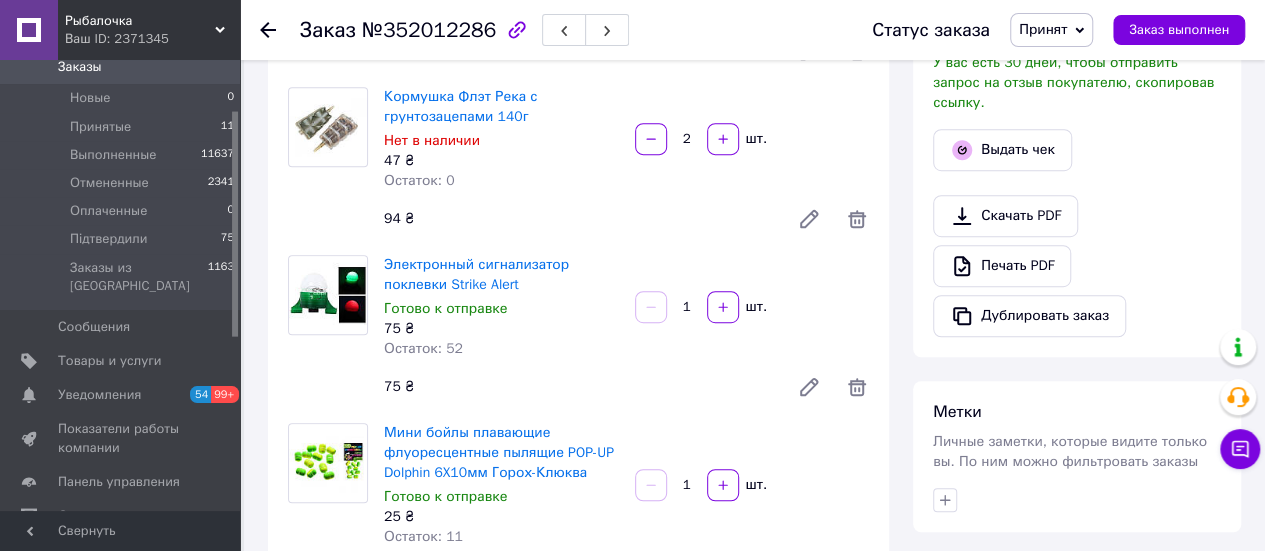 scroll, scrollTop: 0, scrollLeft: 0, axis: both 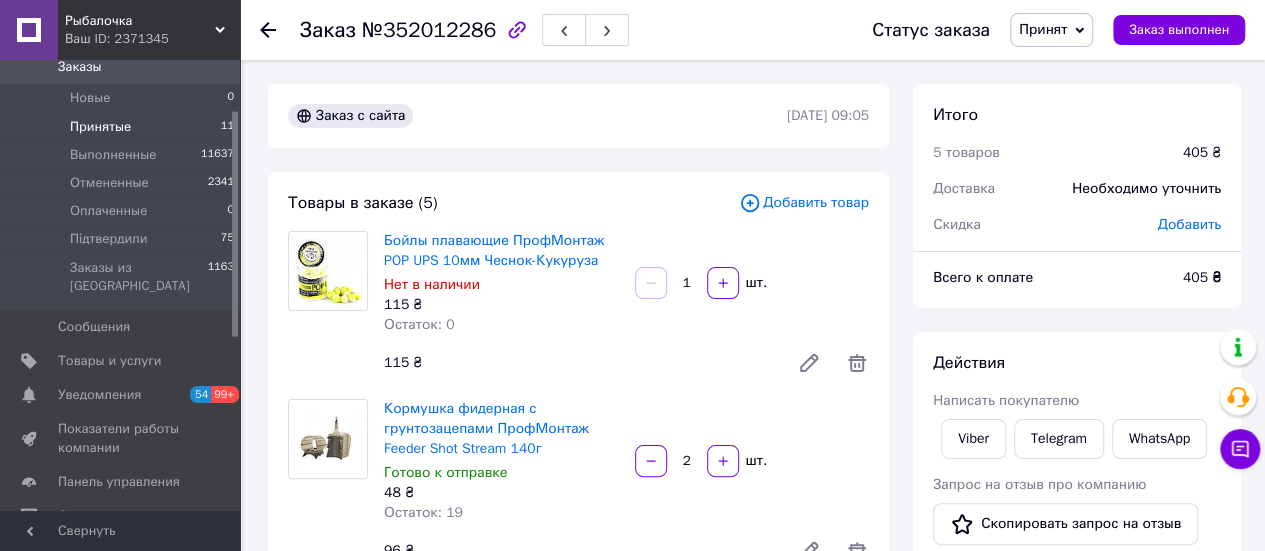 click on "Принятые" at bounding box center (100, 127) 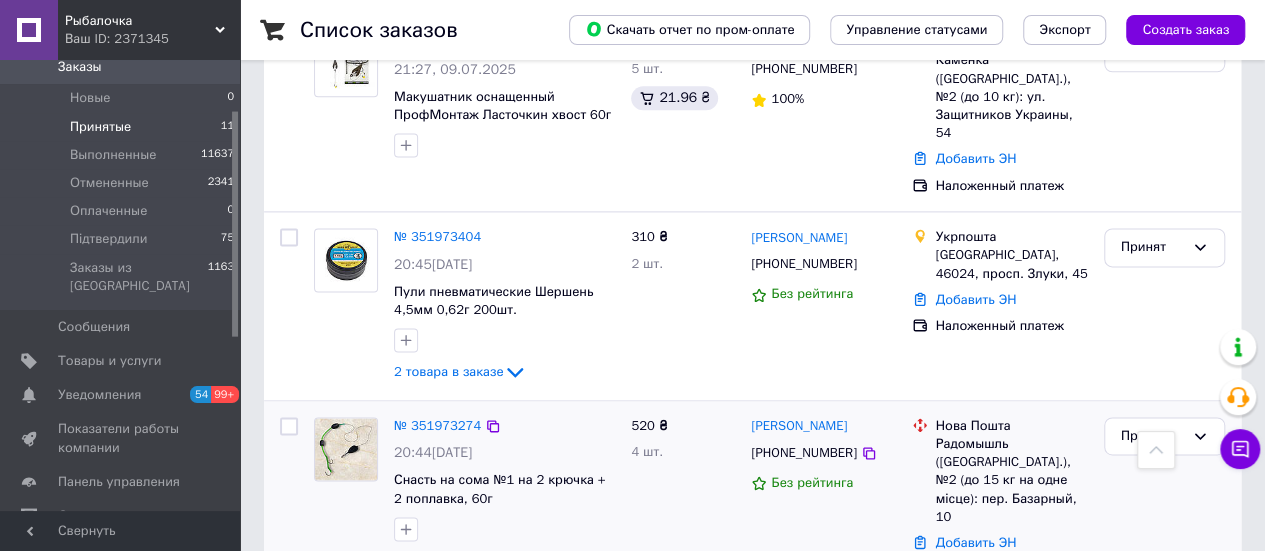 scroll, scrollTop: 1300, scrollLeft: 0, axis: vertical 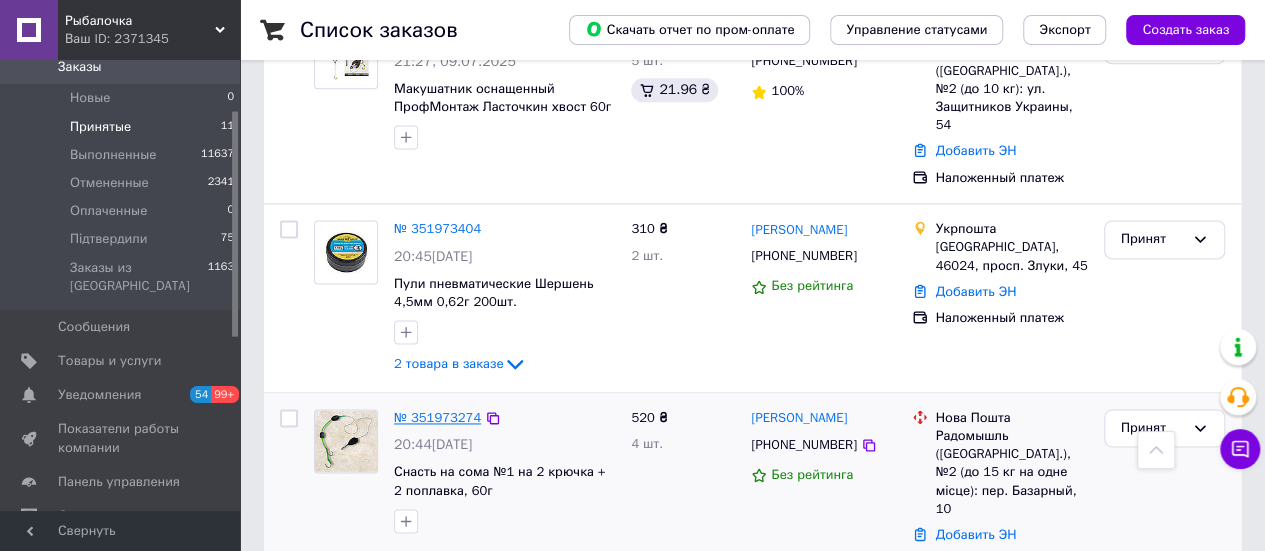 click on "№ 351973274" at bounding box center [437, 417] 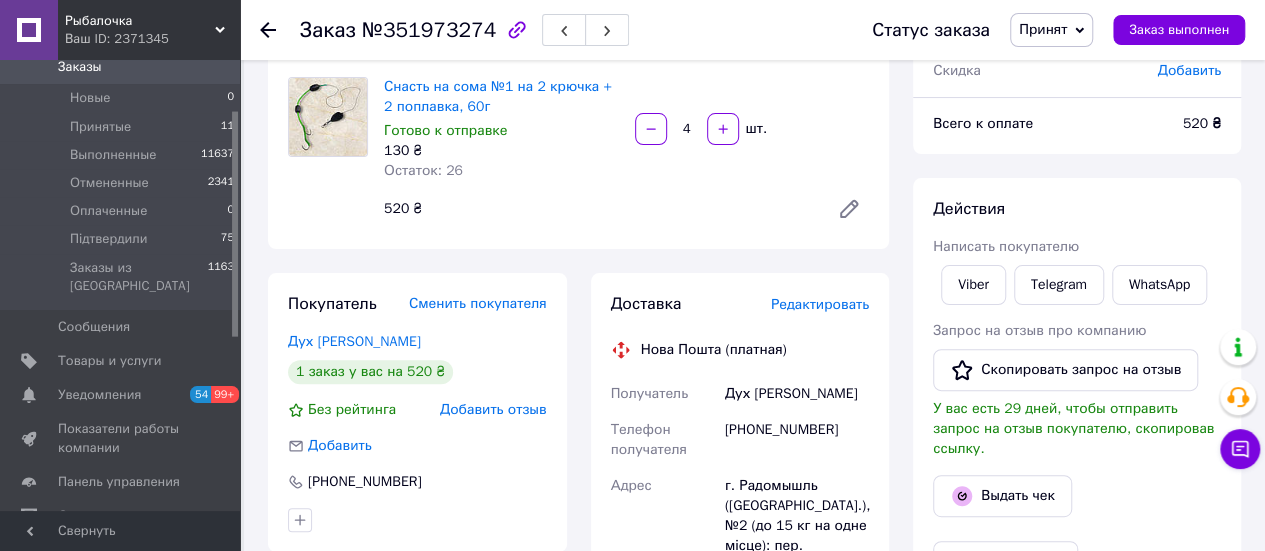 scroll, scrollTop: 198, scrollLeft: 0, axis: vertical 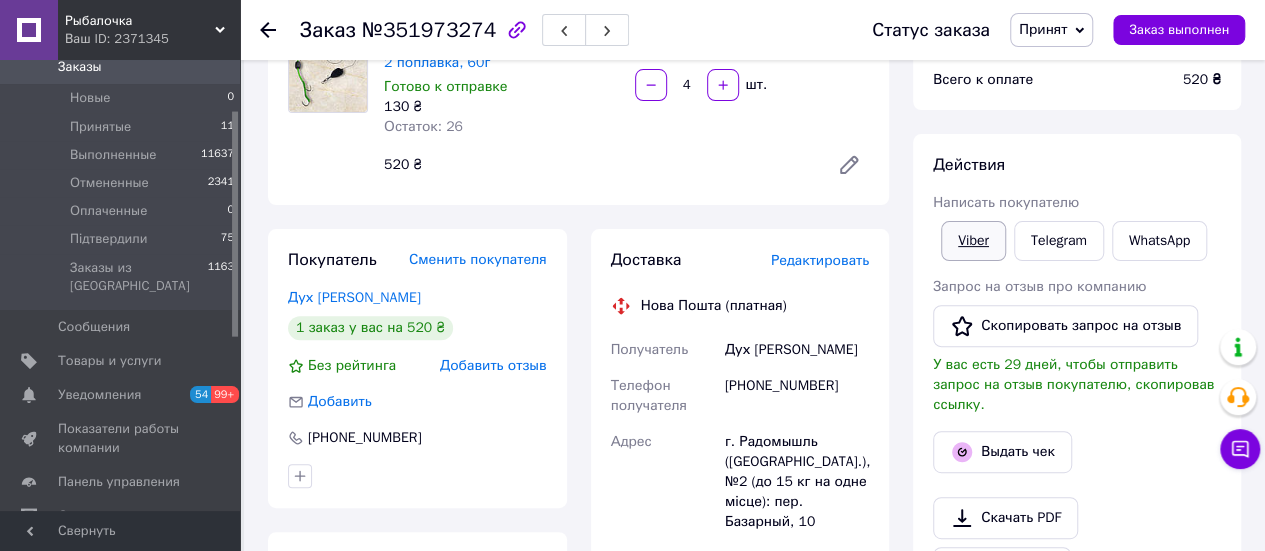 click on "Viber" at bounding box center [973, 241] 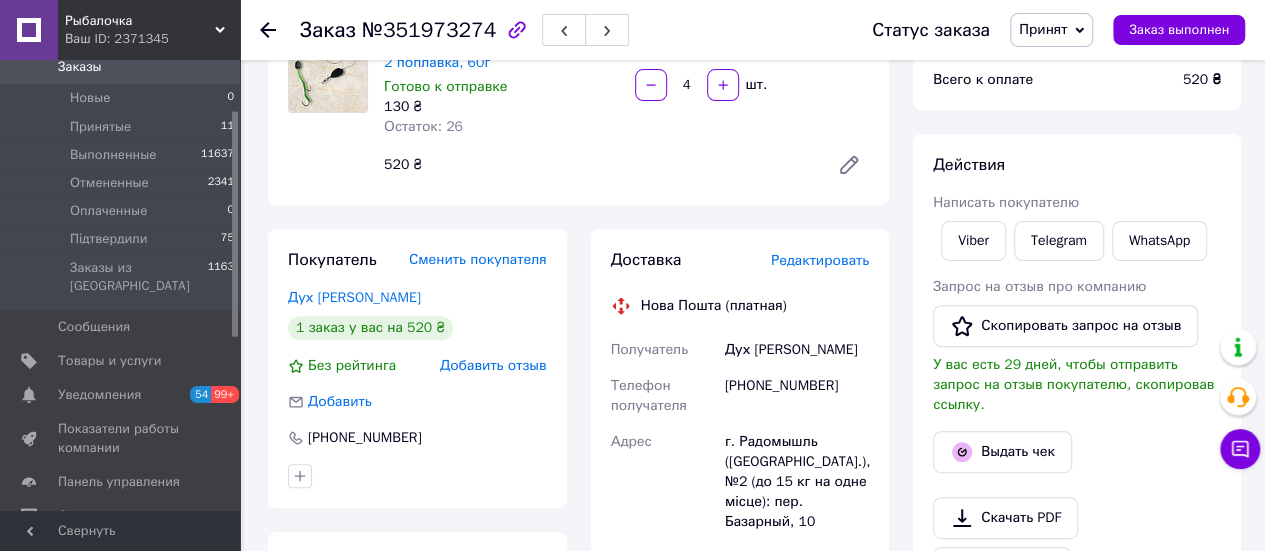 click on "Итого 1 товар 520 ₴ Доставка Необходимо уточнить Скидка Добавить Всего к оплате 520 ₴ Действия Написать покупателю Viber Telegram WhatsApp Запрос на отзыв про компанию   Скопировать запрос на отзыв У вас есть 29 дней, чтобы отправить запрос на отзыв покупателю, скопировав ссылку.   Выдать чек   Скачать PDF   Печать PDF   Дублировать заказ Метки Личные заметки, которые видите только вы. По ним можно фильтровать заказы Примечания Осталось 300 символов Очистить Сохранить" at bounding box center (1077, 603) 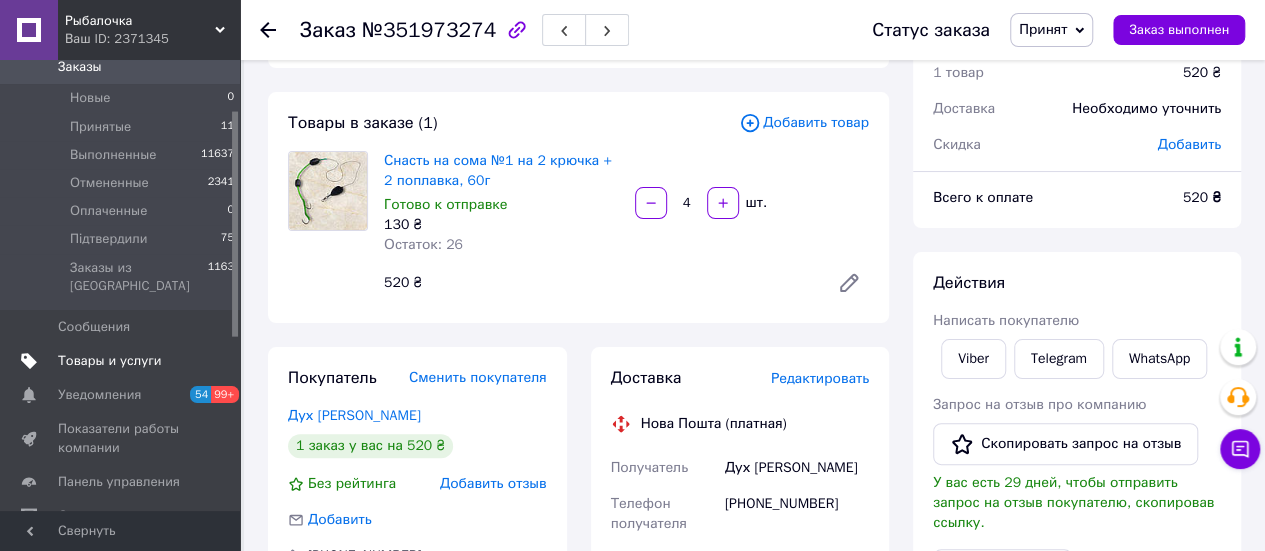scroll, scrollTop: 0, scrollLeft: 0, axis: both 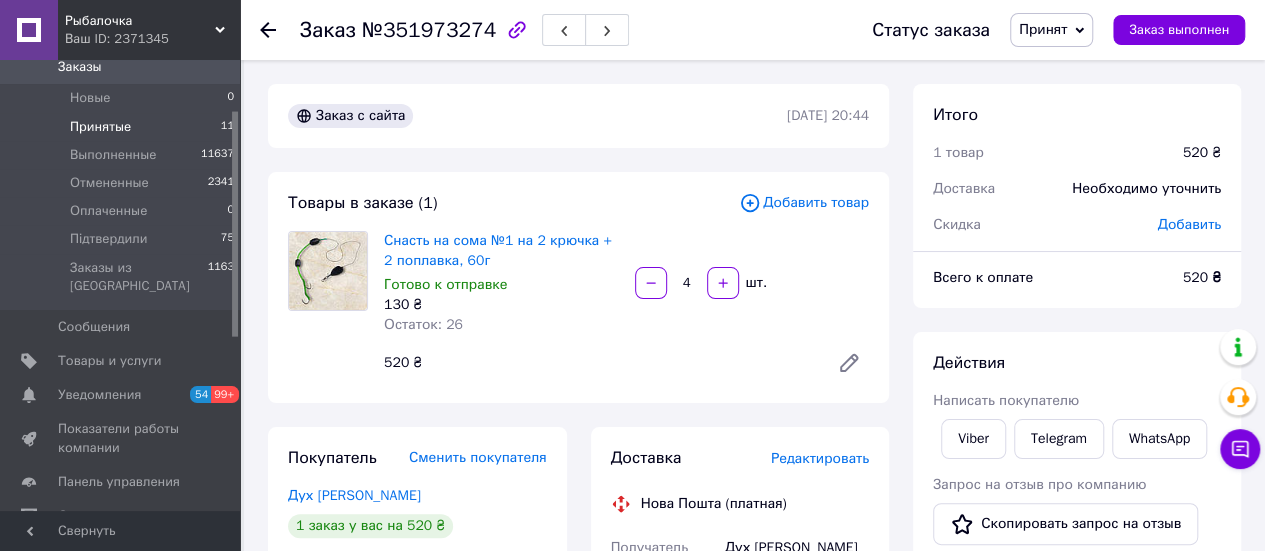 click on "Принятые" at bounding box center [100, 127] 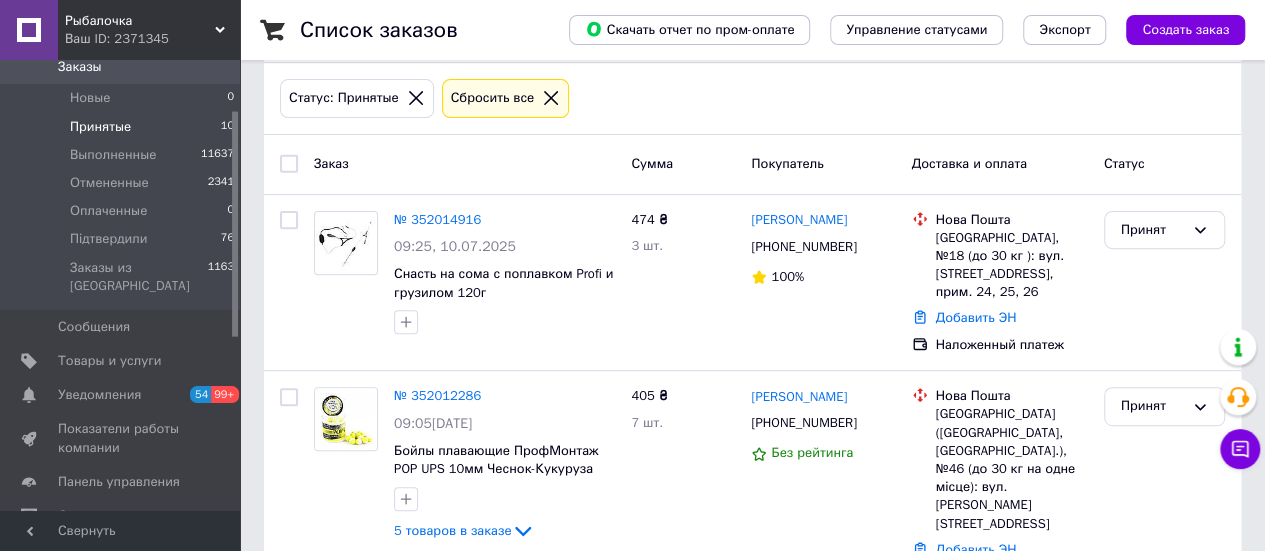 scroll, scrollTop: 300, scrollLeft: 0, axis: vertical 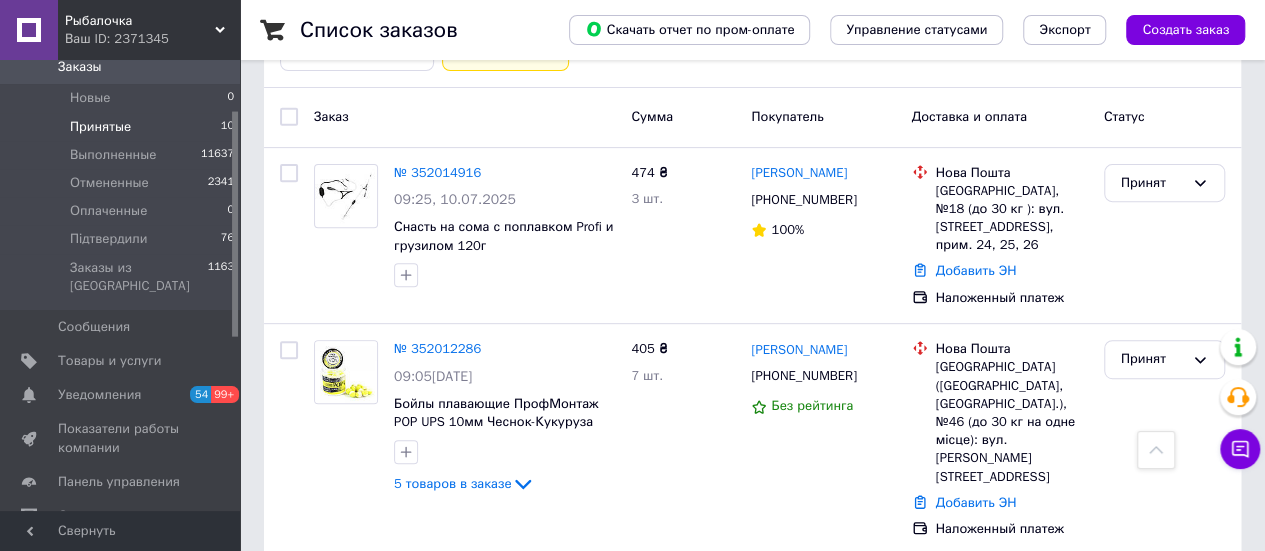 click on "Список заказов   Скачать отчет по пром-оплате Управление статусами Экспорт Создать заказ -253.06 ₴ реальных средств на балансе Пополнить баланс Через 3 дня товары станут неактивны Пополните Баланс ,  чтоб и далее получать заказы 1 Фильтры Сохраненные фильтры: Принятые (10) Статус: Принятые Сбросить все Заказ Сумма Покупатель Доставка и оплата Статус № 352014916 09:25[DATE] Снасть на сома с поплавком Profi и грузилом 120г 474 ₴ 3 шт. [PERSON_NAME] [PHONE_NUMBER] 100% Нова Пошта [GEOGRAPHIC_DATA], №18 (до 30 кг ): вул. [STREET_ADDRESS], прим. 24, 25, 26 Добавить ЭН Наложенный платеж Принят № 352012286" at bounding box center [752, 919] 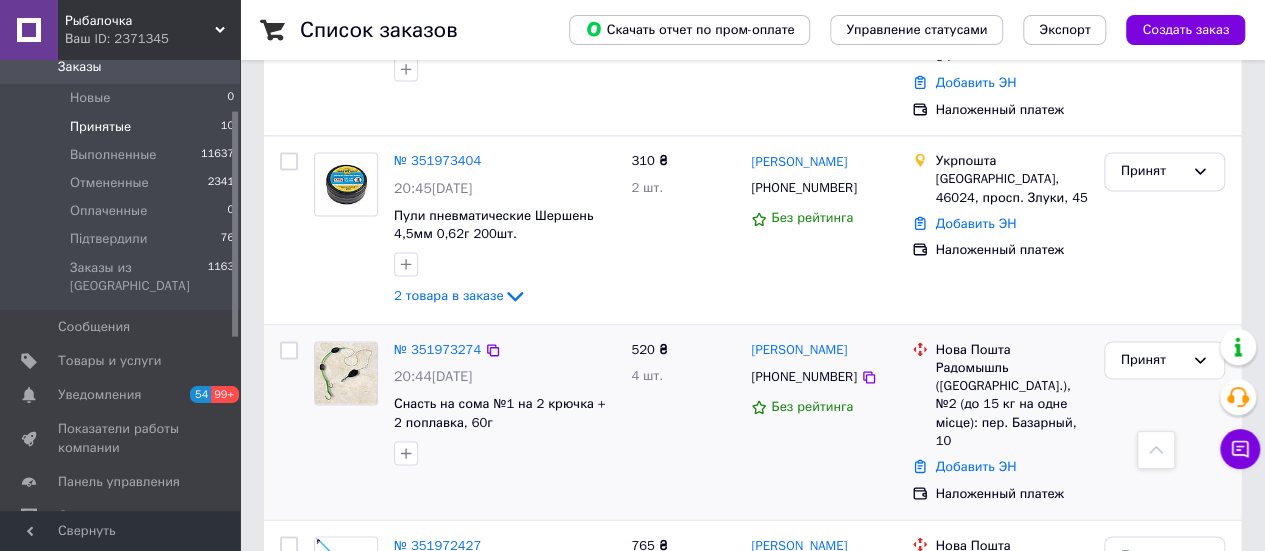 scroll, scrollTop: 1400, scrollLeft: 0, axis: vertical 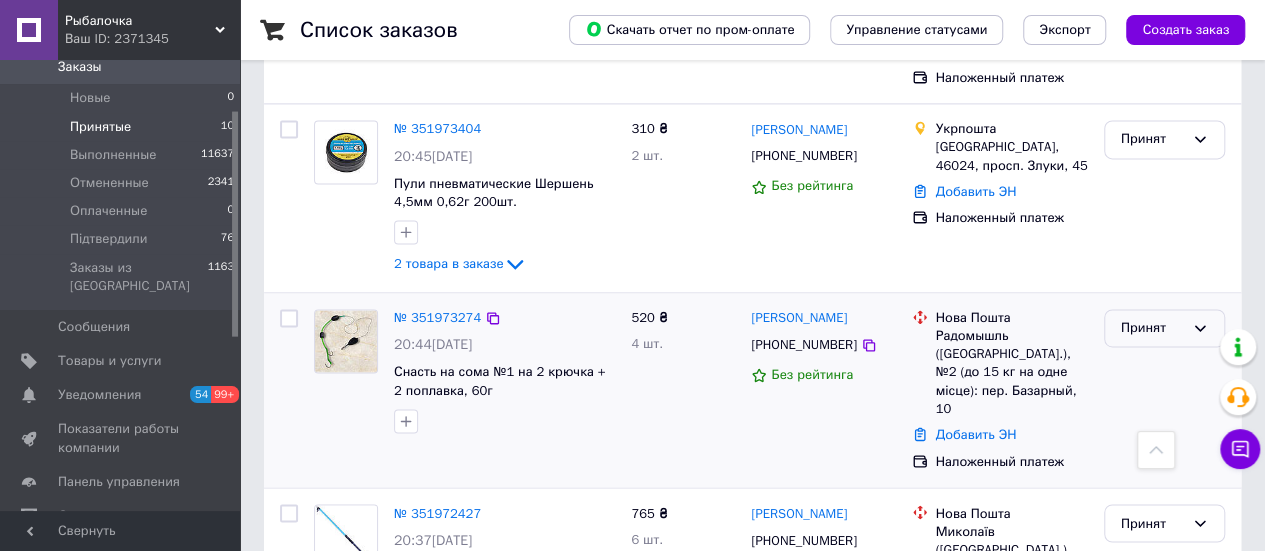 click on "Принят" at bounding box center (1152, 328) 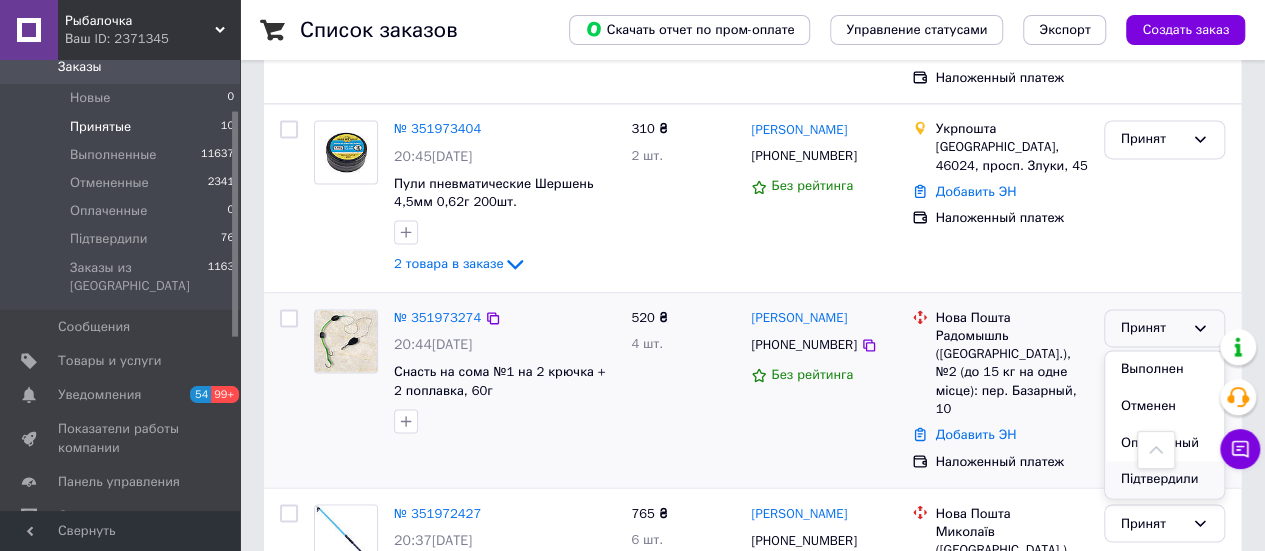 click on "Підтвердили" at bounding box center (1164, 479) 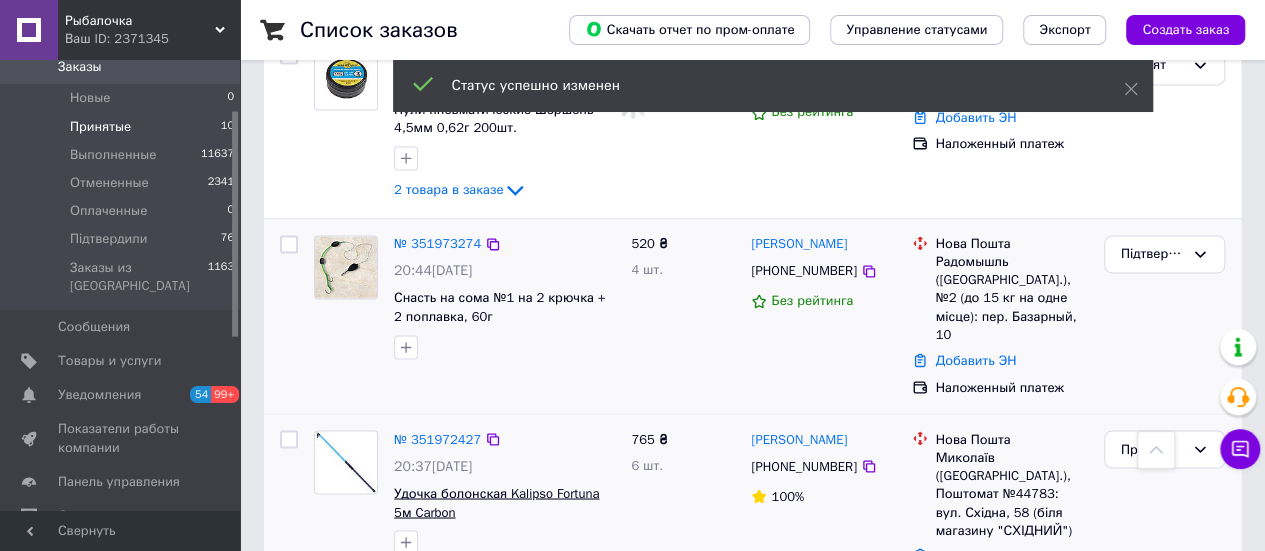 scroll, scrollTop: 1500, scrollLeft: 0, axis: vertical 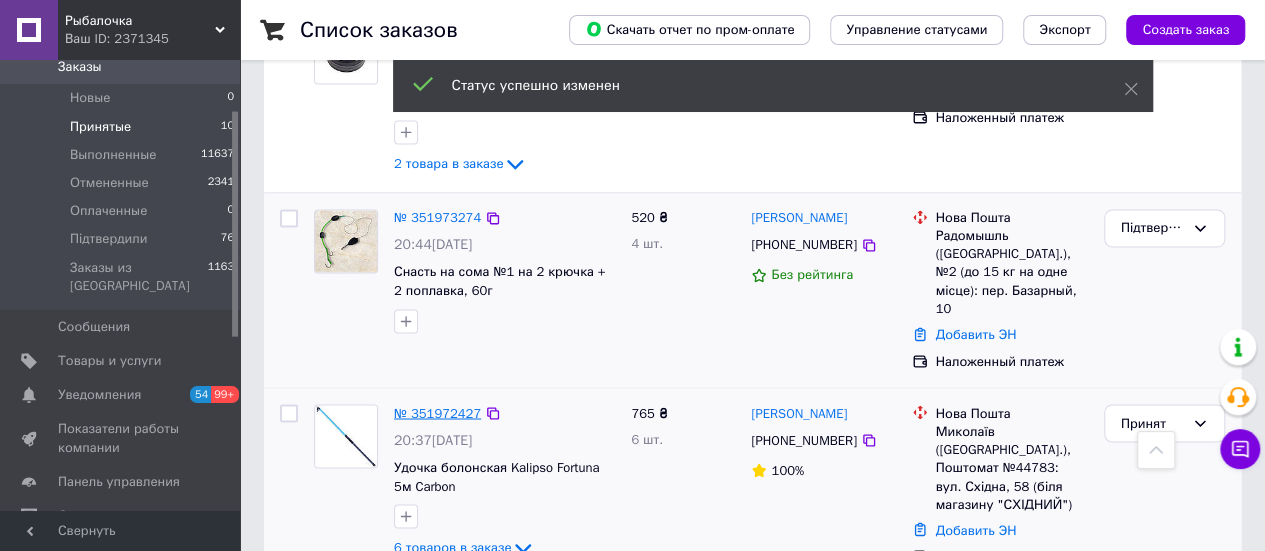 click on "№ 351972427" at bounding box center [437, 412] 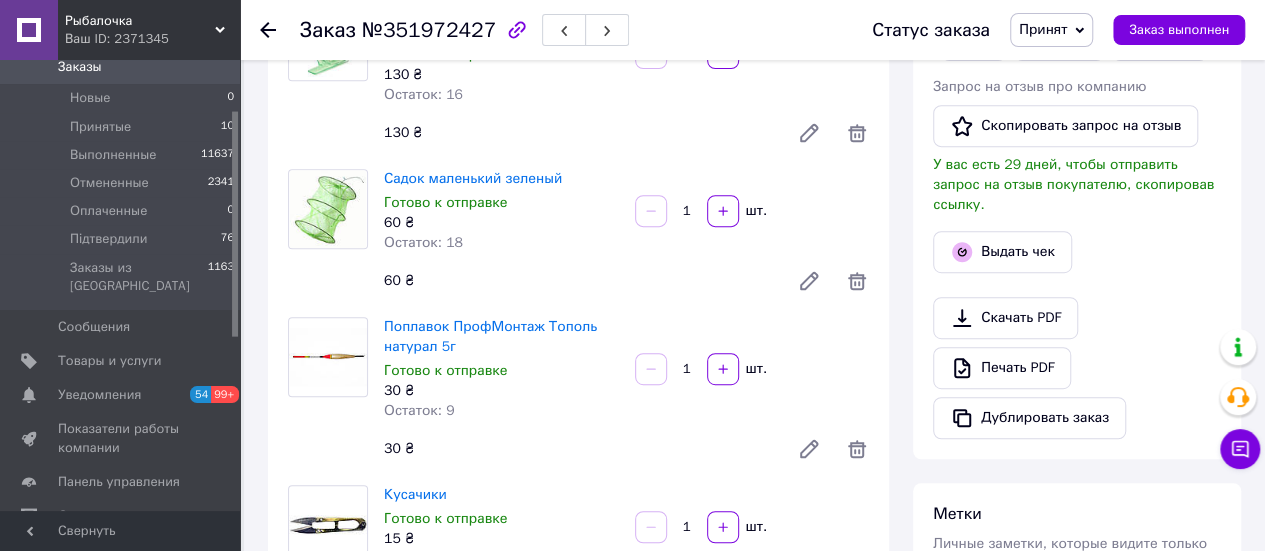 scroll, scrollTop: 298, scrollLeft: 0, axis: vertical 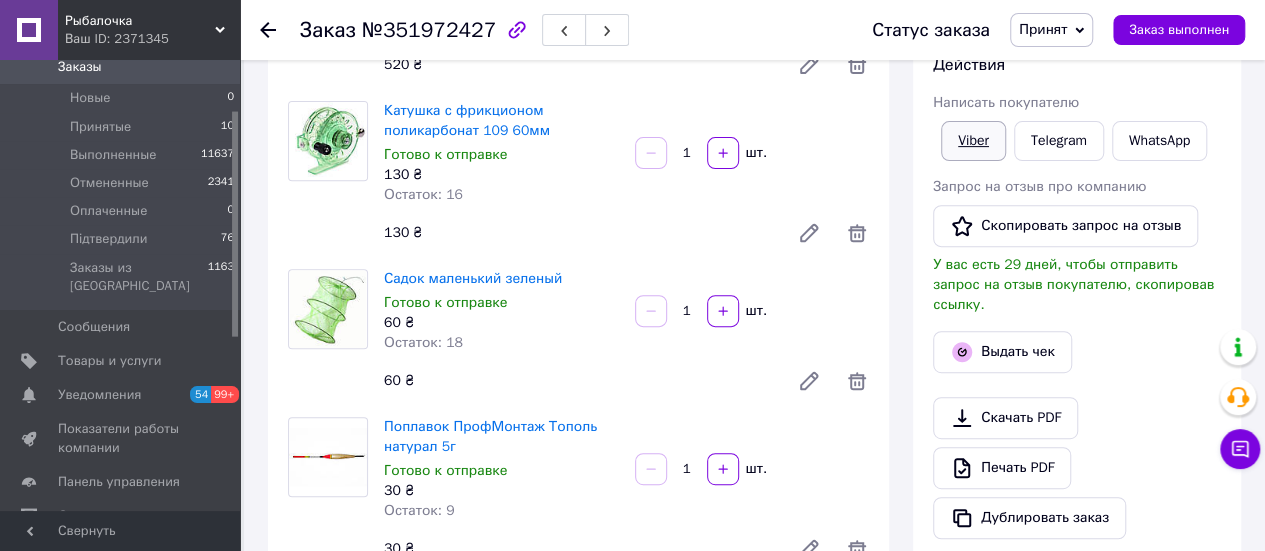 click on "Viber" at bounding box center (973, 141) 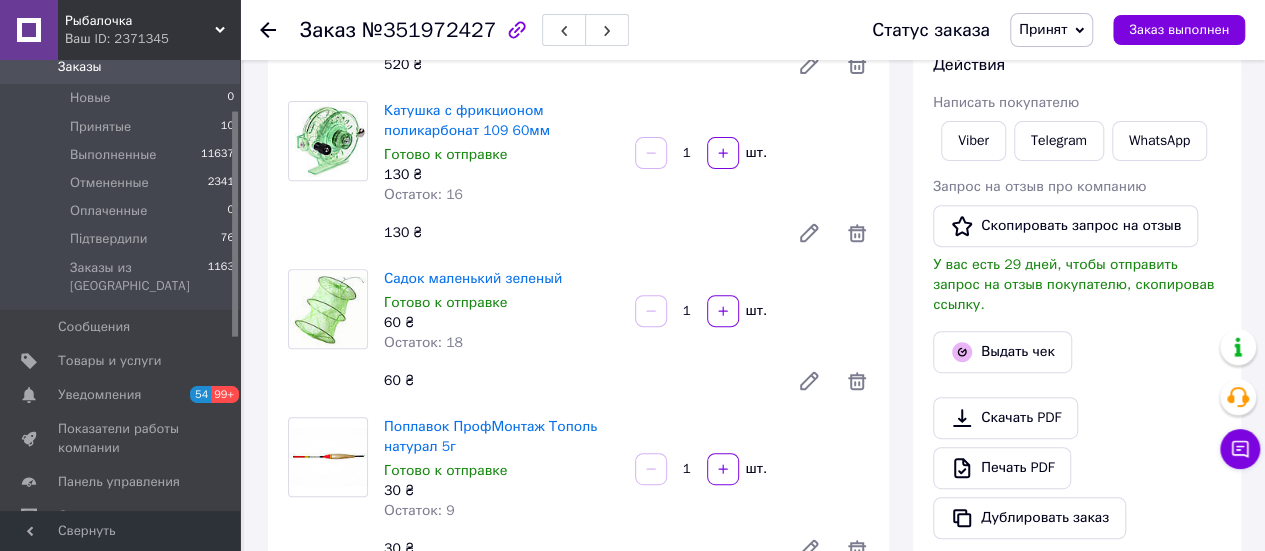 click on "Заказ №351972427 Статус заказа Принят Выполнен Отменен Оплаченный Підтвердили Заказ выполнен Заказ с сайта [DATE] 20:37 Товары в заказе (6) Добавить товар Удочка болонская Kalipso Fortuna 5м Carbon Готово к отправке 520 ₴ Остаток: 9 1   шт. 520 ₴ Катушка с фрикционом поликарбонат 109 60мм Готово к отправке 130 ₴ Остаток: 16 1   шт. 130 ₴ Садок маленький зеленый Готово к отправке 60 ₴ Остаток: 18 1   шт. 60 ₴ Поплавок ПрофМонтаж [PERSON_NAME] 5г Готово к отправке 30 ₴ Остаток: 9 1   шт. 30 ₴ Кусачики Готово к отправке 15 ₴ Остаток: 12 1   шт. 15 ₴ Бубенчик на закрутке Готово к отправке 10 ₴ 1   шт." at bounding box center (754, 941) 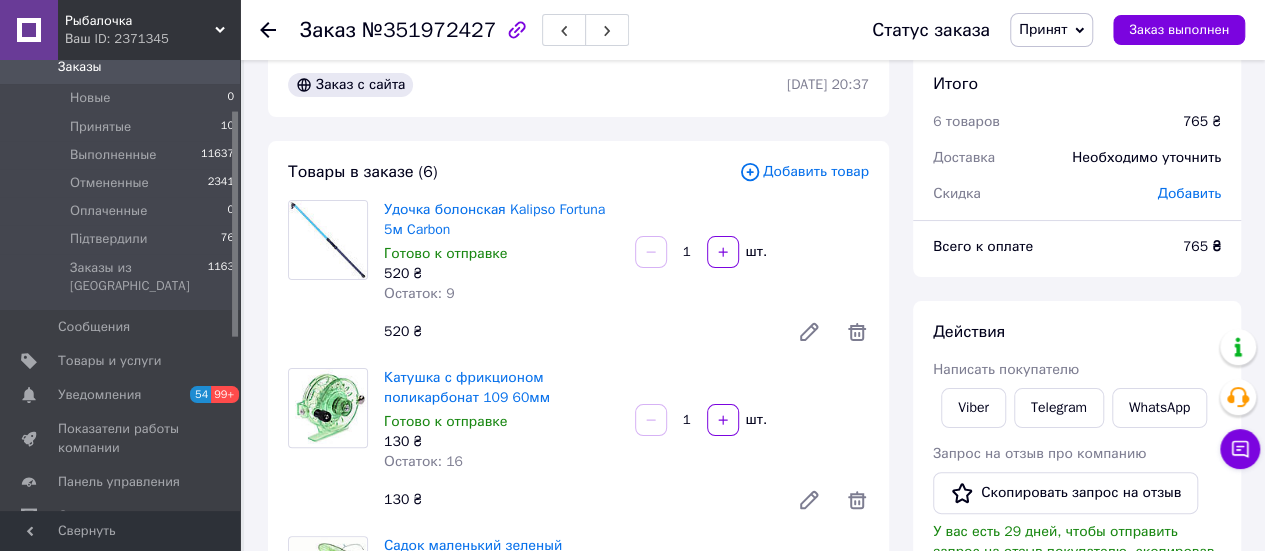 scroll, scrollTop: 0, scrollLeft: 0, axis: both 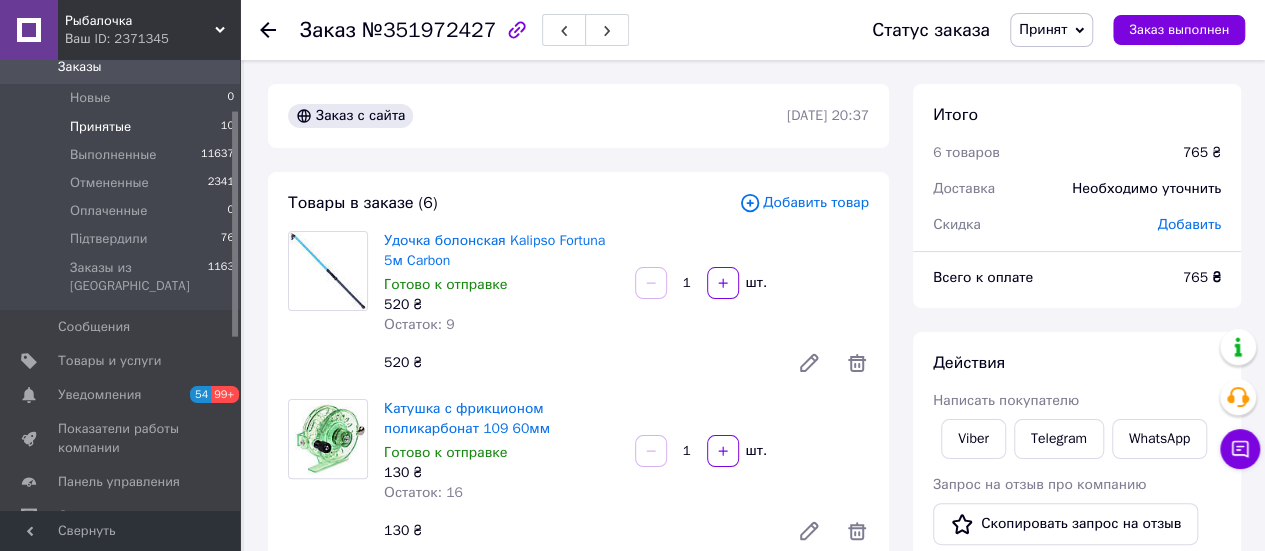 click on "Принятые" at bounding box center (100, 127) 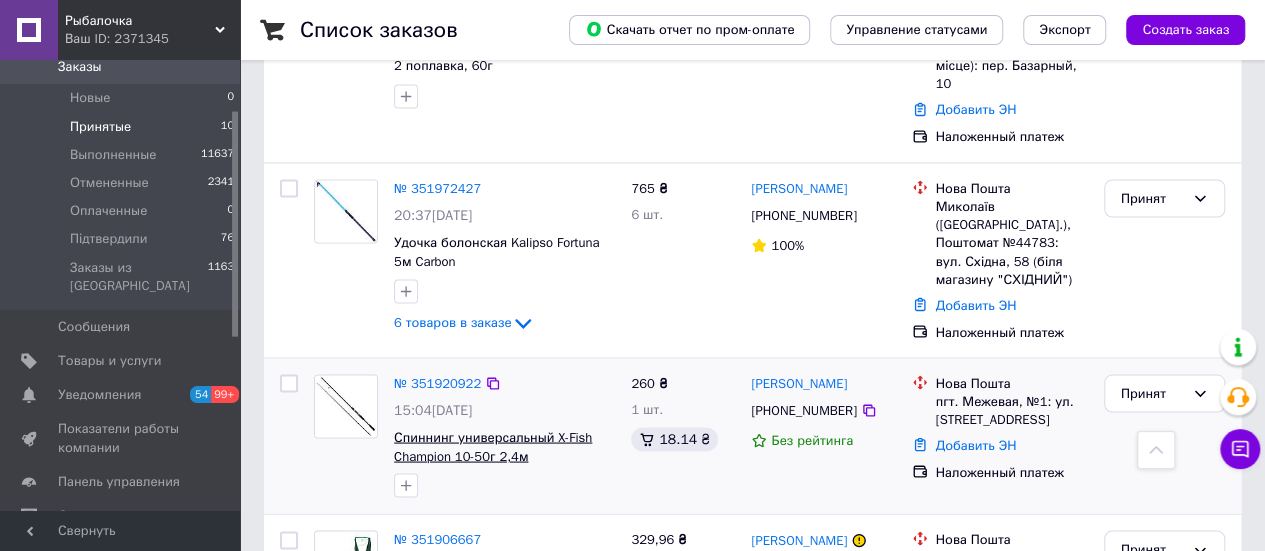 scroll, scrollTop: 1738, scrollLeft: 0, axis: vertical 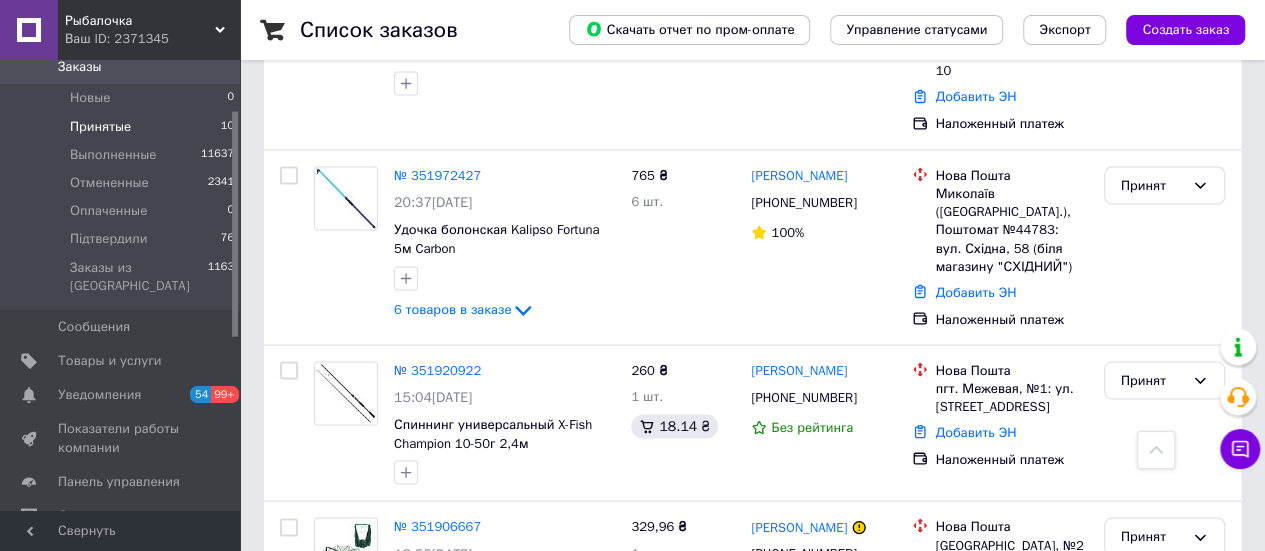 click on "Список заказов   Скачать отчет по пром-оплате Управление статусами Экспорт Создать заказ -253.06 ₴ реальных средств на балансе Пополнить баланс Через 3 дня товары станут неактивны Пополните Баланс ,  чтоб и далее получать заказы 1 Фильтры Сохраненные фильтры: Принятые (10) Статус: Принятые Сбросить все Заказ Сумма Покупатель Доставка и оплата Статус № 352014916 09:25[DATE] Снасть на сома с поплавком Profi и грузилом 120г 474 ₴ 3 шт. [PERSON_NAME] [PHONE_NUMBER] 100% Нова Пошта [GEOGRAPHIC_DATA], №18 (до 30 кг ): вул. [STREET_ADDRESS], прим. 24, 25, 26 Добавить ЭН Наложенный платеж Принят № 352012286" at bounding box center (752, -519) 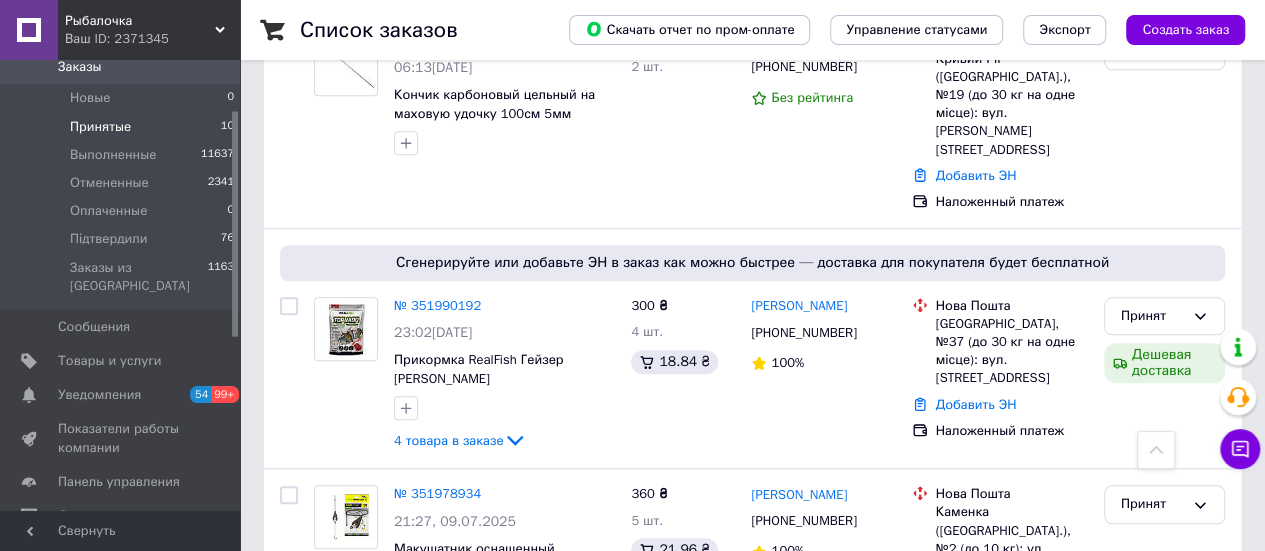 scroll, scrollTop: 938, scrollLeft: 0, axis: vertical 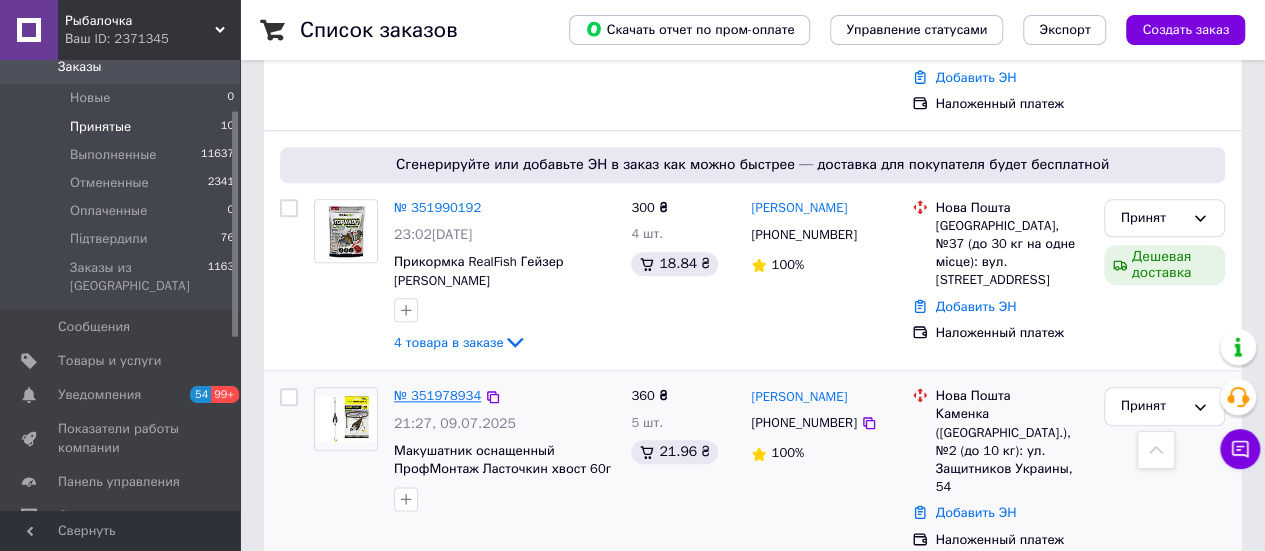 click on "№ 351978934" at bounding box center (437, 395) 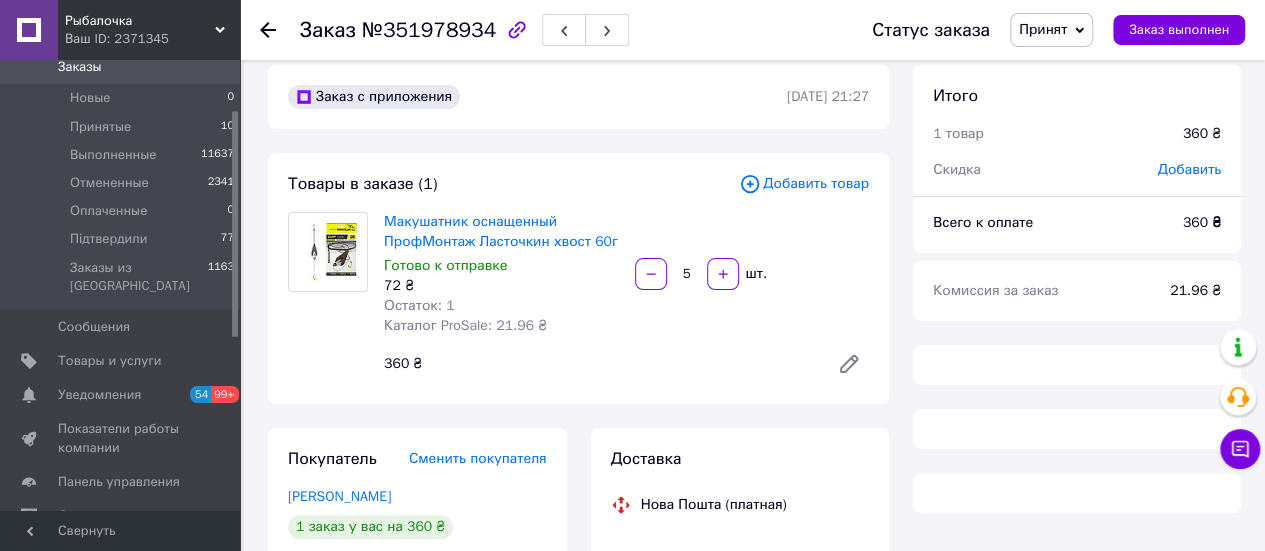 scroll, scrollTop: 0, scrollLeft: 0, axis: both 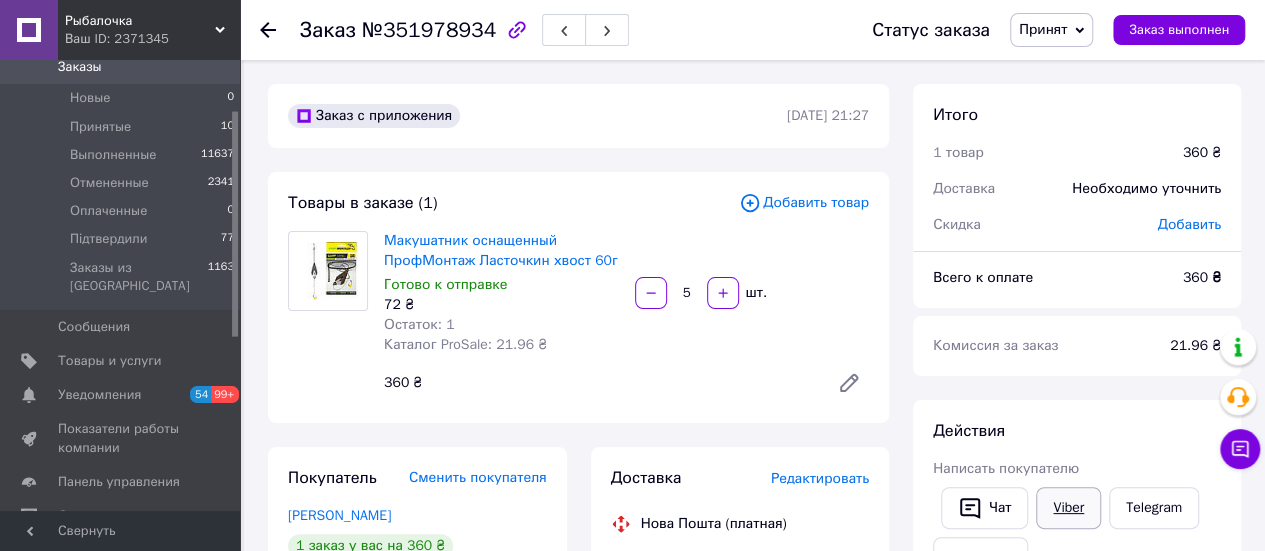 click on "Viber" at bounding box center (1068, 508) 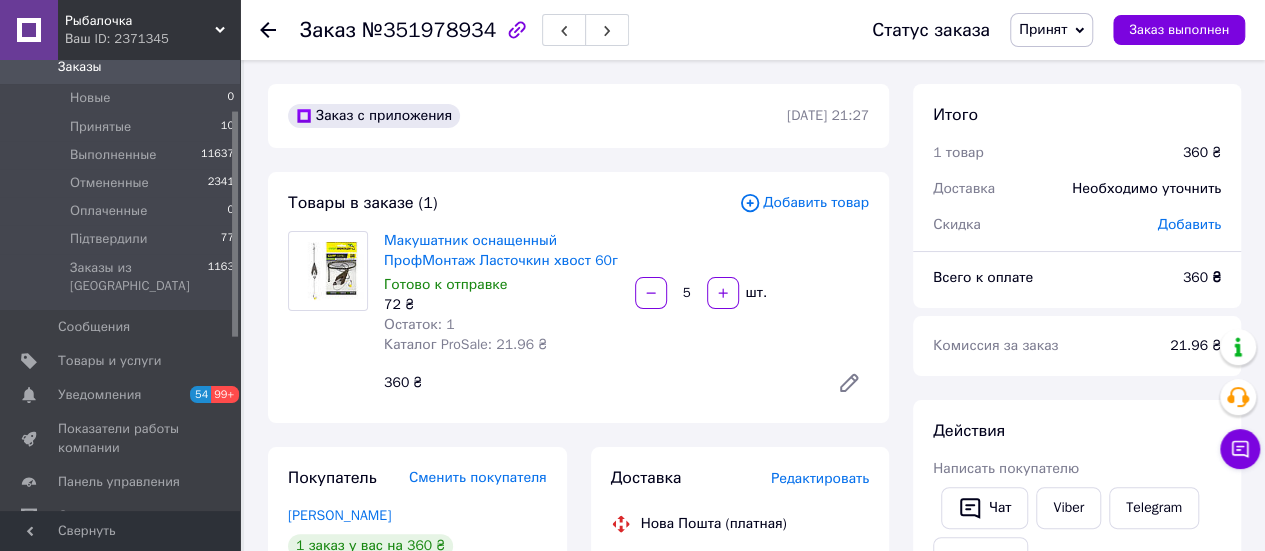 drag, startPoint x: 1258, startPoint y: 278, endPoint x: 1226, endPoint y: 281, distance: 32.140316 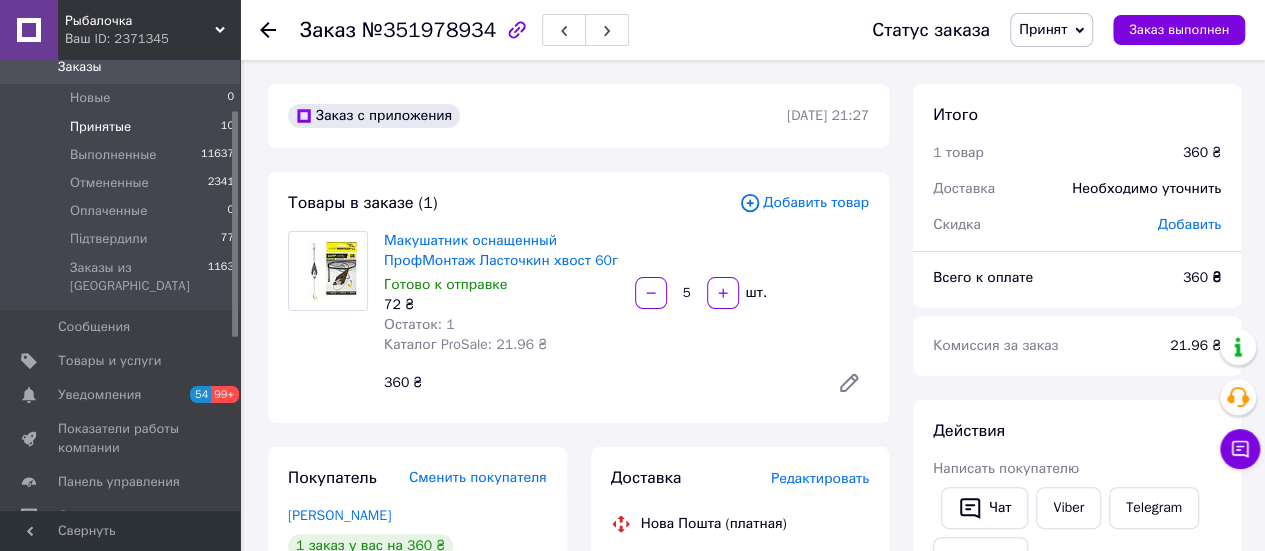 click on "Принятые" at bounding box center [100, 127] 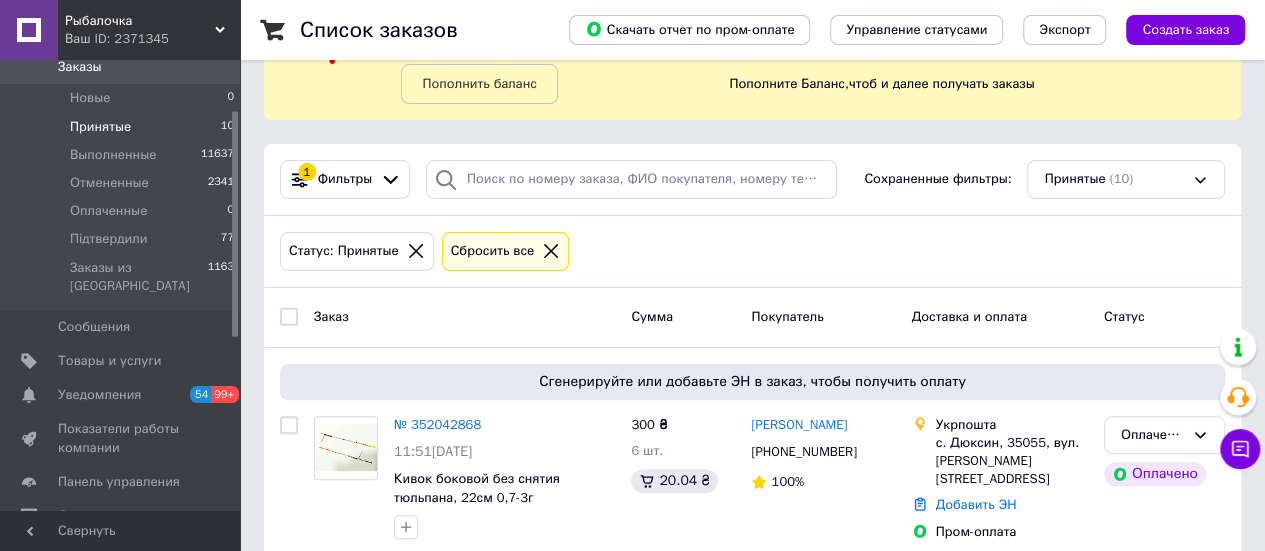 scroll, scrollTop: 200, scrollLeft: 0, axis: vertical 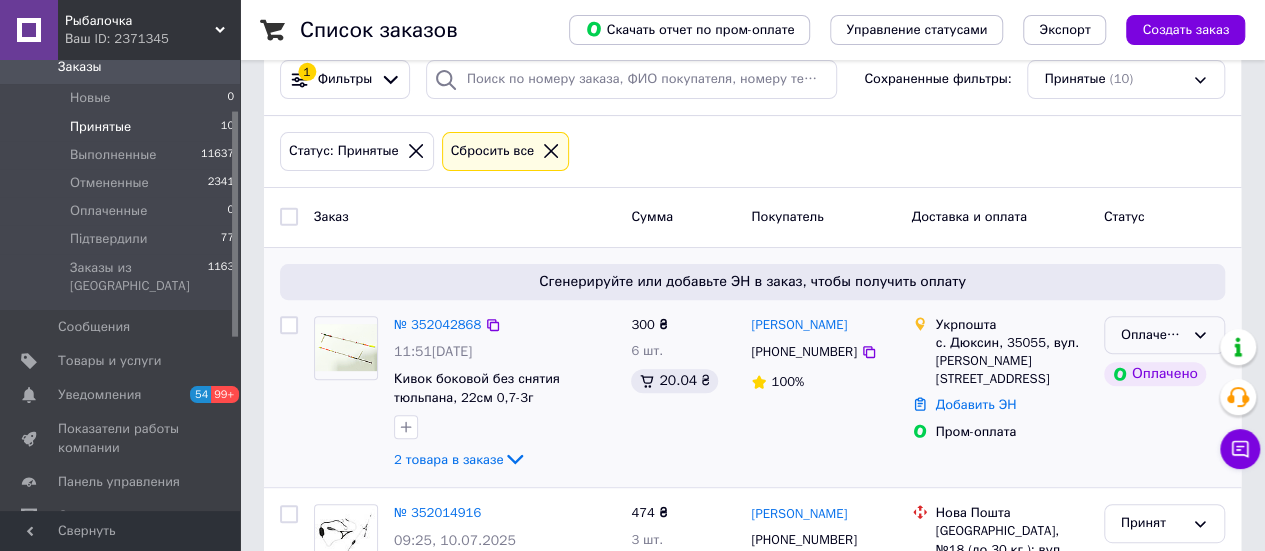 click on "Оплаченный" at bounding box center [1152, 335] 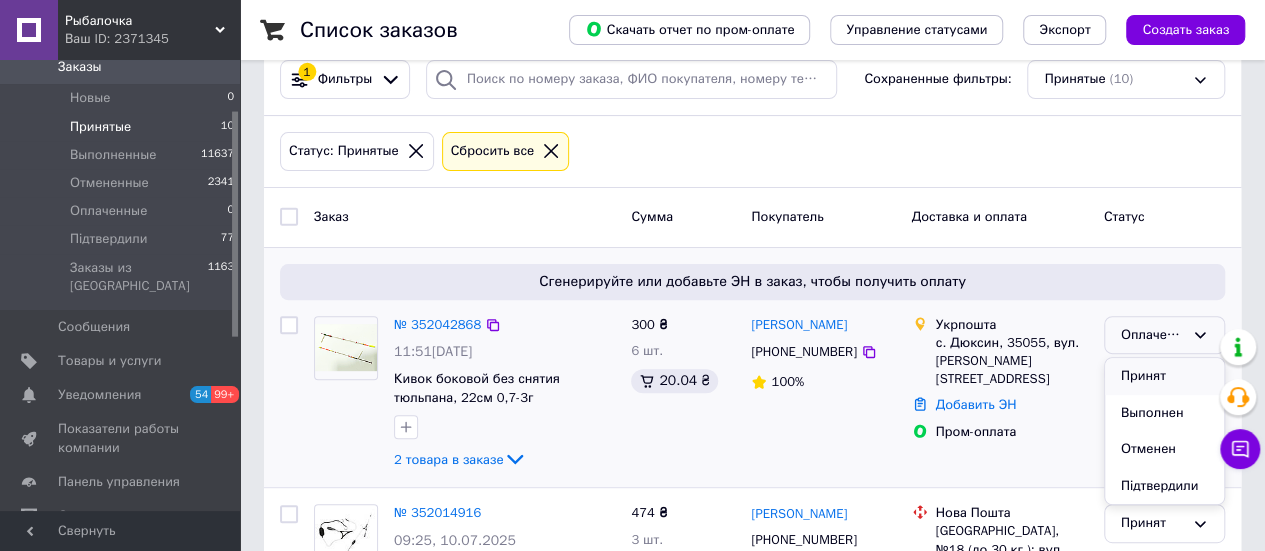 click on "Принят" at bounding box center [1164, 376] 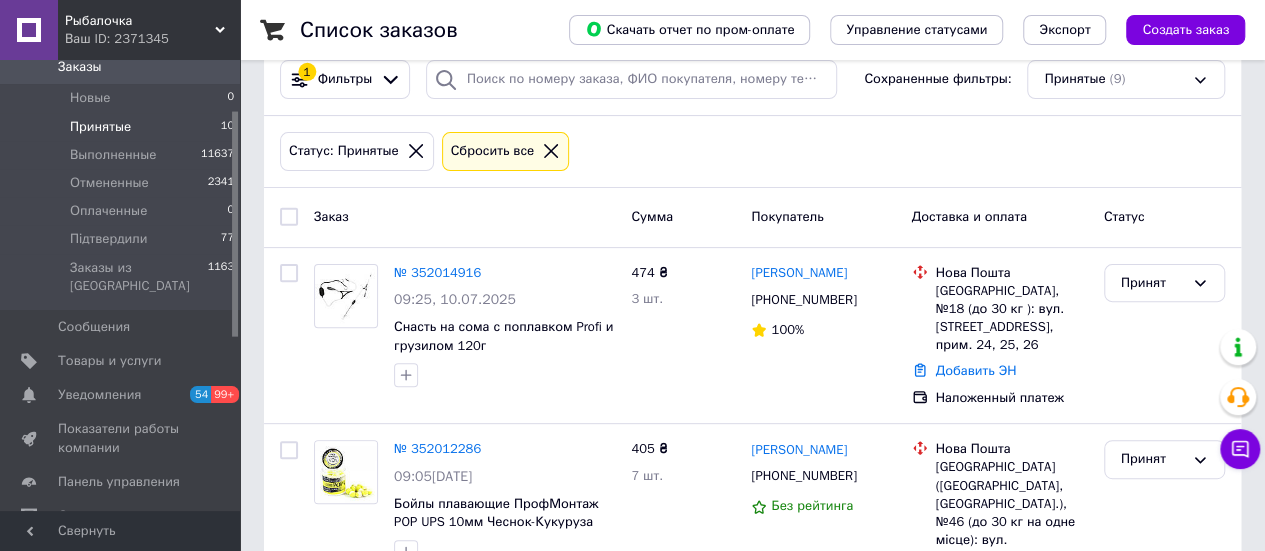 click on "Список заказов   Скачать отчет по пром-оплате Управление статусами Экспорт Создать заказ -253.06 ₴ реальных средств на балансе Пополнить баланс Через 3 дня товары станут неактивны Пополните Баланс ,  чтоб и далее получать заказы 1 Фильтры Сохраненные фильтры: Принятые (9) Статус: Принятые Сбросить все Заказ Сумма Покупатель Доставка и оплата Статус № 352014916 09:25[DATE] Снасть на сома с поплавком Profi и грузилом 120г 474 ₴ 3 шт. [PERSON_NAME] [PHONE_NUMBER] 100% Нова Пошта [GEOGRAPHIC_DATA], №18 (до 30 кг ): вул. [STREET_ADDRESS], прим. 24, 25, 26 Добавить ЭН Наложенный платеж Принят № 352012286" at bounding box center [752, 922] 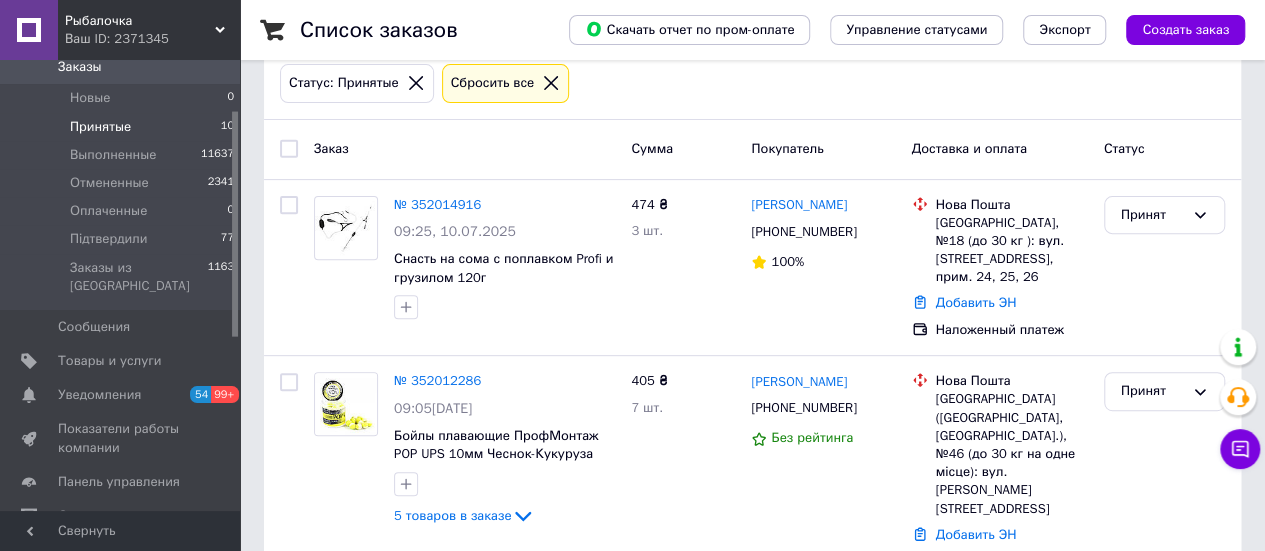 scroll, scrollTop: 300, scrollLeft: 0, axis: vertical 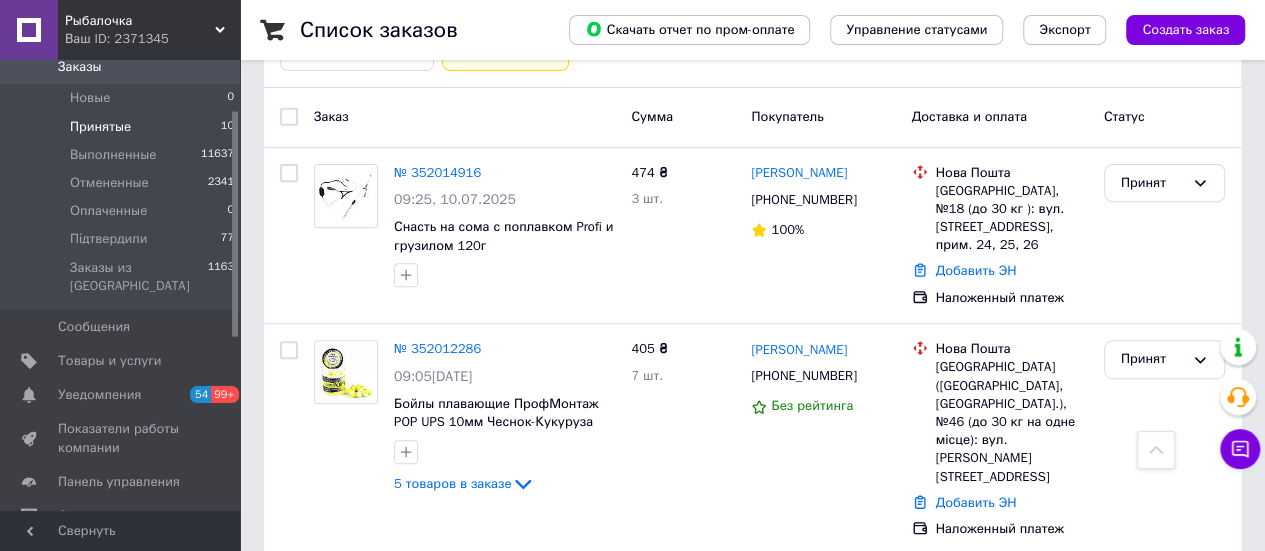 click on "Список заказов   Скачать отчет по пром-оплате Управление статусами Экспорт Создать заказ -253.06 ₴ реальных средств на балансе Пополнить баланс Через 3 дня товары станут неактивны Пополните Баланс ,  чтоб и далее получать заказы 1 Фильтры Сохраненные фильтры: Принятые (9) Статус: Принятые Сбросить все Заказ Сумма Покупатель Доставка и оплата Статус № 352014916 09:25[DATE] Снасть на сома с поплавком Profi и грузилом 120г 474 ₴ 3 шт. [PERSON_NAME] [PHONE_NUMBER] 100% Нова Пошта [GEOGRAPHIC_DATA], №18 (до 30 кг ): вул. [STREET_ADDRESS], прим. 24, 25, 26 Добавить ЭН Наложенный платеж Принят № 352012286" at bounding box center (752, 822) 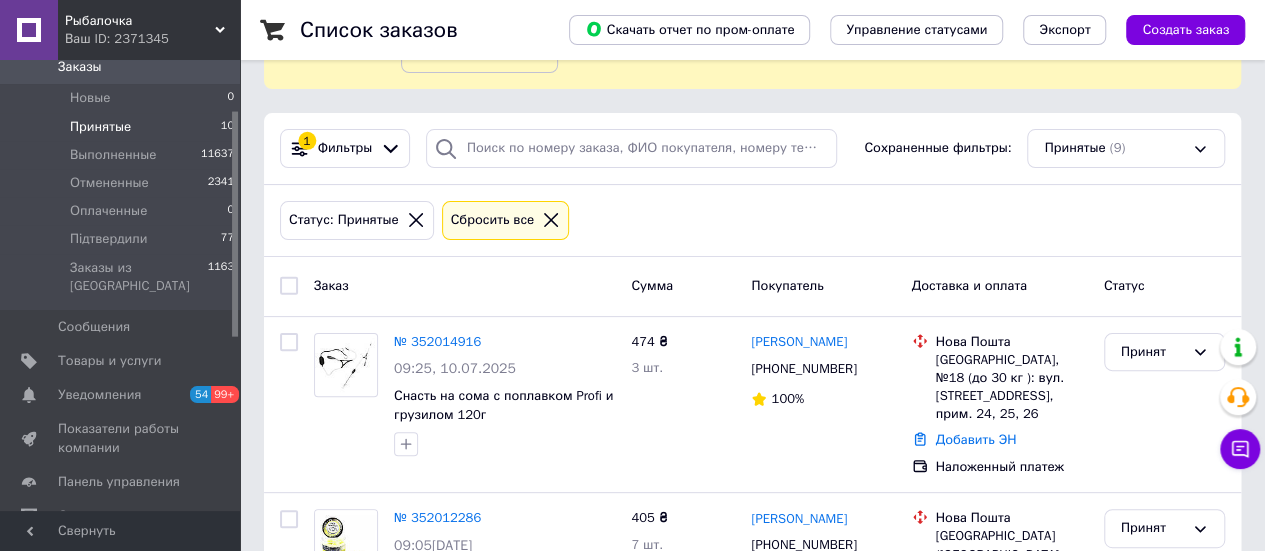 scroll, scrollTop: 100, scrollLeft: 0, axis: vertical 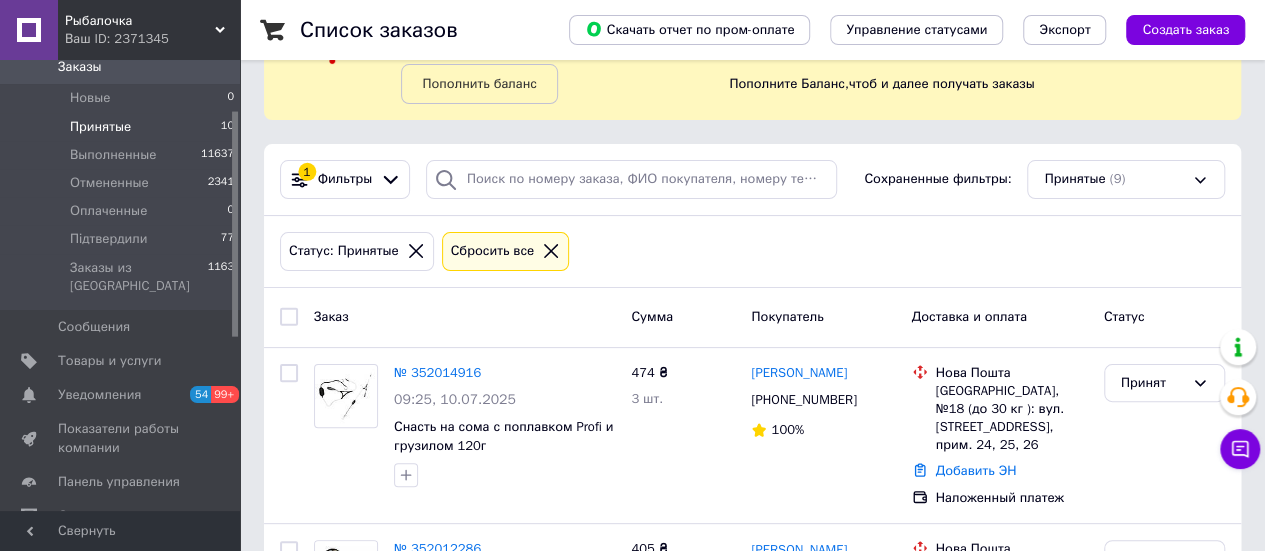 click on "Принятые" at bounding box center [100, 127] 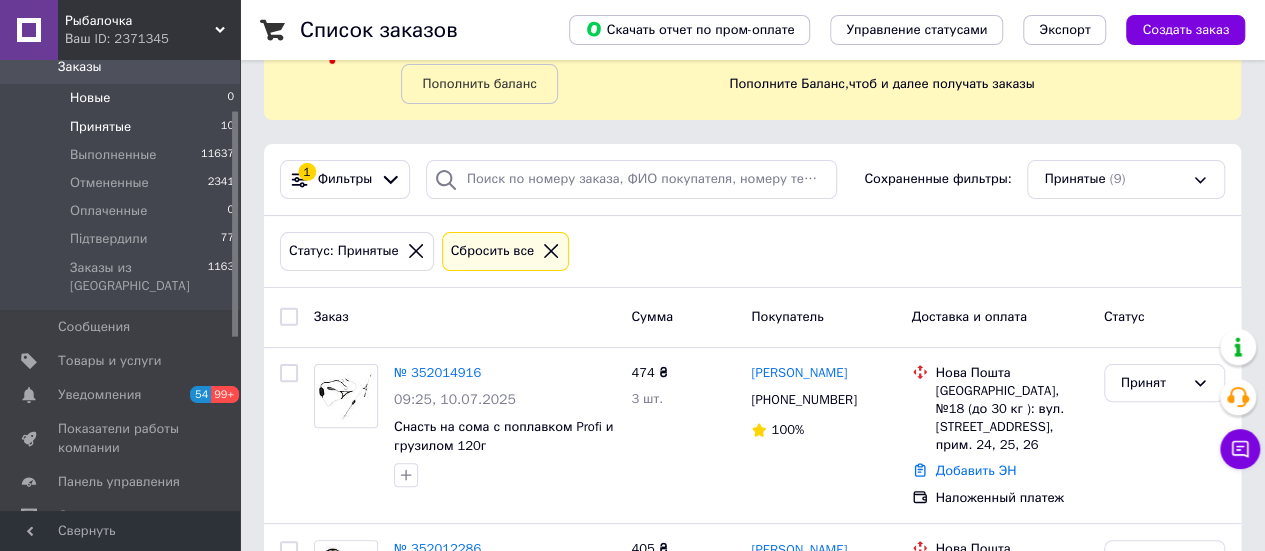 click on "Новые 0" at bounding box center [123, 98] 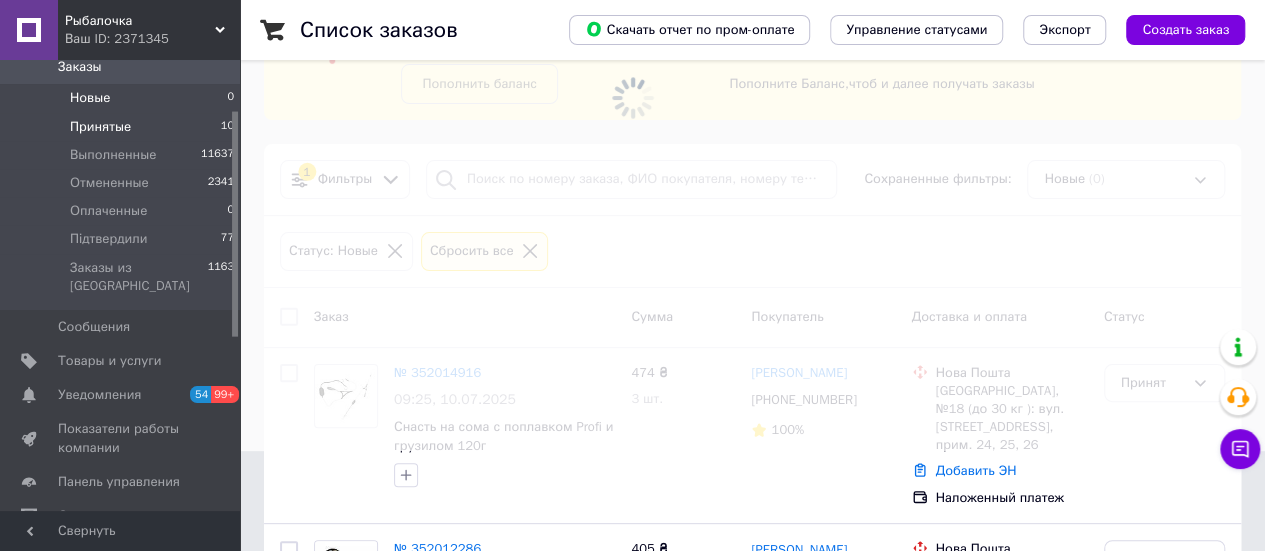 scroll, scrollTop: 0, scrollLeft: 0, axis: both 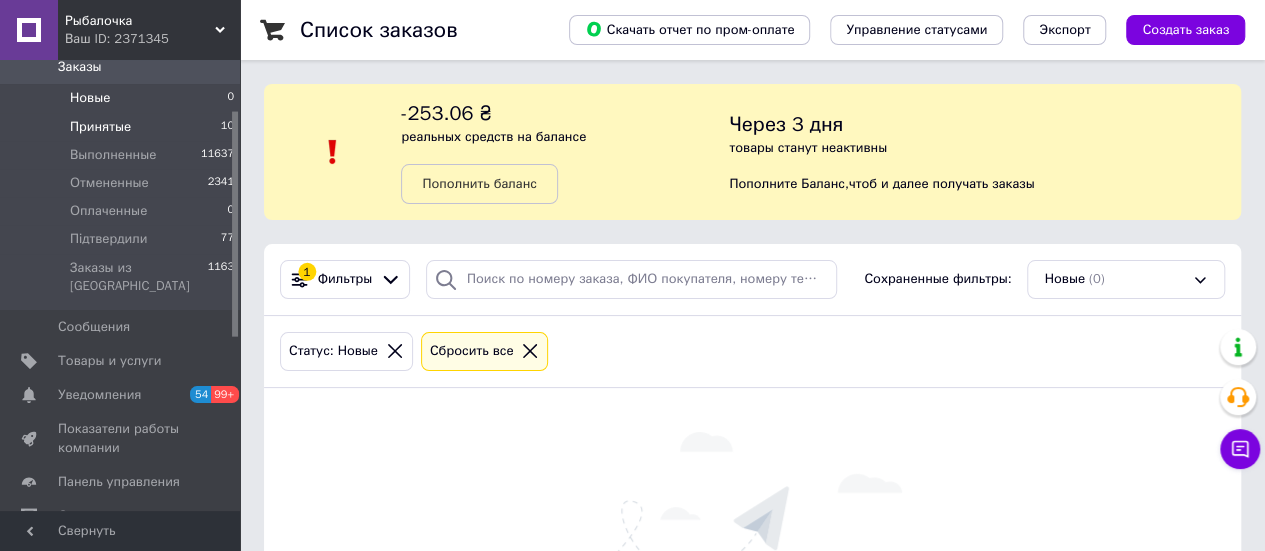 click on "Принятые" at bounding box center (100, 127) 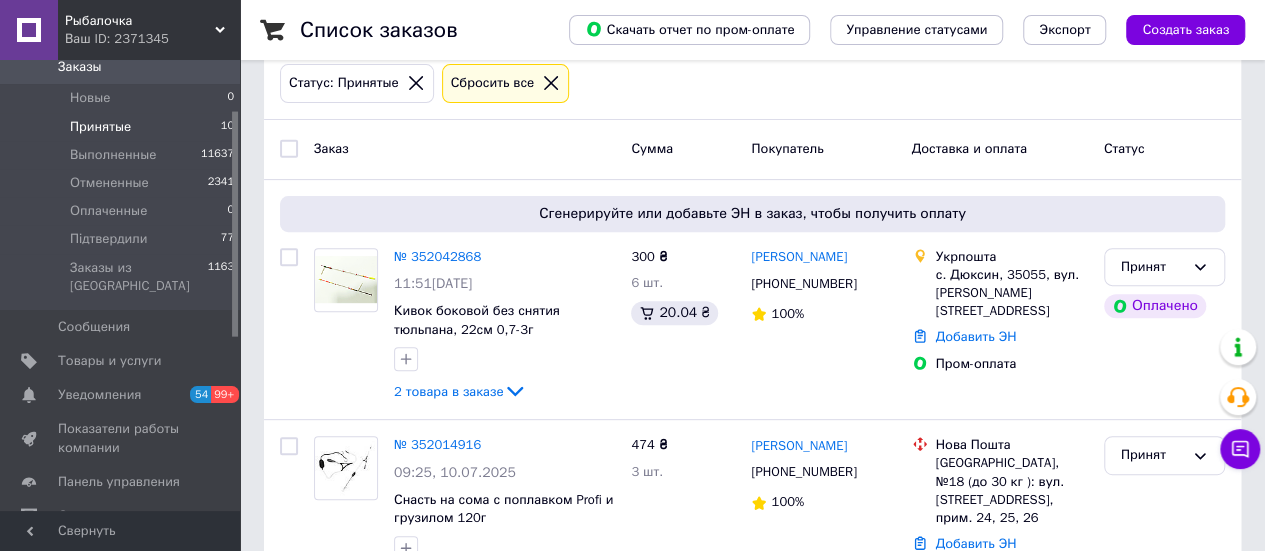 scroll, scrollTop: 300, scrollLeft: 0, axis: vertical 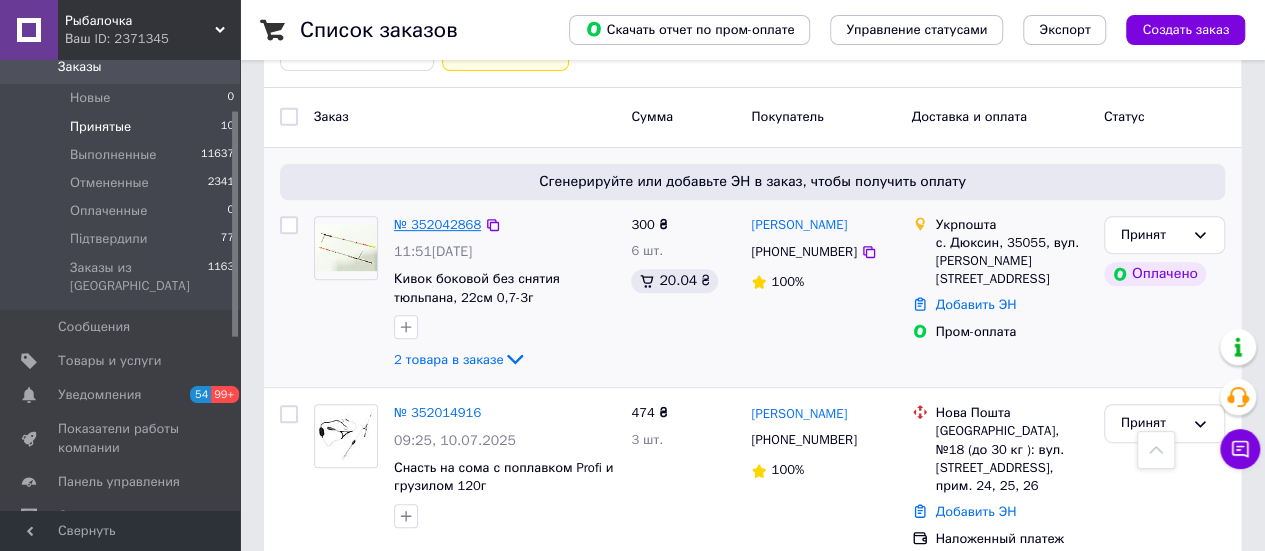 click on "№ 352042868" at bounding box center (437, 224) 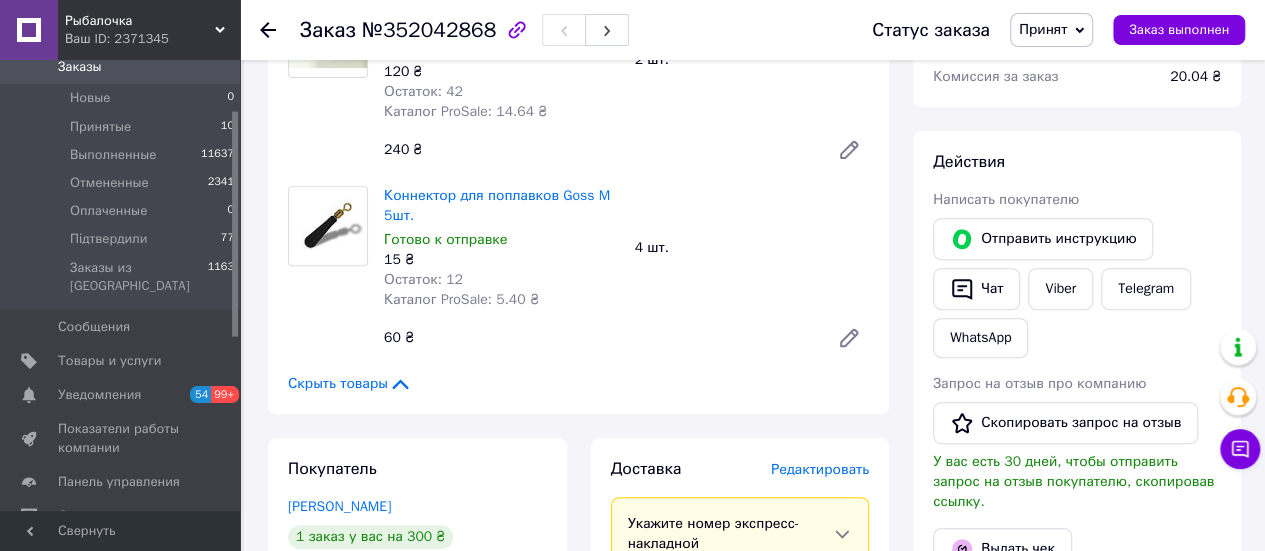 scroll, scrollTop: 300, scrollLeft: 0, axis: vertical 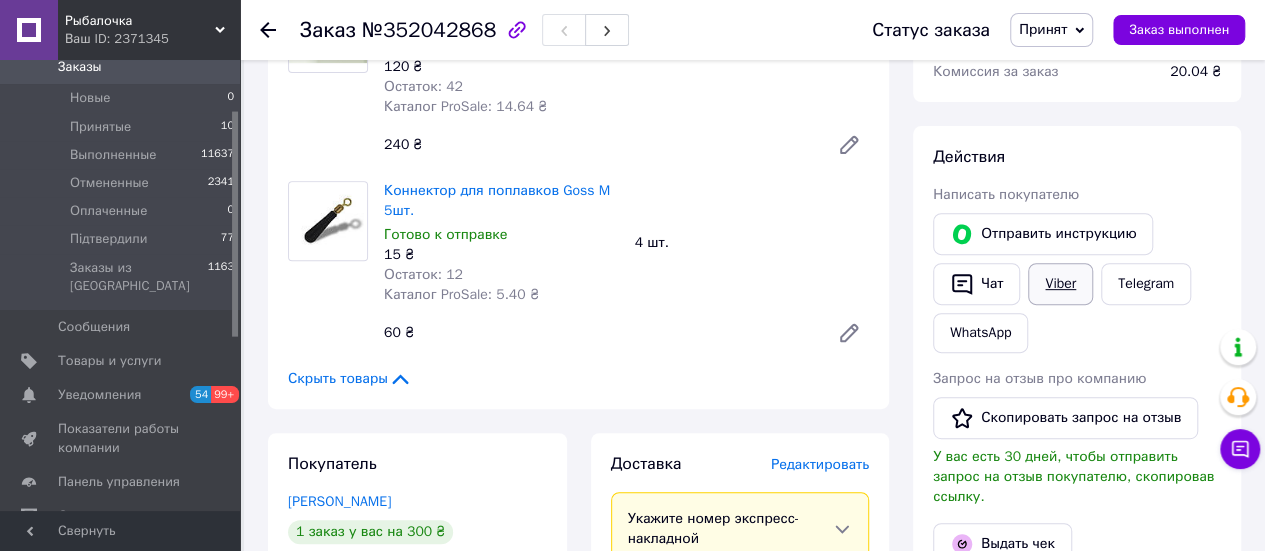 click on "Viber" at bounding box center [1060, 284] 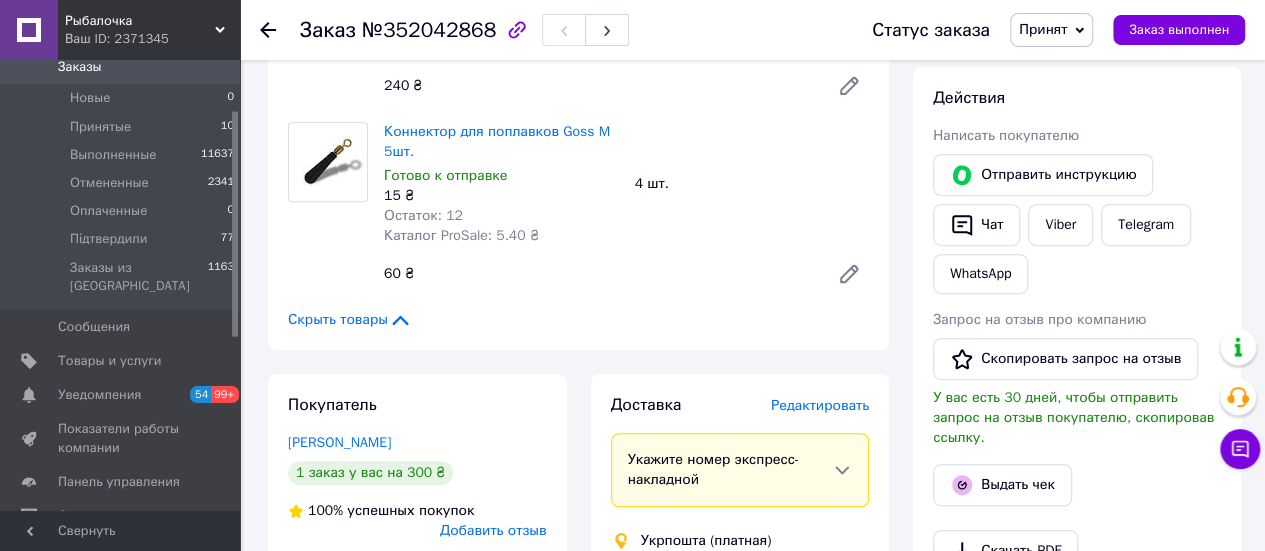 scroll, scrollTop: 400, scrollLeft: 0, axis: vertical 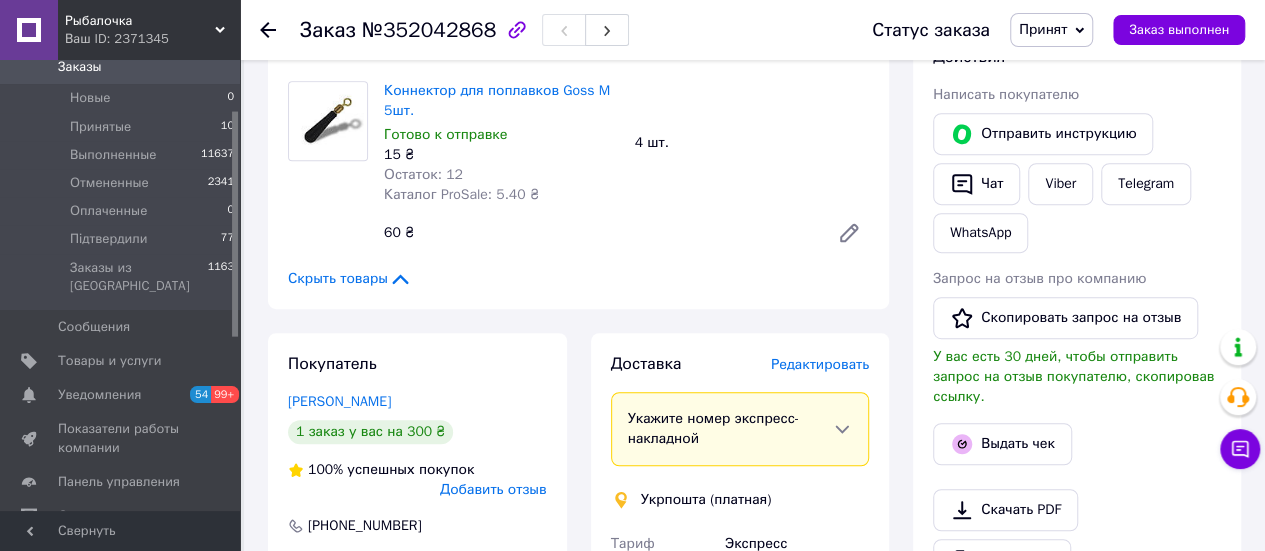 click on "Принят" at bounding box center (1043, 29) 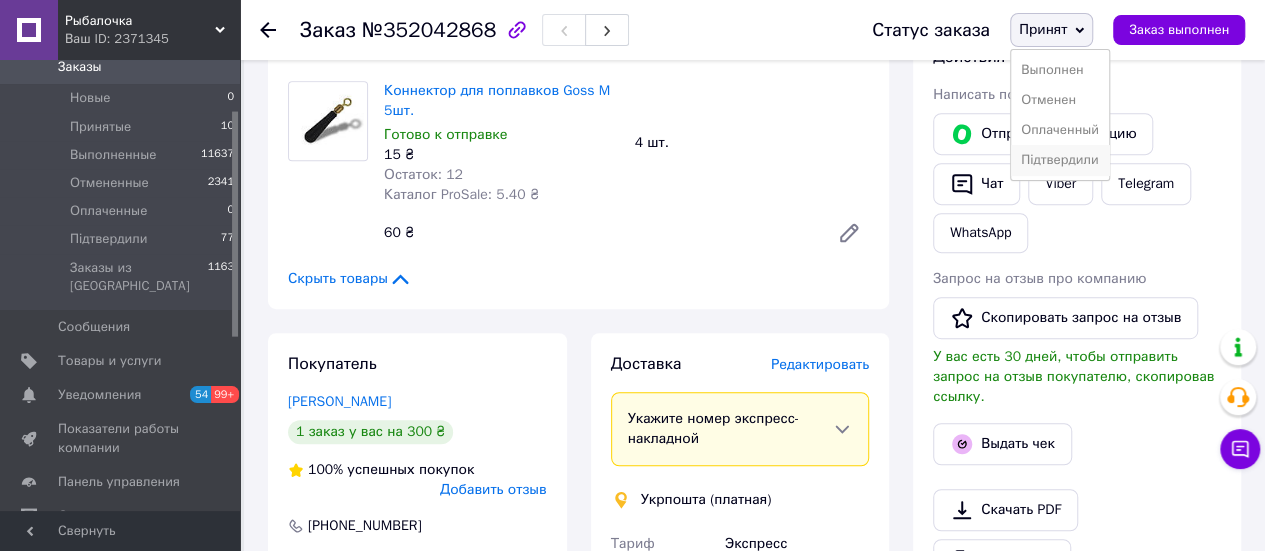 click on "Підтвердили" at bounding box center (1060, 160) 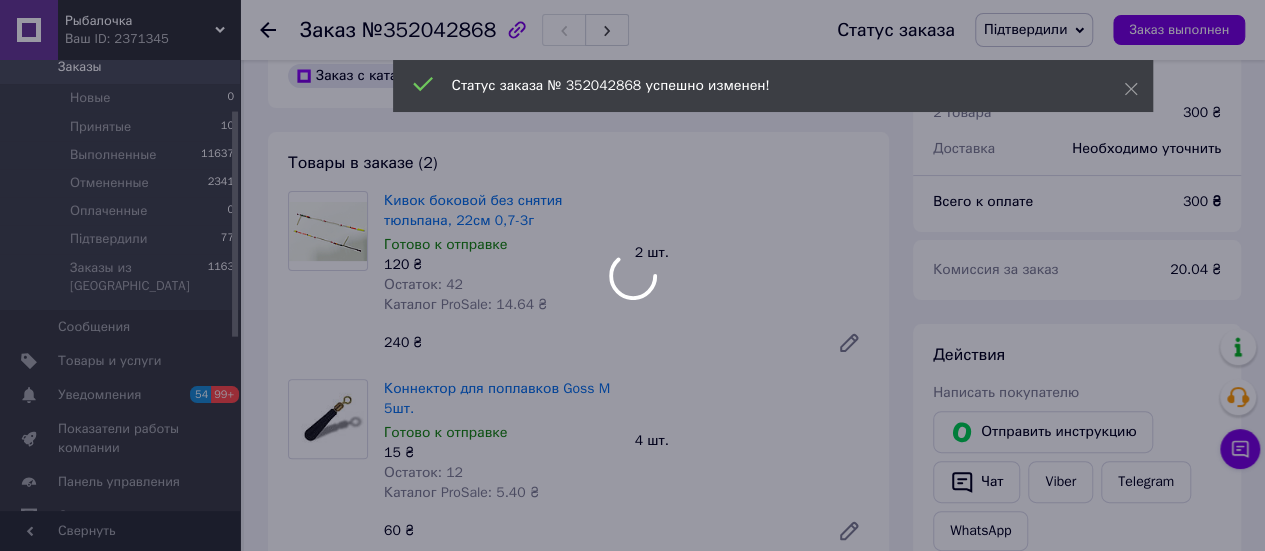 scroll, scrollTop: 100, scrollLeft: 0, axis: vertical 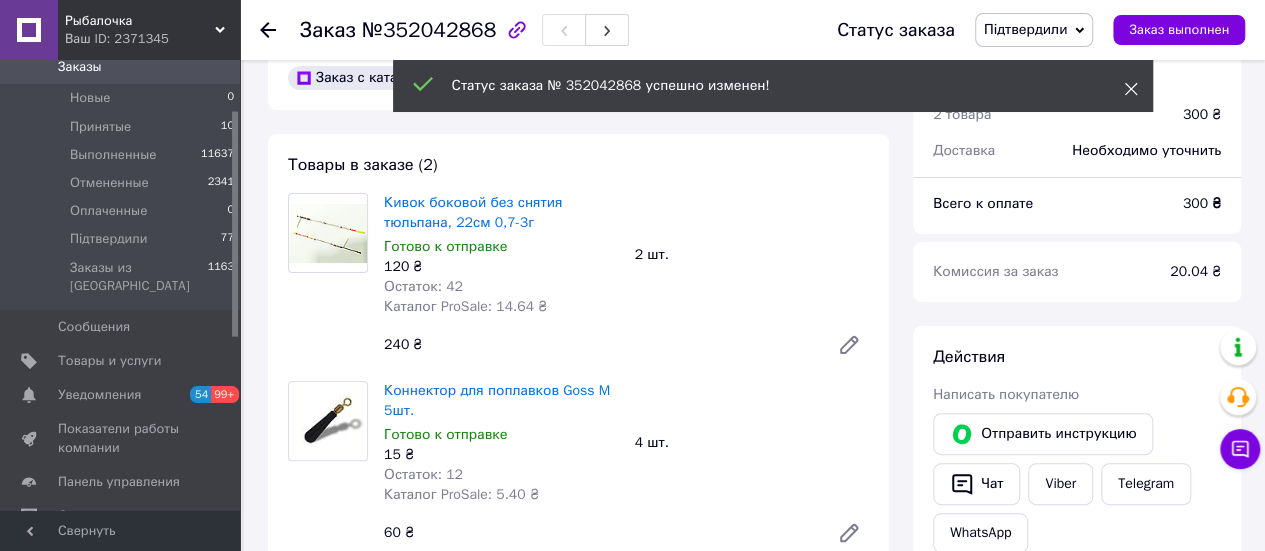 click 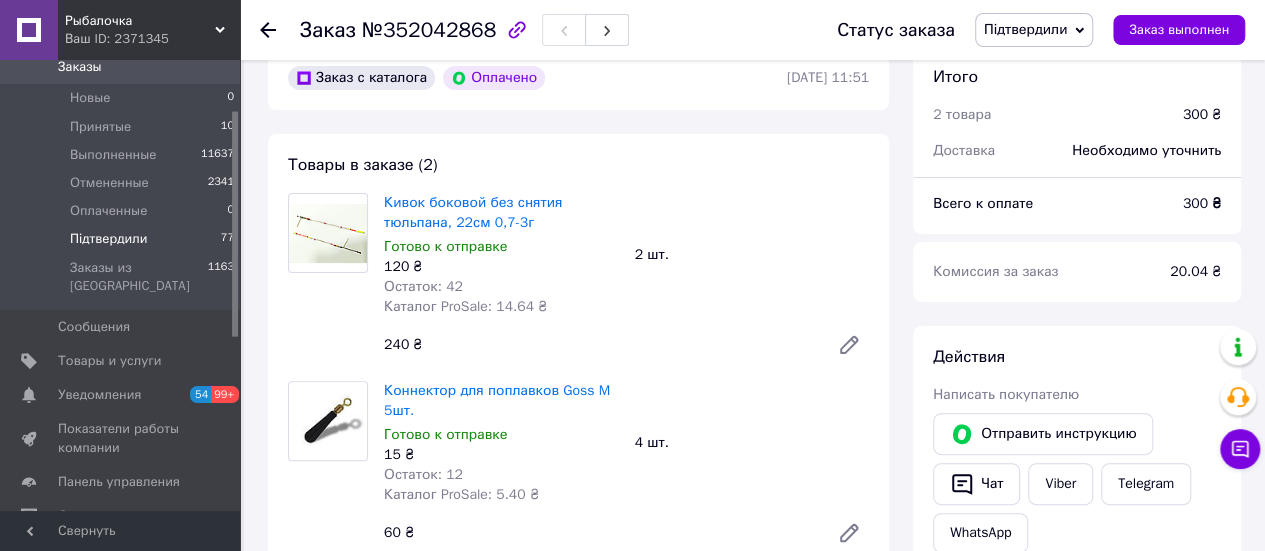 scroll, scrollTop: 0, scrollLeft: 0, axis: both 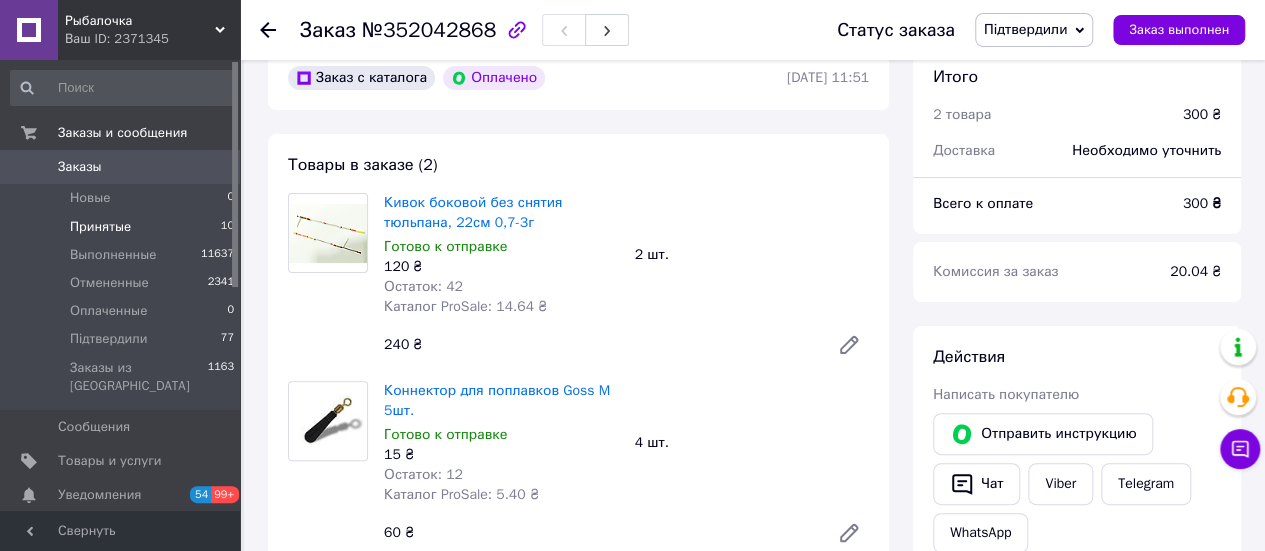 click on "Принятые" at bounding box center [100, 227] 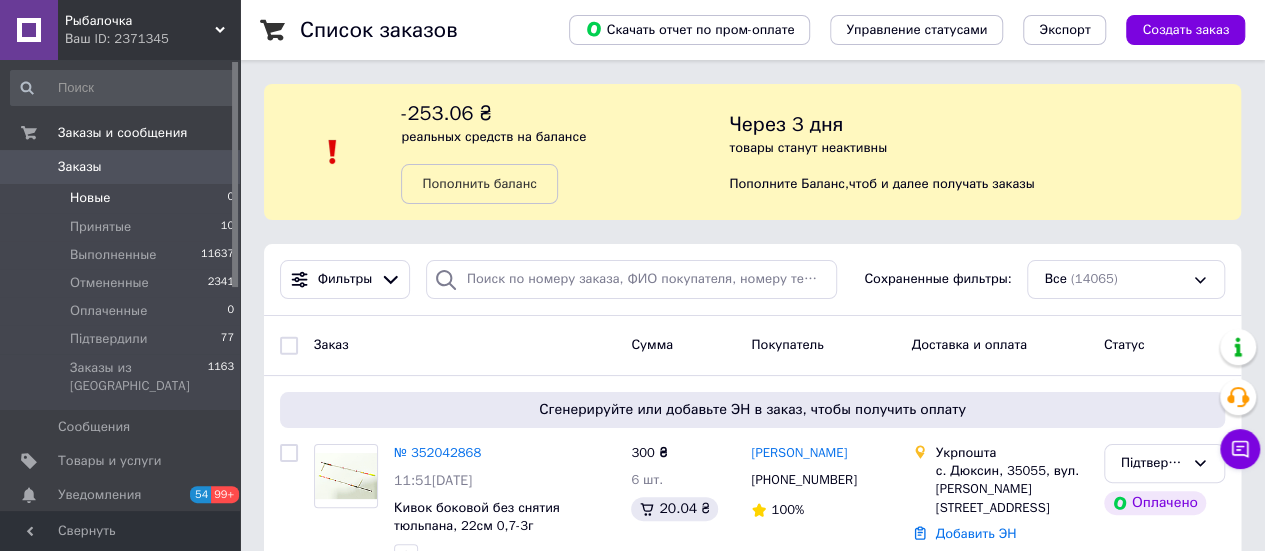 click on "Новые 0" at bounding box center [123, 198] 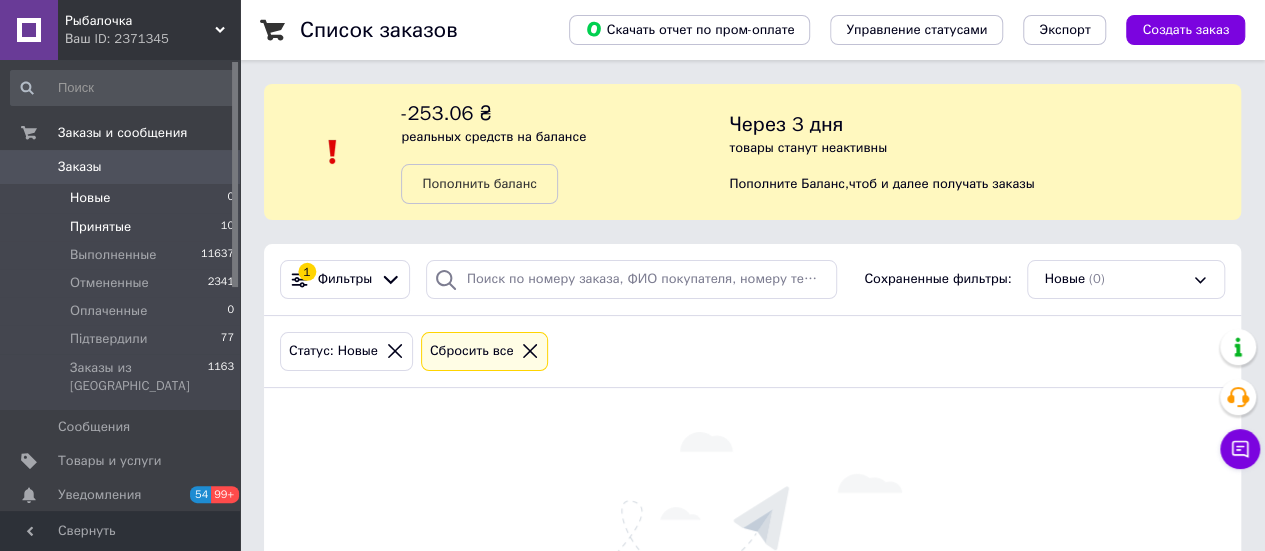 click on "Принятые" at bounding box center [100, 227] 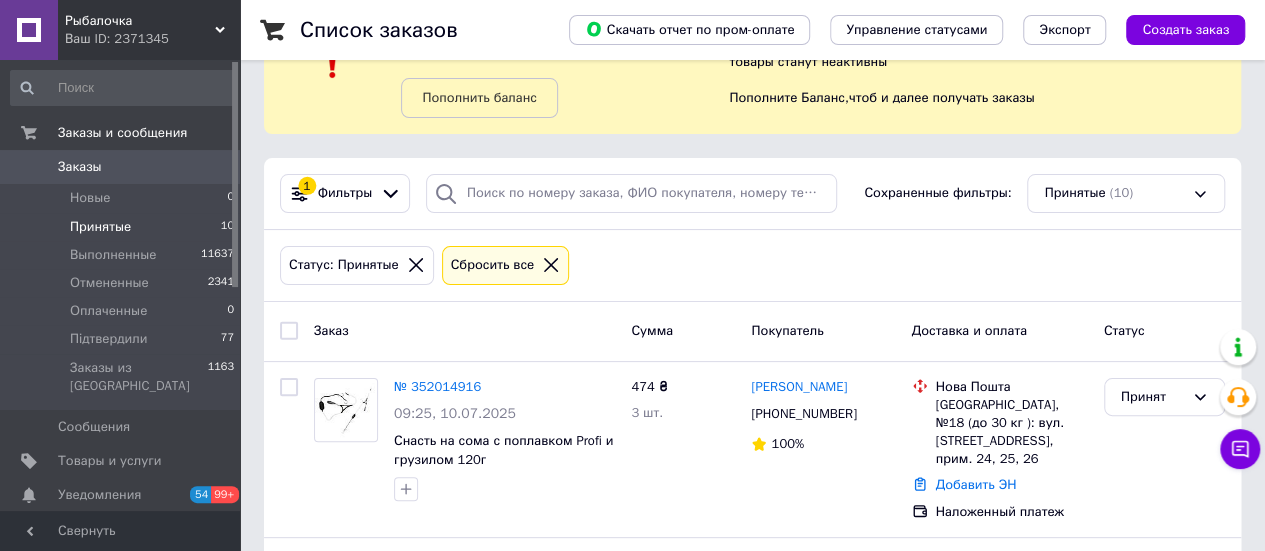 scroll, scrollTop: 200, scrollLeft: 0, axis: vertical 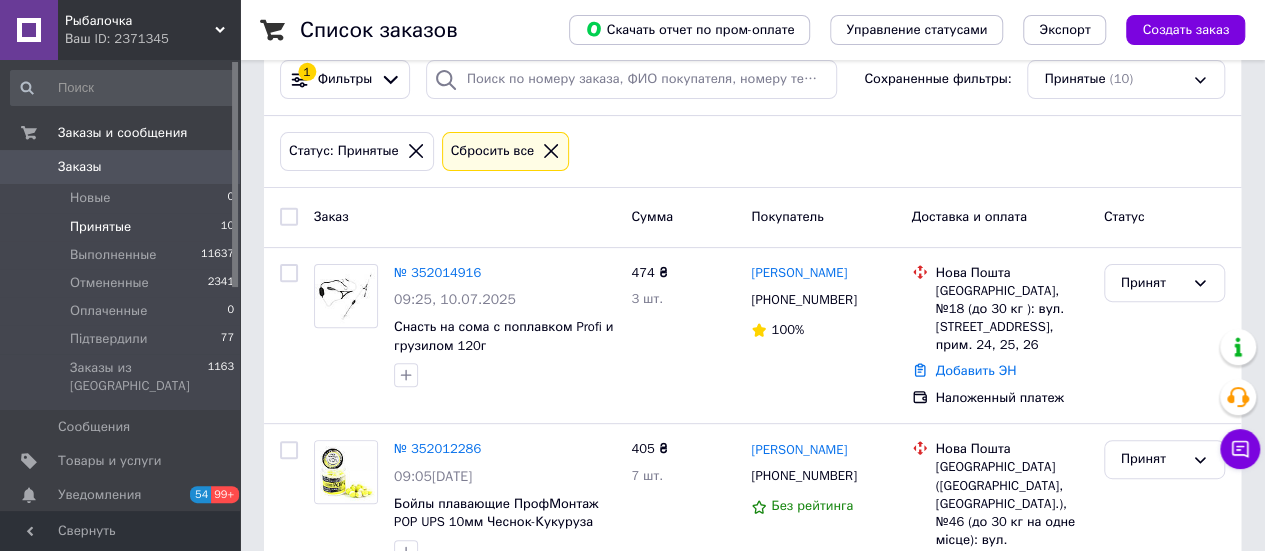 click on "Список заказов   Скачать отчет по пром-оплате Управление статусами Экспорт Создать заказ -253.06 ₴ реальных средств на балансе Пополнить баланс Через 3 дня товары станут неактивны Пополните Баланс ,  чтоб и далее получать заказы 1 Фильтры Сохраненные фильтры: Принятые (10) Статус: Принятые Сбросить все Заказ Сумма Покупатель Доставка и оплата Статус № 352014916 09:25[DATE] Снасть на сома с поплавком Profi и грузилом 120г 474 ₴ 3 шт. [PERSON_NAME] [PHONE_NUMBER] 100% Нова Пошта [GEOGRAPHIC_DATA], №18 (до 30 кг ): вул. [STREET_ADDRESS], прим. 24, 25, 26 Добавить ЭН Наложенный платеж Принят № 352012286" at bounding box center [752, 922] 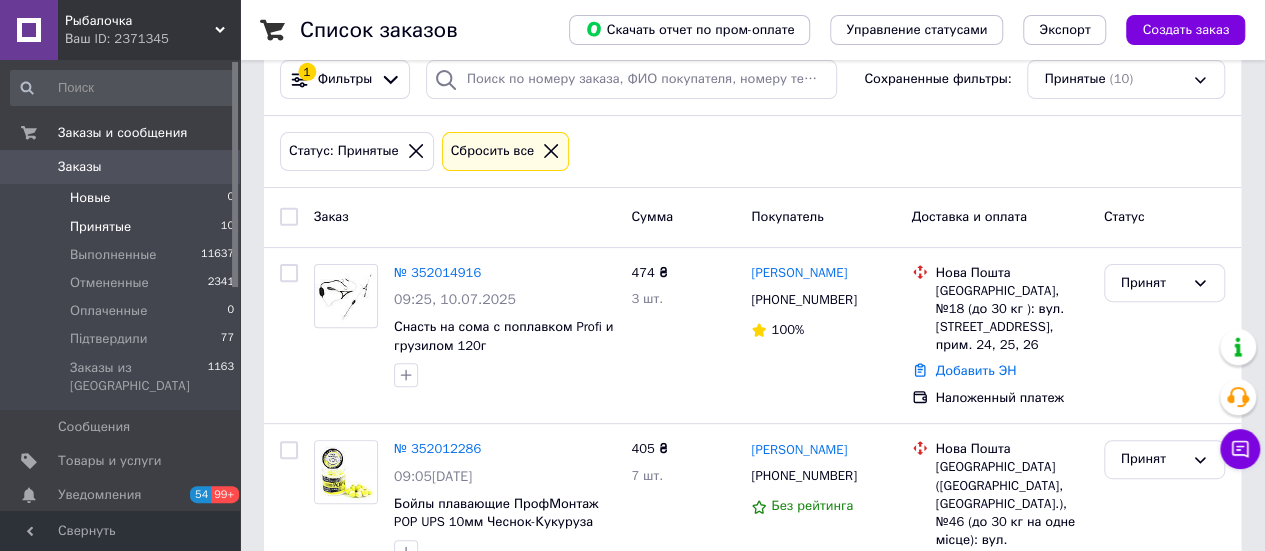 click on "Новые 0" at bounding box center [123, 198] 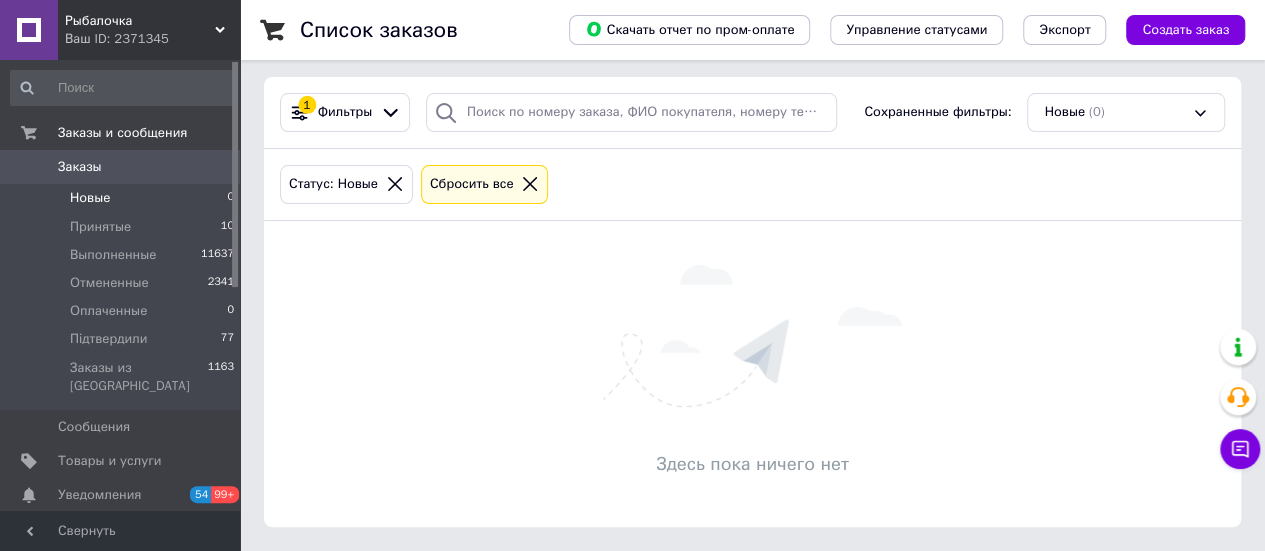 scroll, scrollTop: 0, scrollLeft: 0, axis: both 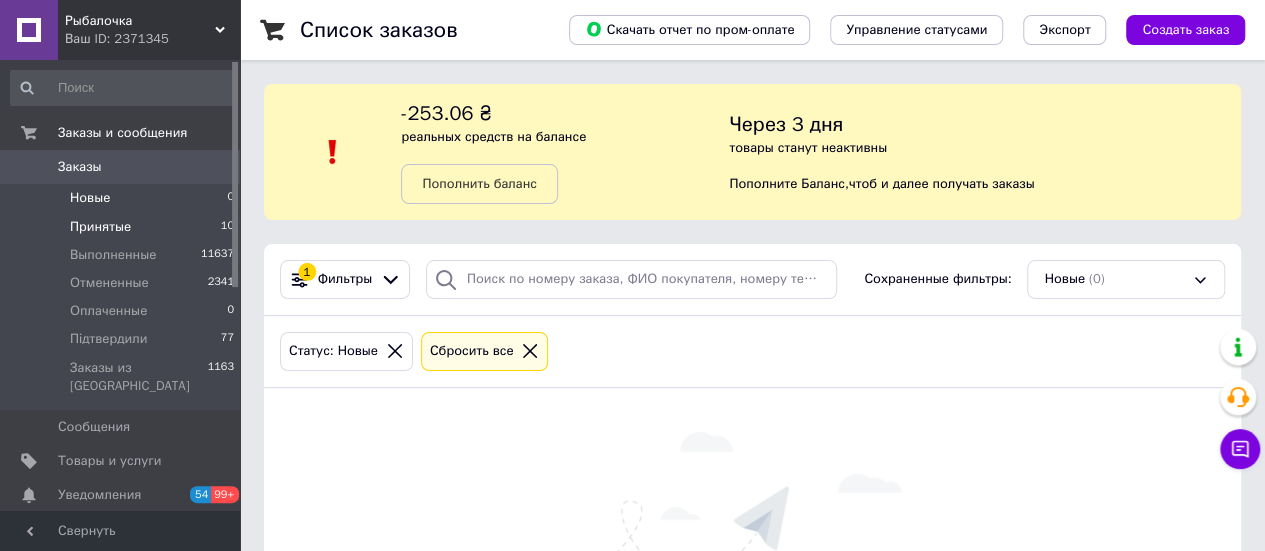 click on "Принятые" at bounding box center [100, 227] 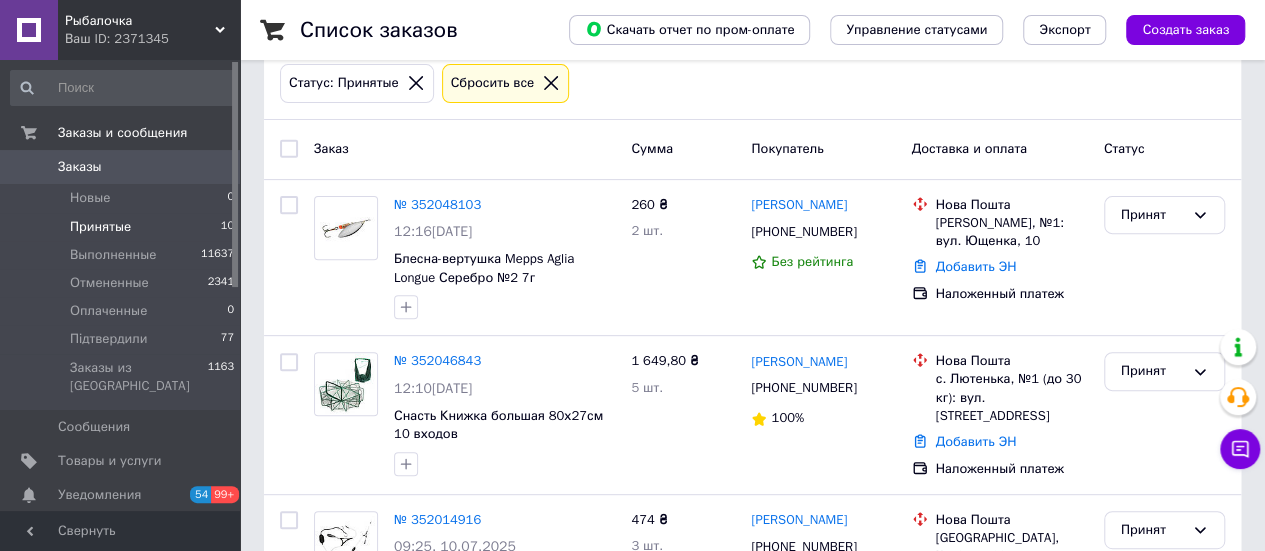 scroll, scrollTop: 300, scrollLeft: 0, axis: vertical 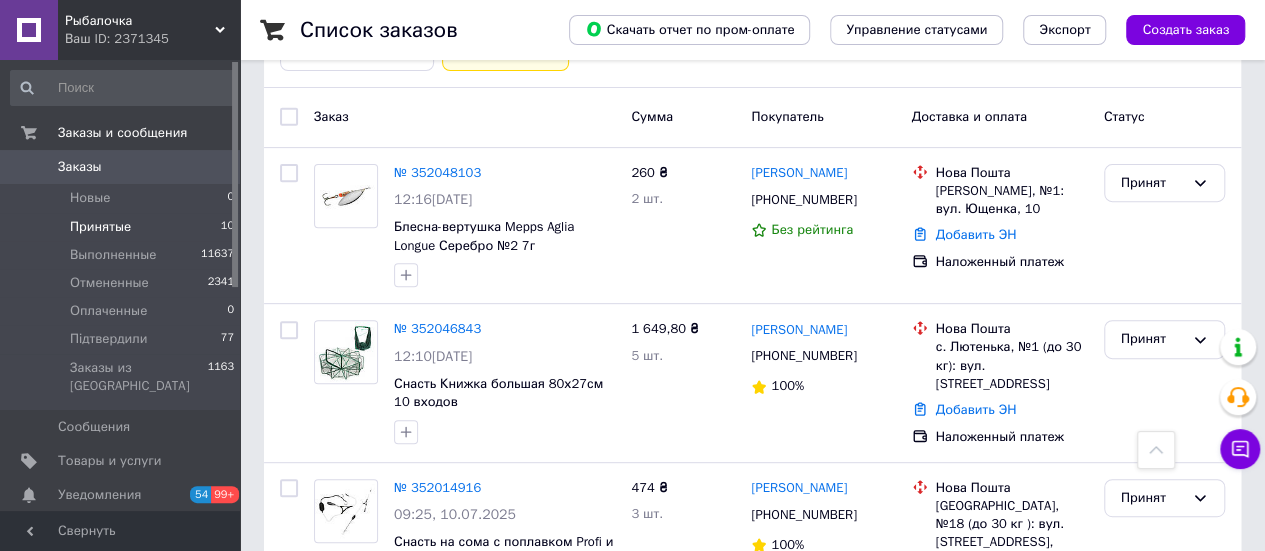 click on "Список заказов   Скачать отчет по пром-оплате Управление статусами Экспорт Создать заказ -253.06 ₴ реальных средств на балансе Пополнить баланс Через 3 дня товары станут неактивны Пополните Баланс ,  чтоб и далее получать заказы 1 Фильтры Сохраненные фильтры: Принятые (11) Статус: Принятые Сбросить все Заказ Сумма Покупатель Доставка и оплата Статус № 352048103 12:16[DATE] Блесна-вертушка Mepps Aglia Longue Серебро №2 7г 260 ₴ 2 шт. [PERSON_NAME] [PHONE_NUMBER] Без рейтинга Нова Пошта [PERSON_NAME], №1: вул. [PERSON_NAME], 10 Добавить ЭН Наложенный платеж Принят № 352046843 12:10[DATE] 1 649,80 ₴ 5 шт. [PHONE_NUMBER]" at bounding box center [752, 979] 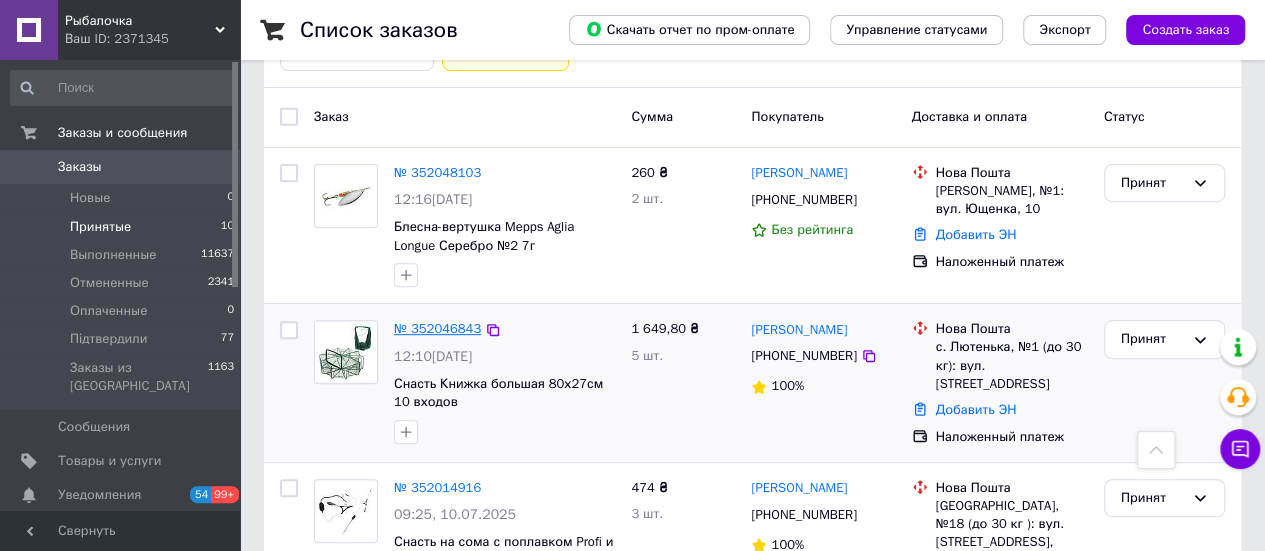 click on "№ 352046843" at bounding box center (437, 328) 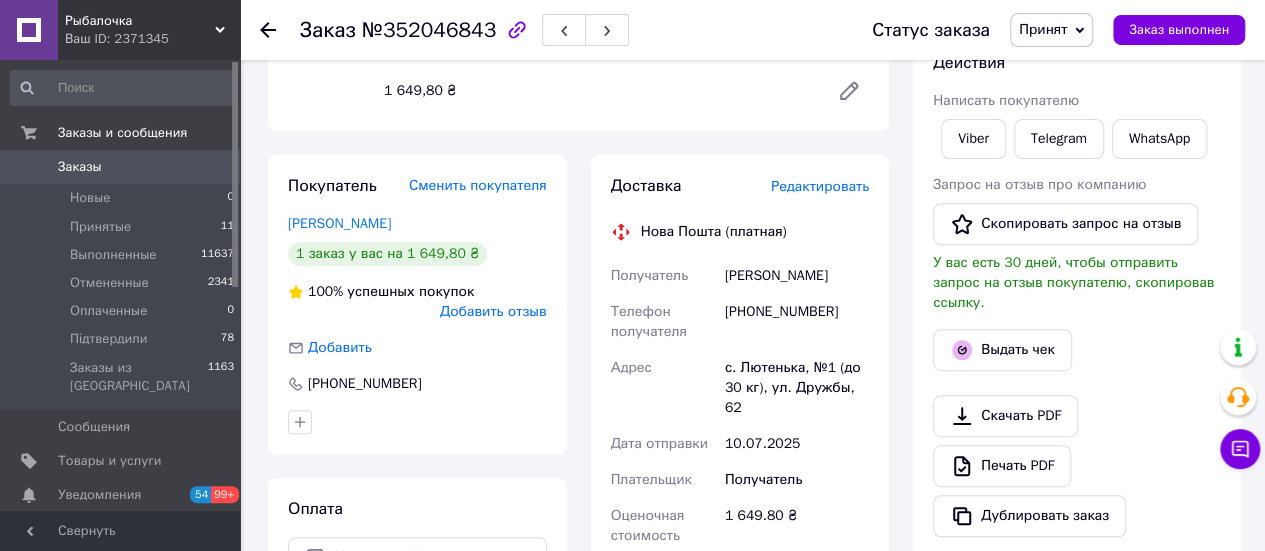 click on "Итого 1 товар 1 649,80 ₴ Доставка Необходимо уточнить Скидка Добавить Всего к оплате 1649.8 ₴ Действия Написать покупателю Viber Telegram WhatsApp Запрос на отзыв про компанию   Скопировать запрос на отзыв У вас есть 30 дней, чтобы отправить запрос на отзыв покупателю, скопировав ссылку.   Выдать чек   Скачать PDF   Печать PDF   Дублировать заказ Метки Личные заметки, которые видите только вы. По ним можно фильтровать заказы Примечания Осталось 300 символов Очистить Сохранить" at bounding box center (1077, 495) 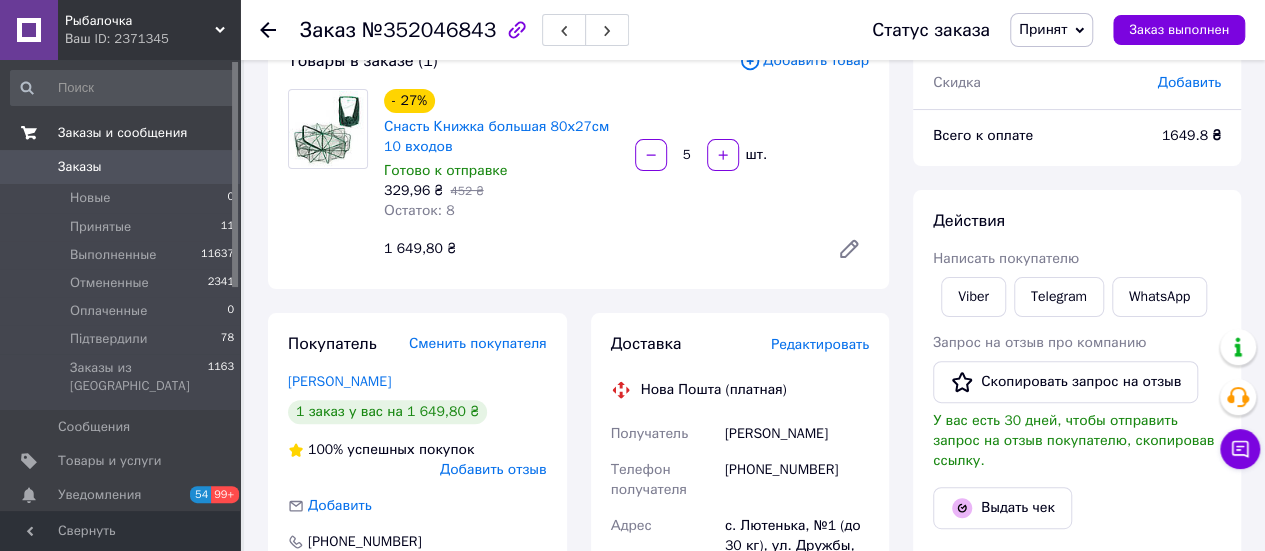 scroll, scrollTop: 0, scrollLeft: 0, axis: both 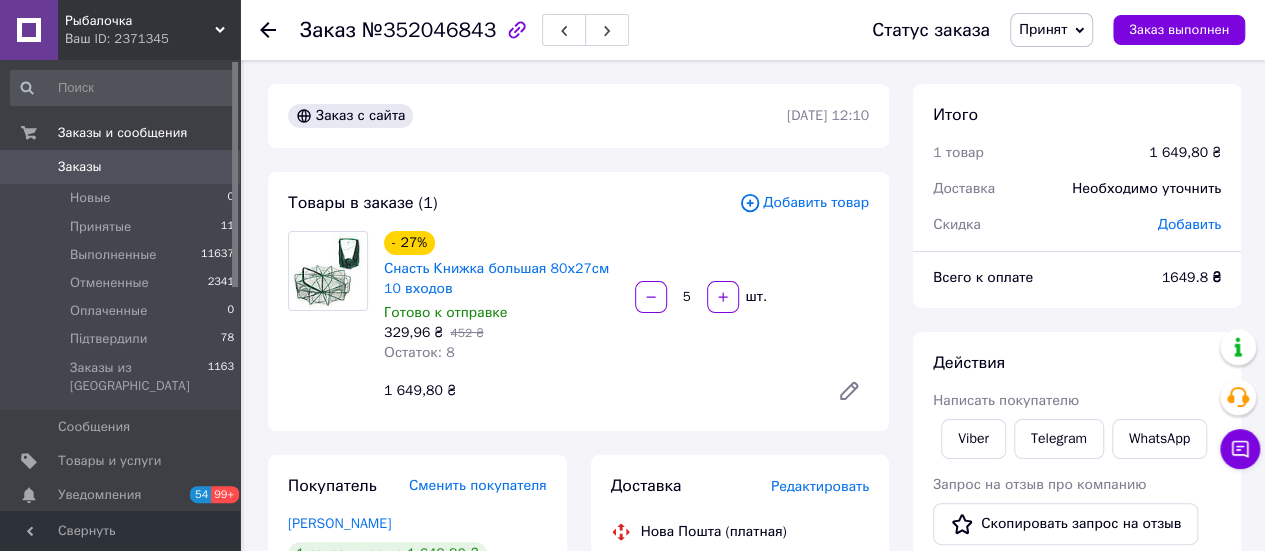 click on "Заказы" at bounding box center [80, 167] 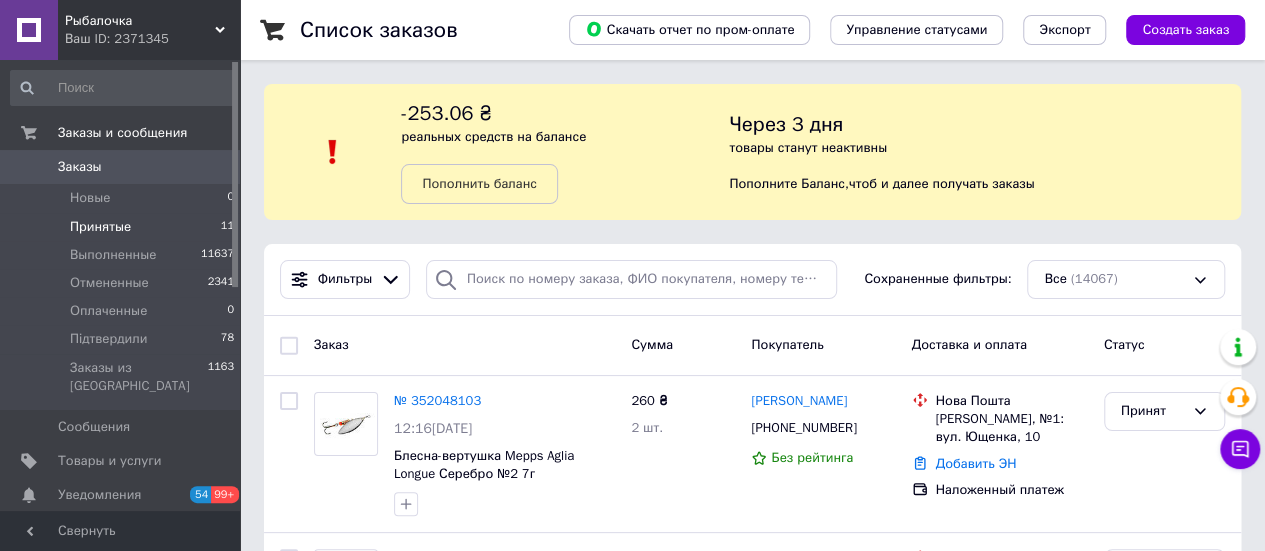 click on "Принятые" at bounding box center (100, 227) 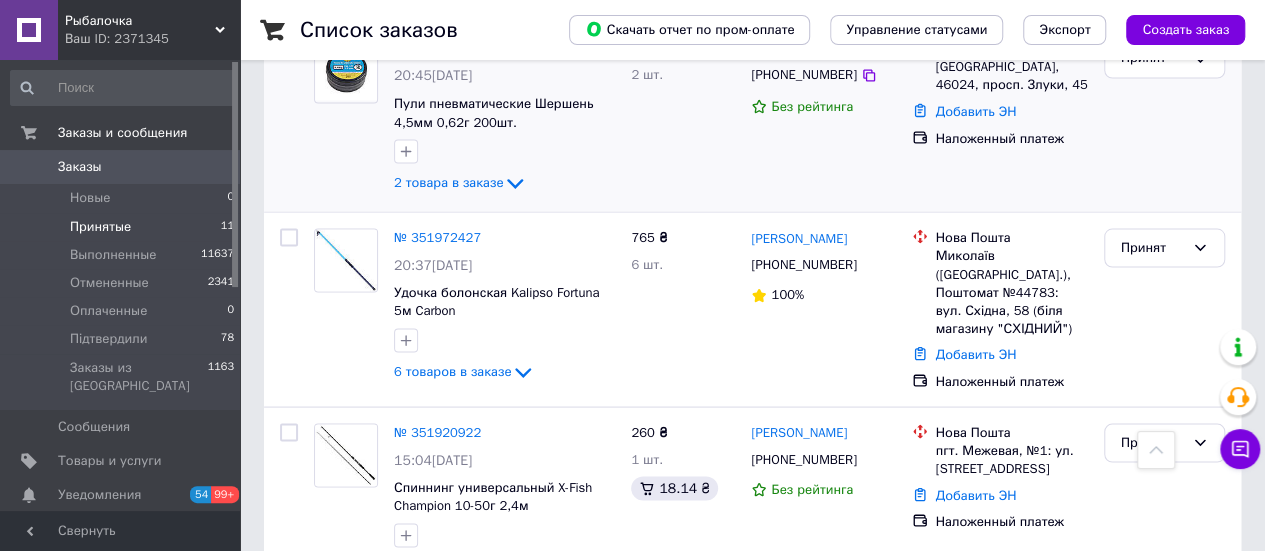 scroll, scrollTop: 1875, scrollLeft: 0, axis: vertical 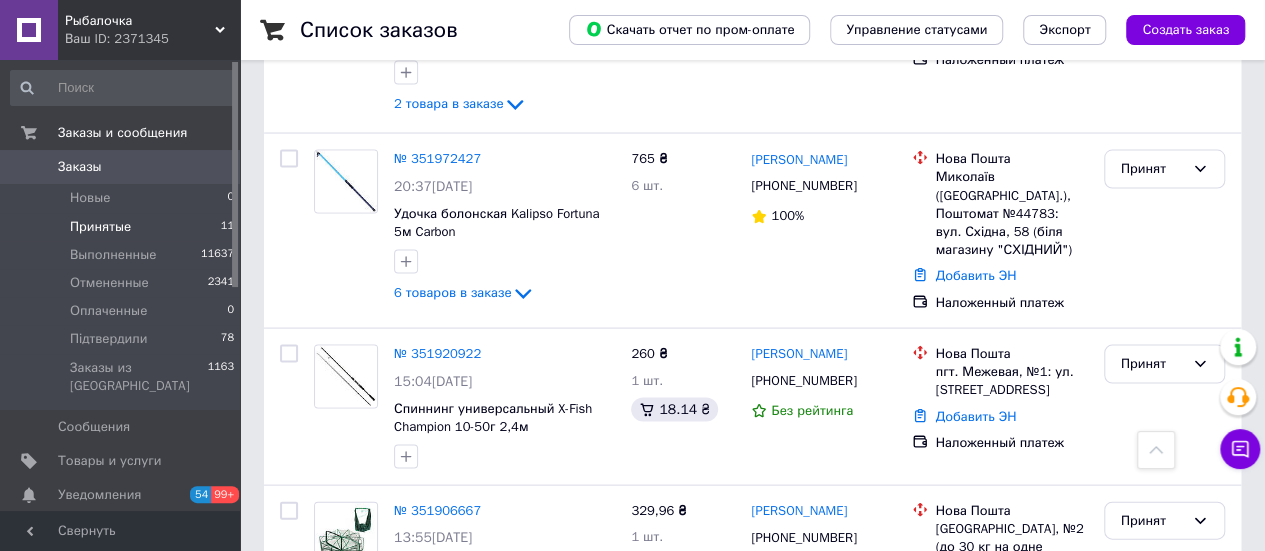 click on "Создать заказ" at bounding box center [1185, 30] 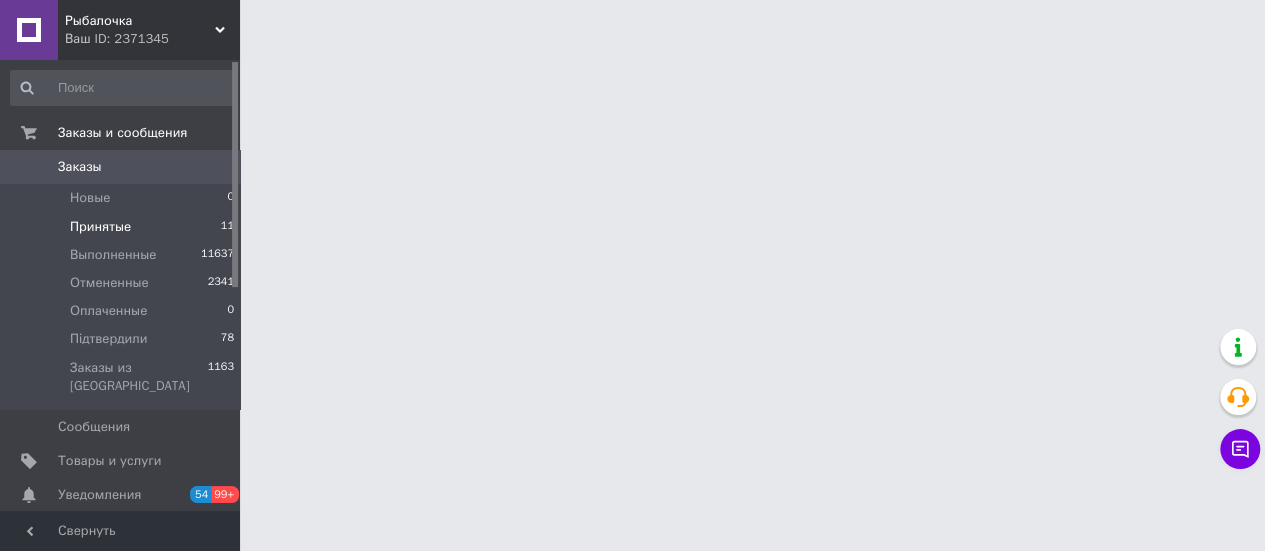 scroll, scrollTop: 0, scrollLeft: 0, axis: both 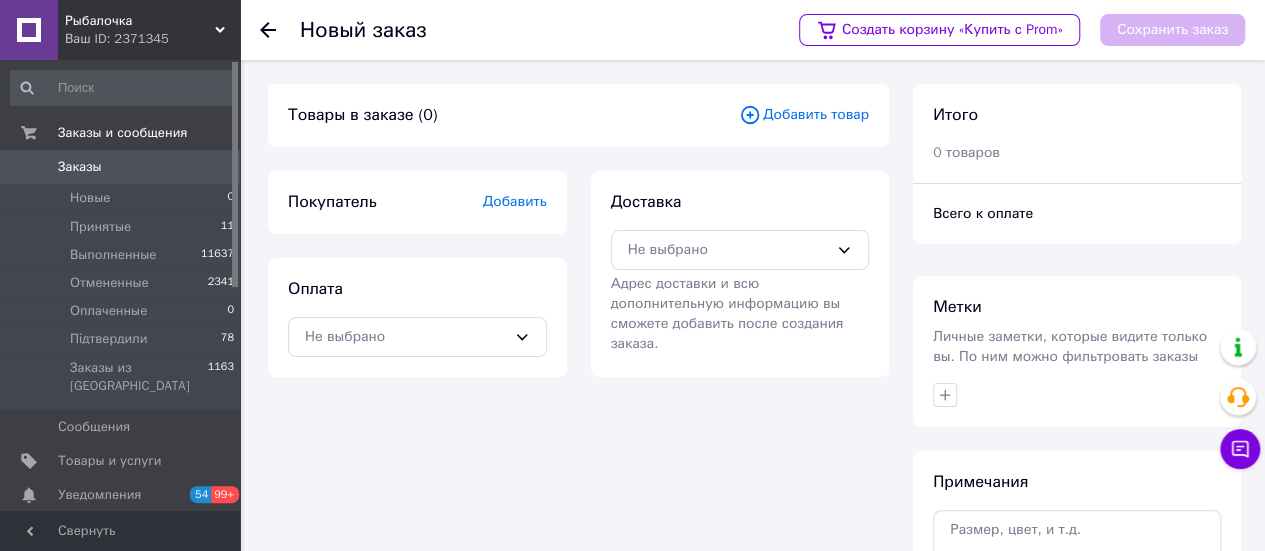 click on "Добавить товар" at bounding box center (804, 115) 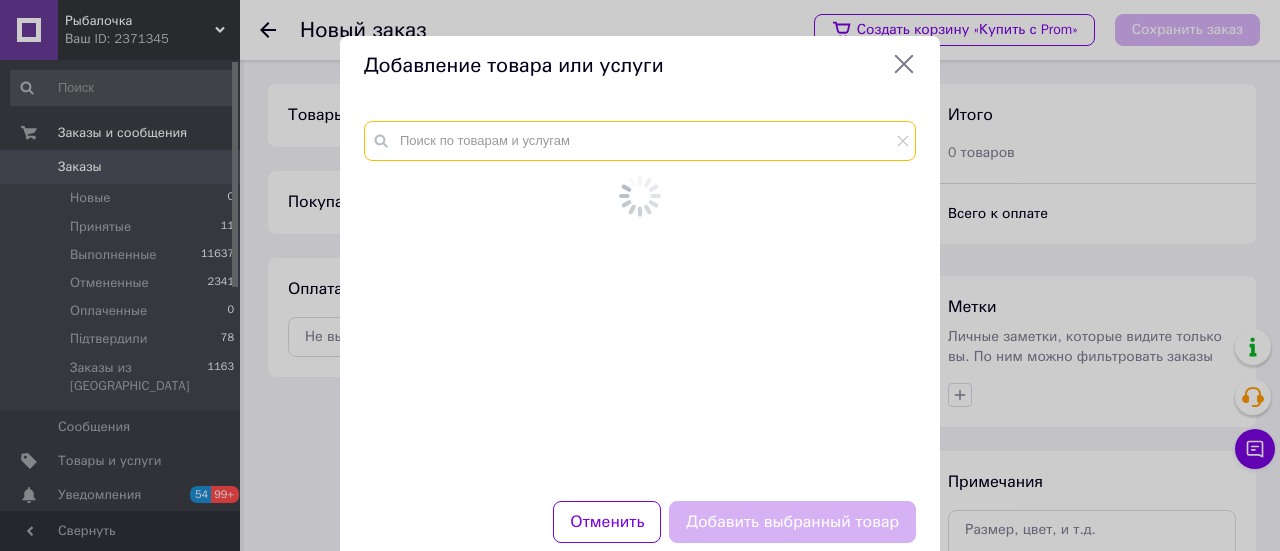click at bounding box center (640, 141) 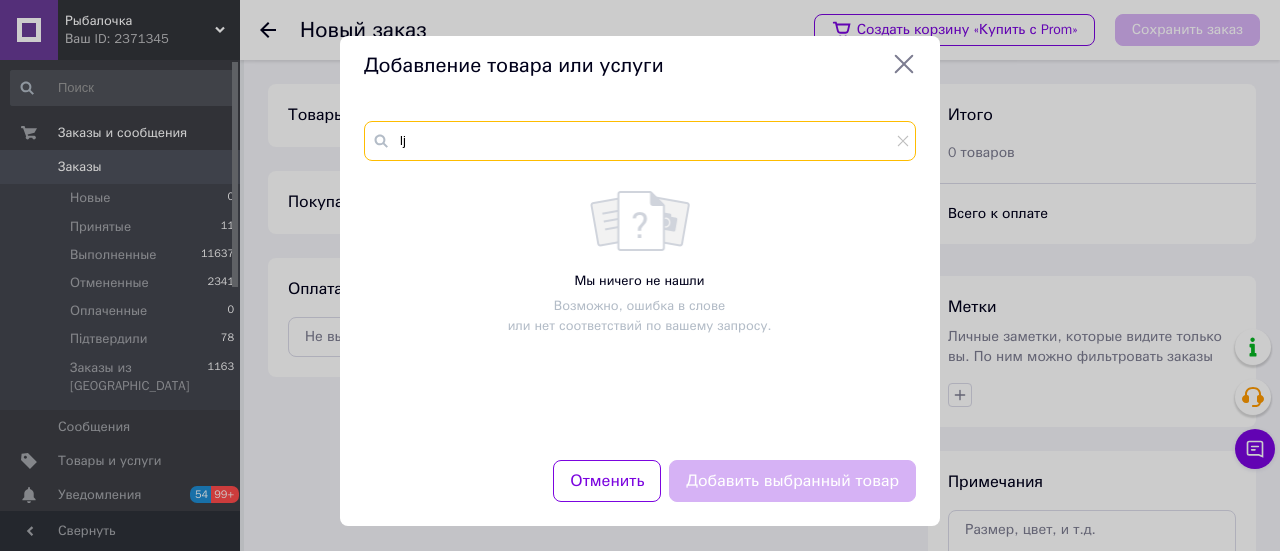 type on "l" 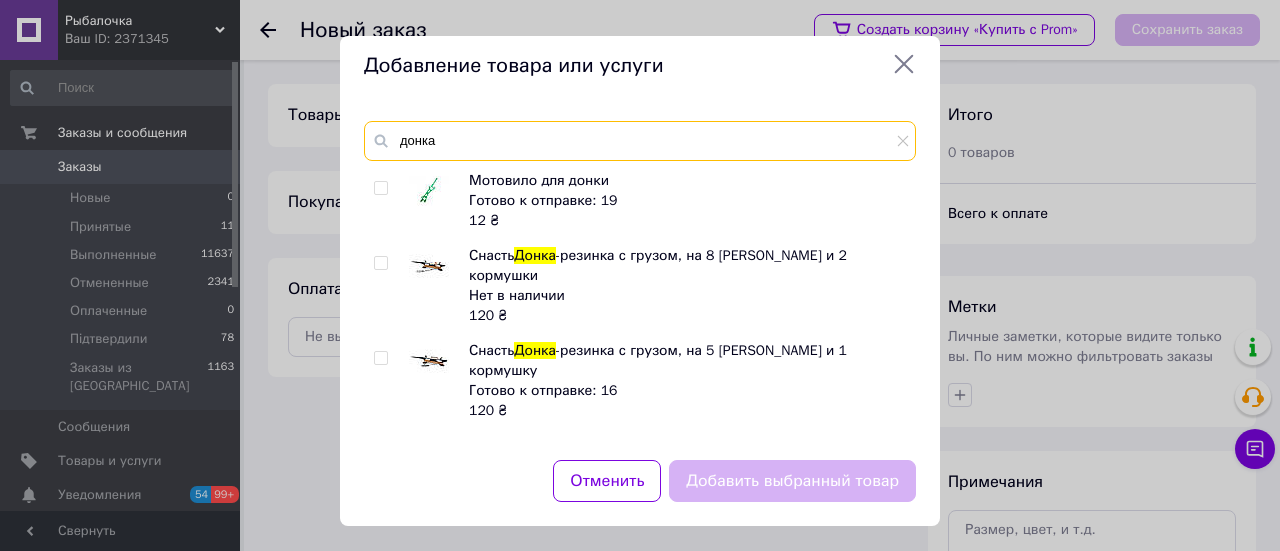 type on "донка" 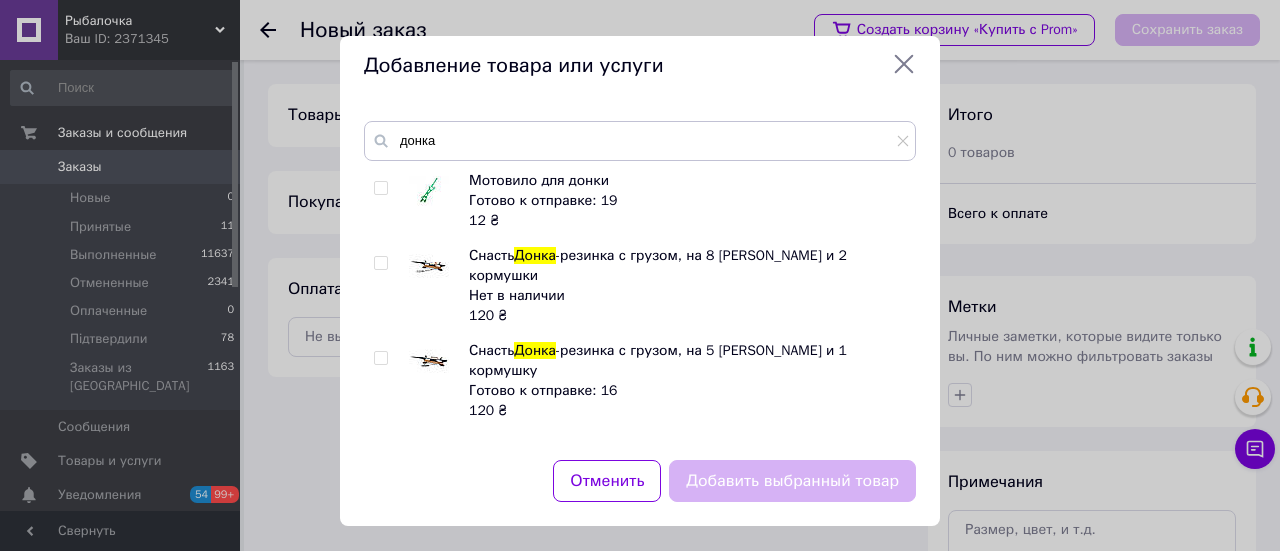 click at bounding box center (380, 358) 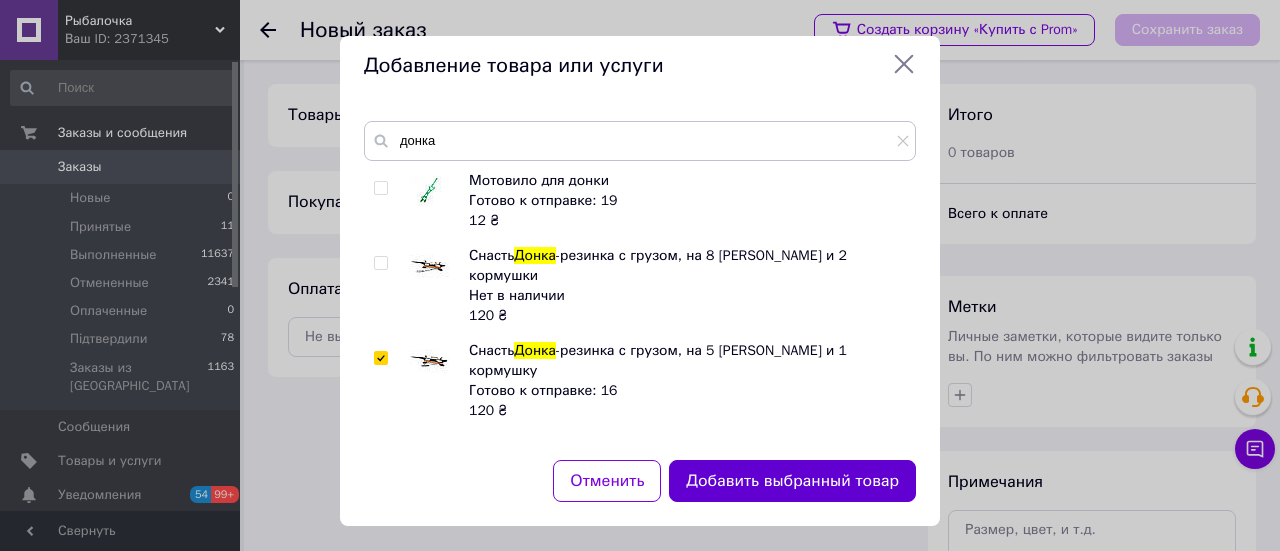 click on "Добавить выбранный товар" at bounding box center (792, 481) 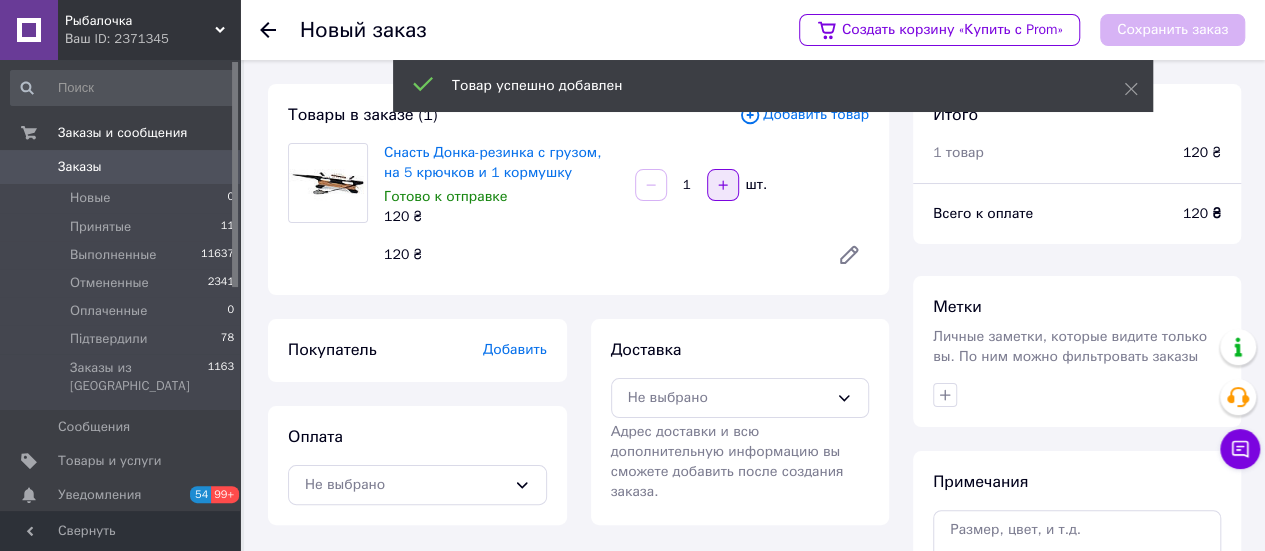 click 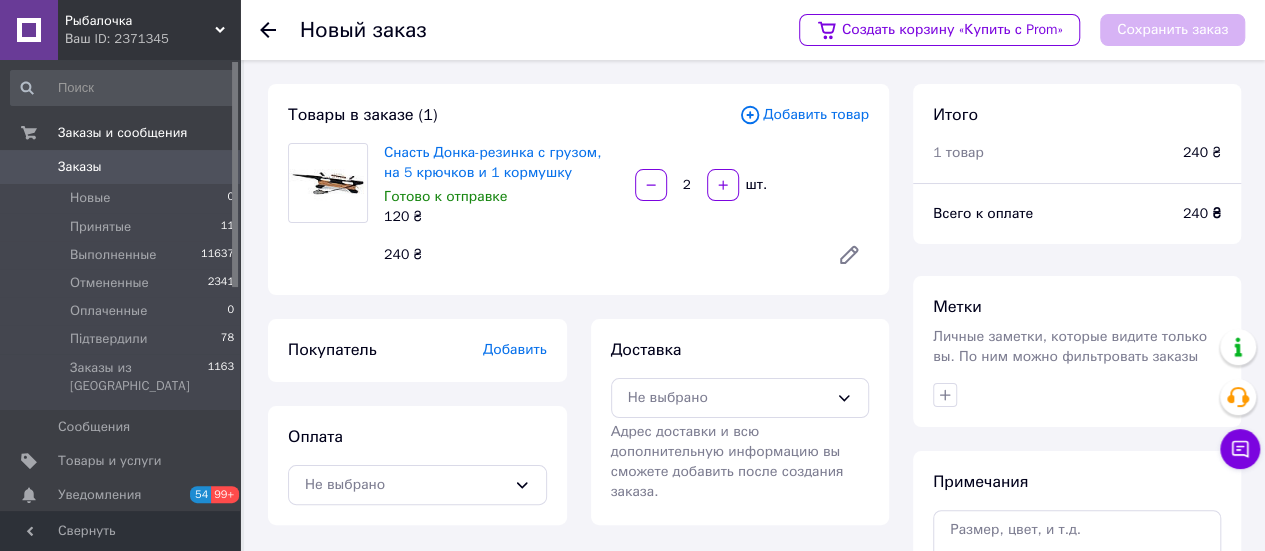 click on "Добавить" at bounding box center (515, 349) 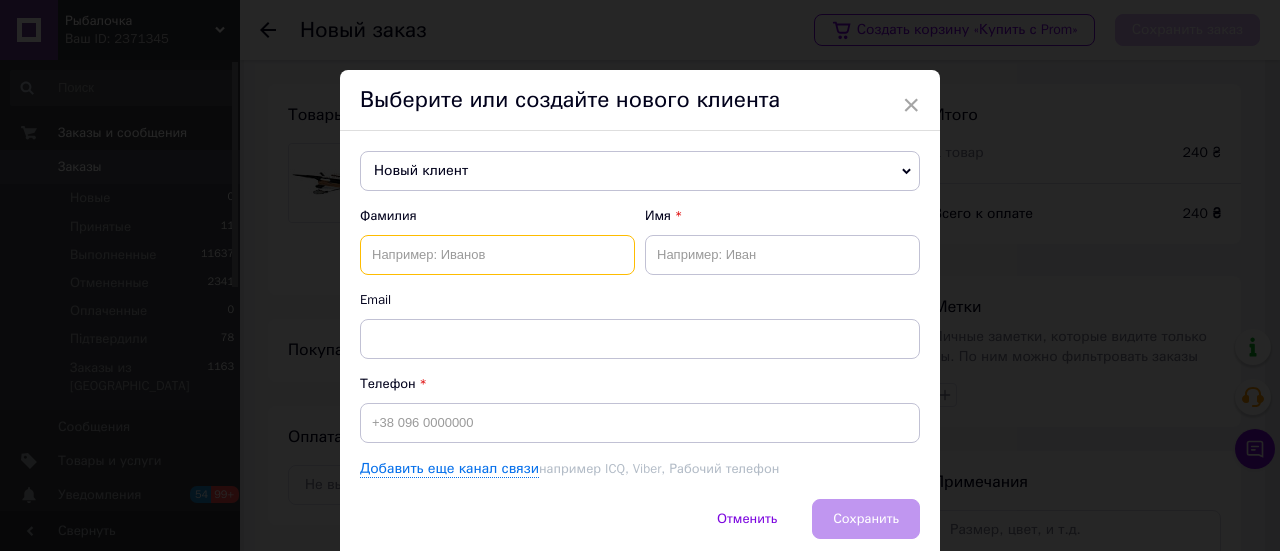 click at bounding box center [497, 255] 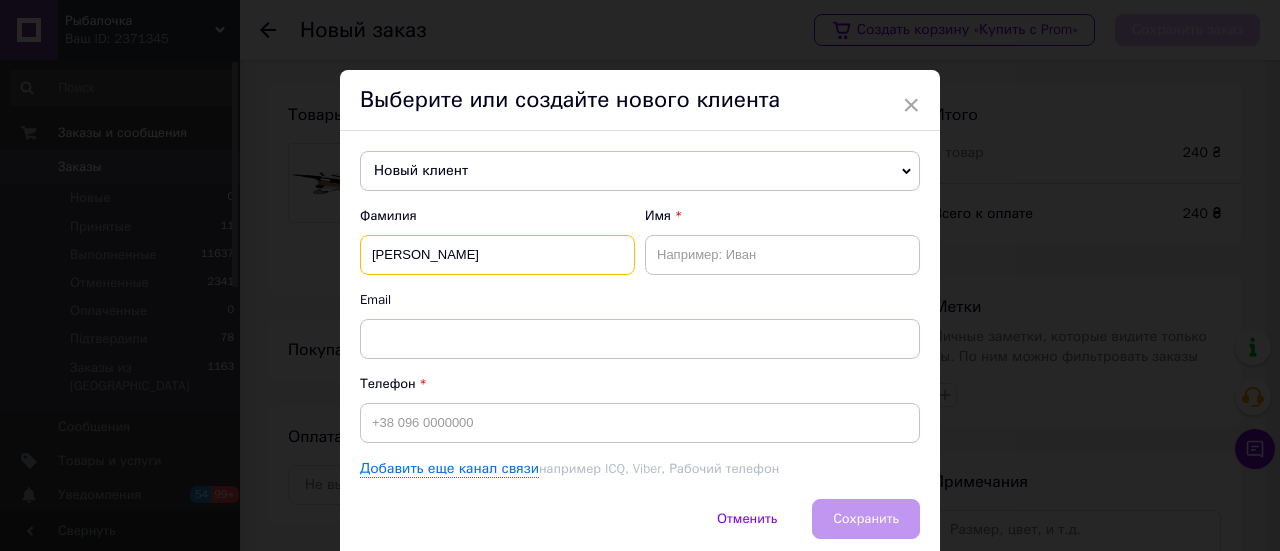 type on "[PERSON_NAME]" 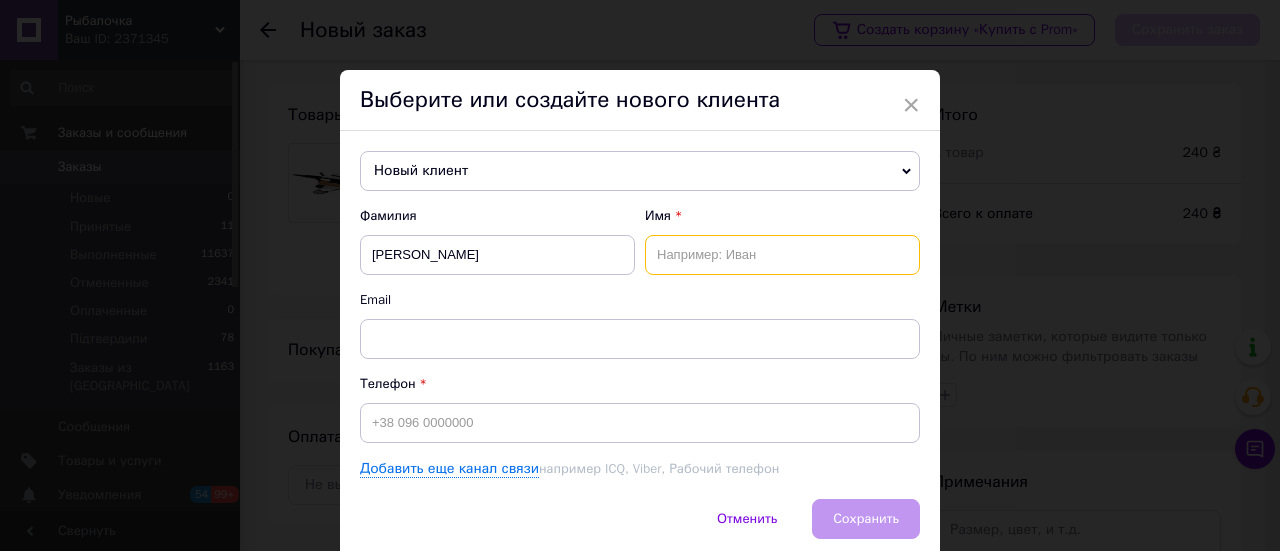 click at bounding box center (782, 255) 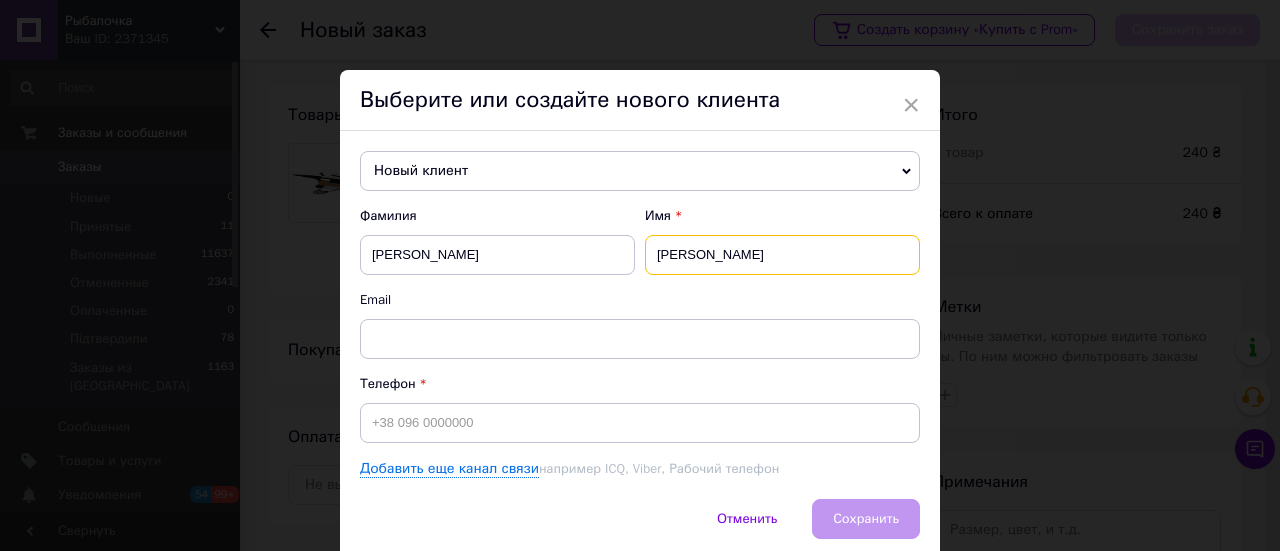 type on "[PERSON_NAME]" 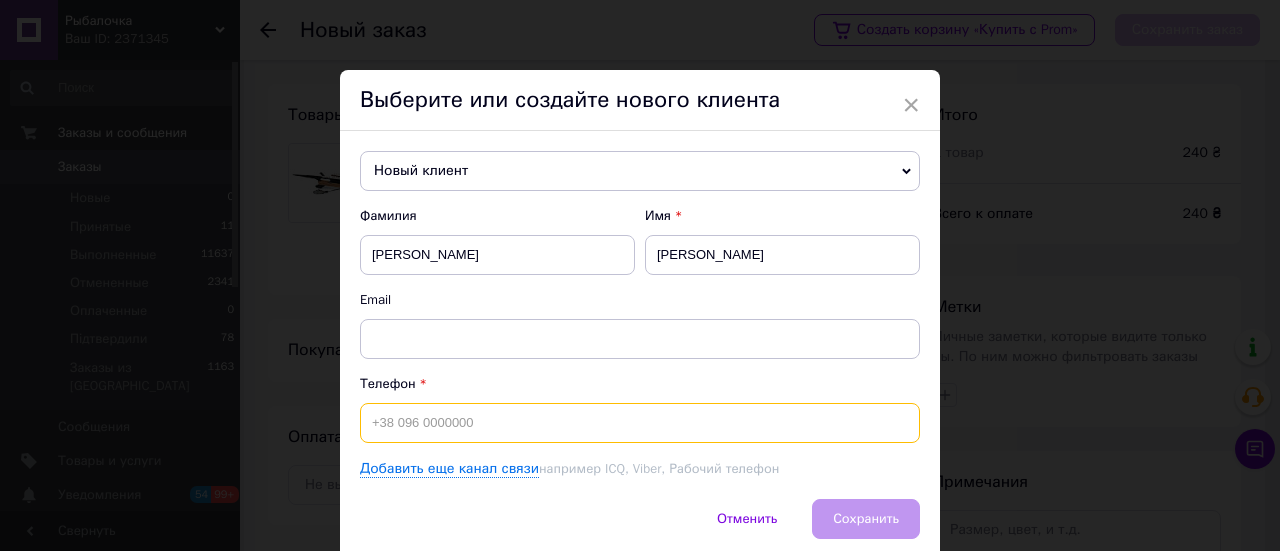 click at bounding box center (640, 423) 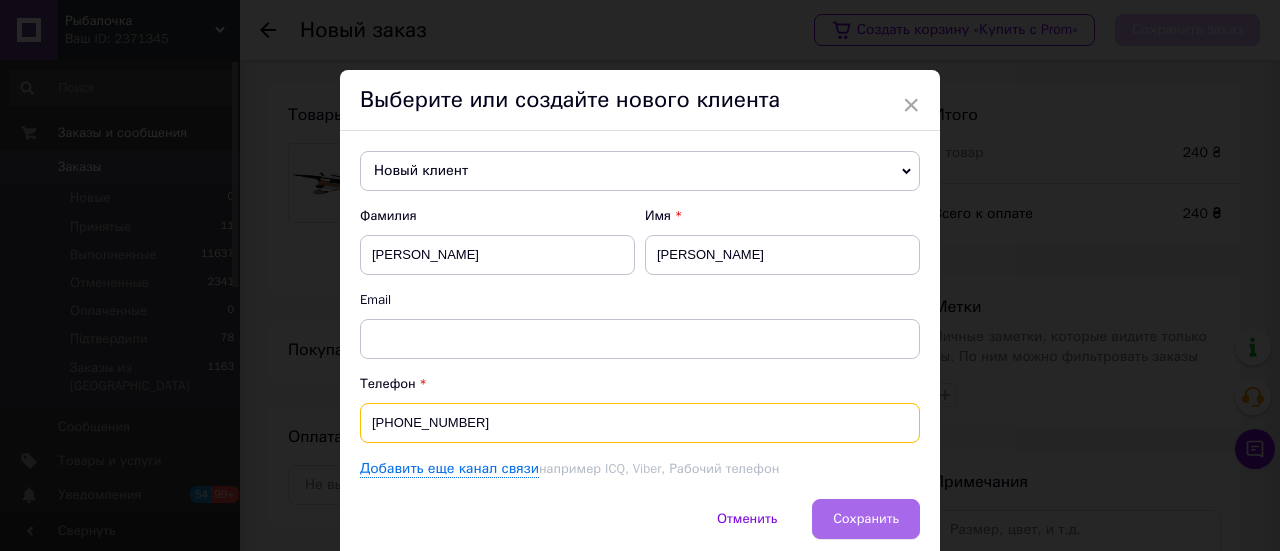 type on "[PHONE_NUMBER]" 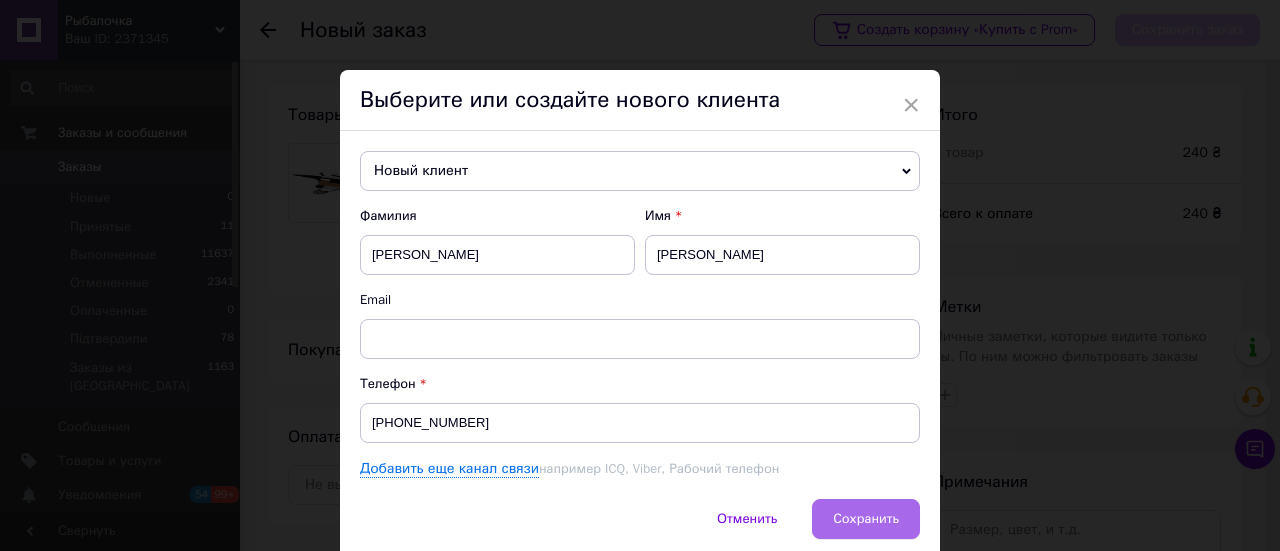 click on "Сохранить" at bounding box center (866, 518) 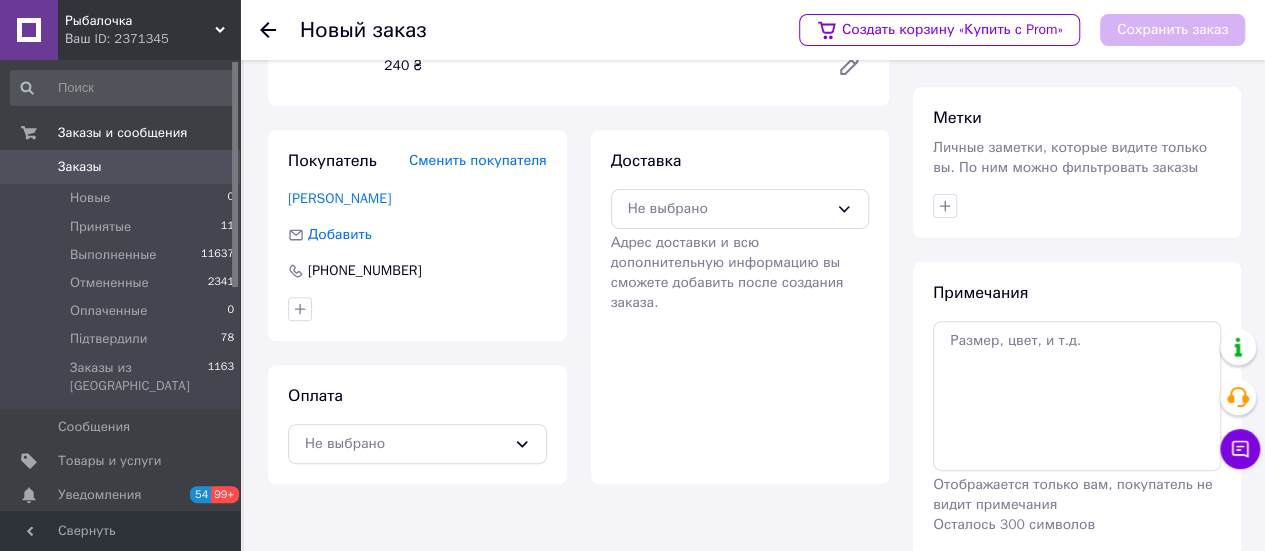 scroll, scrollTop: 200, scrollLeft: 0, axis: vertical 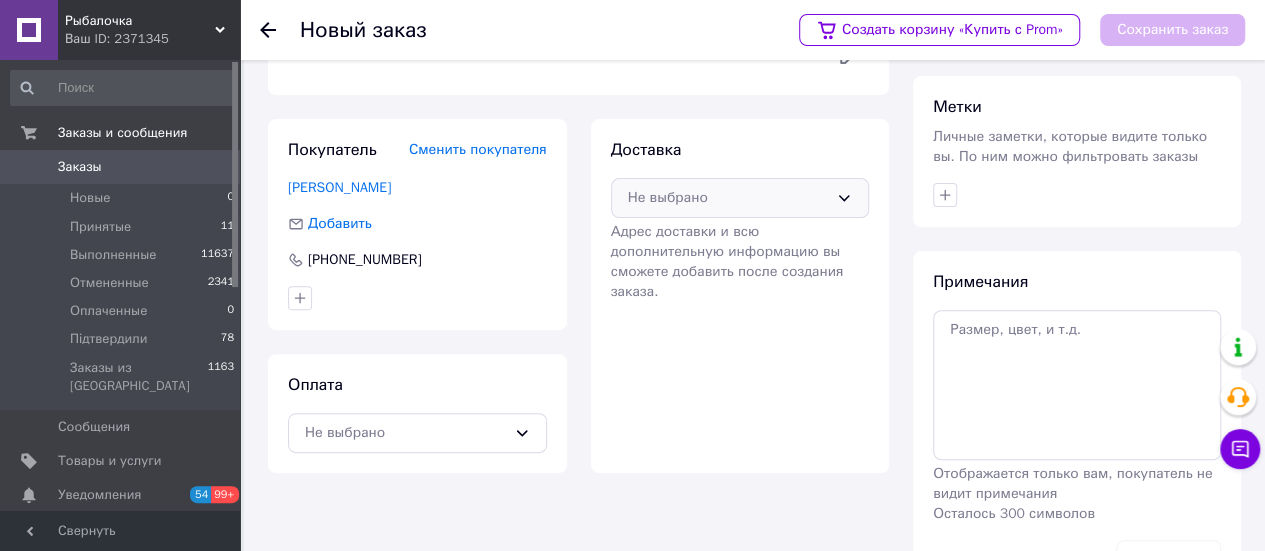 click on "Не выбрано" at bounding box center [728, 198] 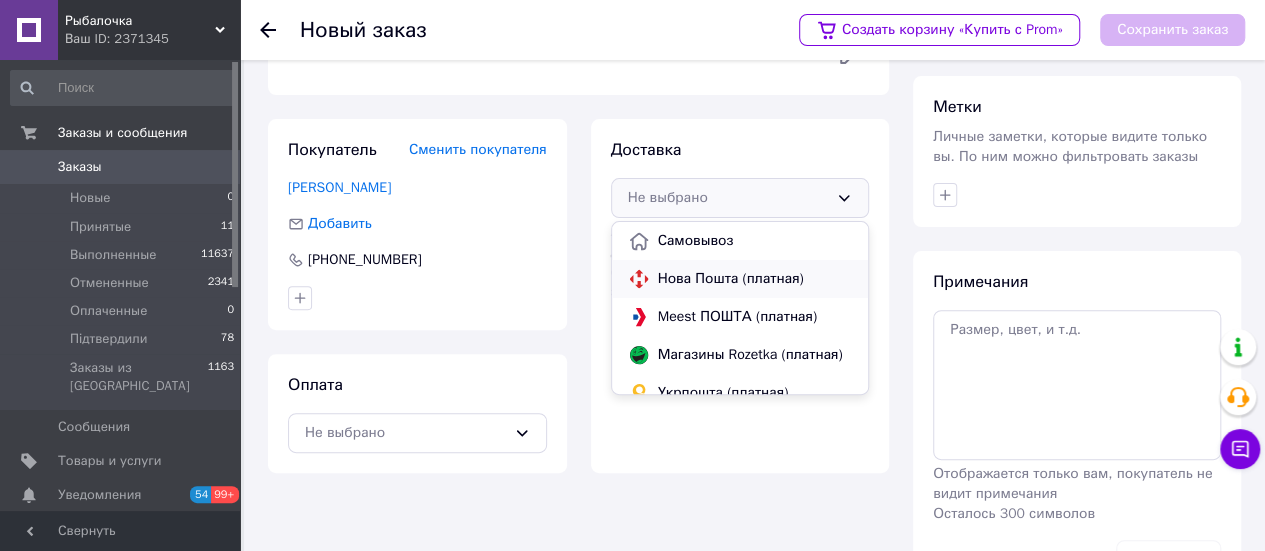 click on "Нова Пошта (платная)" at bounding box center (755, 279) 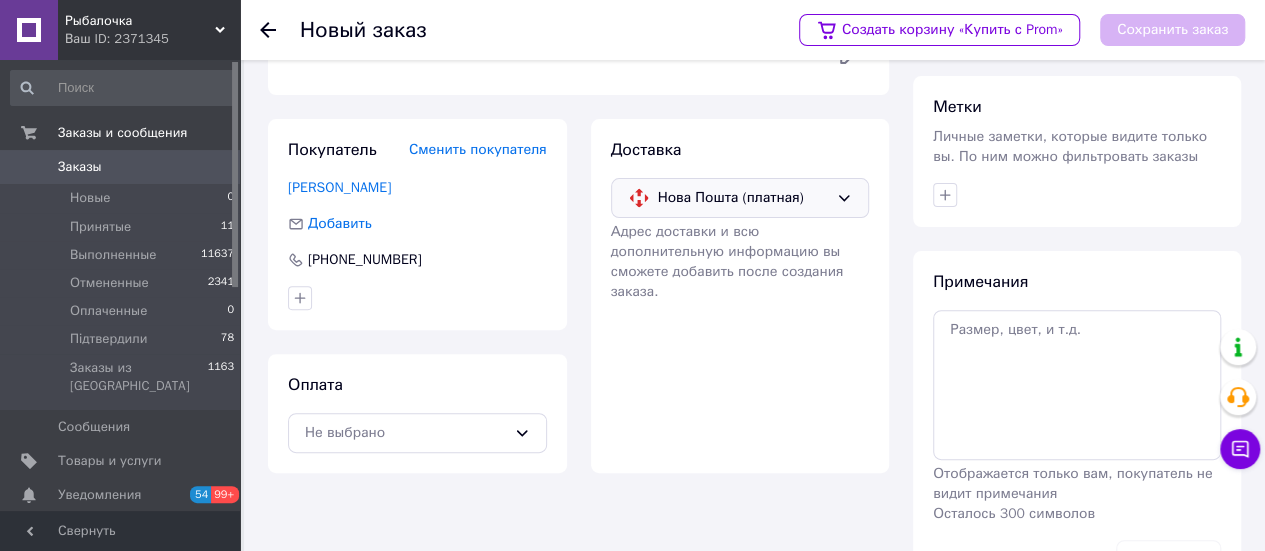 scroll, scrollTop: 271, scrollLeft: 0, axis: vertical 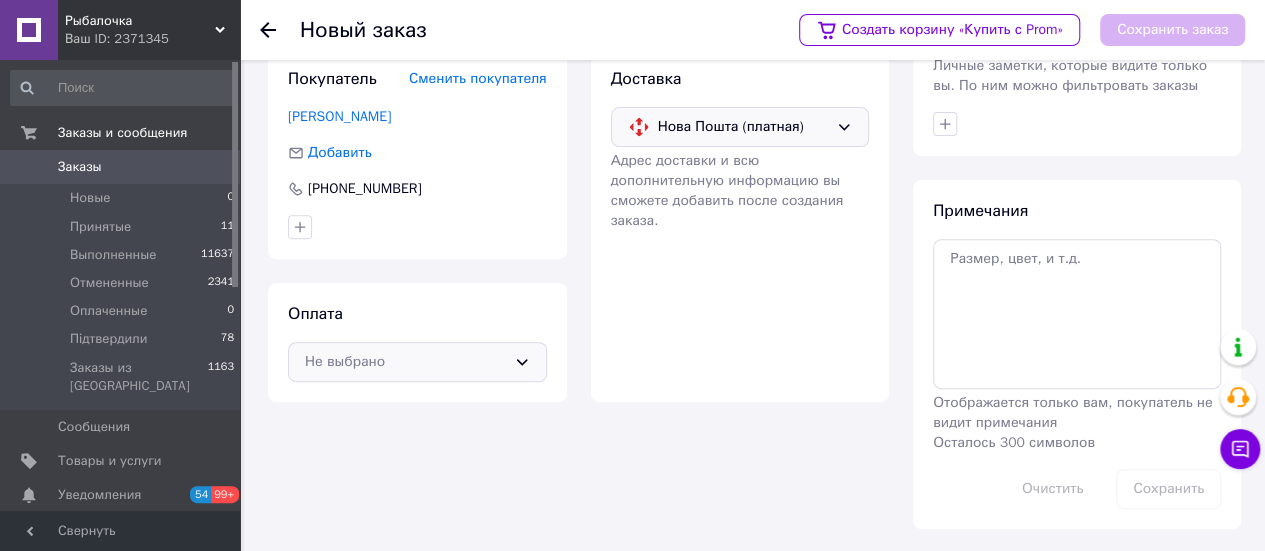click on "Не выбрано" at bounding box center [405, 362] 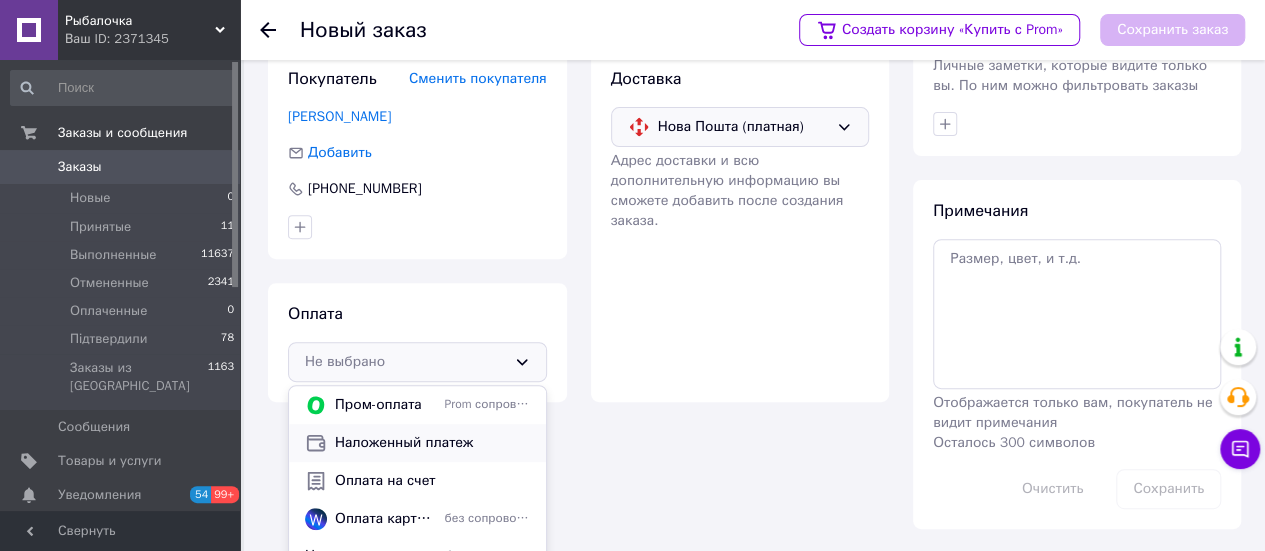 click on "Наложенный платеж" at bounding box center [432, 443] 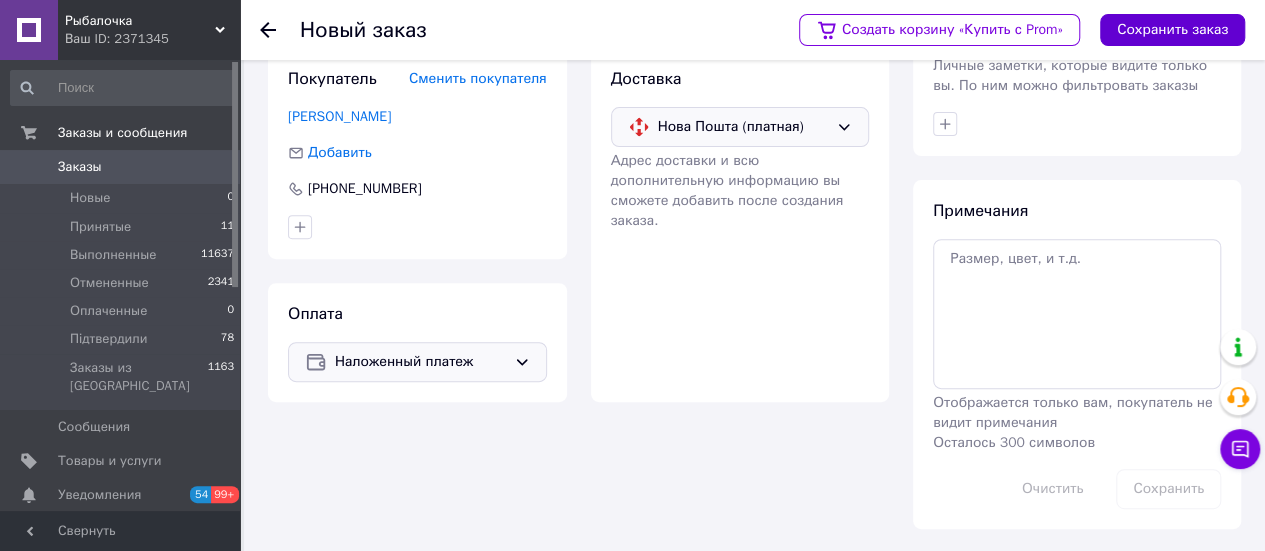 click on "Сохранить заказ" at bounding box center (1172, 30) 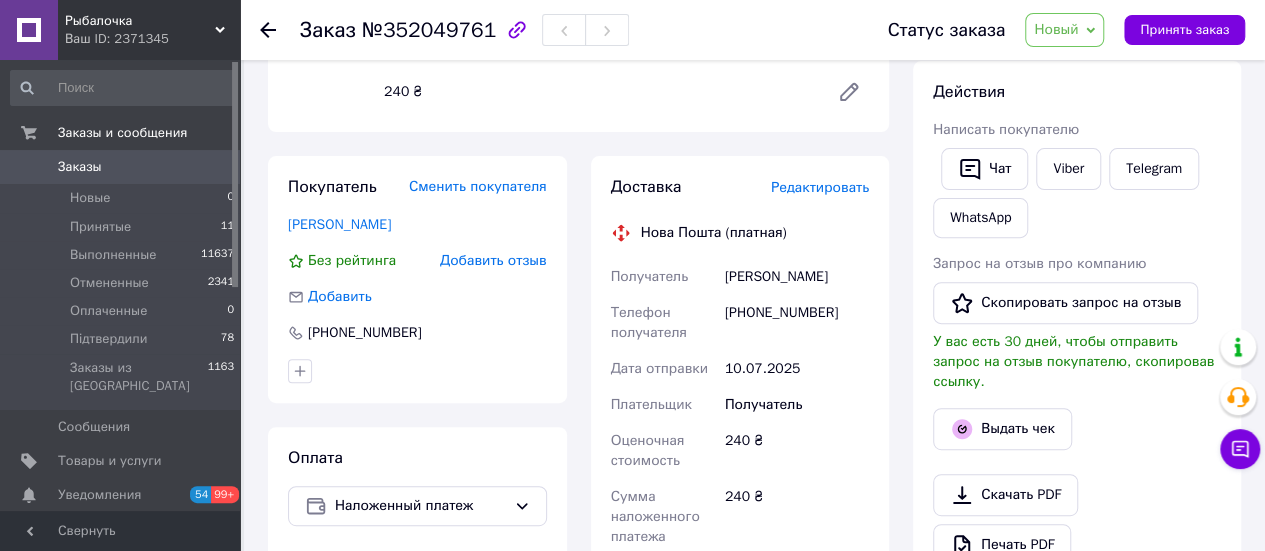 click on "Новый" at bounding box center [1056, 29] 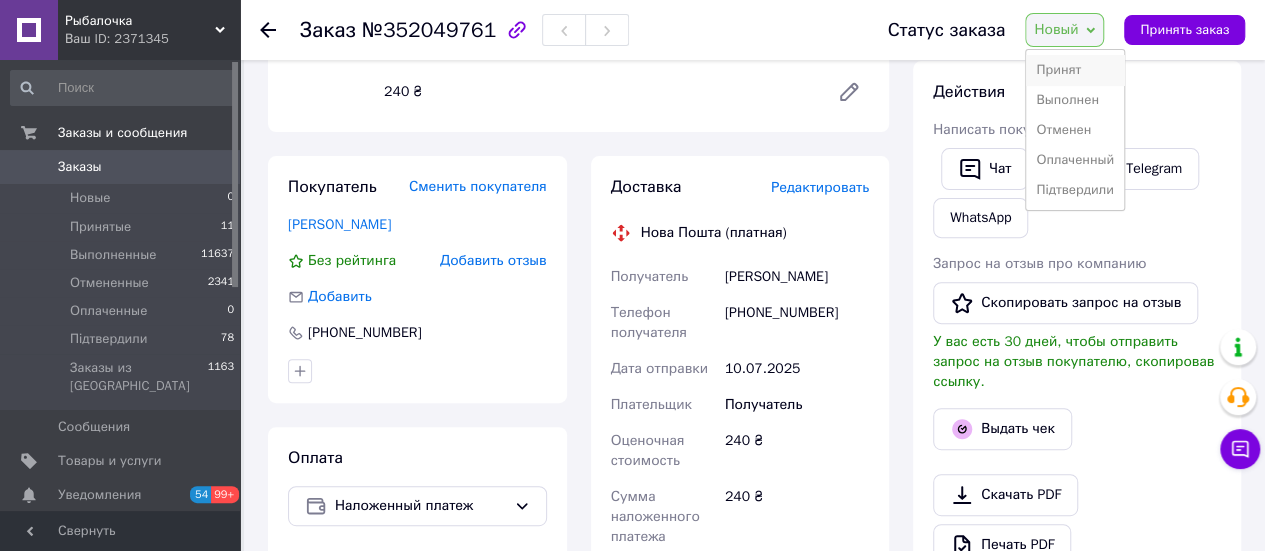click on "Принят" at bounding box center (1075, 70) 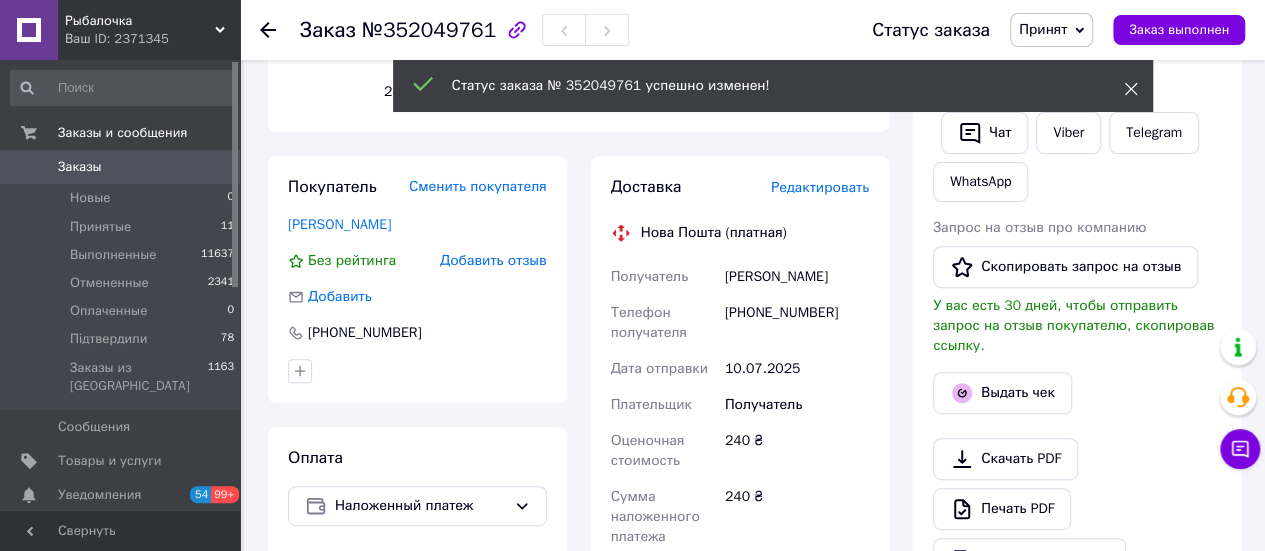 click 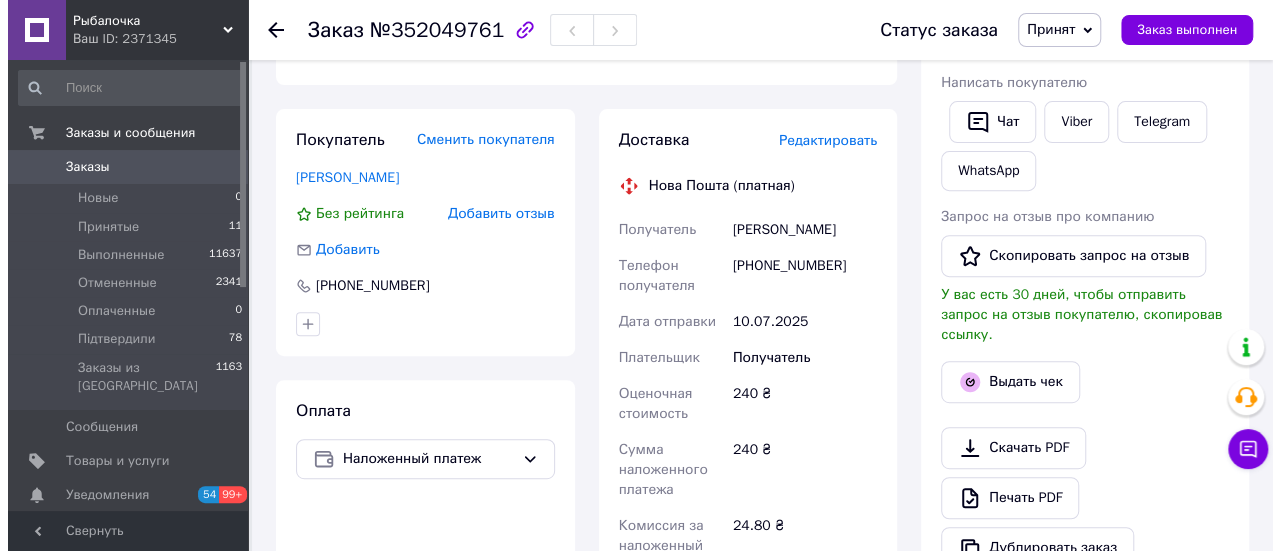 scroll, scrollTop: 300, scrollLeft: 0, axis: vertical 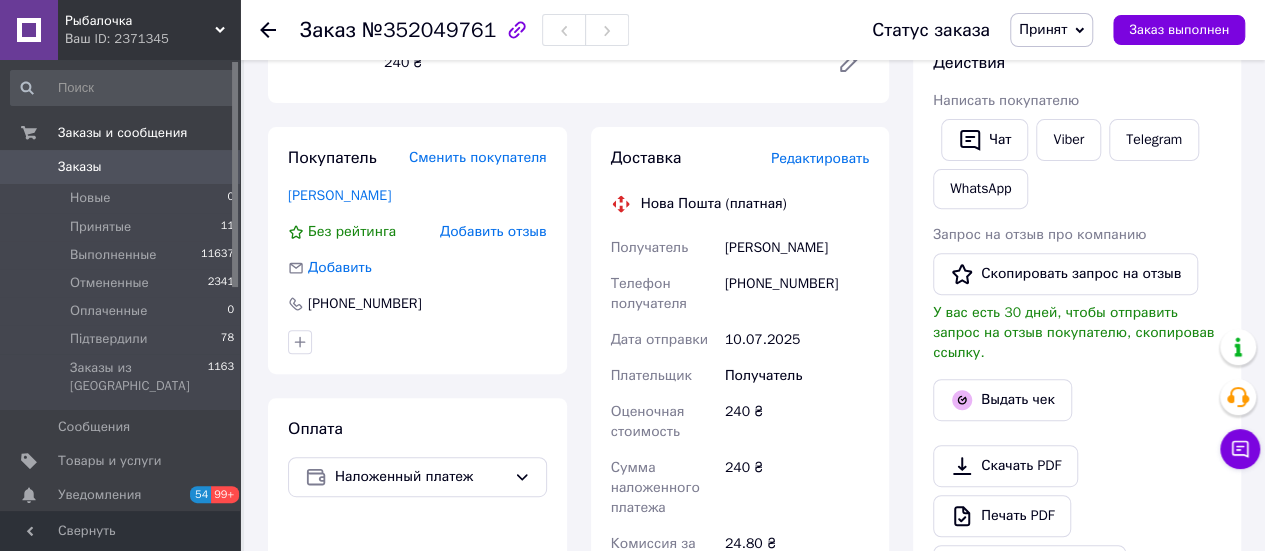 click on "Редактировать" at bounding box center (820, 158) 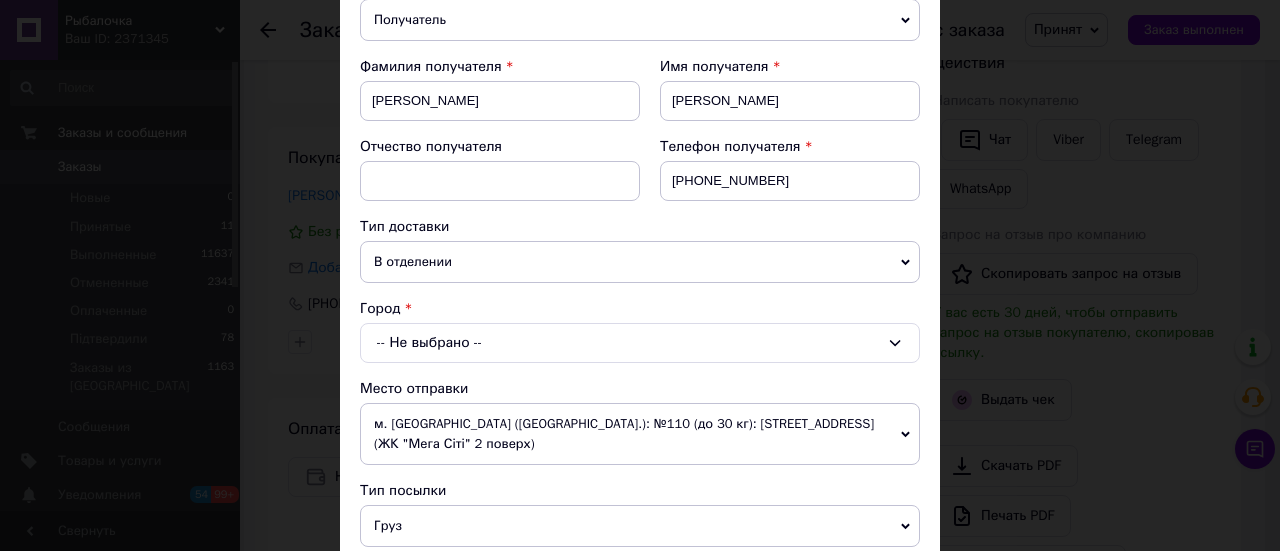 scroll, scrollTop: 300, scrollLeft: 0, axis: vertical 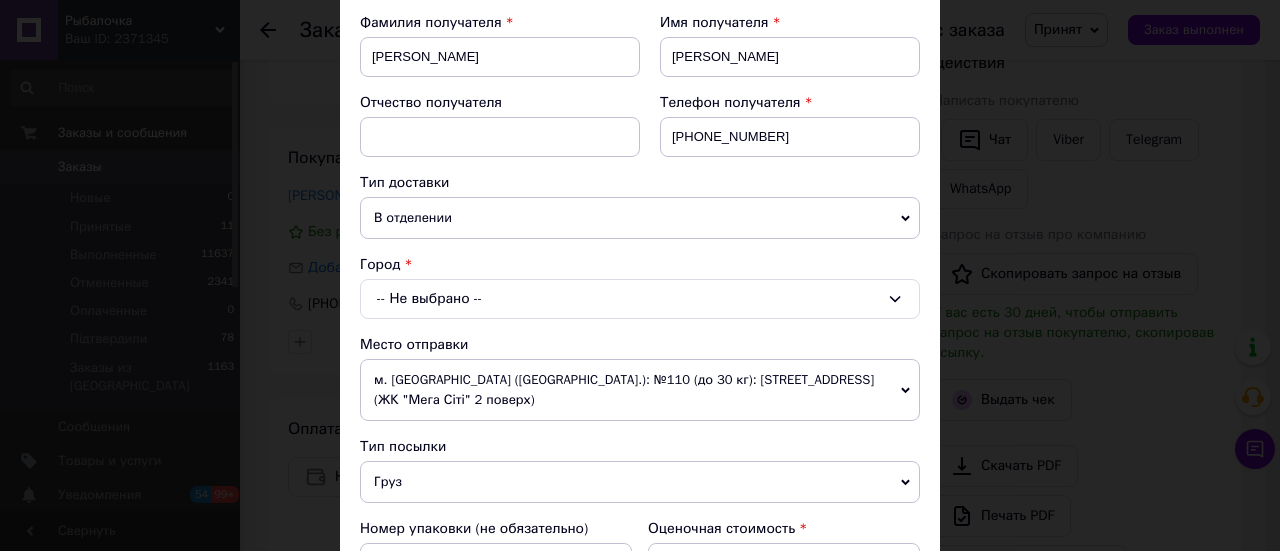 click on "-- Не выбрано --" at bounding box center [640, 299] 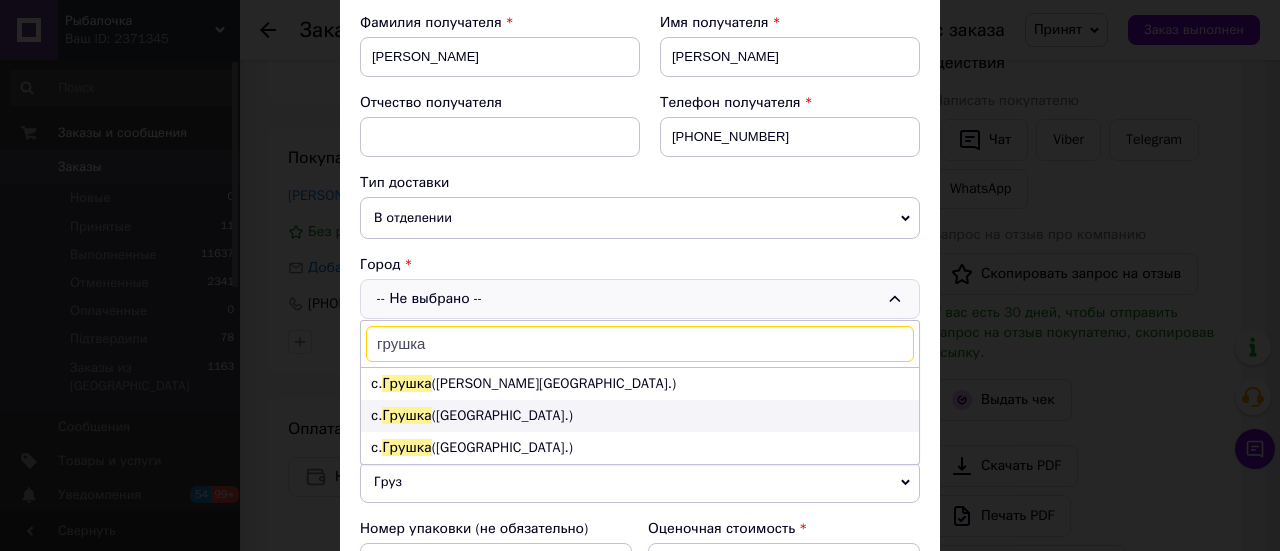 type on "грушка" 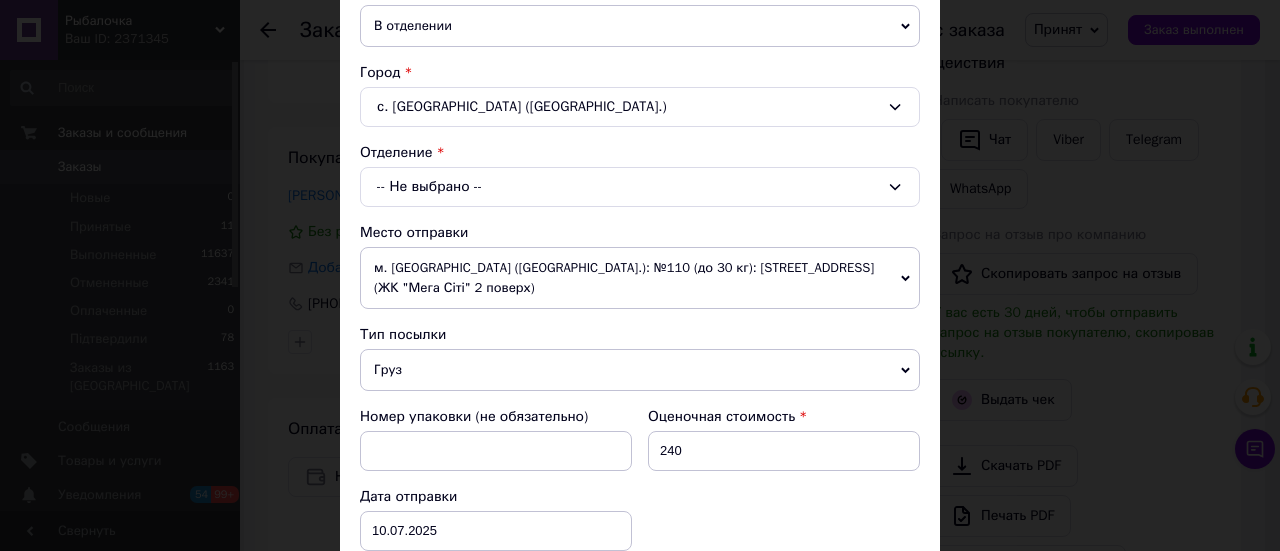 scroll, scrollTop: 500, scrollLeft: 0, axis: vertical 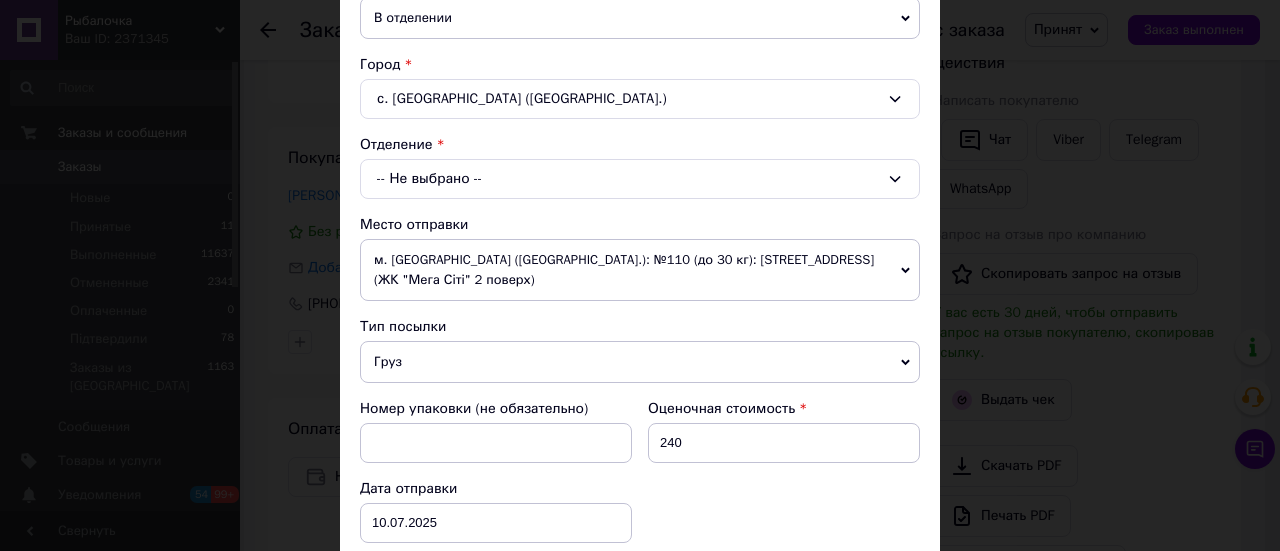 click on "-- Не выбрано --" at bounding box center [640, 179] 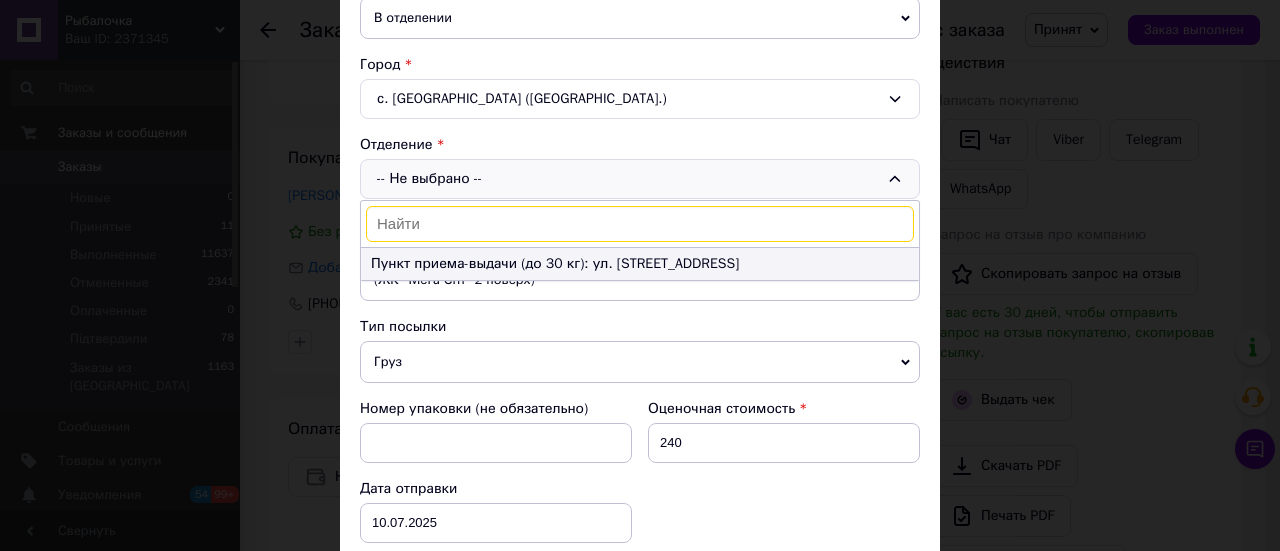 click on "Пункт приема-выдачи (до 30 кг): ул. [STREET_ADDRESS]" at bounding box center (640, 264) 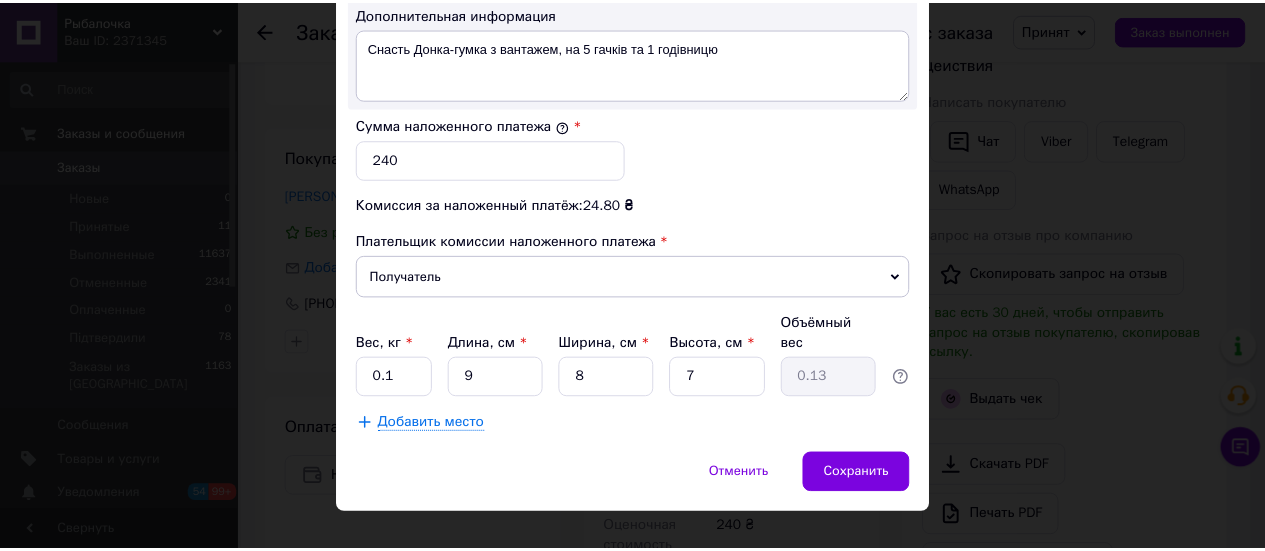 scroll, scrollTop: 1207, scrollLeft: 0, axis: vertical 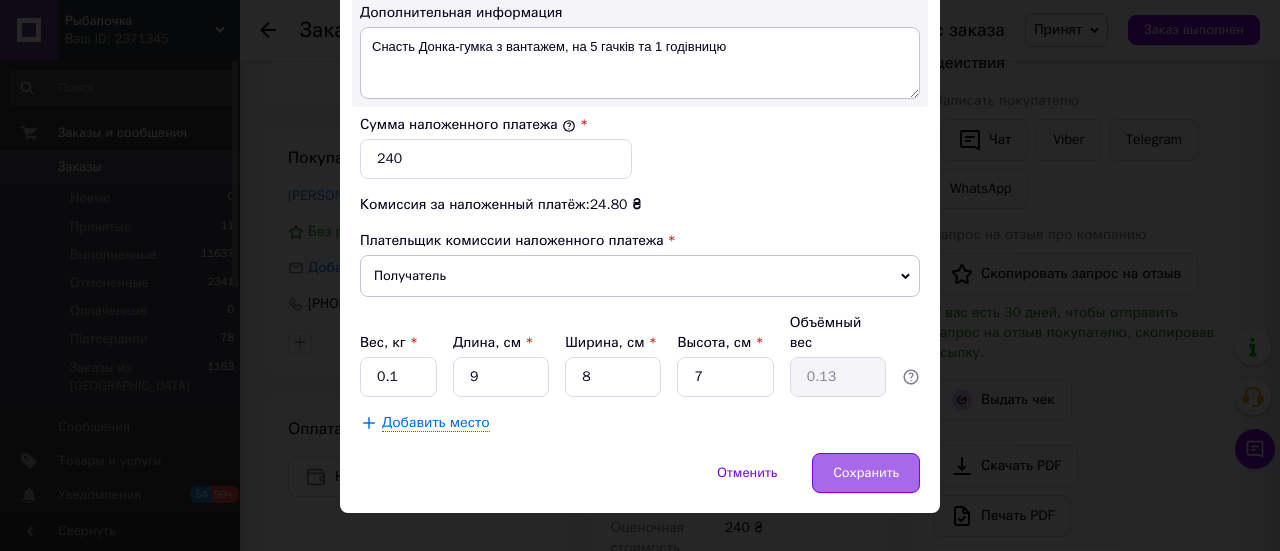 click on "Сохранить" at bounding box center [866, 473] 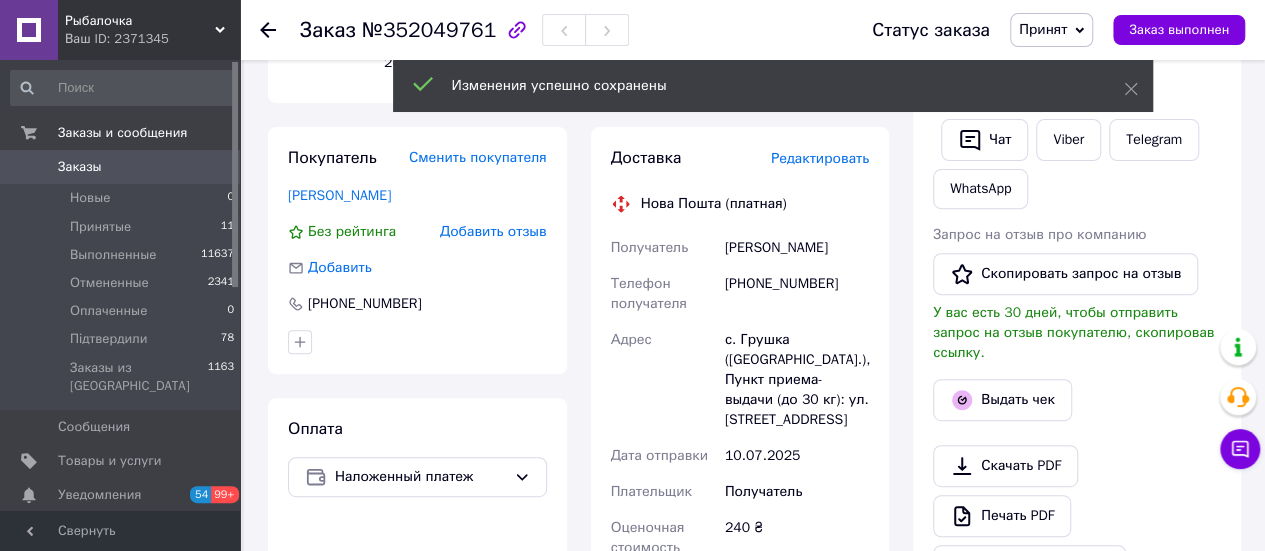 click on "Изменения успешно сохранены" at bounding box center (773, 86) 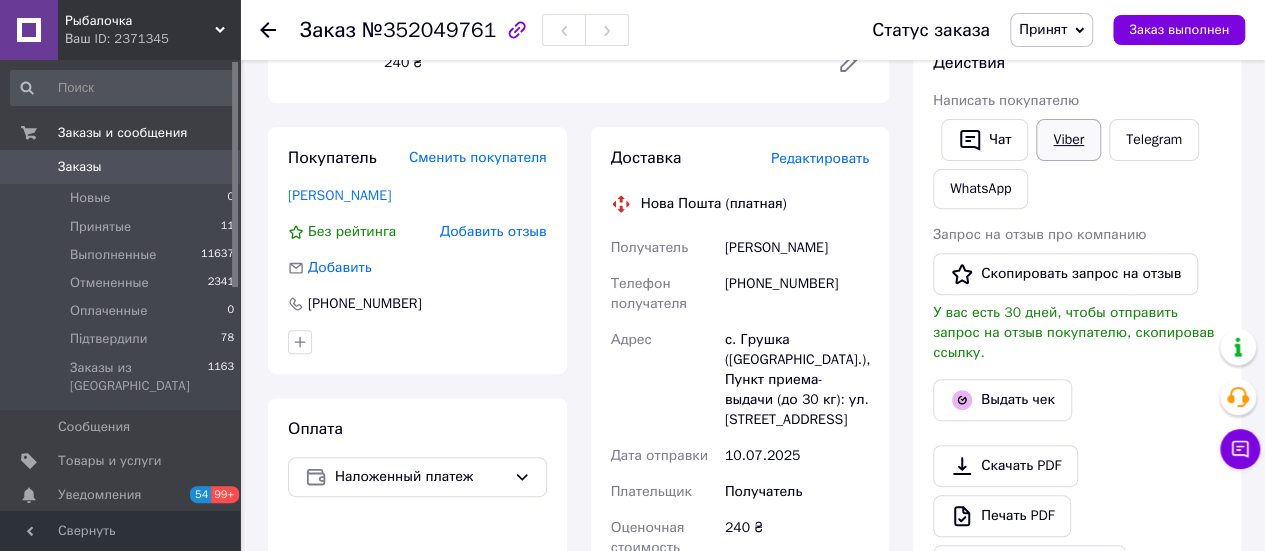 click on "Viber" at bounding box center (1068, 140) 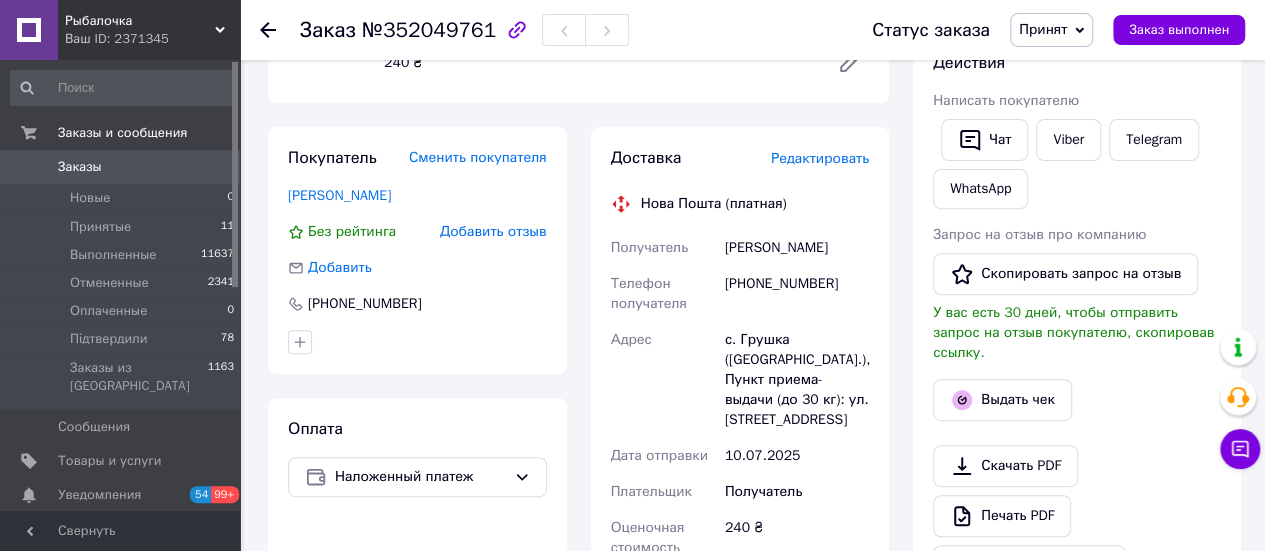 click on "Итого 1 товар 240 ₴ Доставка Необходимо уточнить Скидка Добавить Всего к оплате 240 ₴ Действия Написать покупателю   Чат Viber Telegram WhatsApp Запрос на отзыв про компанию   Скопировать запрос на отзыв У вас есть 30 дней, чтобы отправить запрос на отзыв покупателю, скопировав ссылку.   Выдать чек   Скачать PDF   Печать PDF   Дублировать заказ Метки Личные заметки, которые видите только вы. По ним можно фильтровать заказы Примечания Осталось 300 символов Очистить Сохранить" at bounding box center (1077, 663) 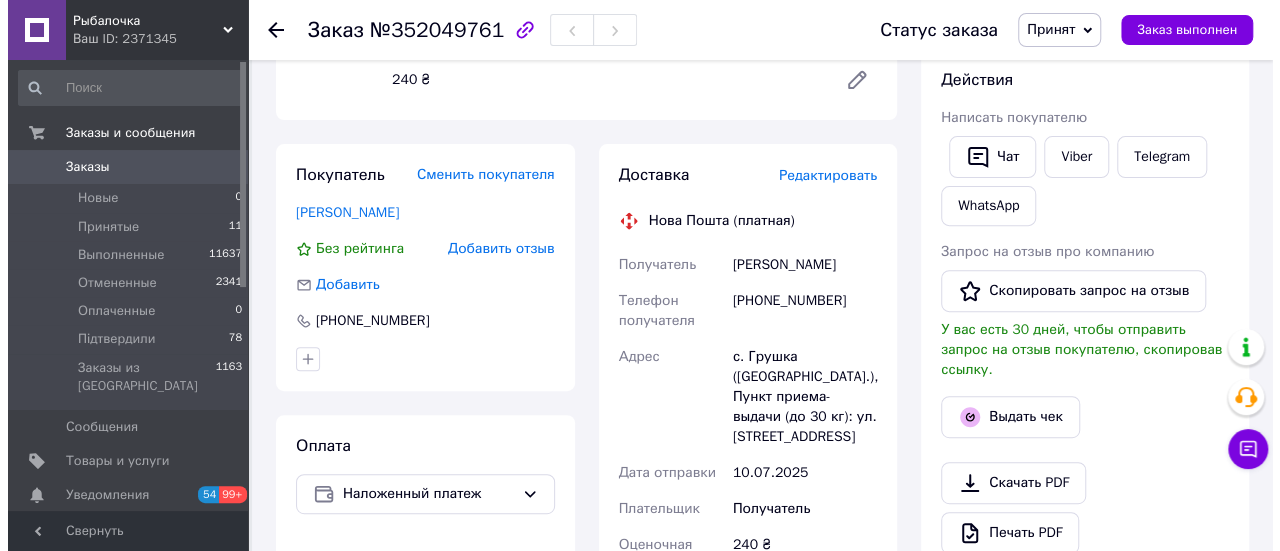 scroll, scrollTop: 300, scrollLeft: 0, axis: vertical 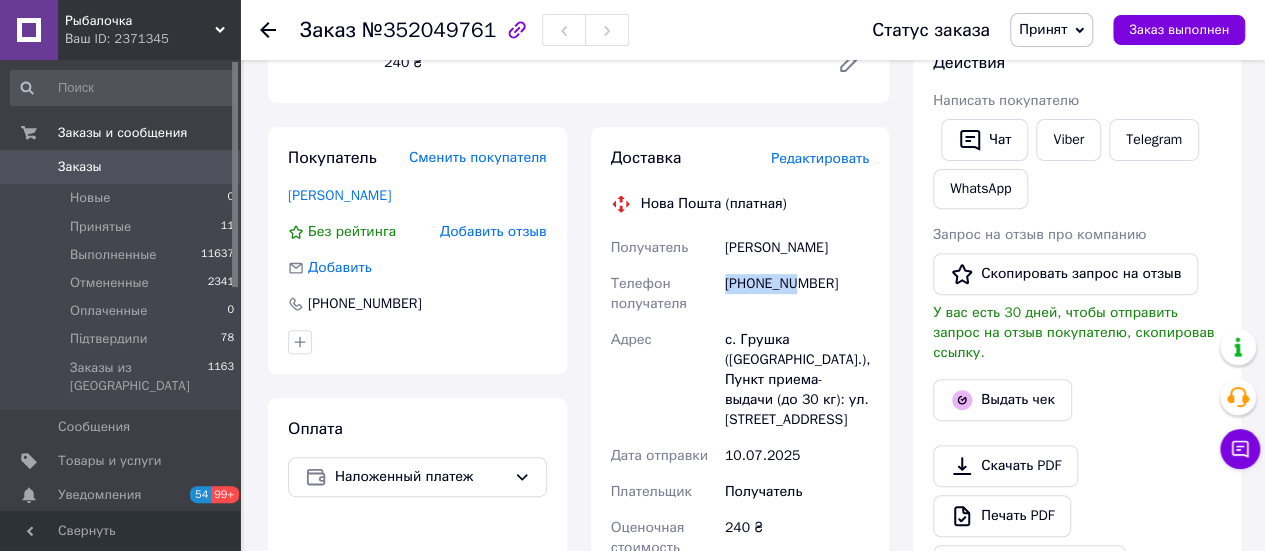 drag, startPoint x: 723, startPoint y: 294, endPoint x: 794, endPoint y: 299, distance: 71.17584 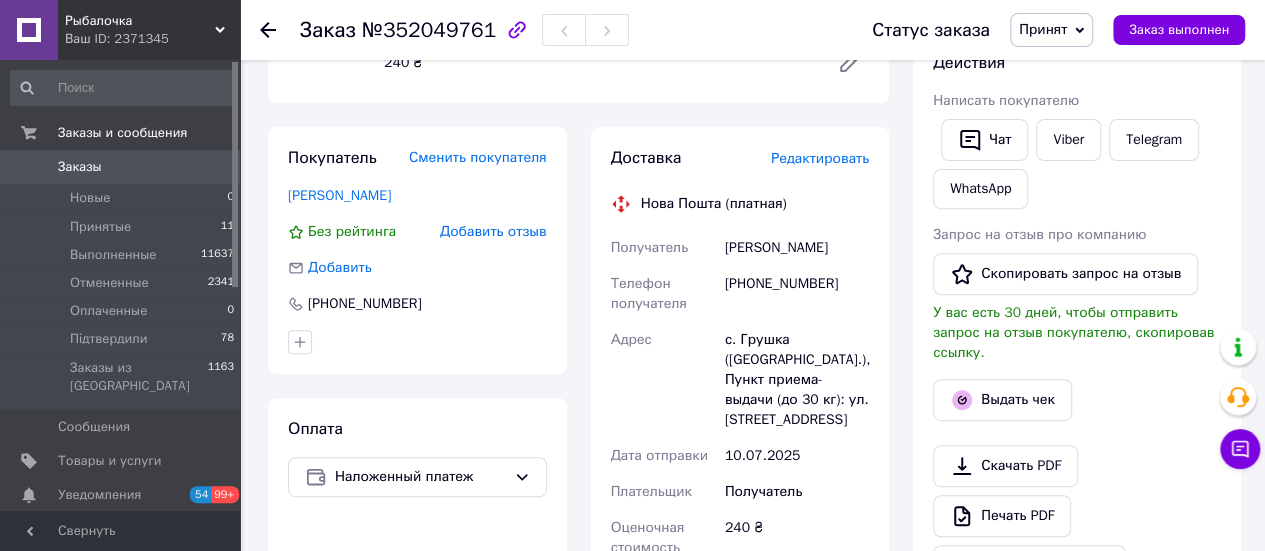 click on "Редактировать" at bounding box center [820, 158] 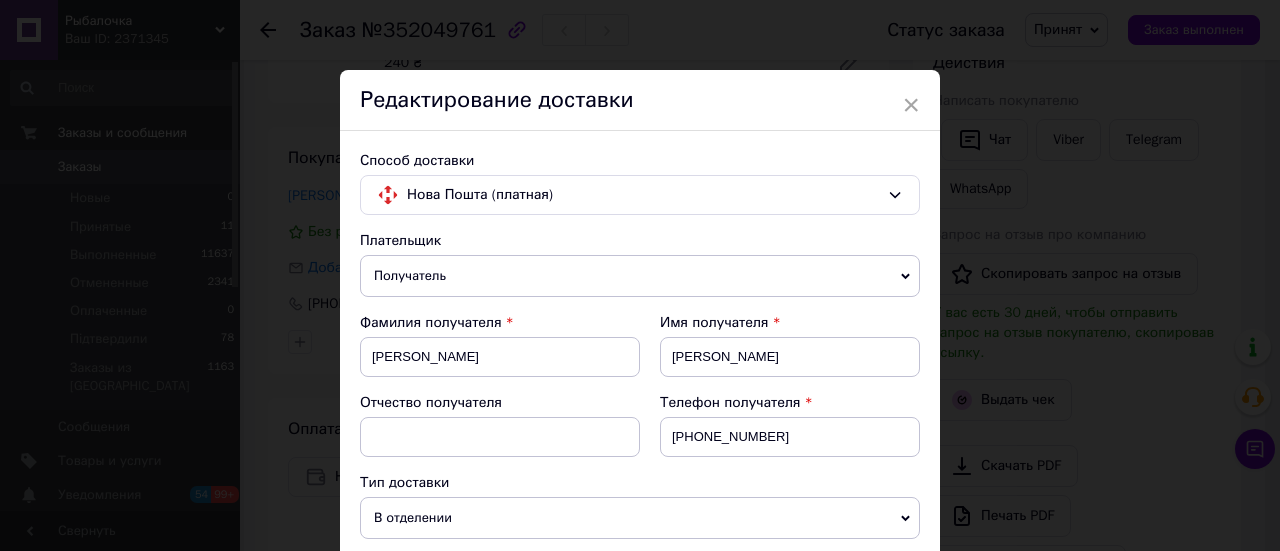 scroll, scrollTop: 100, scrollLeft: 0, axis: vertical 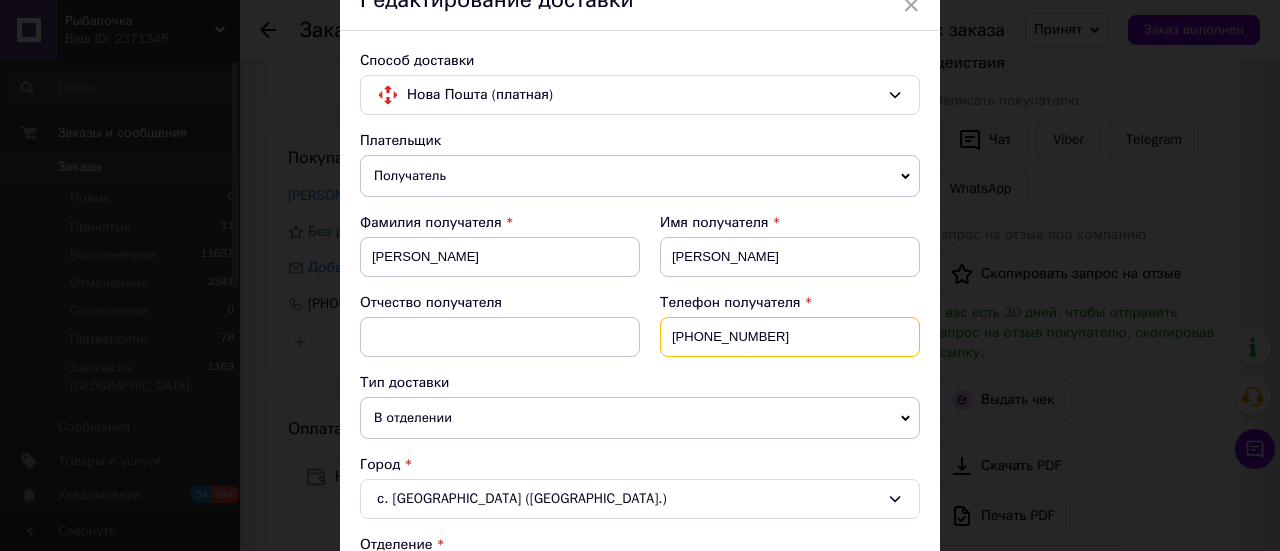 click on "[PHONE_NUMBER]" at bounding box center (790, 337) 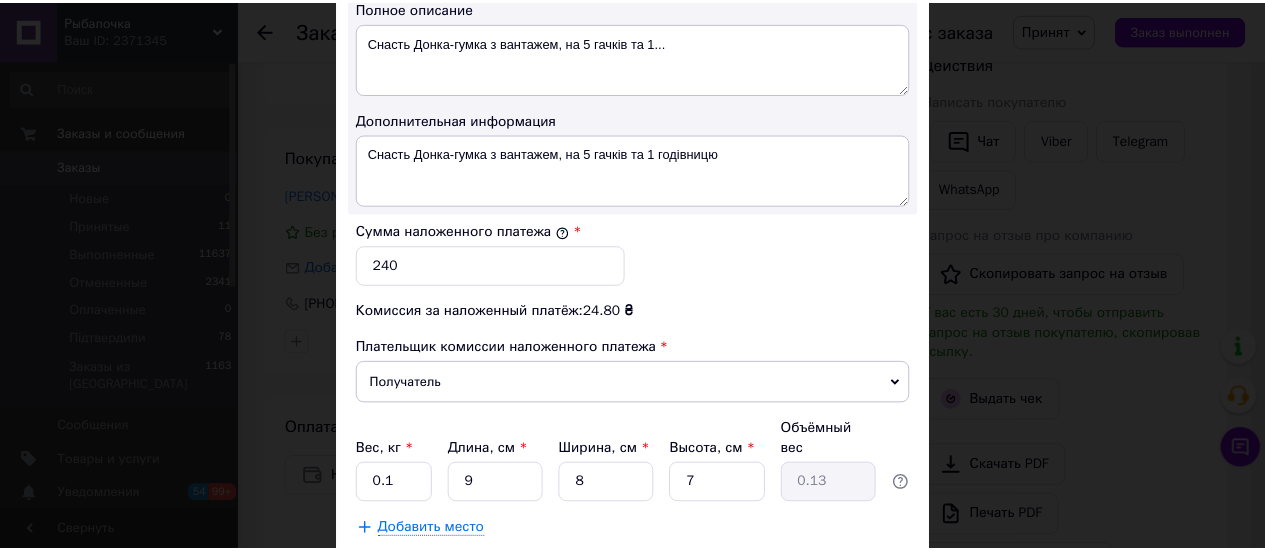 scroll, scrollTop: 1200, scrollLeft: 0, axis: vertical 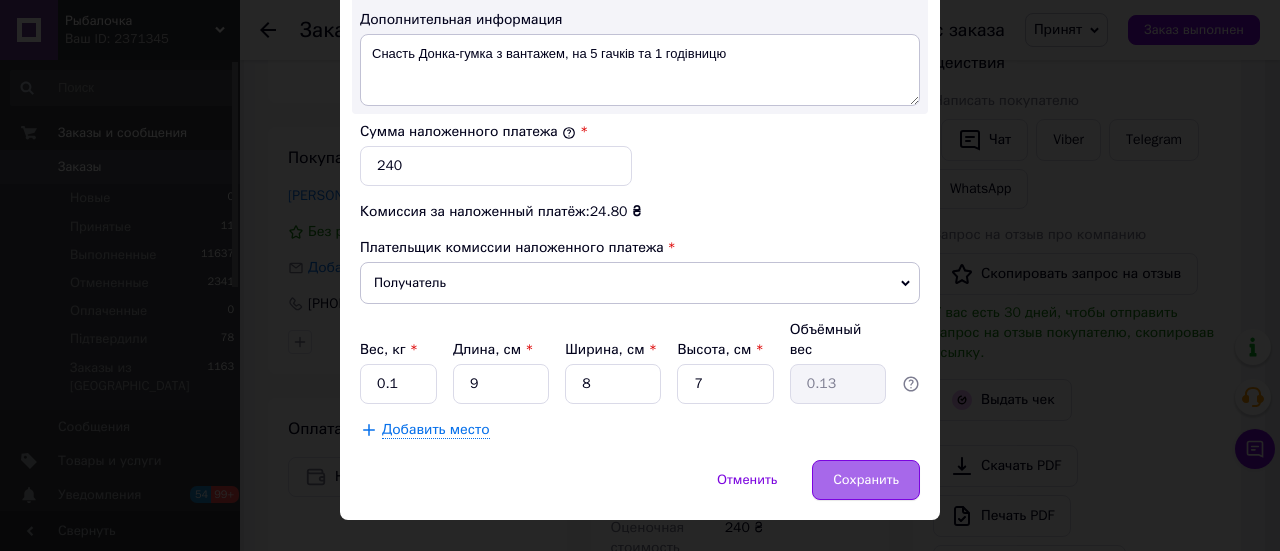type on "[PHONE_NUMBER]" 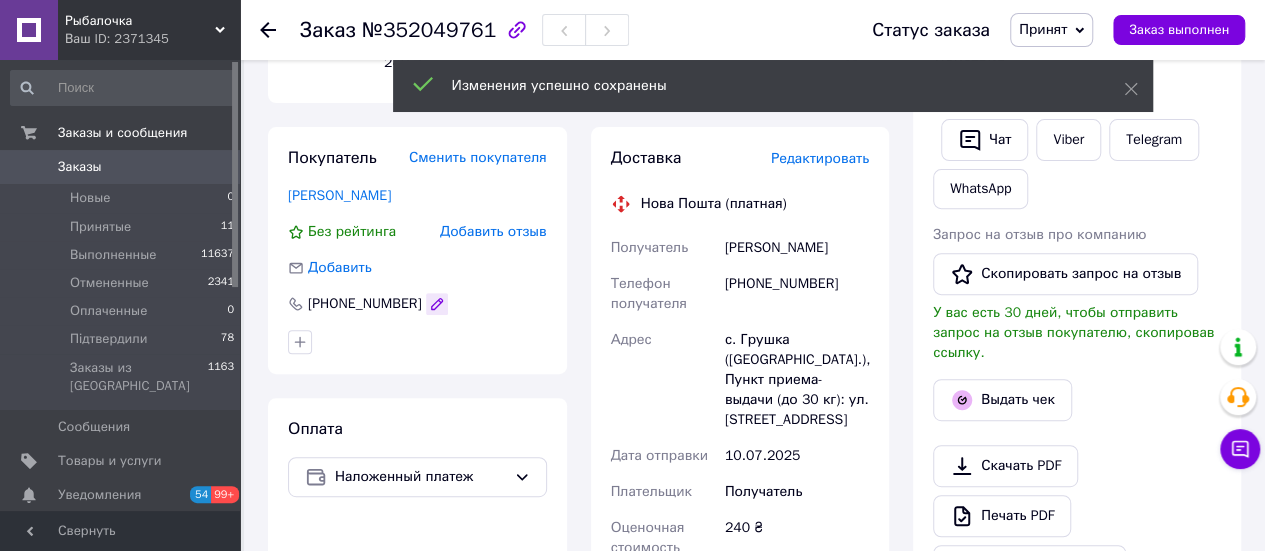 click 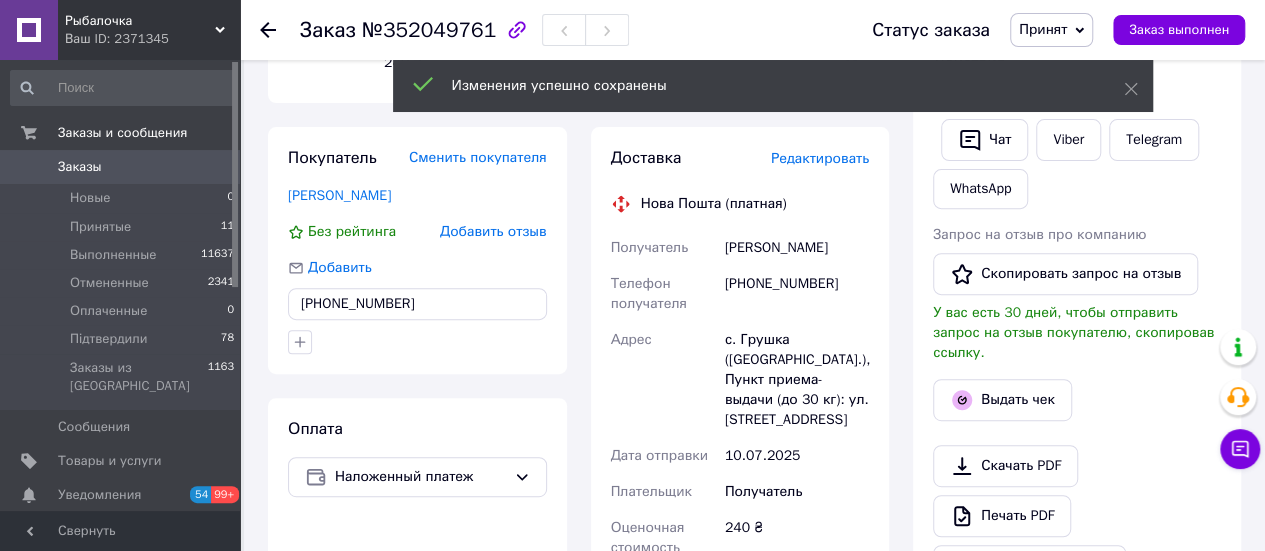 click on "[PHONE_NUMBER]" at bounding box center (417, 304) 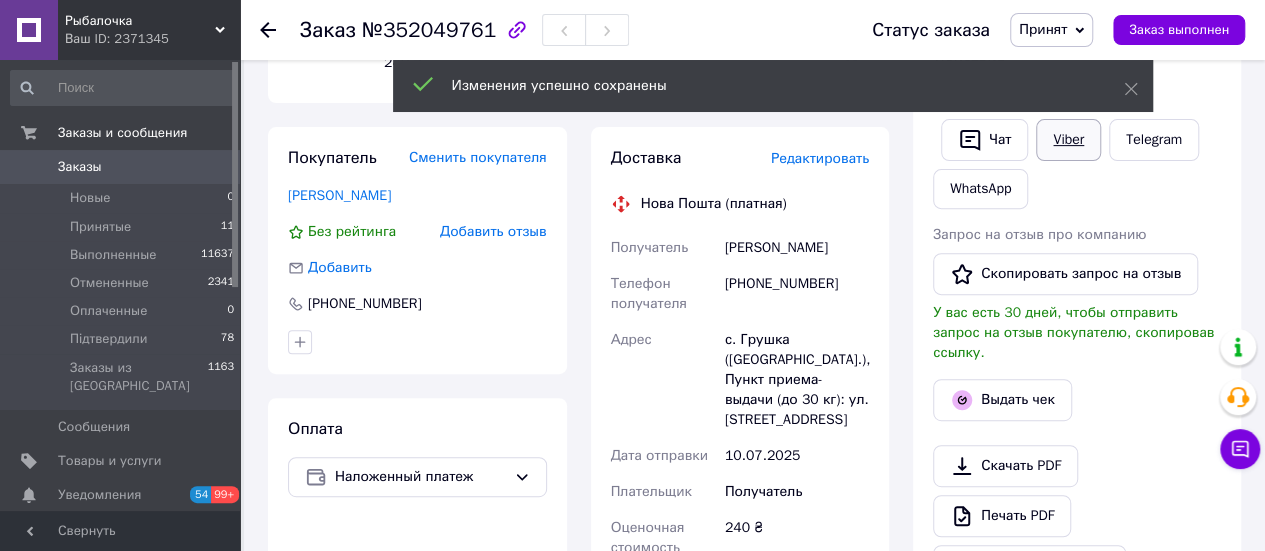 click on "Viber" at bounding box center (1068, 140) 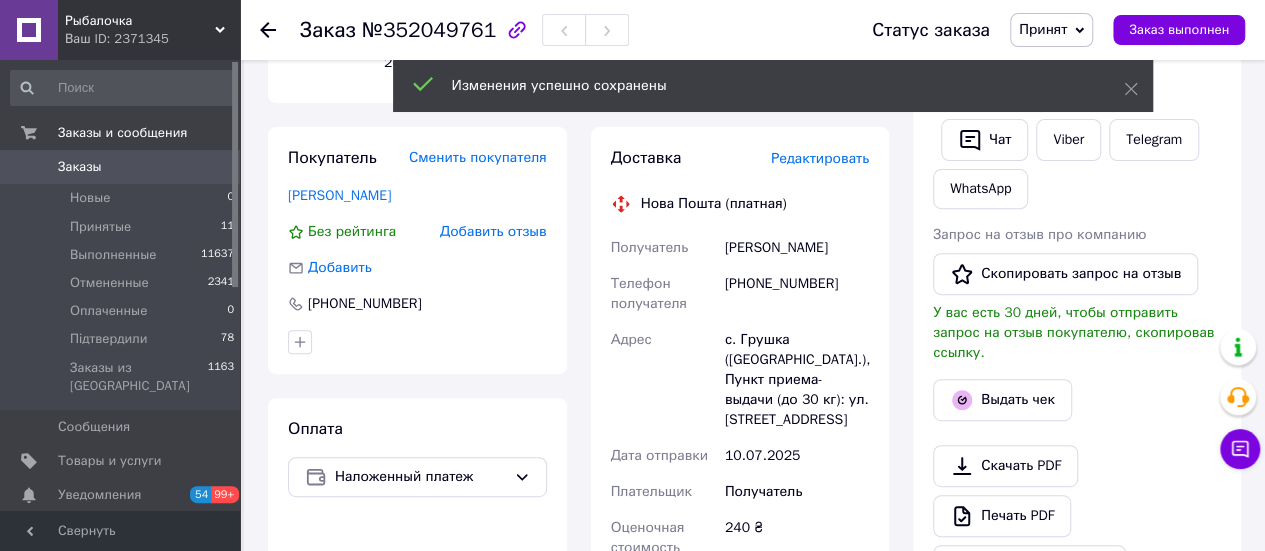 click on "Заказ №352049761 Статус заказа Принят Выполнен Отменен Оплаченный Підтвердили Заказ выполнен Заказ с кабинета [DATE] 12:24 Товары в заказе (1) Добавить товар Снасть Донка-резинка с грузом, на 5 [PERSON_NAME] и 1 кормушку Готово к отправке 120 ₴ Остаток: 14 2   шт. 240 ₴ Покупатель Сменить покупателя [PERSON_NAME] рейтинга   Добавить отзыв Добавить [PHONE_NUMBER] Оплата Наложенный платеж Доставка Редактировать Нова Пошта (платная) Получатель [PERSON_NAME] Телефон получателя [PHONE_NUMBER] Адрес с. Грушка ([GEOGRAPHIC_DATA].), Пункт приема-выдачи (до 30 кг): ул. Ленина, 49 [DATE] 240 ₴ 240" at bounding box center [754, 721] 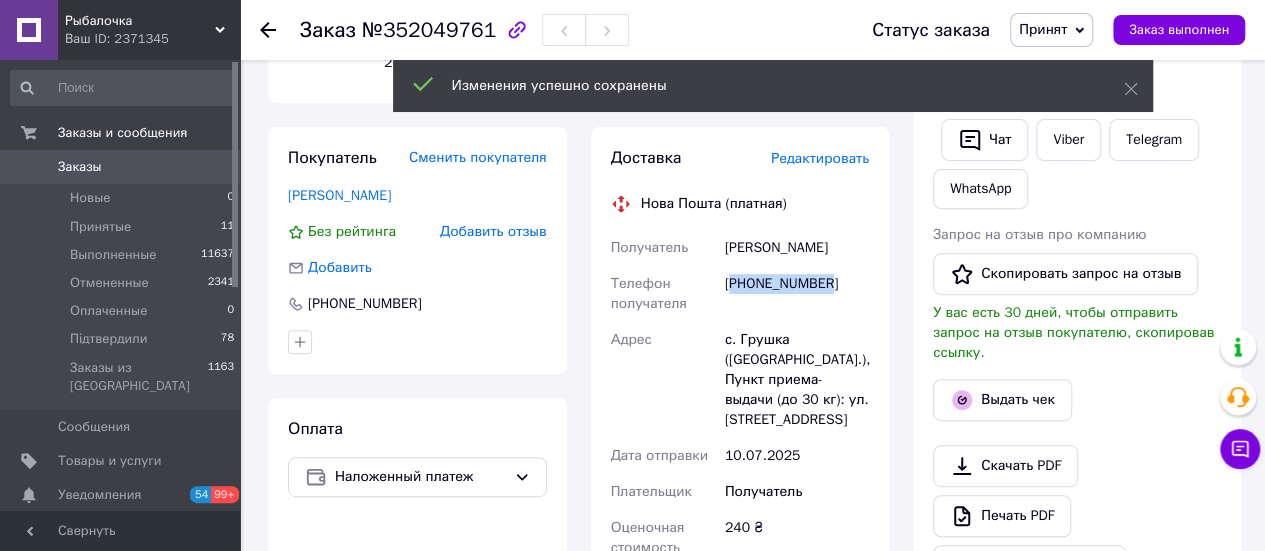 click on "[PHONE_NUMBER]" at bounding box center (797, 294) 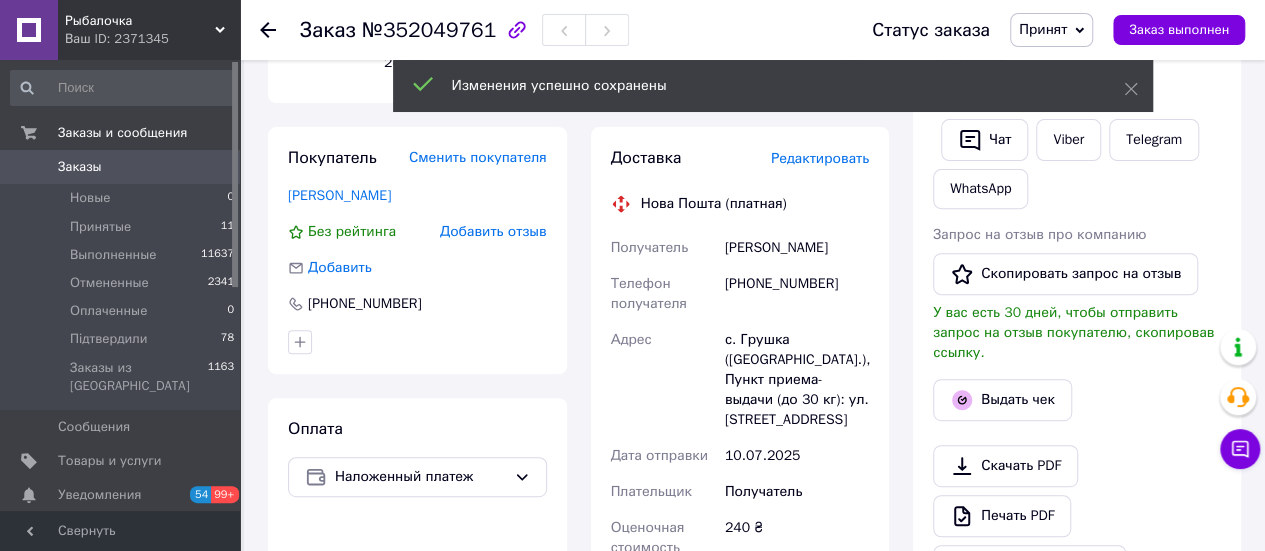 click on "Итого 1 товар 240 ₴ Доставка Необходимо уточнить Скидка Добавить Всего к оплате 240 ₴ Действия Написать покупателю   Чат Viber Telegram WhatsApp Запрос на отзыв про компанию   Скопировать запрос на отзыв У вас есть 30 дней, чтобы отправить запрос на отзыв покупателю, скопировав ссылку.   Выдать чек   Скачать PDF   Печать PDF   Дублировать заказ Метки Личные заметки, которые видите только вы. По ним можно фильтровать заказы Примечания Осталось 300 символов Очистить Сохранить" at bounding box center [1077, 721] 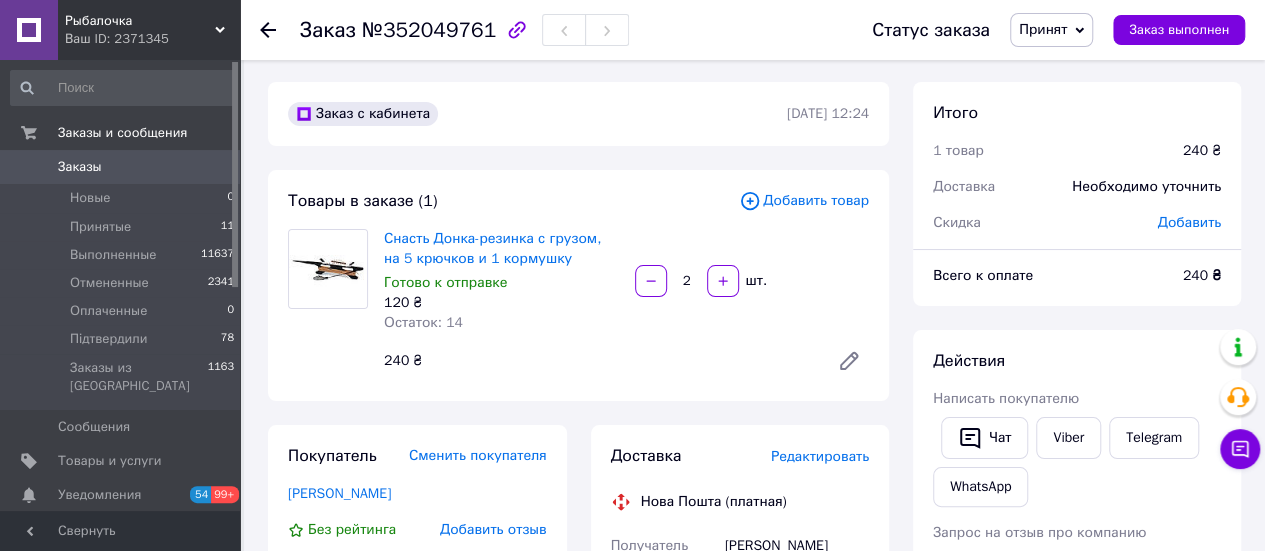 scroll, scrollTop: 0, scrollLeft: 0, axis: both 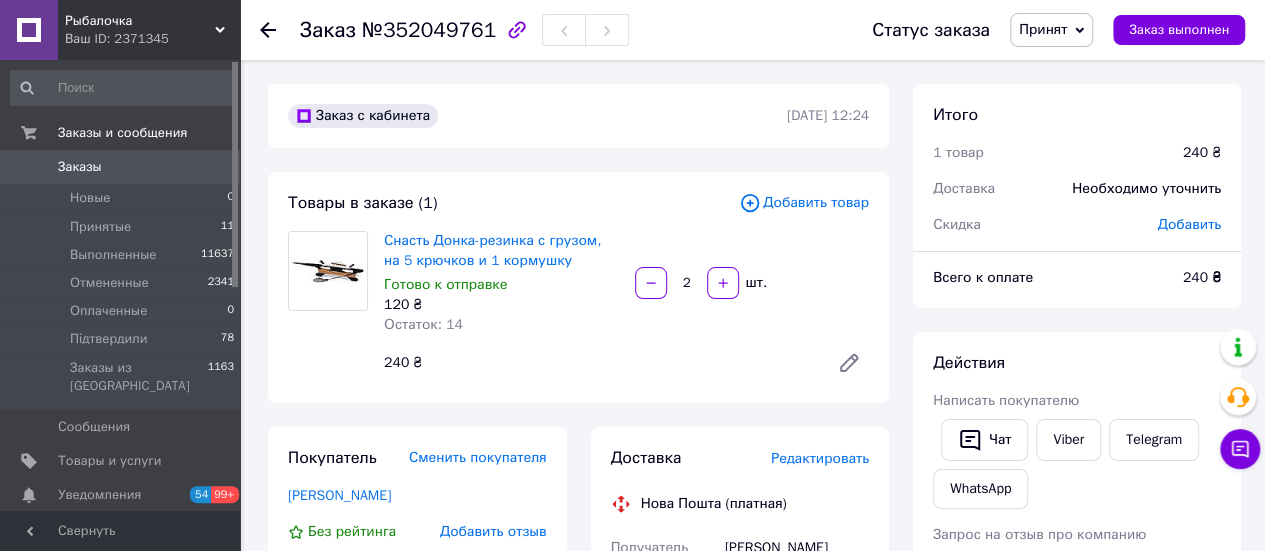 click on "Принят" at bounding box center (1043, 29) 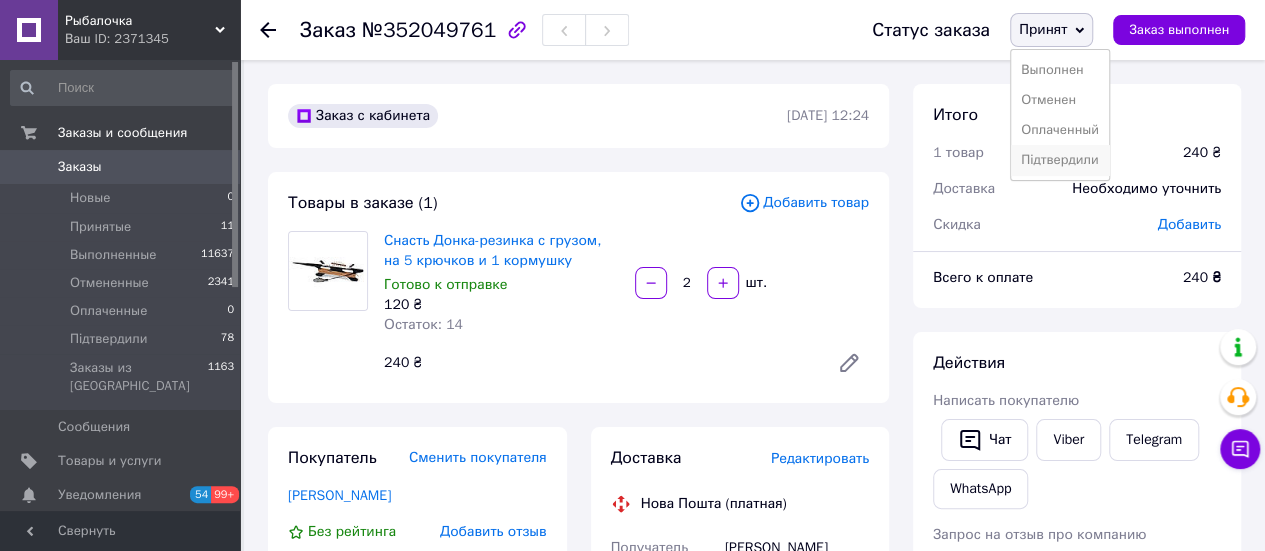 click on "Підтвердили" at bounding box center (1060, 160) 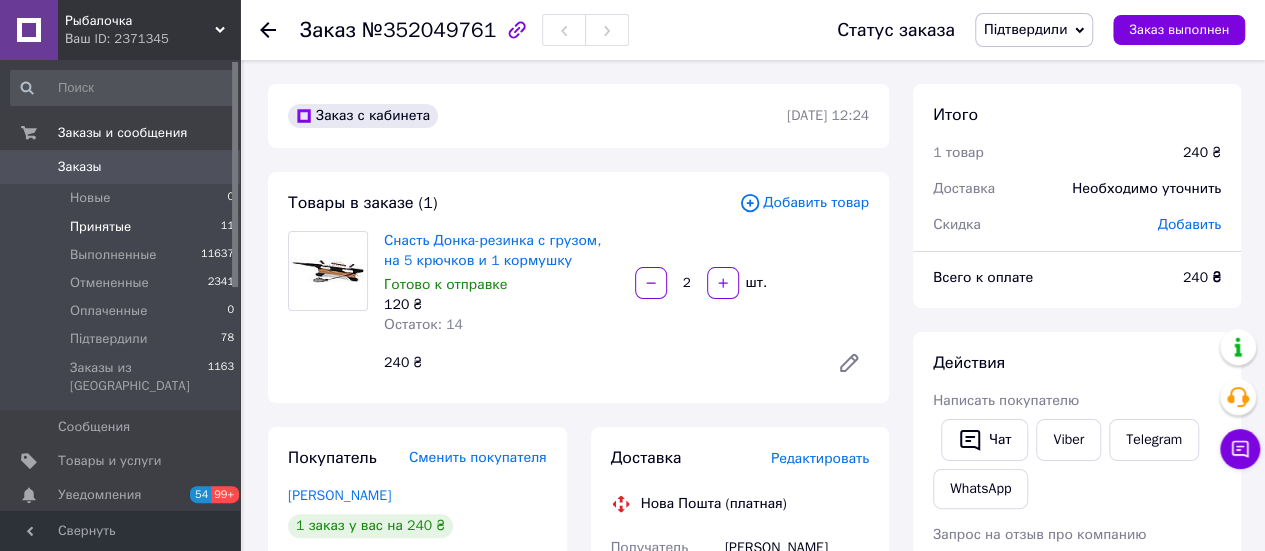 click on "Принятые" at bounding box center [100, 227] 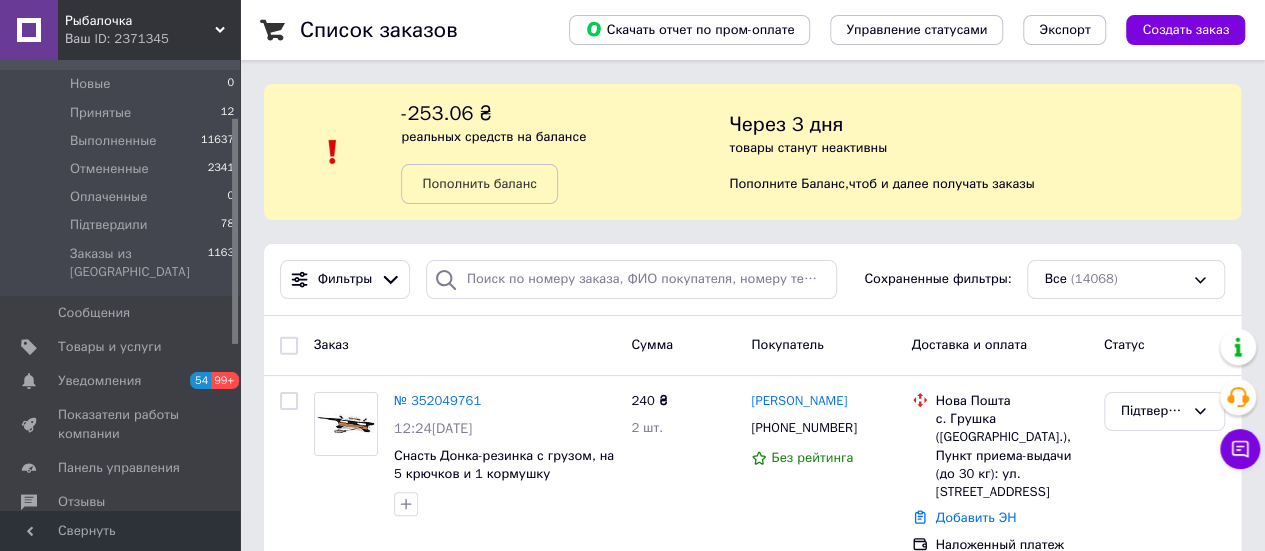 scroll, scrollTop: 300, scrollLeft: 0, axis: vertical 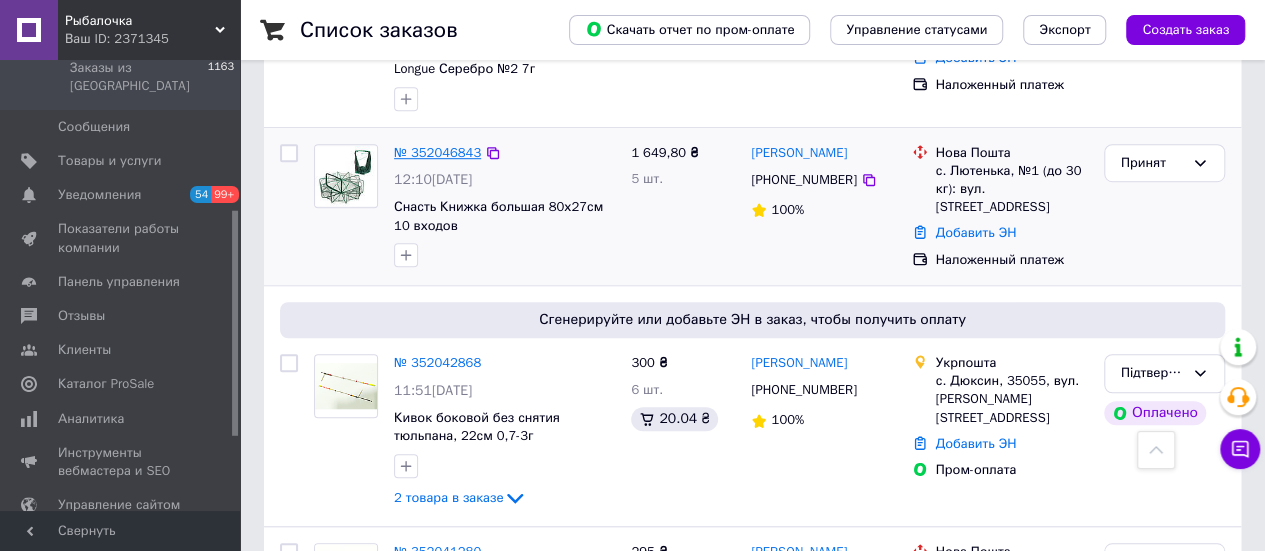 click on "№ 352046843" at bounding box center (437, 152) 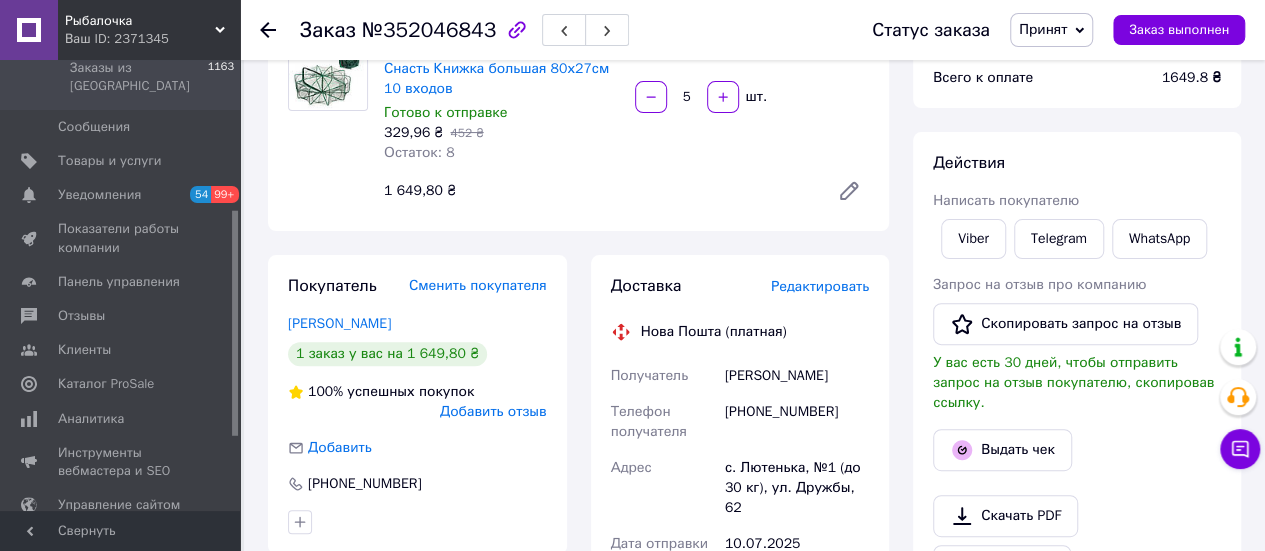 scroll, scrollTop: 100, scrollLeft: 0, axis: vertical 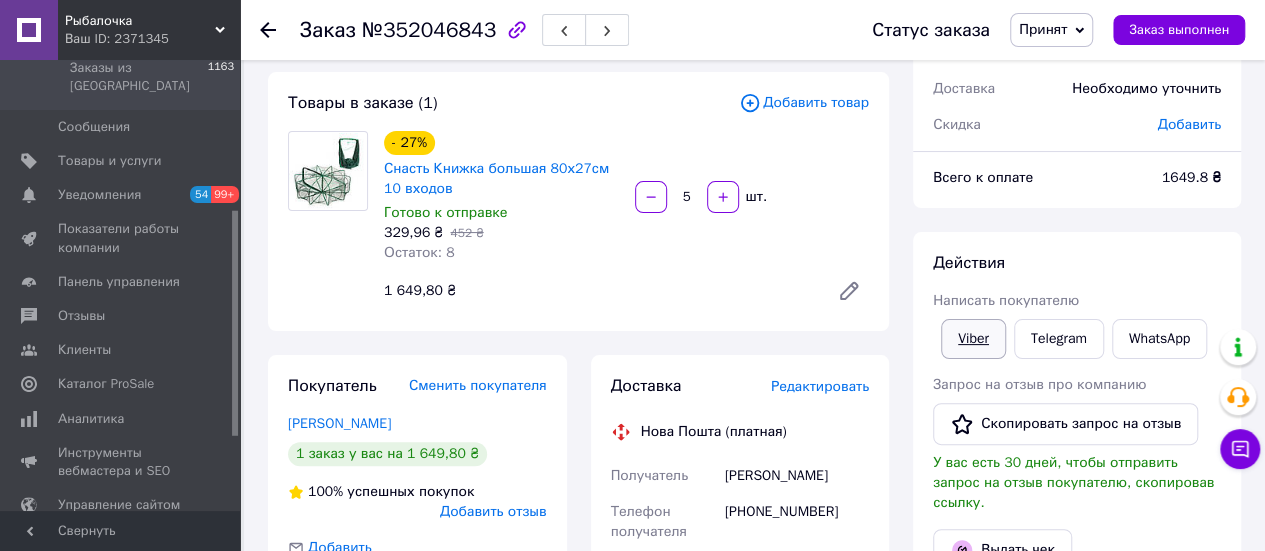 click on "Viber" at bounding box center [973, 339] 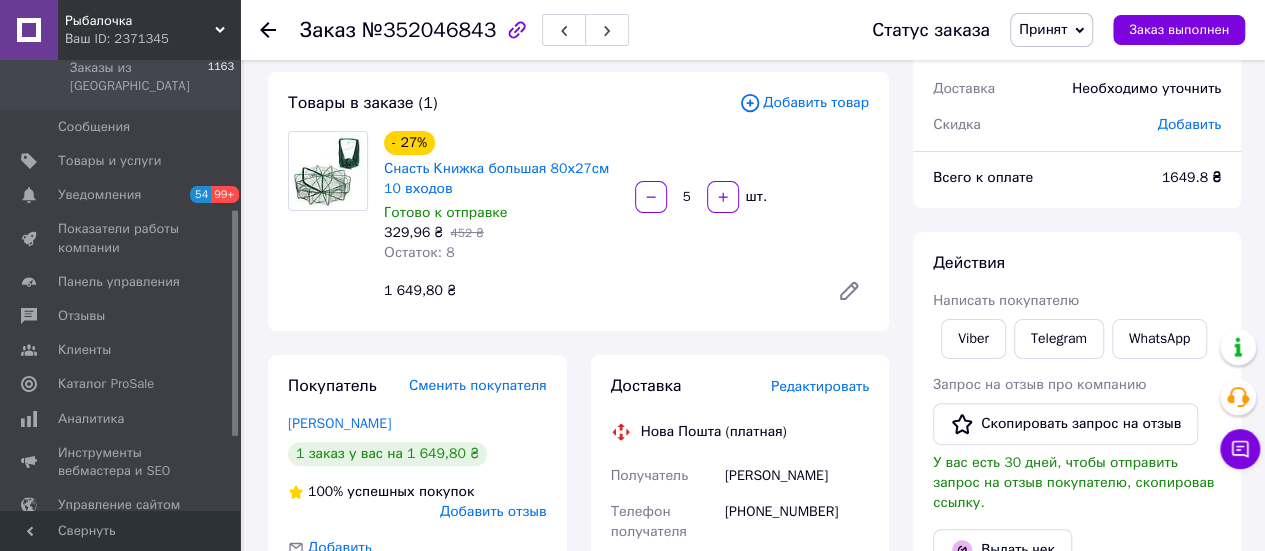 click on "Итого 1 товар 1 649,80 ₴ Доставка Необходимо уточнить Скидка Добавить Всего к оплате 1649.8 ₴ Действия Написать покупателю Viber Telegram WhatsApp Запрос на отзыв про компанию   Скопировать запрос на отзыв У вас есть 30 дней, чтобы отправить запрос на отзыв покупателю, скопировав ссылку.   Выдать чек   Скачать PDF   Печать PDF   Дублировать заказ Метки Личные заметки, которые видите только вы. По ним можно фильтровать заказы Примечания Осталось 300 символов Очистить Сохранить" at bounding box center [1077, 695] 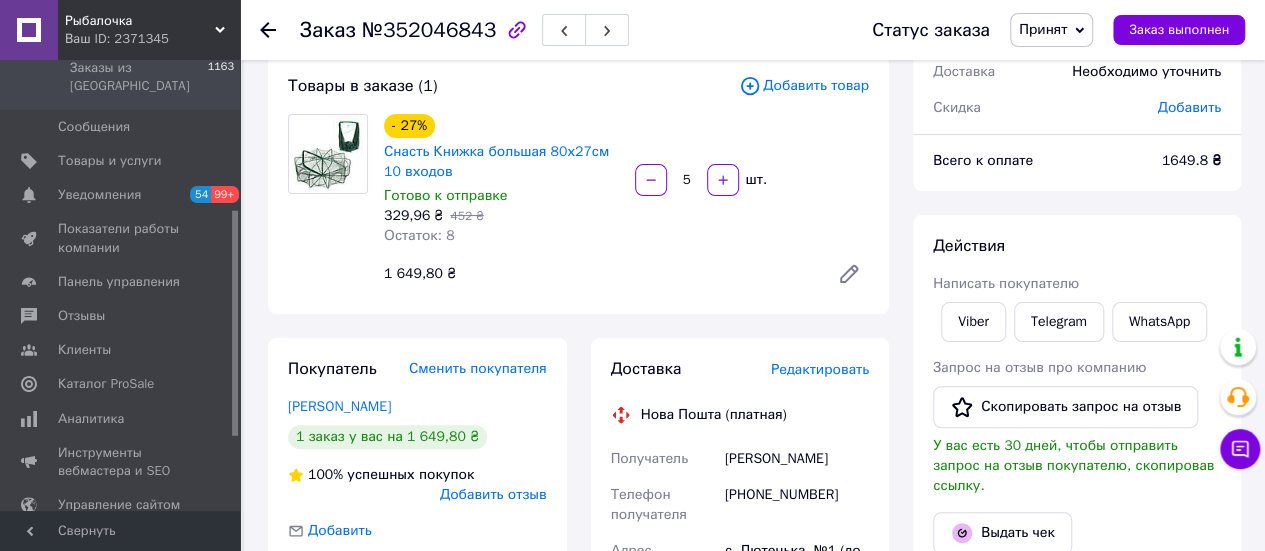 scroll, scrollTop: 0, scrollLeft: 0, axis: both 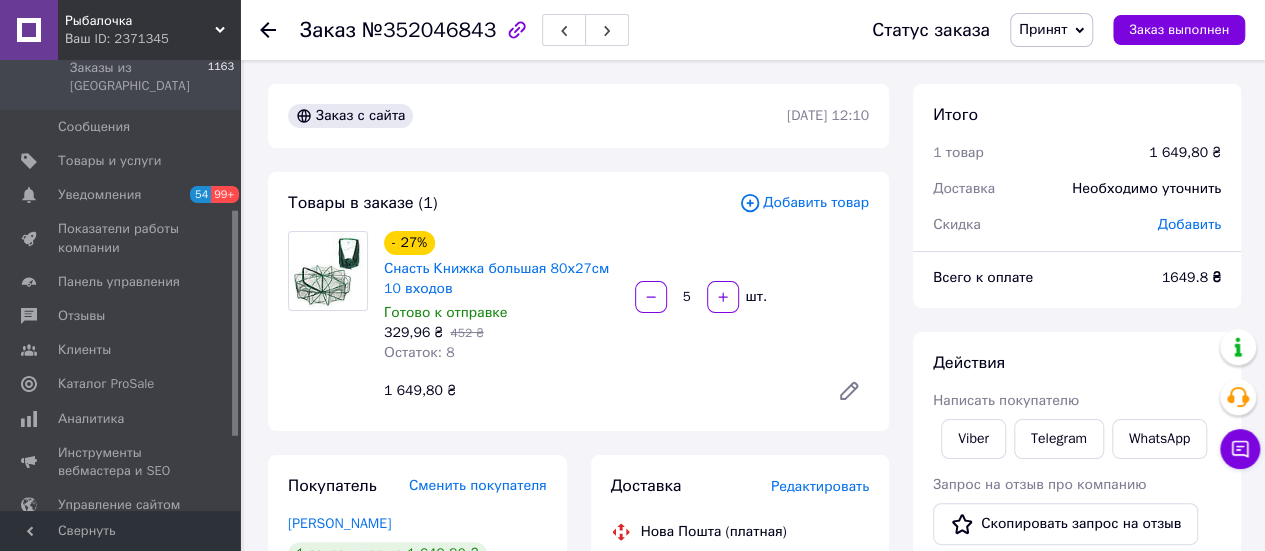 click on "Принят" at bounding box center [1043, 29] 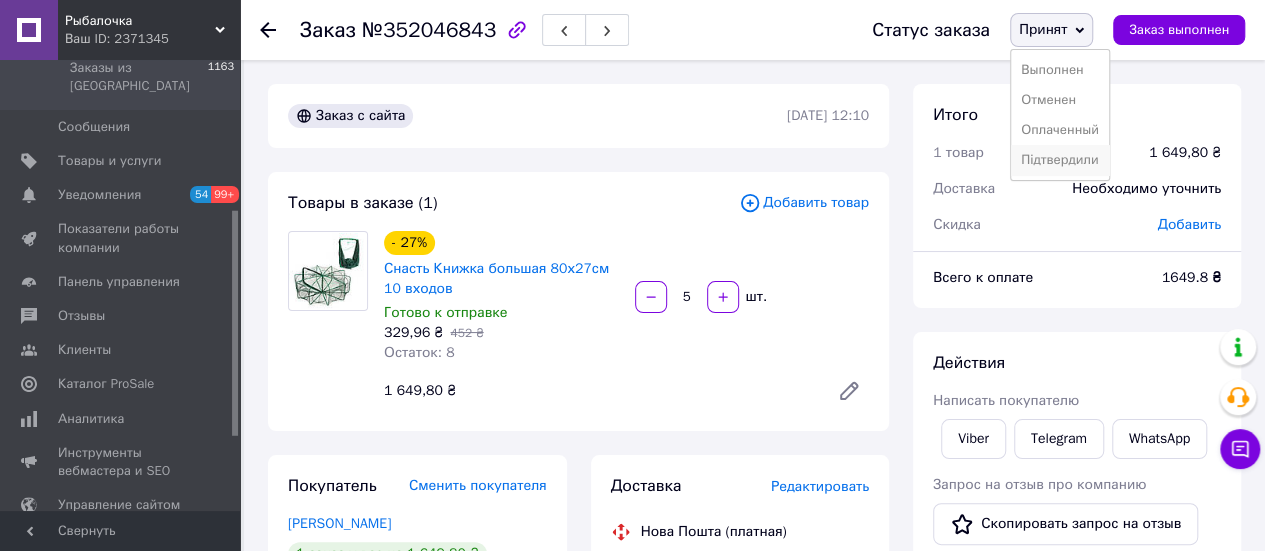 click on "Підтвердили" at bounding box center [1060, 160] 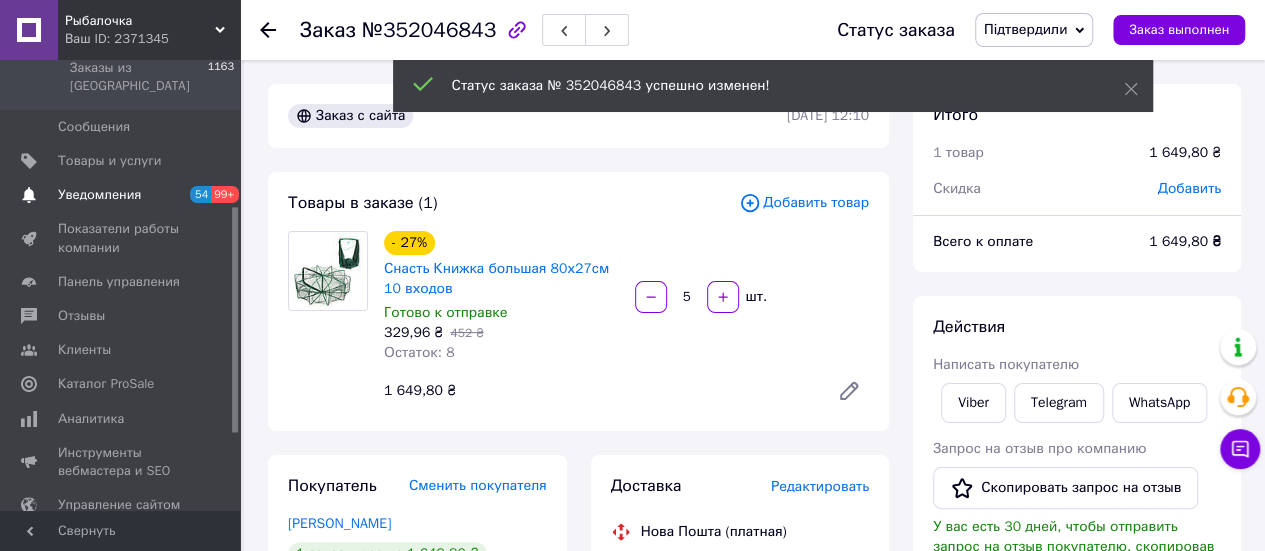 scroll, scrollTop: 0, scrollLeft: 0, axis: both 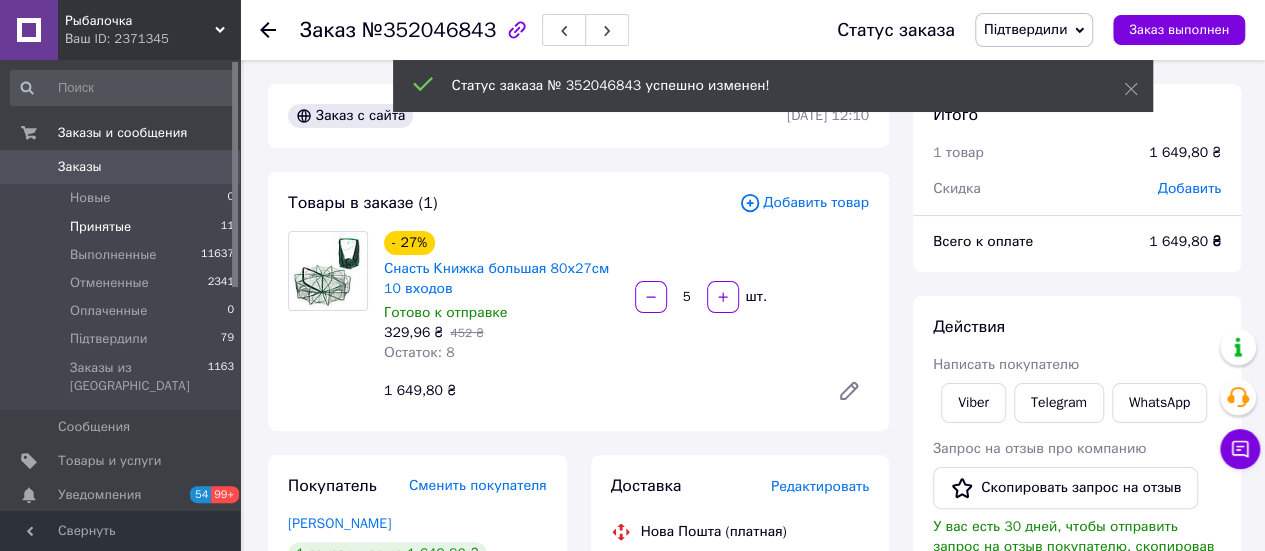click on "Принятые" at bounding box center [100, 227] 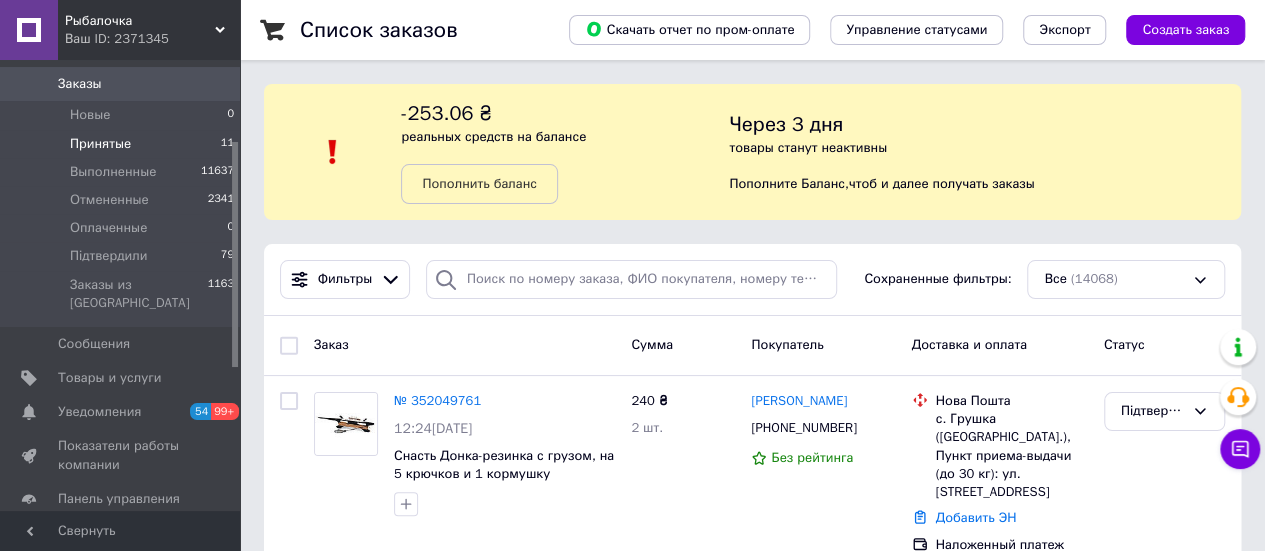 scroll, scrollTop: 200, scrollLeft: 0, axis: vertical 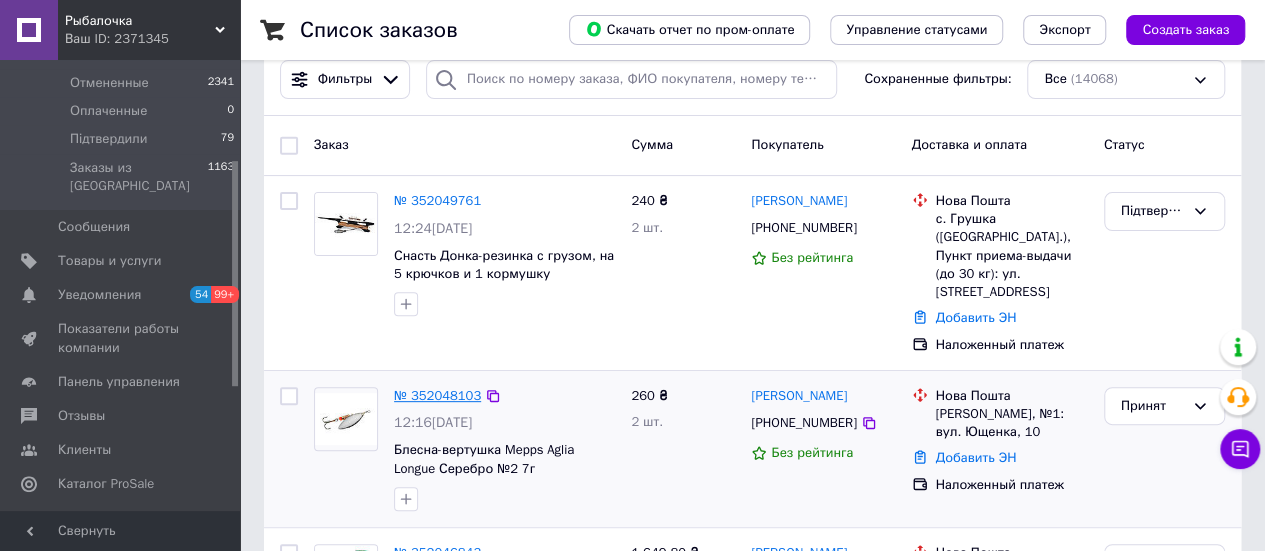 click on "№ 352048103" at bounding box center (437, 395) 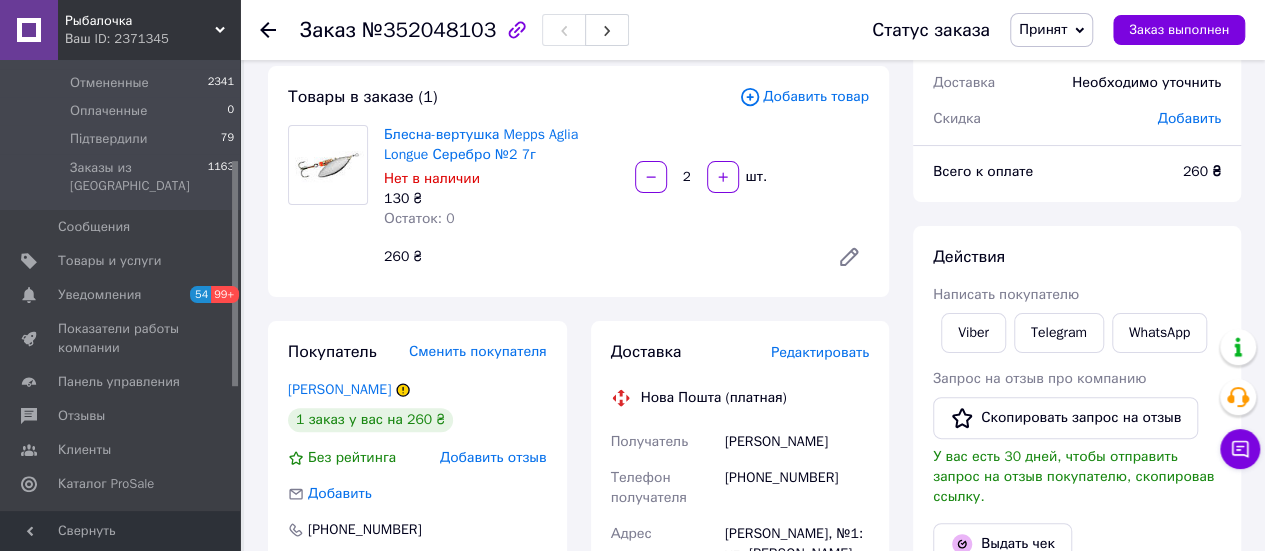 scroll, scrollTop: 200, scrollLeft: 0, axis: vertical 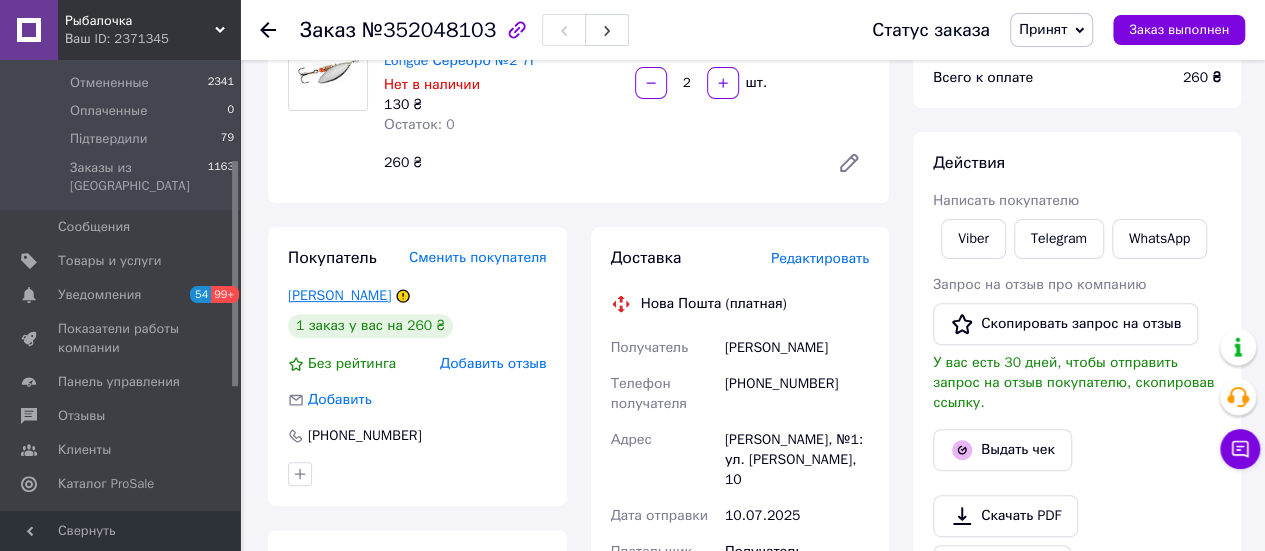 click on "[PERSON_NAME]" at bounding box center (339, 295) 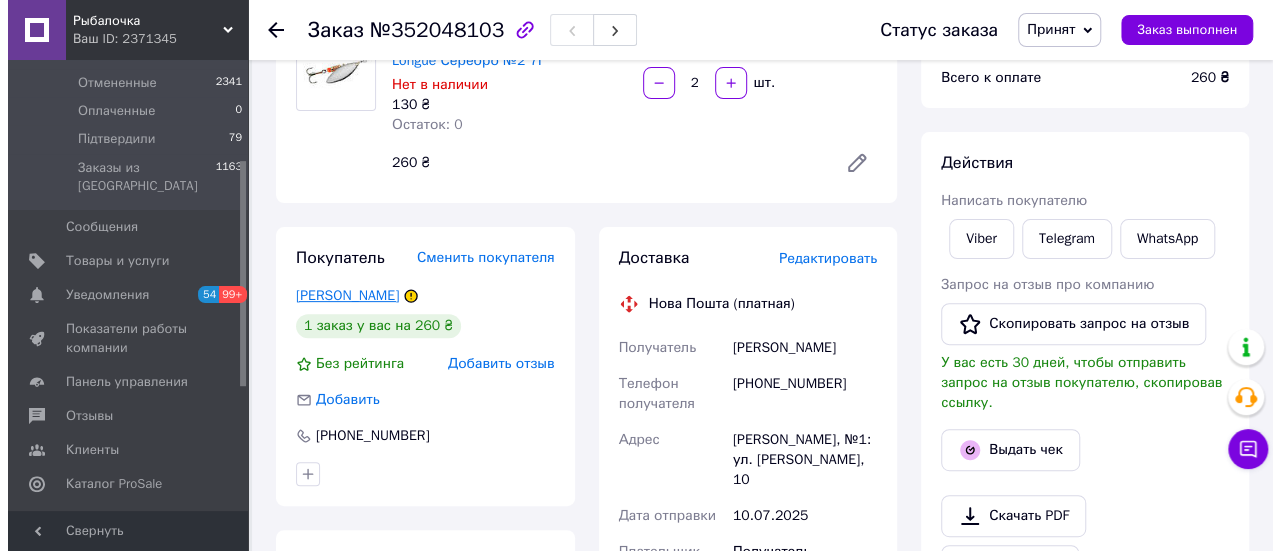 scroll, scrollTop: 0, scrollLeft: 0, axis: both 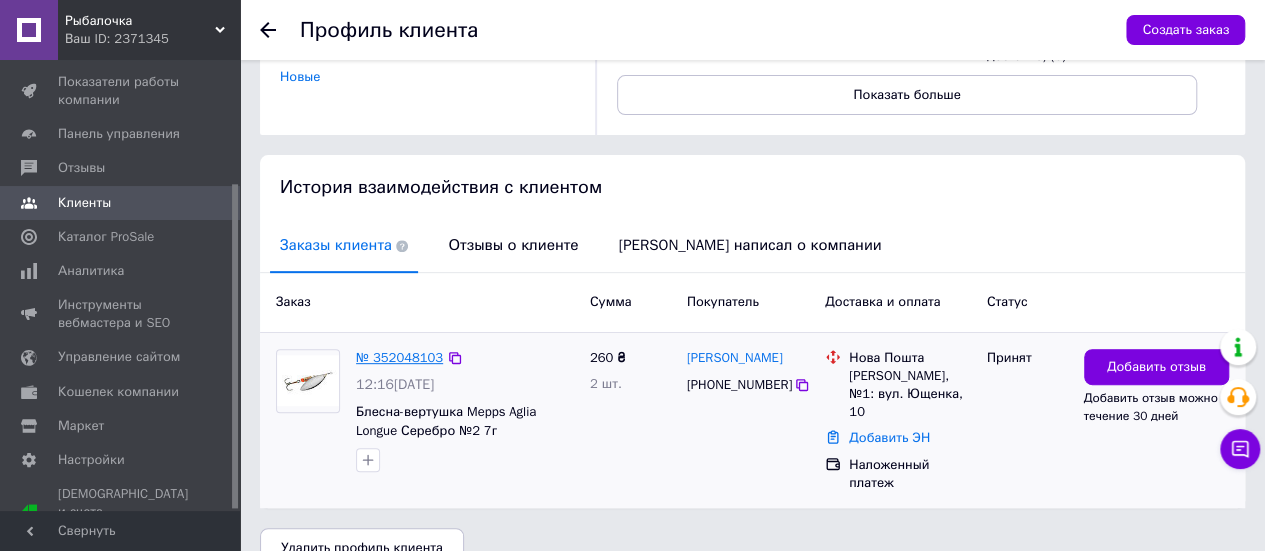 click on "№ 352048103" at bounding box center (399, 357) 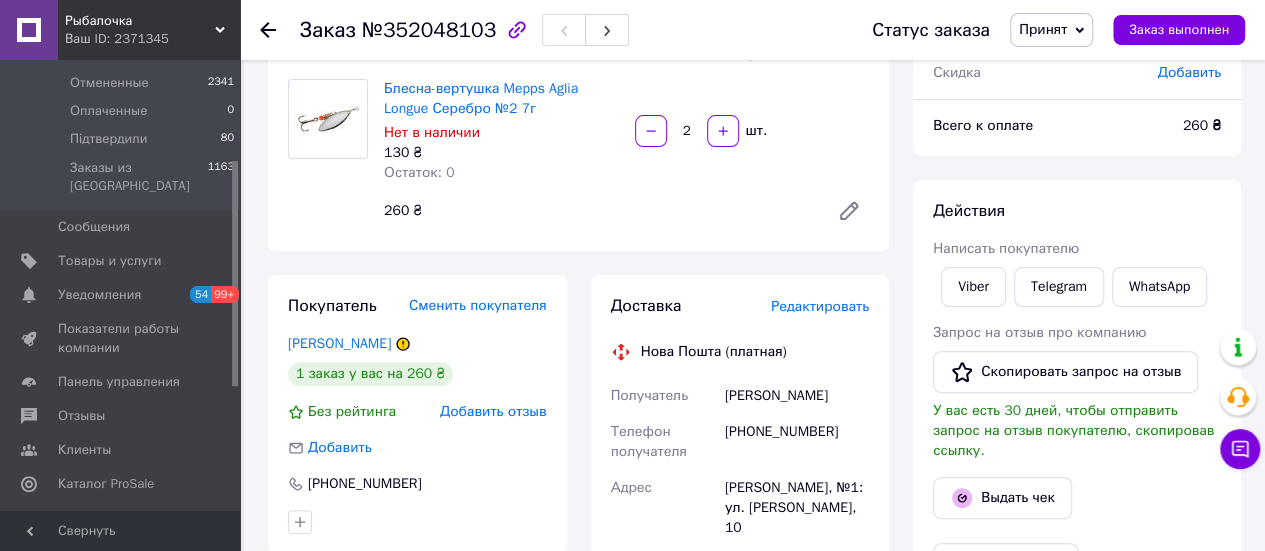 scroll, scrollTop: 200, scrollLeft: 0, axis: vertical 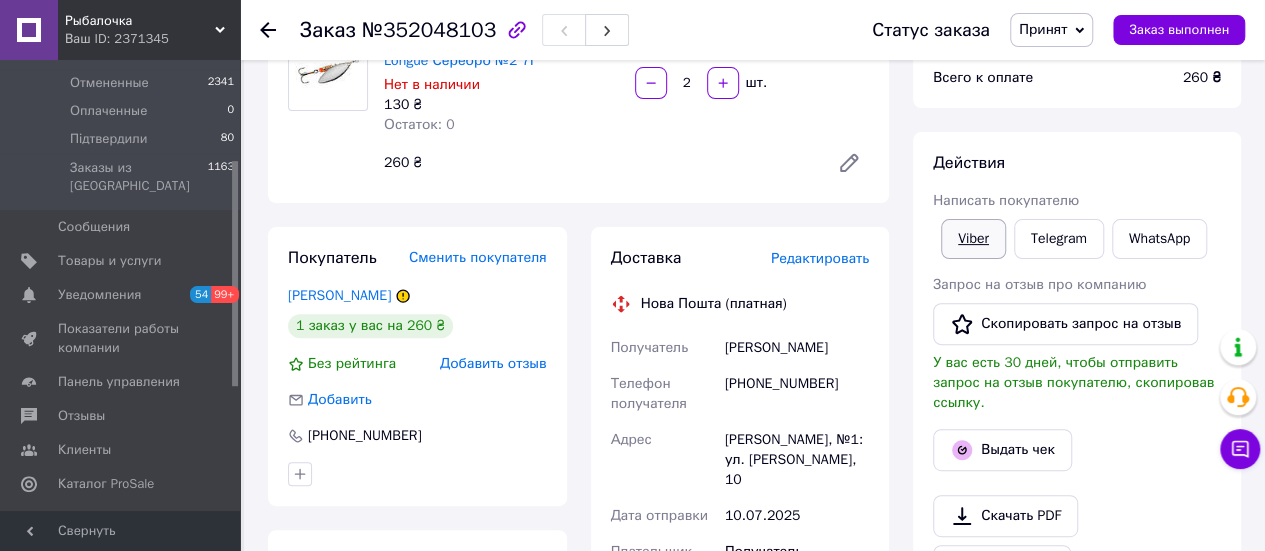 click on "Viber" at bounding box center [973, 239] 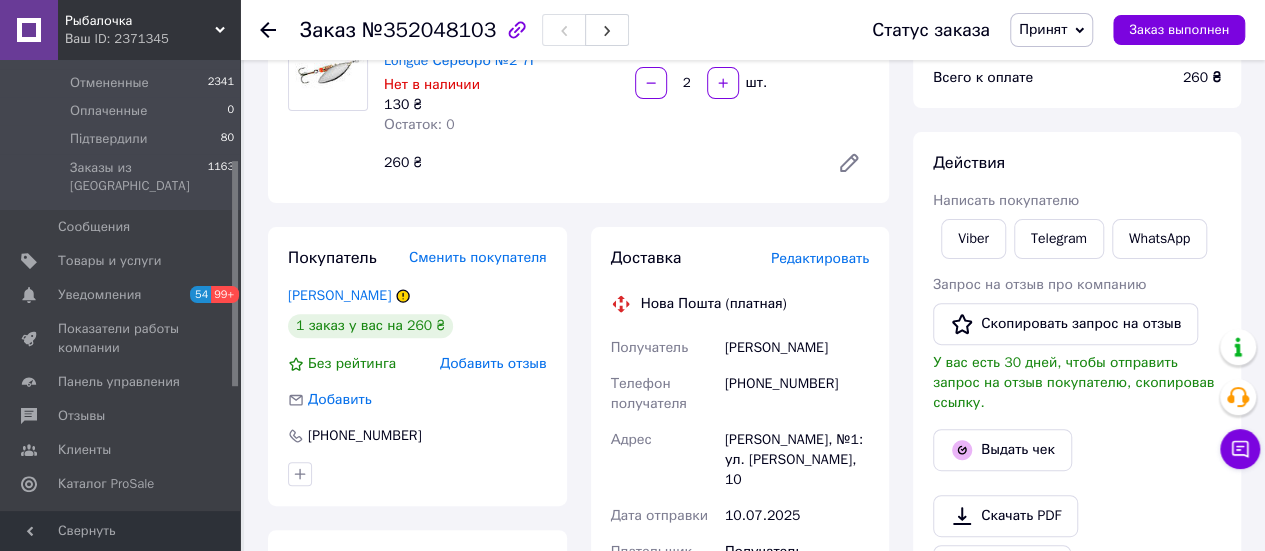 click on "Заказ №352048103 Статус заказа Принят Выполнен Отменен Оплаченный Підтвердили Заказ выполнен Заказ с сайта [DATE] 12:16 Товары в заказе (1) Добавить товар Блесна-вертушка Mepps Aglia Longue Серебро №2 7г Нет в наличии 130 ₴ Остаток: 0 2   шт. 260 ₴ Покупатель Сменить покупателя [PERSON_NAME] 1 заказ у вас на 260 ₴ Без рейтинга   Добавить отзыв Добавить [PHONE_NUMBER] Оплата Наложенный платеж Доставка Редактировать Нова Пошта (платная) Получатель [PERSON_NAME] Телефон получателя [PHONE_NUMBER] Адрес [PERSON_NAME][STREET_ADDRESS]: ул. [PERSON_NAME], 10 Дата отправки [DATE] Плательщик Получатель Оценочная стоимость 260 ₴" at bounding box center [754, 581] 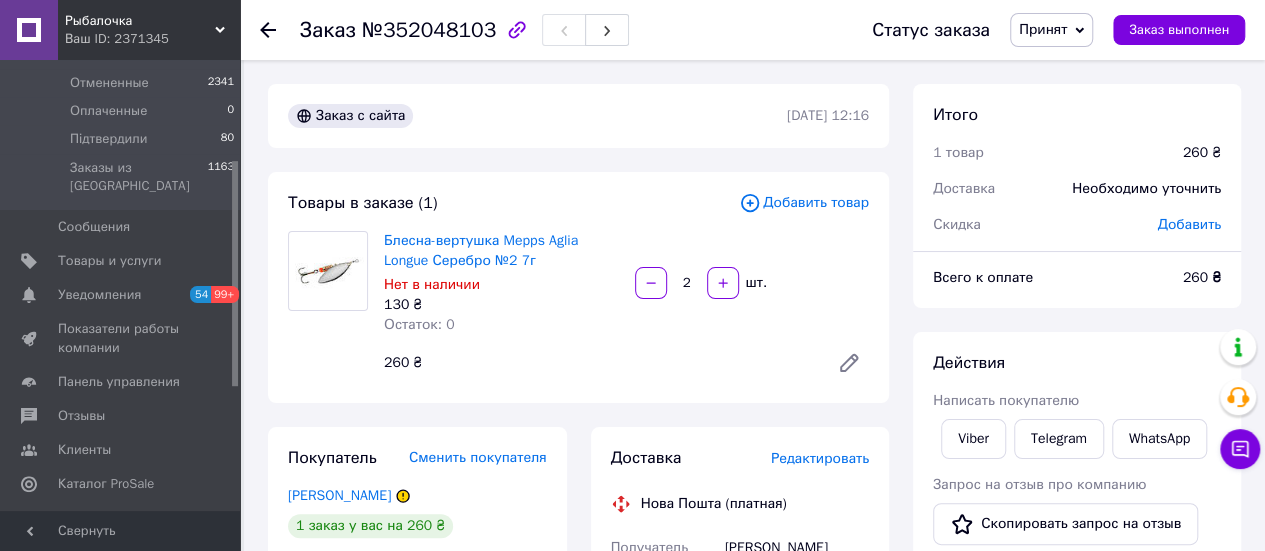 scroll, scrollTop: 0, scrollLeft: 0, axis: both 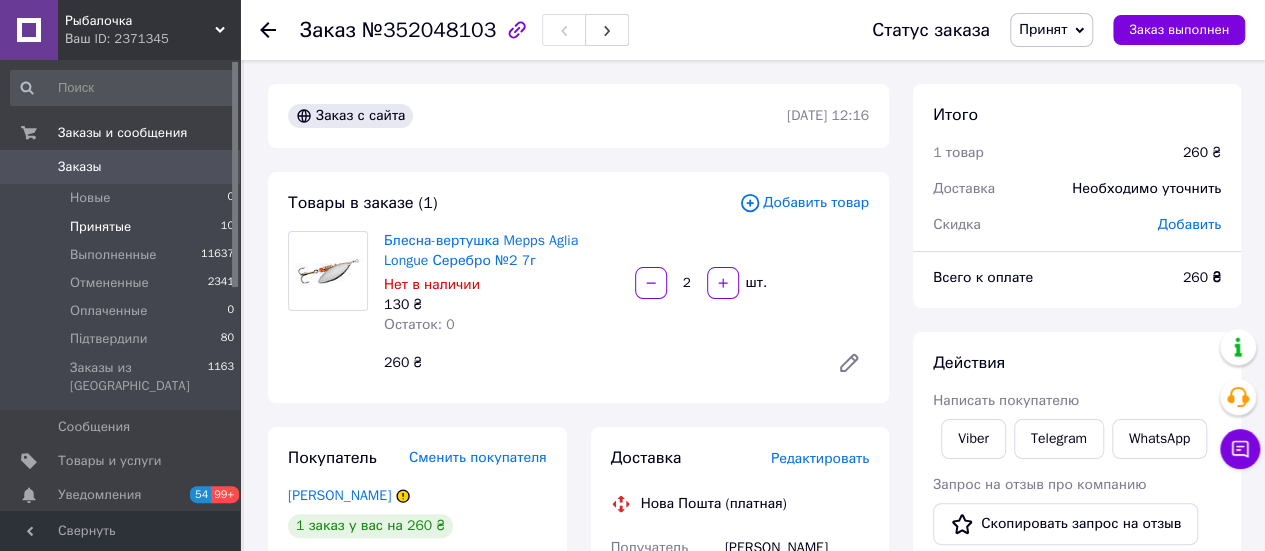 click on "Принятые" at bounding box center [100, 227] 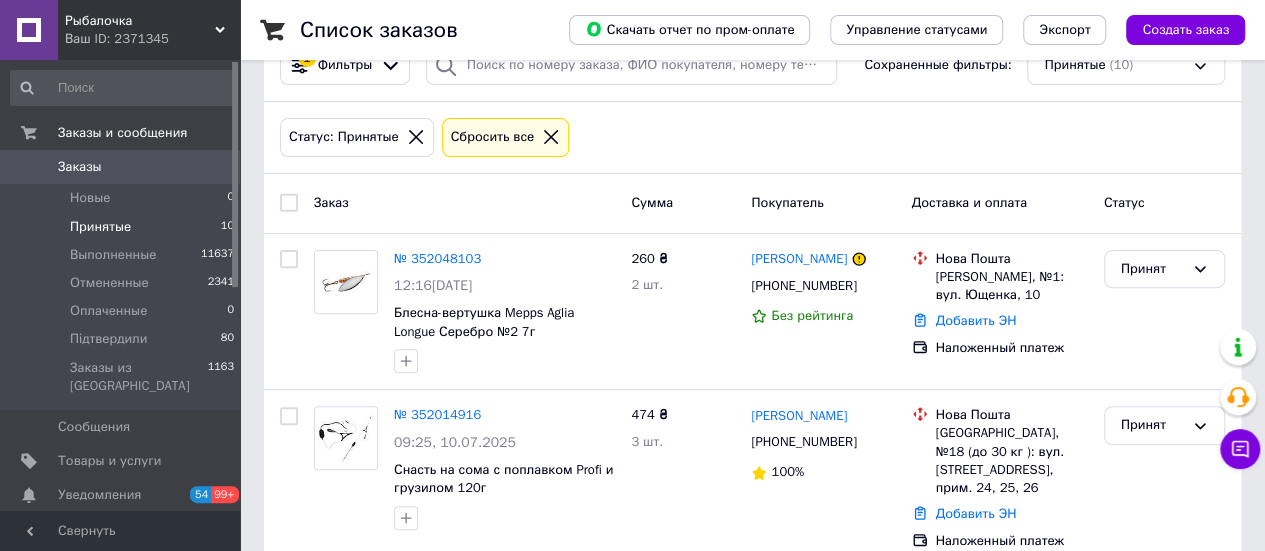 scroll, scrollTop: 218, scrollLeft: 0, axis: vertical 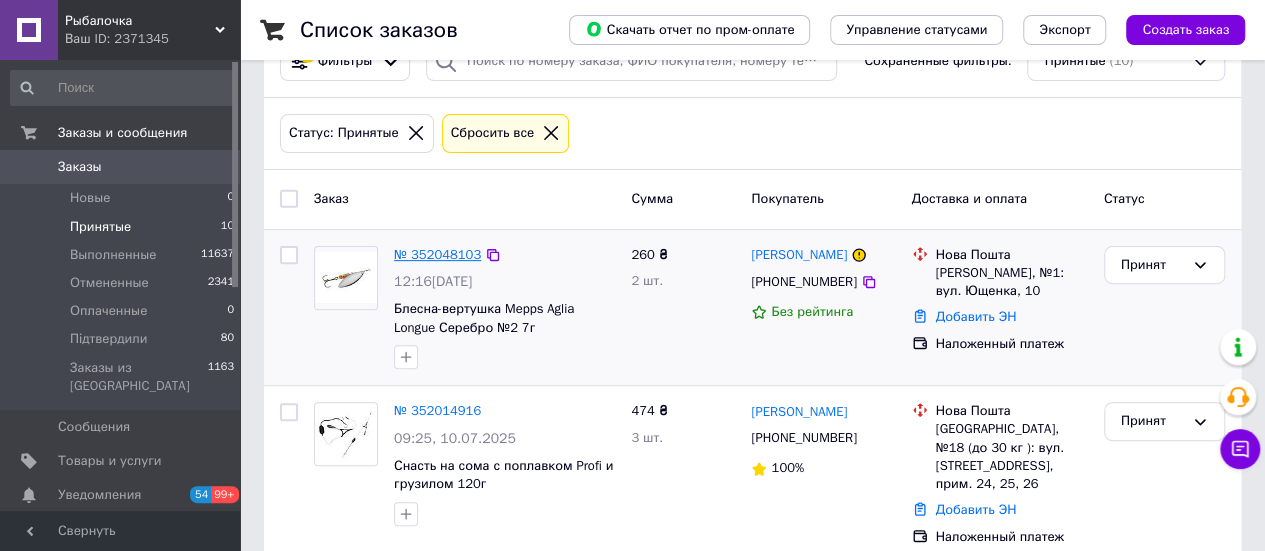 click on "№ 352048103" at bounding box center (437, 254) 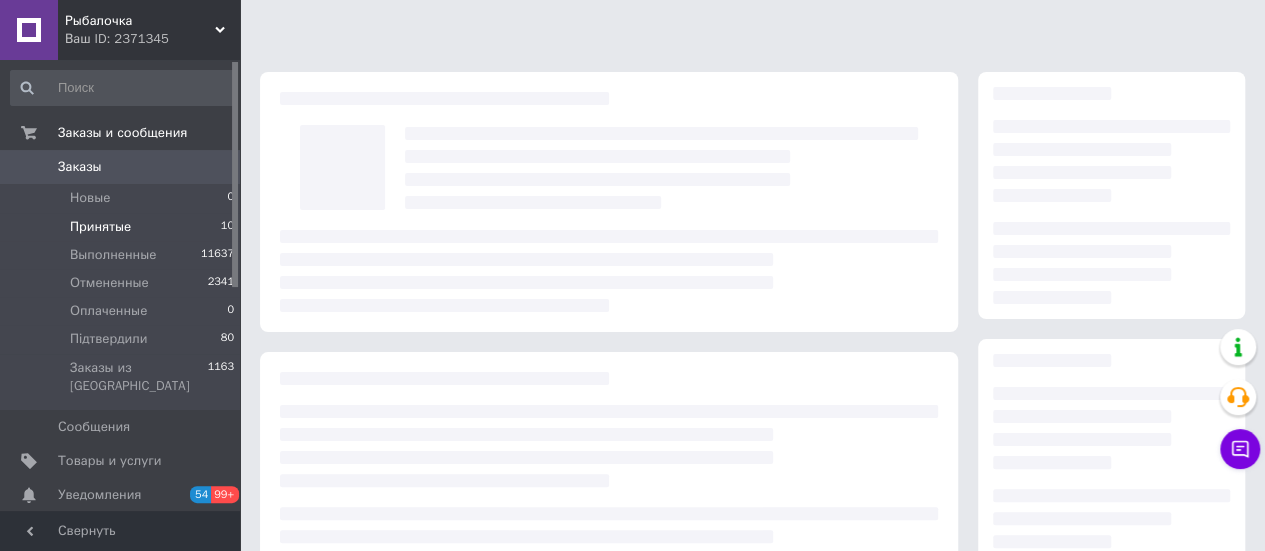 scroll, scrollTop: 0, scrollLeft: 0, axis: both 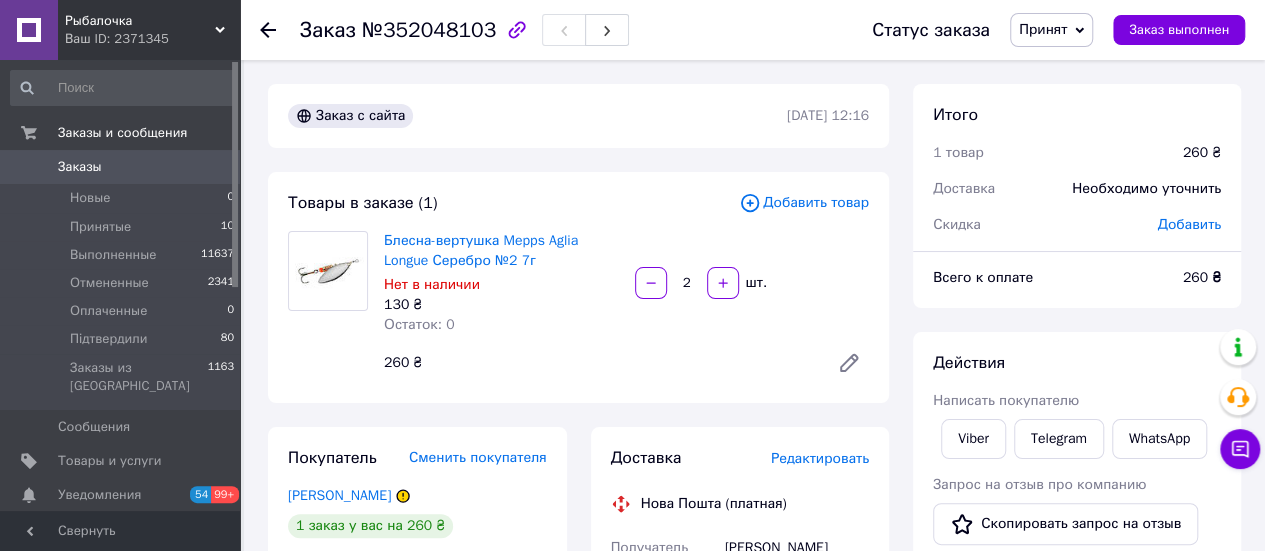 click on "Принят" at bounding box center (1043, 29) 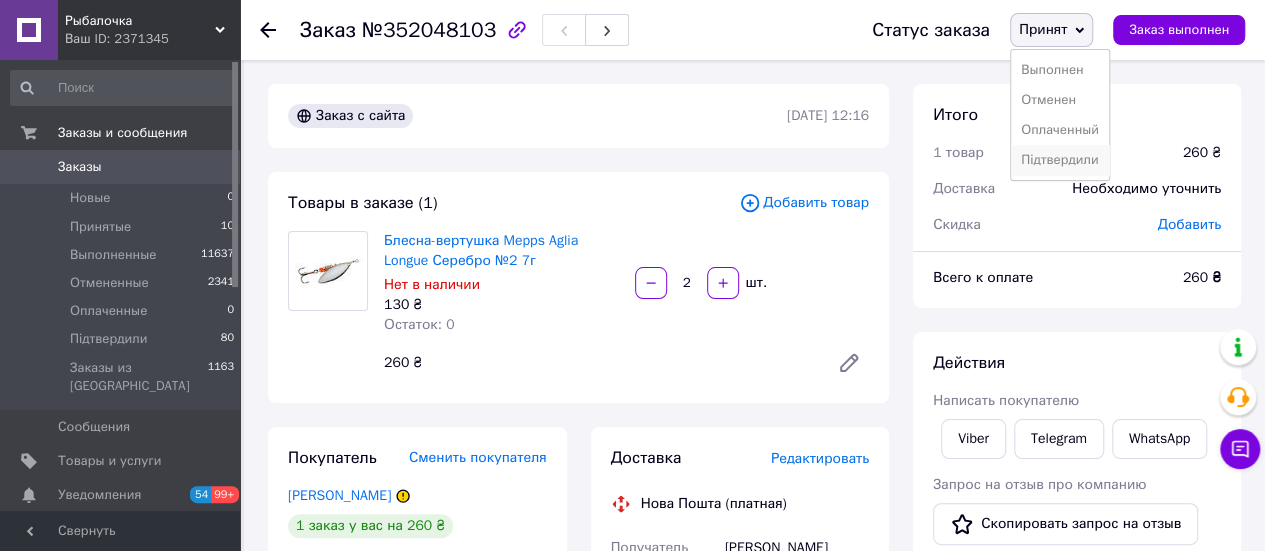 click on "Підтвердили" at bounding box center (1060, 160) 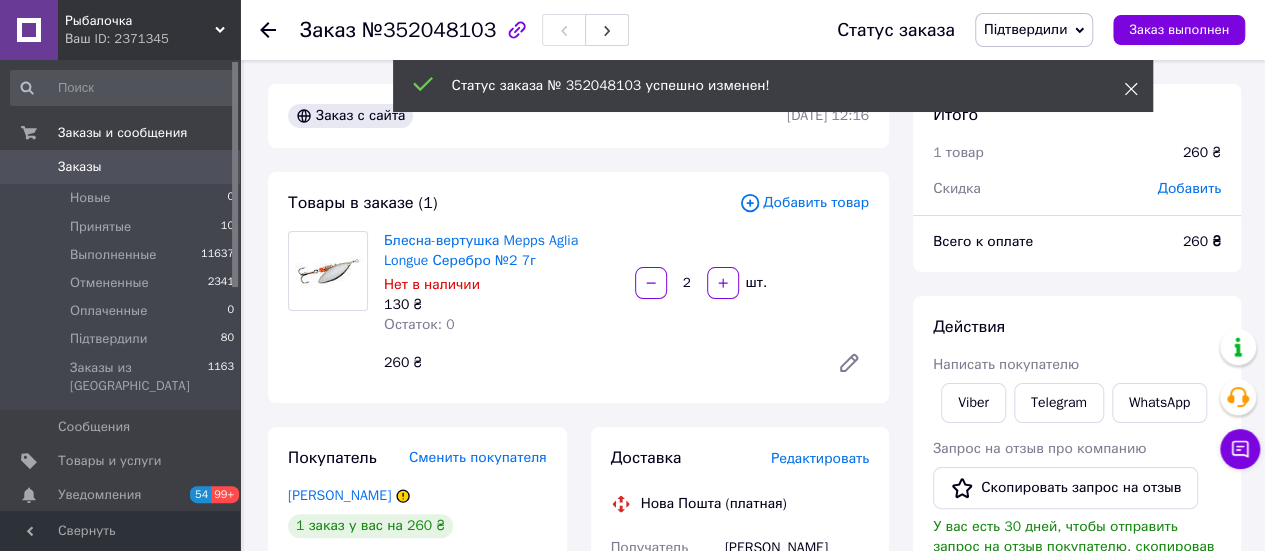 drag, startPoint x: 1136, startPoint y: 83, endPoint x: 1120, endPoint y: 96, distance: 20.615528 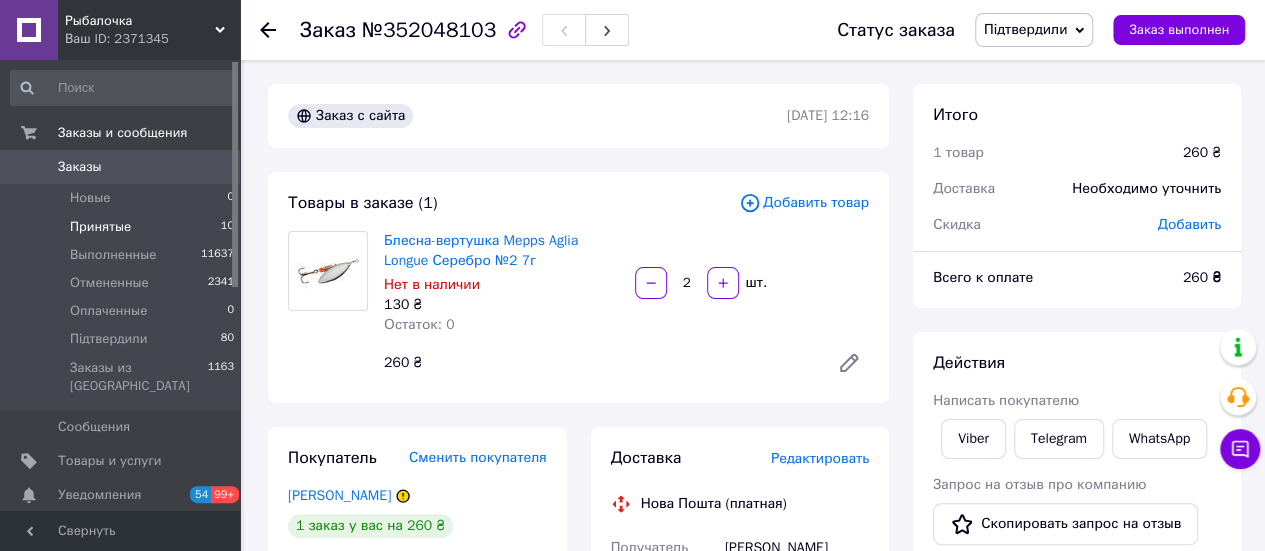 click on "Принятые" at bounding box center (100, 227) 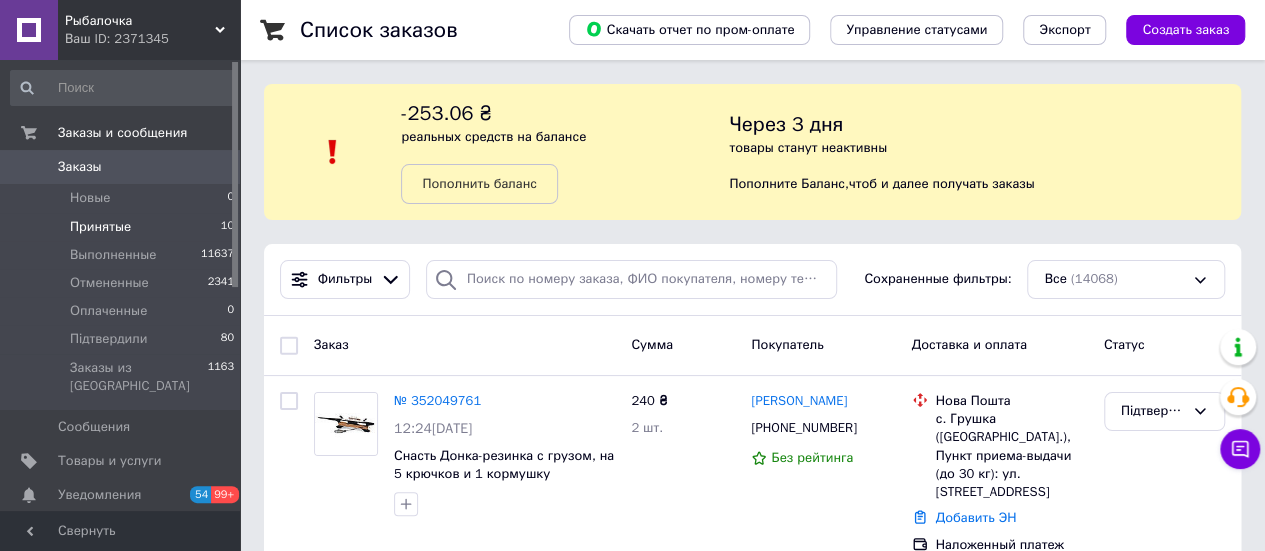 click on "Принятые" at bounding box center [100, 227] 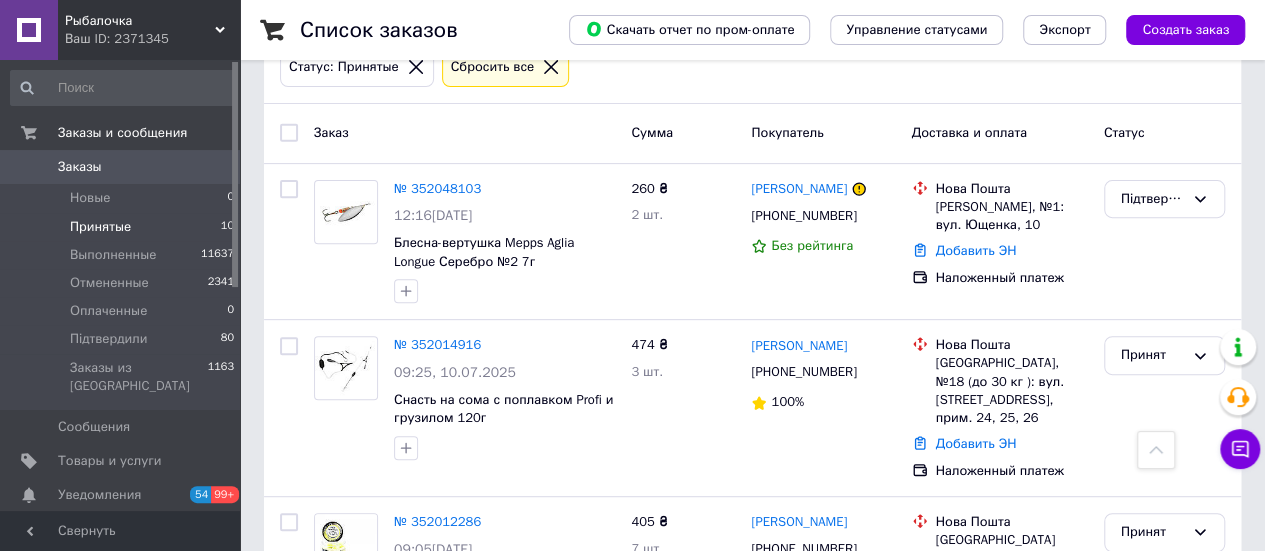 scroll, scrollTop: 400, scrollLeft: 0, axis: vertical 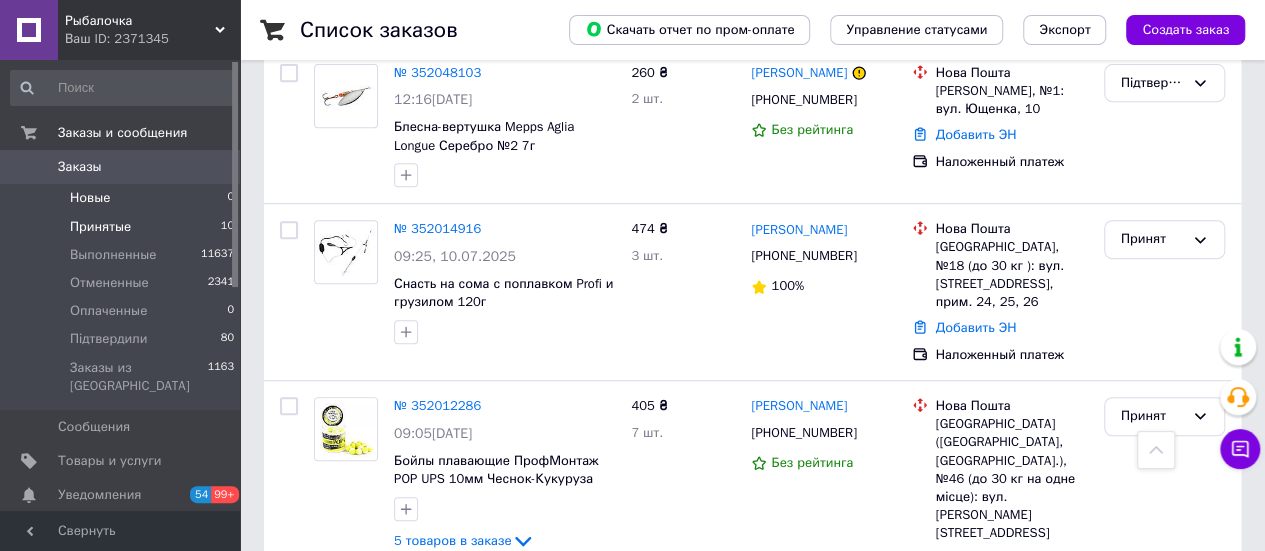 click on "Новые 0" at bounding box center (123, 198) 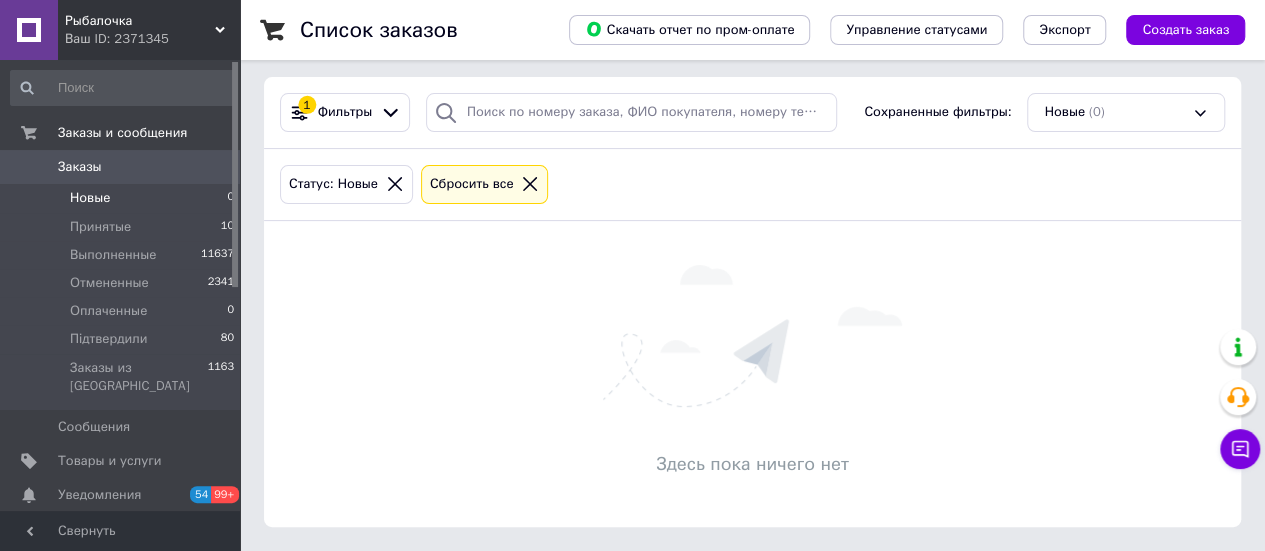 scroll, scrollTop: 0, scrollLeft: 0, axis: both 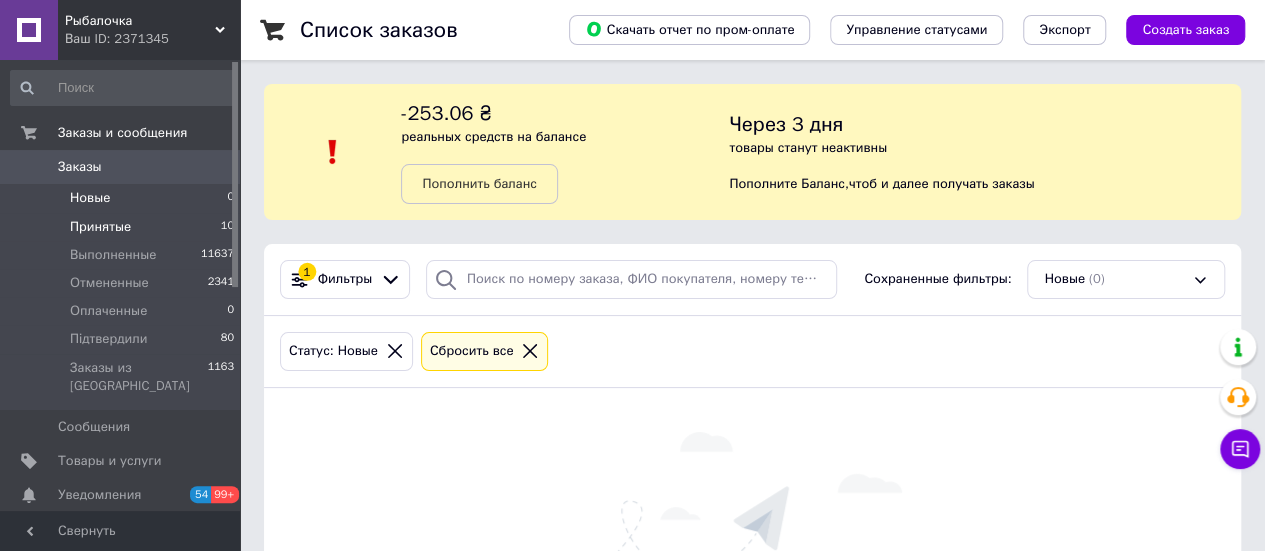 click on "Принятые" at bounding box center (100, 227) 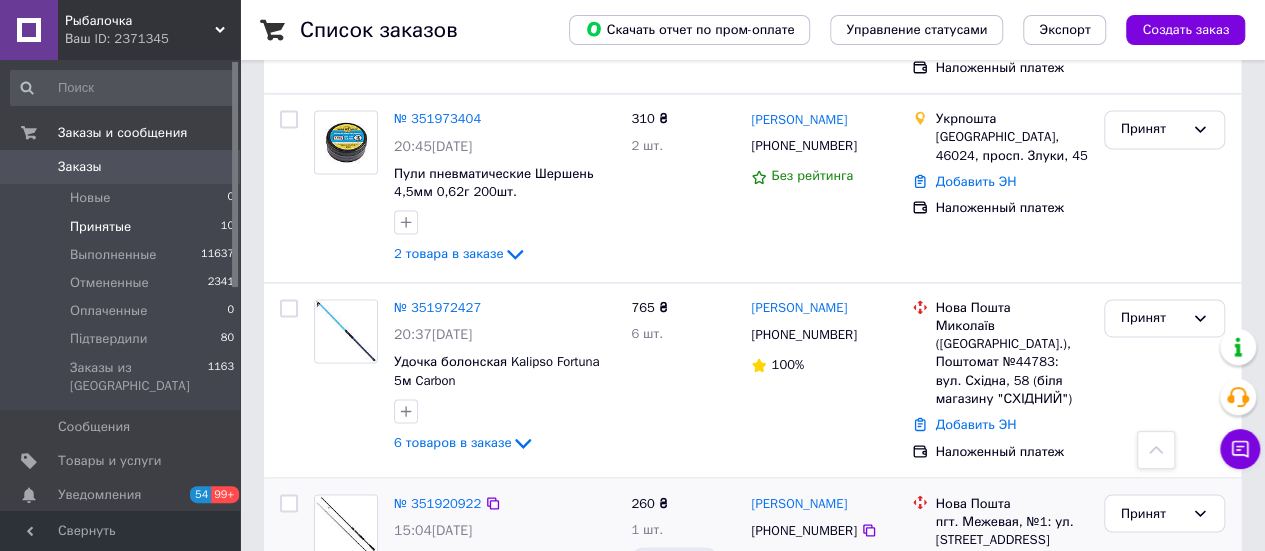 scroll, scrollTop: 1362, scrollLeft: 0, axis: vertical 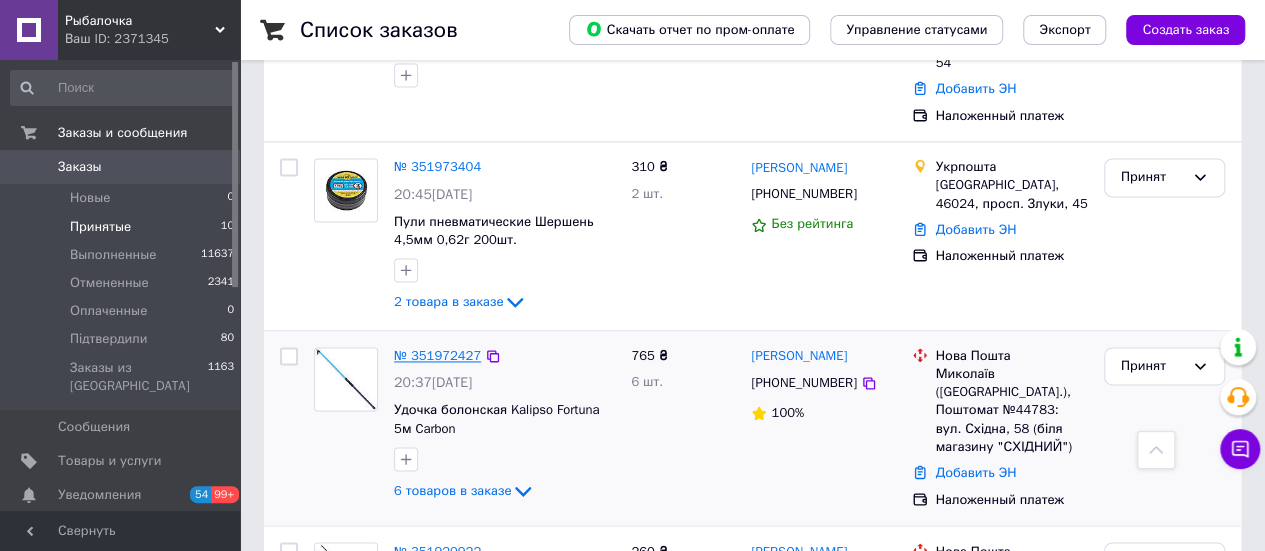 click on "№ 351972427" at bounding box center (437, 355) 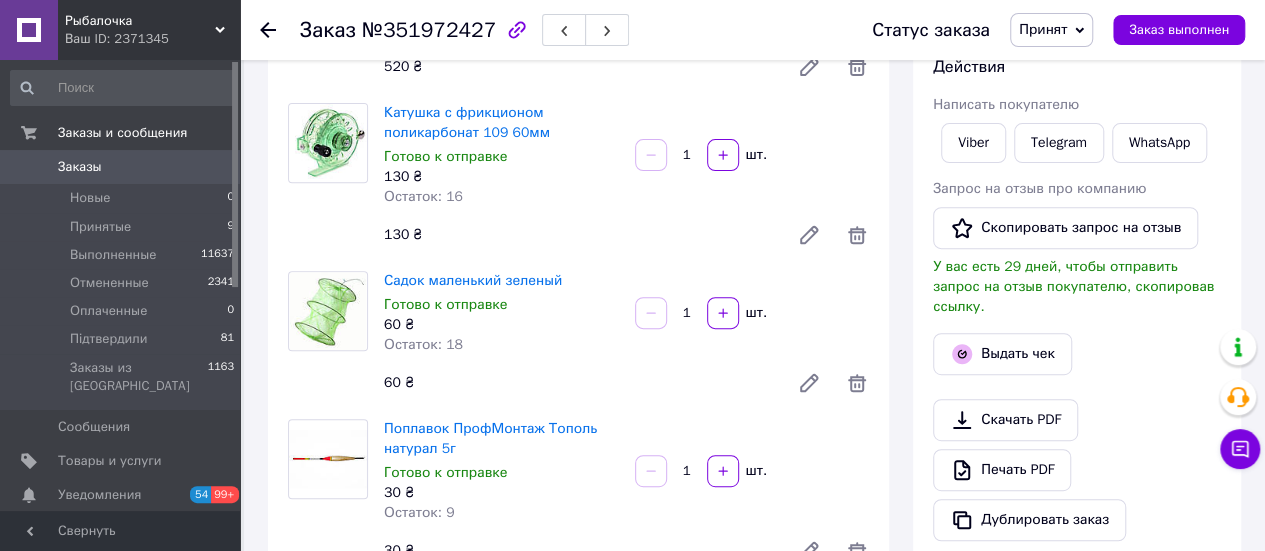 scroll, scrollTop: 266, scrollLeft: 0, axis: vertical 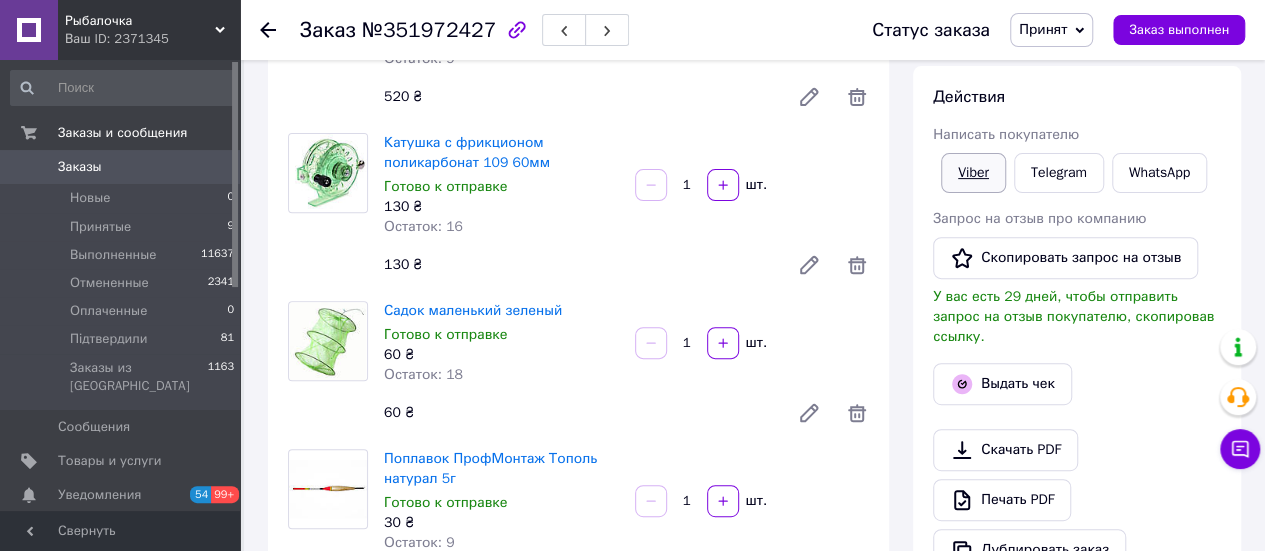click on "Viber" at bounding box center (973, 173) 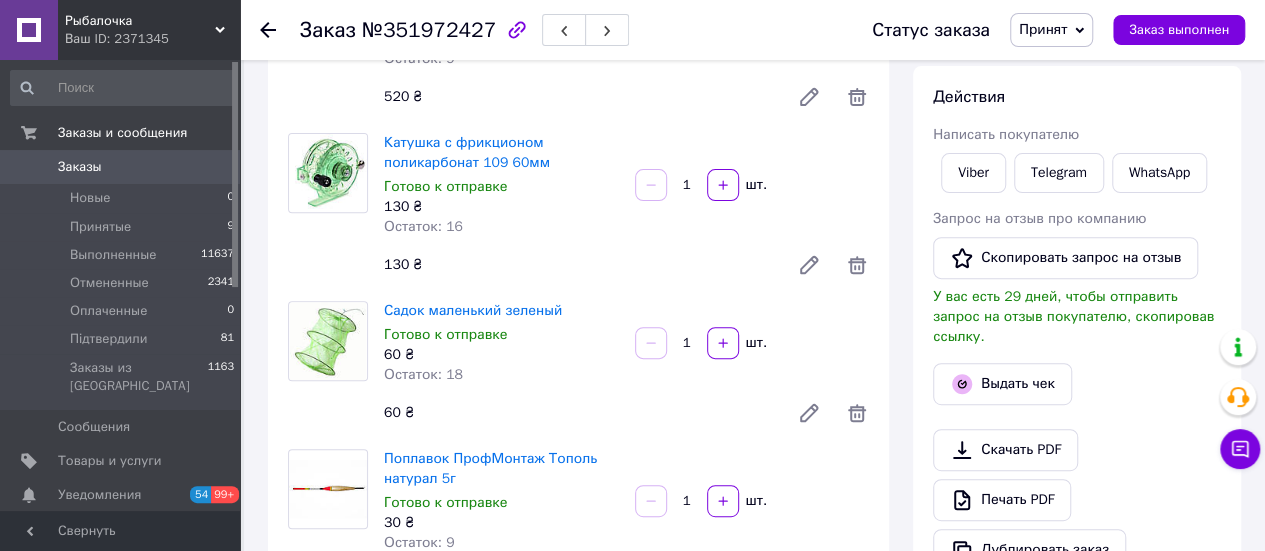 click on "Заказ №351972427 Статус заказа Принят Выполнен Отменен Оплаченный Підтвердили Заказ выполнен Заказ с сайта [DATE] 20:37 Товары в заказе (6) Добавить товар Удочка болонская Kalipso Fortuna 5м Carbon Готово к отправке 520 ₴ Остаток: 9 1   шт. 520 ₴ Катушка с фрикционом поликарбонат 109 60мм Готово к отправке 130 ₴ Остаток: 16 1   шт. 130 ₴ Садок маленький зеленый Готово к отправке 60 ₴ Остаток: 18 1   шт. 60 ₴ Поплавок ПрофМонтаж [PERSON_NAME] 5г Готово к отправке 30 ₴ Остаток: 9 1   шт. 30 ₴ Кусачики Готово к отправке 15 ₴ Остаток: 12 1   шт. 15 ₴ Бубенчик на закрутке Готово к отправке 10 ₴ 1   шт." at bounding box center (754, 973) 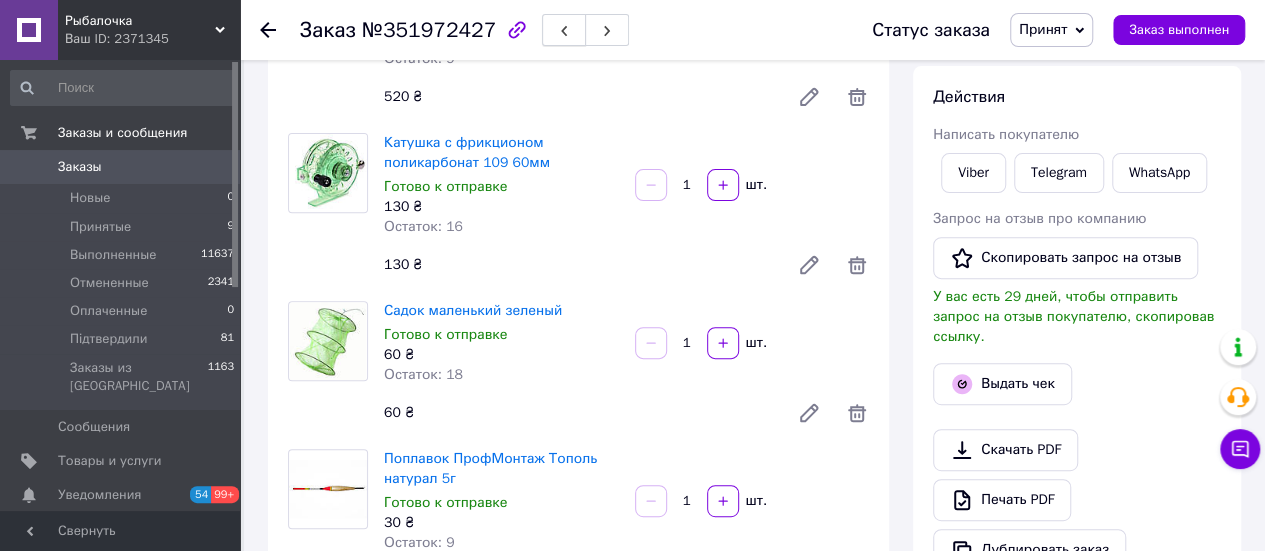 click at bounding box center (564, 30) 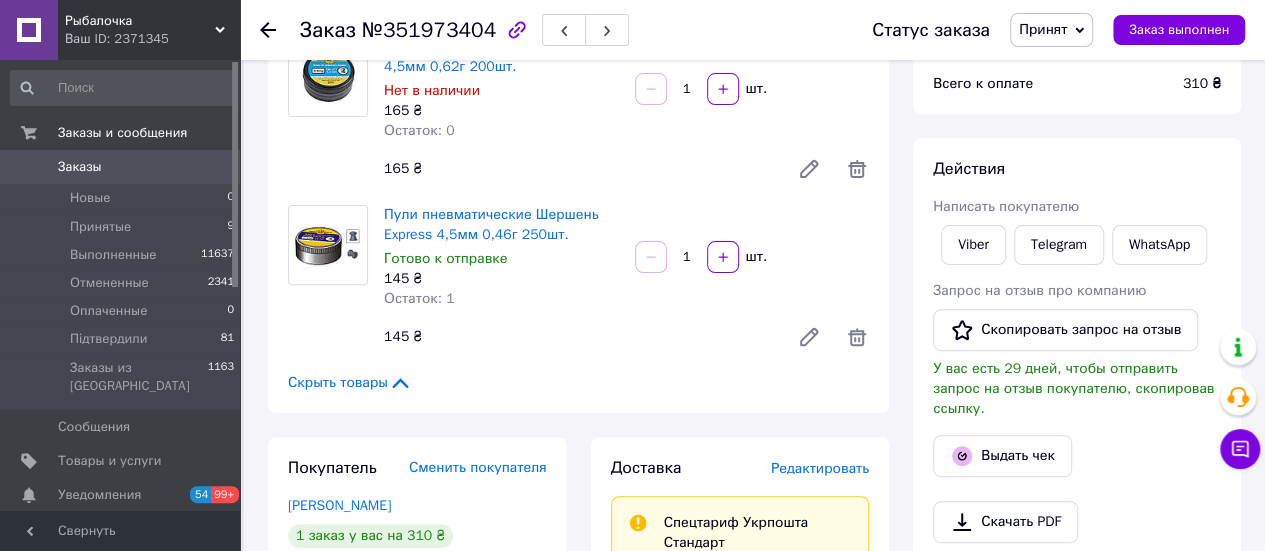 scroll, scrollTop: 200, scrollLeft: 0, axis: vertical 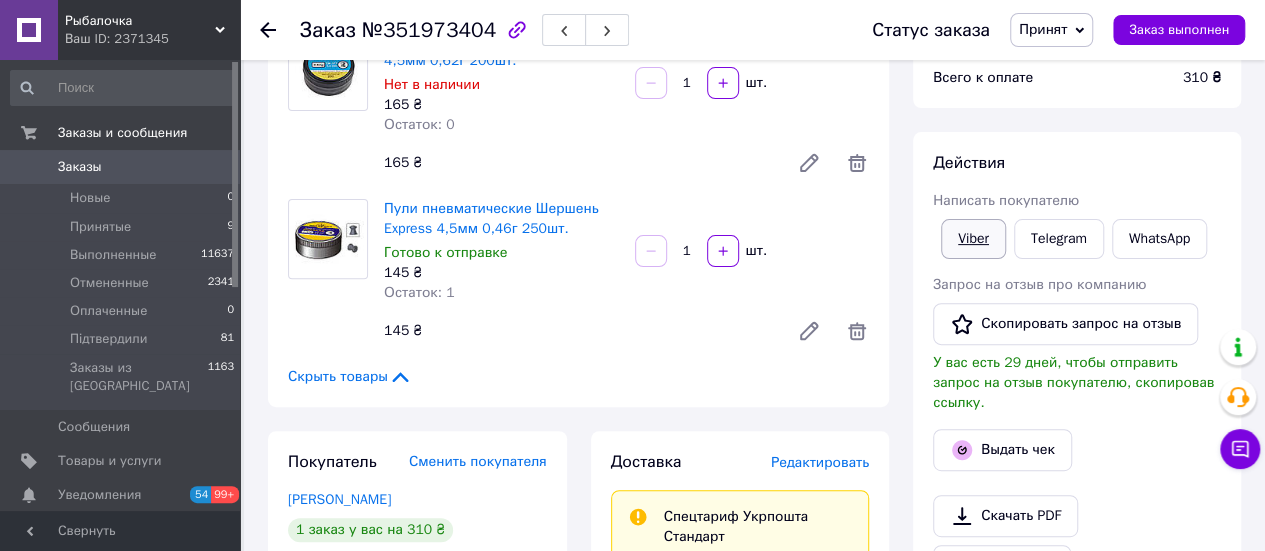 click on "Viber" at bounding box center [973, 239] 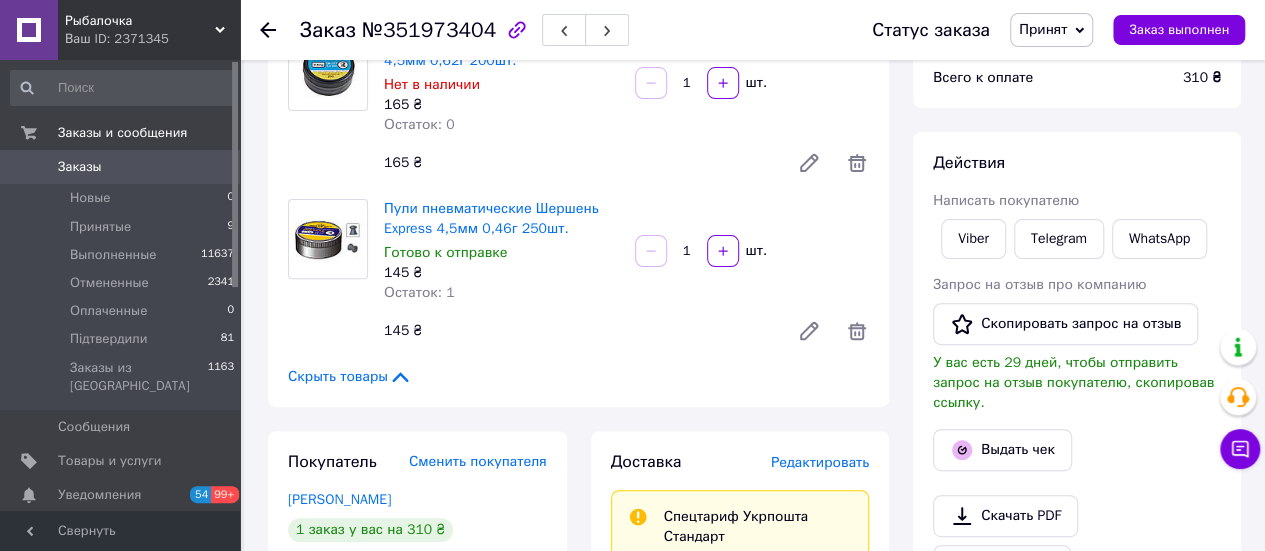 click on "Заказ №351973404 Статус заказа Принят Выполнен Отменен Оплаченный Підтвердили Заказ выполнен Заказ с сайта [DATE] 20:45 Товары в заказе (2) Добавить товар Пули пневматические Шершень 4,5мм 0,62г 200шт. Нет в наличии 165 ₴ Остаток: 0 1   шт. 165 ₴ Пули пневматические Шершень Express 4,5мм 0,46г 250шт. Готово к отправке 145 ₴ Остаток: 1 1   шт. 145 ₴ Скрыть товары Покупатель Сменить покупателя [PERSON_NAME] 1 заказ у вас на 310 ₴ Без рейтинга   Добавить отзыв Добавить [PHONE_NUMBER] Оплата Наложенный платеж Доставка Редактировать Спецтариф Укрпошта Стандарт 35 ₴  — до 30 кг и объёмом до 20 000 см³   *" at bounding box center (754, 716) 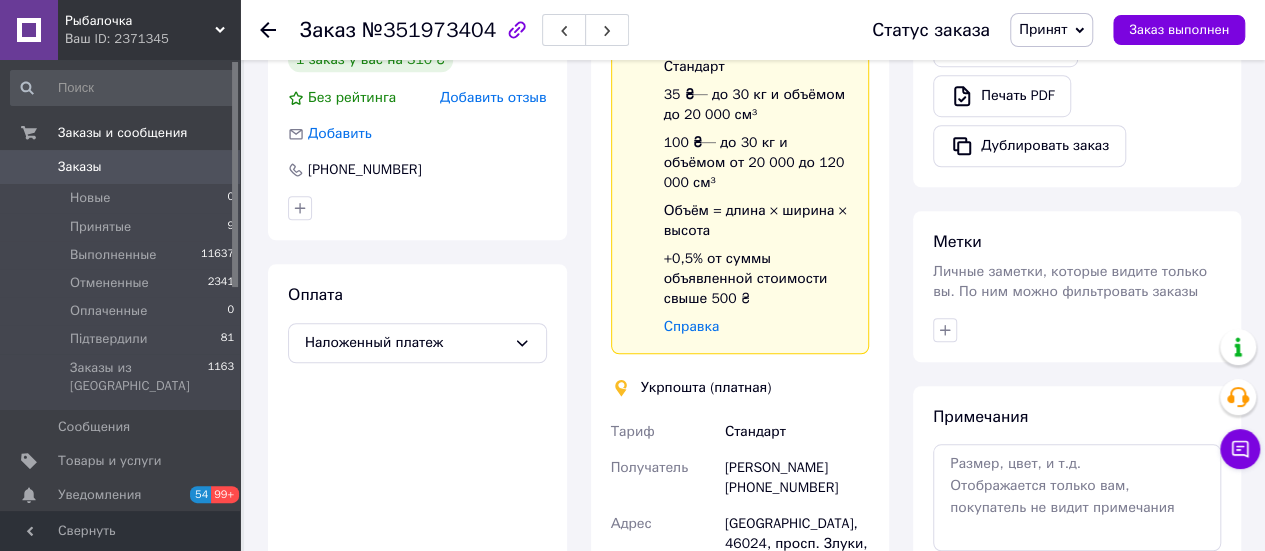 scroll, scrollTop: 700, scrollLeft: 0, axis: vertical 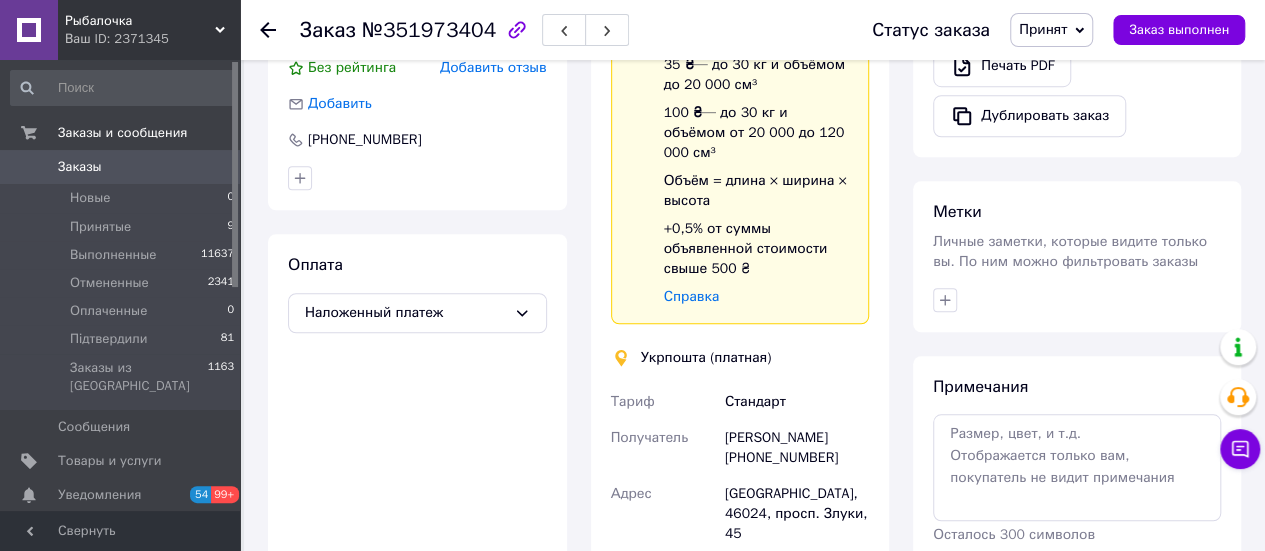 click on "Заказ №351973404 Статус заказа Принят Выполнен Отменен Оплаченный Підтвердили Заказ выполнен Заказ с сайта [DATE] 20:45 Товары в заказе (2) Добавить товар Пули пневматические Шершень 4,5мм 0,62г 200шт. Нет в наличии 165 ₴ Остаток: 0 1   шт. 165 ₴ Пули пневматические Шершень Express 4,5мм 0,46г 250шт. Готово к отправке 145 ₴ Остаток: 1 1   шт. 145 ₴ Скрыть товары Покупатель Сменить покупателя [PERSON_NAME] 1 заказ у вас на 310 ₴ Без рейтинга   Добавить отзыв Добавить [PHONE_NUMBER] Оплата Наложенный платеж Доставка Редактировать Спецтариф Укрпошта Стандарт 35 ₴  — до 30 кг и объёмом до 20 000 см³   *" at bounding box center [754, 216] 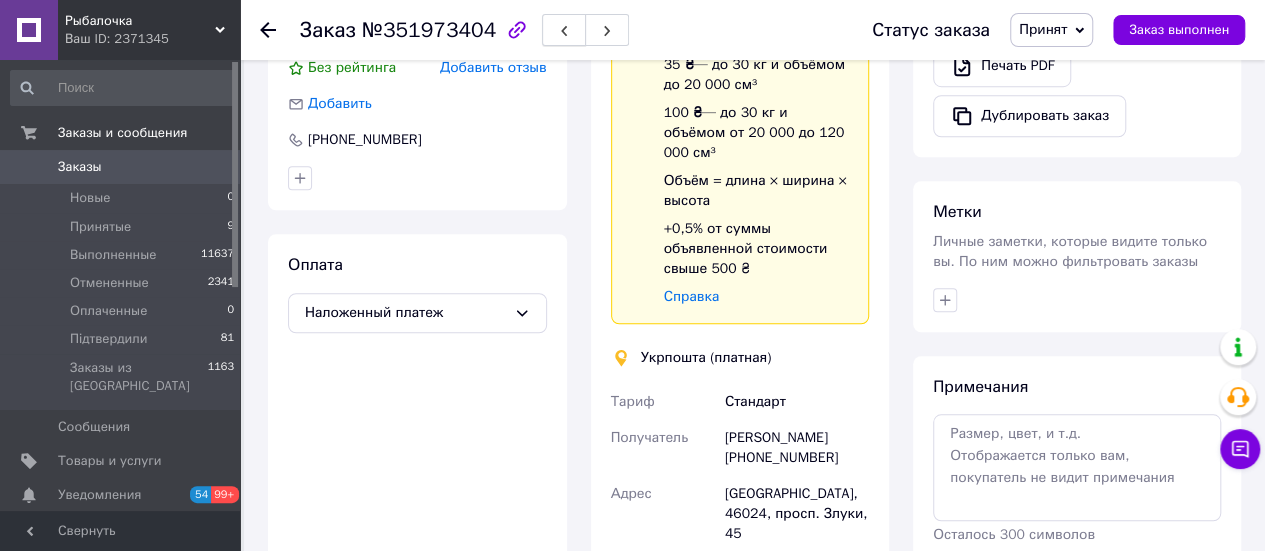 click at bounding box center [564, 30] 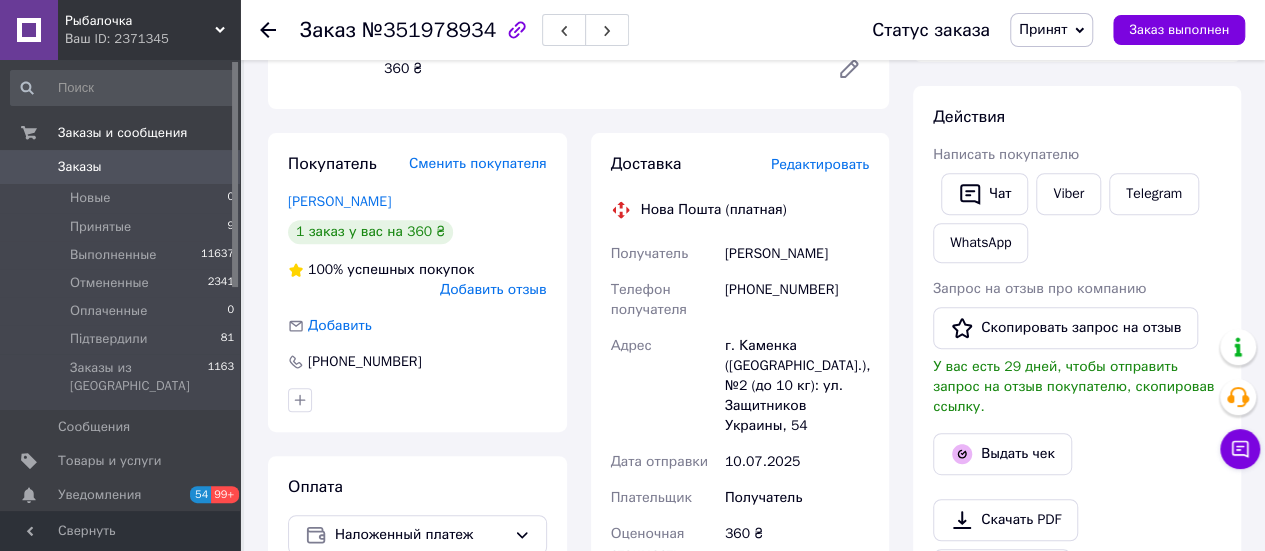 scroll, scrollTop: 300, scrollLeft: 0, axis: vertical 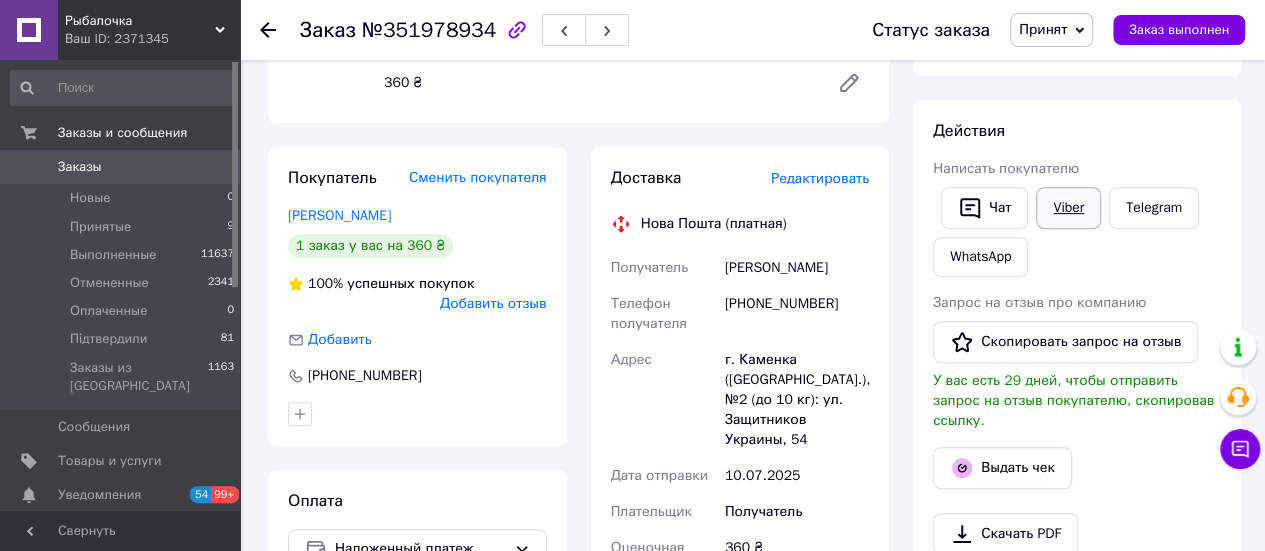click on "Viber" at bounding box center (1068, 208) 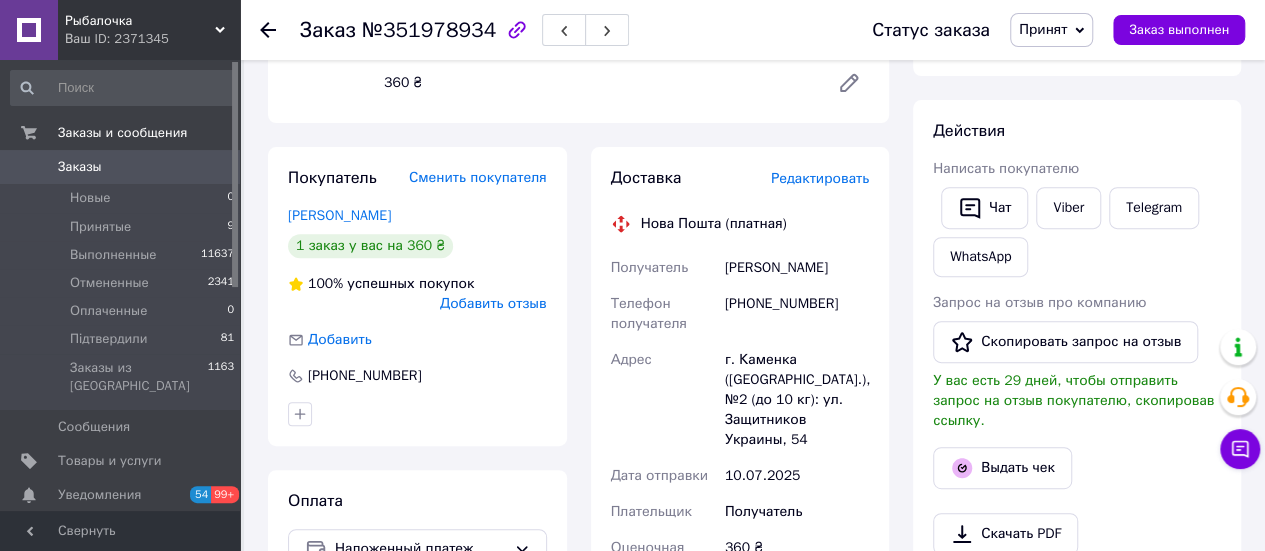 click on "Итого 1 товар 360 ₴ Доставка Необходимо уточнить Скидка Добавить Всего к оплате 360 ₴ Комиссия за заказ 21.96 ₴ Действия Написать покупателю   Чат Viber Telegram WhatsApp Запрос на отзыв про компанию   Скопировать запрос на отзыв У вас есть 29 дней, чтобы отправить запрос на отзыв покупателю, скопировав ссылку.   Выдать чек   Скачать PDF   Печать PDF   Дублировать заказ Метки Личные заметки, которые видите только вы. По ним можно фильтровать заказы Примечания Осталось 300 символов Очистить Сохранить" at bounding box center (1077, 511) 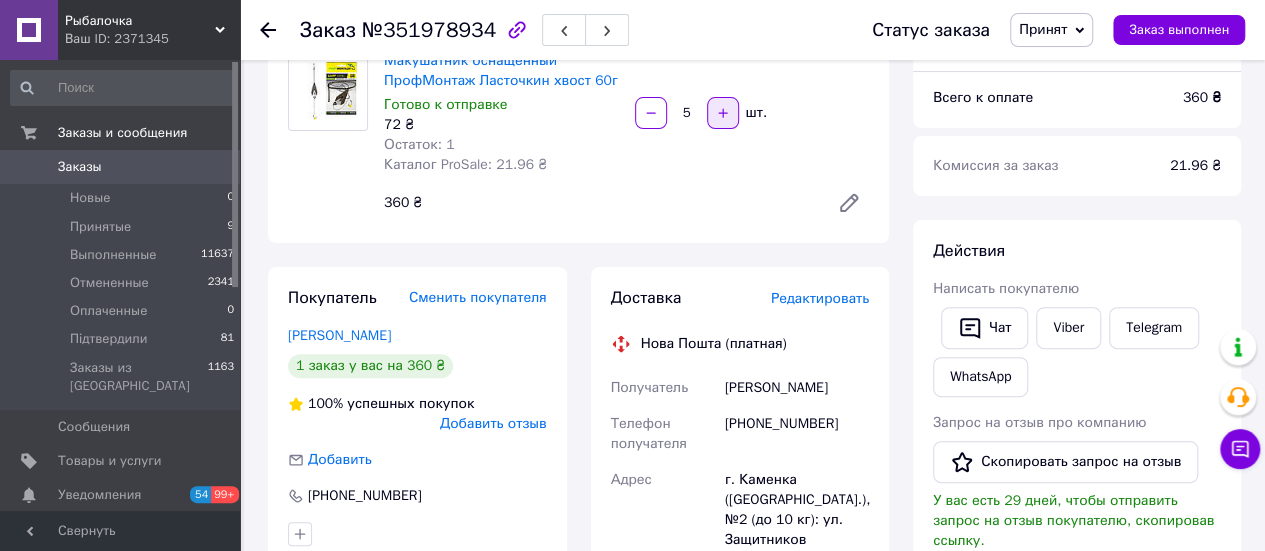 scroll, scrollTop: 100, scrollLeft: 0, axis: vertical 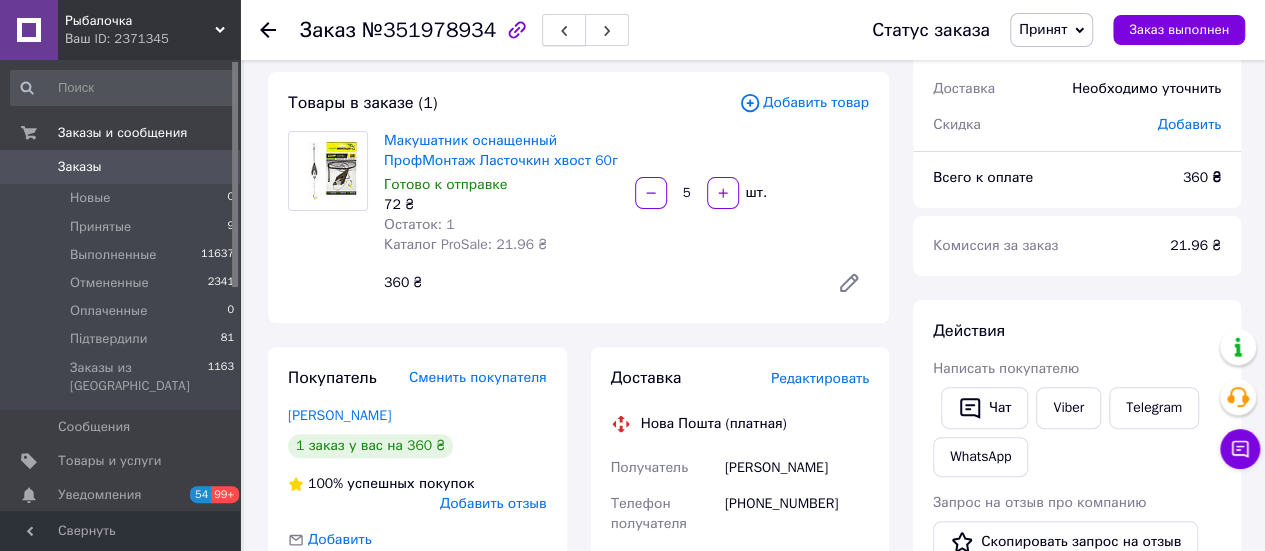 click 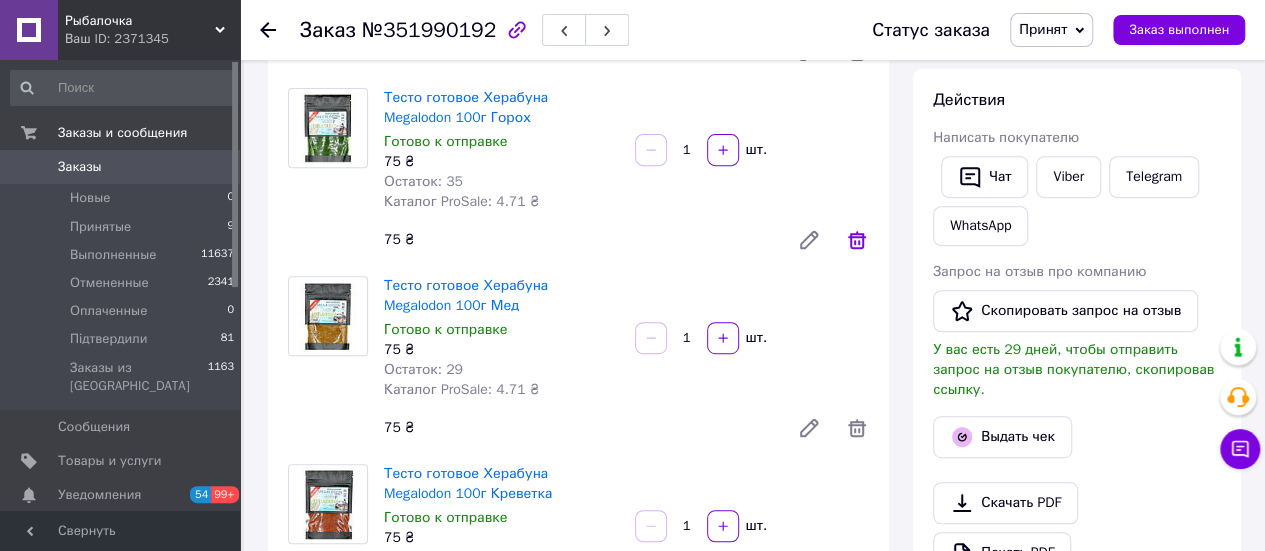 scroll, scrollTop: 300, scrollLeft: 0, axis: vertical 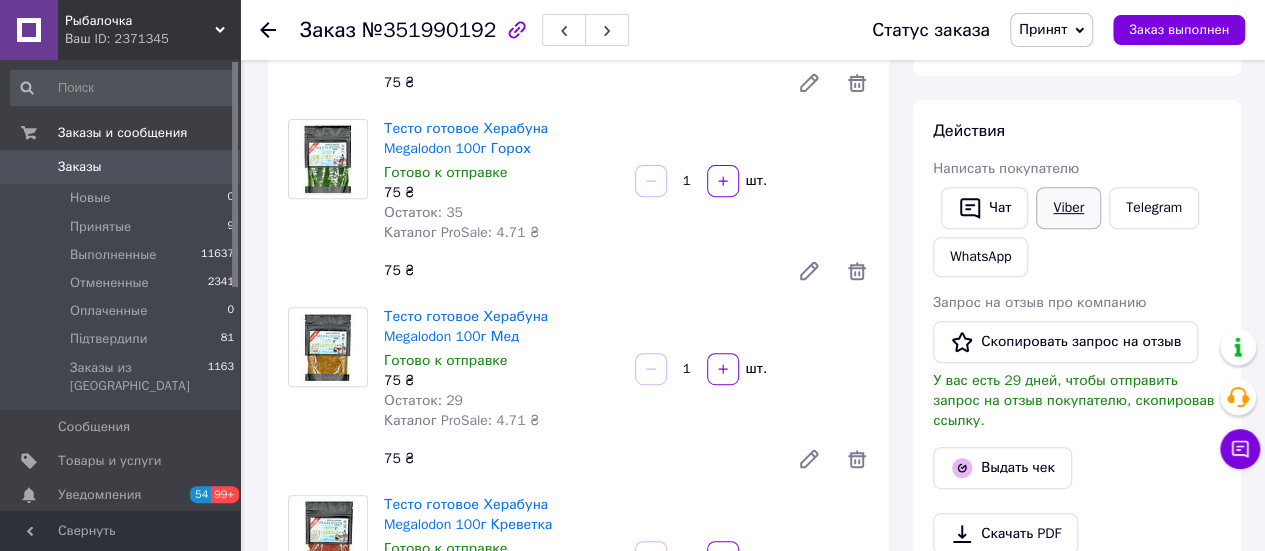 click on "Viber" at bounding box center (1068, 208) 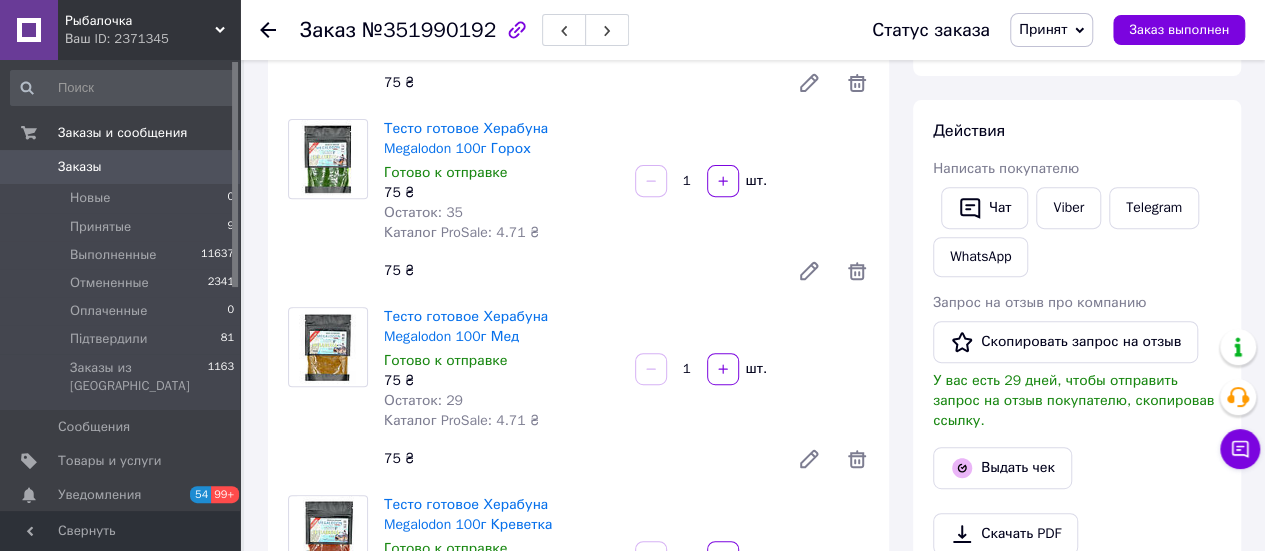click on "Заказ №351990192 Статус заказа Принят Выполнен Отменен Оплаченный Підтвердили Заказ выполнен Заказ с приложения Дешевая доставка [DATE] 23:02 Товары в заказе (4) Добавить товар Прикормка RealFish Гейзер Торнадо Фидер Кукуруза [PERSON_NAME] к отправке 75 ₴ Остаток: 8 Каталог ProSale: 4.71 ₴  1   шт. 75 ₴ Тесто готовое Херабуна Megalodon 100г Горох Готово к отправке 75 ₴ Остаток: 35 Каталог ProSale: 4.71 ₴  1   шт. 75 ₴ Тесто готовое Херабуна Megalodon 100г Мед Готово к отправке 75 ₴ Остаток: 29 Каталог ProSale: 4.71 ₴  1   шт. 75 ₴ Тесто готовое Херабуна Megalodon 100г Креветка Готово к отправке 75 ₴ Остаток: 27" at bounding box center [754, 984] 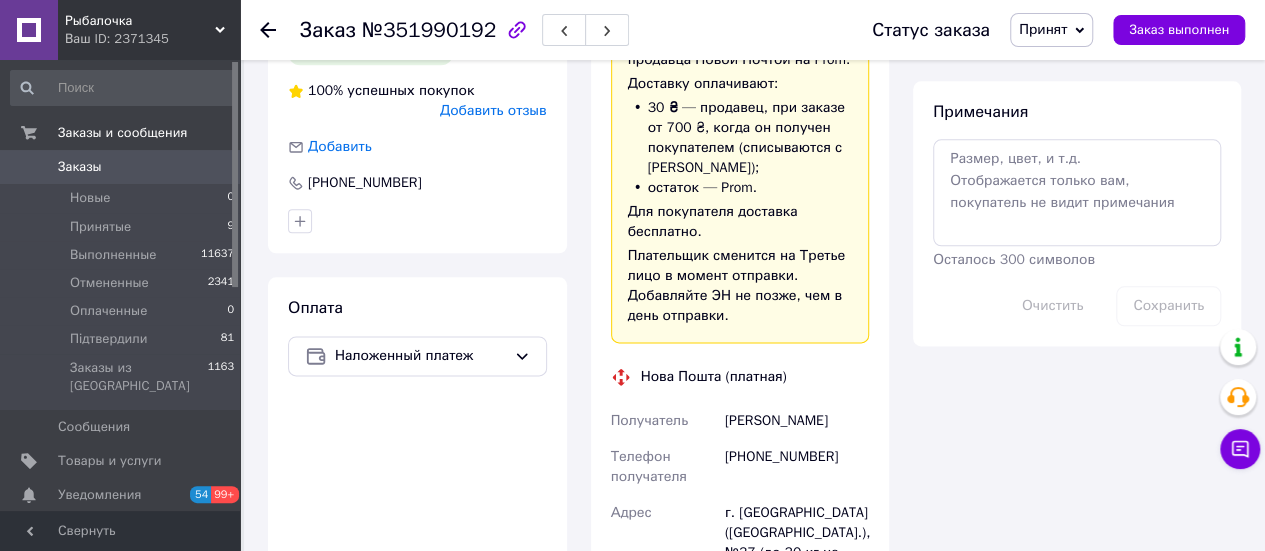 scroll, scrollTop: 1100, scrollLeft: 0, axis: vertical 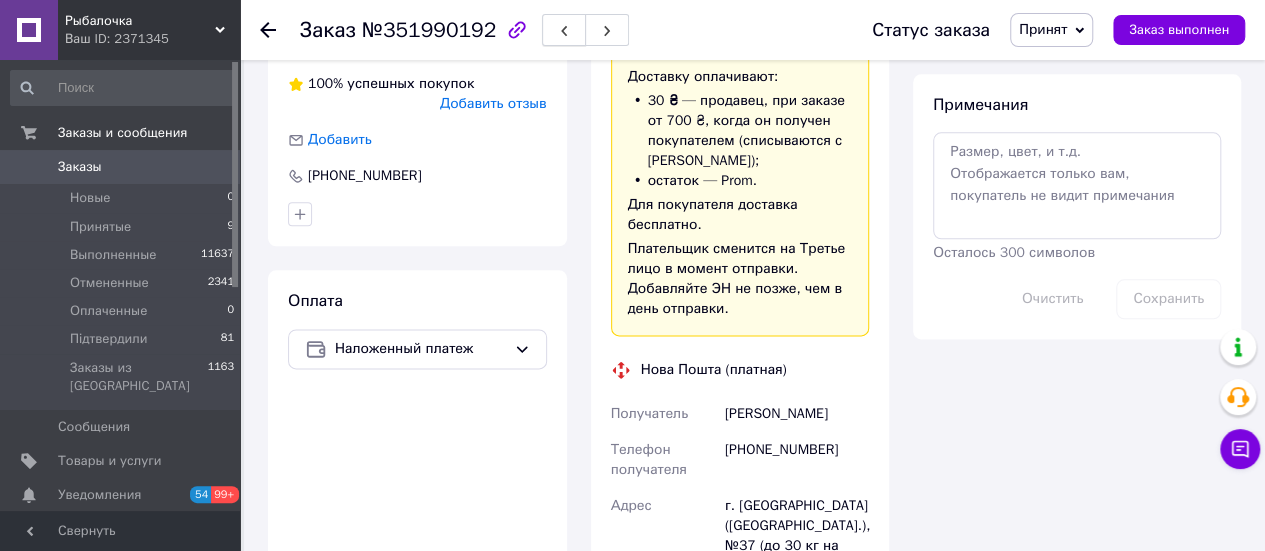 click at bounding box center [564, 30] 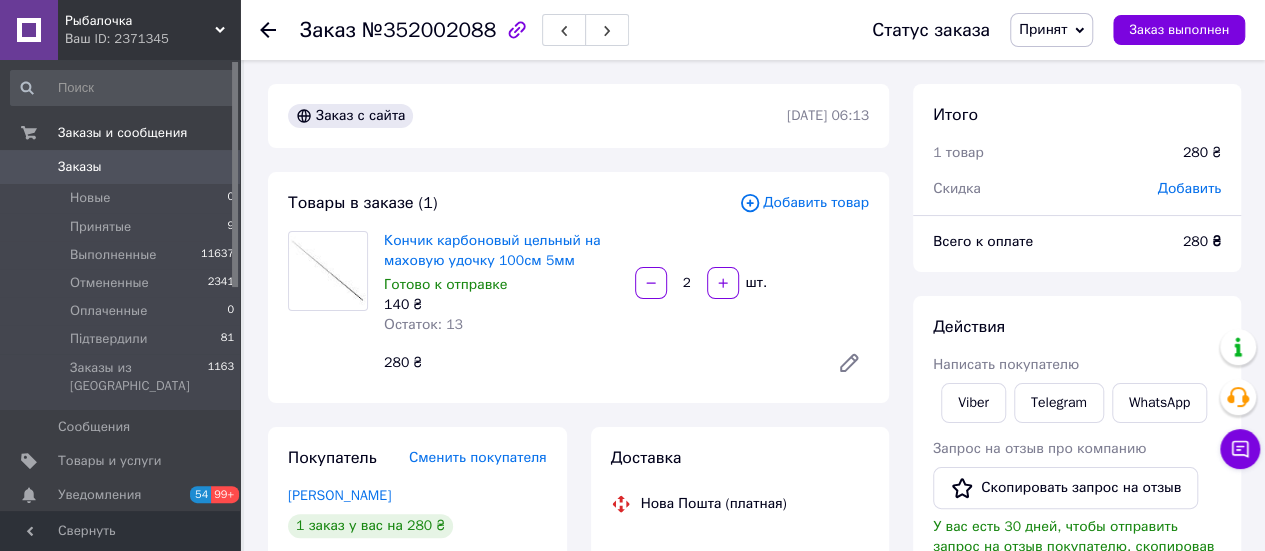 scroll, scrollTop: 100, scrollLeft: 0, axis: vertical 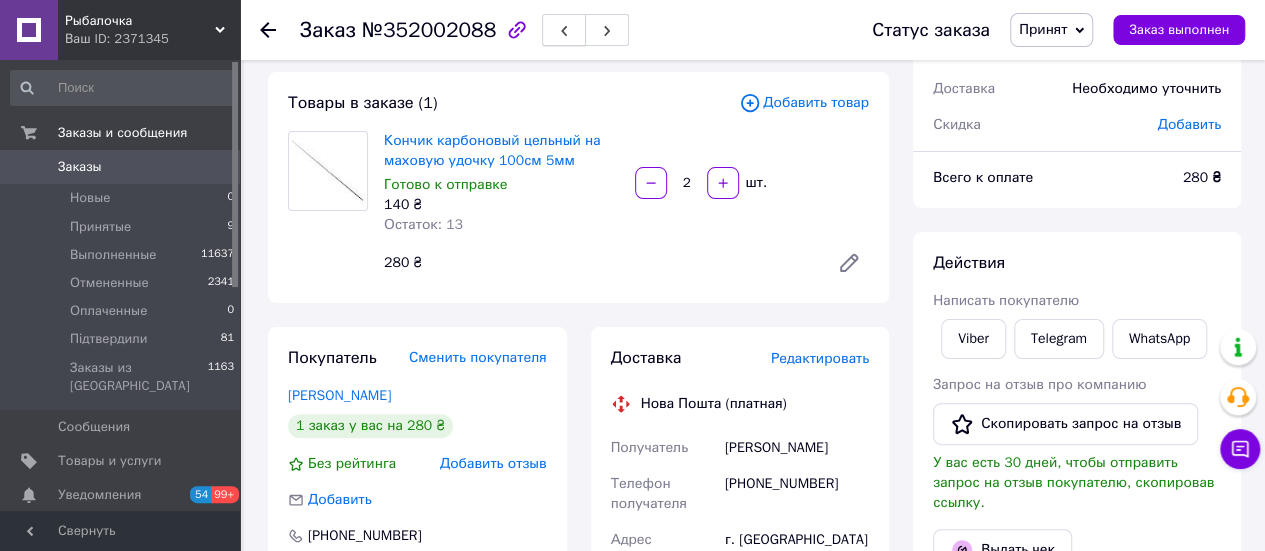 click 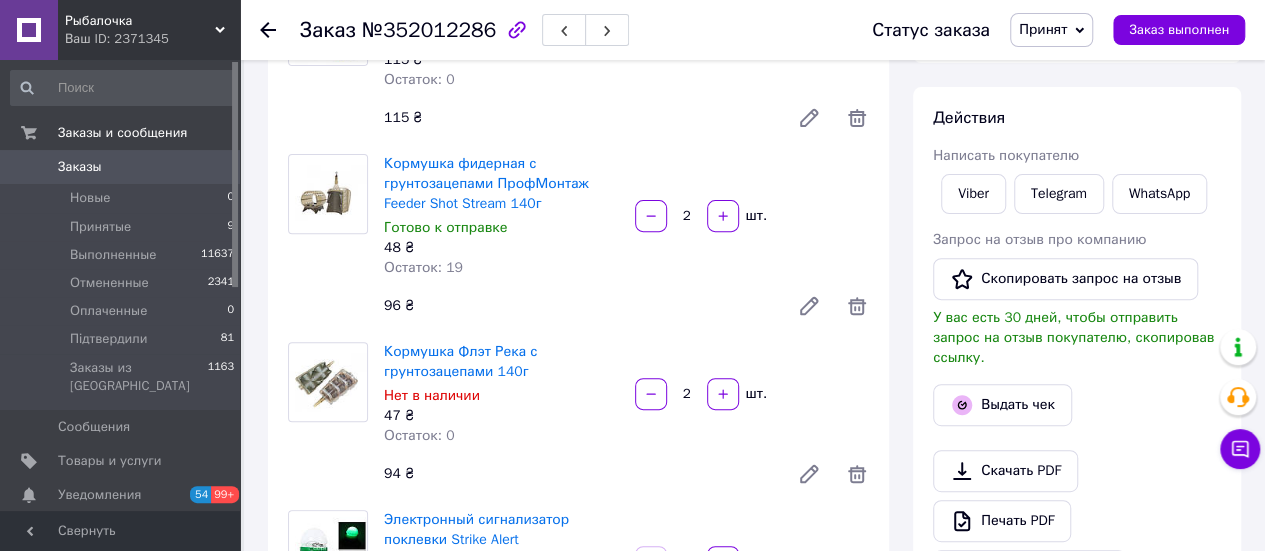 scroll, scrollTop: 200, scrollLeft: 0, axis: vertical 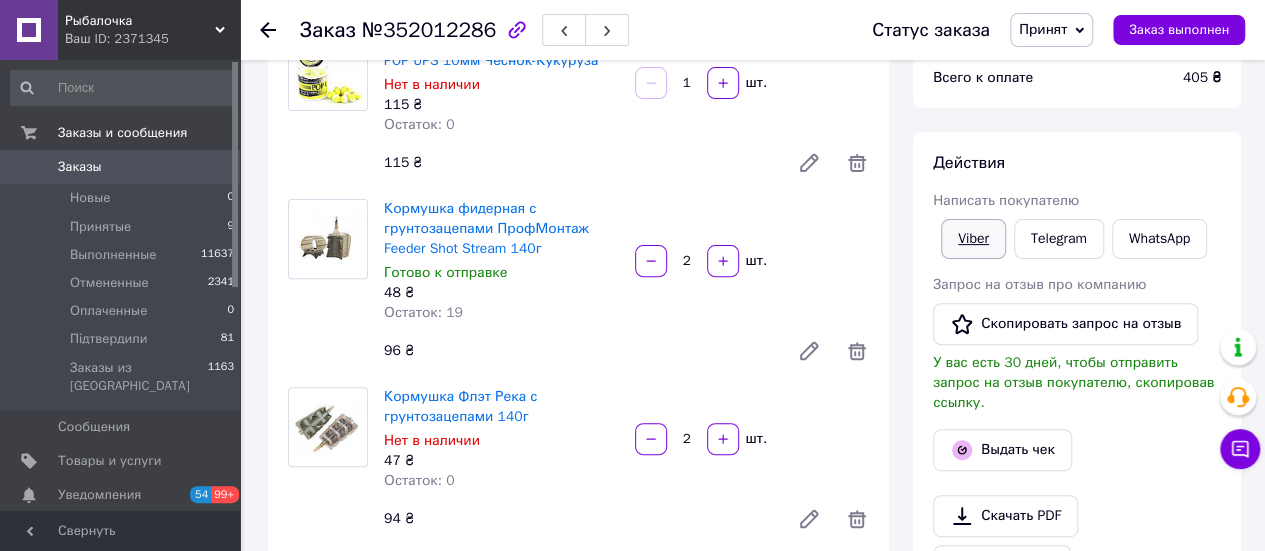 click on "Viber" at bounding box center (973, 239) 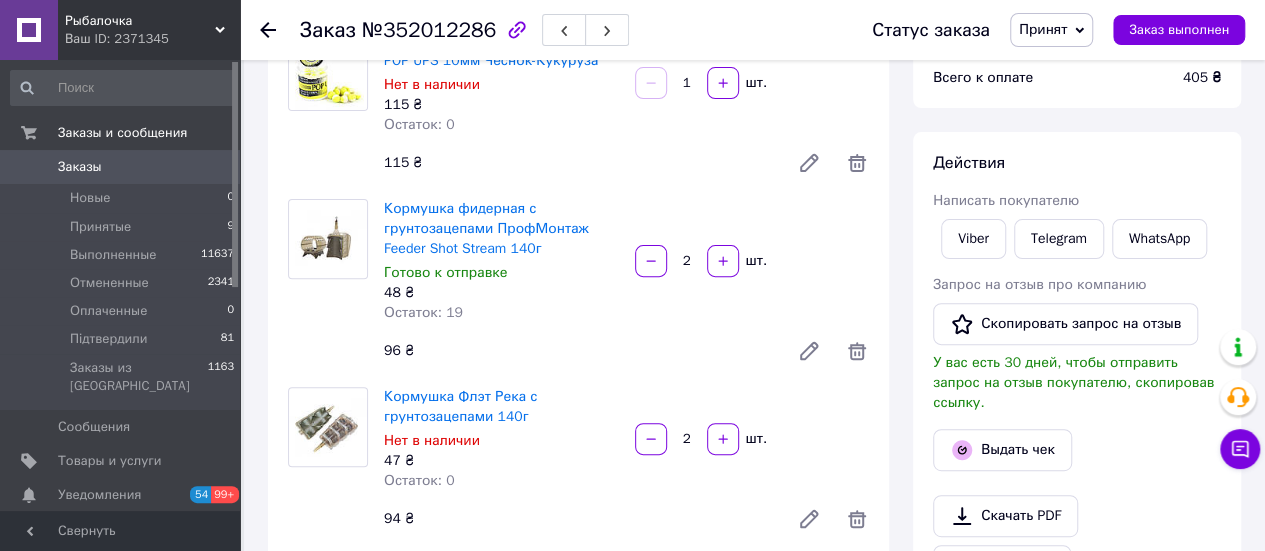 click on "Заказ №352012286 Статус заказа Принят Выполнен Отменен Оплаченный Підтвердили Заказ выполнен Заказ с сайта [DATE] 09:05 Товары в заказе (5) Добавить товар Бойлы плавающие ПрофМонтаж POP UPS 10мм Чеснок-Кукуруза Нет в наличии 115 ₴ Остаток: 0 1   шт. 115 ₴ Кормушка фидерная с грунтозацепами ПрофМонтаж Feeder Shot Stream 140г Готово к отправке 48 ₴ Остаток: 19 2   шт. 96 ₴ Кормушка Флэт Река с грунтозацепами 140г Нет в наличии 47 ₴ Остаток: 0 2   шт. 94 ₴ Электронный сигнализатор поклевки Strike Alert Готово к отправке 75 ₴ Остаток: 52 1   шт. 75 ₴ Готово к отправке 25 ₴ Остаток: 11 1   шт. 25 ₴   Добавить" at bounding box center (754, 995) 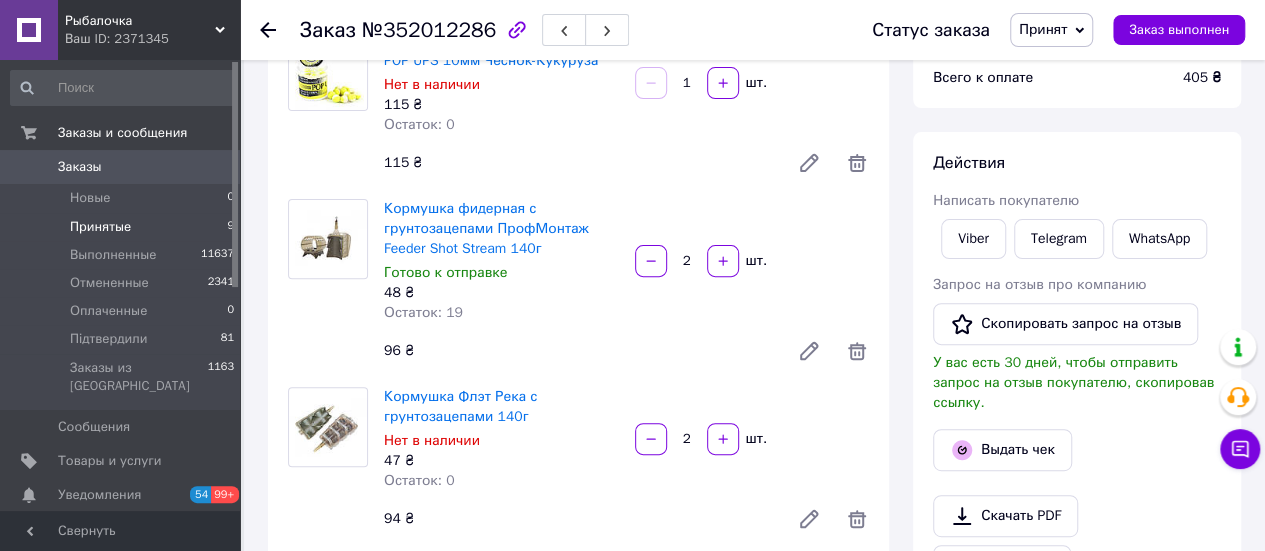 click on "Принятые" at bounding box center (100, 227) 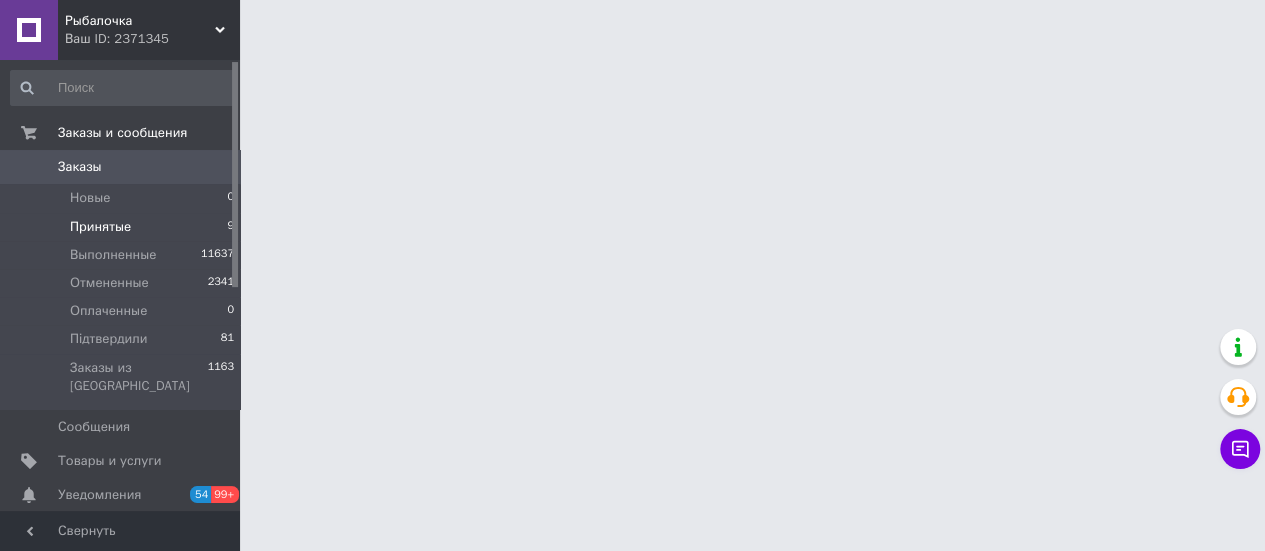 scroll, scrollTop: 0, scrollLeft: 0, axis: both 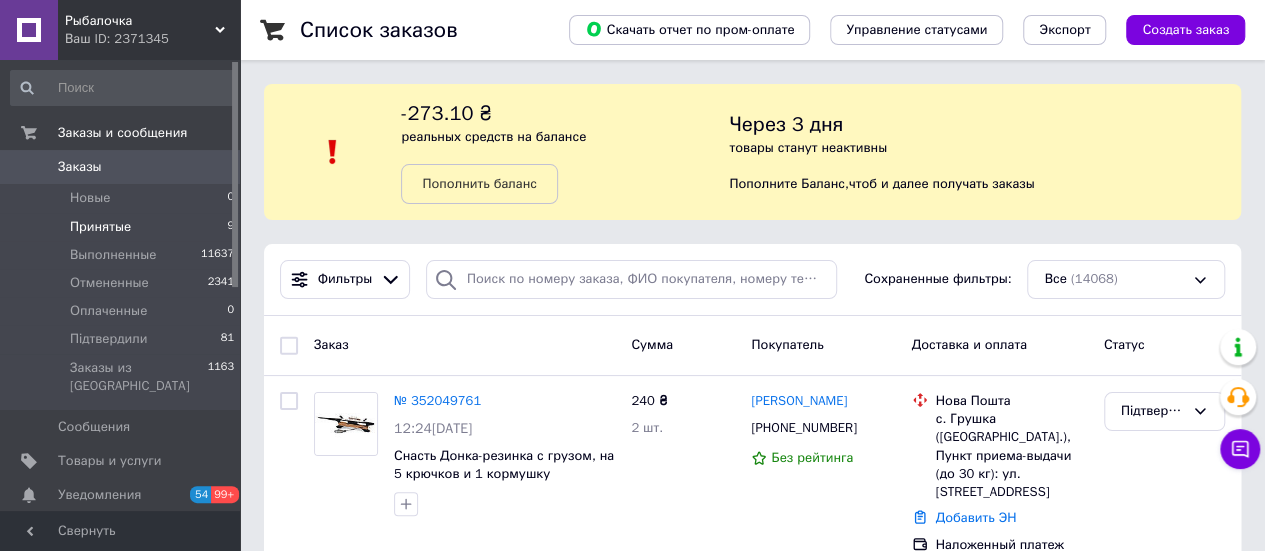 click on "Принятые" at bounding box center [100, 227] 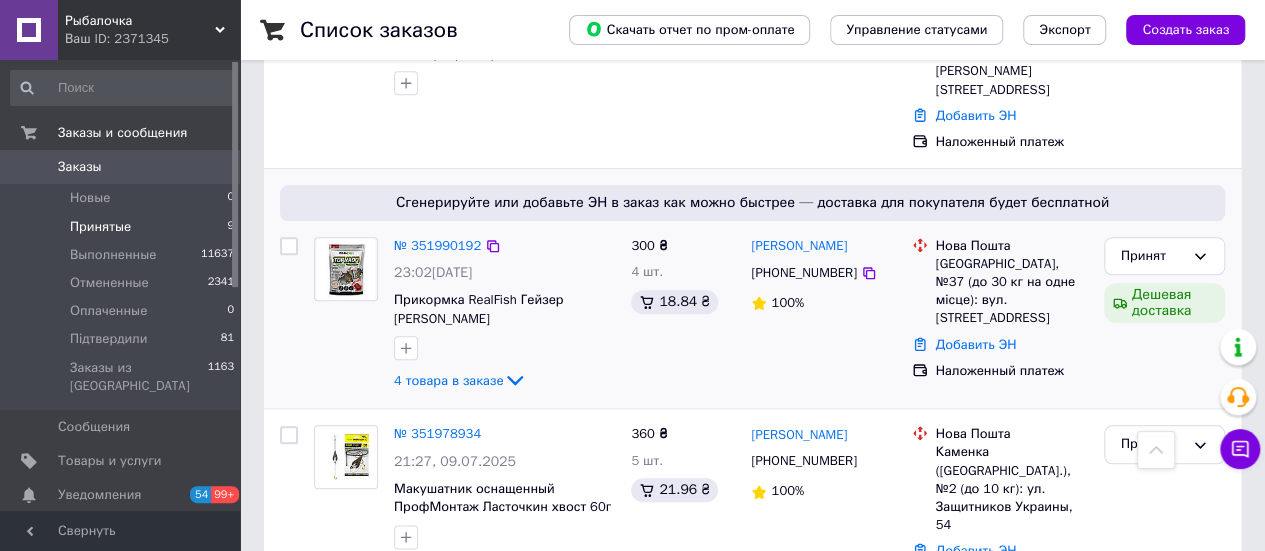 scroll, scrollTop: 1000, scrollLeft: 0, axis: vertical 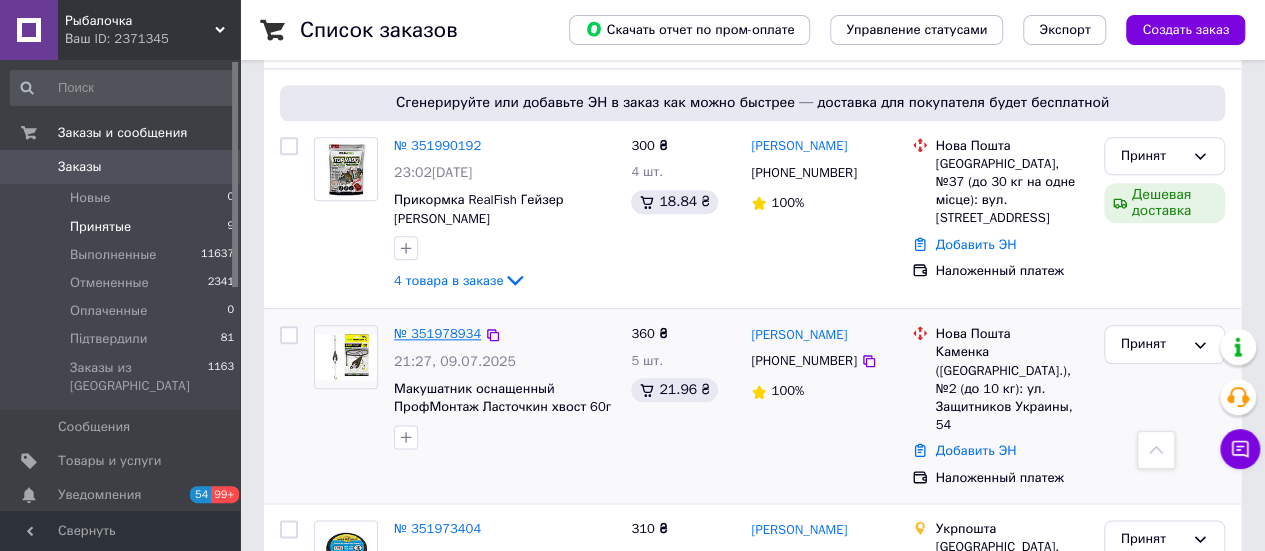click on "№ 351978934" at bounding box center [437, 333] 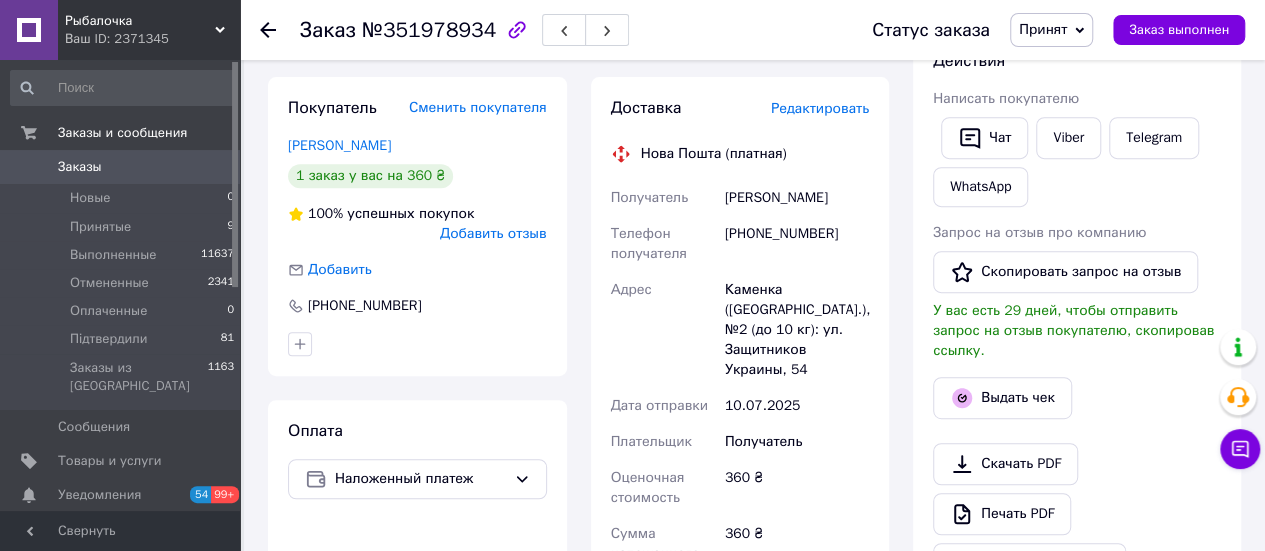 scroll, scrollTop: 1000, scrollLeft: 0, axis: vertical 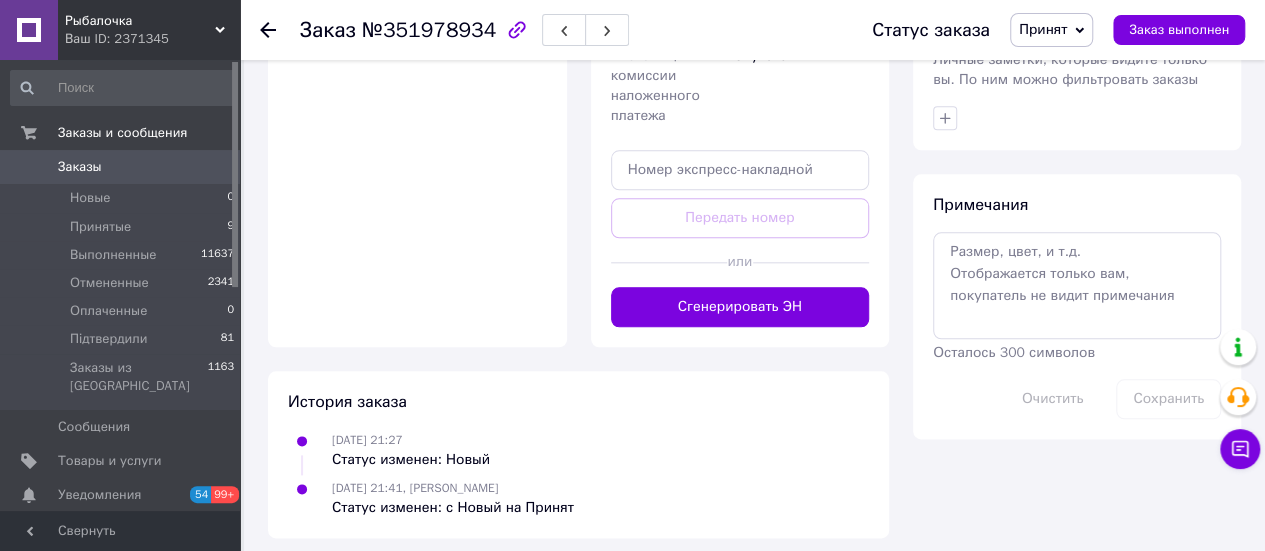 click on "Принят" at bounding box center [1043, 29] 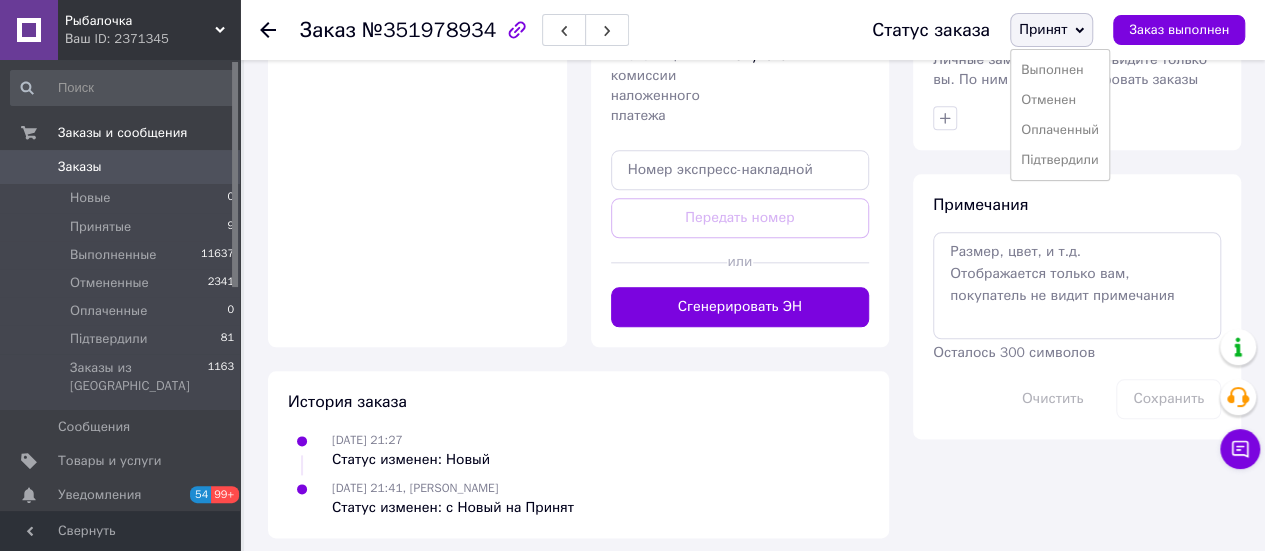 click on "Підтвердили" at bounding box center (1060, 160) 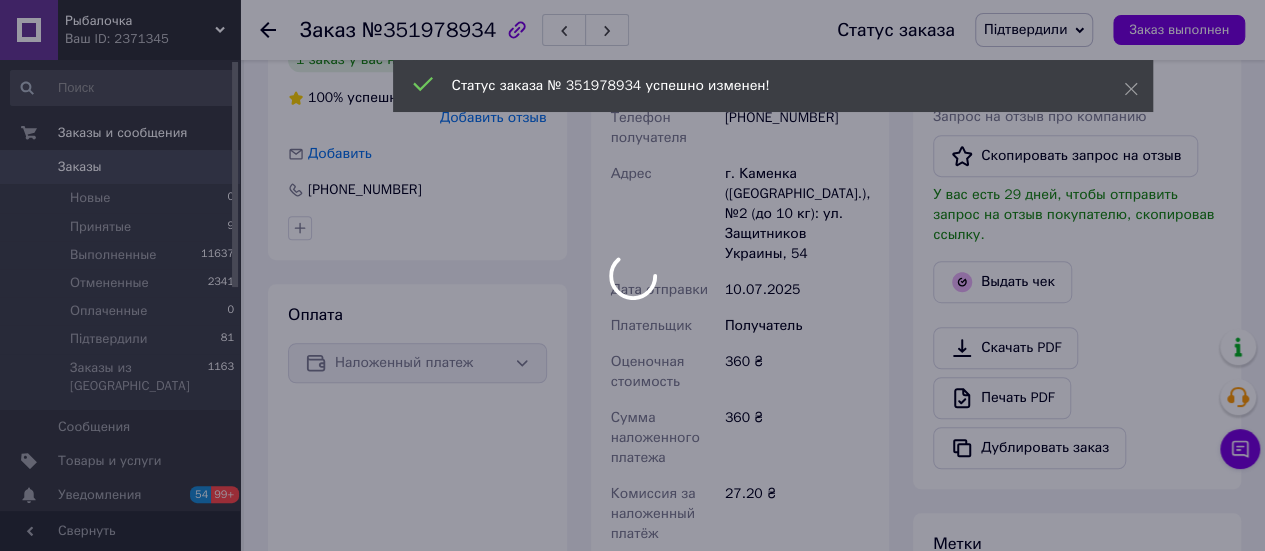 scroll, scrollTop: 300, scrollLeft: 0, axis: vertical 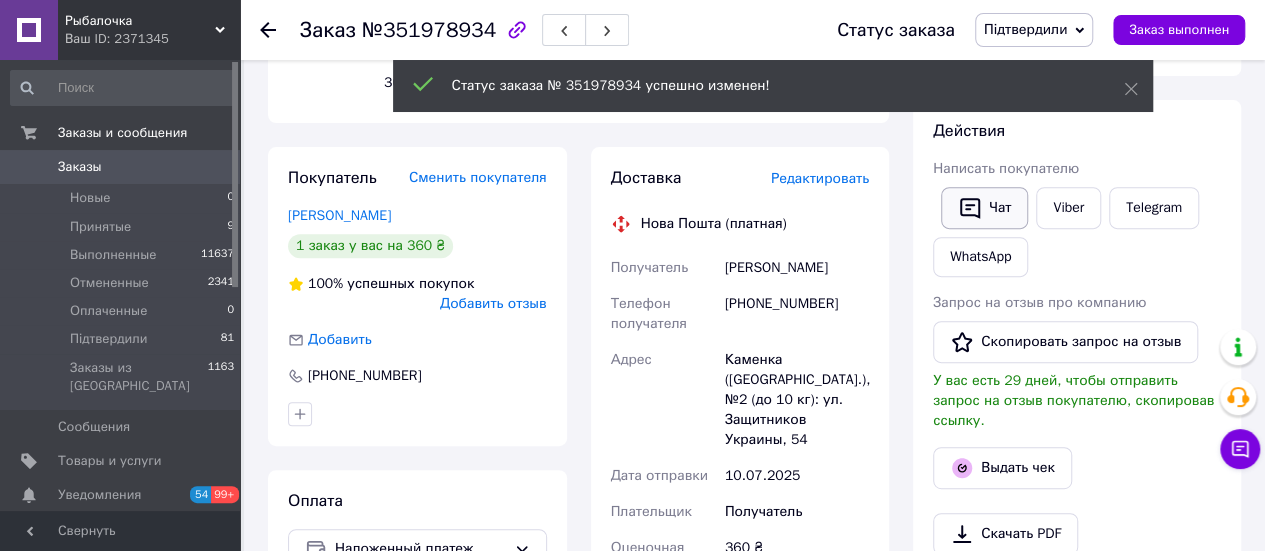 click on "Чат" at bounding box center [984, 208] 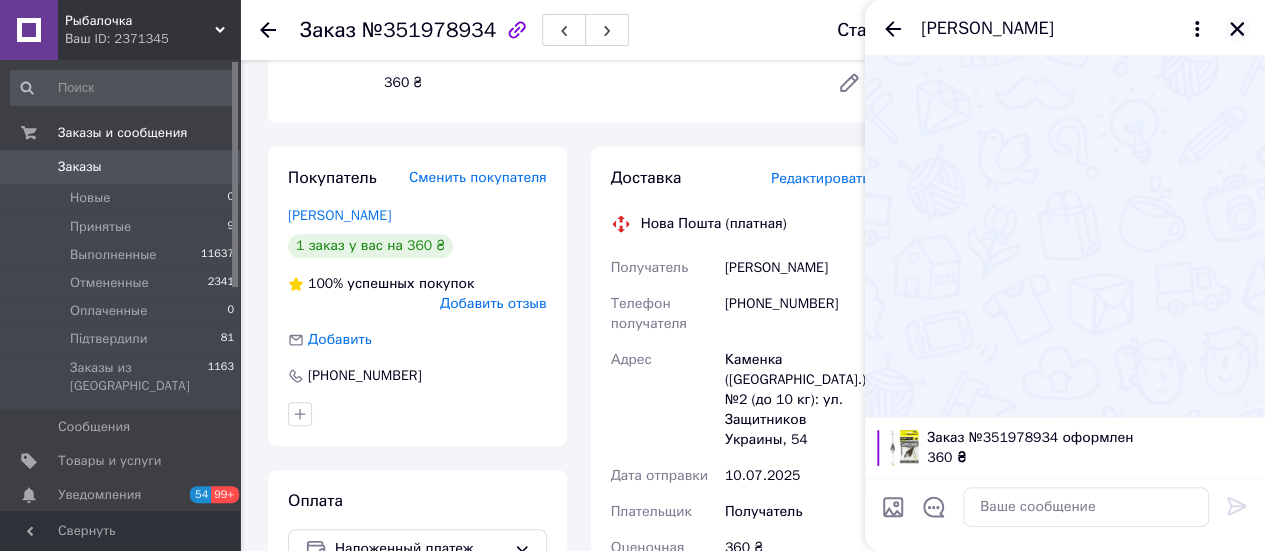 click 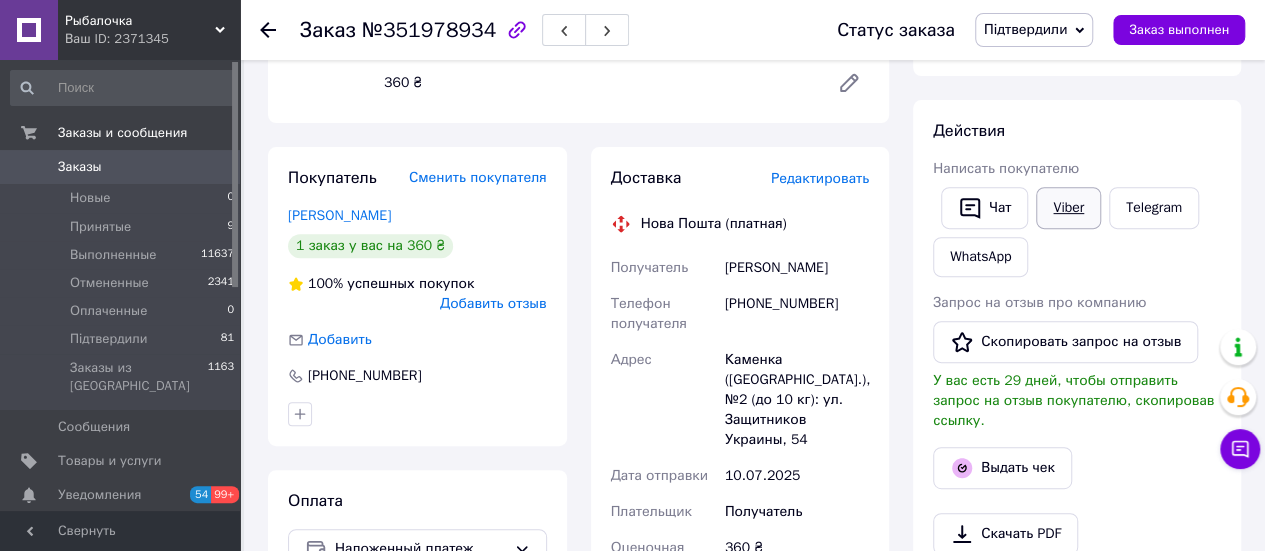 click on "Viber" at bounding box center (1068, 208) 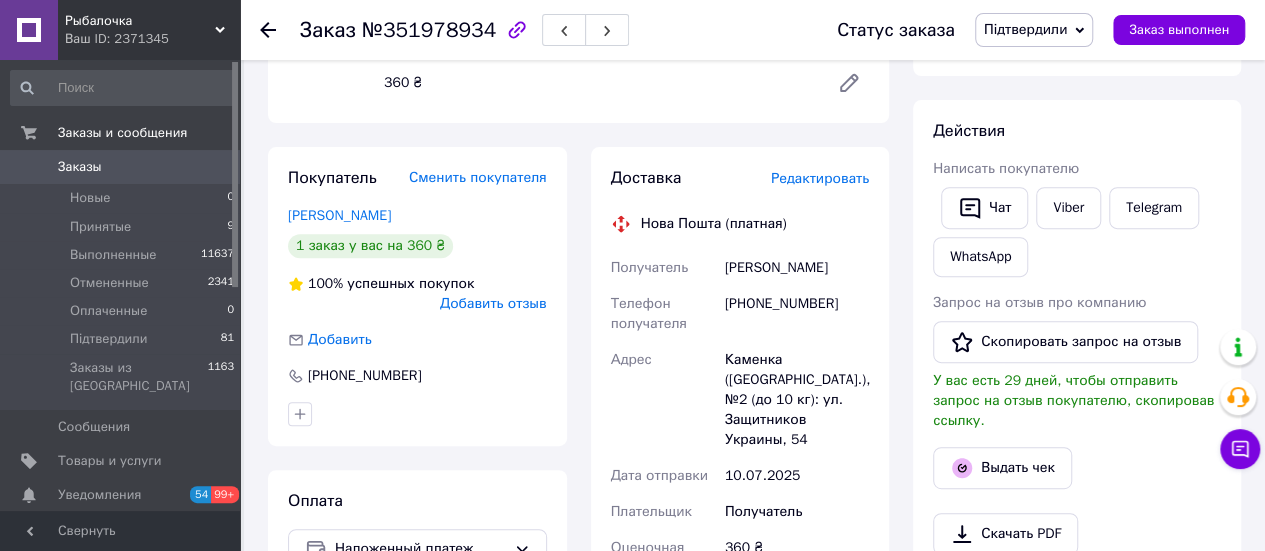click on "Заказ №351978934 Статус заказа Підтвердили Принят Выполнен Отменен Оплаченный Заказ выполнен Заказ с приложения [DATE] 21:27 Товары в заказе (1) Добавить товар Макушатник оснащенный ПрофМонтаж [PERSON_NAME] хвост 60г Готово к отправке 72 ₴ Остаток: 1 Каталог ProSale: 21.96 ₴  5   шт. 360 ₴ Покупатель Сменить покупателя [PERSON_NAME] 1 заказ у вас на 360 ₴ 100%   успешных покупок Добавить отзыв Добавить [PHONE_NUMBER] Оплата Наложенный платеж Доставка Редактировать Нова Пошта (платная) Получатель [PERSON_NAME] Телефон получателя [PHONE_NUMBER] Адрес Дата отправки [DATE] Плательщик или" at bounding box center (754, 535) 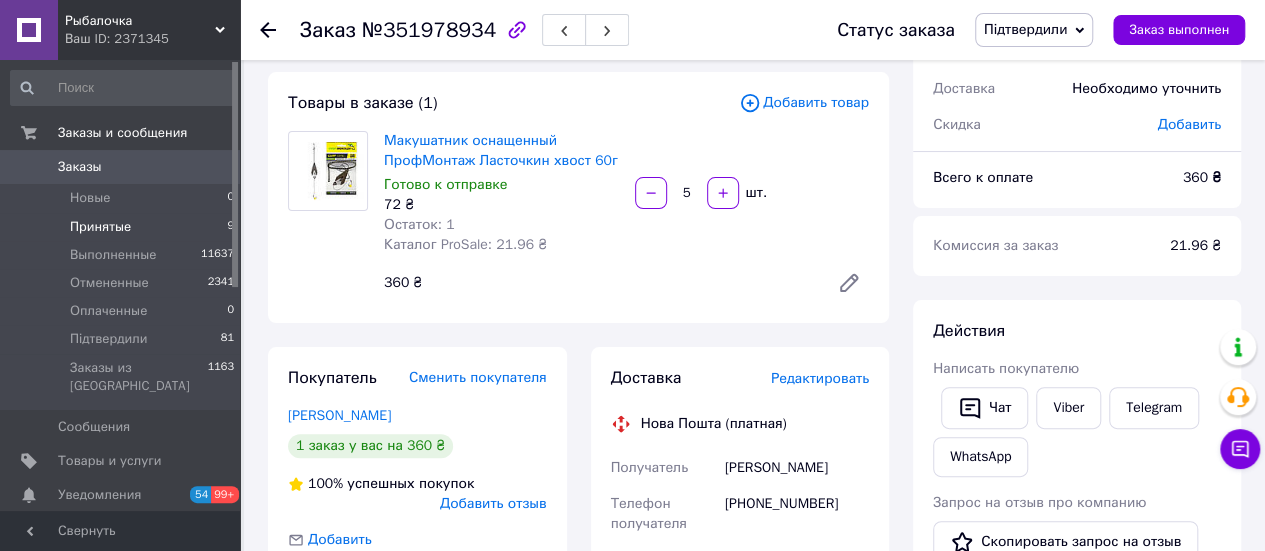 click on "Принятые" at bounding box center (100, 227) 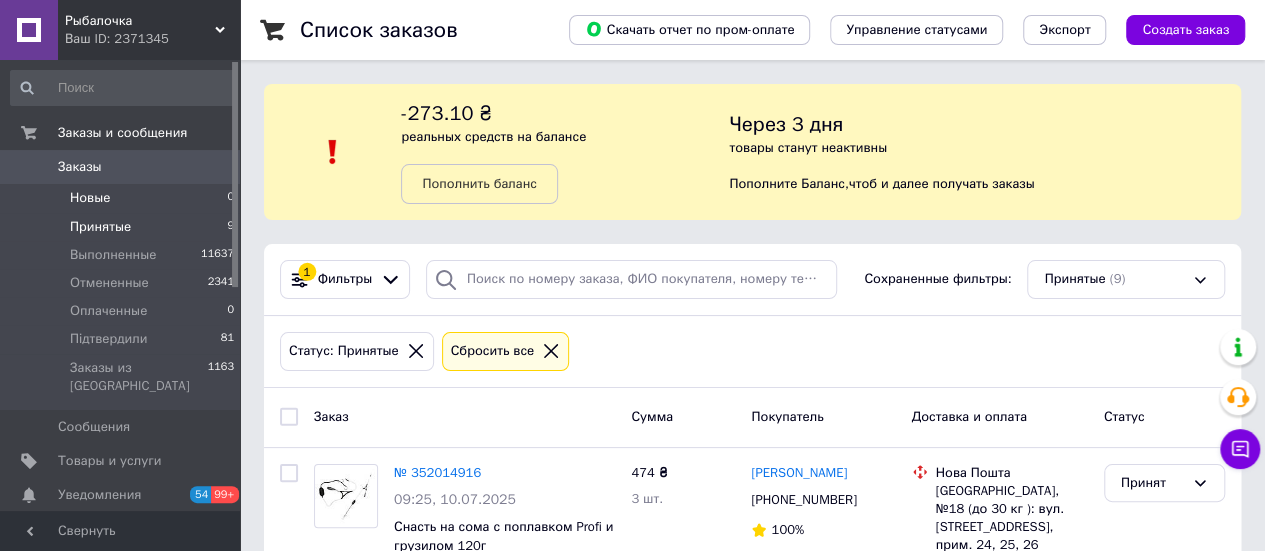scroll, scrollTop: 300, scrollLeft: 0, axis: vertical 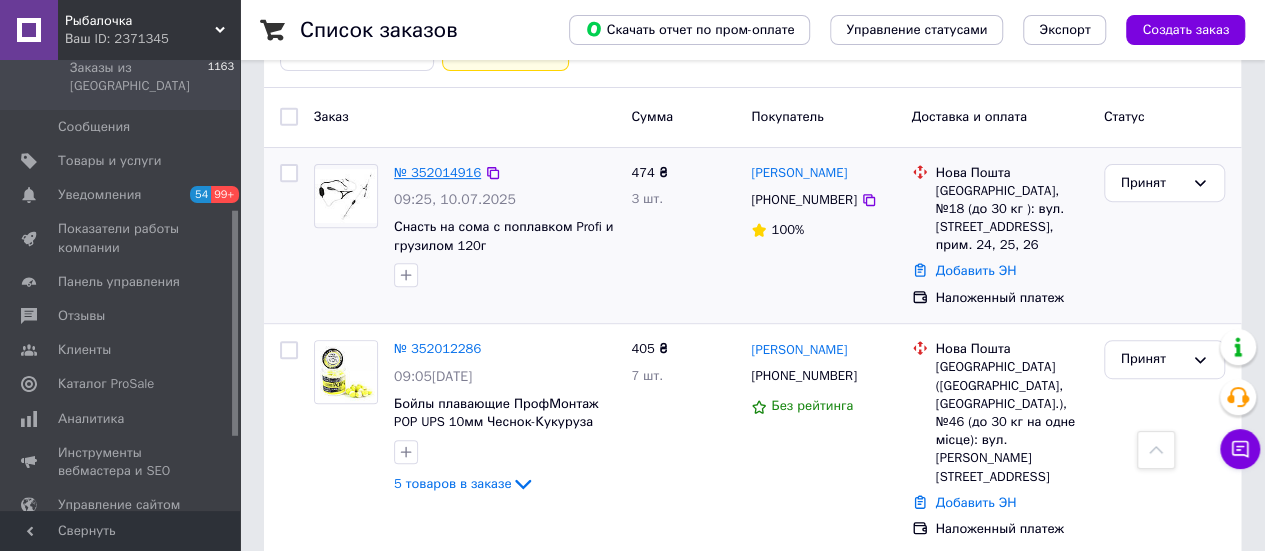 click on "№ 352014916" at bounding box center [437, 172] 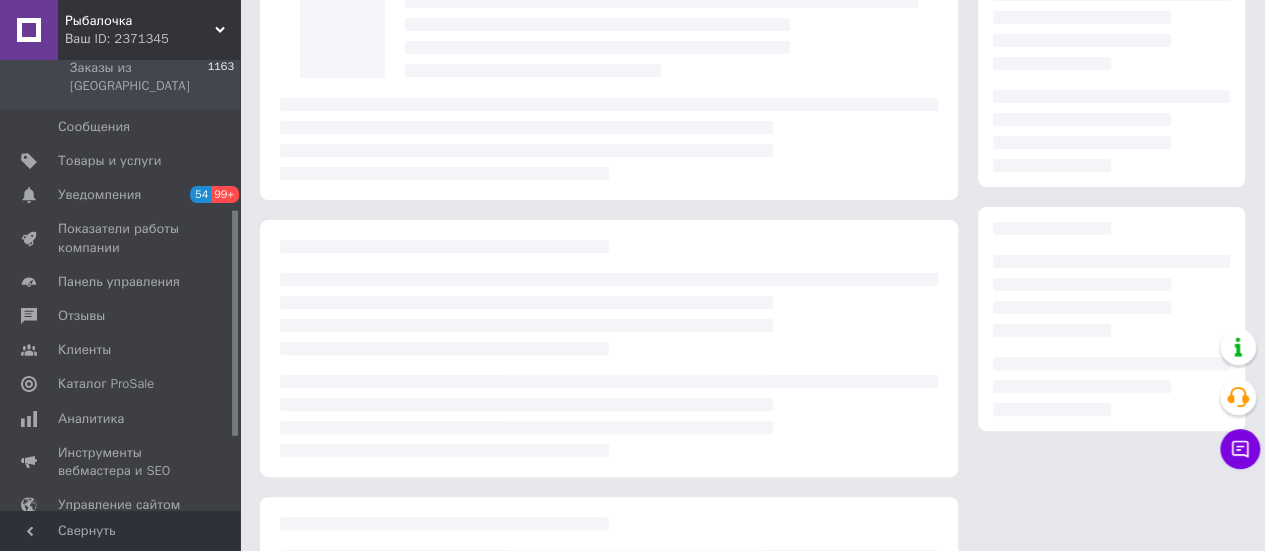 scroll, scrollTop: 0, scrollLeft: 0, axis: both 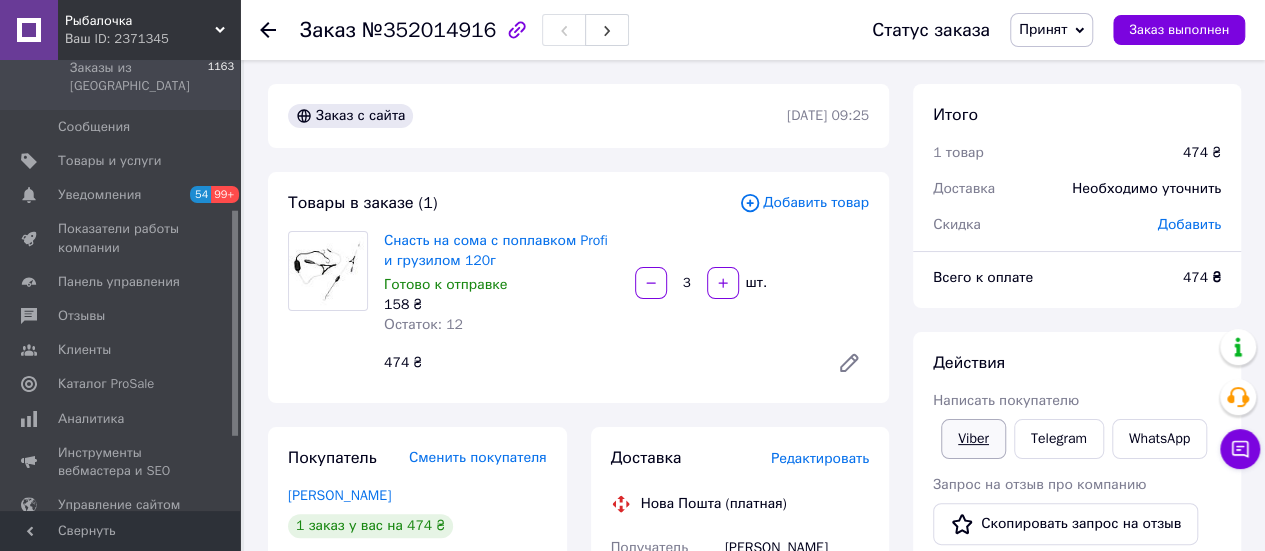 click on "Viber" at bounding box center [973, 439] 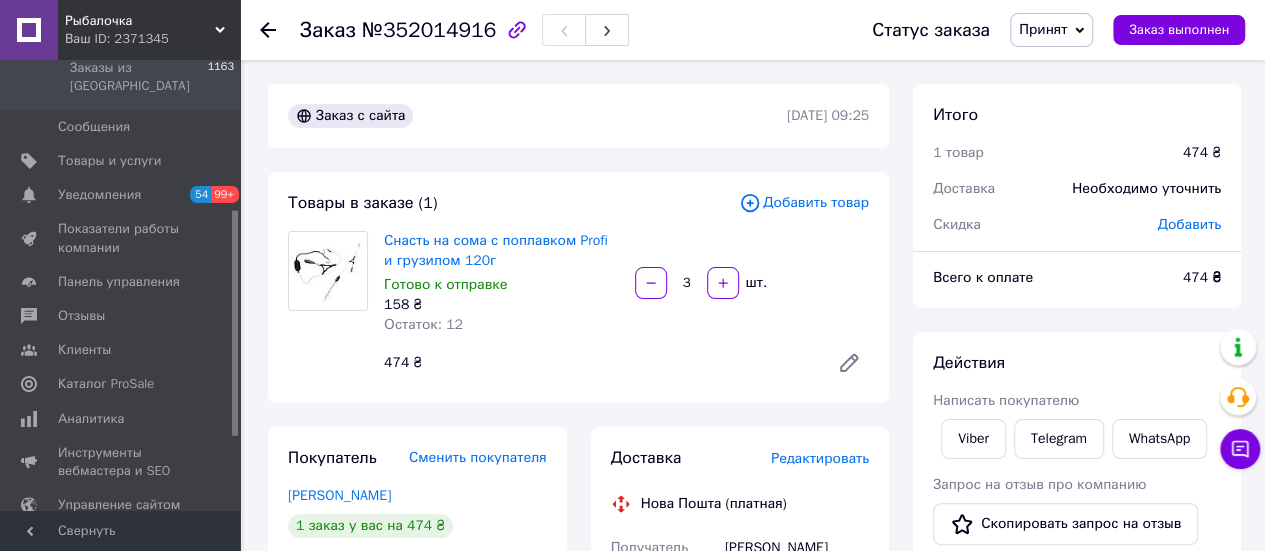 click on "Заказ №352014916 Статус заказа Принят Выполнен Отменен Оплаченный Підтвердили Заказ выполнен Заказ с сайта [DATE] 09:25 Товары в заказе (1) Добавить товар Снасть на сома с поплавком Profi и грузилом 120г Готово к отправке 158 ₴ Остаток: 12 3   шт. 474 ₴ Покупатель Сменить покупателя [PERSON_NAME] 1 заказ у вас на 474 ₴ 100%   успешных покупок Добавить отзыв Добавить [PHONE_NUMBER] Оплата Наложенный платеж Доставка Редактировать Нова Пошта (платная) Получатель [PERSON_NAME] получателя [PHONE_NUMBER] Адрес Ивано-Франковск, №18 (до 30 кг ): ул. [STREET_ADDRESS] 24, 25, 26 Дата отправки 474 <" at bounding box center (754, 791) 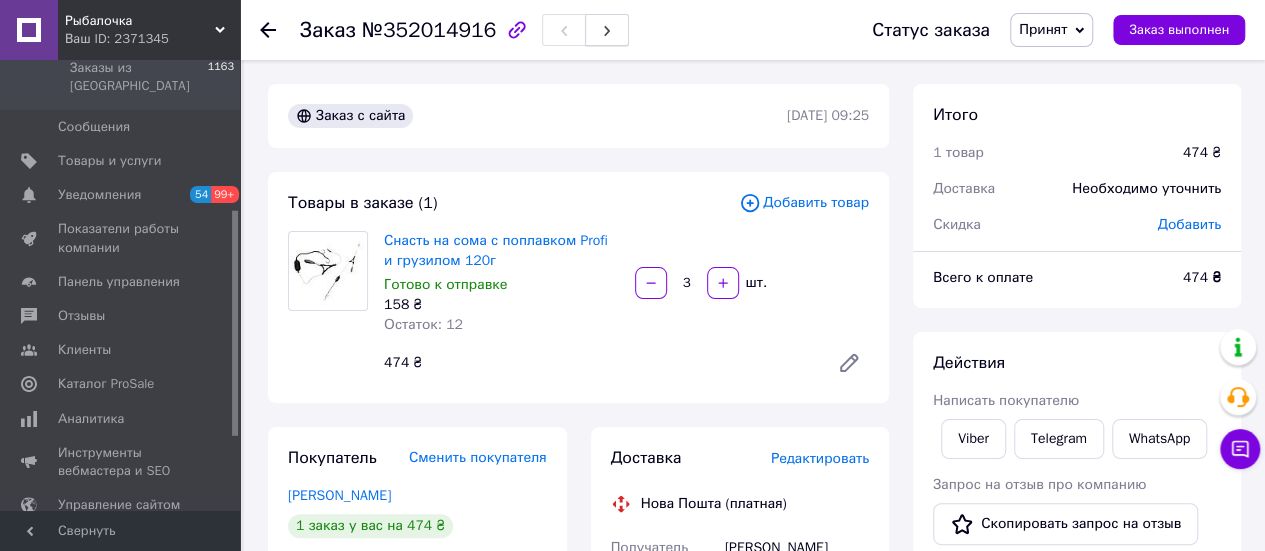 click 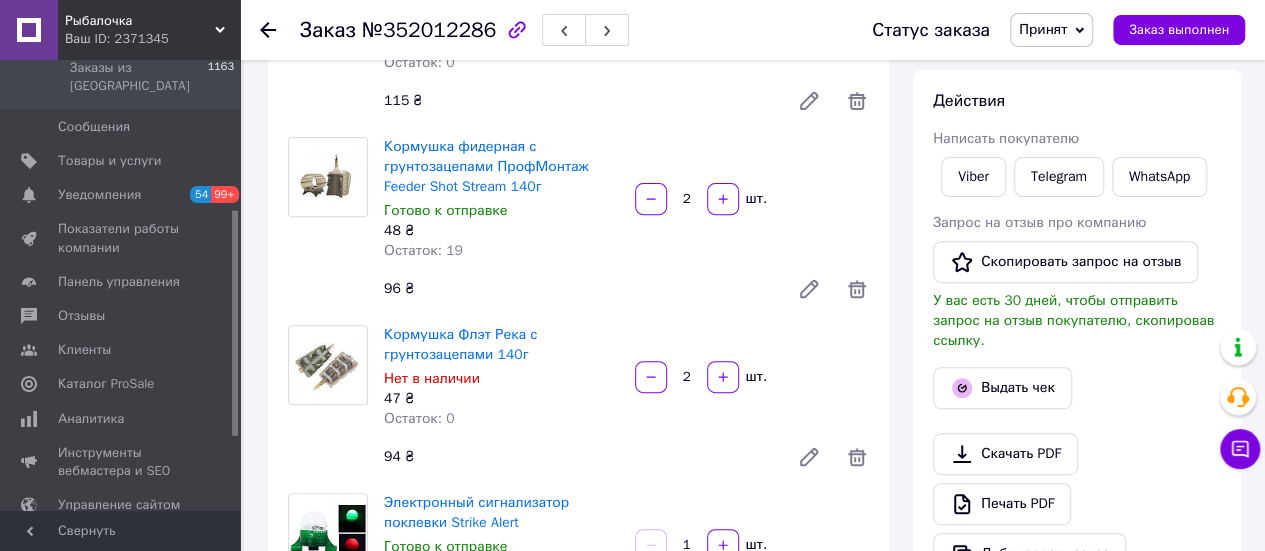 scroll, scrollTop: 400, scrollLeft: 0, axis: vertical 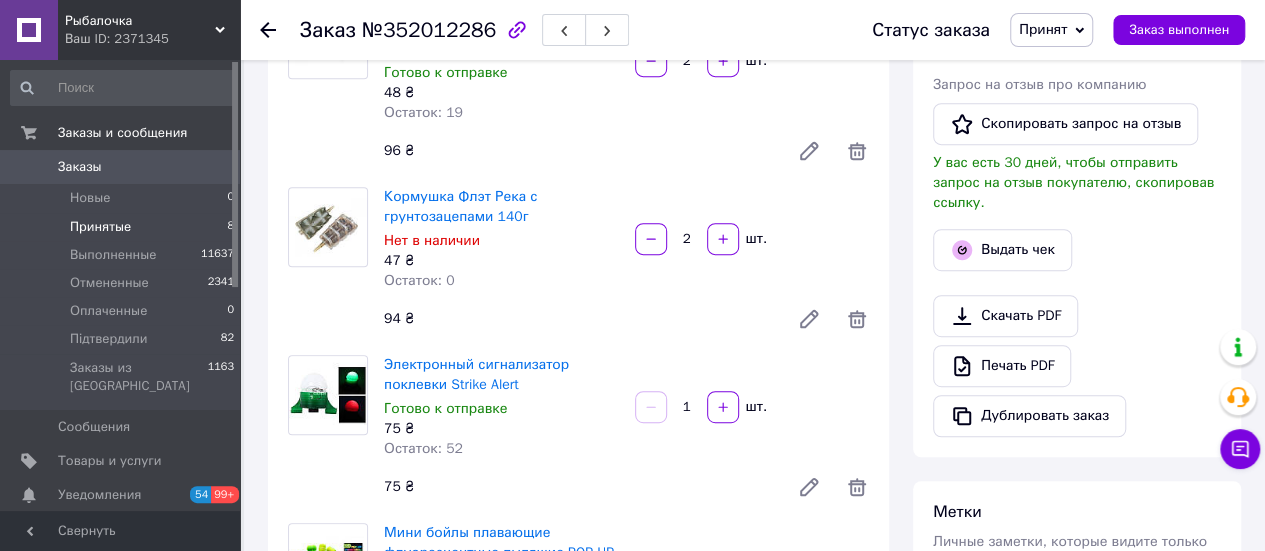 click on "Принятые" at bounding box center [100, 227] 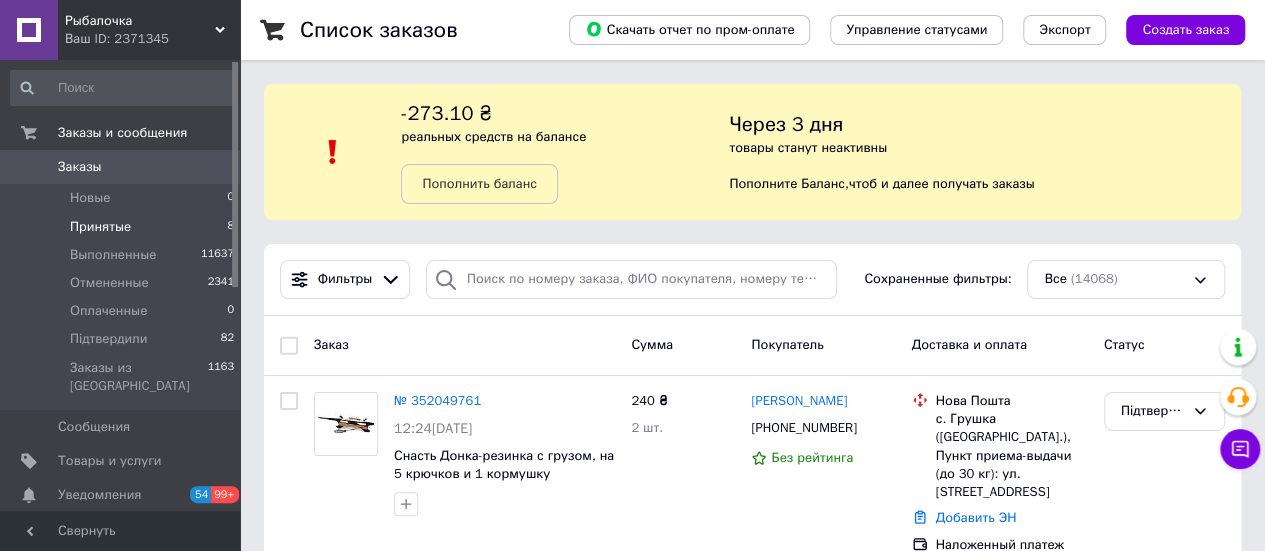 click on "Принятые" at bounding box center [100, 227] 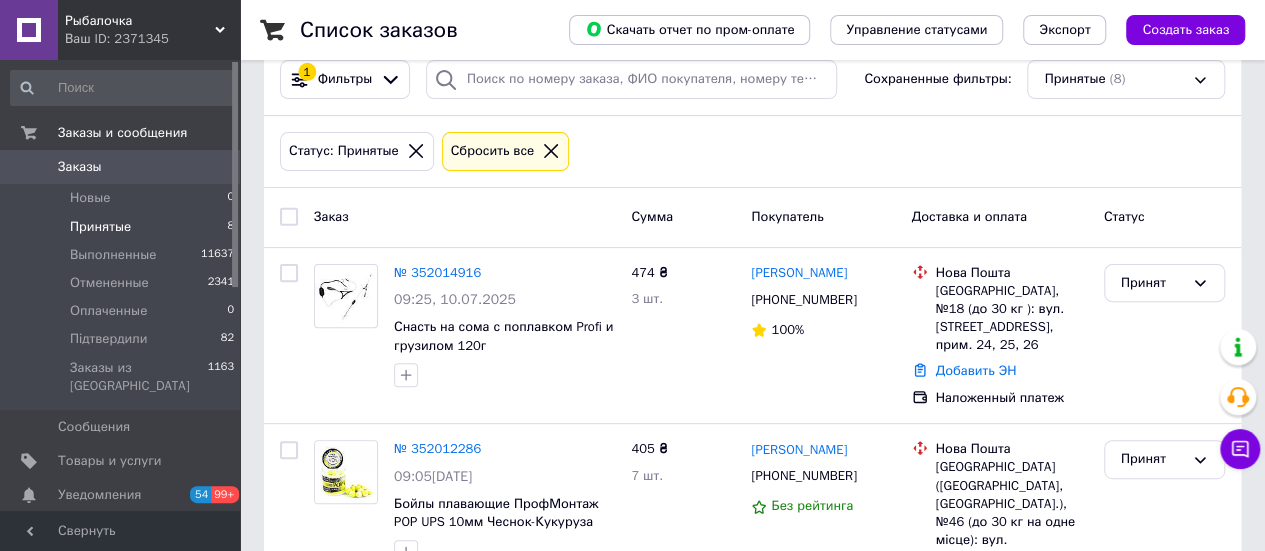 scroll, scrollTop: 0, scrollLeft: 0, axis: both 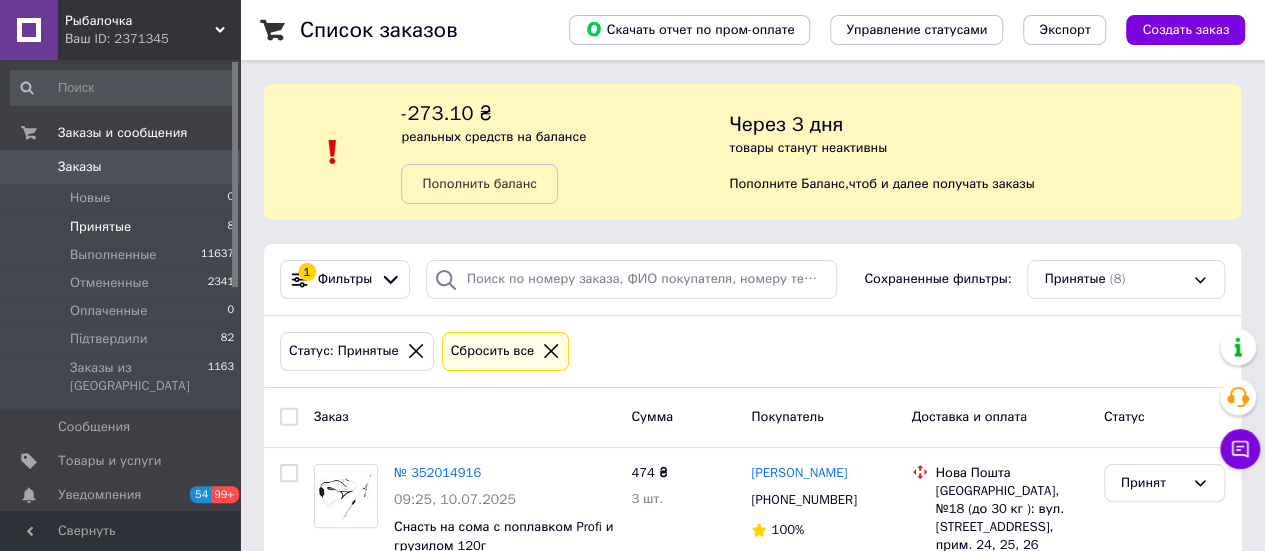 click on "Заказы 0" at bounding box center (123, 167) 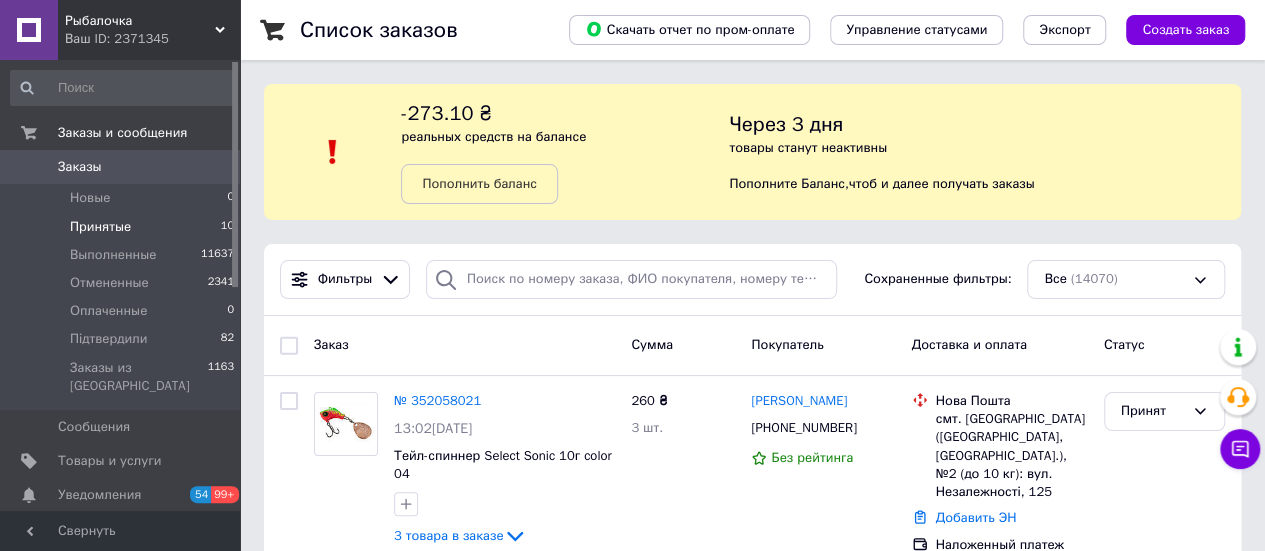 click on "Принятые" at bounding box center (100, 227) 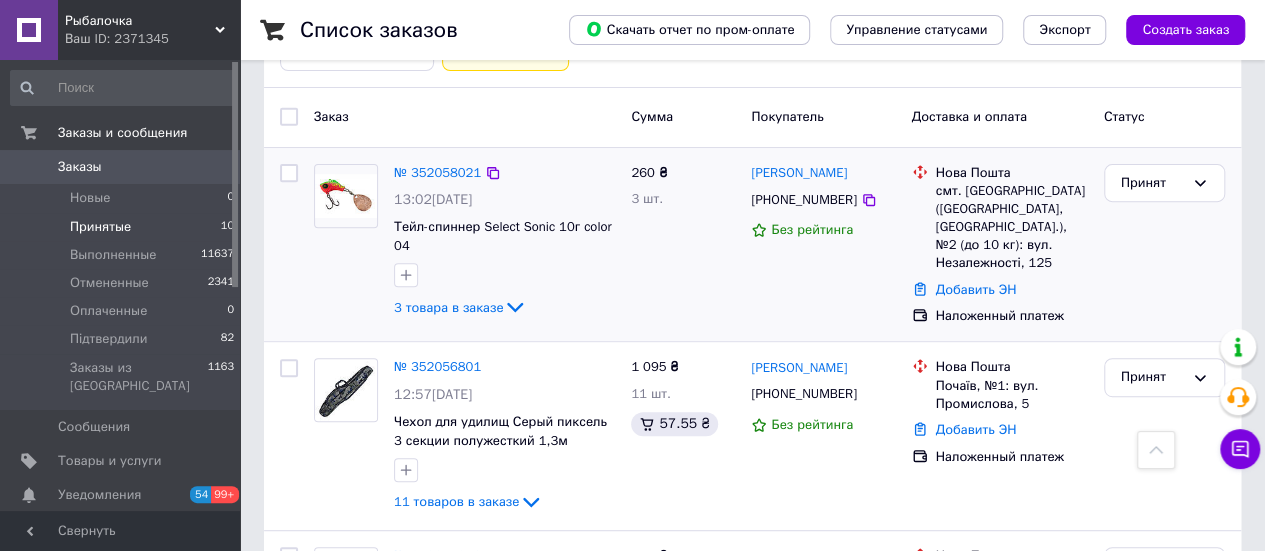 scroll, scrollTop: 400, scrollLeft: 0, axis: vertical 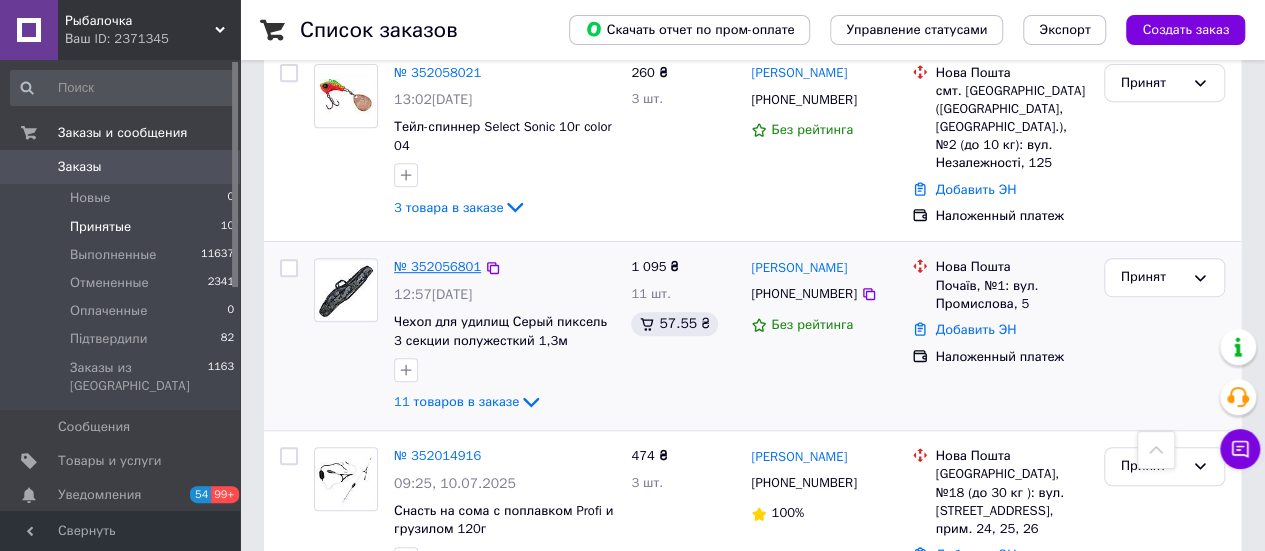 click on "№ 352056801" at bounding box center (437, 266) 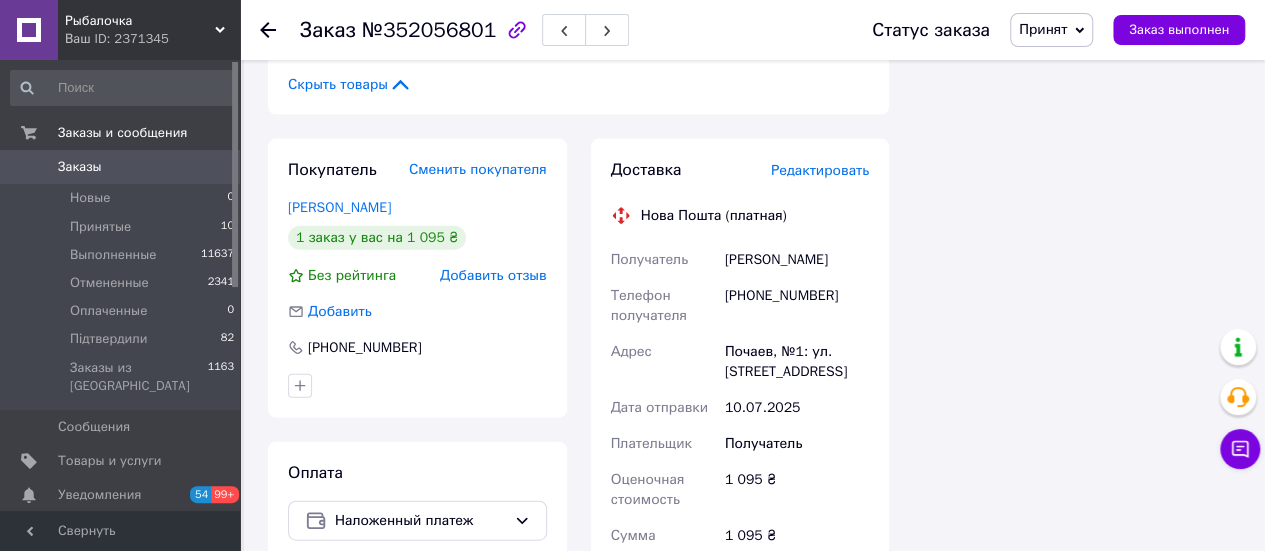 scroll, scrollTop: 2200, scrollLeft: 0, axis: vertical 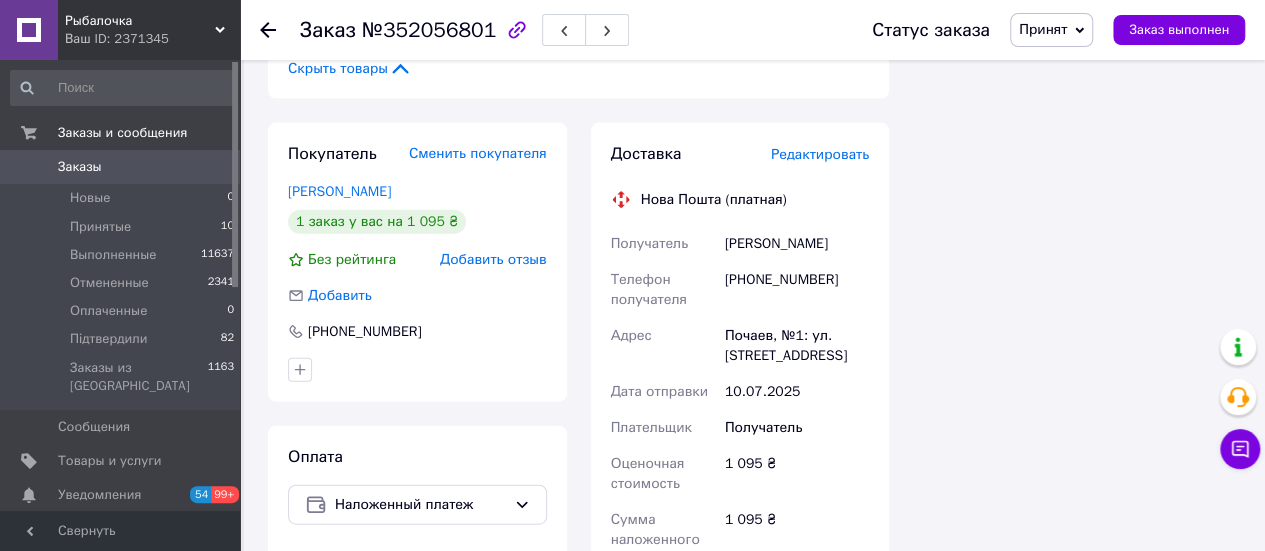 click on "Заказ №352056801 Статус заказа Принят Выполнен Отменен Оплаченный Підтвердили Заказ выполнен Заказ с сайта [DATE] 12:57 Товары в заказе (11) Добавить товар Чехол для удилищ Серый пиксель 3 секции полужесткий 1,3м Готово к отправке 650 ₴ Остаток: 2 Сайт СРА: 37.38 ₴  1   шт. 650 ₴ Кончик карбоновый цельный на маховую удочку 6мм Готово к отправке 130 ₴ Остаток: 8 Сайт СРА: 4.15 ₴  1   шт. 130 ₴ Ручка на катушку YF №2 Готово к отправке 85 ₴ Остаток: 7 Сайт СРА: 5.51 ₴  1   шт. 85 ₴ Кончик карбоновый пустотелый на маховую удочку, 5мм Готово к отправке 60 ₴ Остаток: 7 Сайт СРА: 1.91 ₴  1   шт. 60 ₴ 1 1" at bounding box center [754, -481] 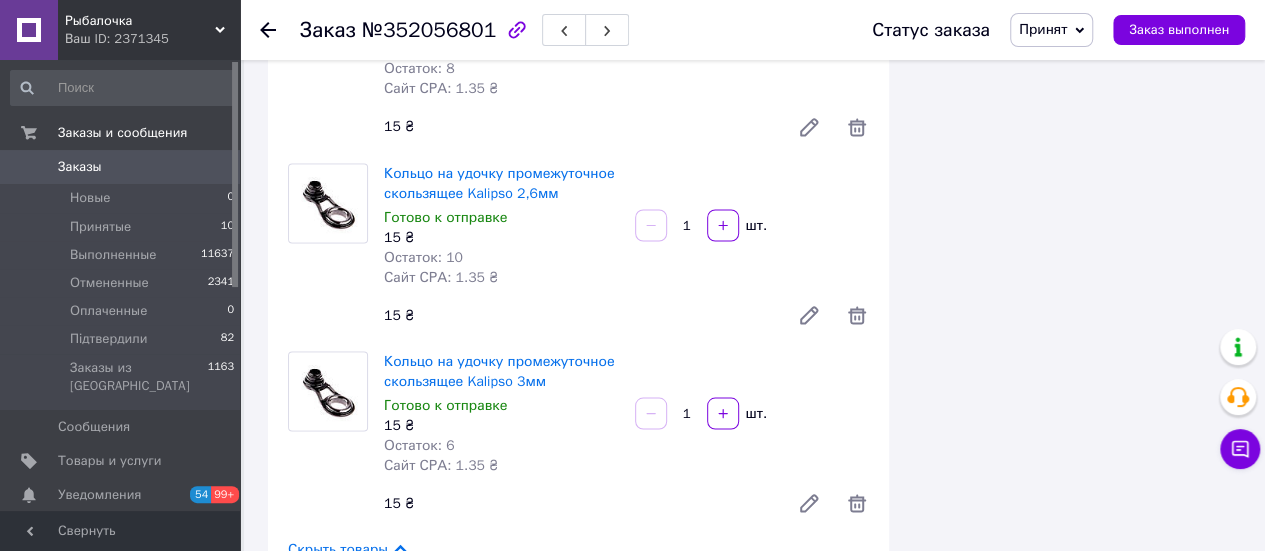 scroll, scrollTop: 1700, scrollLeft: 0, axis: vertical 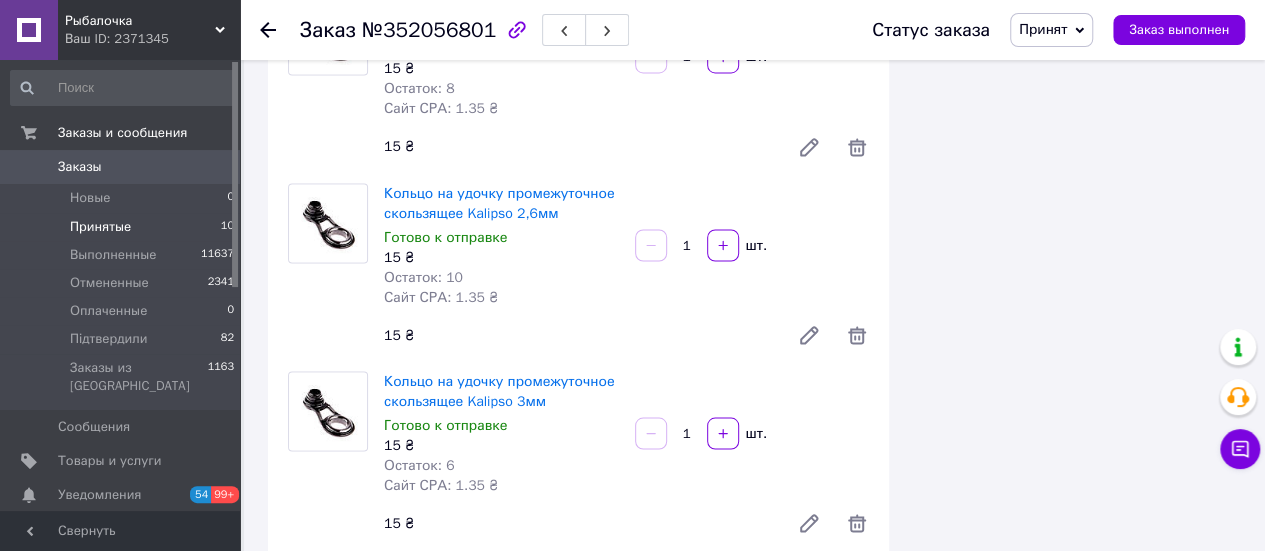click on "Принятые 10" at bounding box center [123, 227] 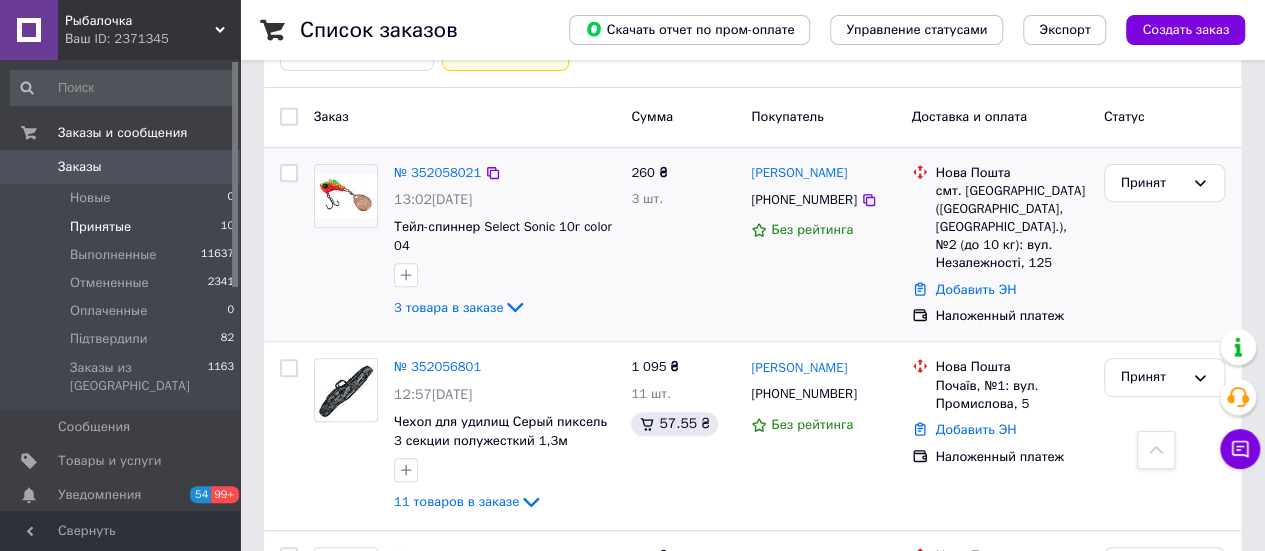 scroll, scrollTop: 200, scrollLeft: 0, axis: vertical 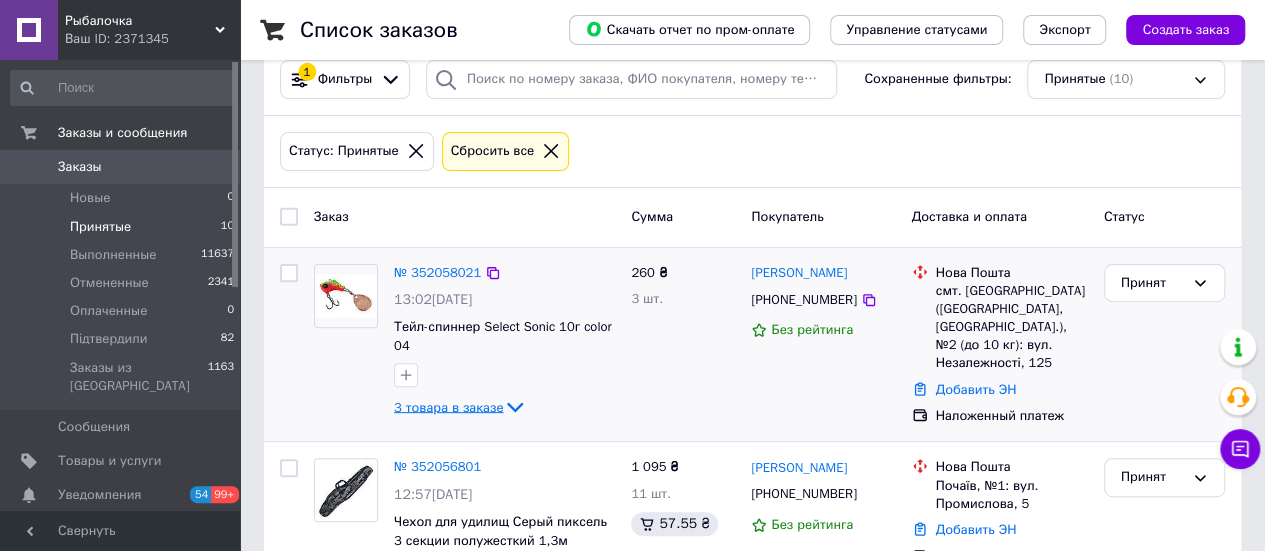 click on "3 товара в заказе" at bounding box center (448, 406) 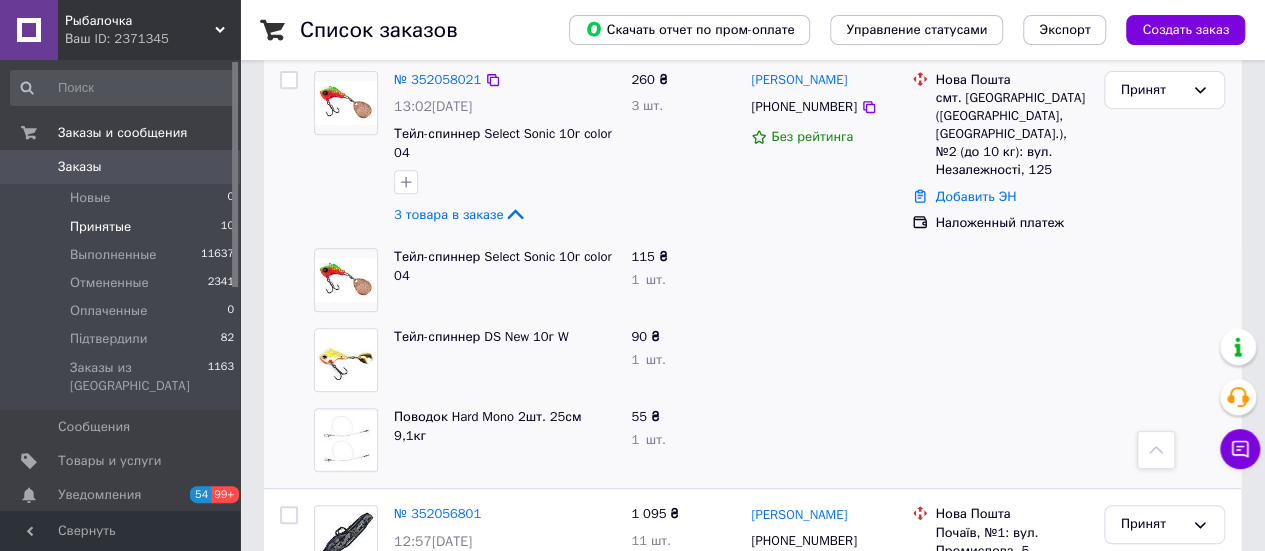 scroll, scrollTop: 300, scrollLeft: 0, axis: vertical 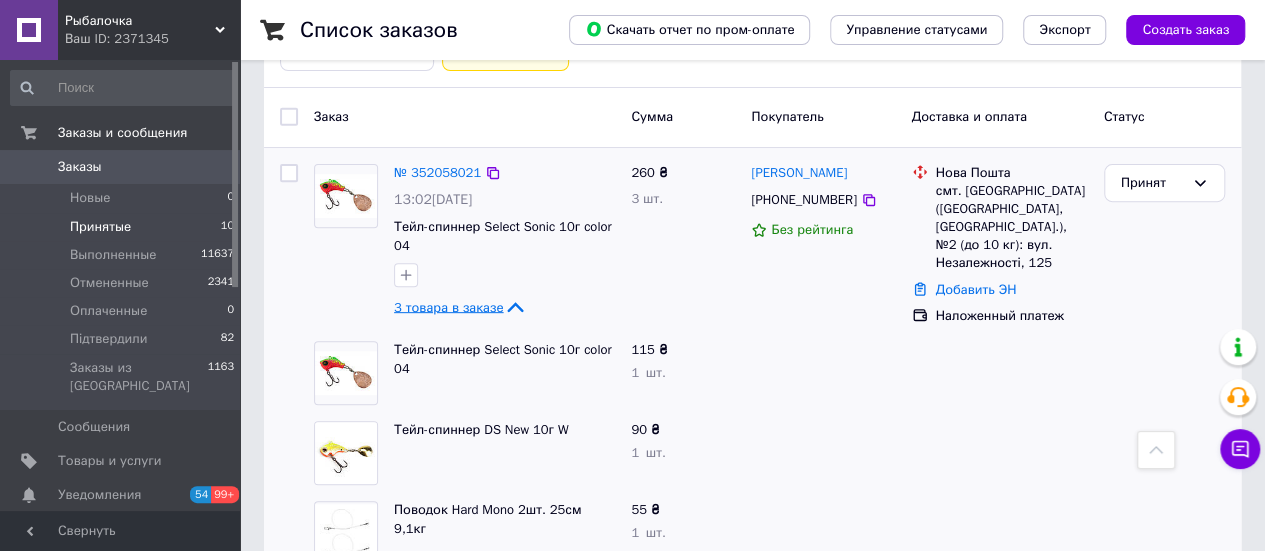 click on "3 товара в заказе" at bounding box center (448, 306) 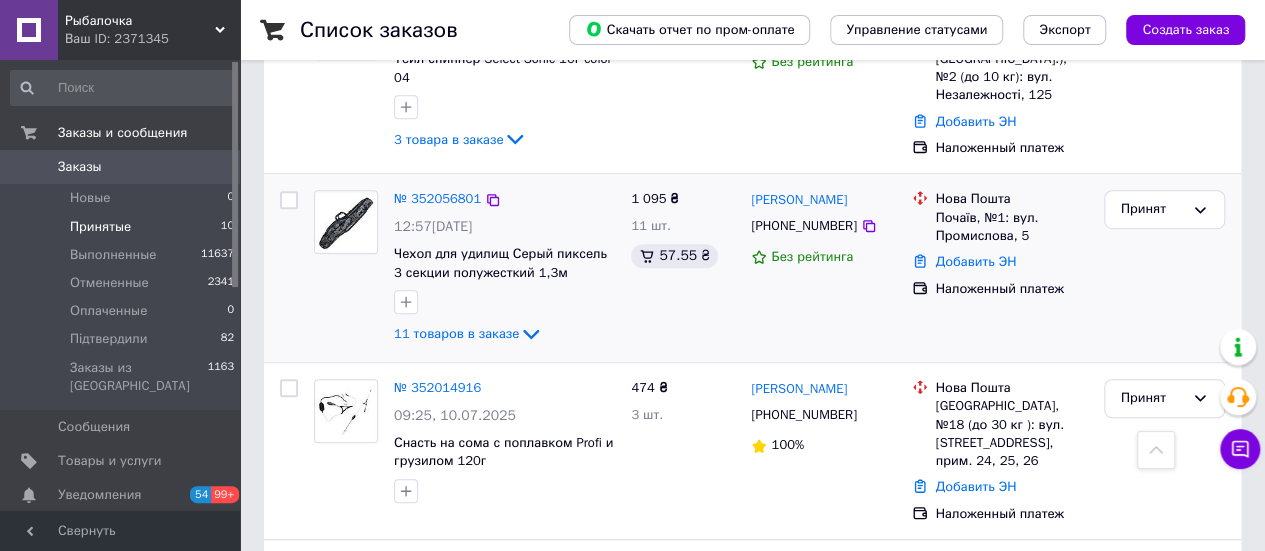 scroll, scrollTop: 500, scrollLeft: 0, axis: vertical 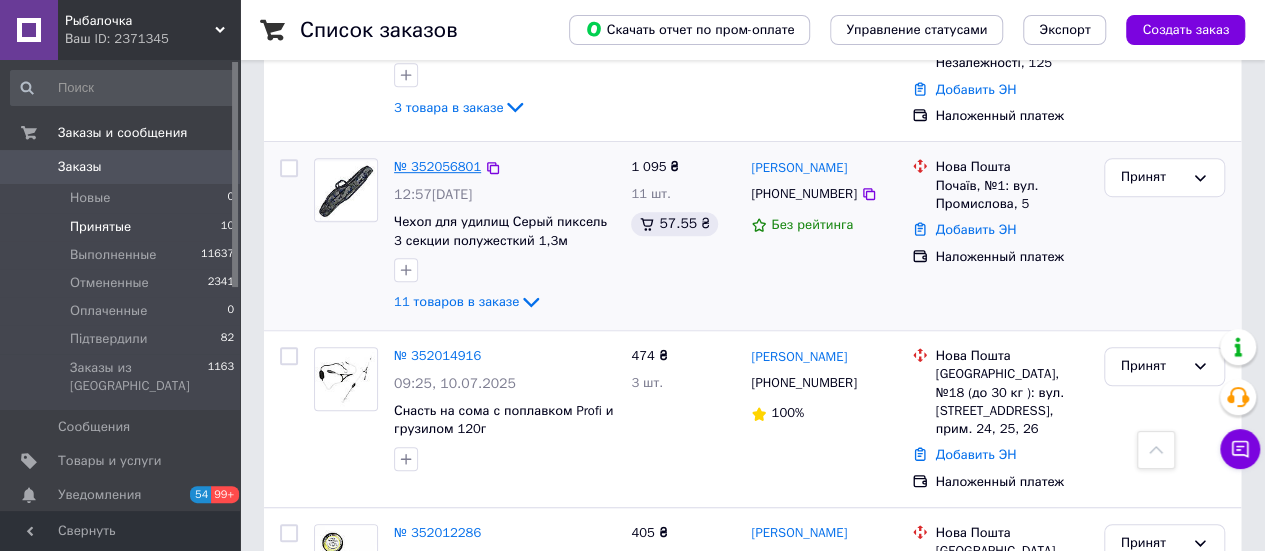 click on "№ 352056801" at bounding box center (437, 166) 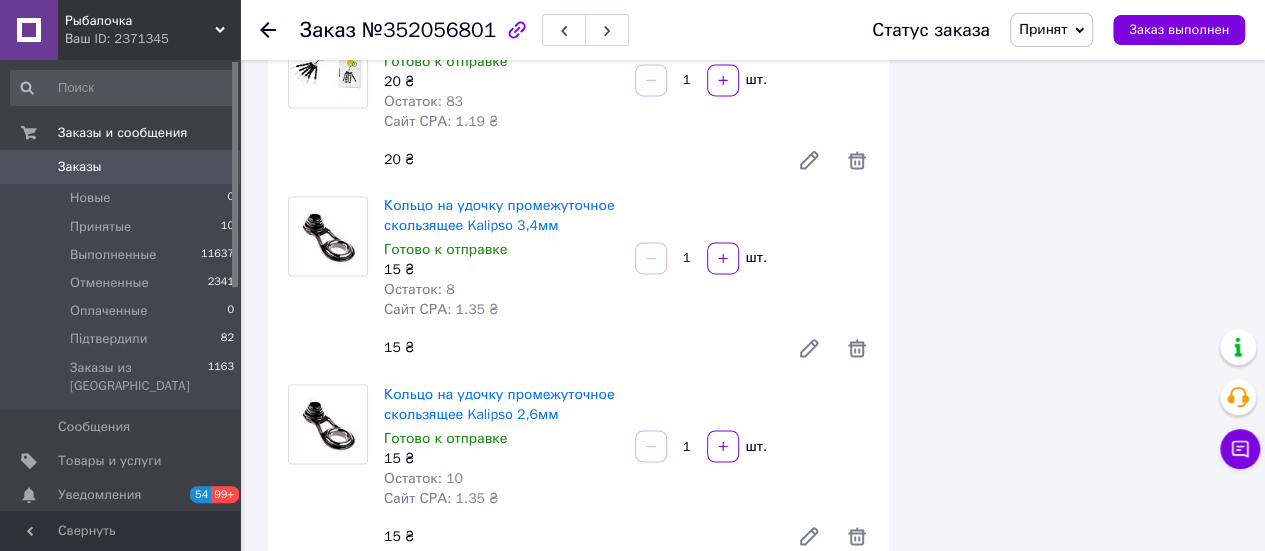 scroll, scrollTop: 1500, scrollLeft: 0, axis: vertical 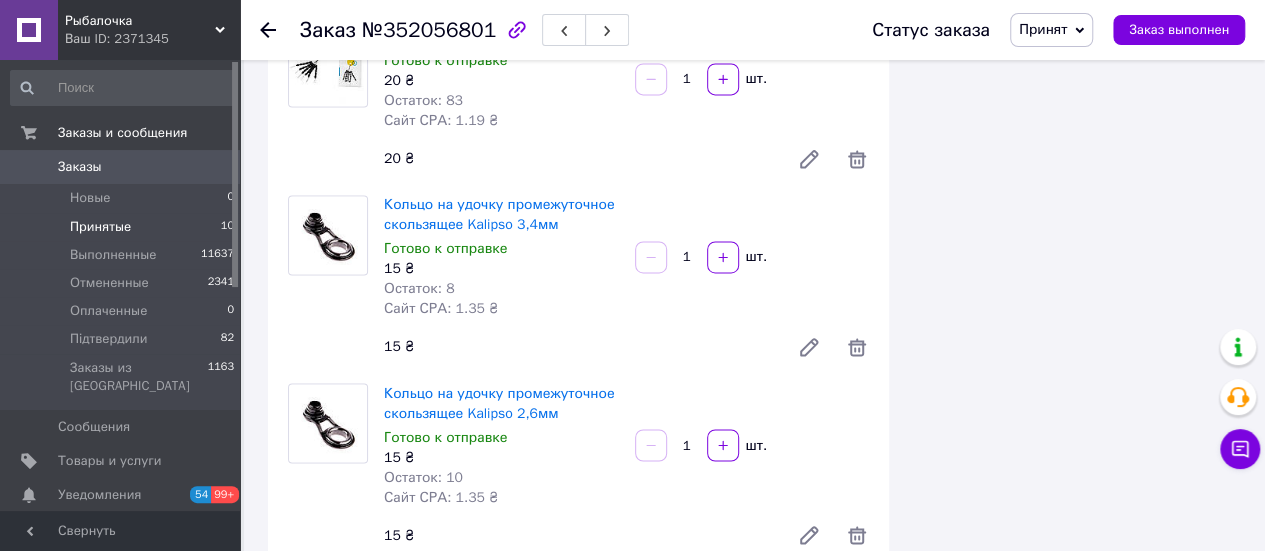 click on "Принятые" at bounding box center (100, 227) 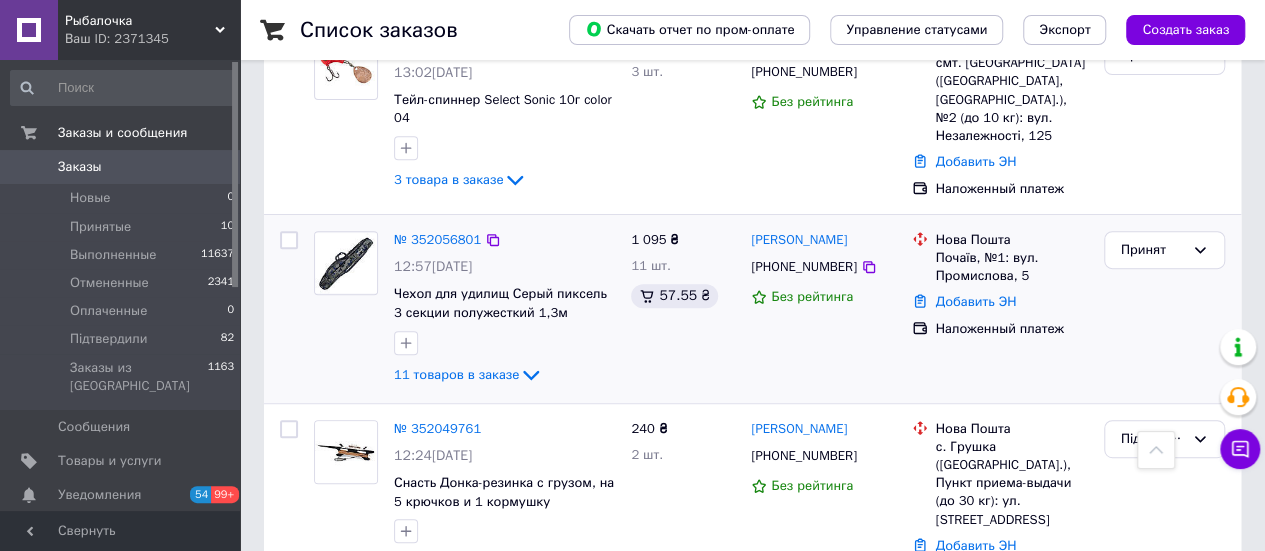 scroll, scrollTop: 400, scrollLeft: 0, axis: vertical 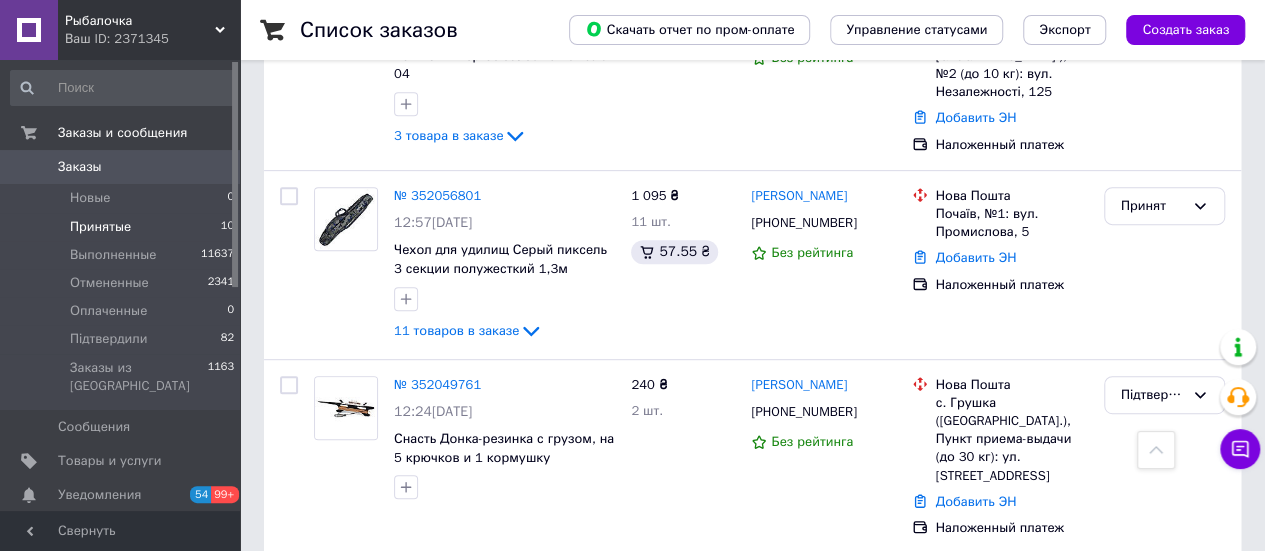 click on "Принятые" at bounding box center (100, 227) 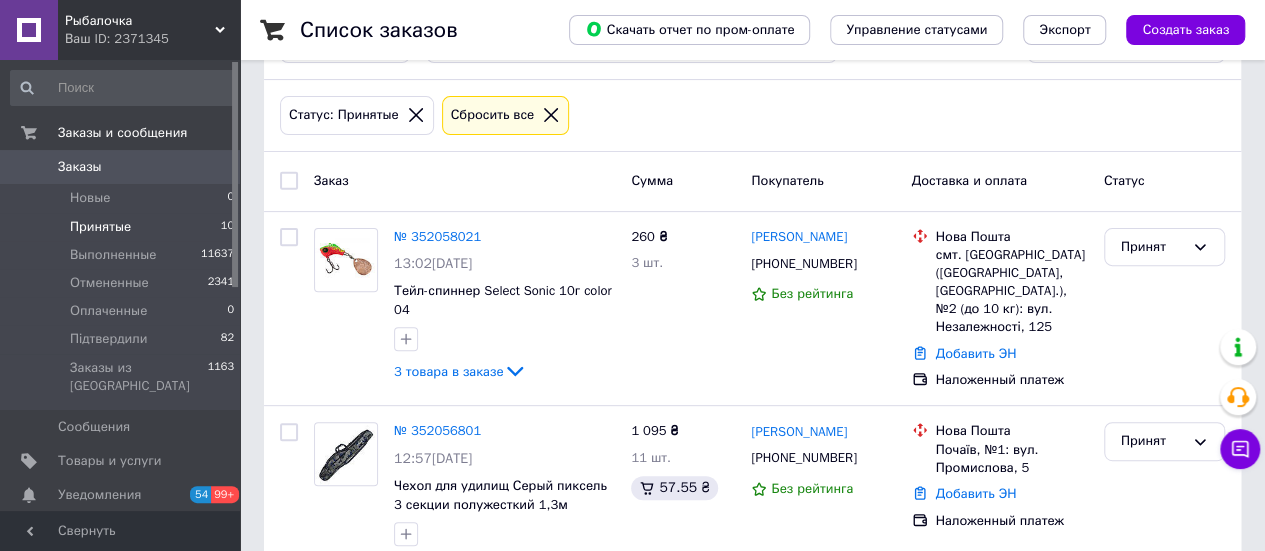scroll, scrollTop: 300, scrollLeft: 0, axis: vertical 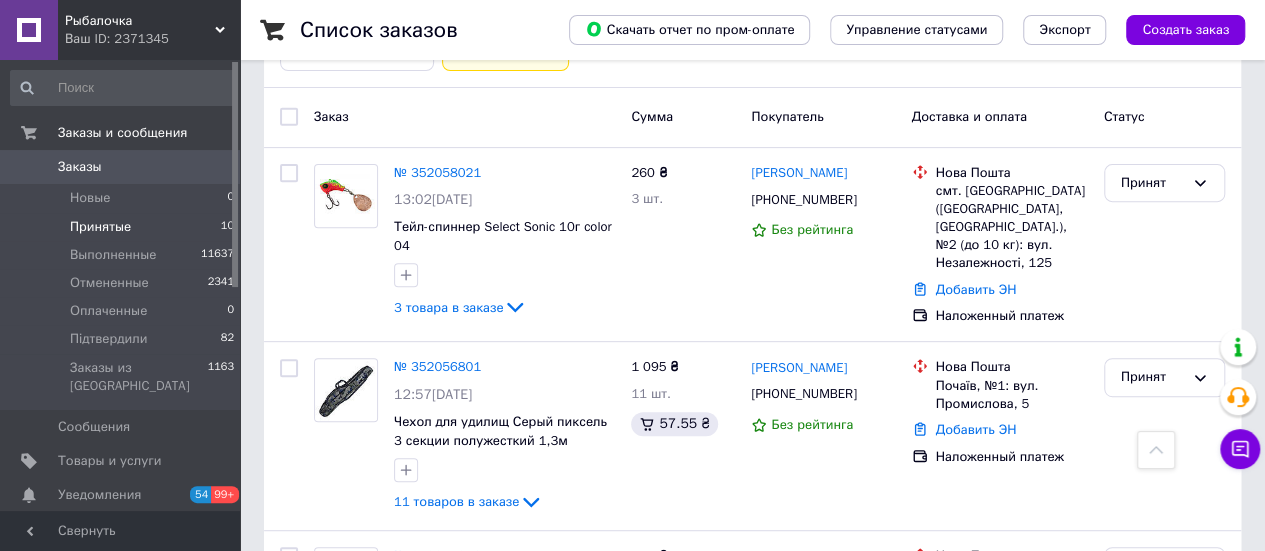 click on "Список заказов   Скачать отчет по пром-оплате Управление статусами Экспорт Создать заказ -273.10 ₴ реальных средств на балансе Пополнить баланс Через 3 дня товары станут неактивны Пополните Баланс ,  чтоб и далее получать заказы 1 Фильтры Сохраненные фильтры: Принятые (10) Статус: Принятые Сбросить все Заказ Сумма Покупатель Доставка и оплата Статус № 352058021 13:02[DATE] Тейл-спиннер Select Sonic 10г color 04 3 товара в заказе 260 ₴ 3 шт. [PERSON_NAME] [PHONE_NUMBER] Без рейтинга Нова Пошта смт. [GEOGRAPHIC_DATA] ([GEOGRAPHIC_DATA], [GEOGRAPHIC_DATA].), №2 (до 10 кг): вул. Незалежності, 125 Принят 100%" at bounding box center [752, 916] 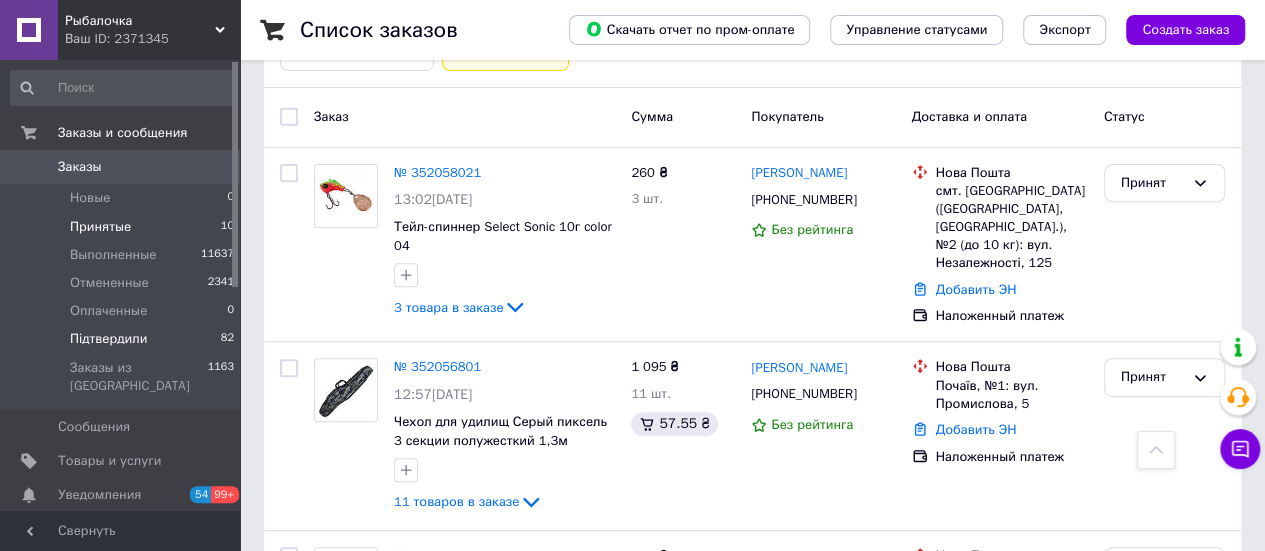 click on "Підтвердили" at bounding box center (109, 339) 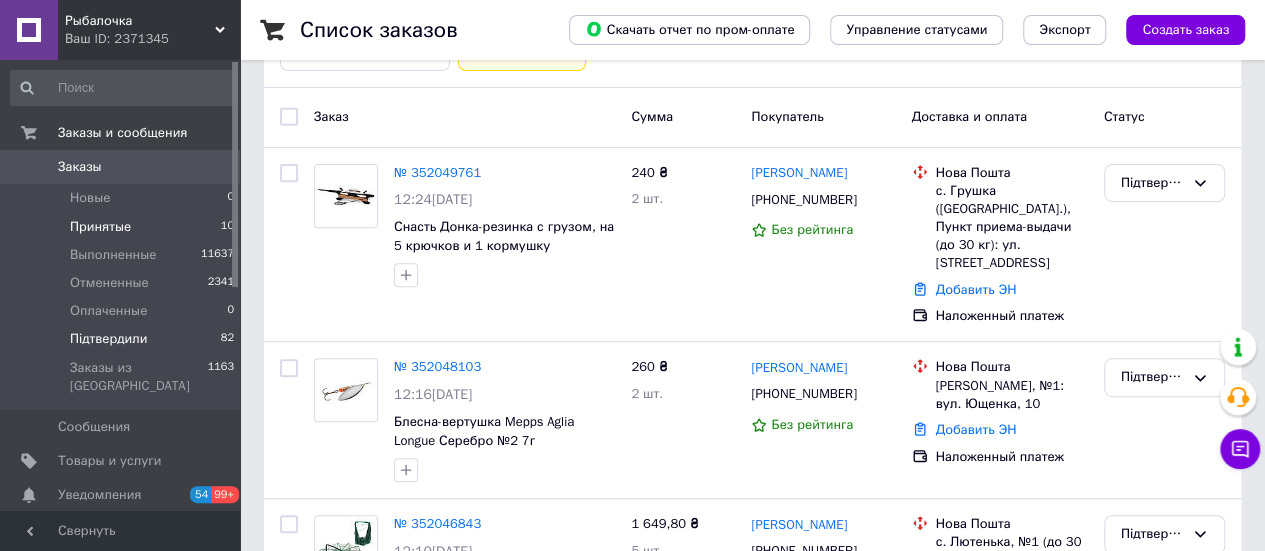 scroll, scrollTop: 0, scrollLeft: 0, axis: both 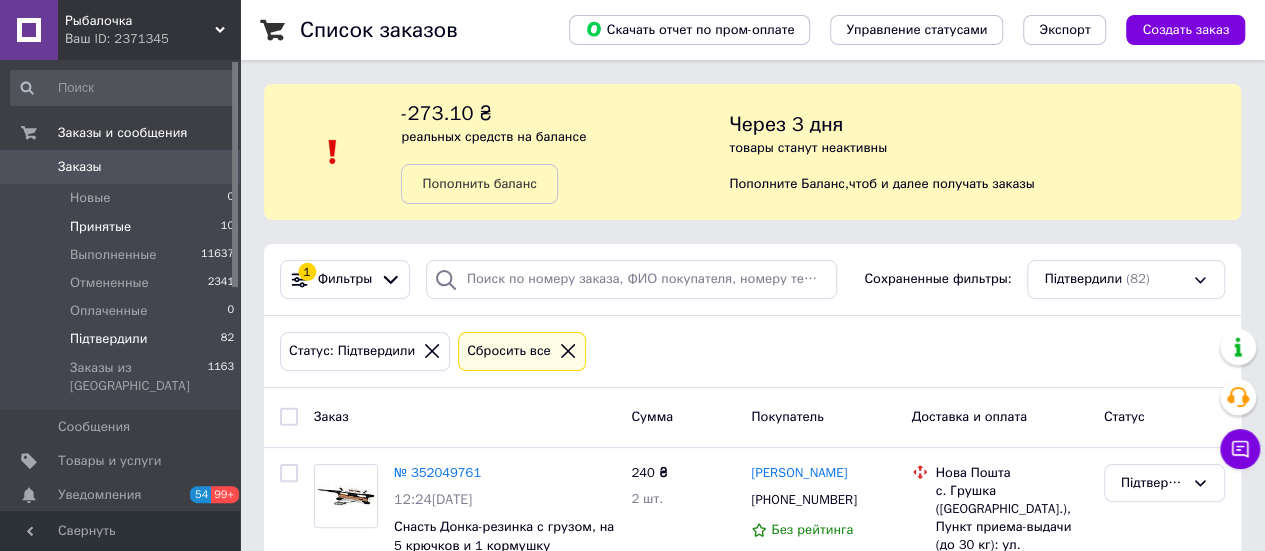 click on "Принятые" at bounding box center (100, 227) 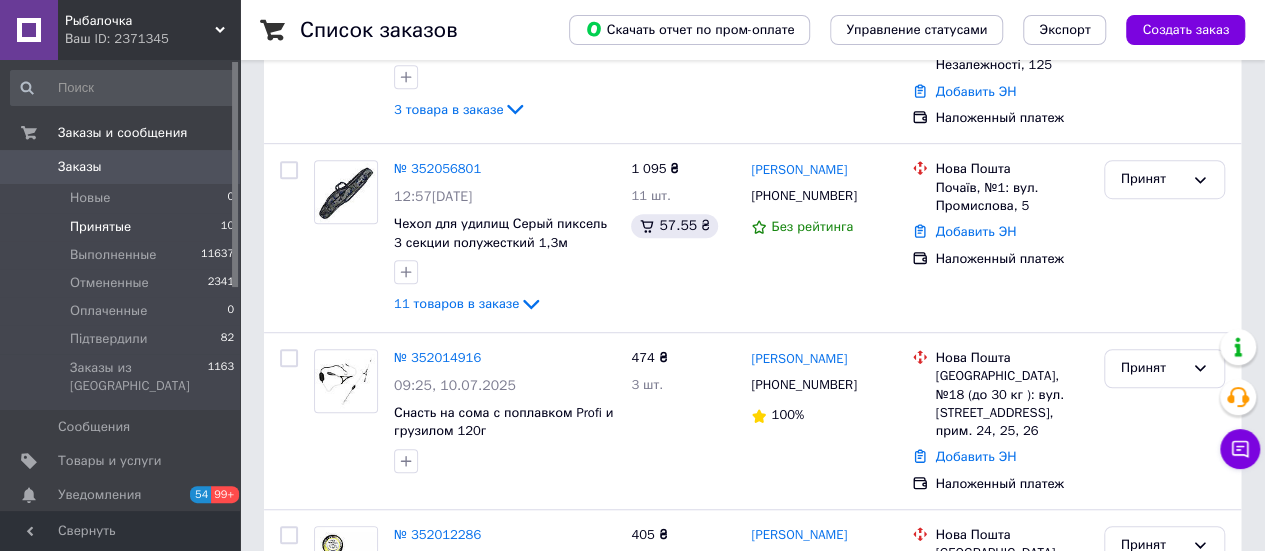 scroll, scrollTop: 500, scrollLeft: 0, axis: vertical 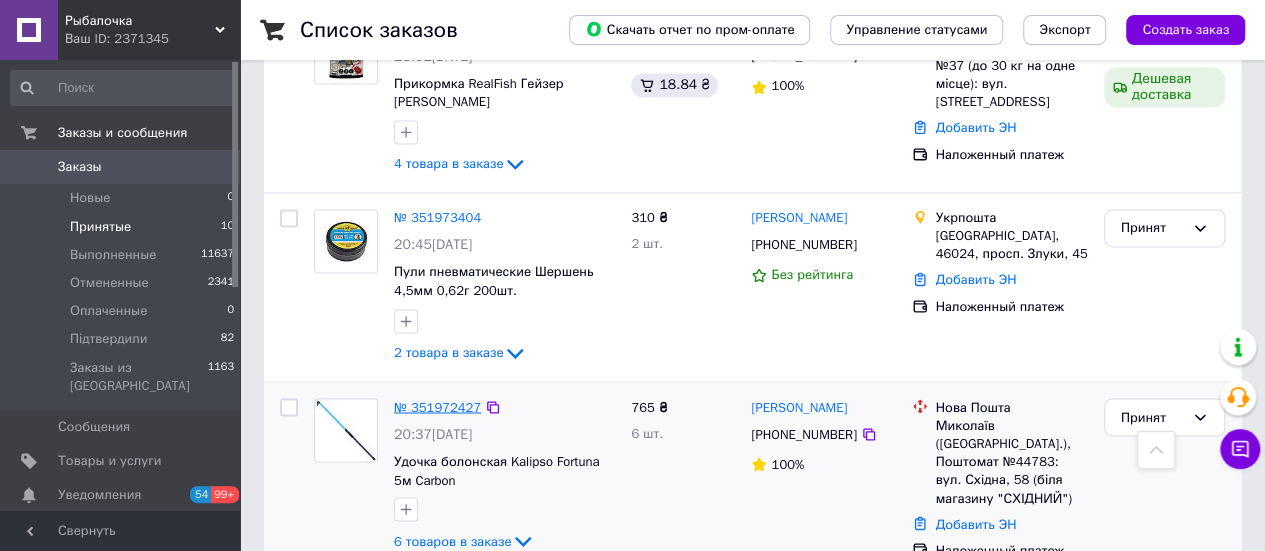 click on "№ 351972427" at bounding box center [437, 406] 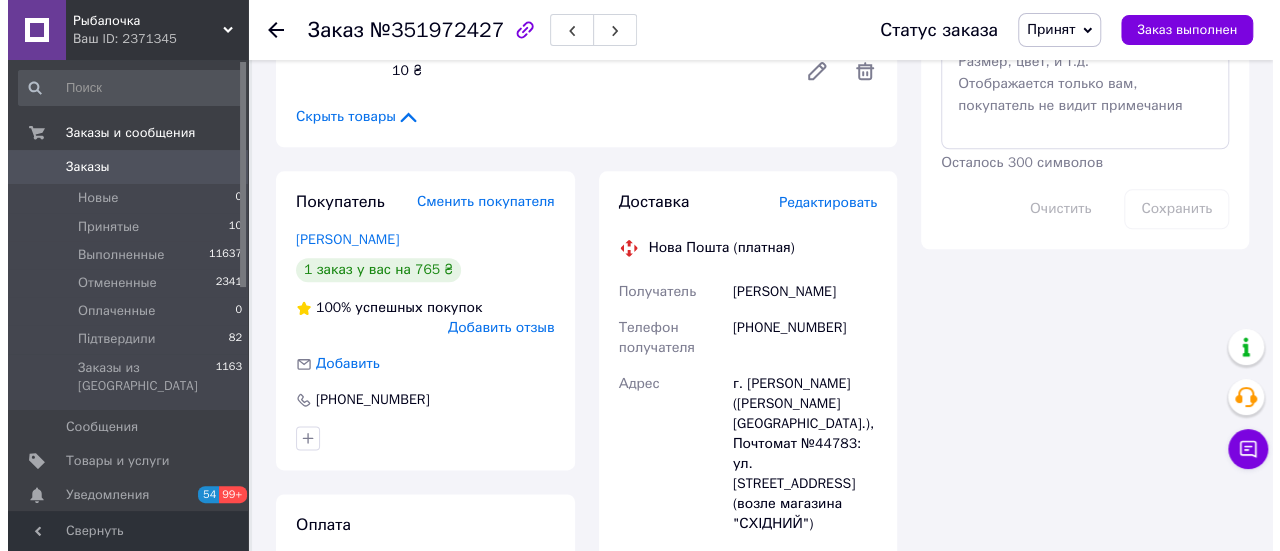 scroll, scrollTop: 1100, scrollLeft: 0, axis: vertical 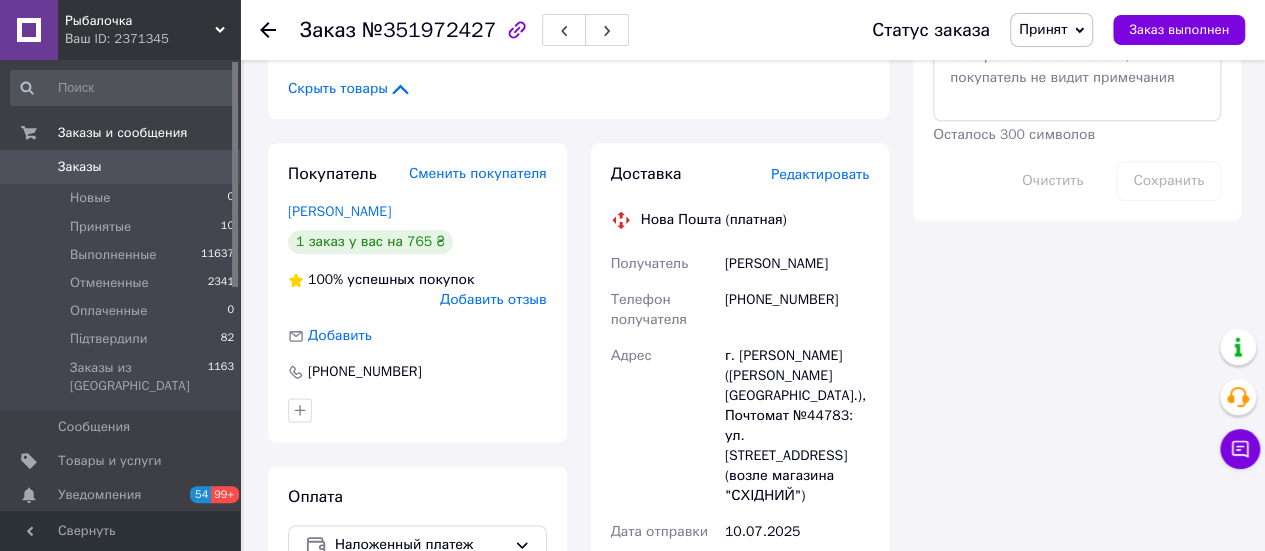 click on "Редактировать" at bounding box center (820, 174) 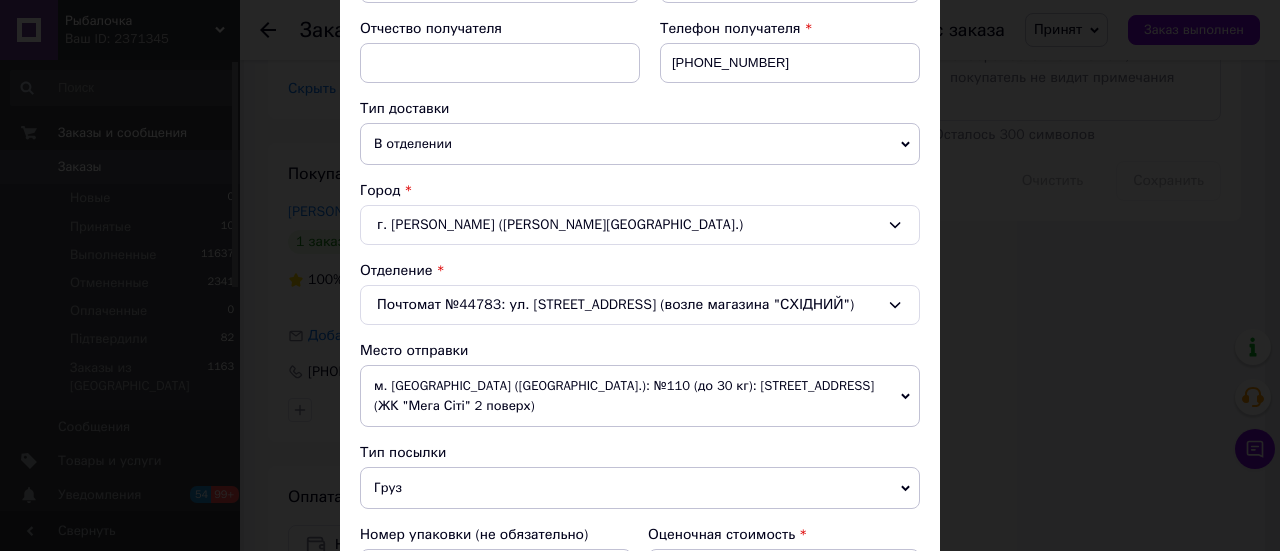 scroll, scrollTop: 400, scrollLeft: 0, axis: vertical 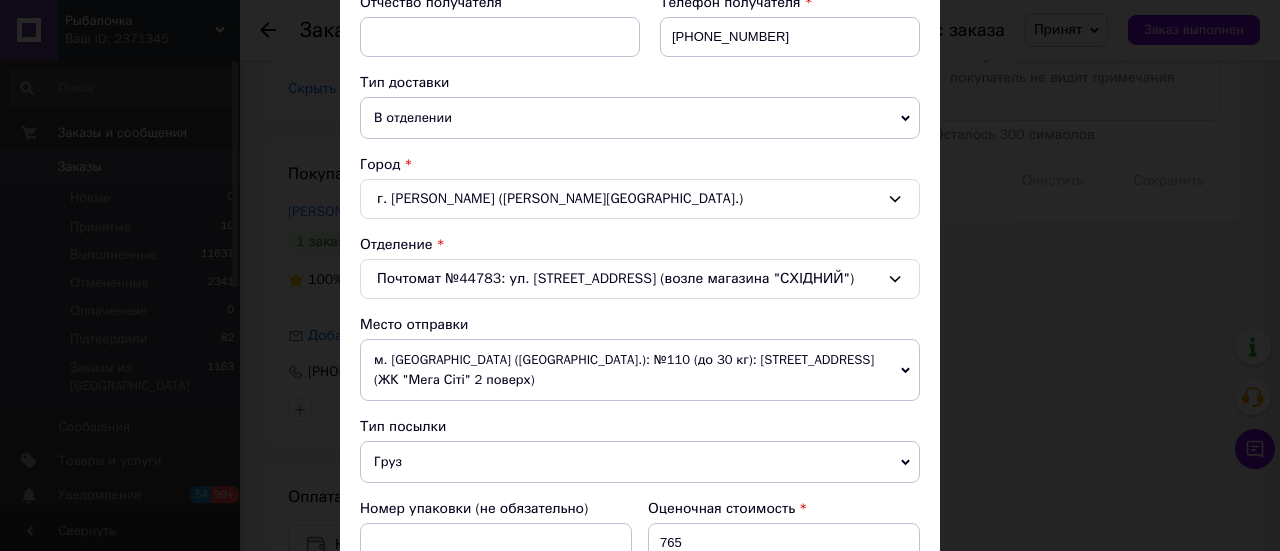 click on "Почтомат №44783: ул. [STREET_ADDRESS] (возле магазина "СХІДНИЙ")" at bounding box center (640, 279) 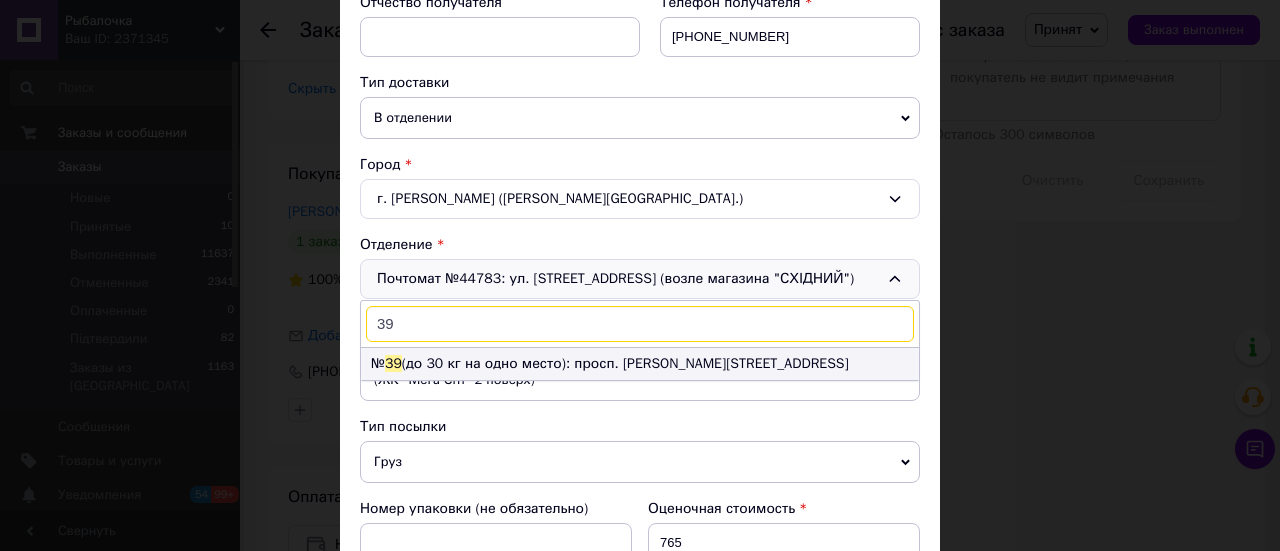 type on "39" 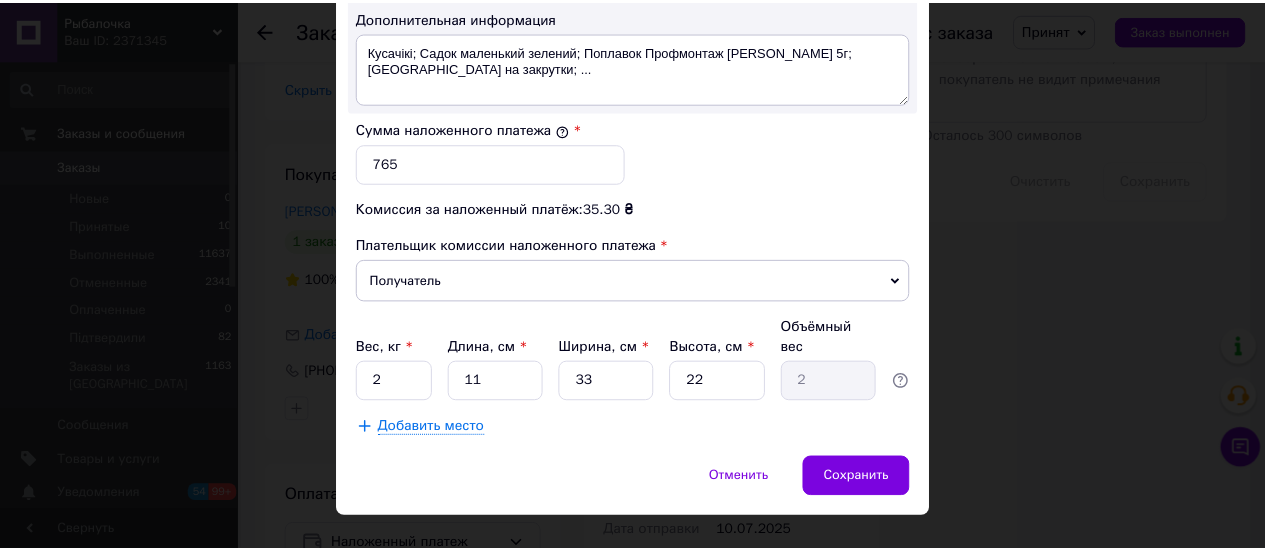 scroll, scrollTop: 1207, scrollLeft: 0, axis: vertical 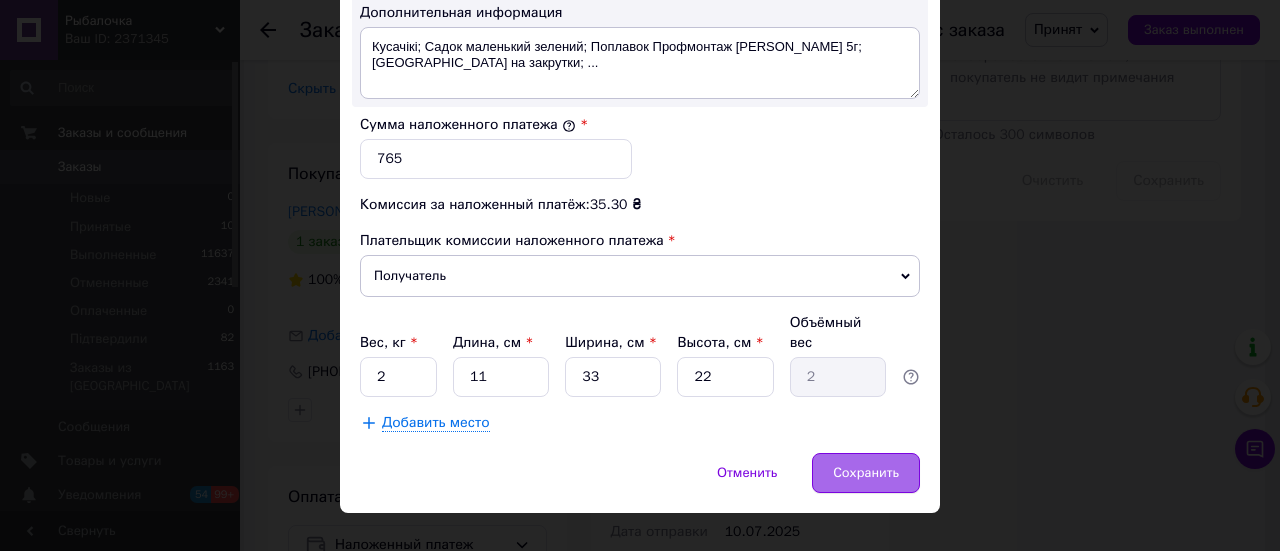click on "Сохранить" at bounding box center (866, 473) 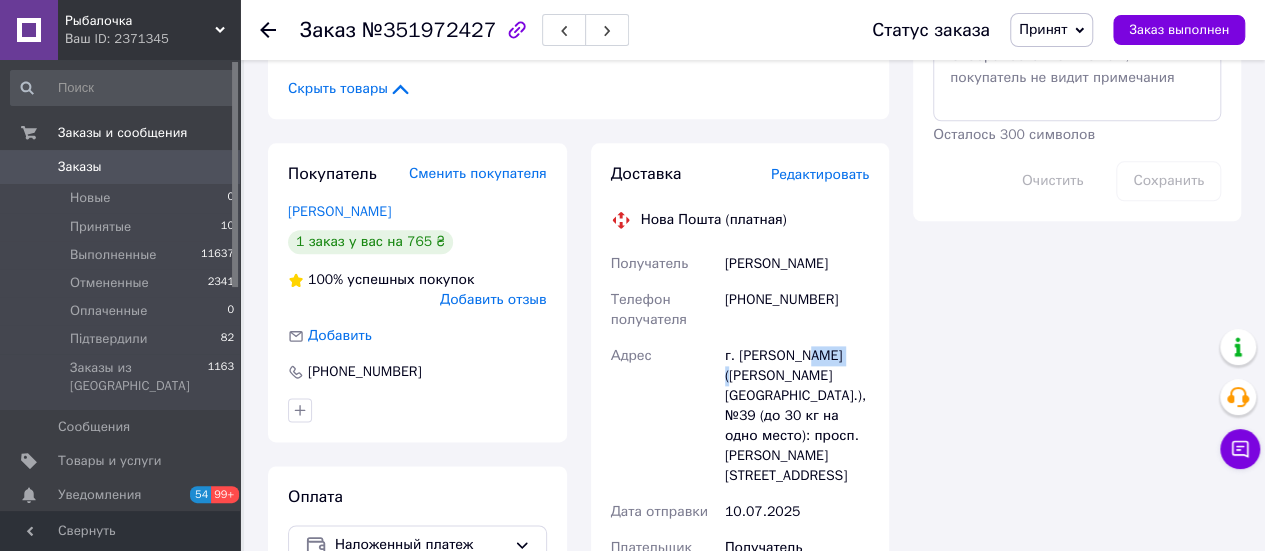 drag, startPoint x: 724, startPoint y: 367, endPoint x: 764, endPoint y: 368, distance: 40.012497 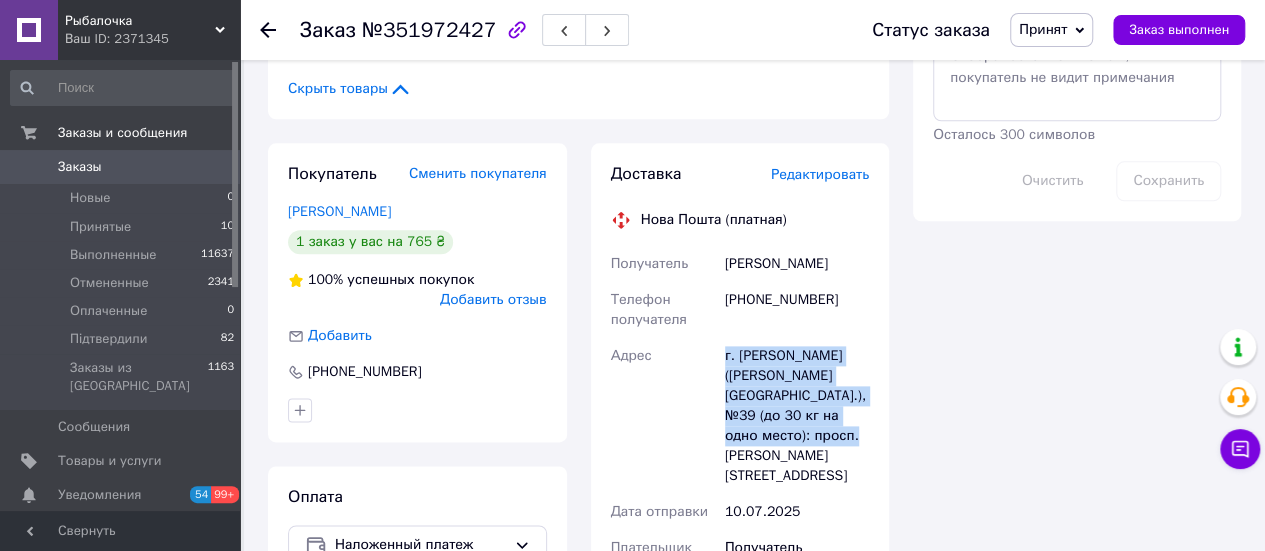 drag, startPoint x: 712, startPoint y: 366, endPoint x: 853, endPoint y: 440, distance: 159.23882 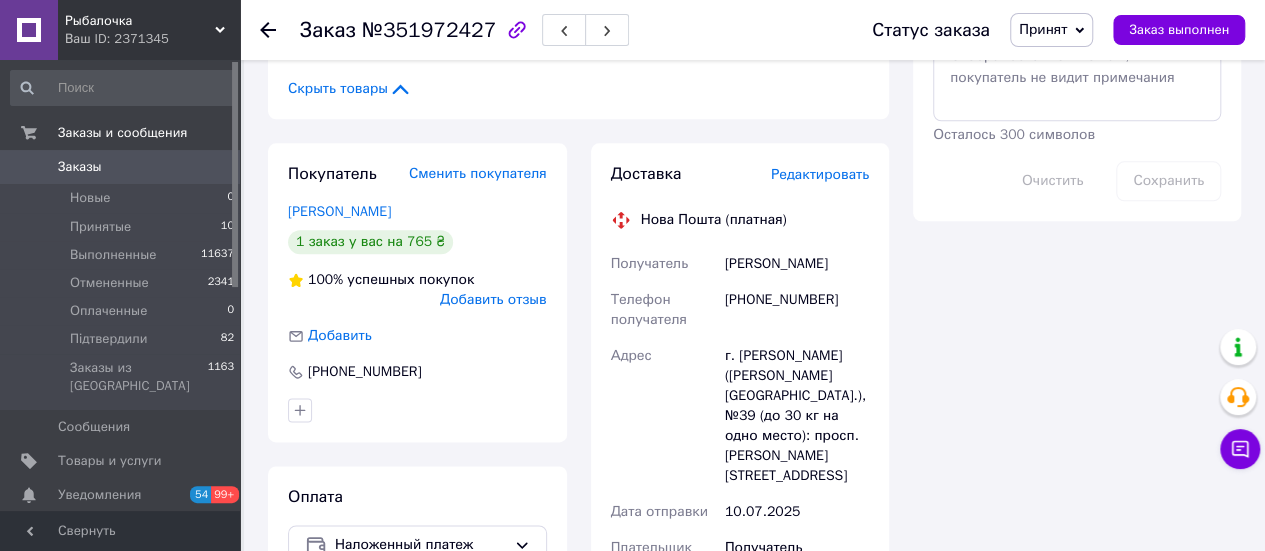 click on "Заказ №351972427 Статус заказа Принят Выполнен Отменен Оплаченный Підтвердили Заказ выполнен Заказ с сайта [DATE] 20:37 Товары в заказе (6) Добавить товар Удочка болонская Kalipso Fortuna 5м Carbon Готово к отправке 520 ₴ Остаток: 9 1   шт. 520 ₴ Катушка с фрикционом поликарбонат 109 60мм Готово к отправке 130 ₴ Остаток: 16 1   шт. 130 ₴ Садок маленький зеленый Готово к отправке 60 ₴ Остаток: 18 1   шт. 60 ₴ Поплавок ПрофМонтаж [PERSON_NAME] 5г Готово к отправке 30 ₴ Остаток: 9 1   шт. 30 ₴ Кусачики Готово к отправке 15 ₴ Остаток: 12 1   шт. 15 ₴ Бубенчик на закрутке Готово к отправке 10 ₴ 1   шт." at bounding box center (754, 287) 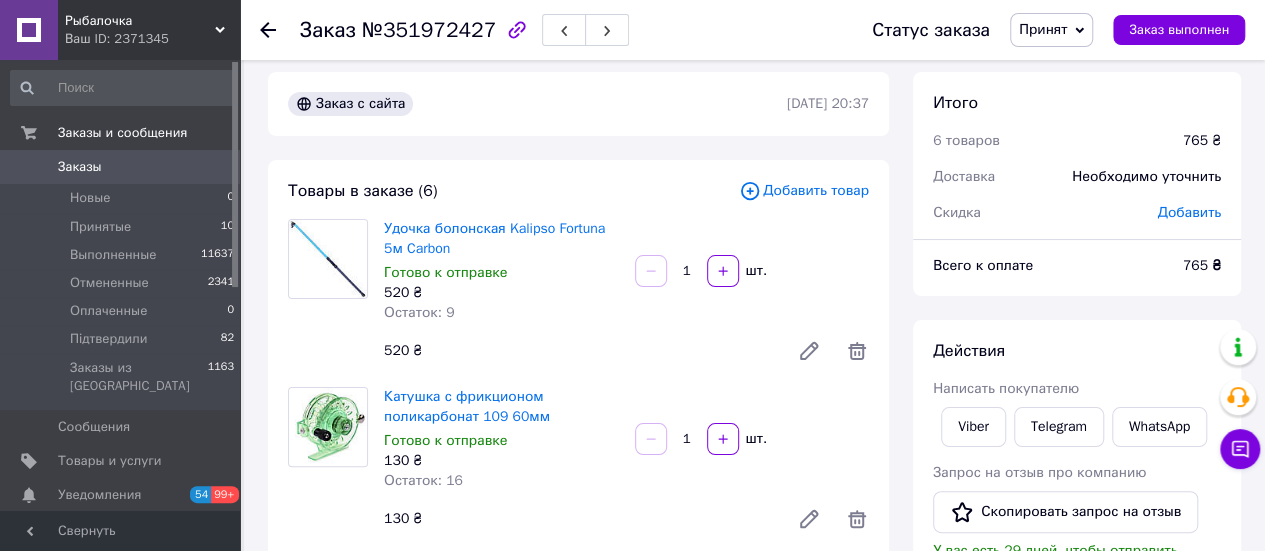 scroll, scrollTop: 0, scrollLeft: 0, axis: both 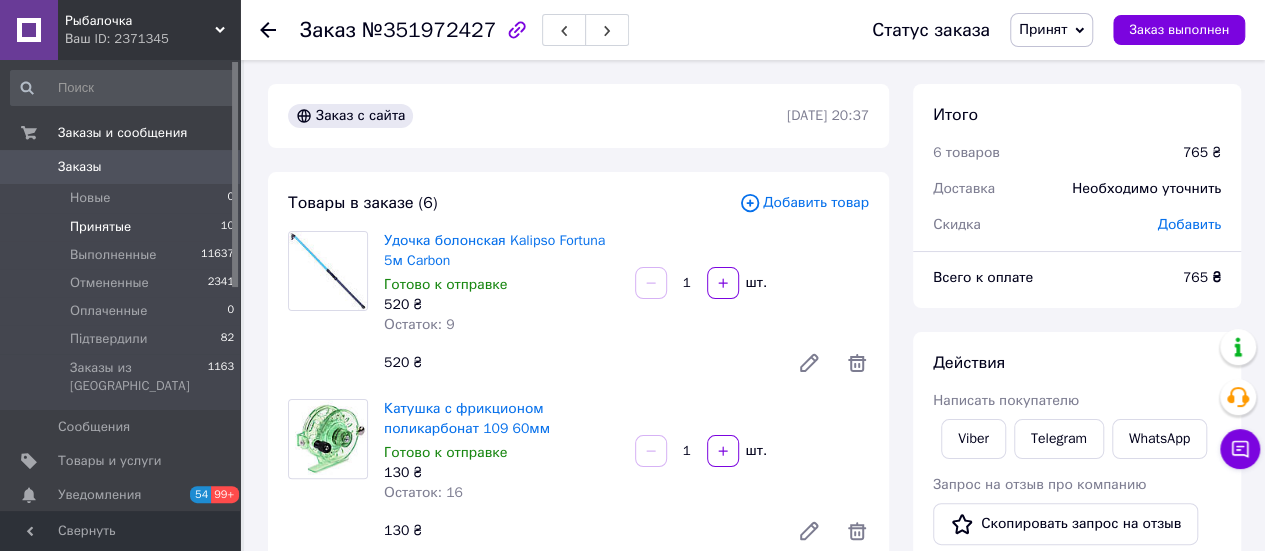 click on "Принятые" at bounding box center [100, 227] 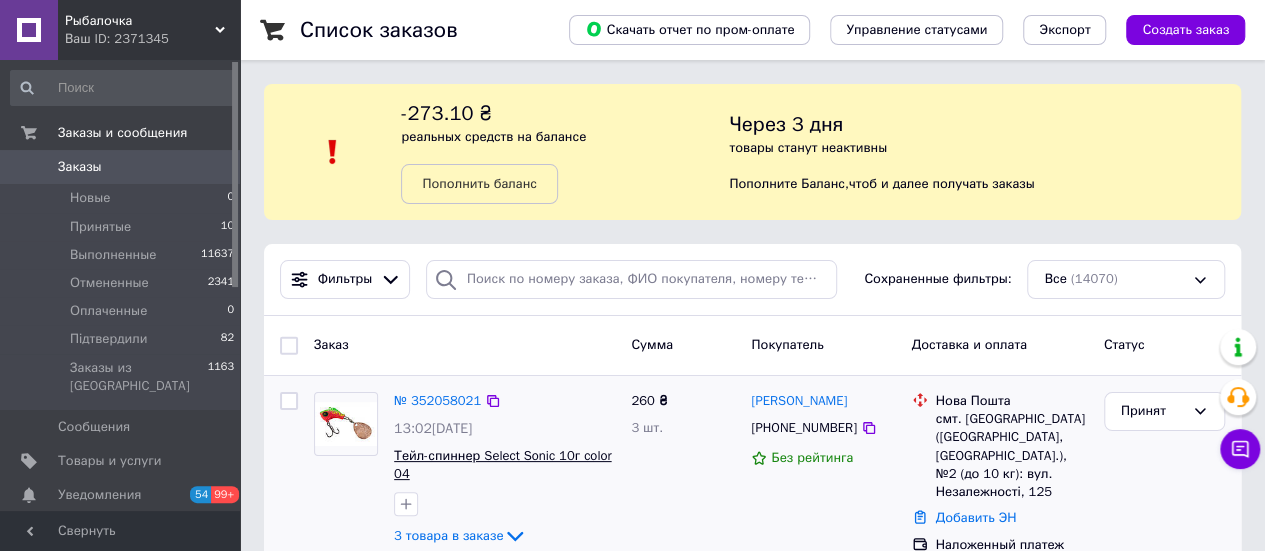 scroll, scrollTop: 100, scrollLeft: 0, axis: vertical 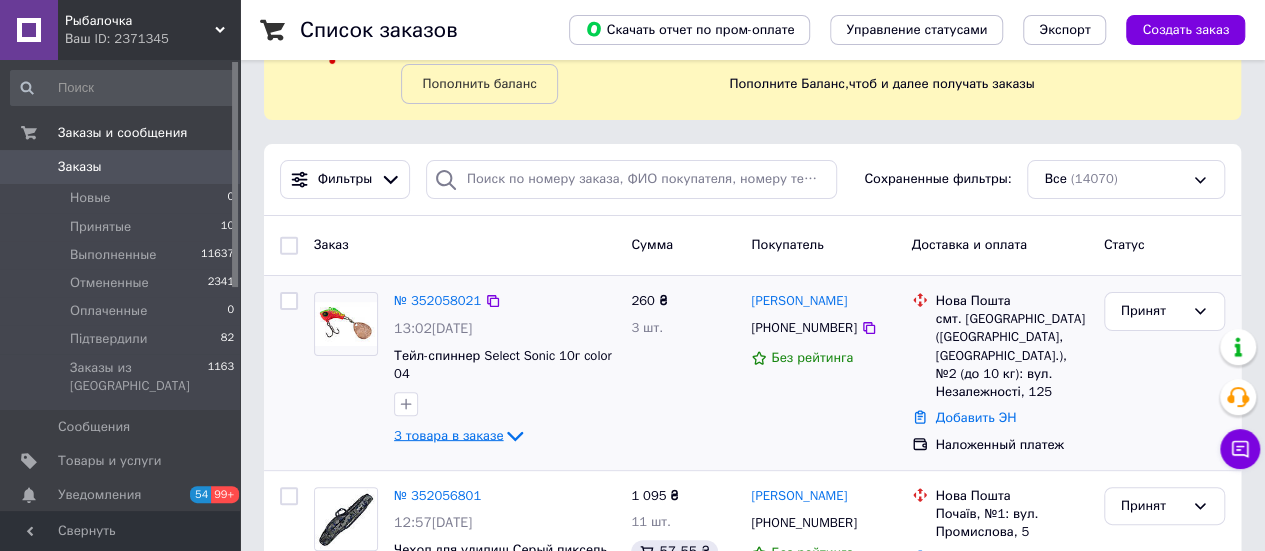 click 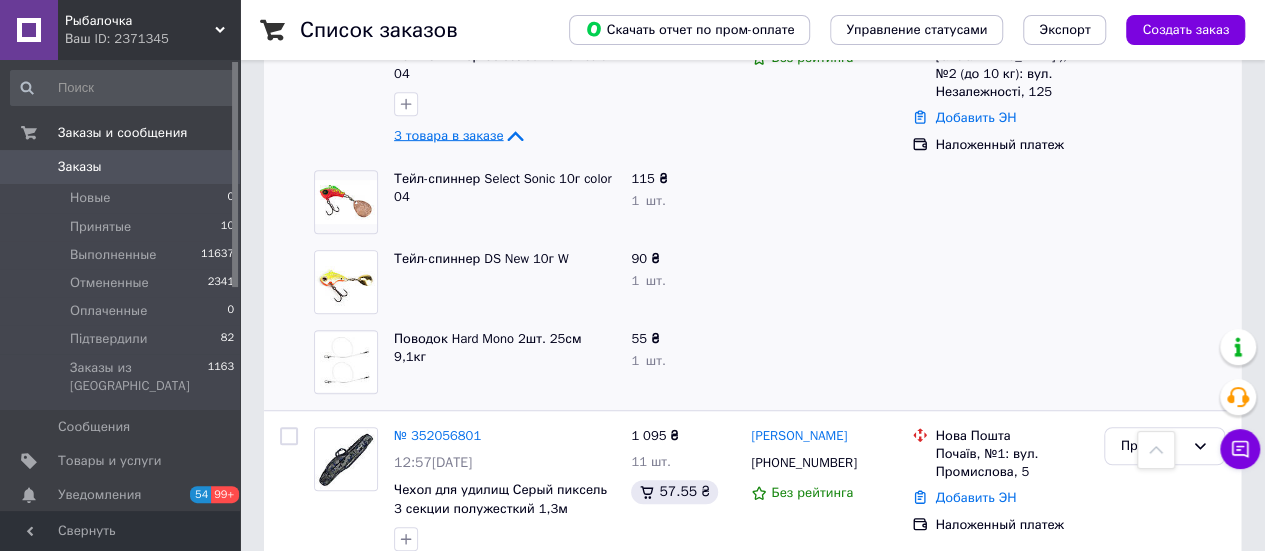 scroll, scrollTop: 300, scrollLeft: 0, axis: vertical 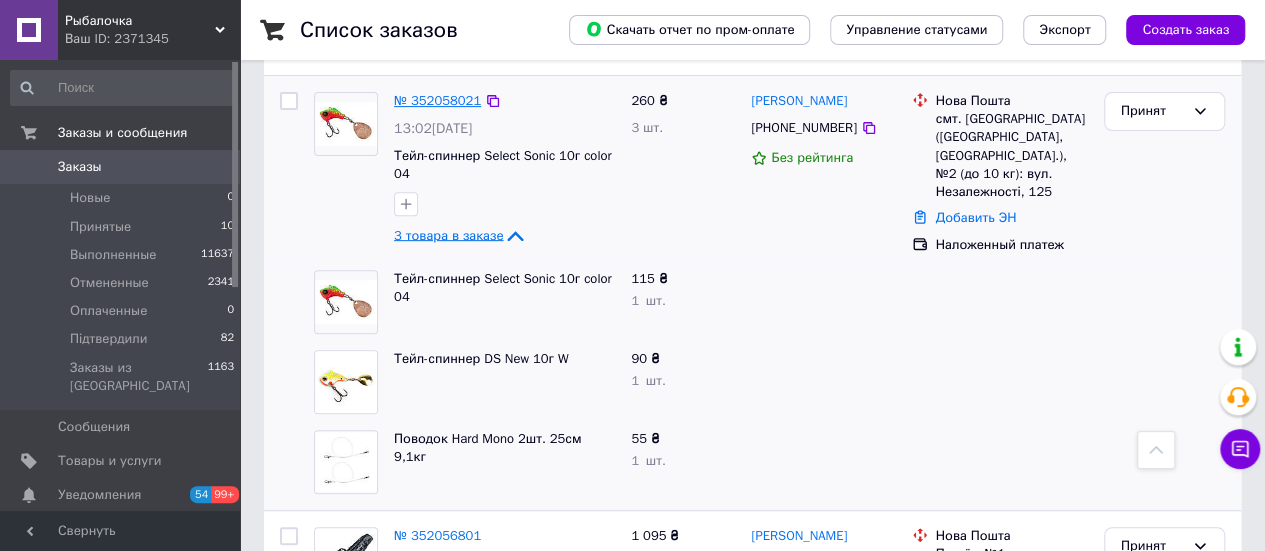 click on "№ 352058021" at bounding box center (437, 100) 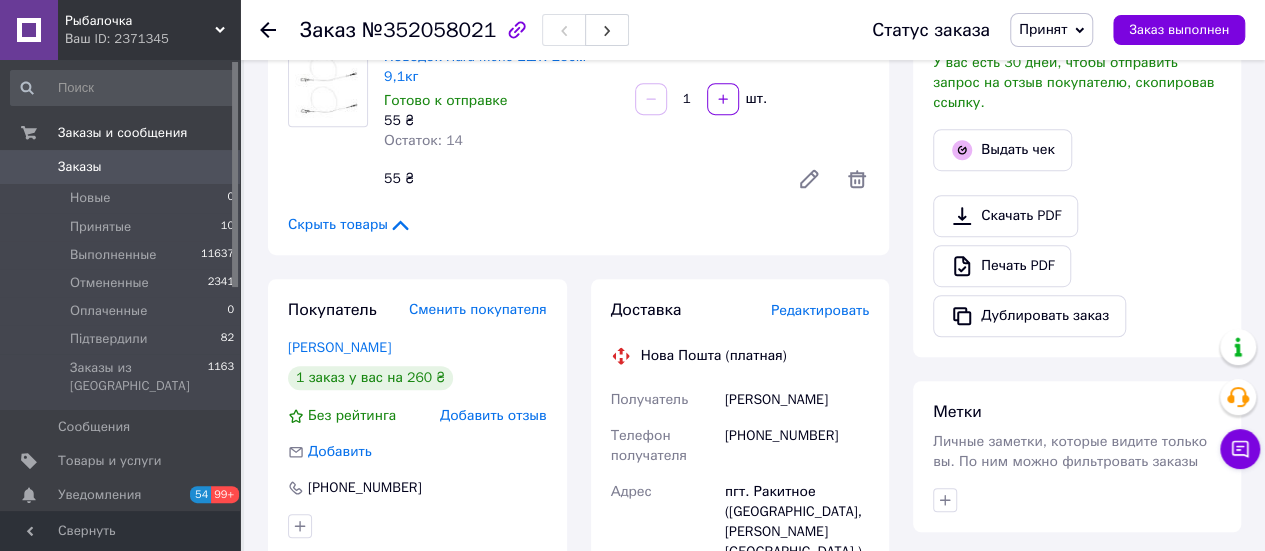 scroll, scrollTop: 300, scrollLeft: 0, axis: vertical 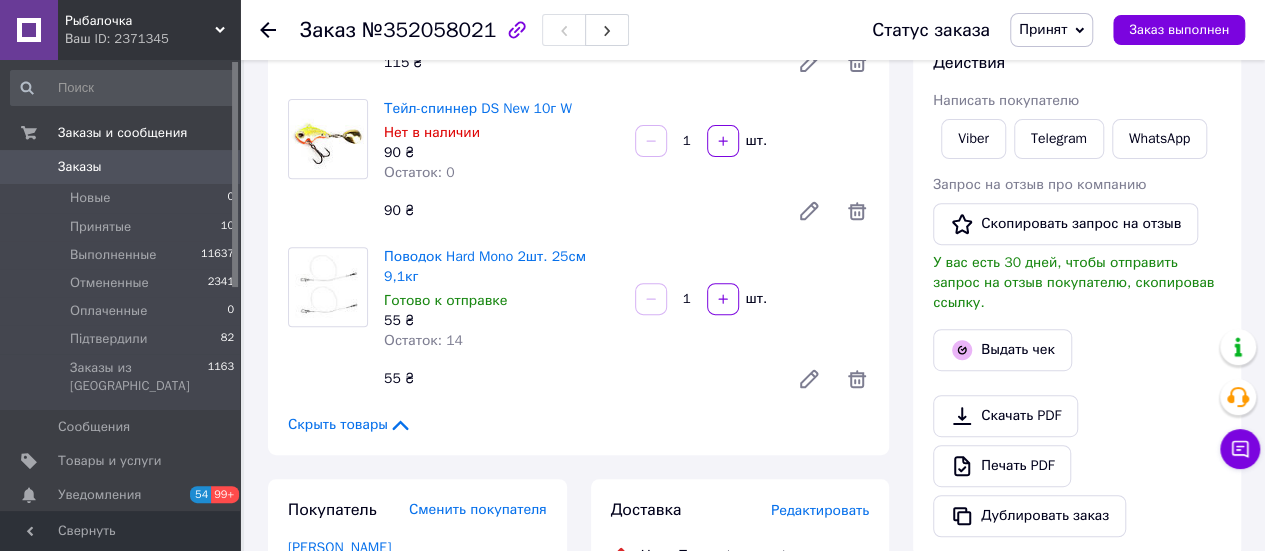 click on "Действия Написать покупателю Viber Telegram WhatsApp Запрос на отзыв про компанию   Скопировать запрос на отзыв У вас есть 30 дней, чтобы отправить запрос на отзыв покупателю, скопировав ссылку.   Выдать чек   Скачать PDF   Печать PDF   Дублировать заказ" at bounding box center (1077, 294) 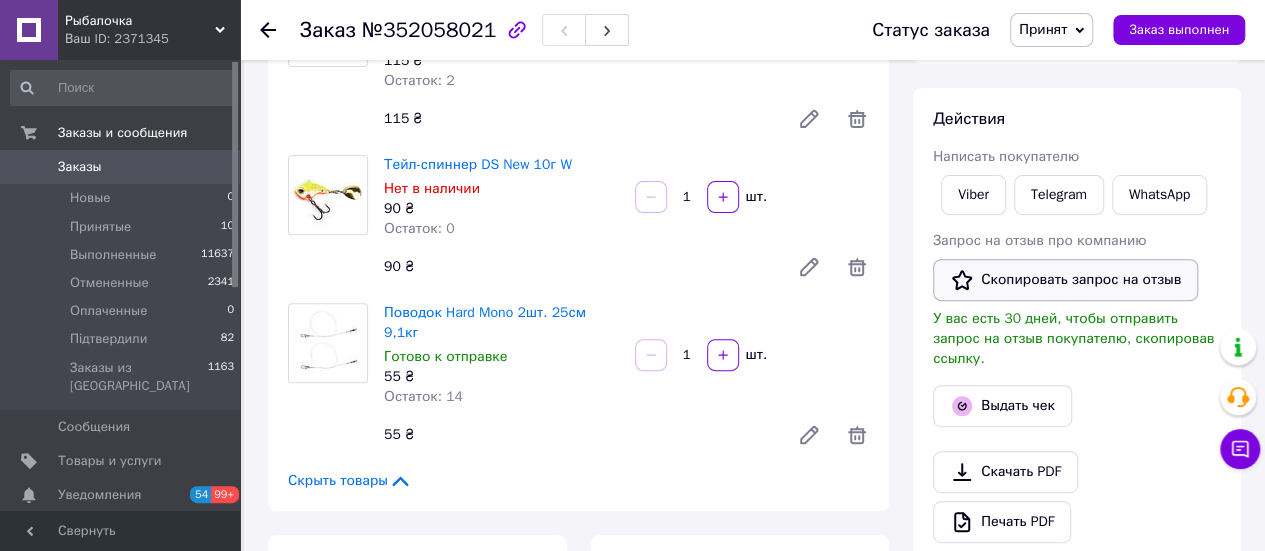 scroll, scrollTop: 200, scrollLeft: 0, axis: vertical 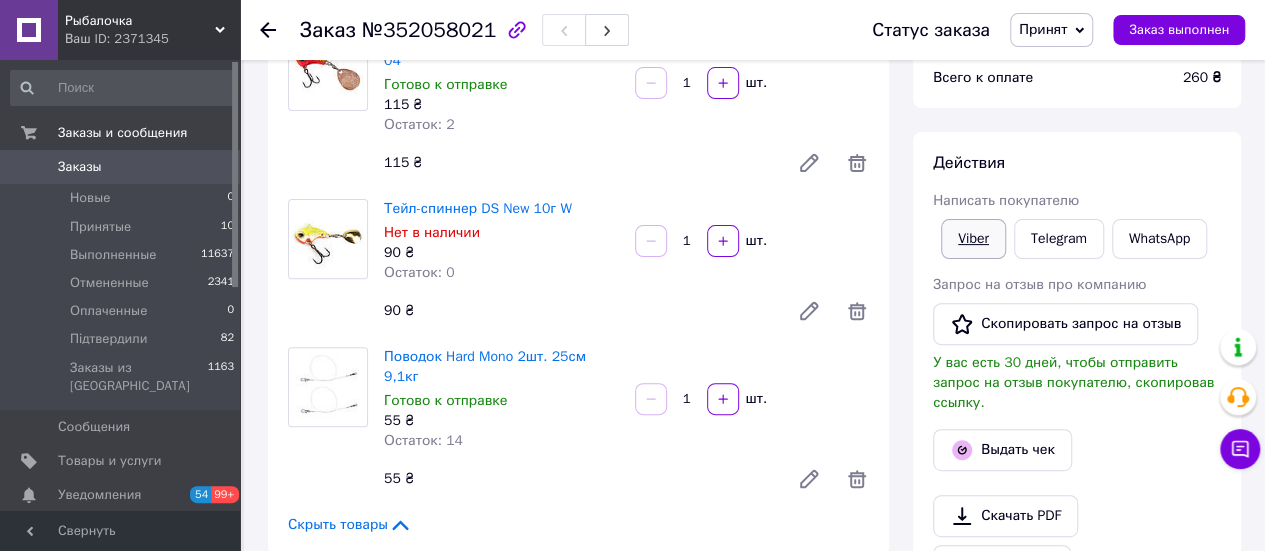 click on "Viber" at bounding box center [973, 239] 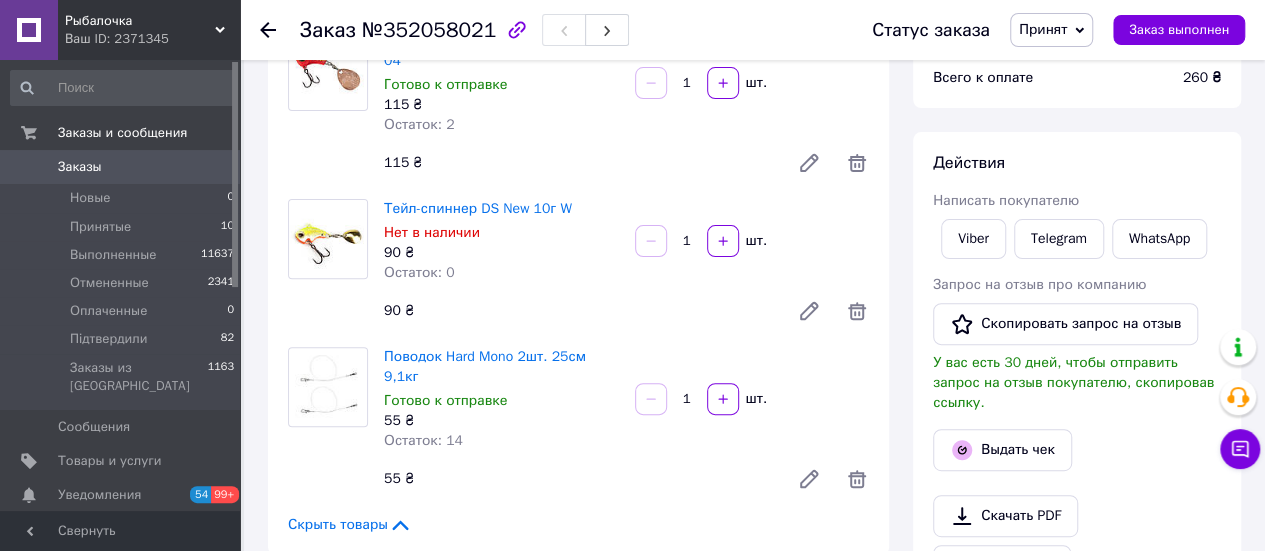 click on "Заказ №352058021 Статус заказа Принят Выполнен Отменен Оплаченный Підтвердили Заказ выполнен Заказ с сайта [DATE] 13:02 Товары в заказе (3) Добавить товар Тейл-спиннер Select Sonic 10г color 04 Готово к отправке 115 ₴ Остаток: 2 1   шт. 115 ₴ Тейл-спиннер DS New 10г W Нет в наличии 90 ₴ Остаток: 0 1   шт. 90 ₴ Поводок Hard Mono 2шт. 25см 9,1кг Готово к отправке 55 ₴ Остаток: 14 1   шт. 55 ₴ Скрыть товары Покупатель Сменить покупателя [PERSON_NAME] 1 заказ у вас на 260 ₴ Без рейтинга   Добавить отзыв Добавить [PHONE_NUMBER] Оплата Наложенный платеж Доставка Редактировать Нова Пошта (платная) Получатель 260" at bounding box center [754, 787] 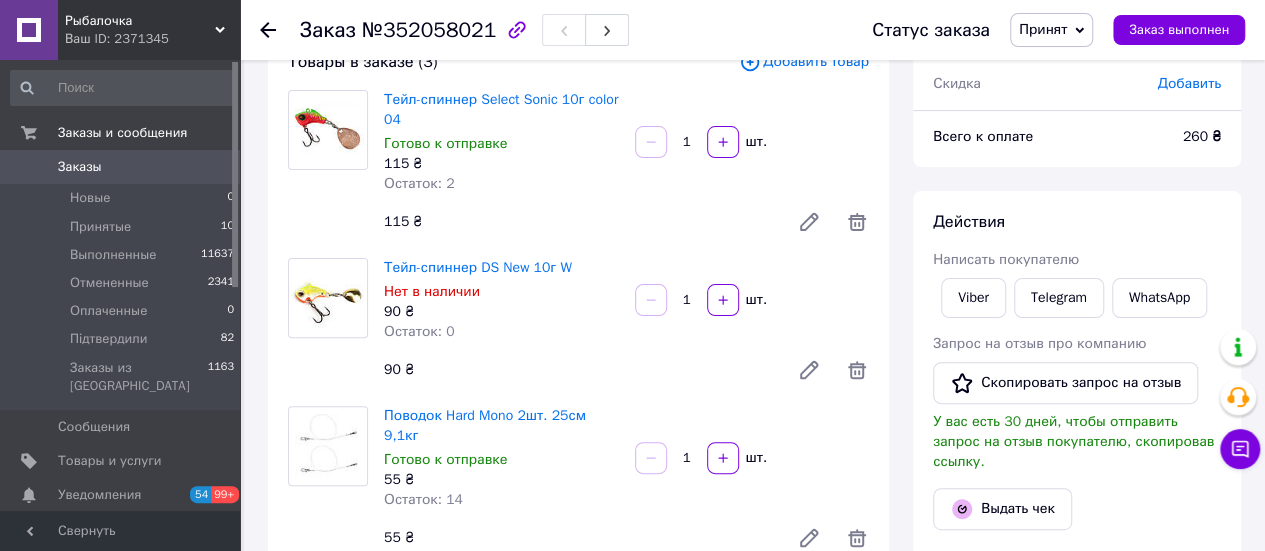 scroll, scrollTop: 100, scrollLeft: 0, axis: vertical 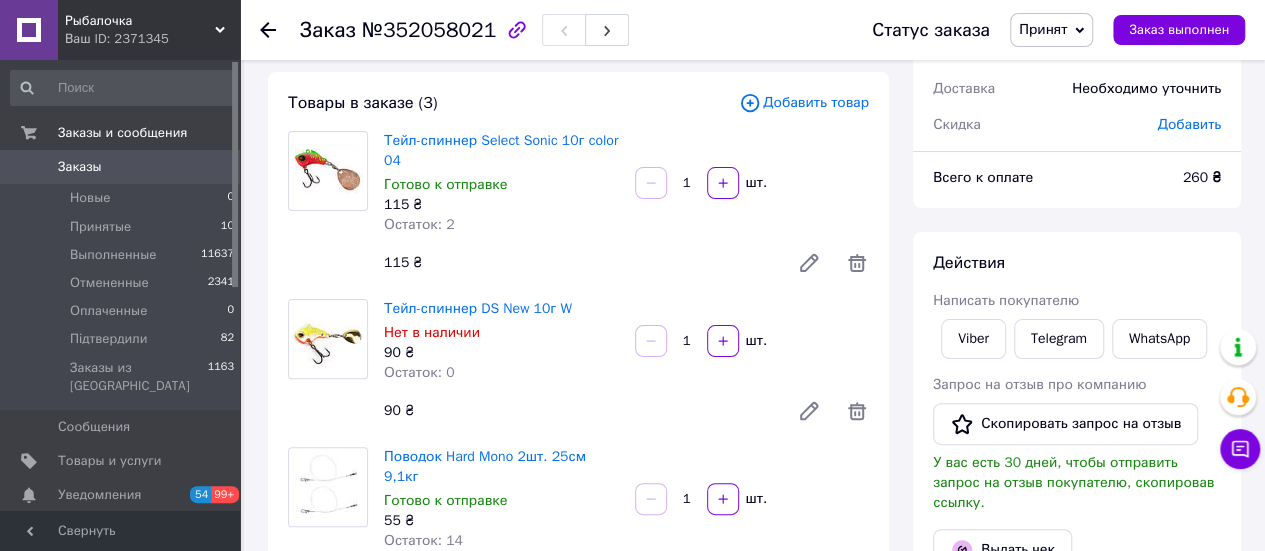 click on "Принят" at bounding box center [1043, 29] 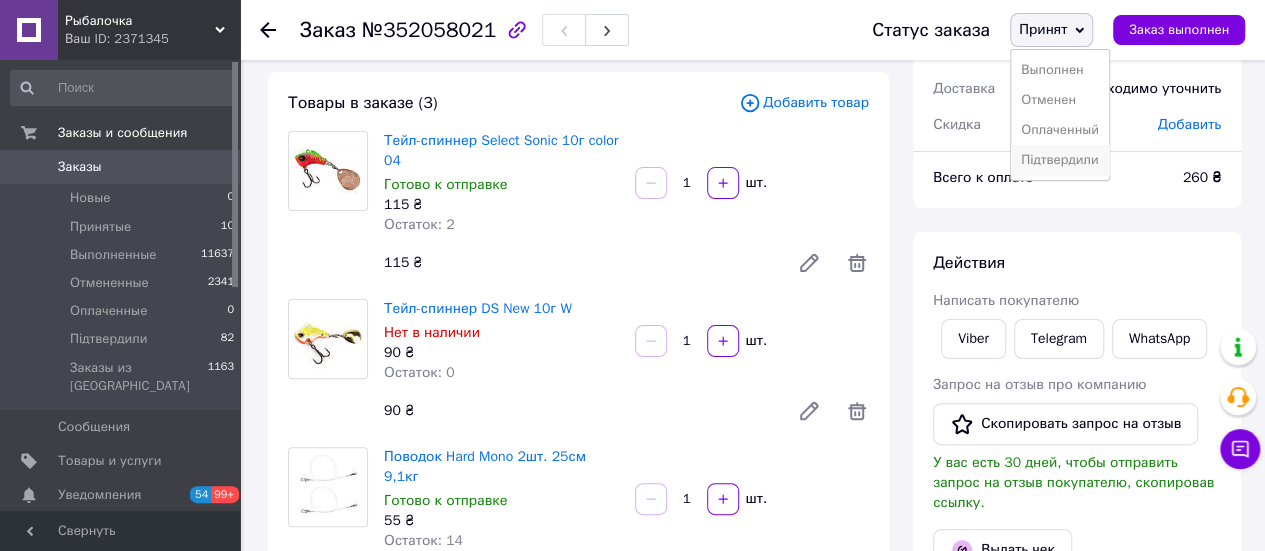 click on "Підтвердили" at bounding box center (1060, 160) 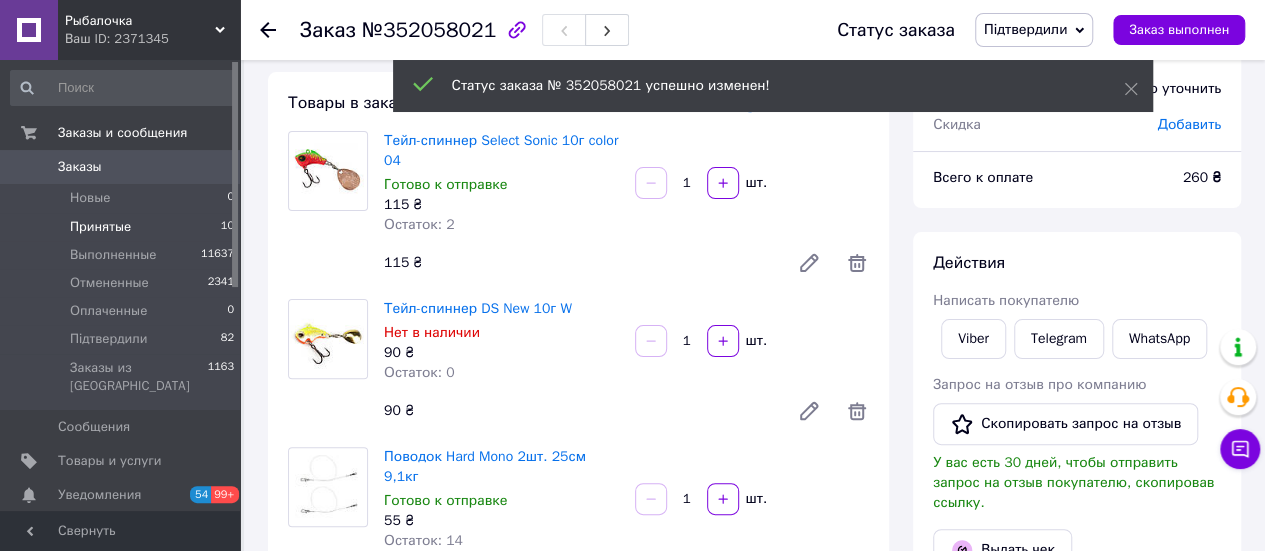 click on "Принятые" at bounding box center [100, 227] 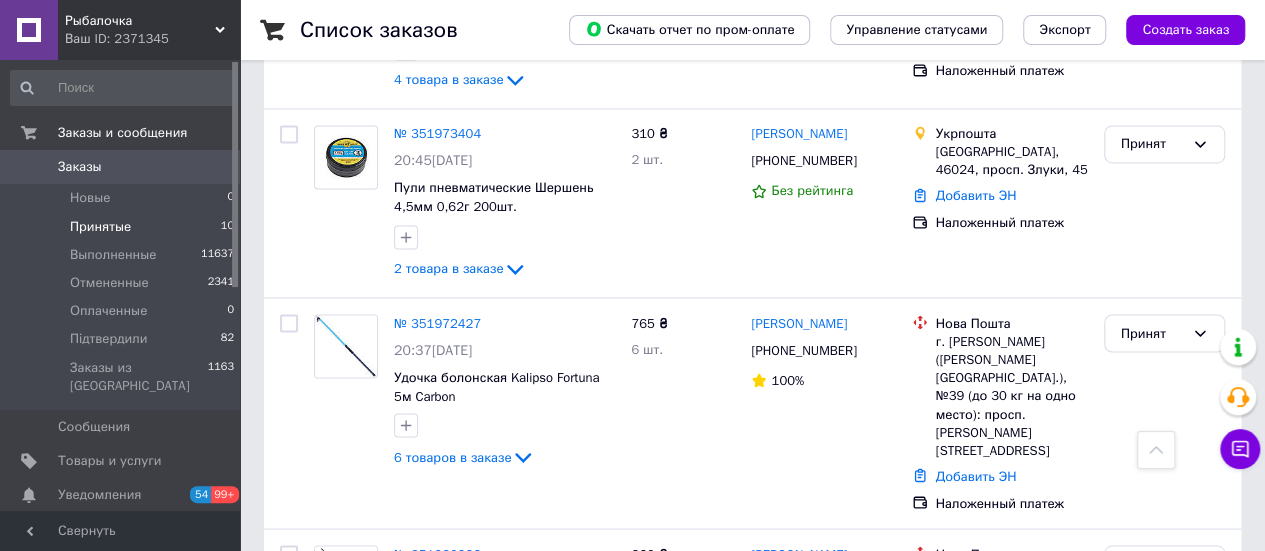 scroll, scrollTop: 1580, scrollLeft: 0, axis: vertical 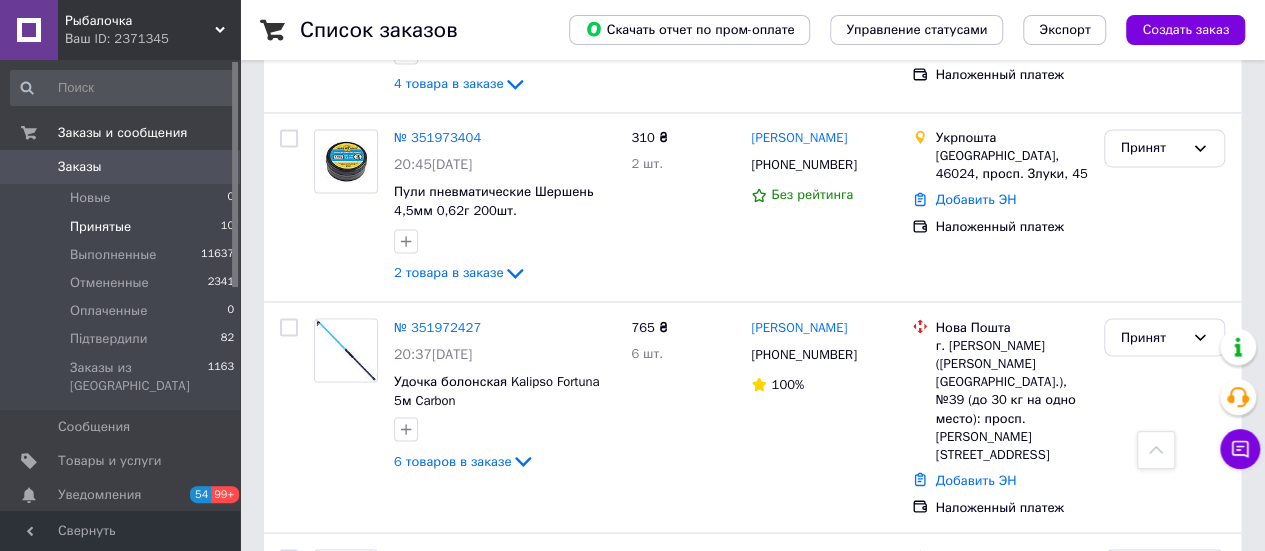 click on "Список заказов   Скачать отчет по пром-оплате Управление статусами Экспорт Создать заказ -273.10 ₴ реальных средств на балансе Пополнить баланс Через 3 дня товары станут неактивны Пополните Баланс ,  чтоб и далее получать заказы 1 Фильтры Сохраненные фильтры: Принятые (10) Статус: Принятые Сбросить все Заказ Сумма Покупатель Доставка и оплата Статус № 352058021 13:02[DATE] Тейл-спиннер Select Sonic 10г color 04 3 товара в заказе 260 ₴ 3 шт. [PERSON_NAME] [PHONE_NUMBER] Без рейтинга Нова Пошта смт. [GEOGRAPHIC_DATA] ([GEOGRAPHIC_DATA], [GEOGRAPHIC_DATA].), №2 (до 10 кг): вул. Незалежності, 125 № 352056801 67%" at bounding box center (752, -346) 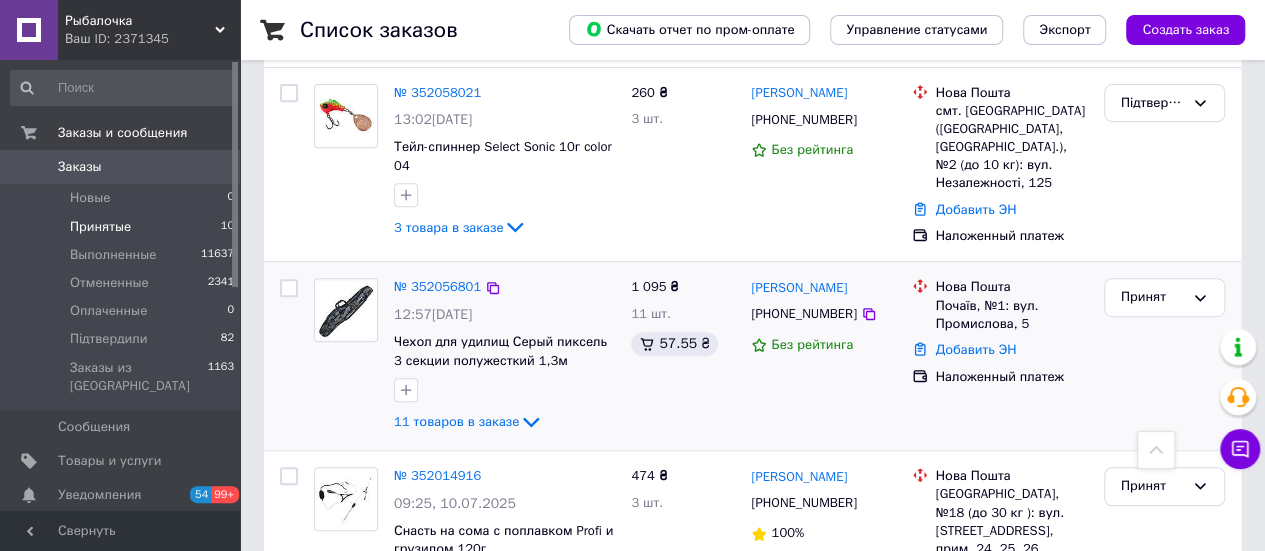 scroll, scrollTop: 280, scrollLeft: 0, axis: vertical 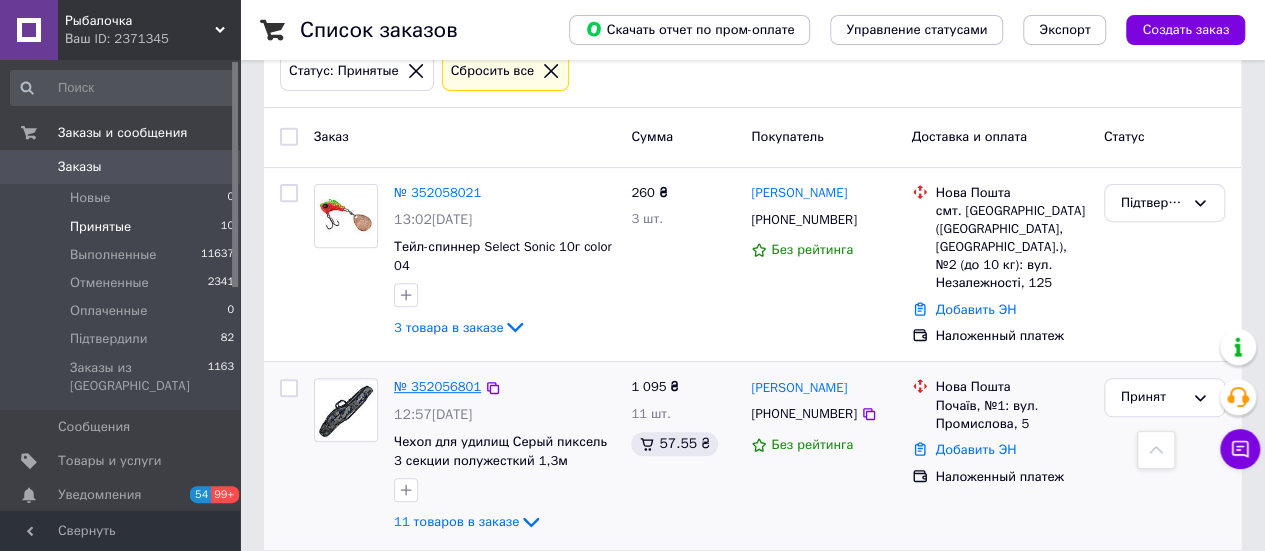 click on "№ 352056801" at bounding box center (437, 386) 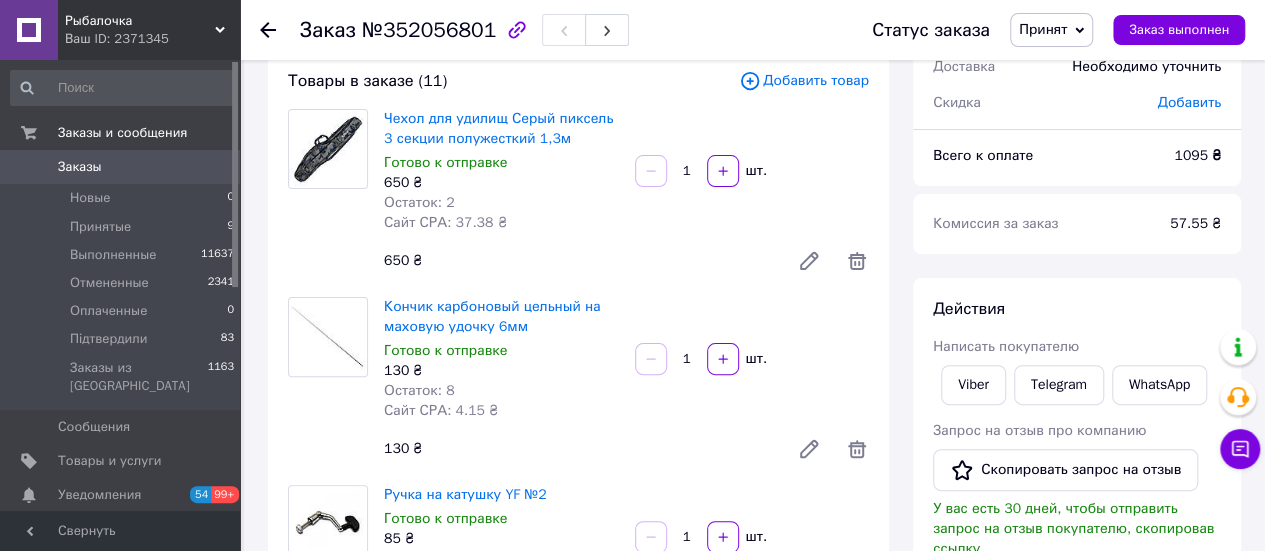 scroll, scrollTop: 0, scrollLeft: 0, axis: both 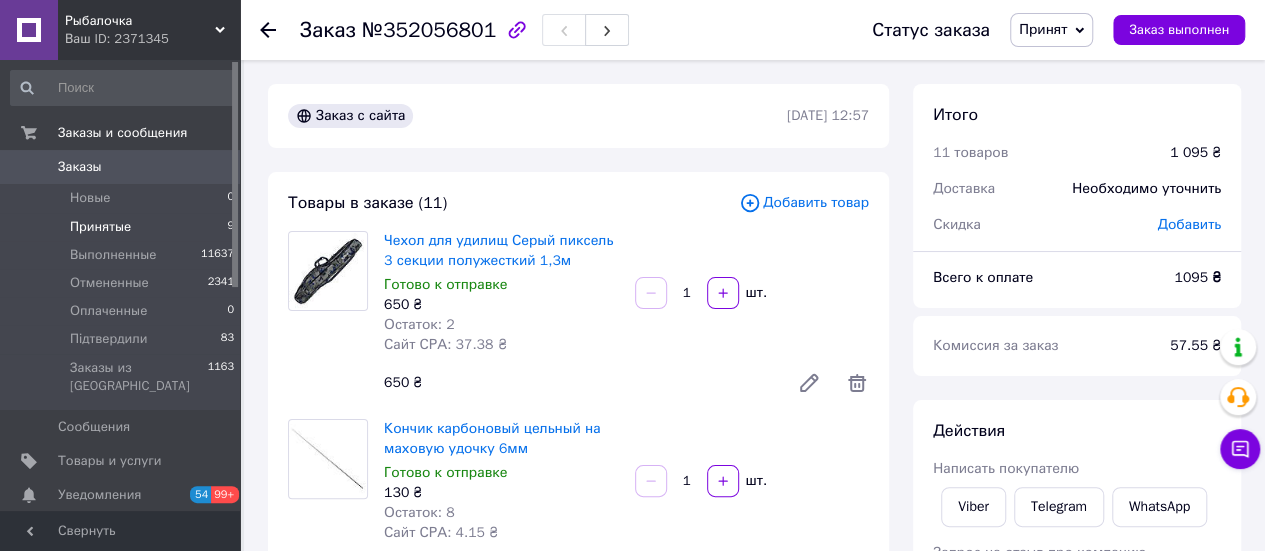 click on "Принятые" at bounding box center [100, 227] 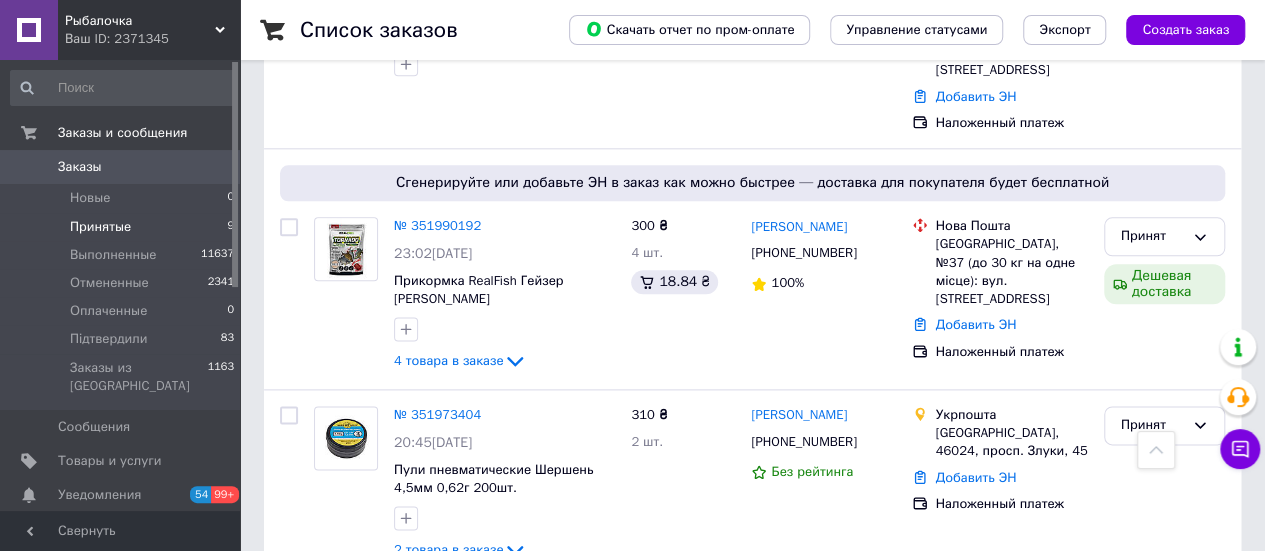 scroll, scrollTop: 1454, scrollLeft: 0, axis: vertical 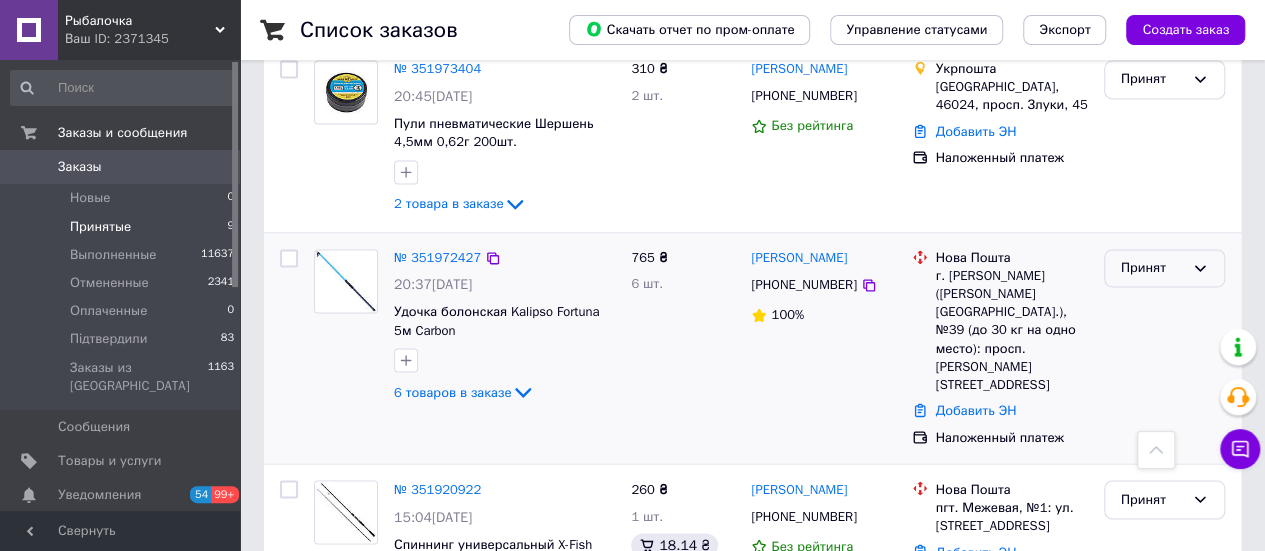 click on "Принят" at bounding box center [1152, 268] 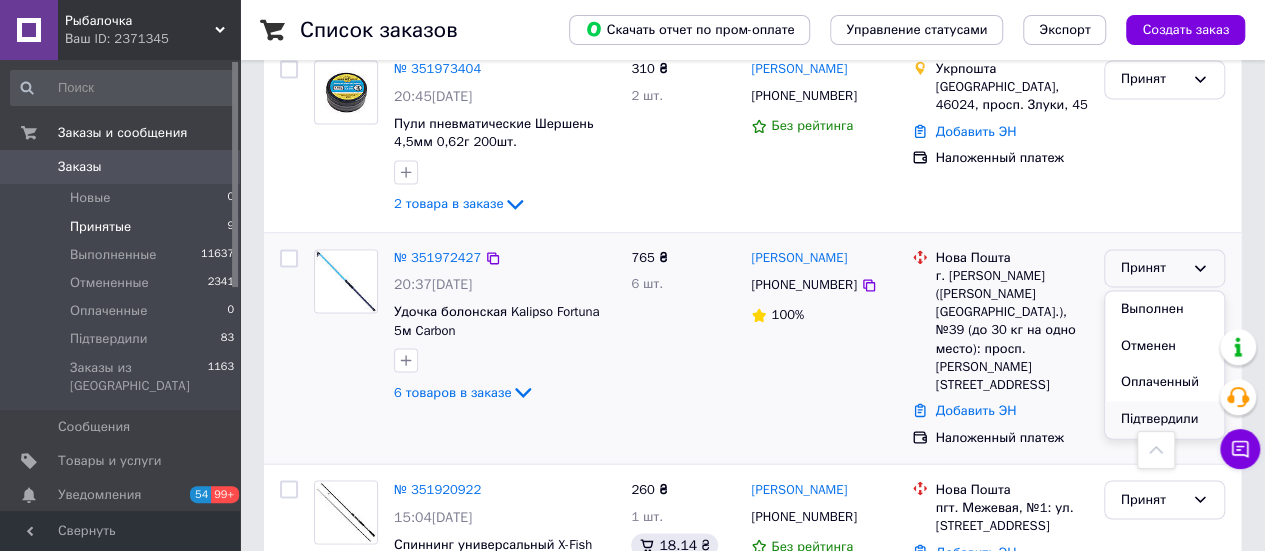 click on "Підтвердили" at bounding box center [1164, 419] 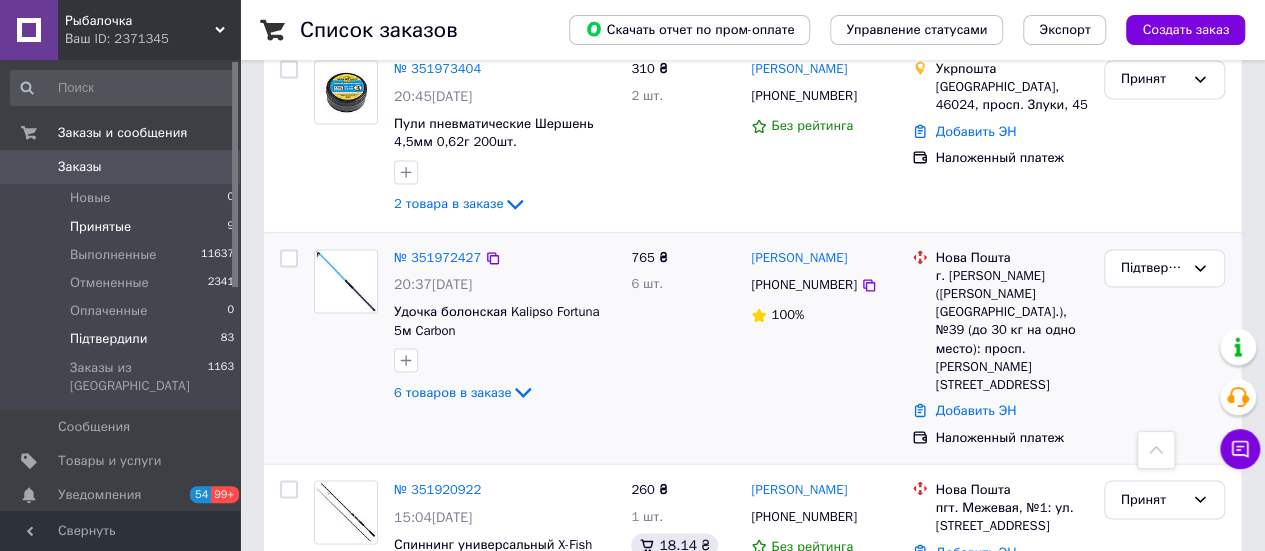 click on "Підтвердили" at bounding box center (109, 339) 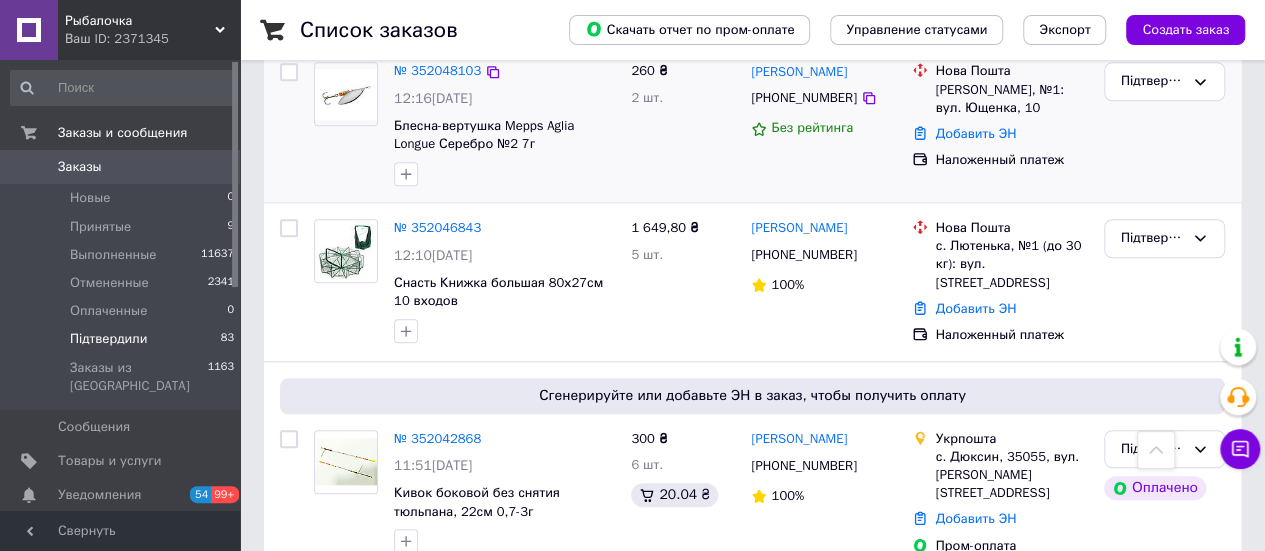 scroll, scrollTop: 800, scrollLeft: 0, axis: vertical 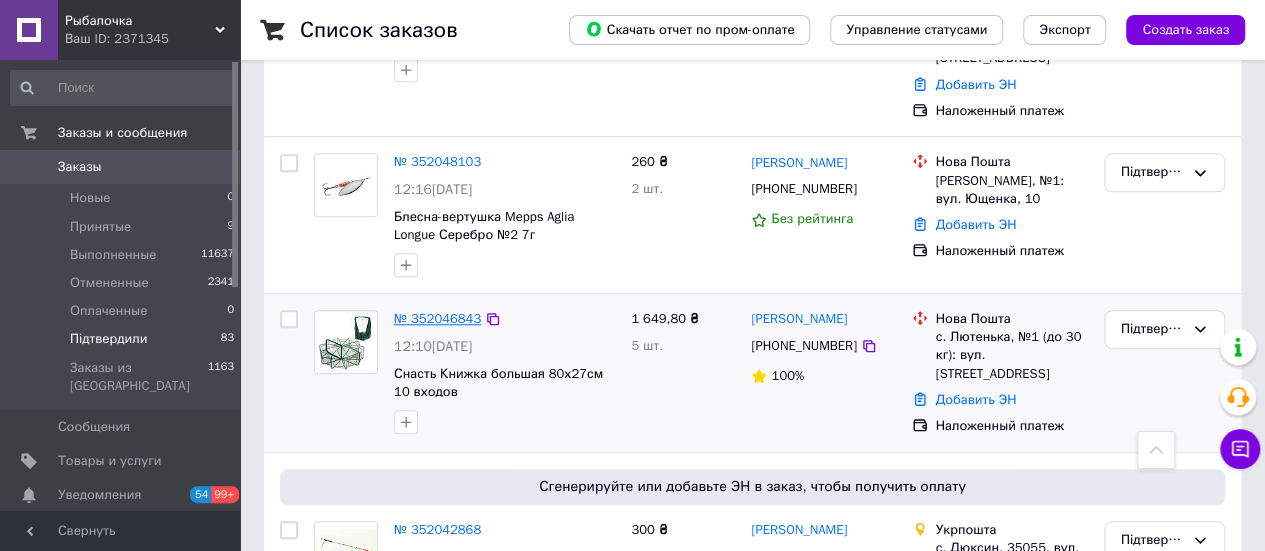 click on "№ 352046843" at bounding box center [437, 318] 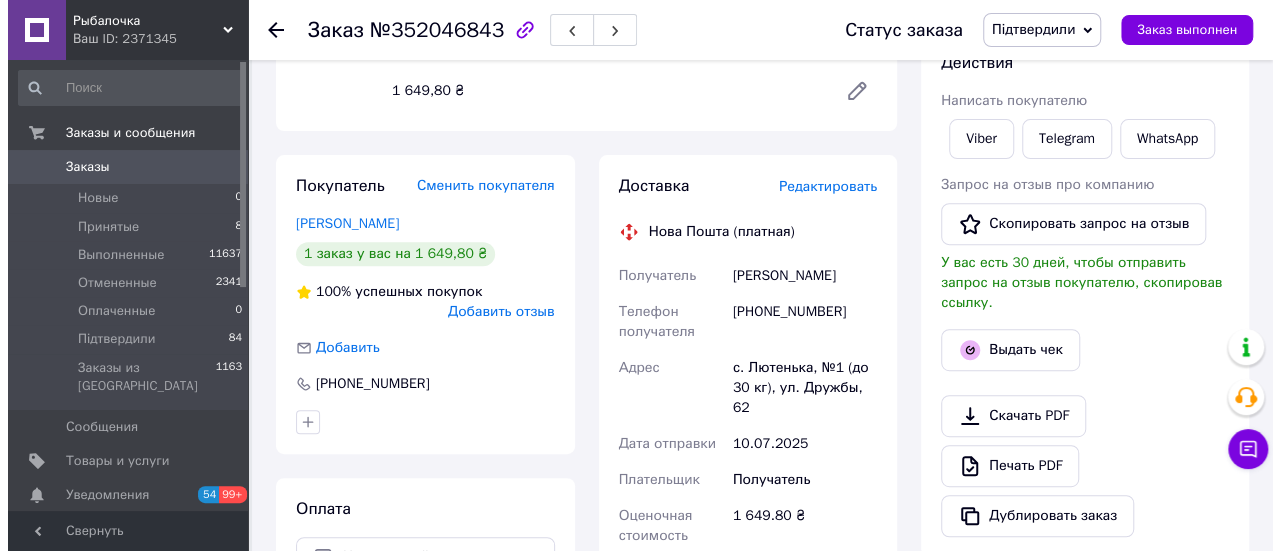 scroll, scrollTop: 400, scrollLeft: 0, axis: vertical 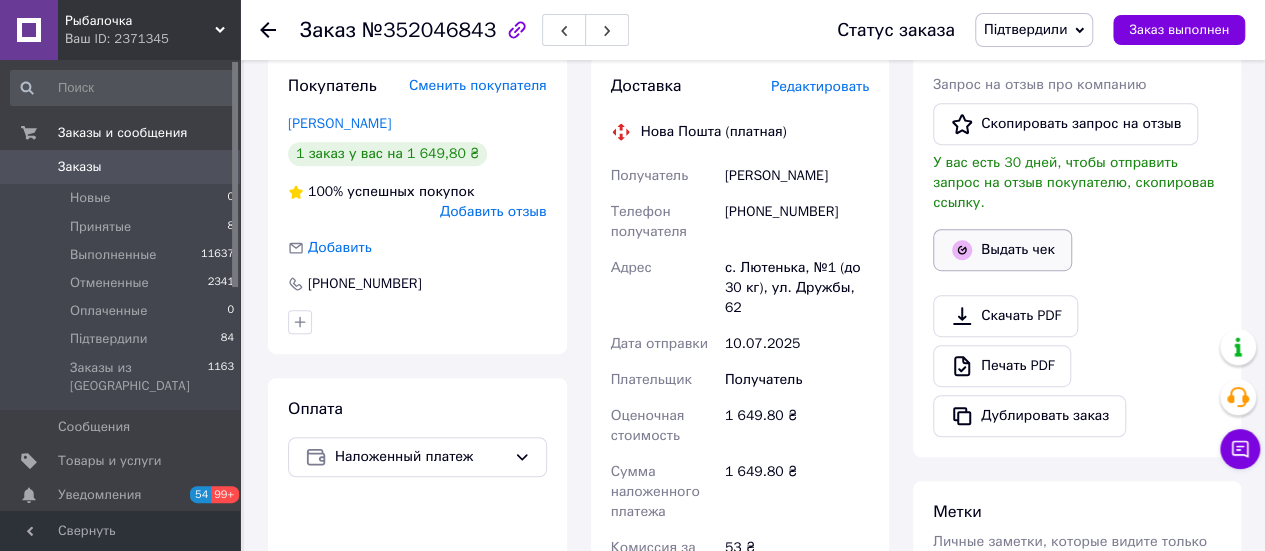 click on "Выдать чек" at bounding box center [1002, 250] 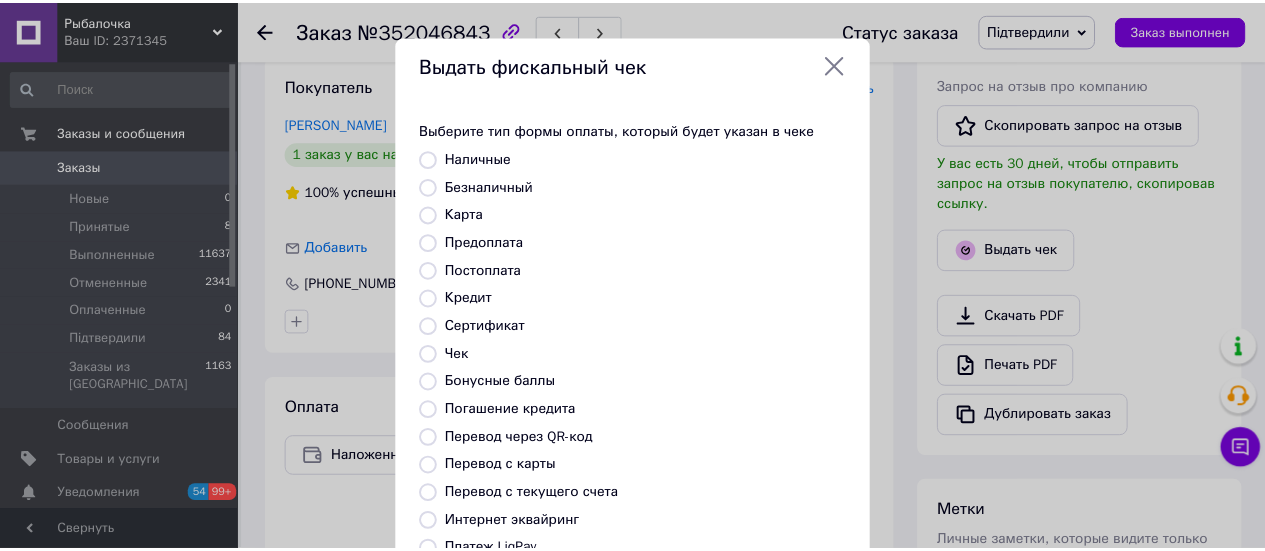 scroll, scrollTop: 300, scrollLeft: 0, axis: vertical 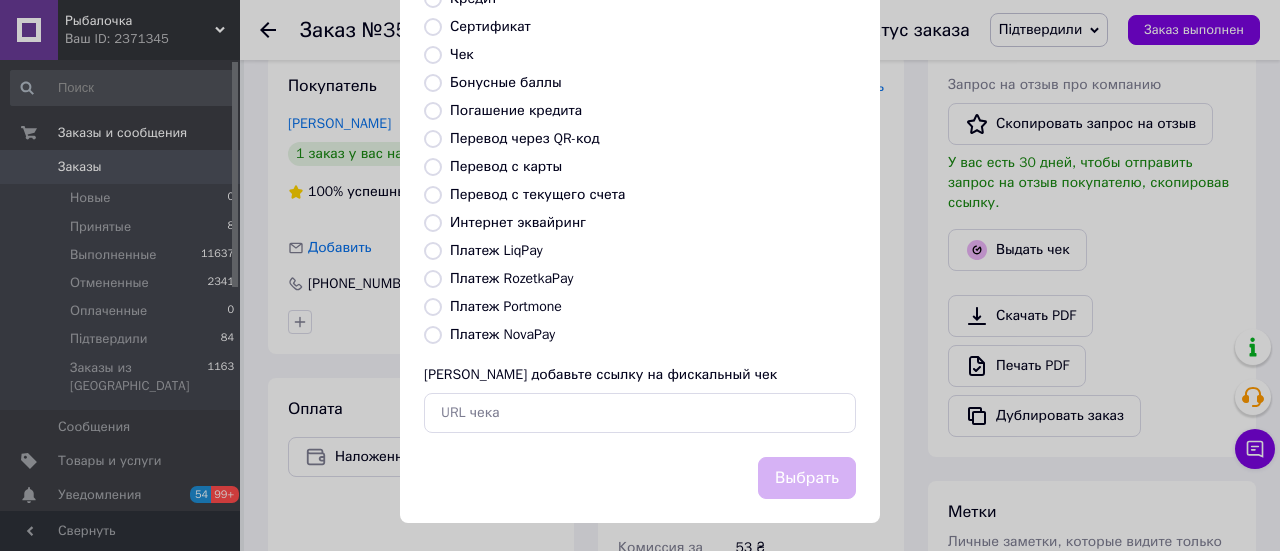 click on "Платеж NovaPay" at bounding box center (502, 334) 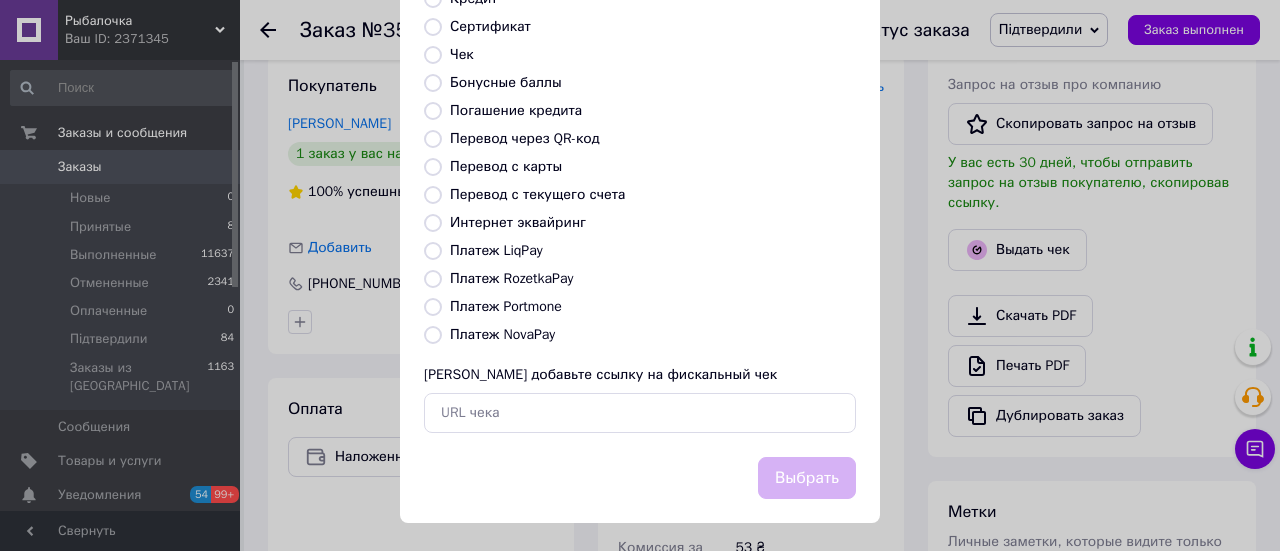 radio on "true" 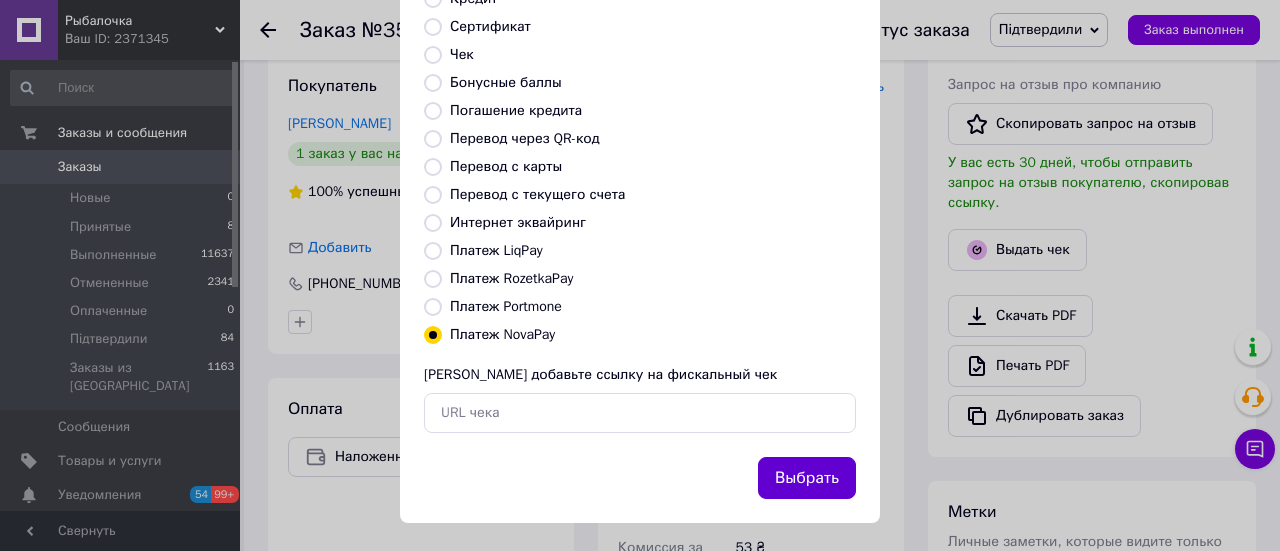 click on "Выбрать" at bounding box center (807, 478) 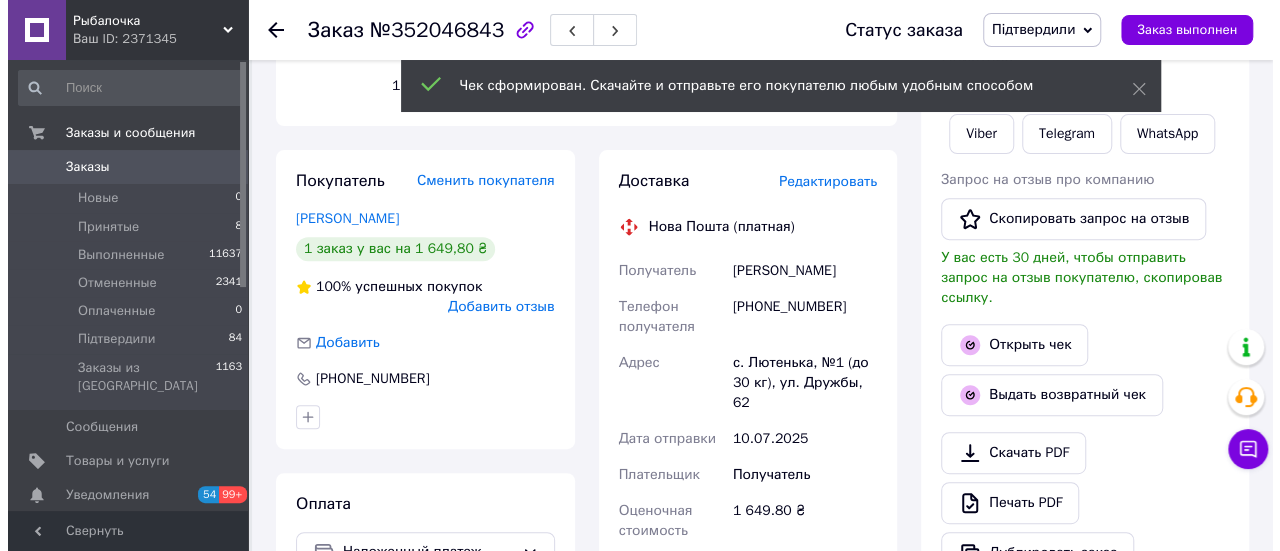 scroll, scrollTop: 200, scrollLeft: 0, axis: vertical 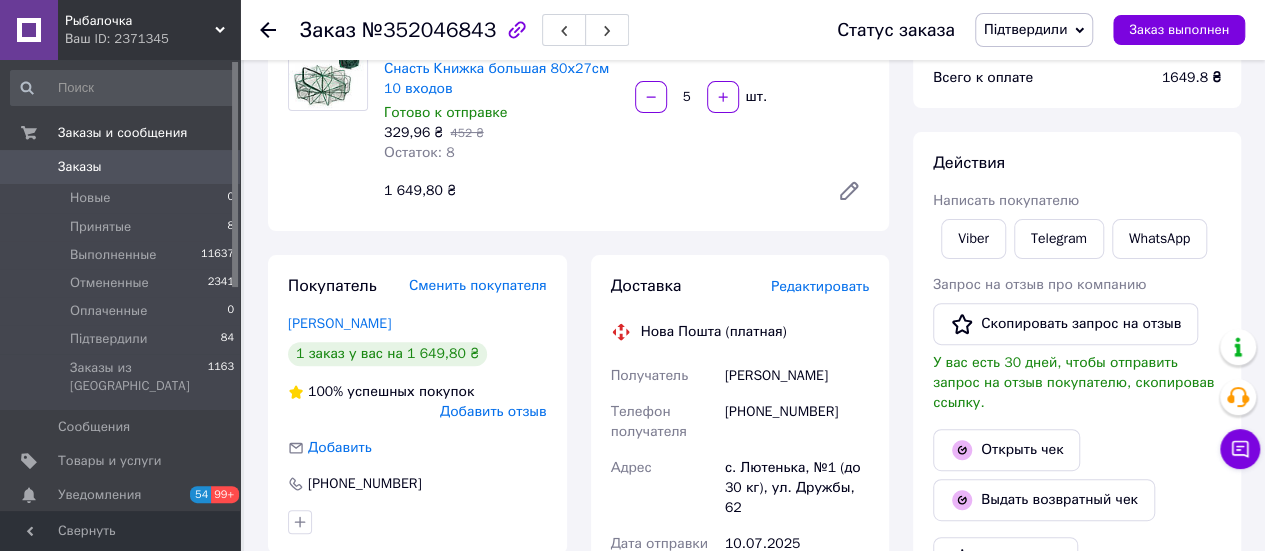 click on "Редактировать" at bounding box center (820, 286) 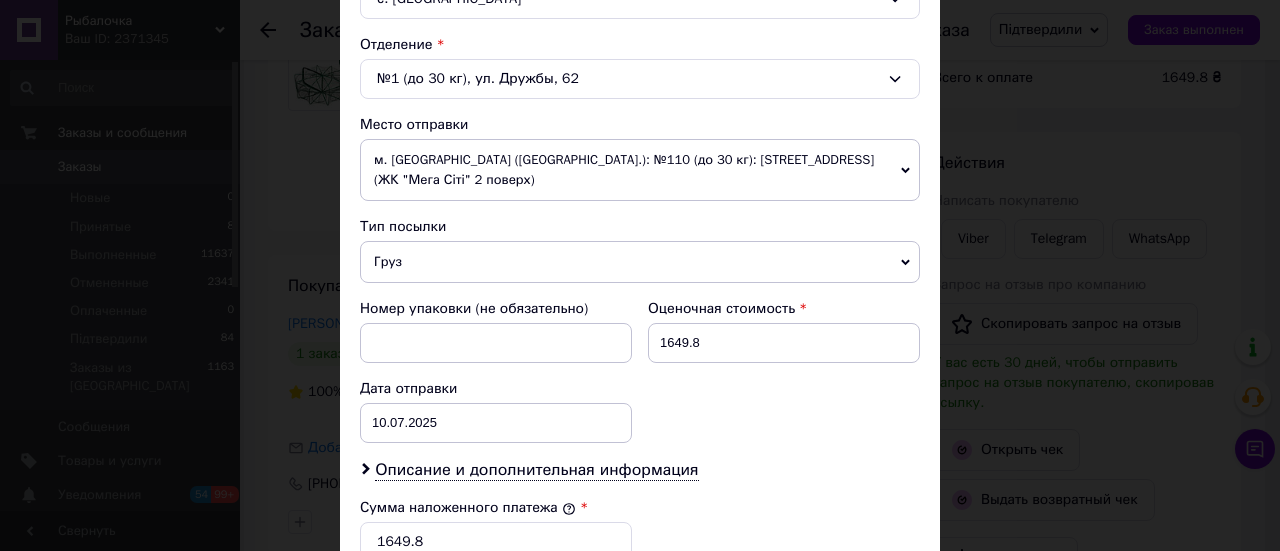 scroll, scrollTop: 700, scrollLeft: 0, axis: vertical 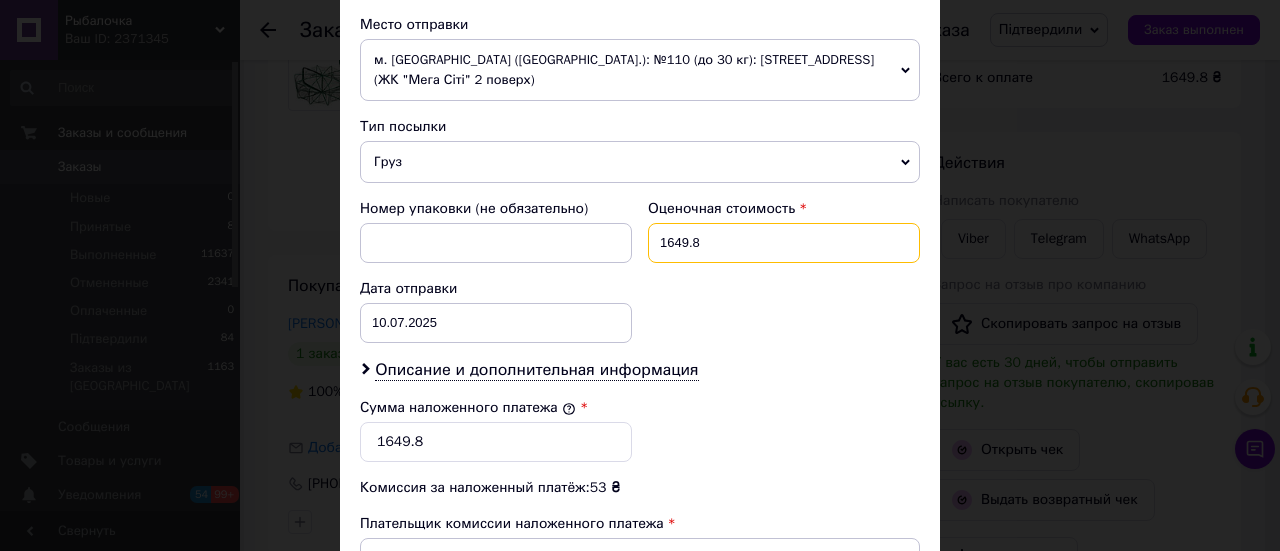 drag, startPoint x: 672, startPoint y: 244, endPoint x: 719, endPoint y: 244, distance: 47 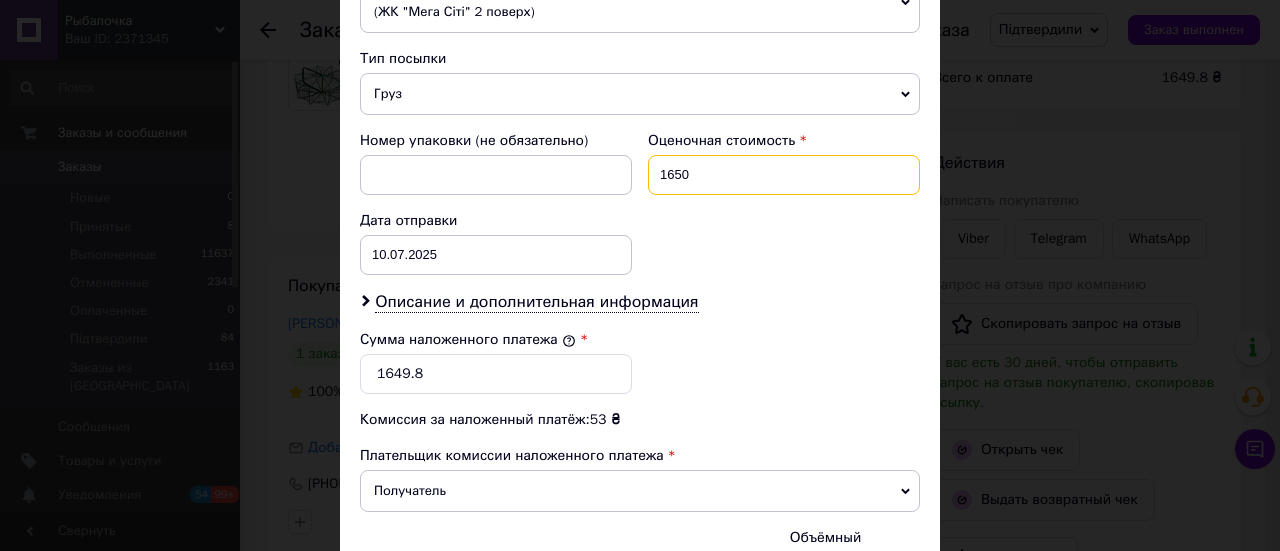 scroll, scrollTop: 800, scrollLeft: 0, axis: vertical 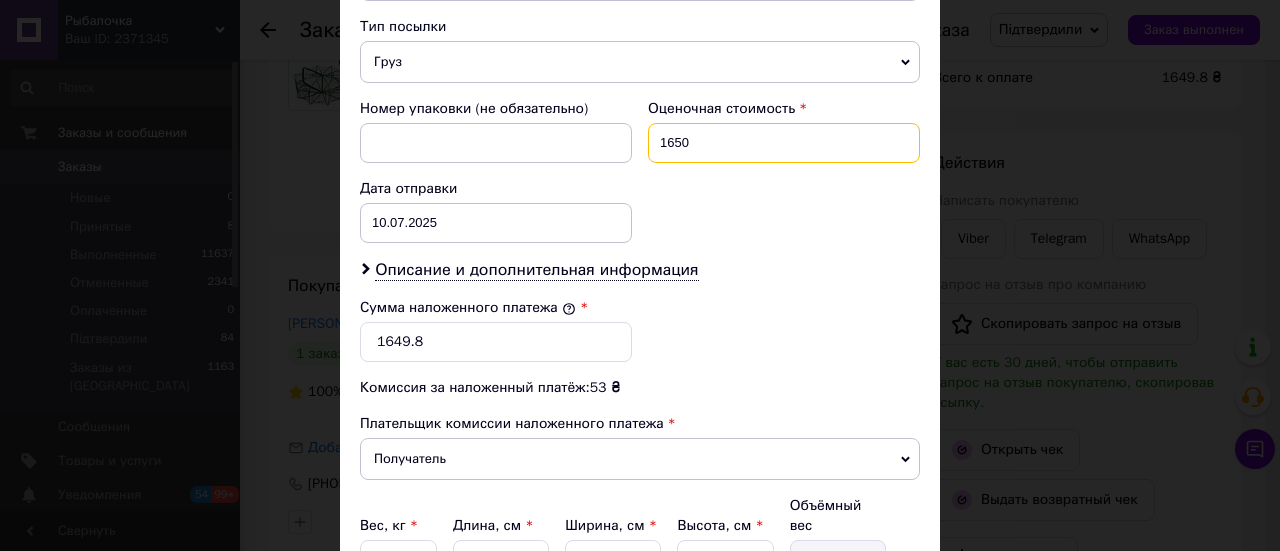 type on "1650" 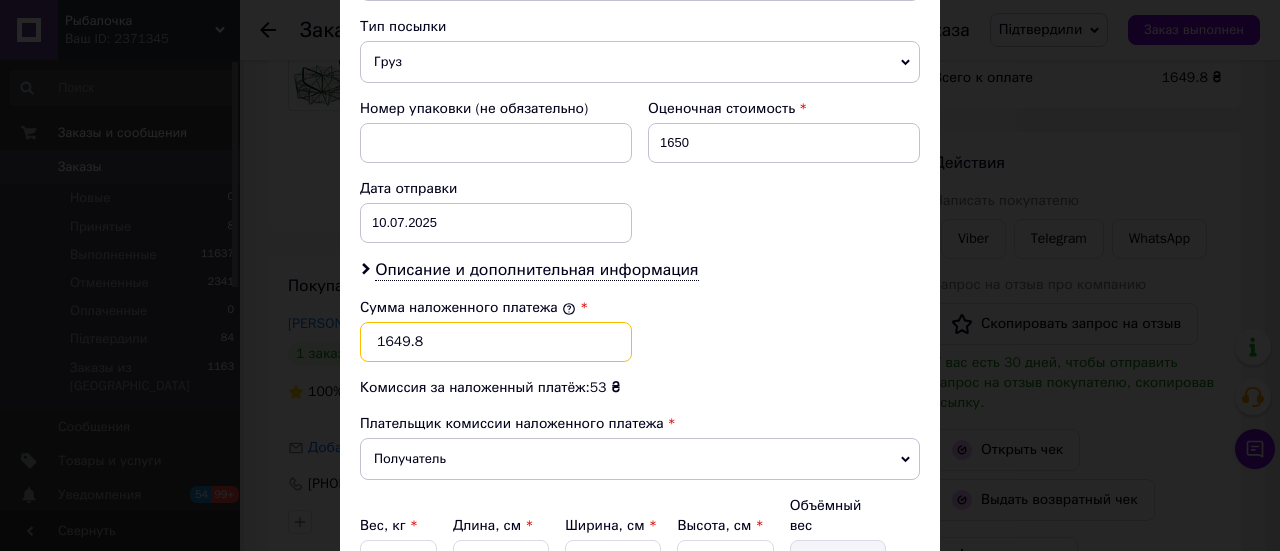 drag, startPoint x: 392, startPoint y: 340, endPoint x: 478, endPoint y: 340, distance: 86 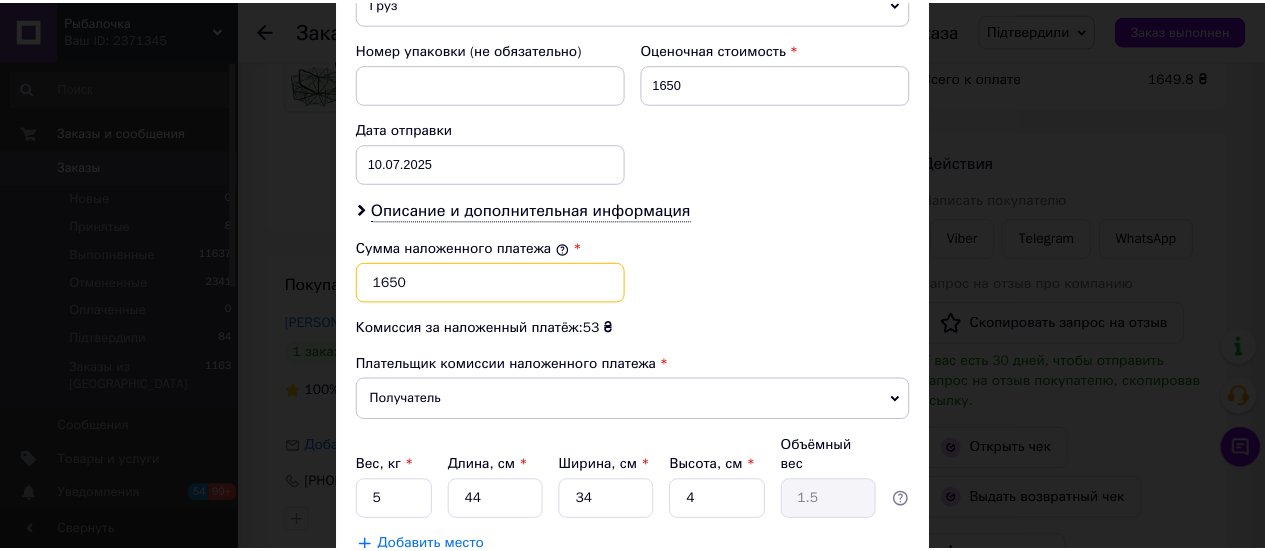 scroll, scrollTop: 984, scrollLeft: 0, axis: vertical 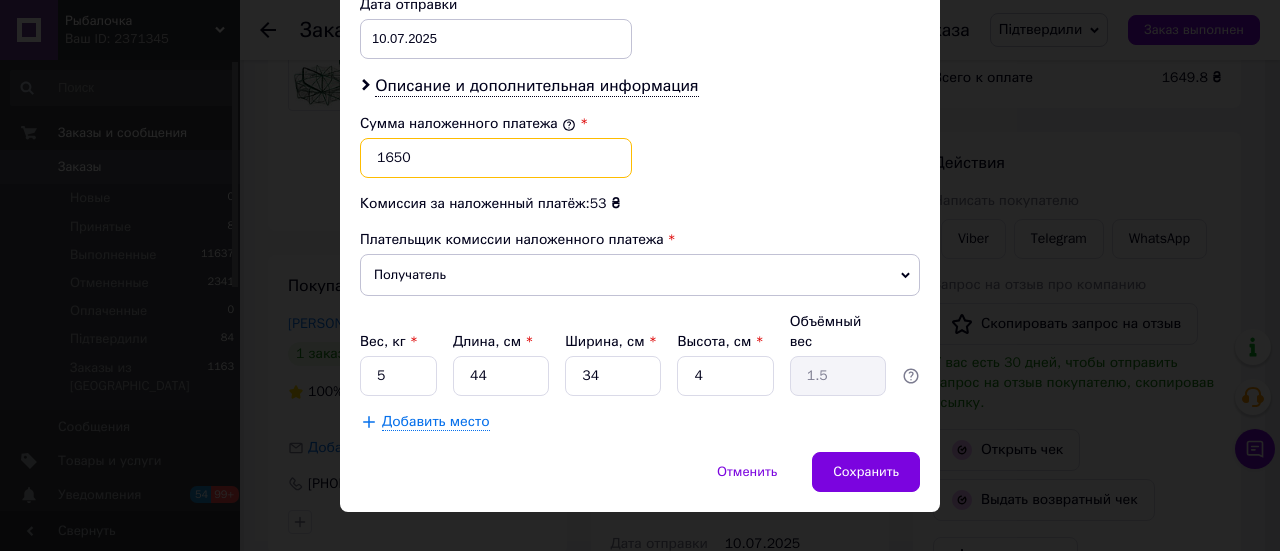 type on "1650" 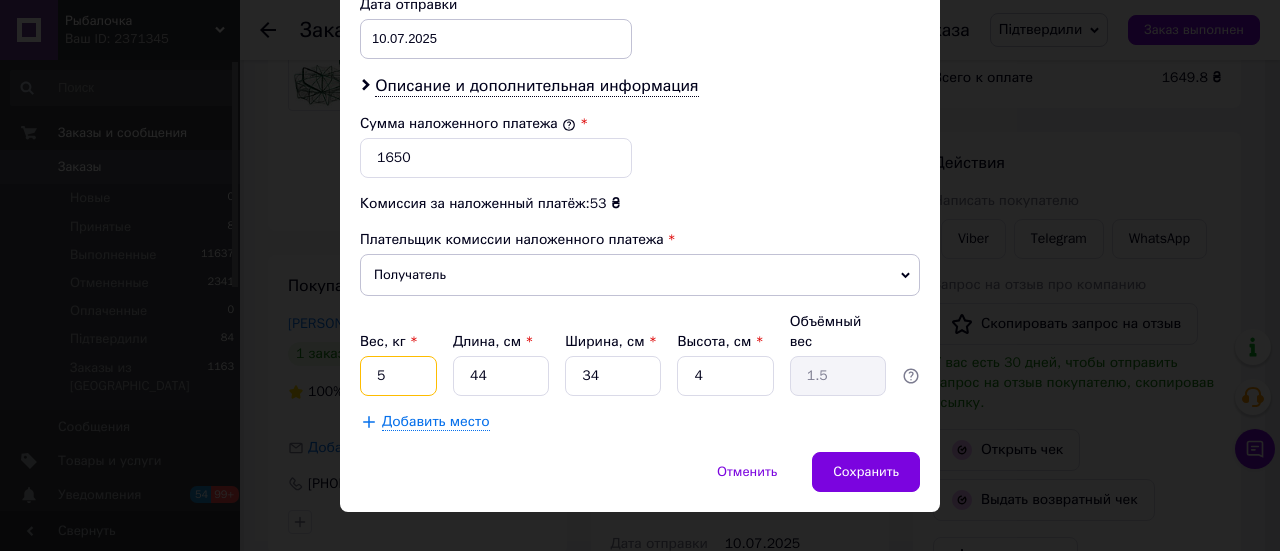 click on "5" at bounding box center [398, 376] 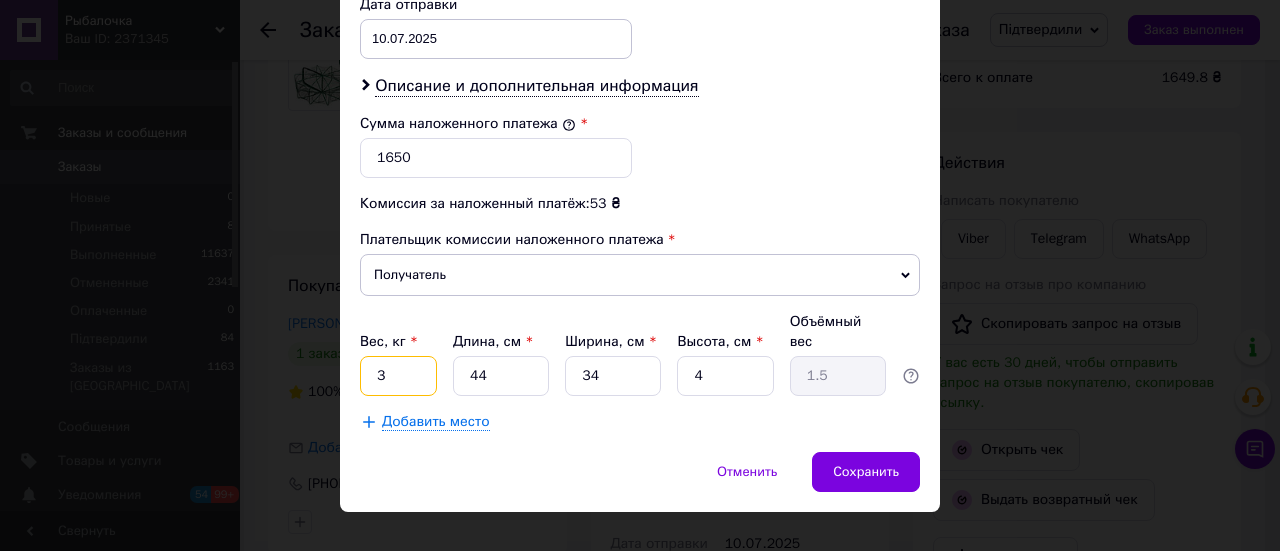 type on "3" 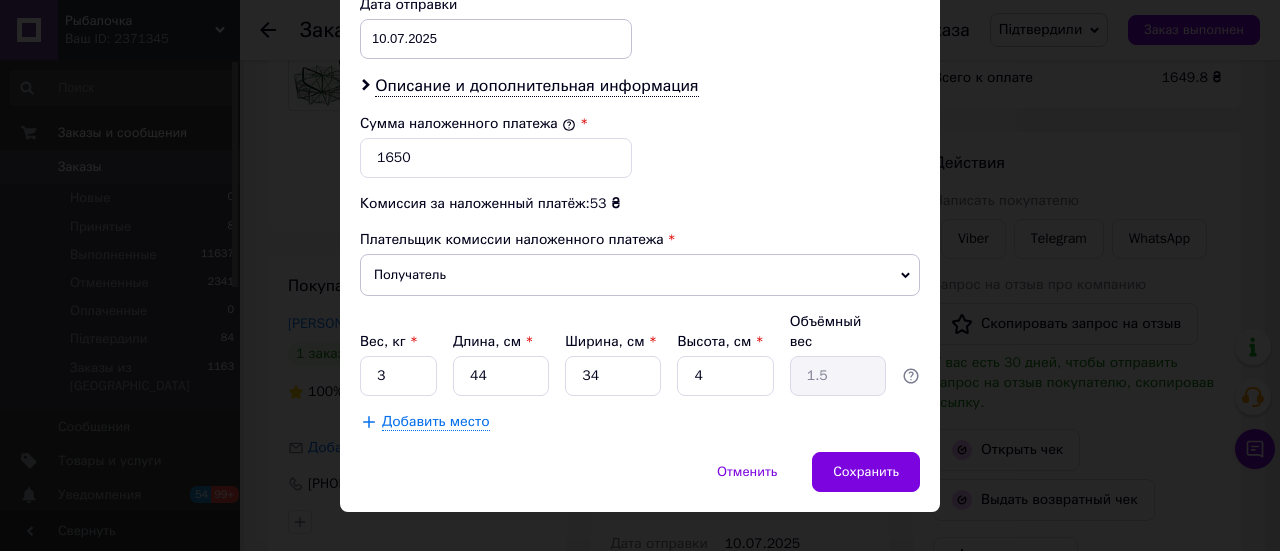 click on "Добавить место" at bounding box center [640, 422] 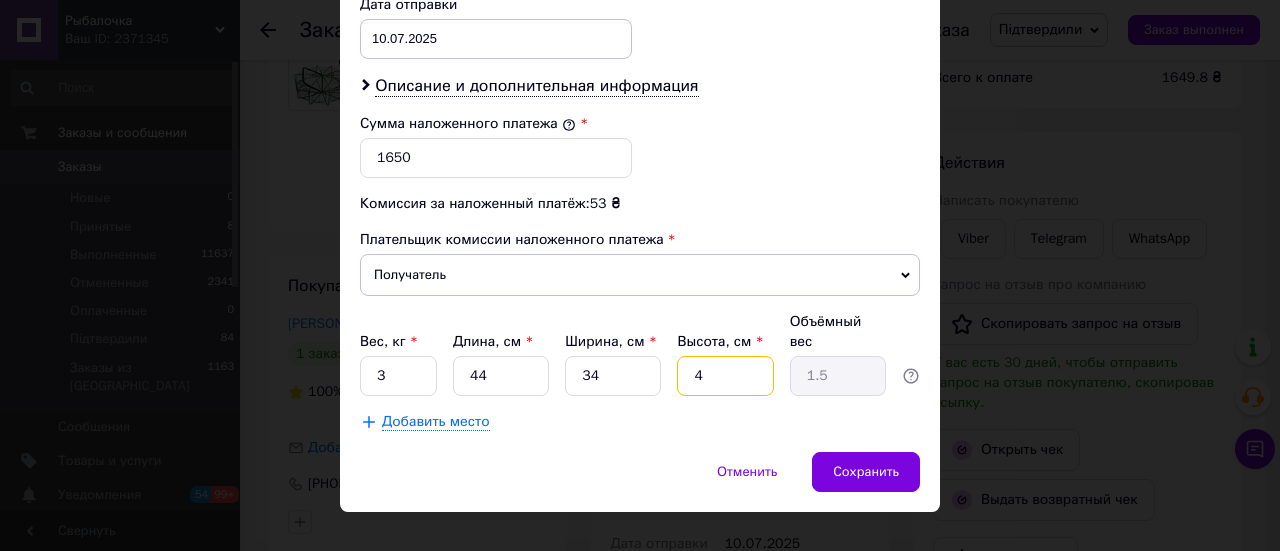 click on "4" at bounding box center (725, 376) 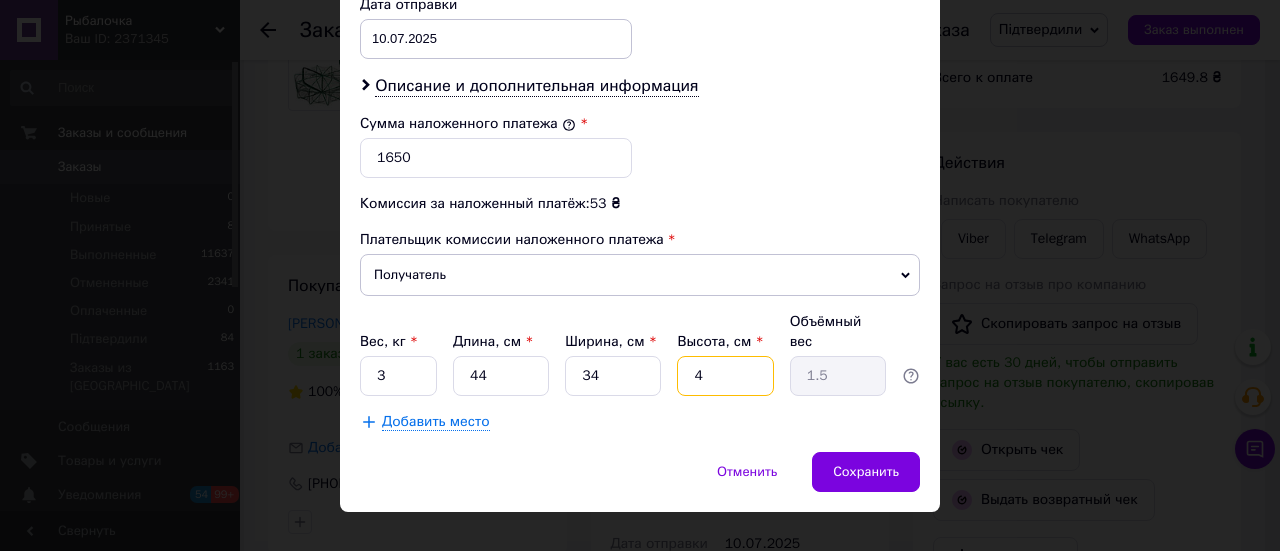 type on "2" 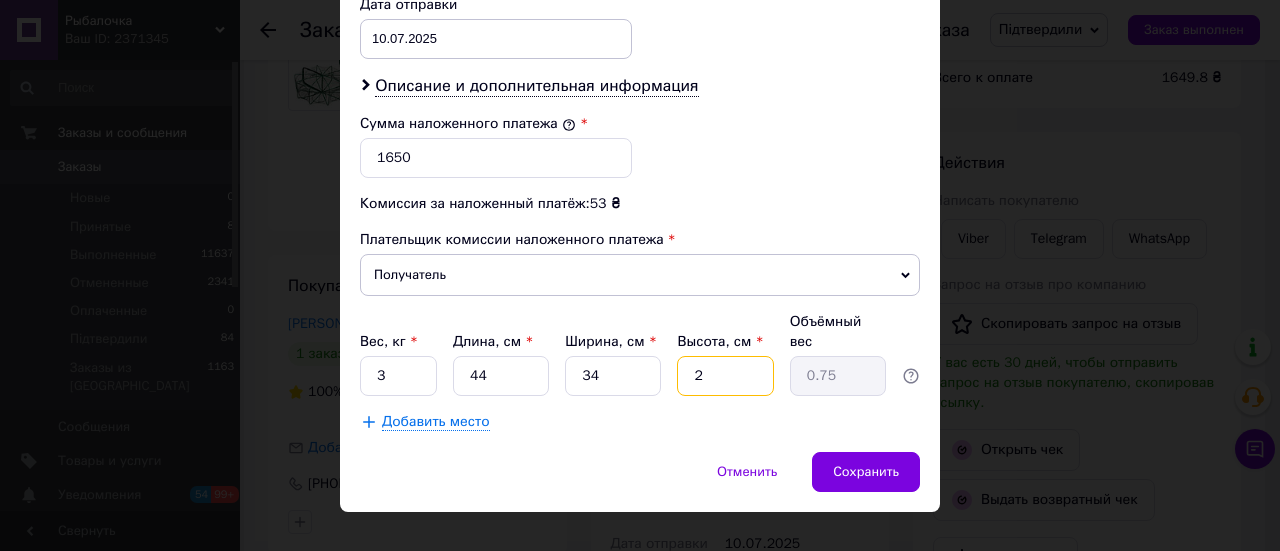 type on "22" 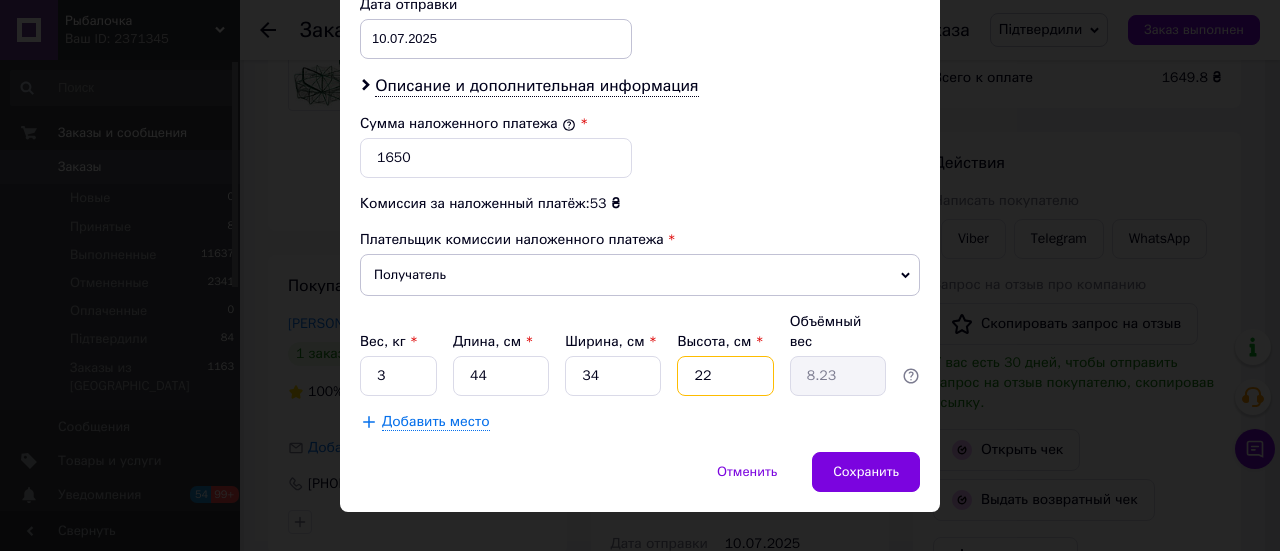 type on "22" 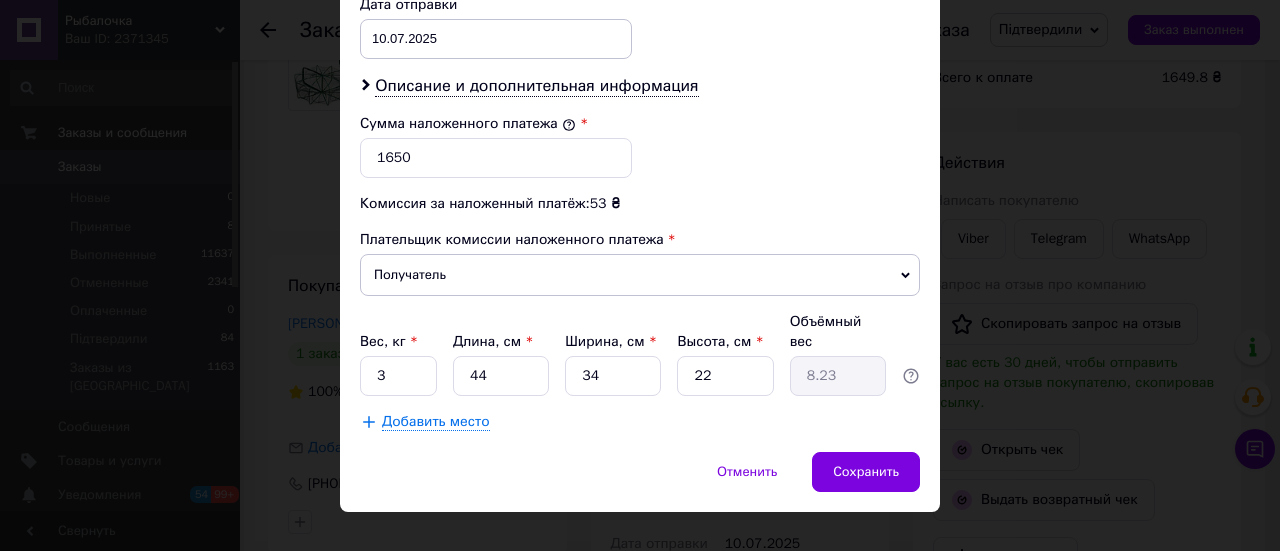click on "Способ доставки Нова Пошта (платная) Плательщик Получатель Отправитель Фамилия получателя [PERSON_NAME] Имя получателя [PERSON_NAME] Отчество получателя Телефон получателя [PHONE_NUMBER] Тип доставки В отделении Курьером В почтомате Город с. Лютенька Отделение №1 (до 30 кг), ул. Дружбы, 62 Место отправки м. [GEOGRAPHIC_DATA] ([GEOGRAPHIC_DATA].): №110 (до 30 кг): [STREET_ADDRESS] (ЖК "Мега Сіті" 2 поверх) м. [GEOGRAPHIC_DATA] ([GEOGRAPHIC_DATA].): Бізнес-відділення №373: вул. Каунаська, 27 м. [GEOGRAPHIC_DATA] ([GEOGRAPHIC_DATA].): Харківське шосе д.19 кв.2011 Добавить еще место отправки Тип посылки Груз Документы Номер упаковки (не обязательно) <" at bounding box center (640, -201) 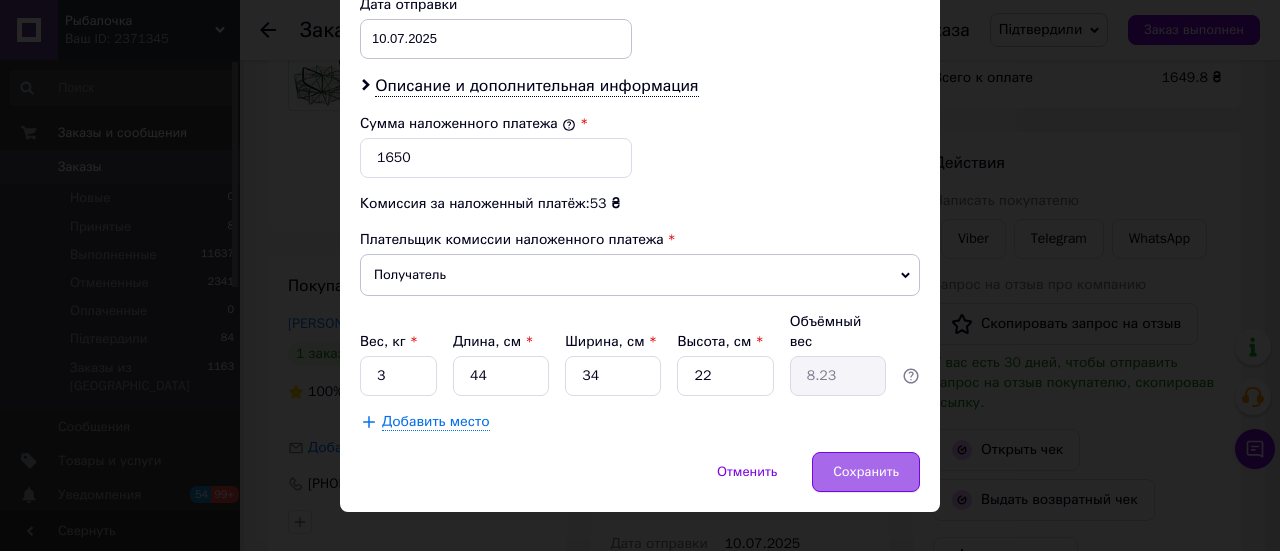 click on "Сохранить" at bounding box center (866, 472) 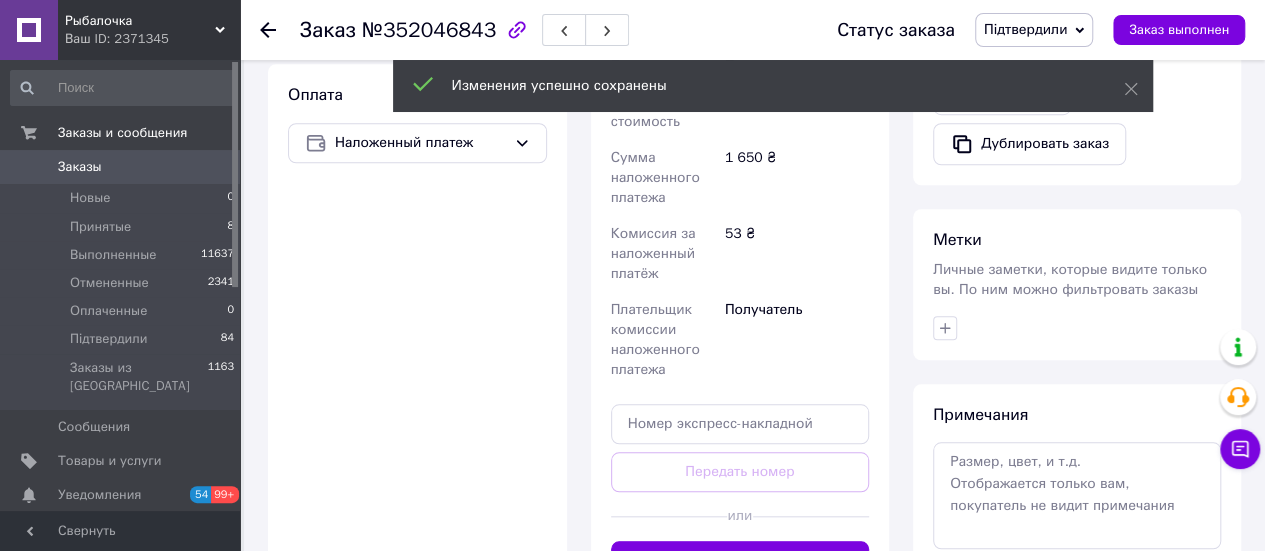 scroll, scrollTop: 800, scrollLeft: 0, axis: vertical 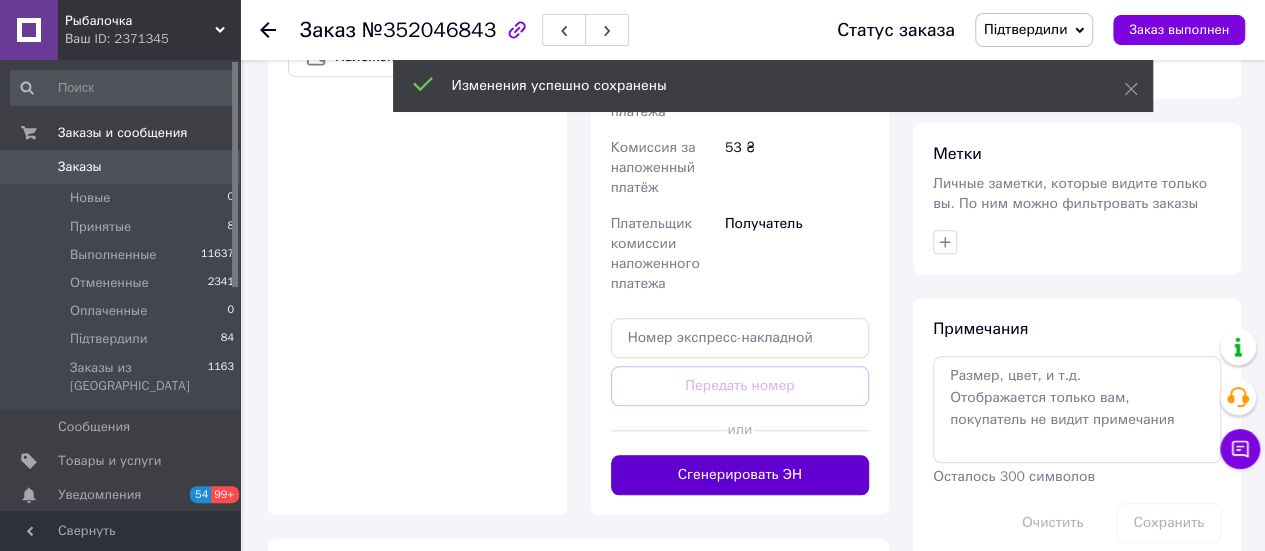 click on "Сгенерировать ЭН" at bounding box center [740, 475] 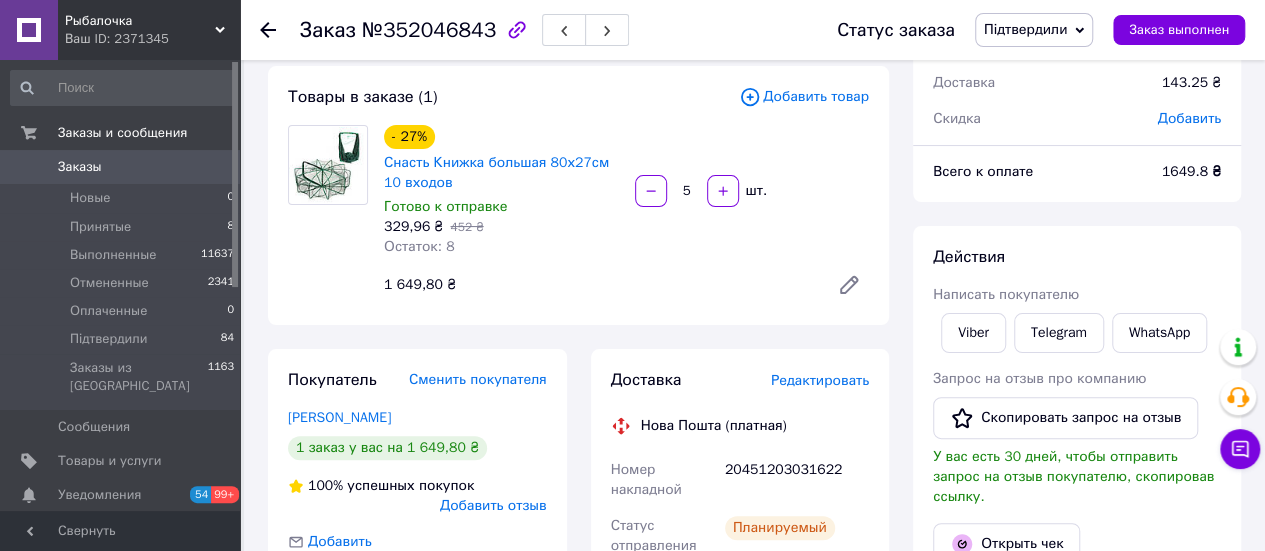 scroll, scrollTop: 100, scrollLeft: 0, axis: vertical 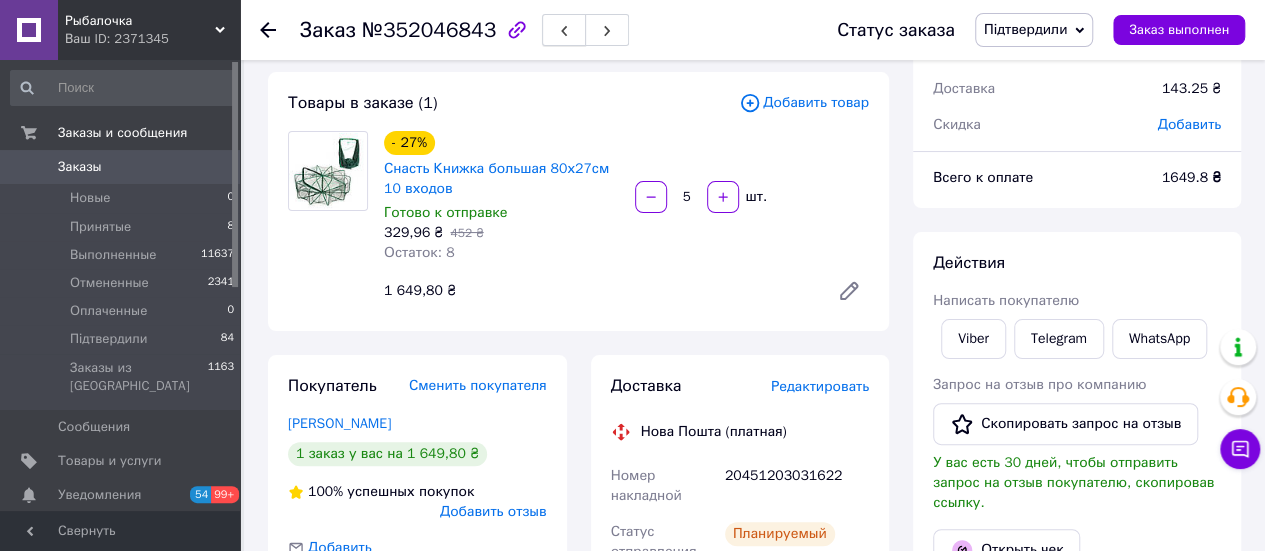 click at bounding box center [564, 30] 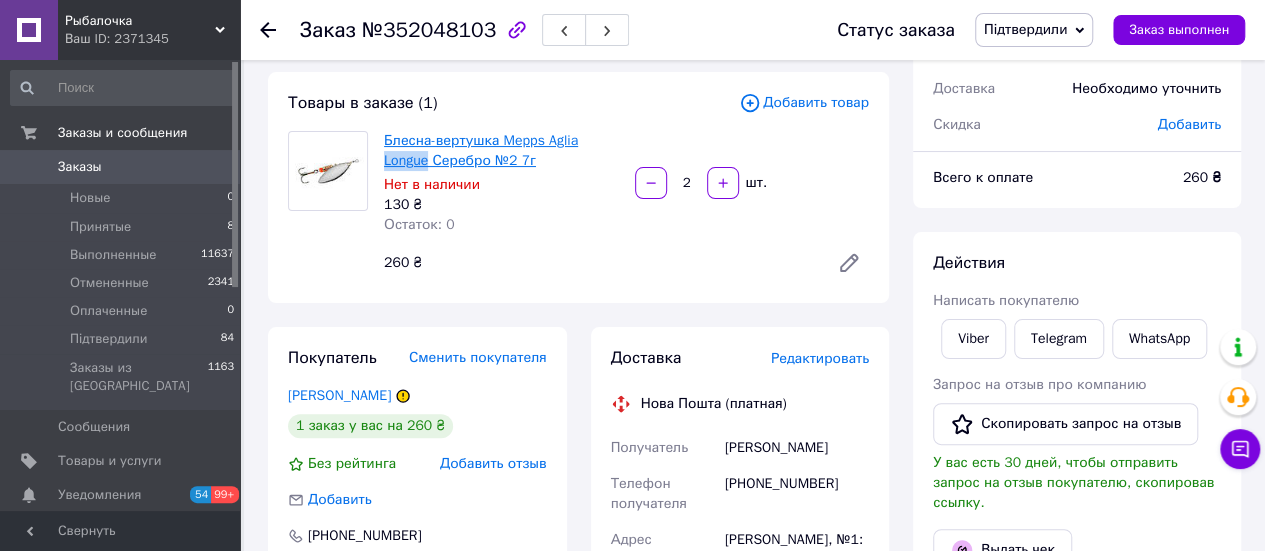 drag, startPoint x: 378, startPoint y: 165, endPoint x: 426, endPoint y: 165, distance: 48 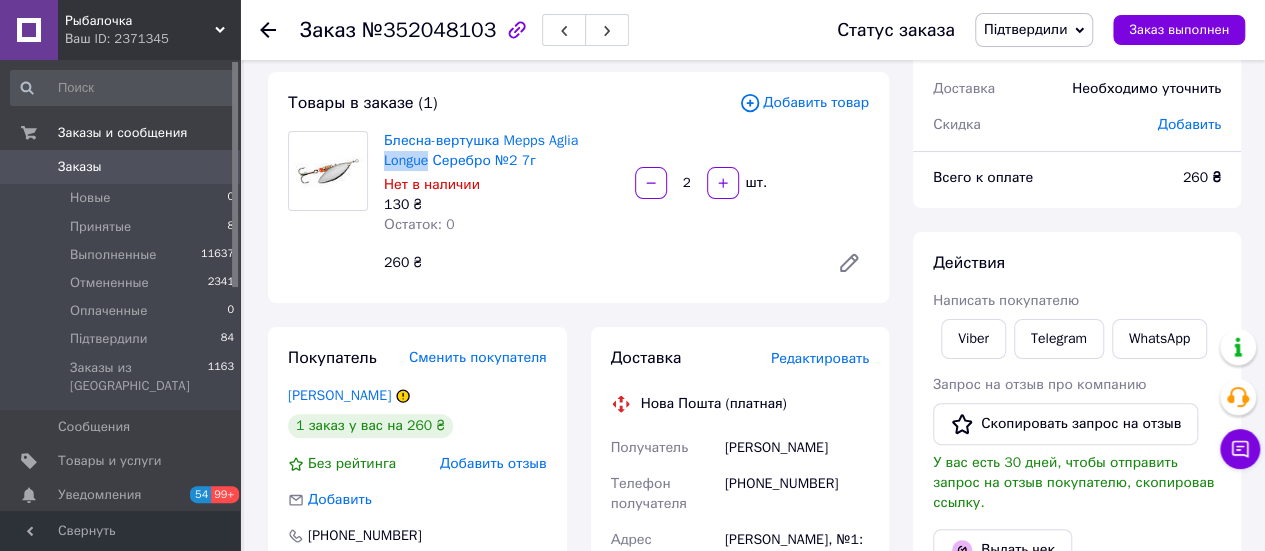 copy on "Longue" 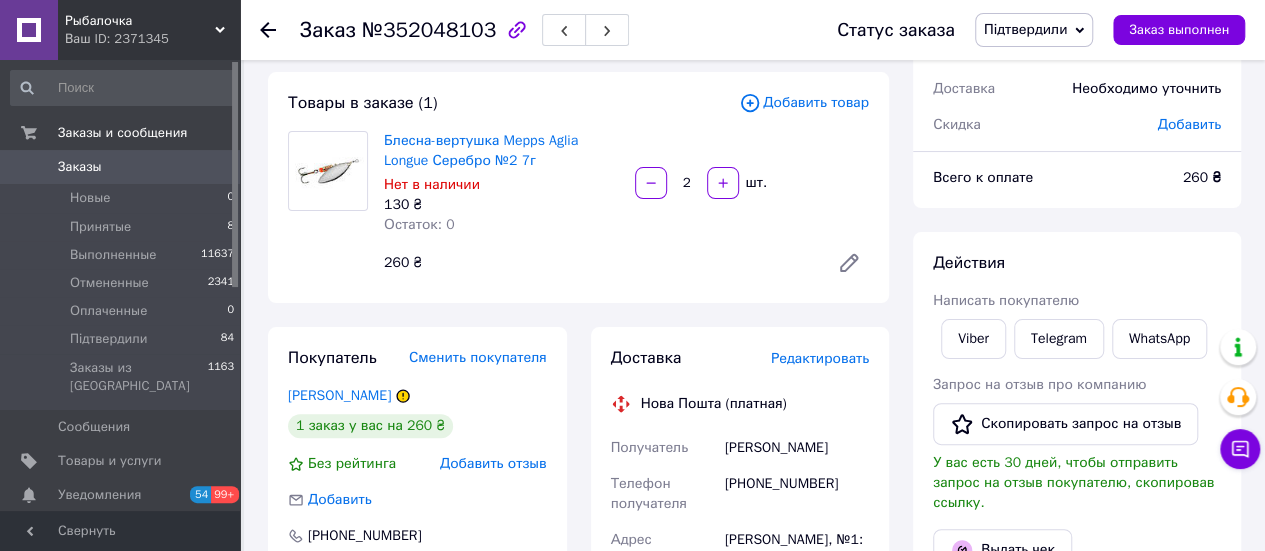 click on "Покупатель Сменить покупателя [PERSON_NAME] 1 заказ у вас на 260 ₴ Без рейтинга   Добавить отзыв Добавить [PHONE_NUMBER] Оплата Наложенный платеж" at bounding box center (417, 757) 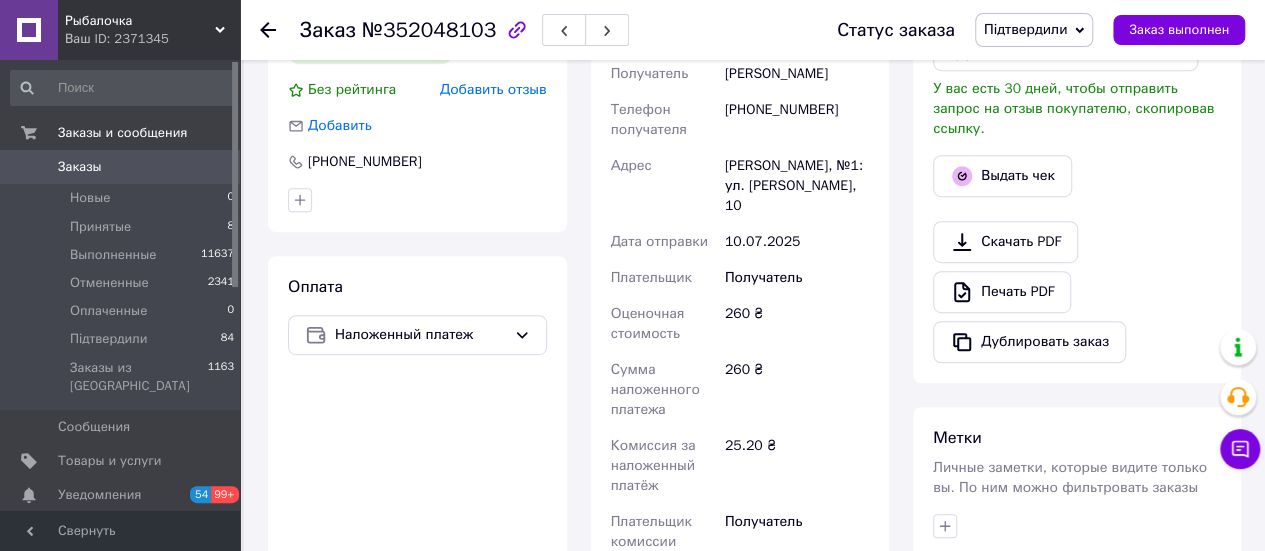 scroll, scrollTop: 500, scrollLeft: 0, axis: vertical 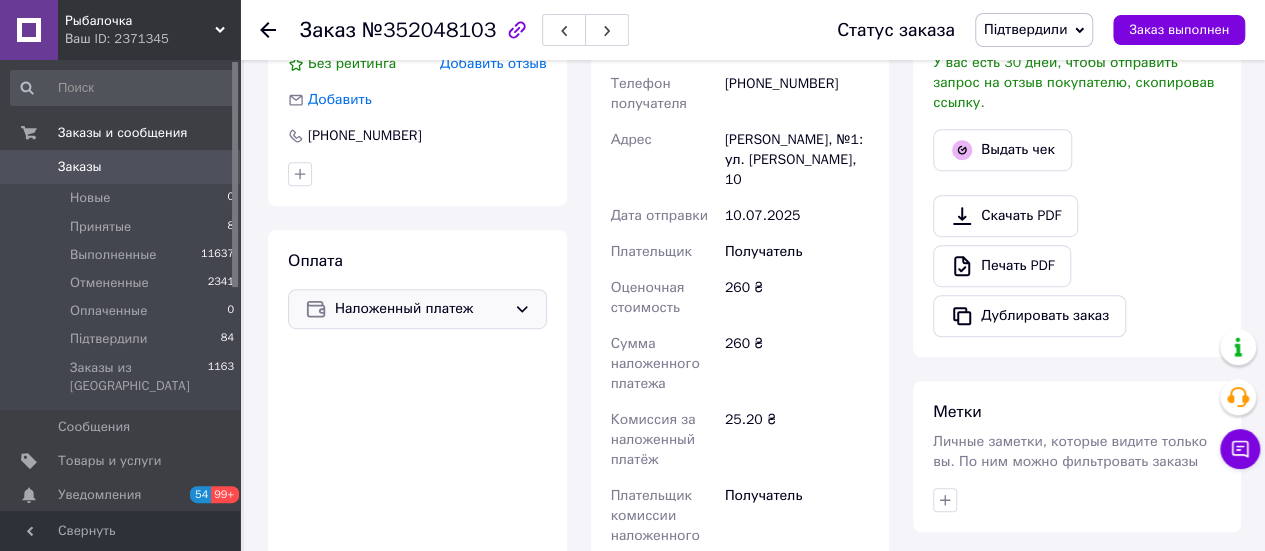 click on "Наложенный платеж" at bounding box center [420, 309] 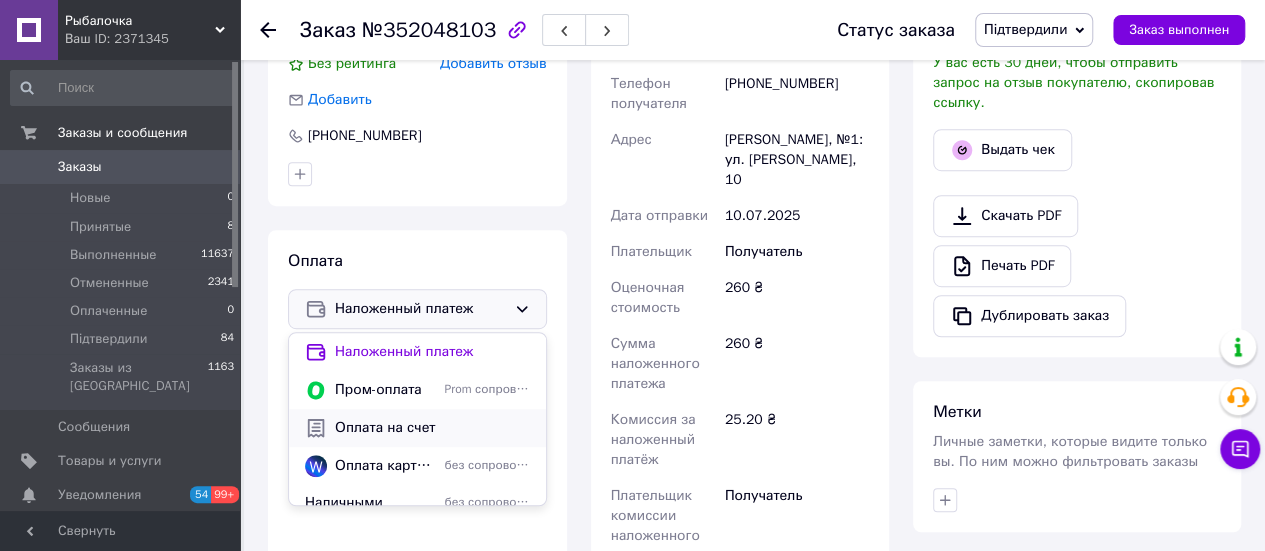 click on "Оплата на счет" at bounding box center (432, 428) 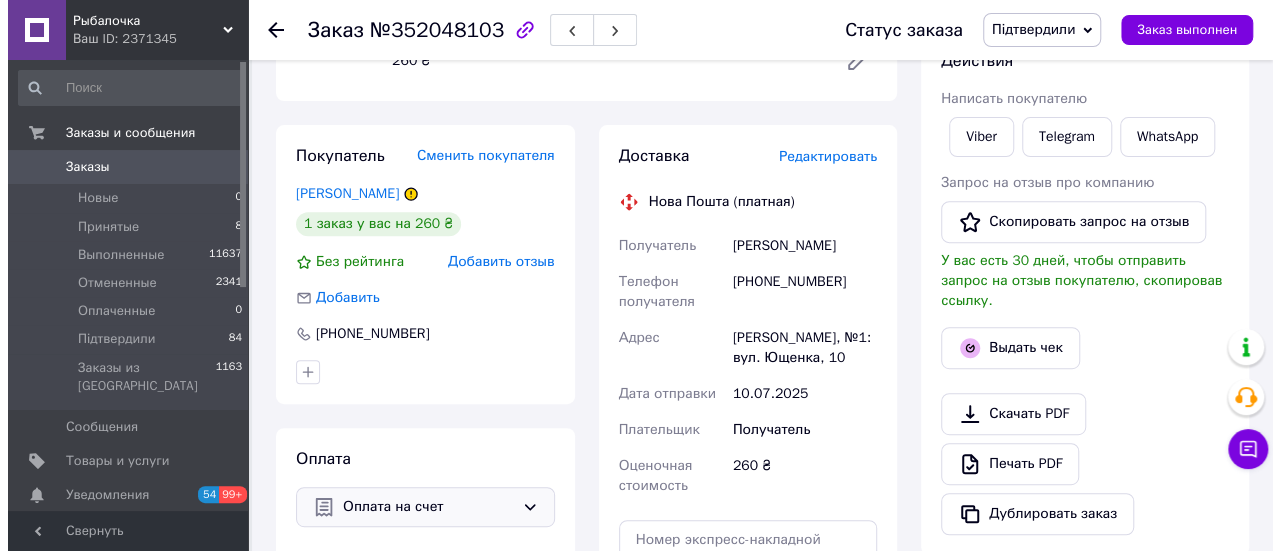 scroll, scrollTop: 300, scrollLeft: 0, axis: vertical 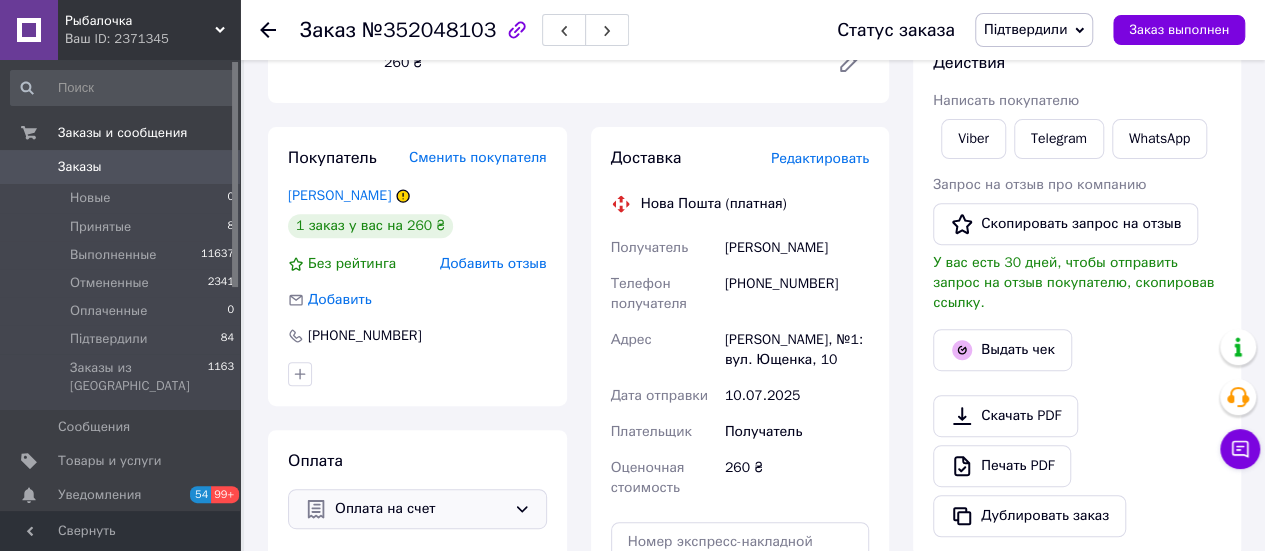 click on "Редактировать" at bounding box center (820, 158) 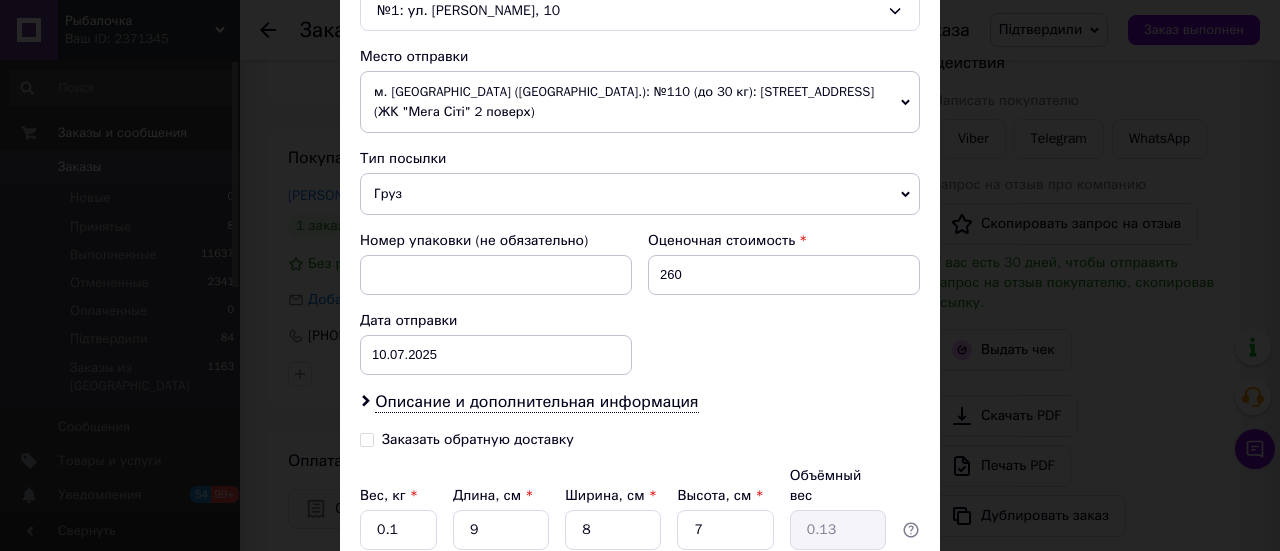 scroll, scrollTop: 700, scrollLeft: 0, axis: vertical 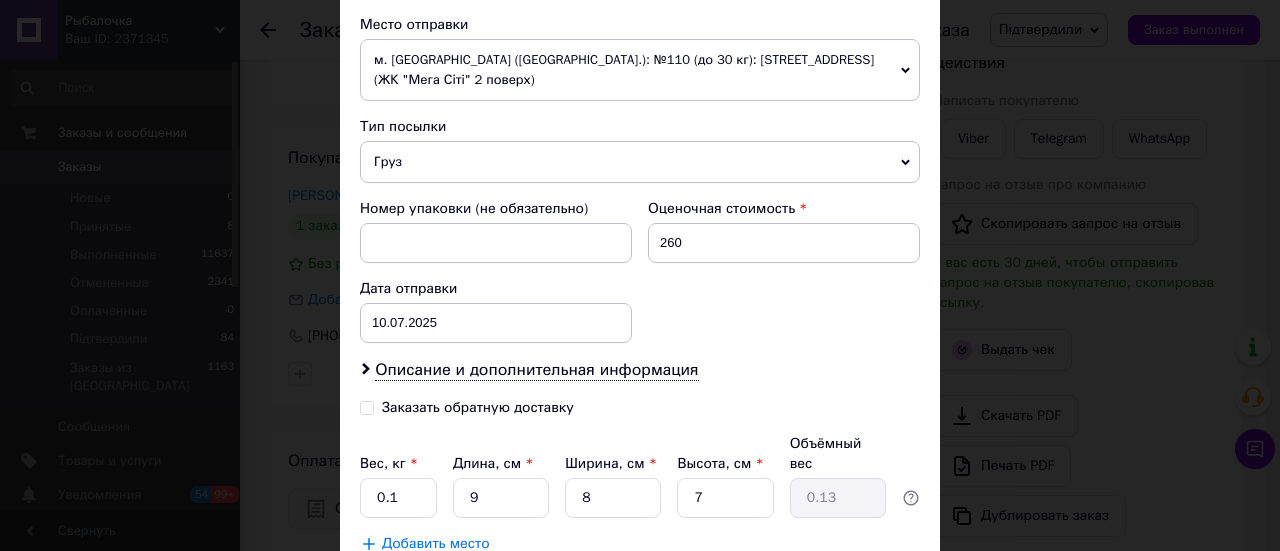 click on "Груз" at bounding box center (640, 162) 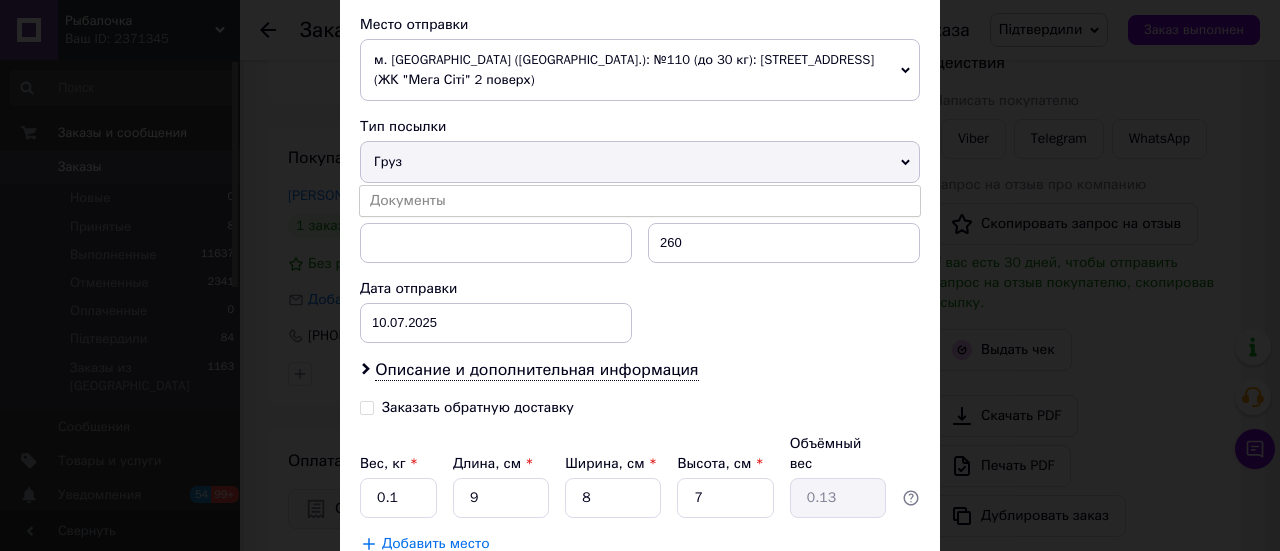 click on "Документы" at bounding box center (640, 201) 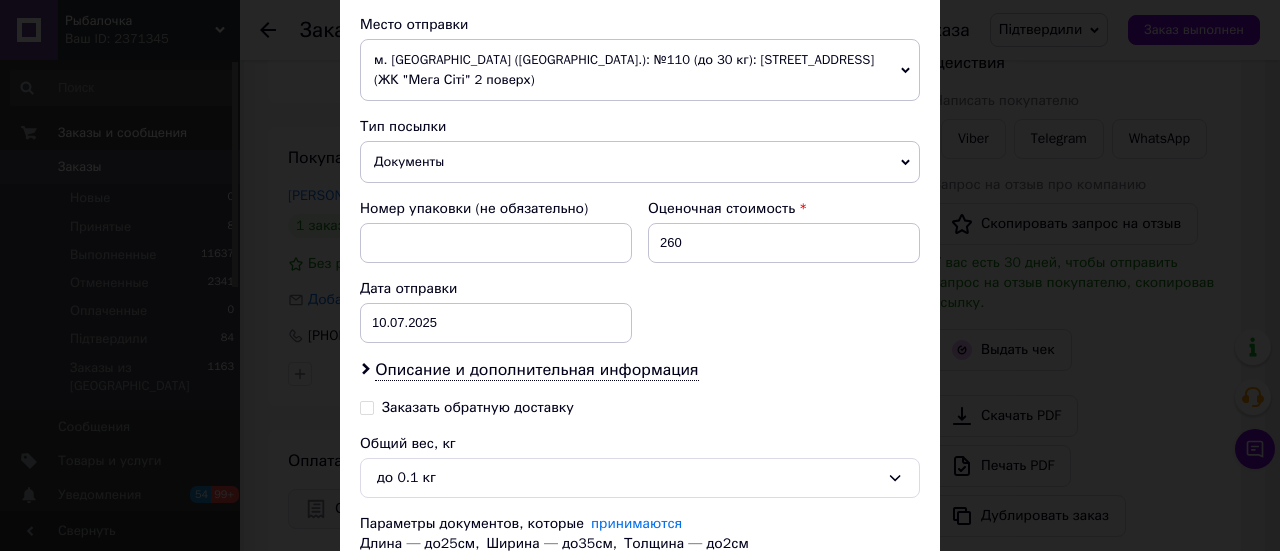 scroll, scrollTop: 800, scrollLeft: 0, axis: vertical 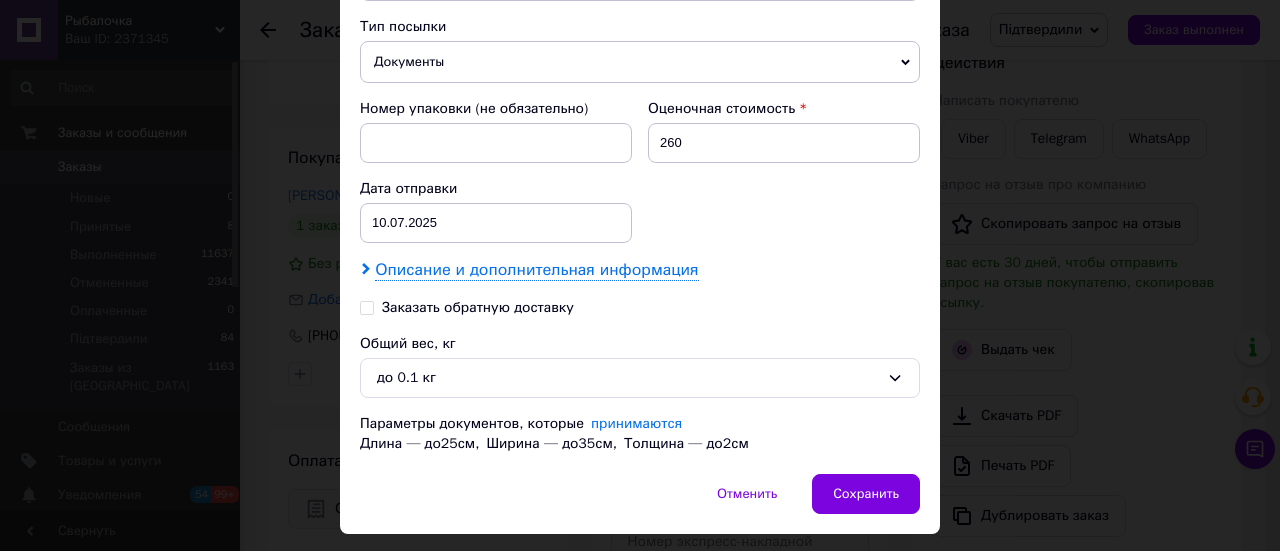 click on "Описание и дополнительная информация" at bounding box center [536, 270] 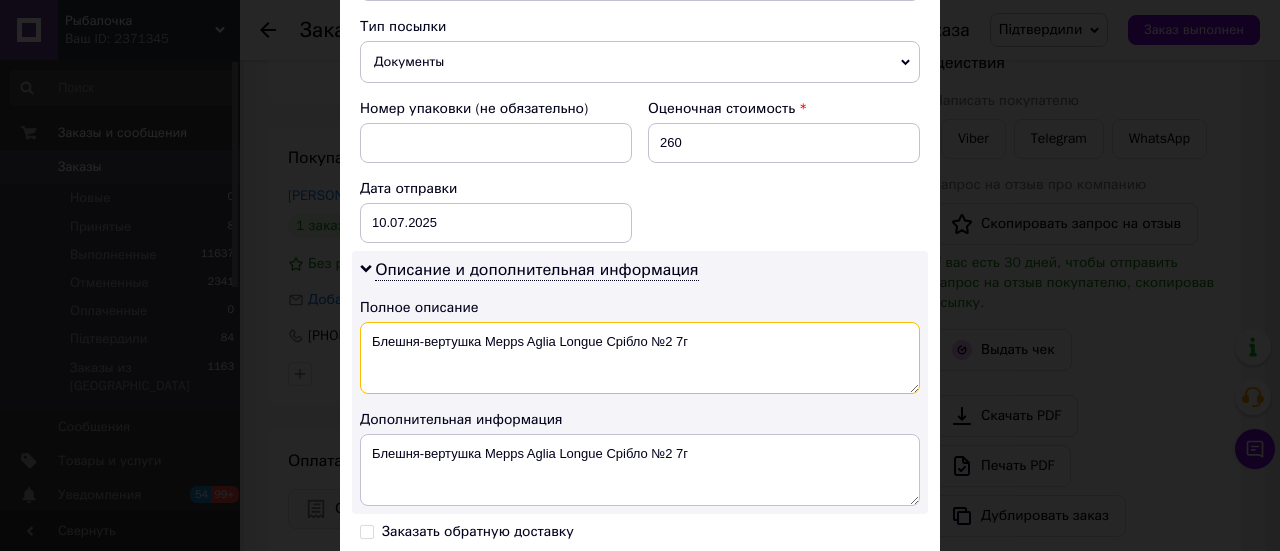 drag, startPoint x: 367, startPoint y: 336, endPoint x: 480, endPoint y: 333, distance: 113.03982 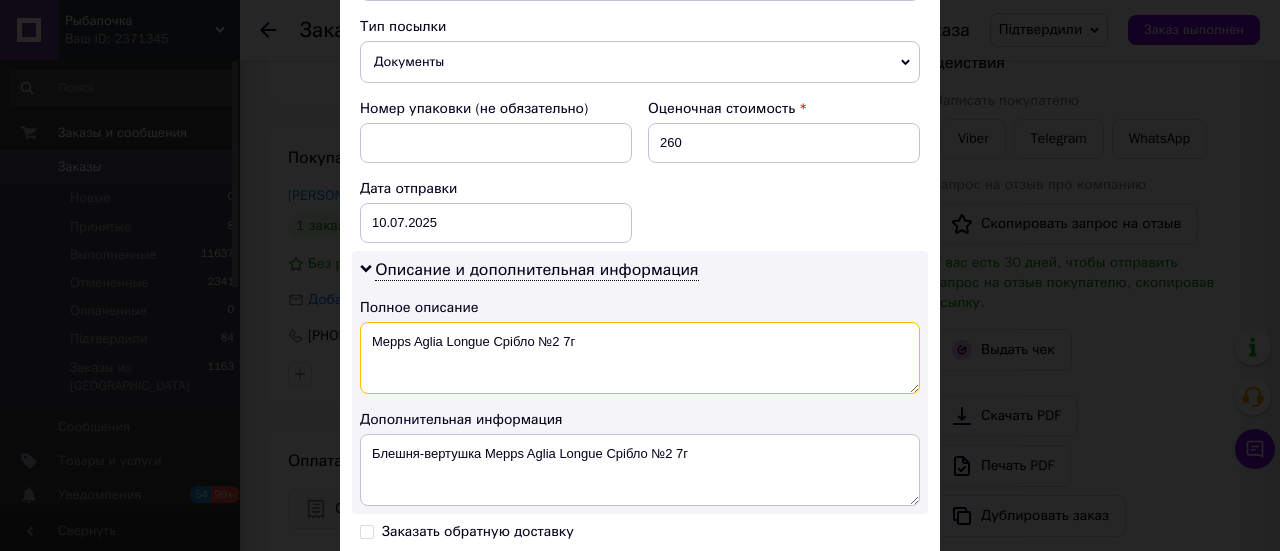 click on "Mepps Aglia Longue Срібло №2 7г" at bounding box center [640, 358] 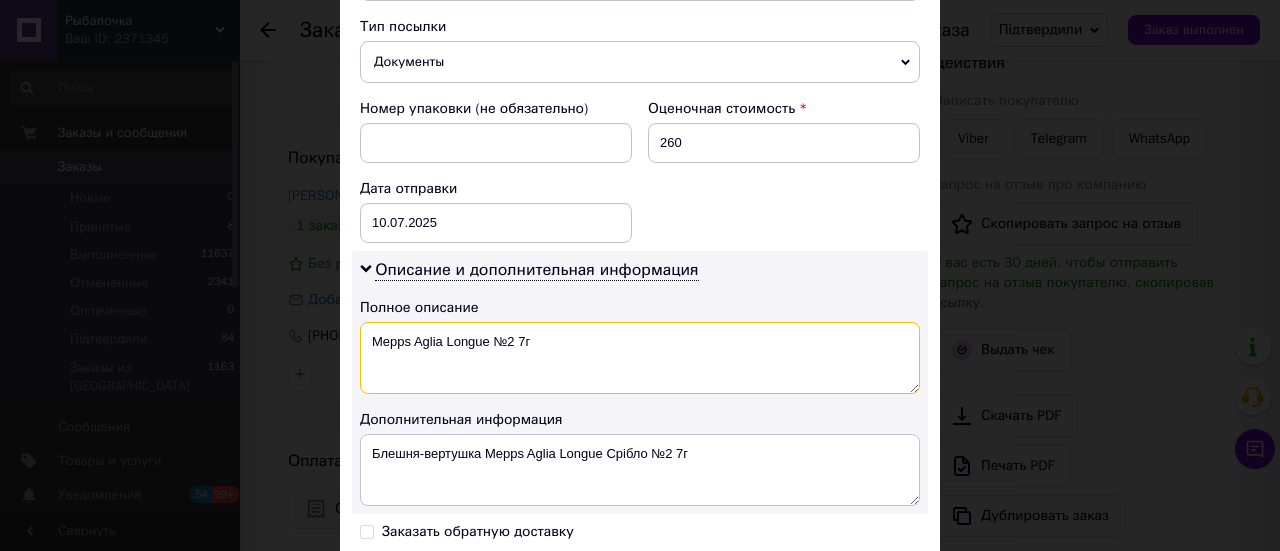 drag, startPoint x: 364, startPoint y: 335, endPoint x: 544, endPoint y: 336, distance: 180.00278 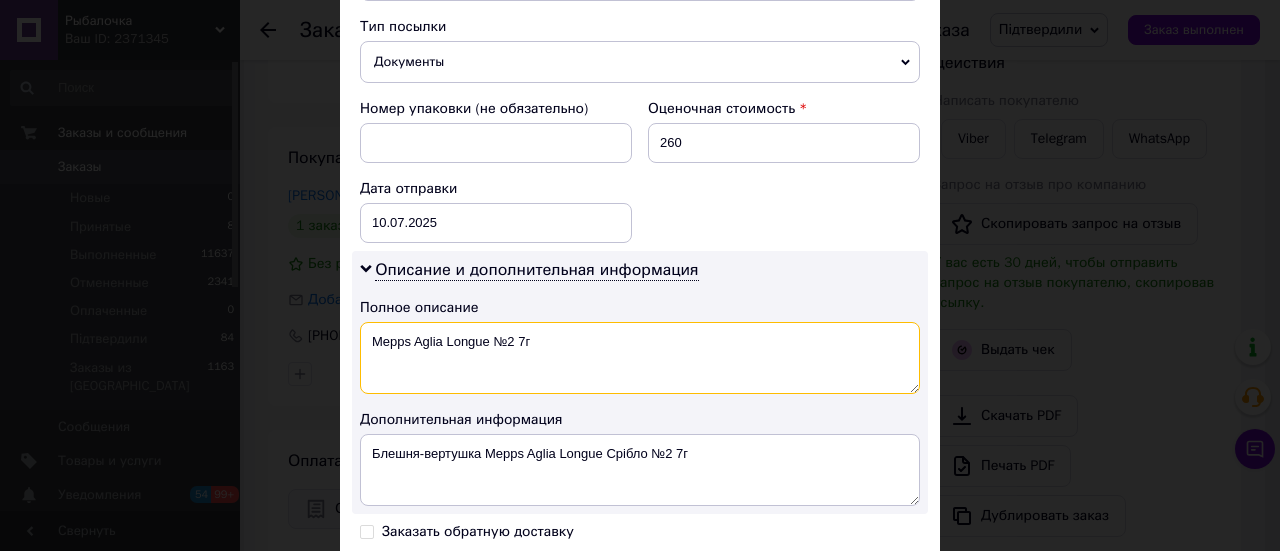 type on "Mepps Aglia Longue №2 7г" 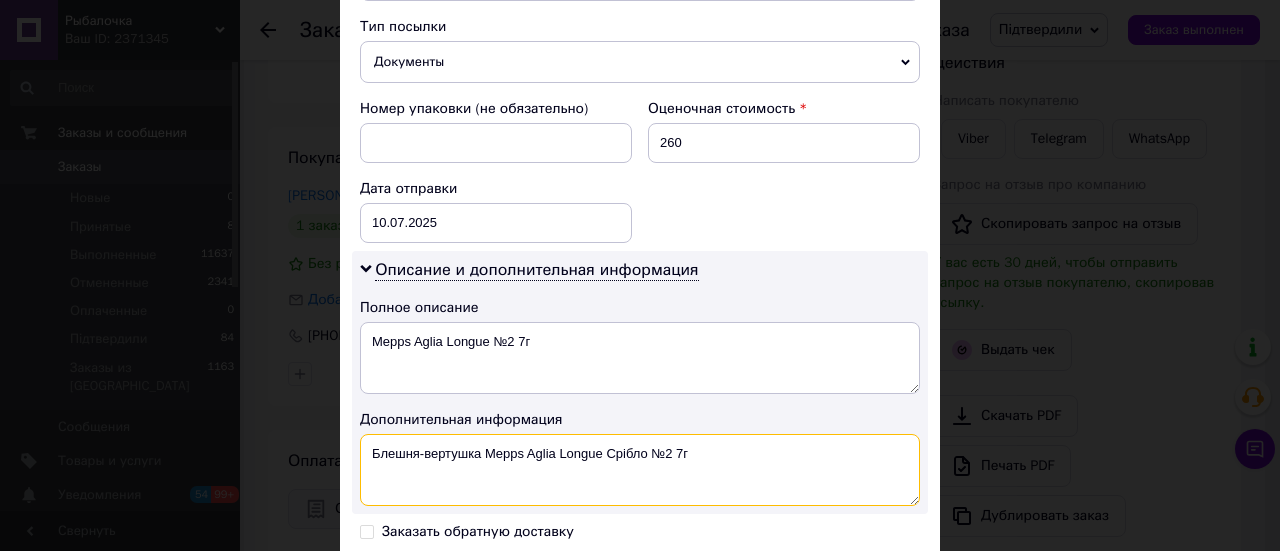 drag, startPoint x: 365, startPoint y: 449, endPoint x: 716, endPoint y: 451, distance: 351.0057 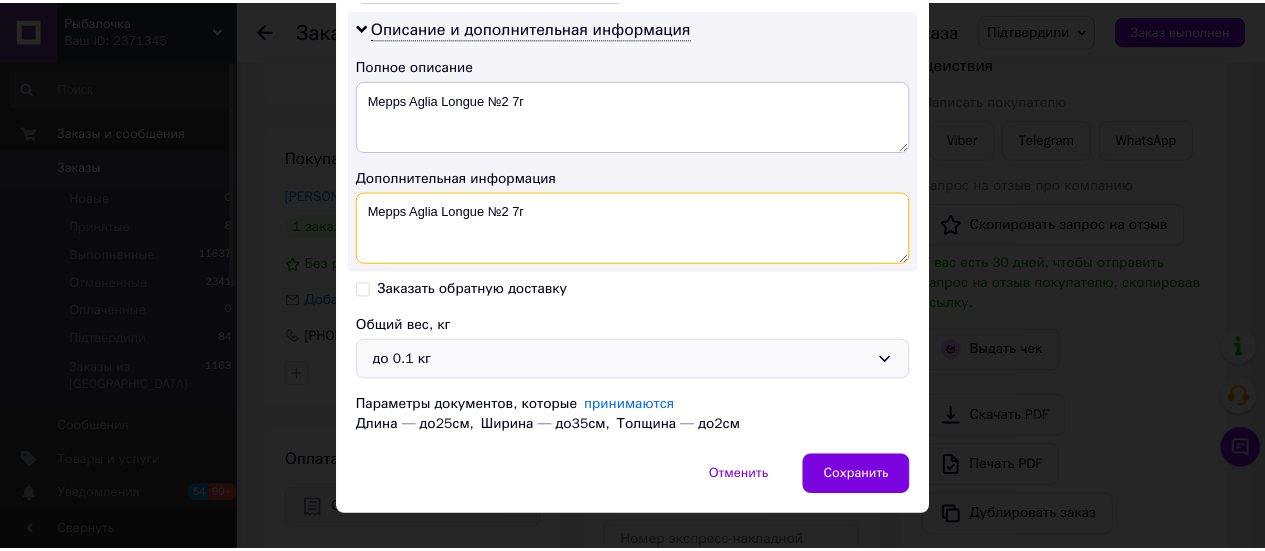 scroll, scrollTop: 1066, scrollLeft: 0, axis: vertical 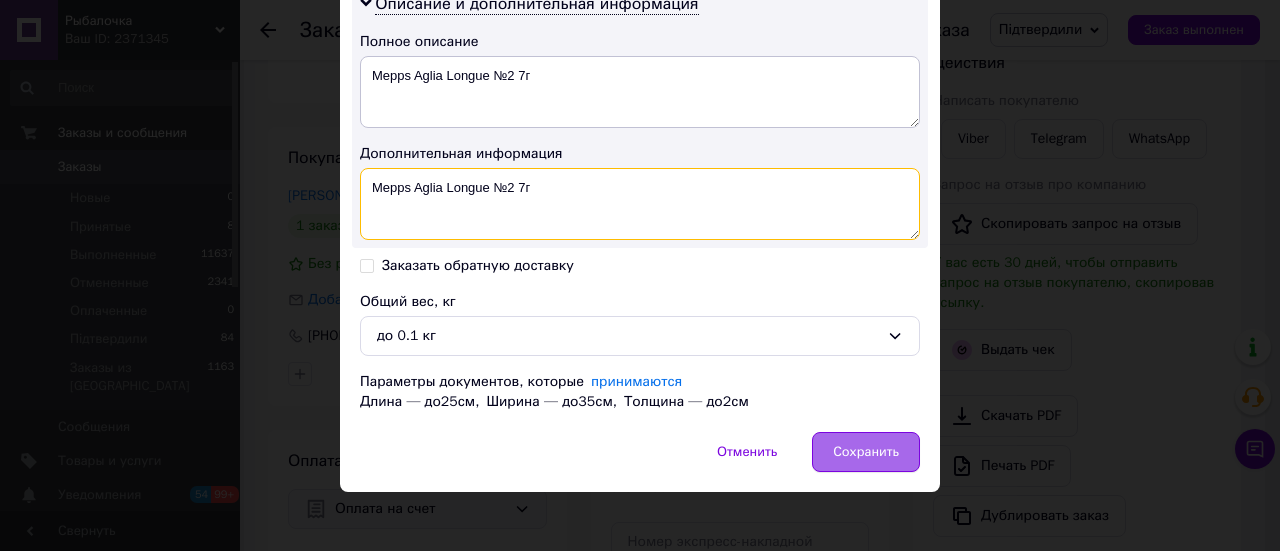 type on "Mepps Aglia Longue №2 7г" 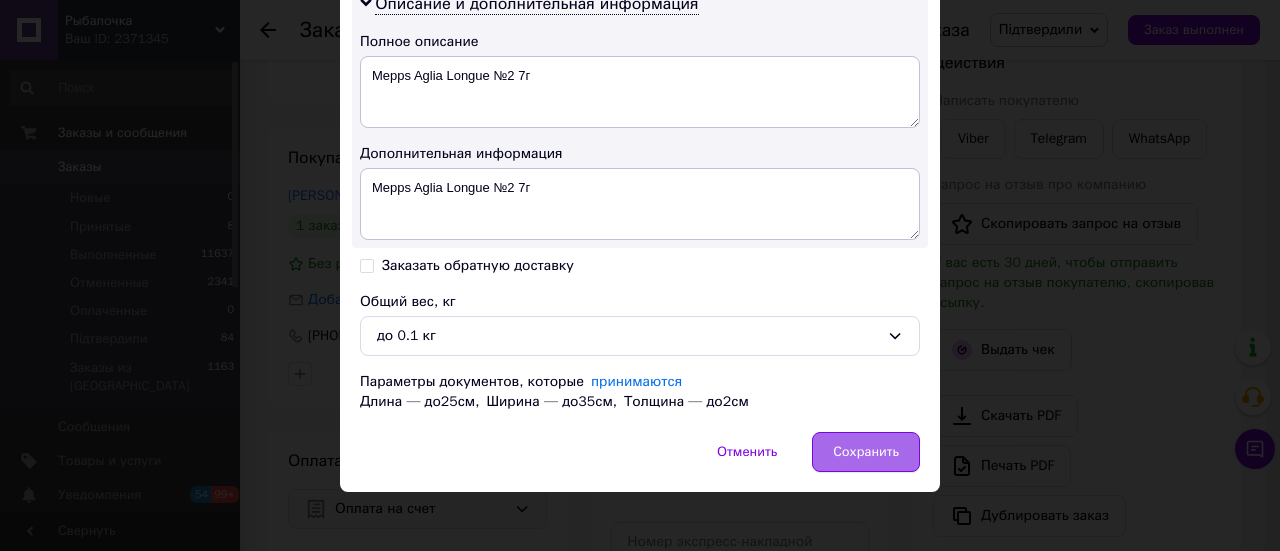 click on "Сохранить" at bounding box center [866, 452] 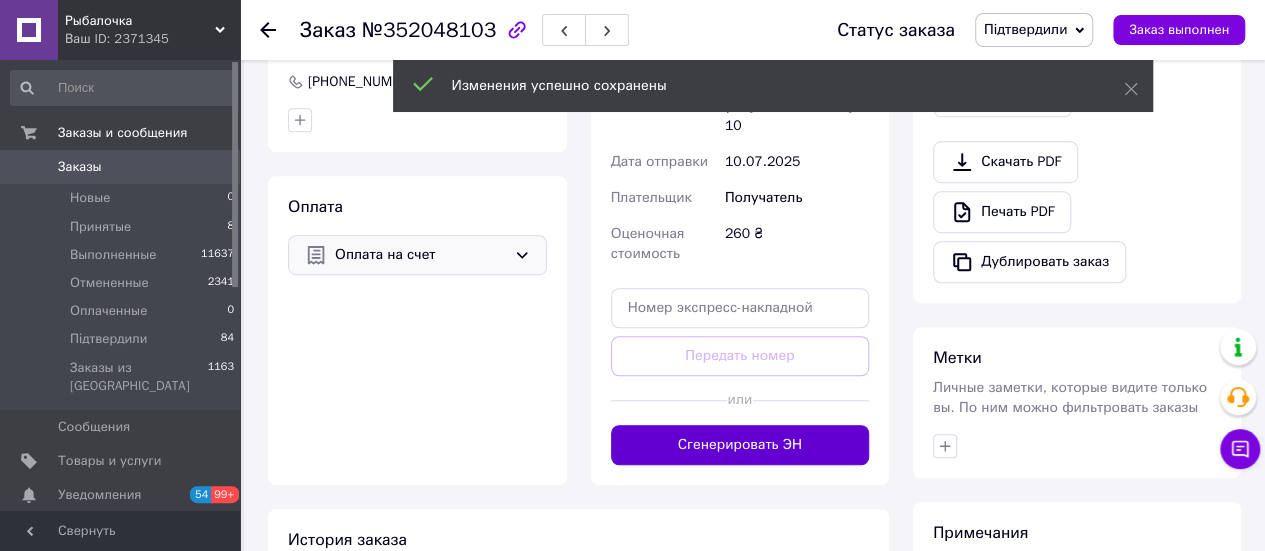 scroll, scrollTop: 600, scrollLeft: 0, axis: vertical 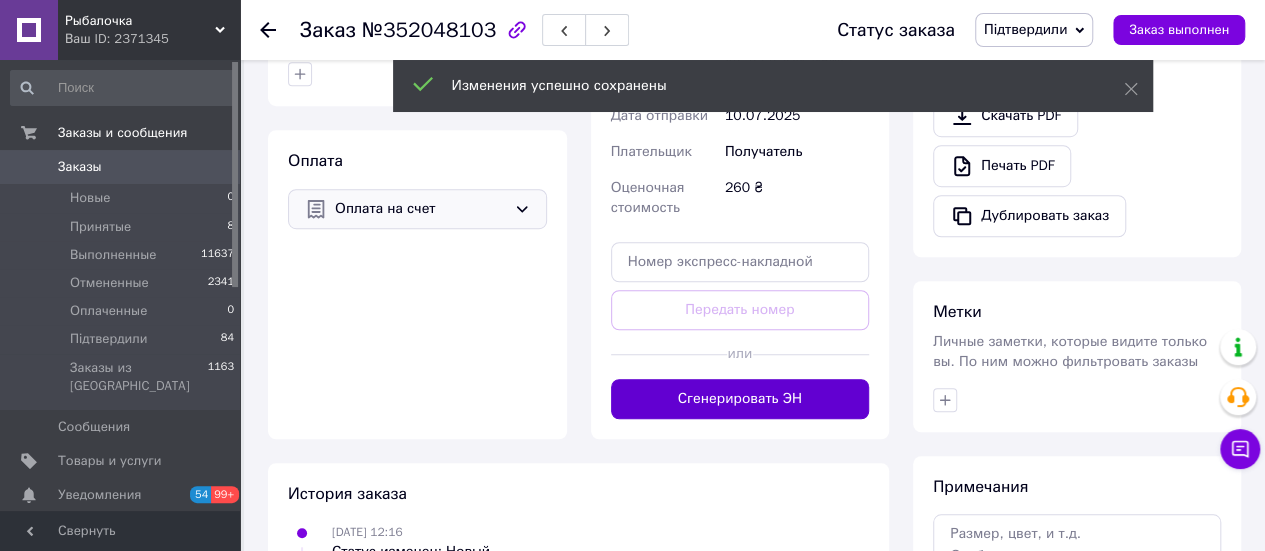 click on "Сгенерировать ЭН" at bounding box center (740, 399) 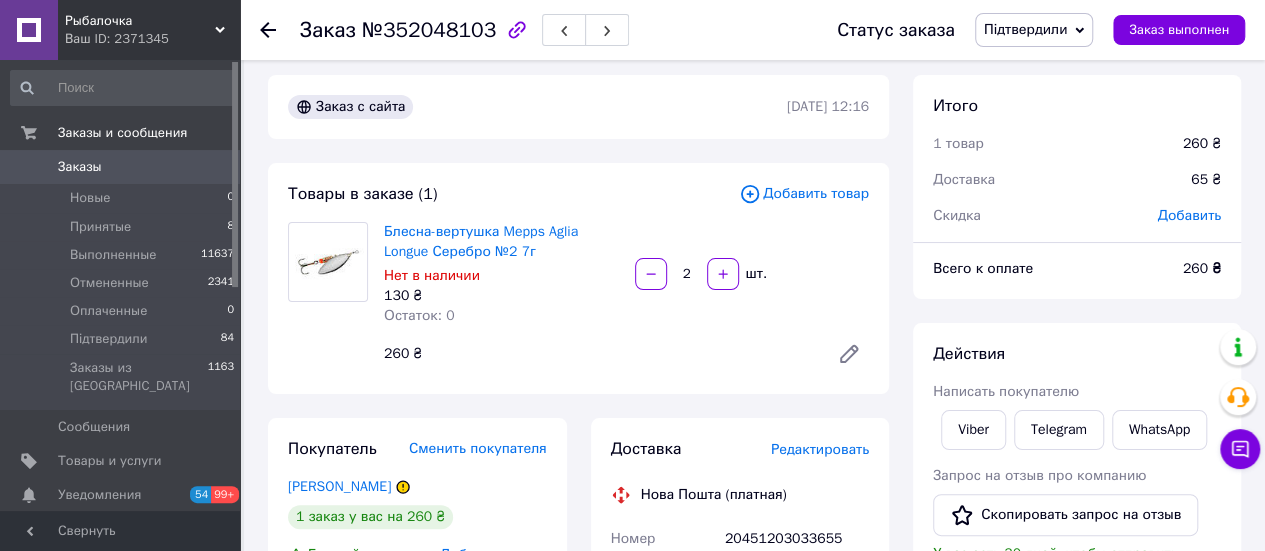 scroll, scrollTop: 0, scrollLeft: 0, axis: both 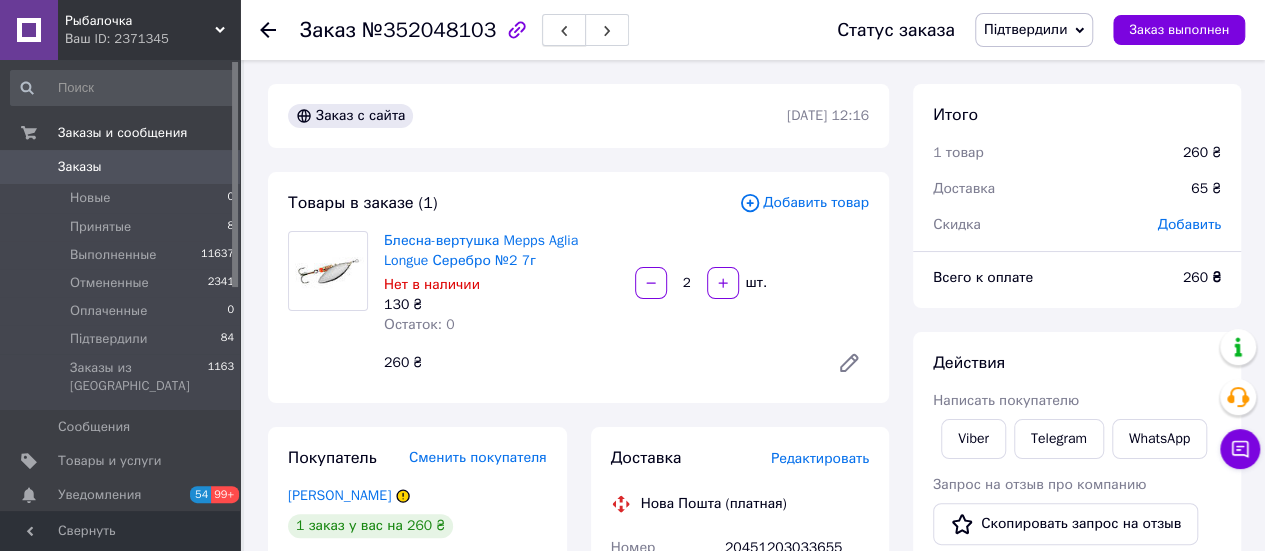click 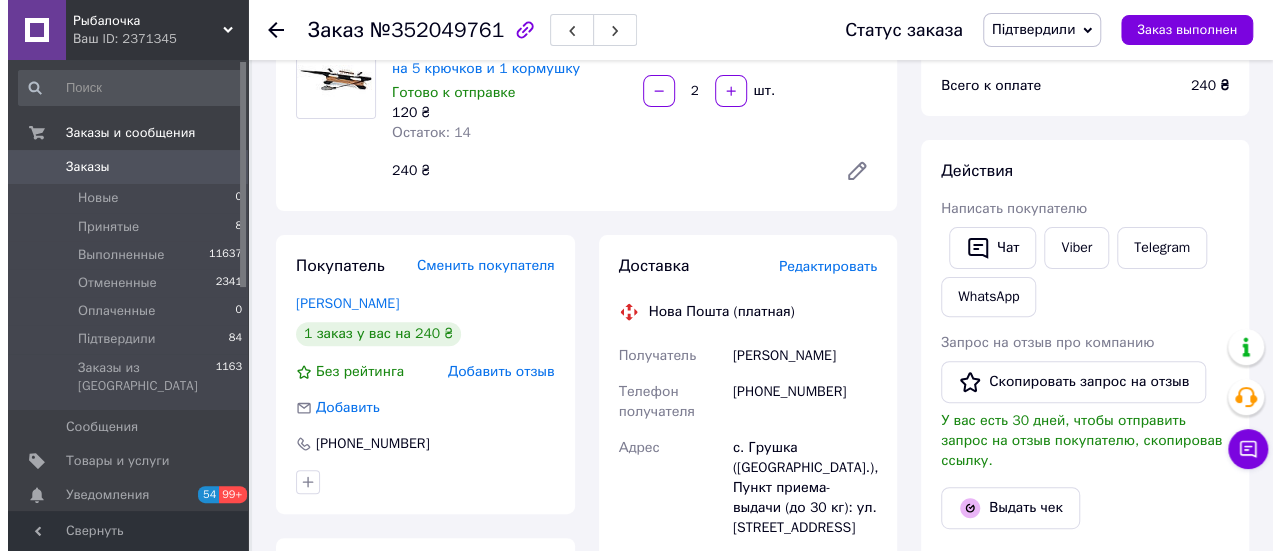 scroll, scrollTop: 300, scrollLeft: 0, axis: vertical 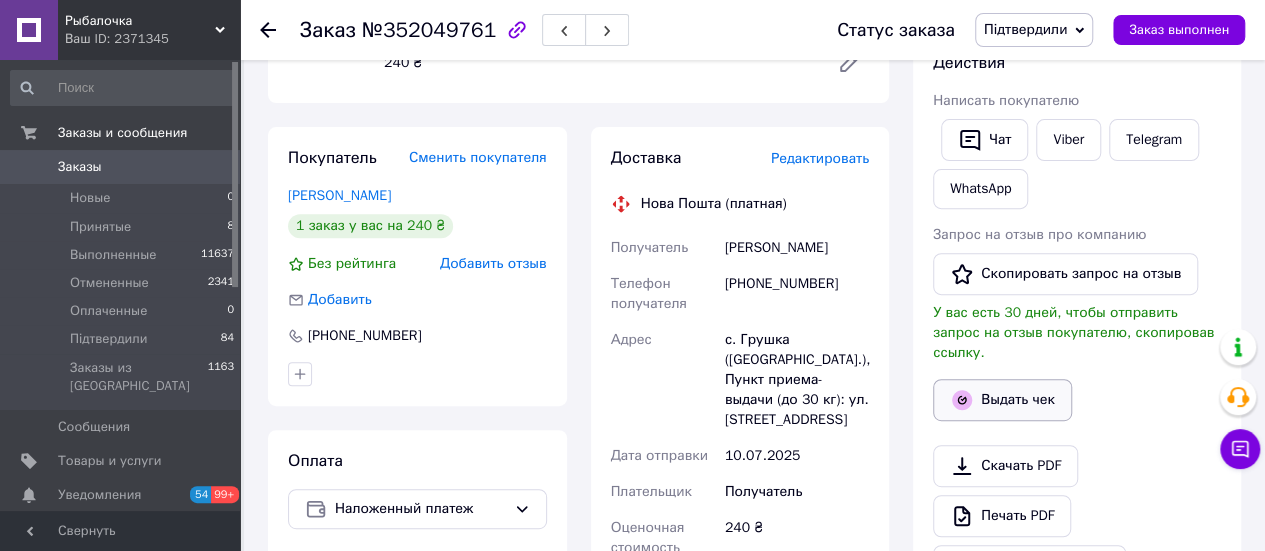 click on "Выдать чек" at bounding box center [1002, 400] 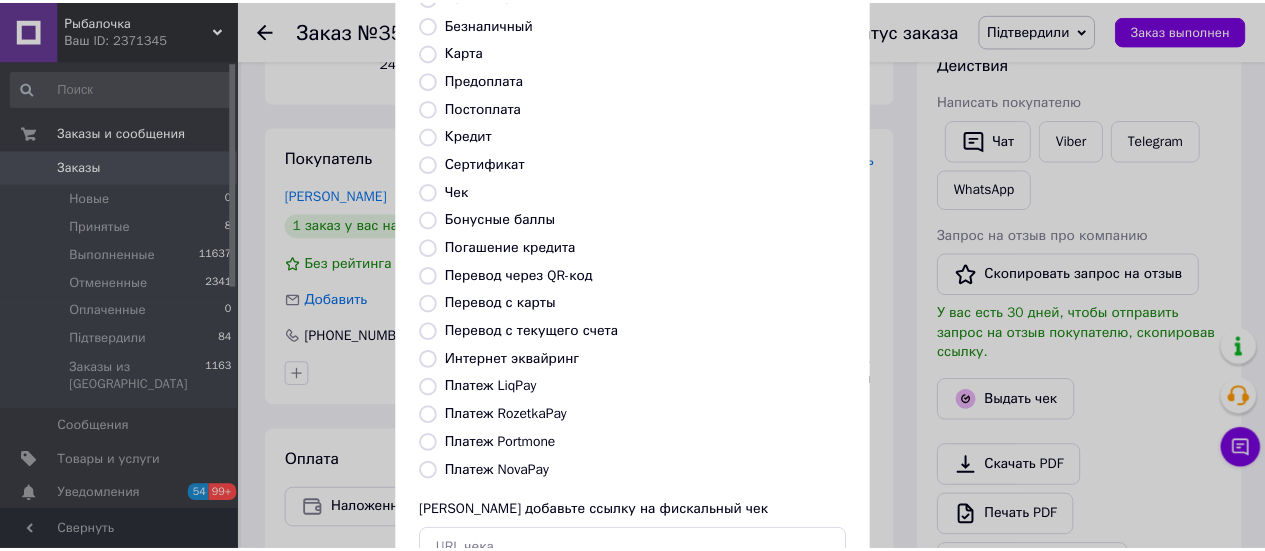 scroll, scrollTop: 306, scrollLeft: 0, axis: vertical 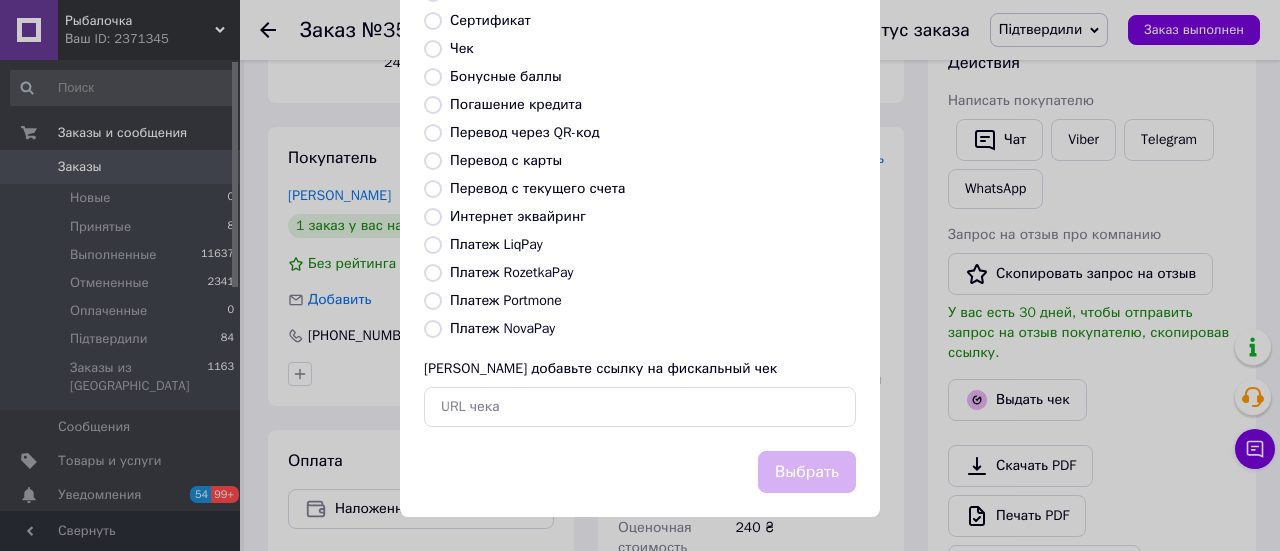 click on "Платеж NovaPay" at bounding box center [653, 329] 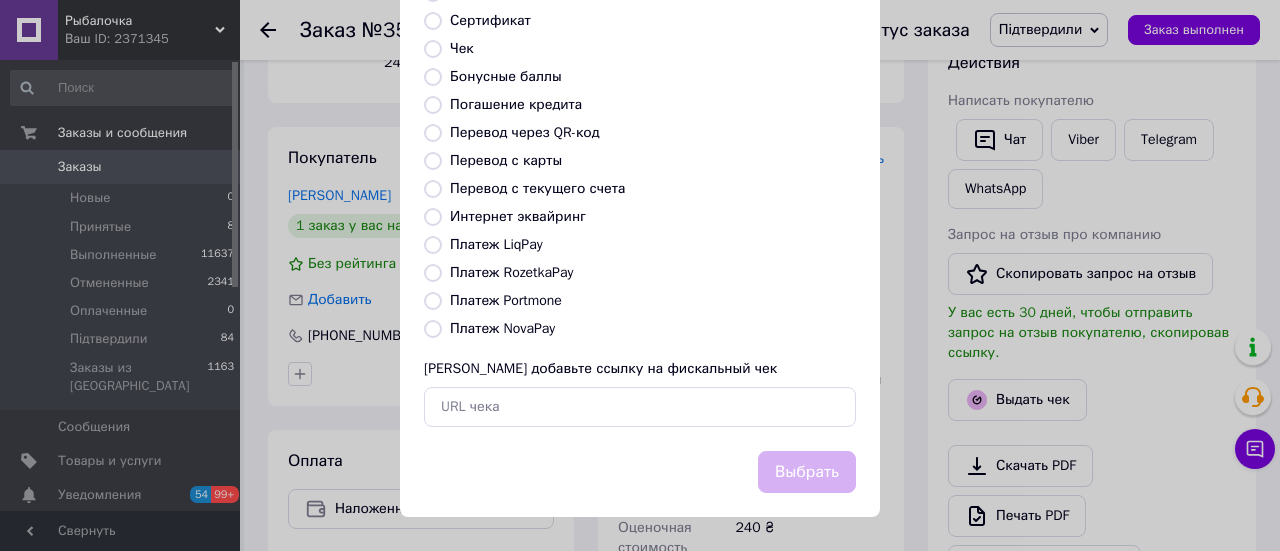 click on "Платеж NovaPay" at bounding box center (502, 328) 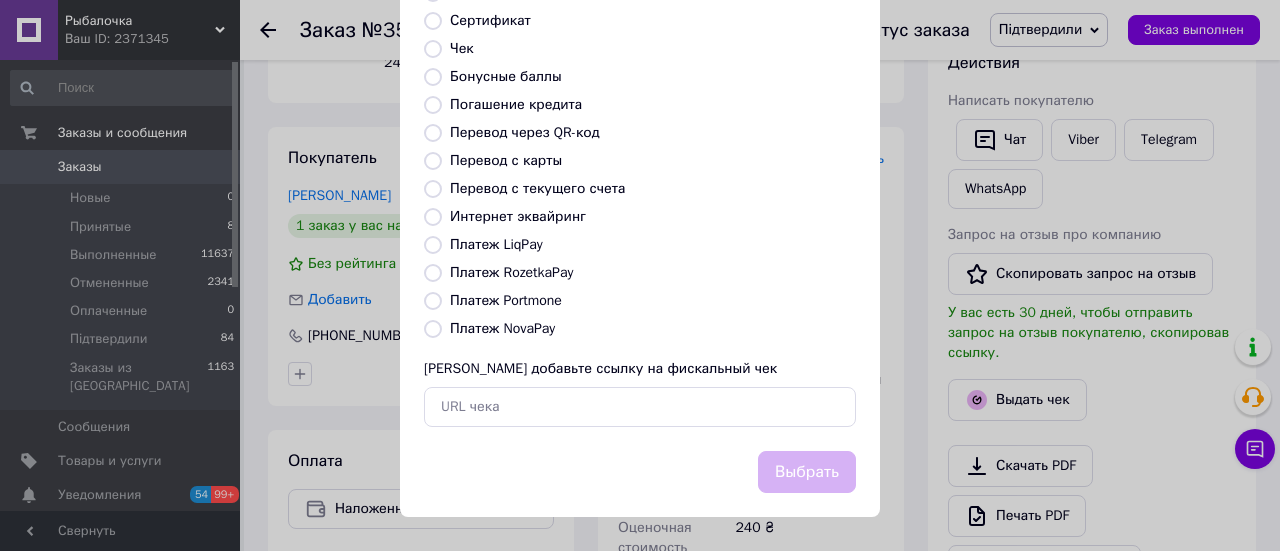 radio on "true" 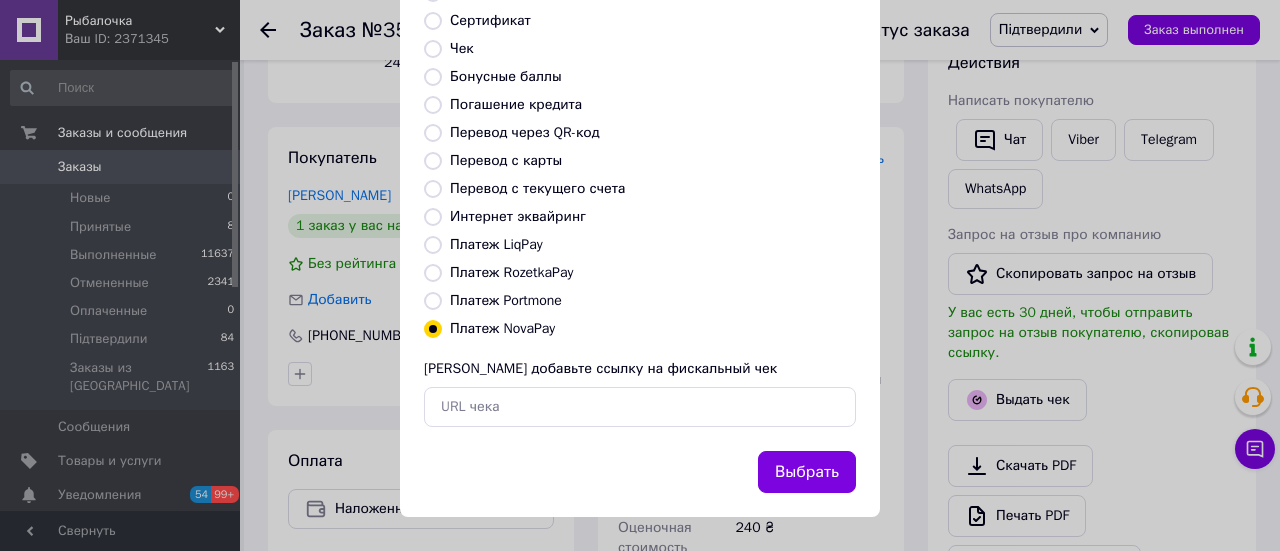 click on "Выбрать" at bounding box center (807, 472) 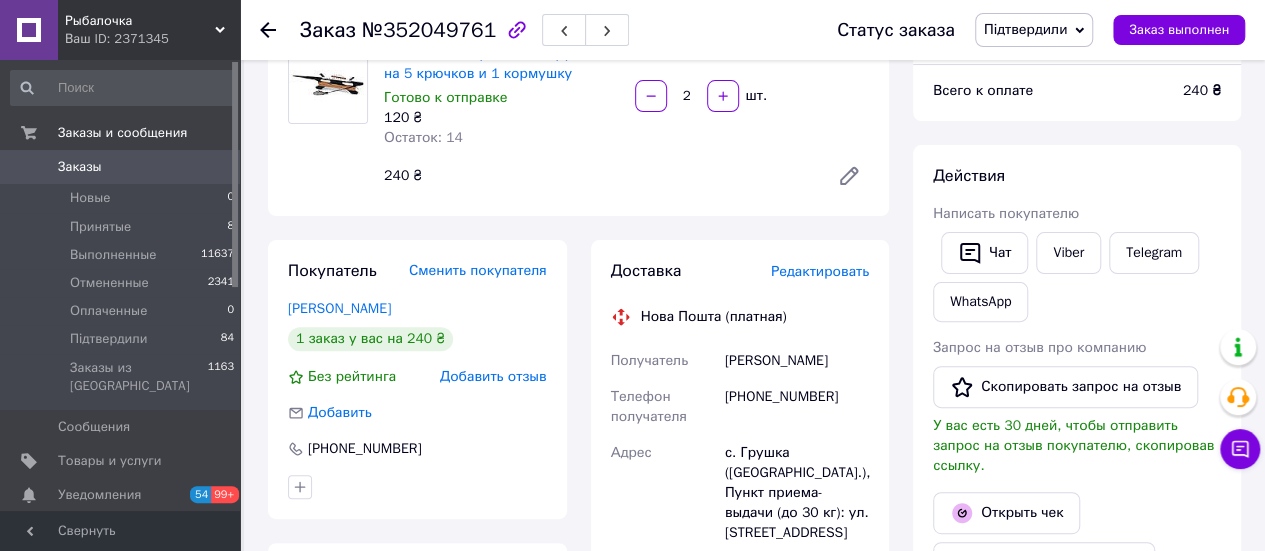 scroll, scrollTop: 200, scrollLeft: 0, axis: vertical 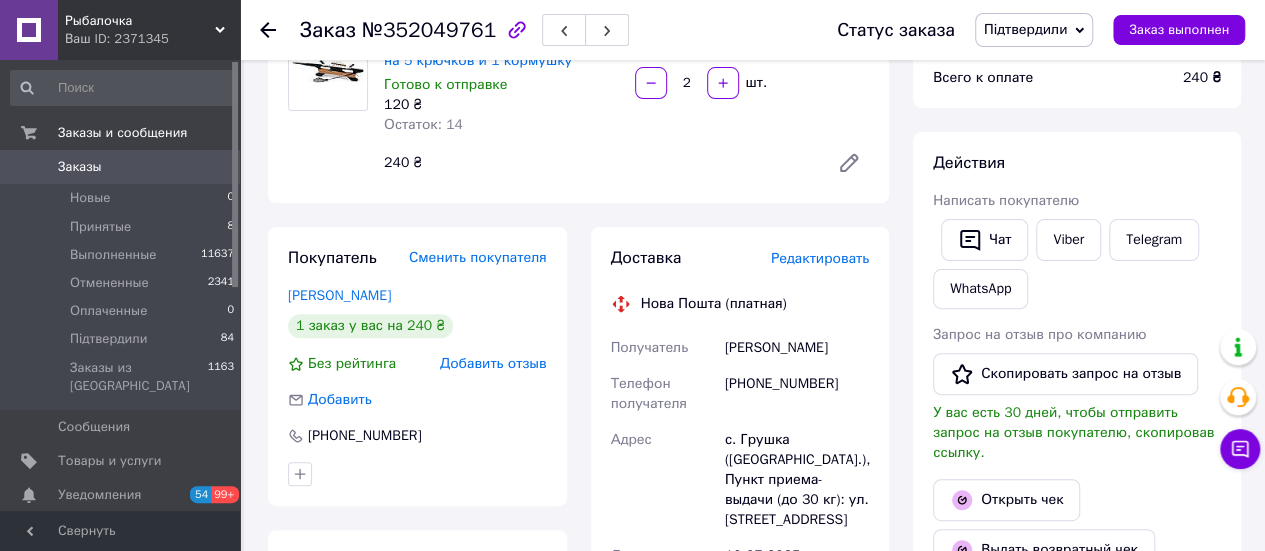 click on "[PHONE_NUMBER]" at bounding box center [797, 394] 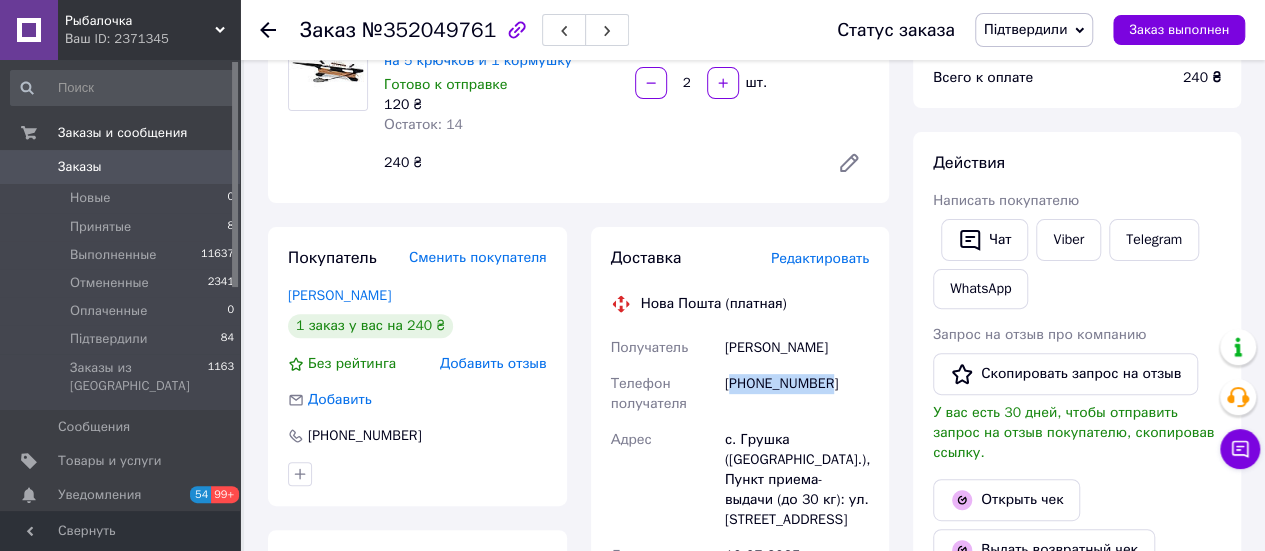 click on "[PHONE_NUMBER]" at bounding box center (797, 394) 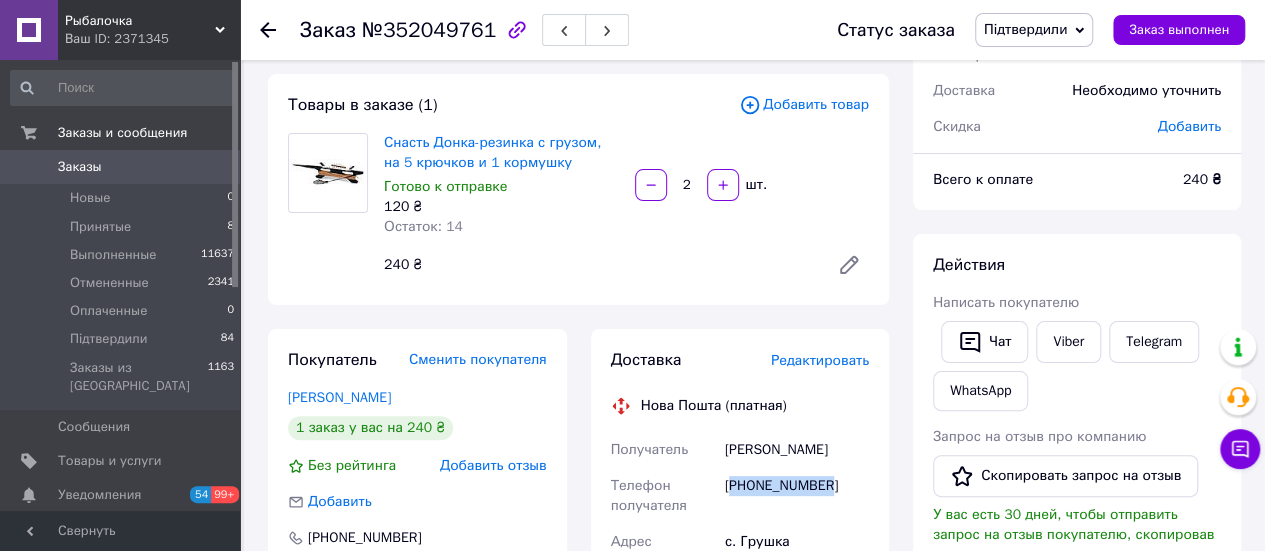 scroll, scrollTop: 0, scrollLeft: 0, axis: both 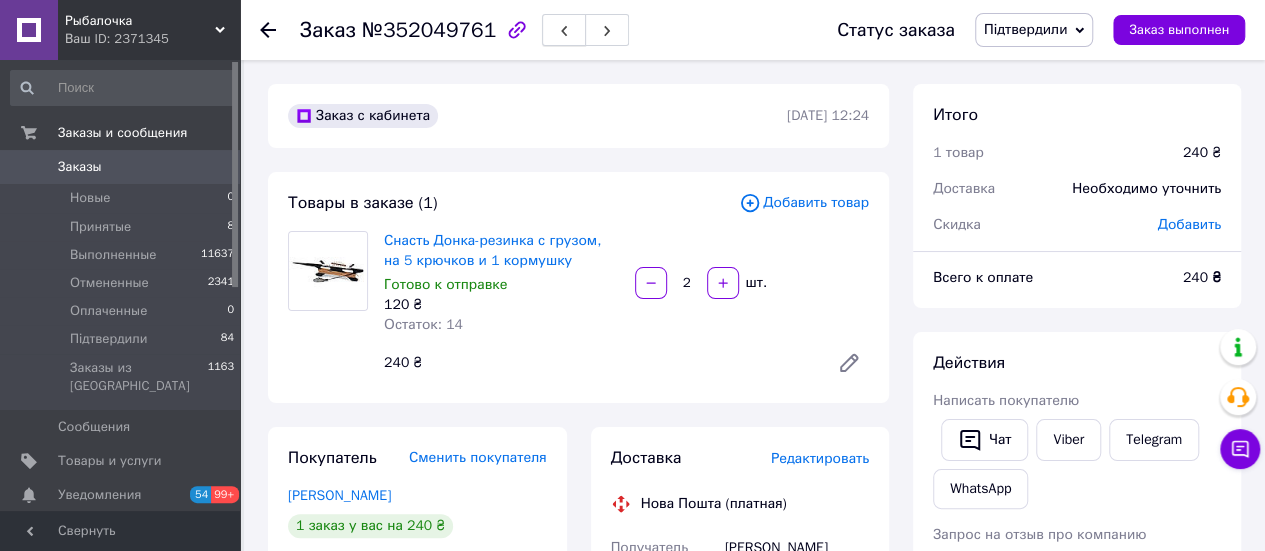 click at bounding box center (564, 30) 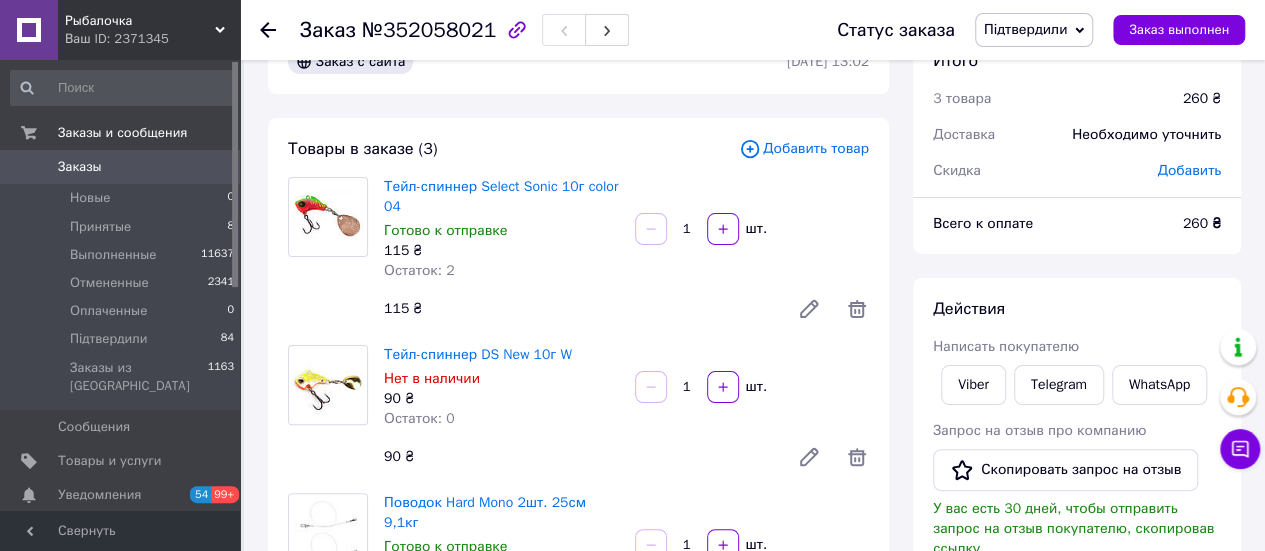 scroll, scrollTop: 100, scrollLeft: 0, axis: vertical 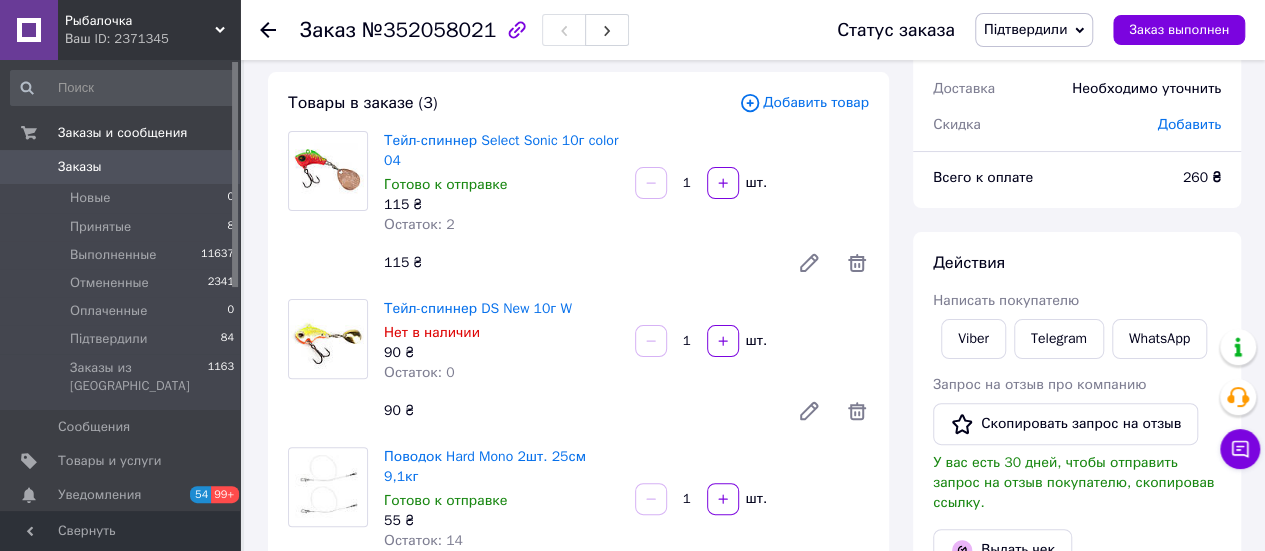 drag, startPoint x: 1256, startPoint y: 223, endPoint x: 1100, endPoint y: 203, distance: 157.27682 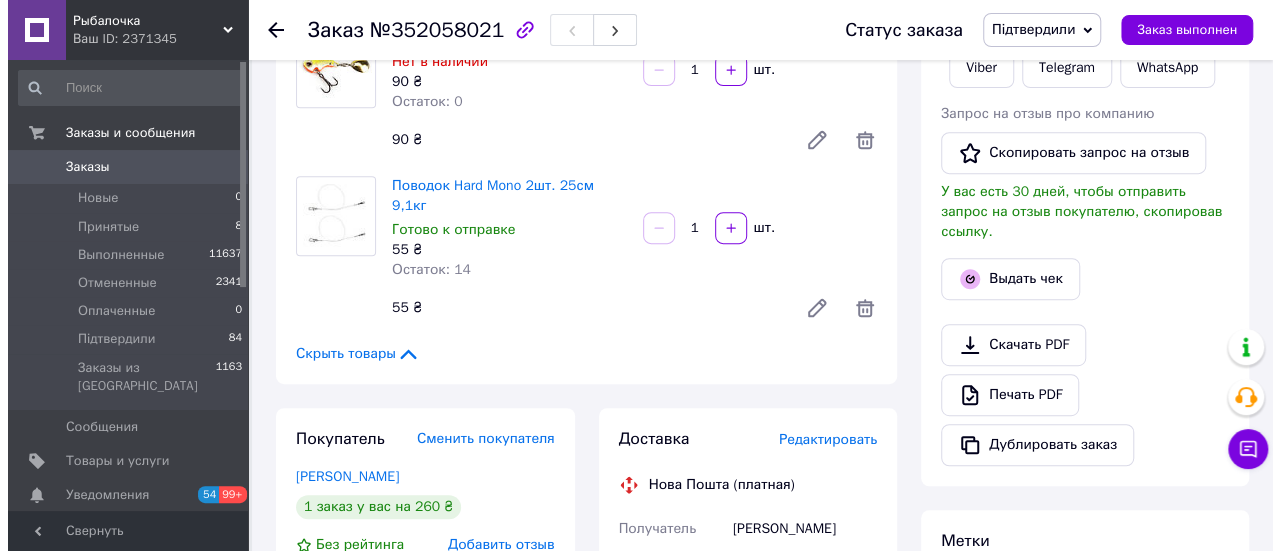 scroll, scrollTop: 400, scrollLeft: 0, axis: vertical 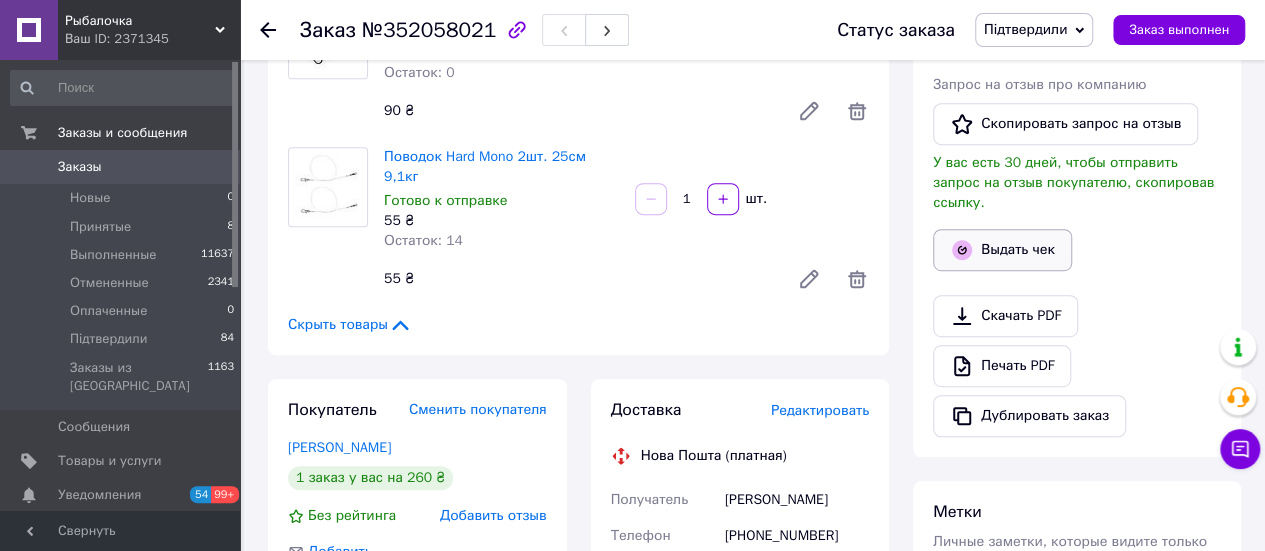 click on "Выдать чек" at bounding box center [1002, 250] 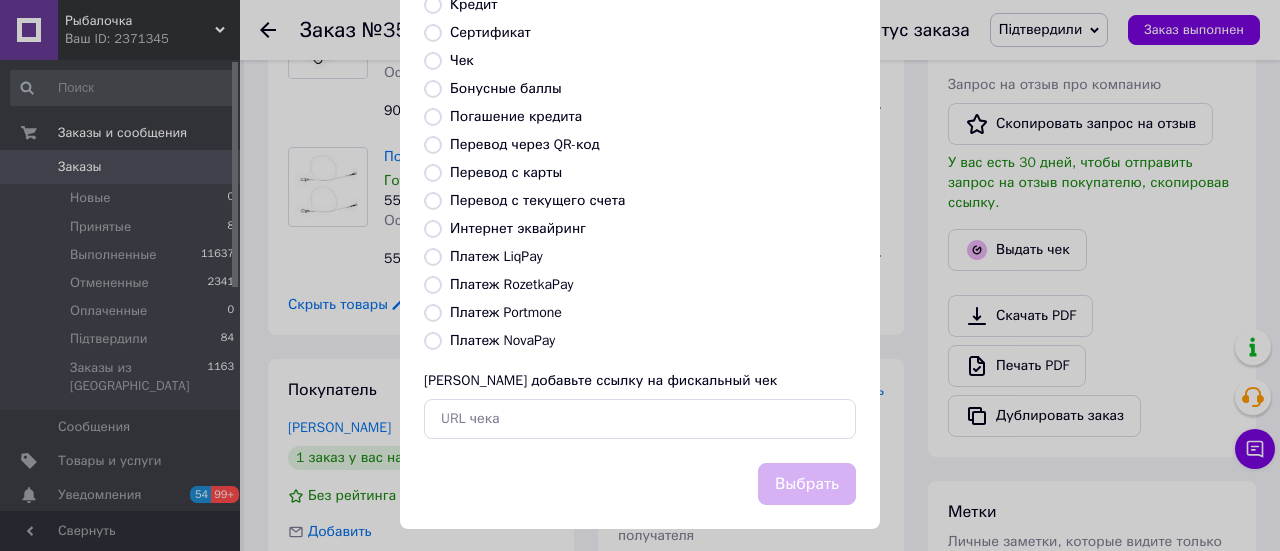 scroll, scrollTop: 300, scrollLeft: 0, axis: vertical 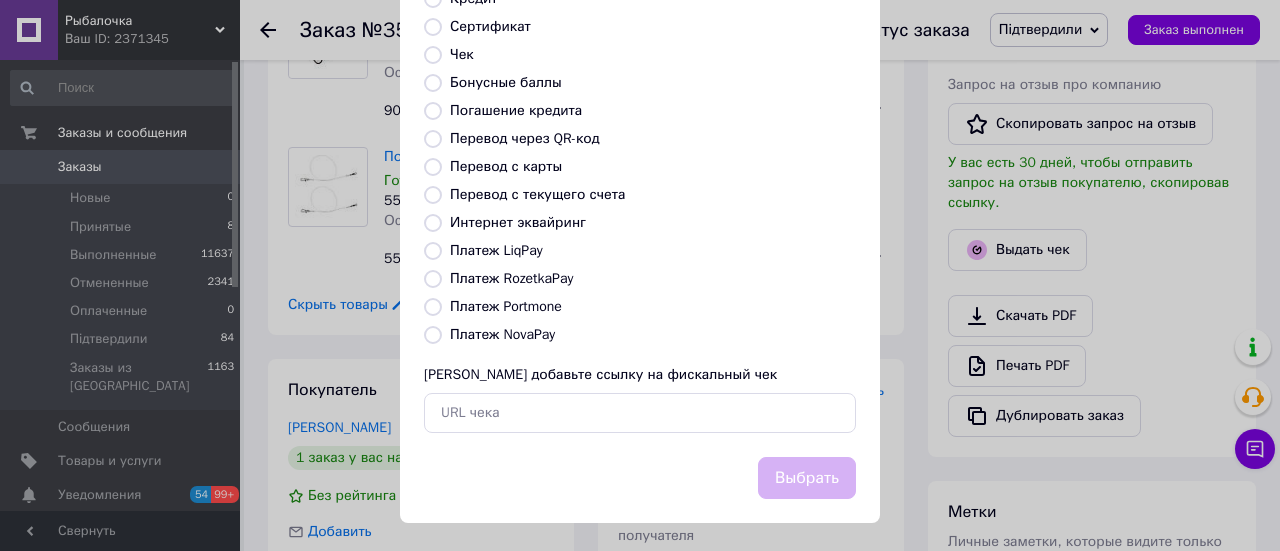 click on "Платеж NovaPay" at bounding box center (502, 334) 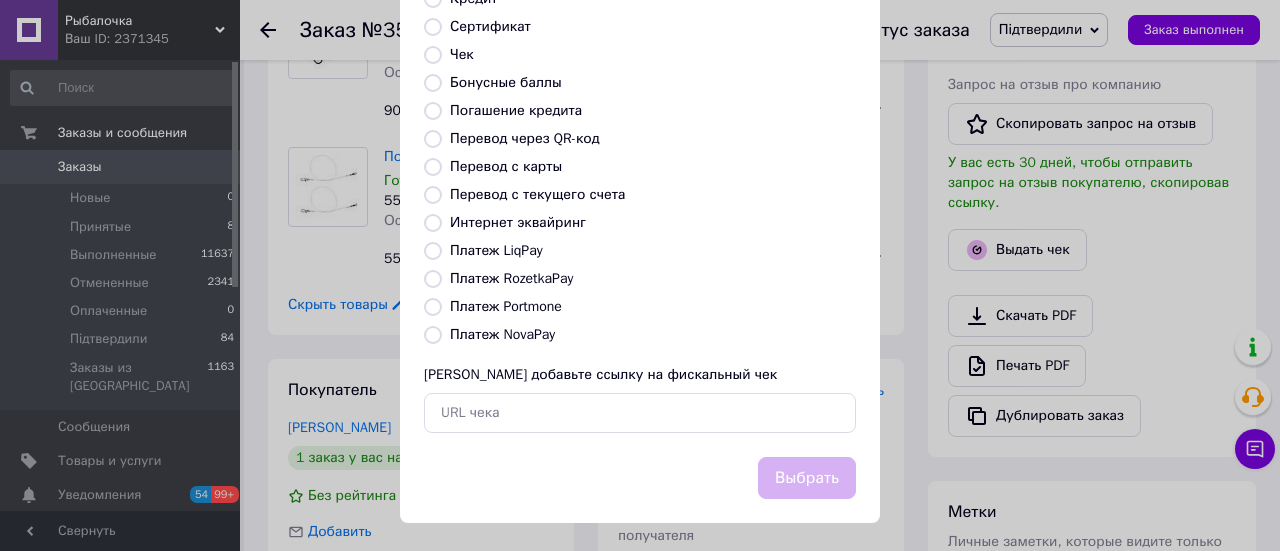 radio on "true" 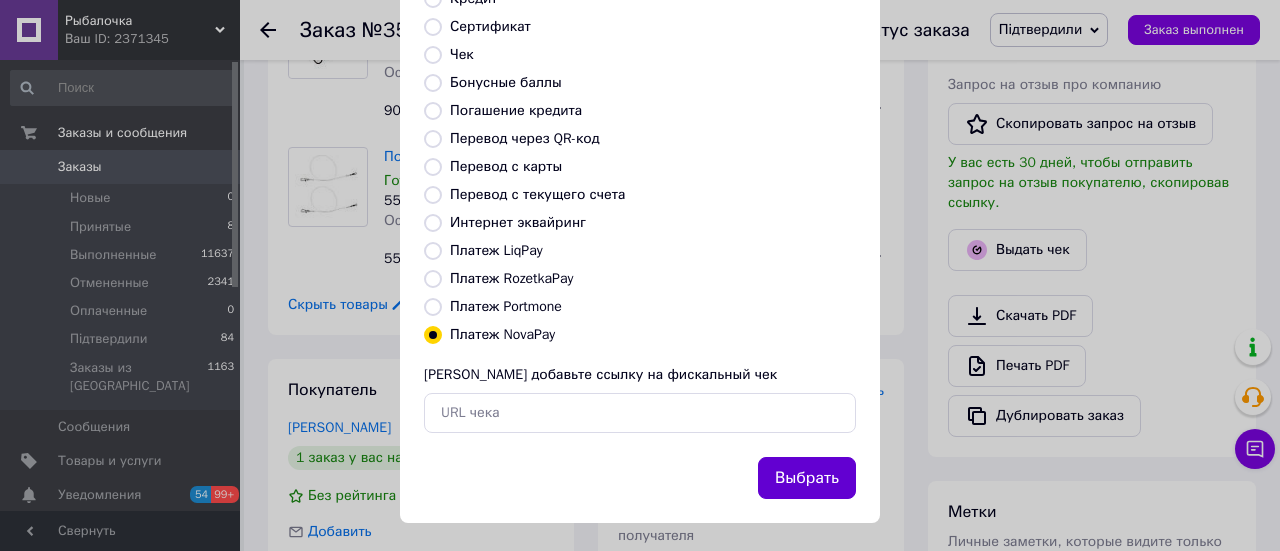 click on "Выбрать" at bounding box center (807, 478) 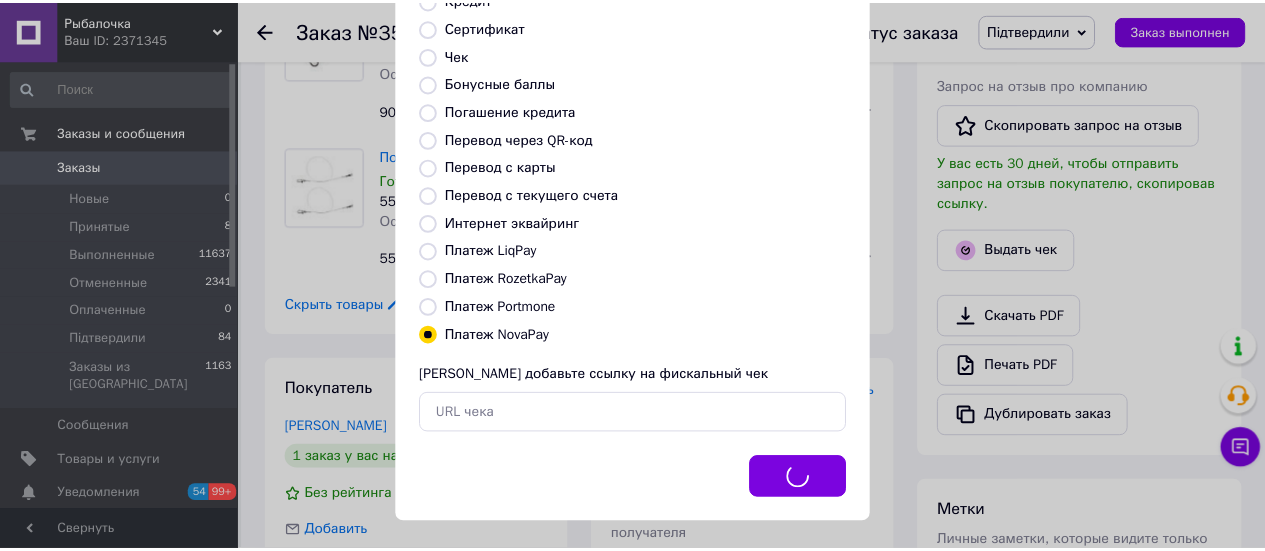 scroll, scrollTop: 306, scrollLeft: 0, axis: vertical 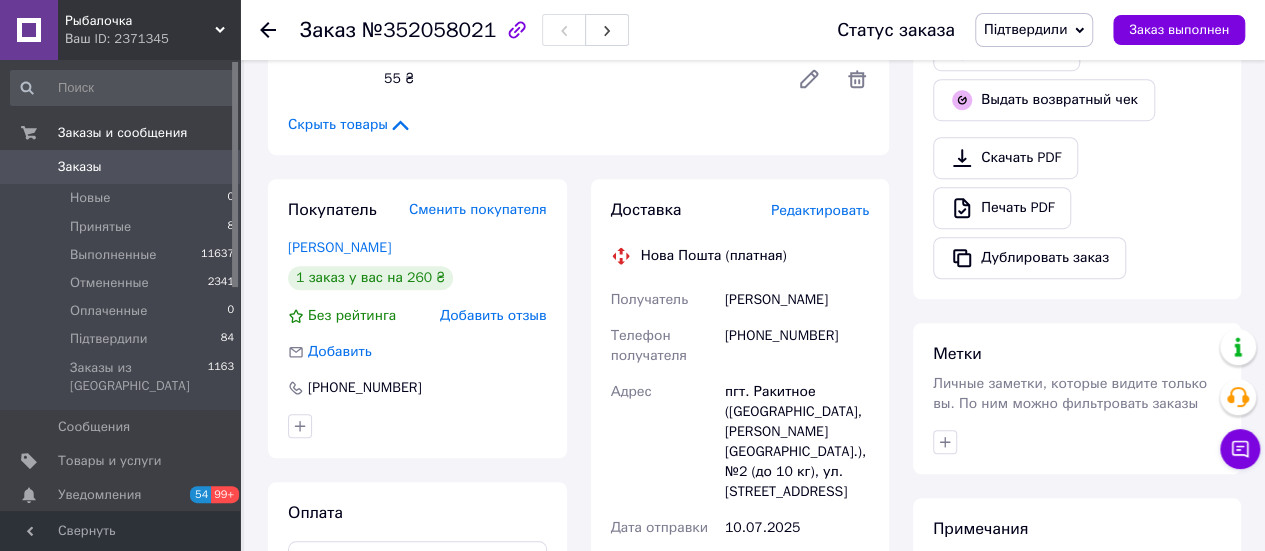 click on "[PHONE_NUMBER]" at bounding box center [797, 346] 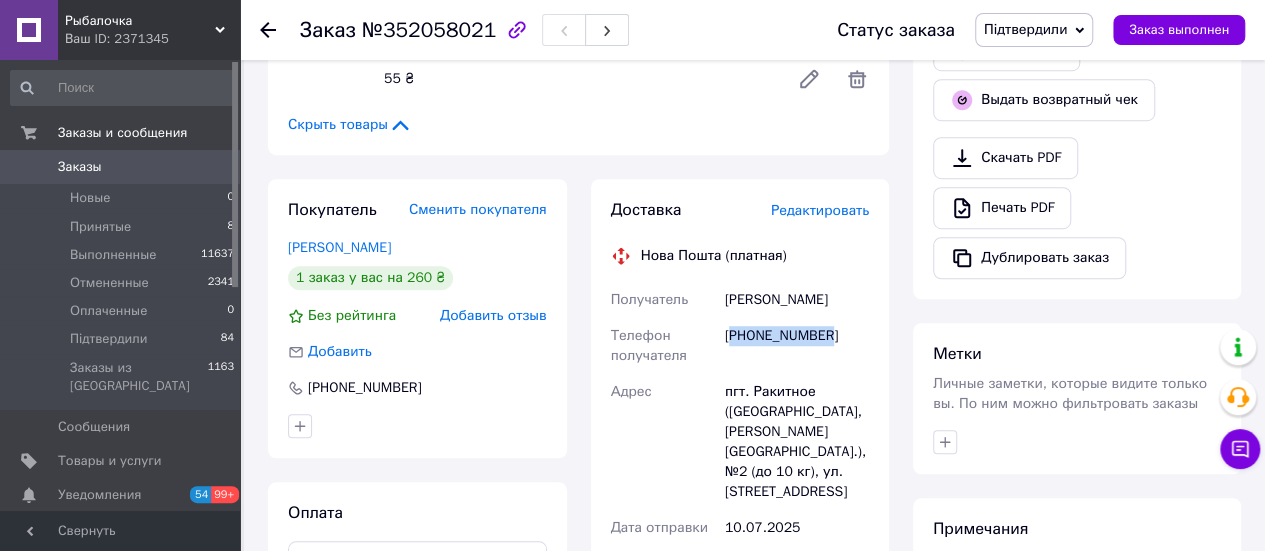 click on "[PHONE_NUMBER]" at bounding box center [797, 346] 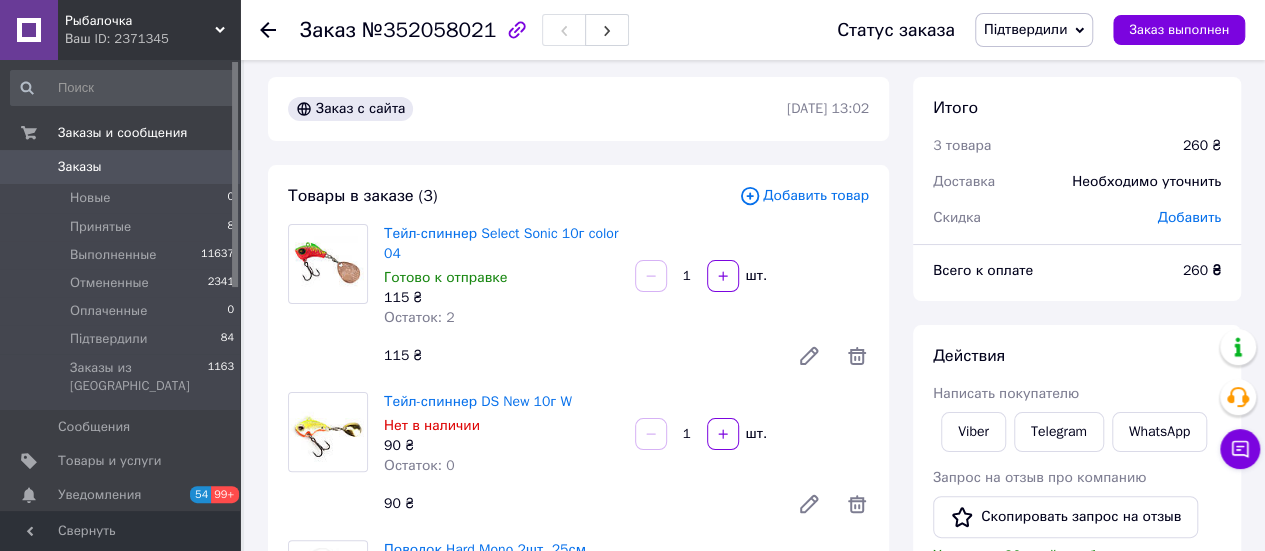 scroll, scrollTop: 0, scrollLeft: 0, axis: both 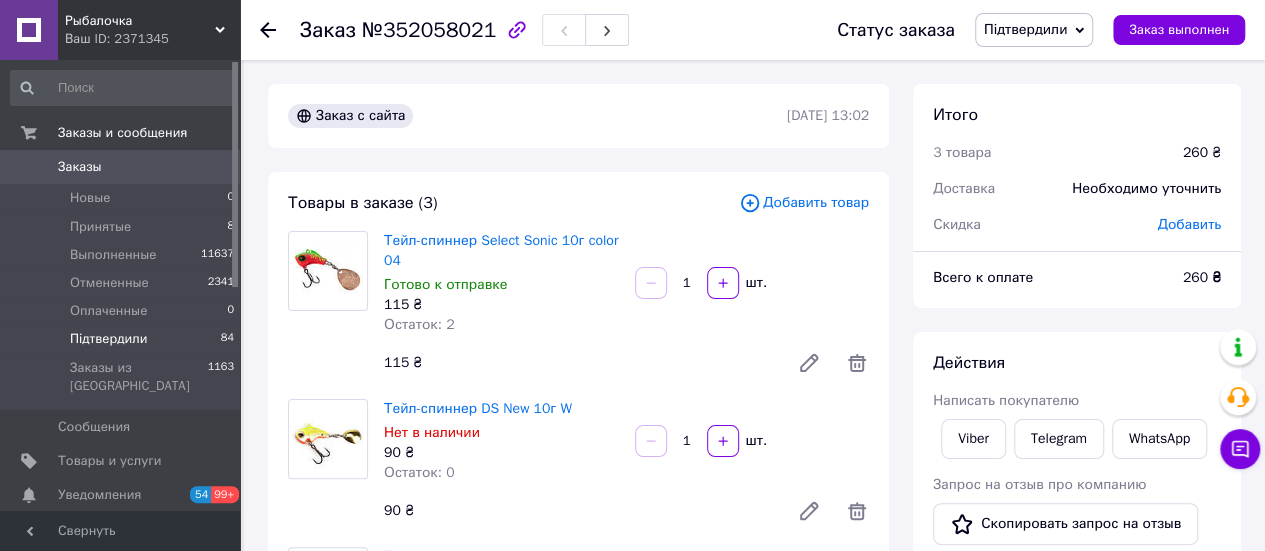 click on "Підтвердили" at bounding box center [109, 339] 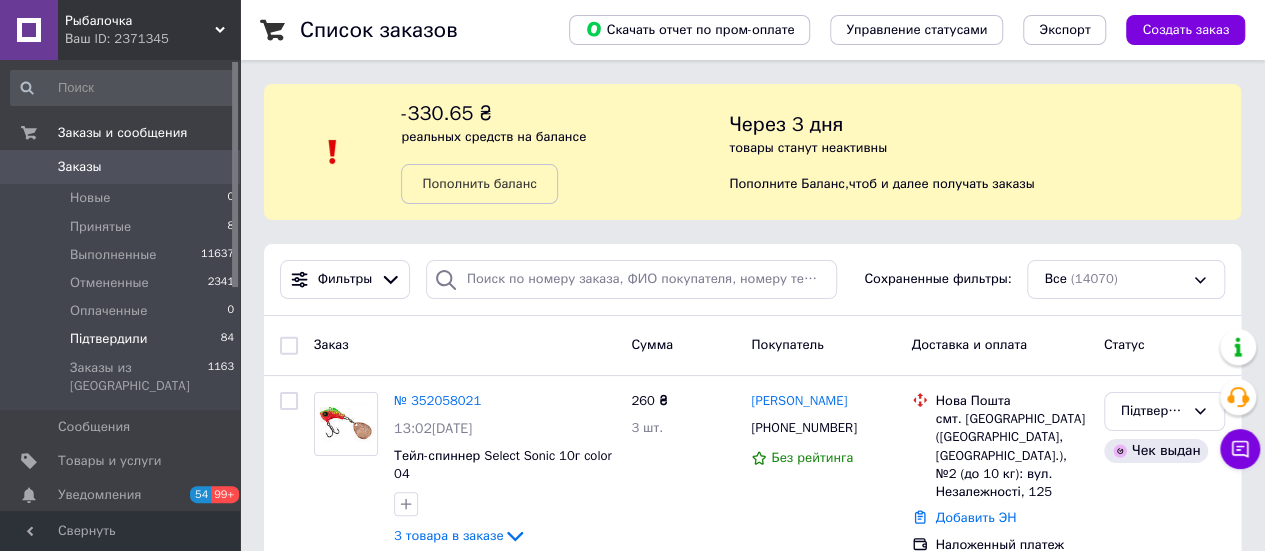 click on "Підтвердили" at bounding box center (109, 339) 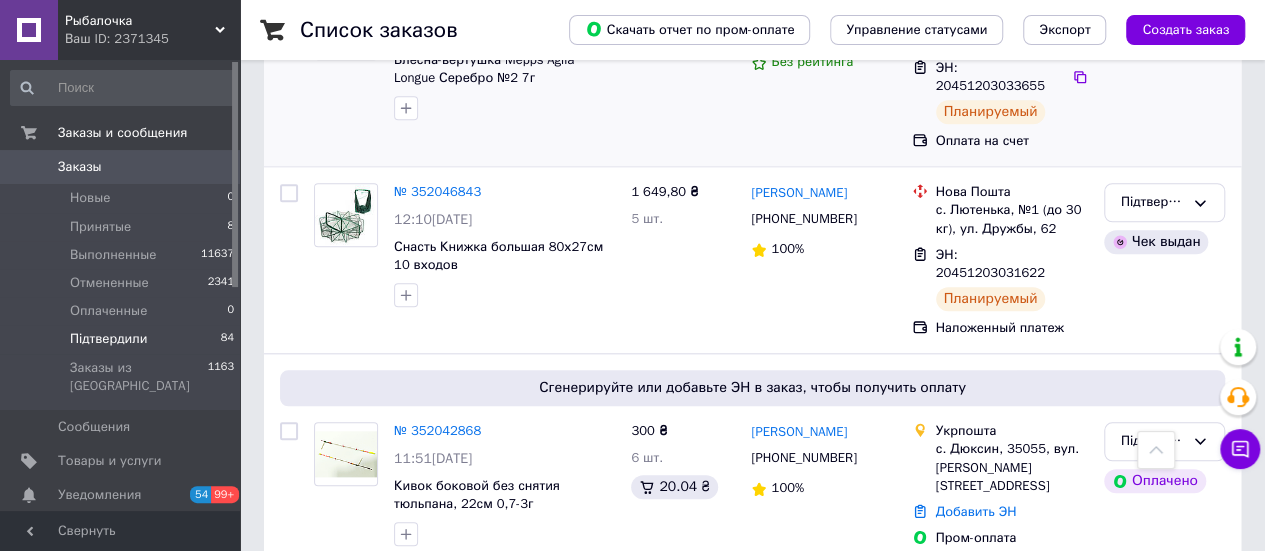 scroll, scrollTop: 900, scrollLeft: 0, axis: vertical 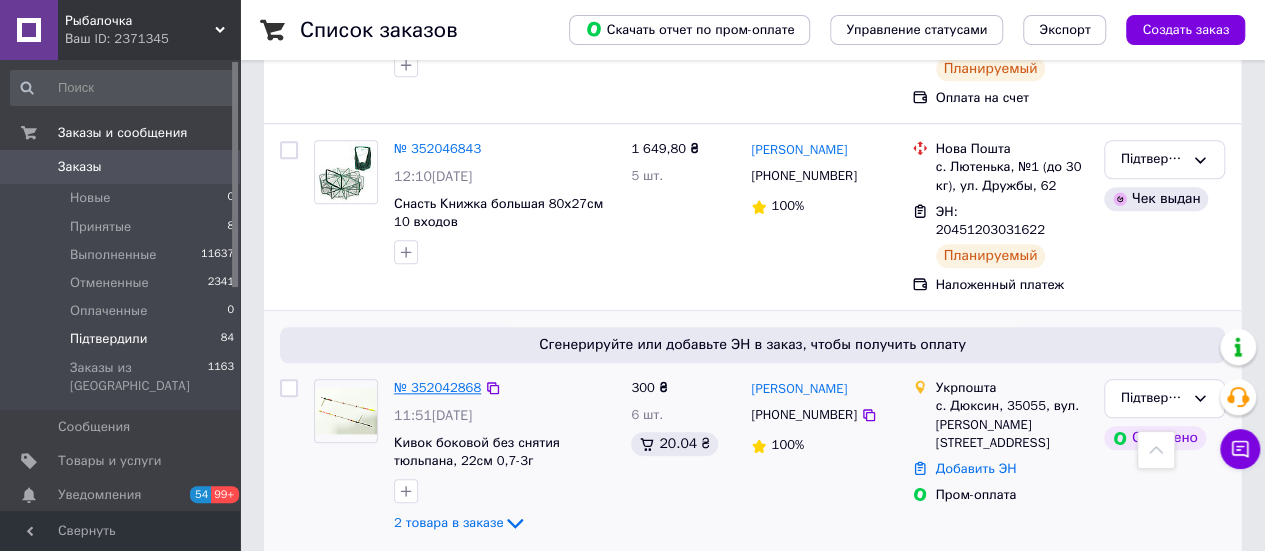 click on "№ 352042868" at bounding box center [437, 387] 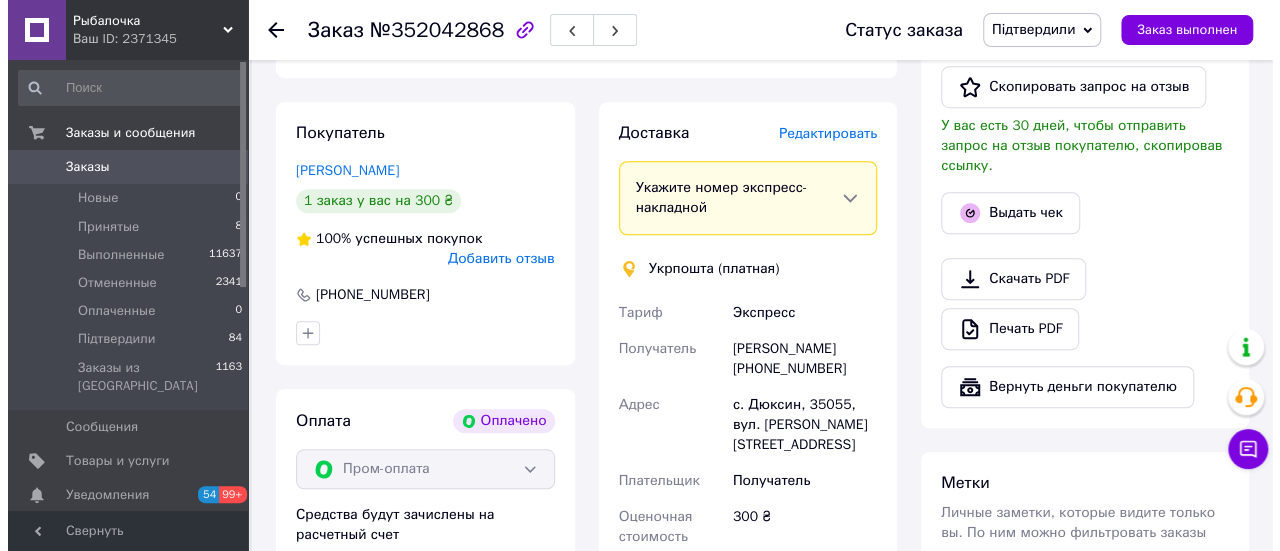 scroll, scrollTop: 600, scrollLeft: 0, axis: vertical 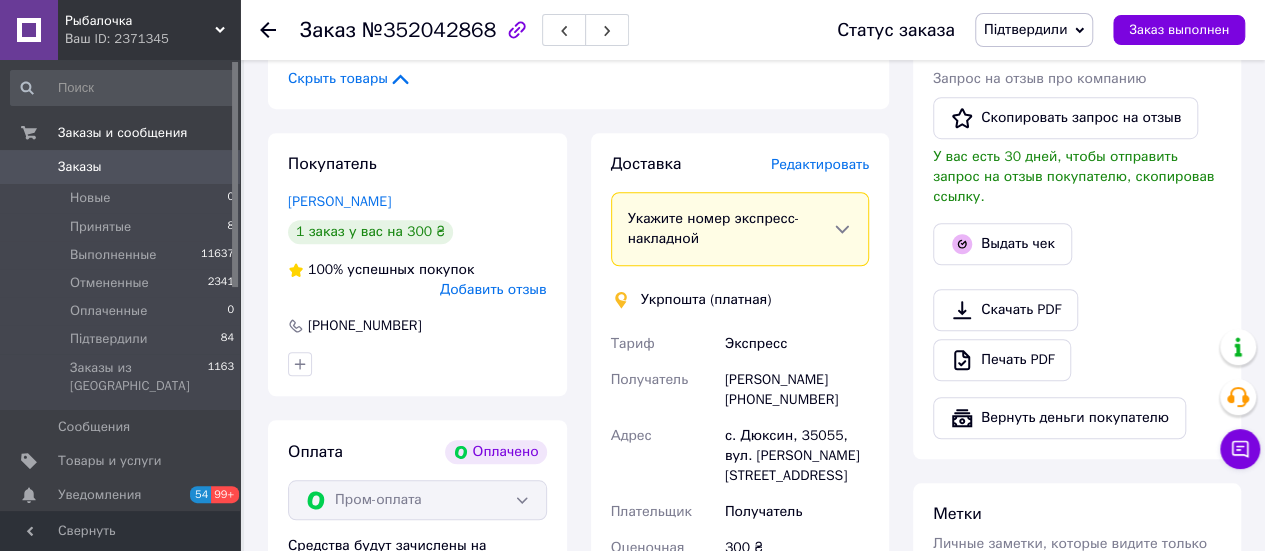 click on "Редактировать" at bounding box center [820, 164] 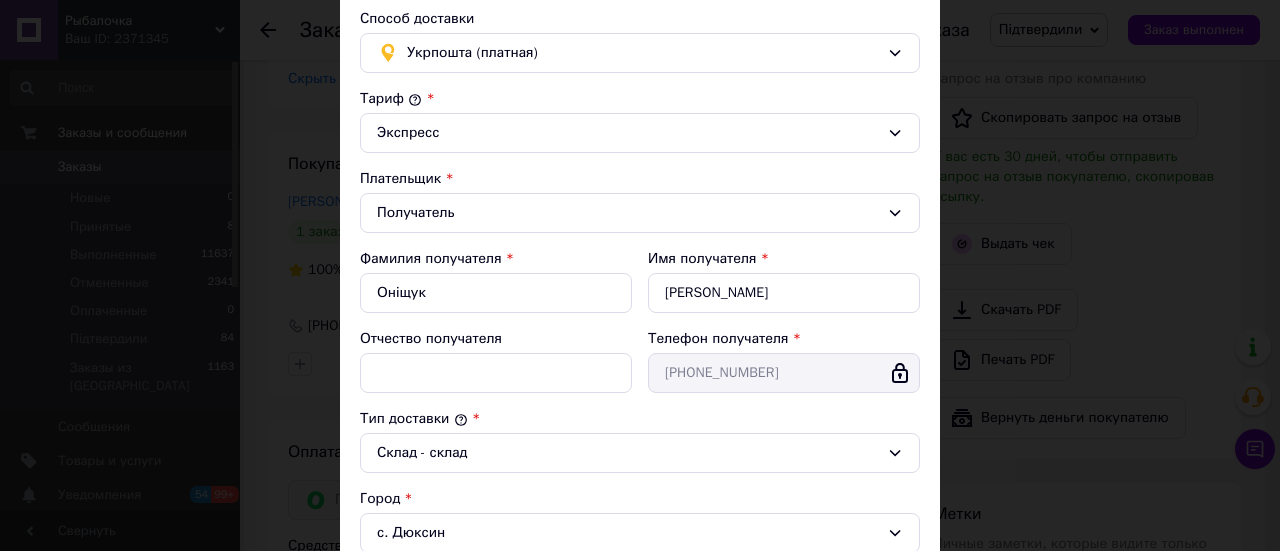 scroll, scrollTop: 100, scrollLeft: 0, axis: vertical 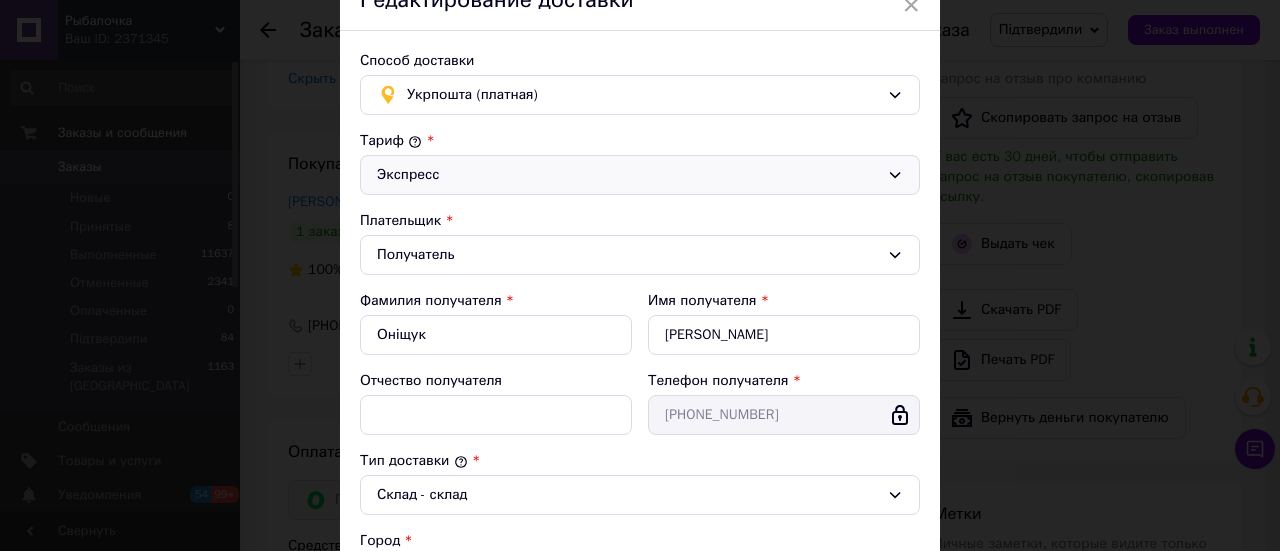 click on "Экспресс" at bounding box center [628, 175] 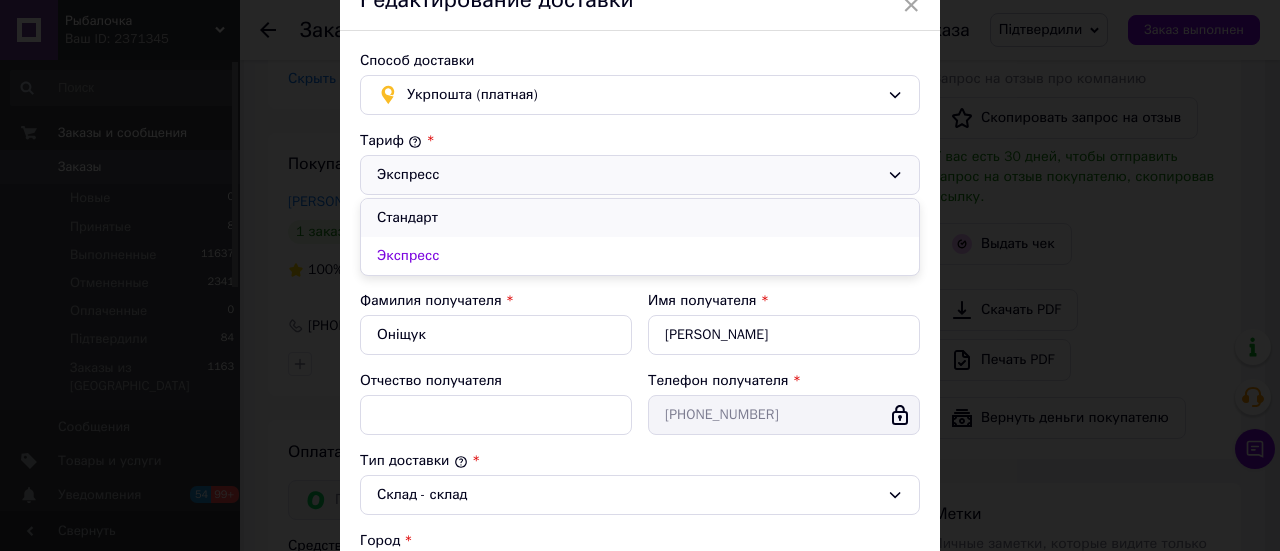 click on "Стандарт" at bounding box center [640, 218] 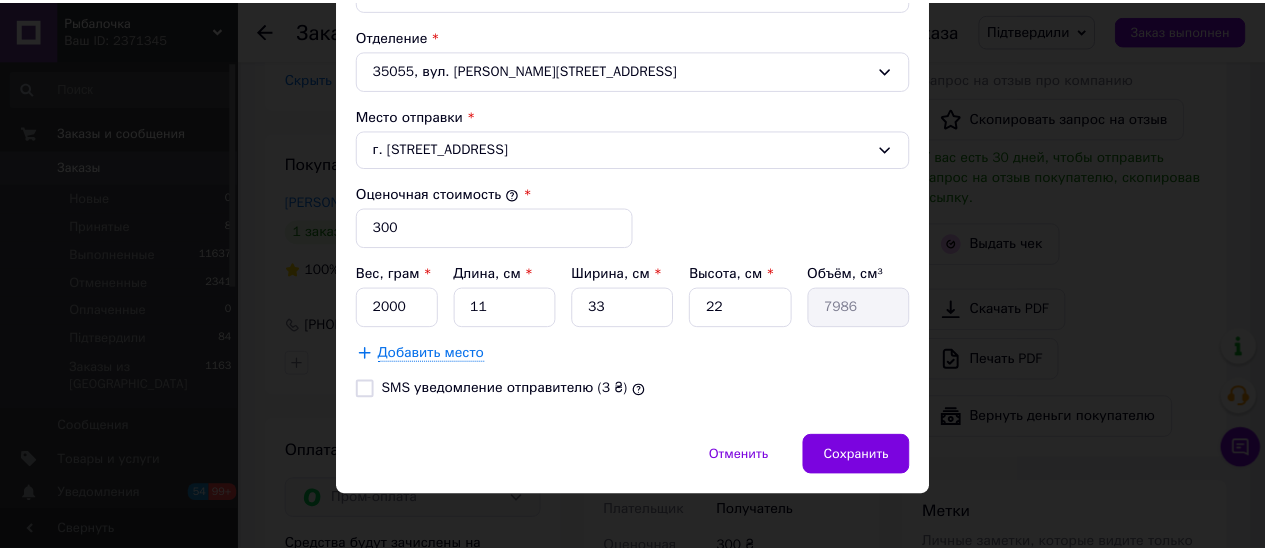 scroll, scrollTop: 691, scrollLeft: 0, axis: vertical 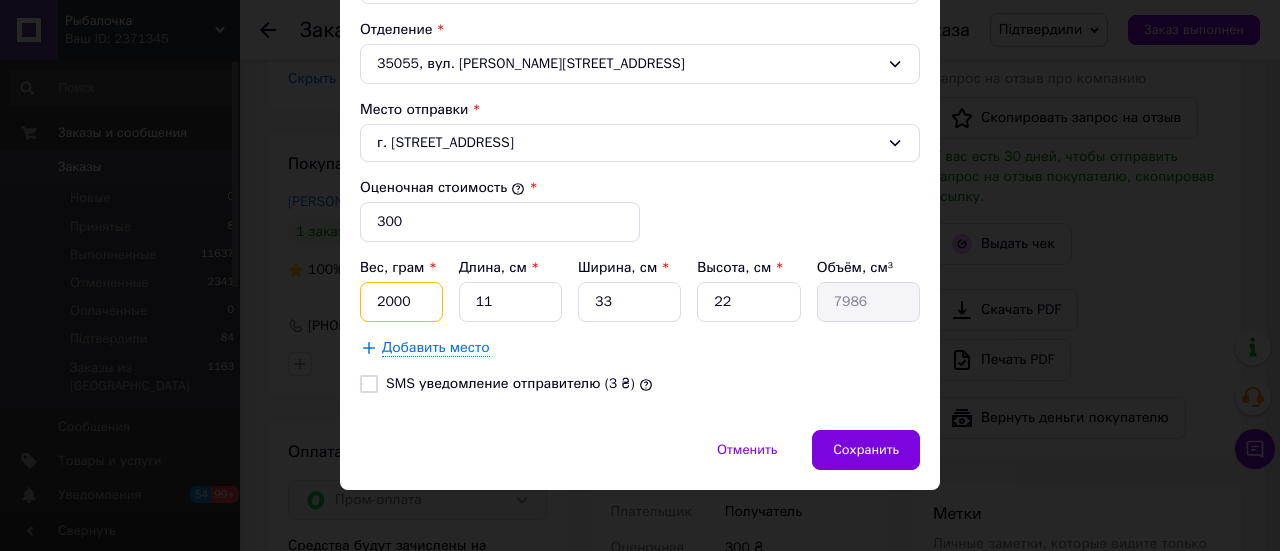 click on "2000" at bounding box center (401, 302) 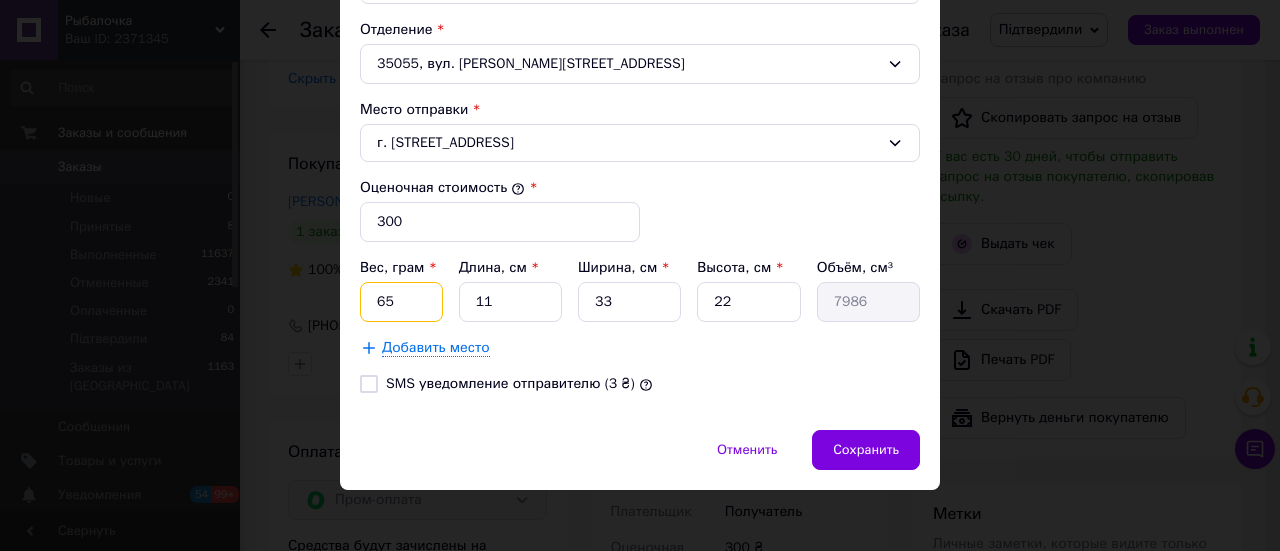 type on "65" 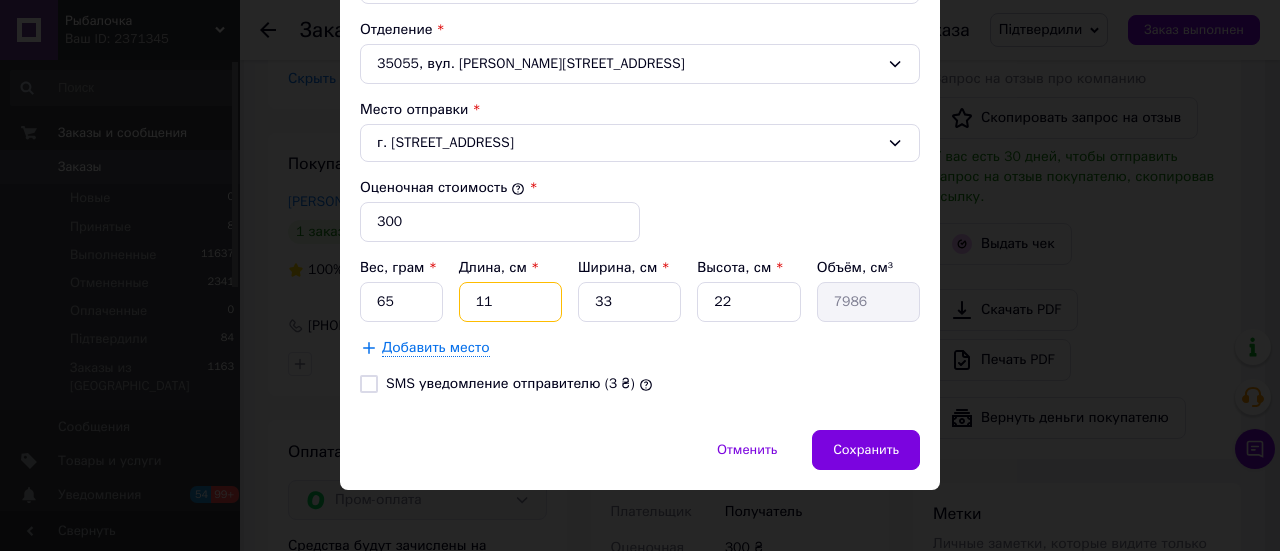 click on "11" at bounding box center (510, 302) 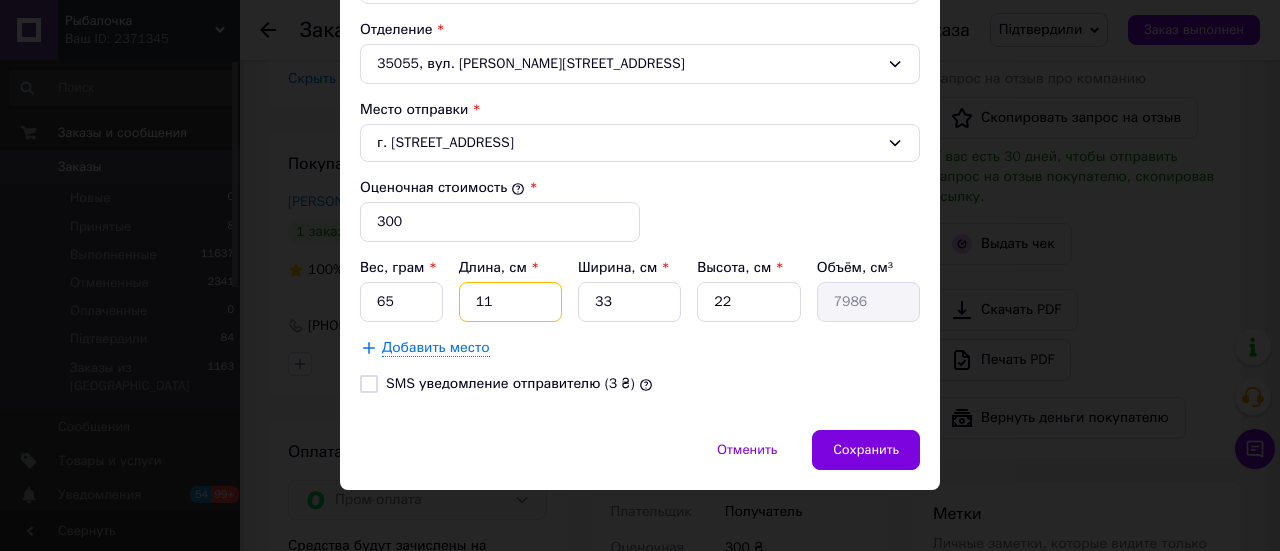 type on "3" 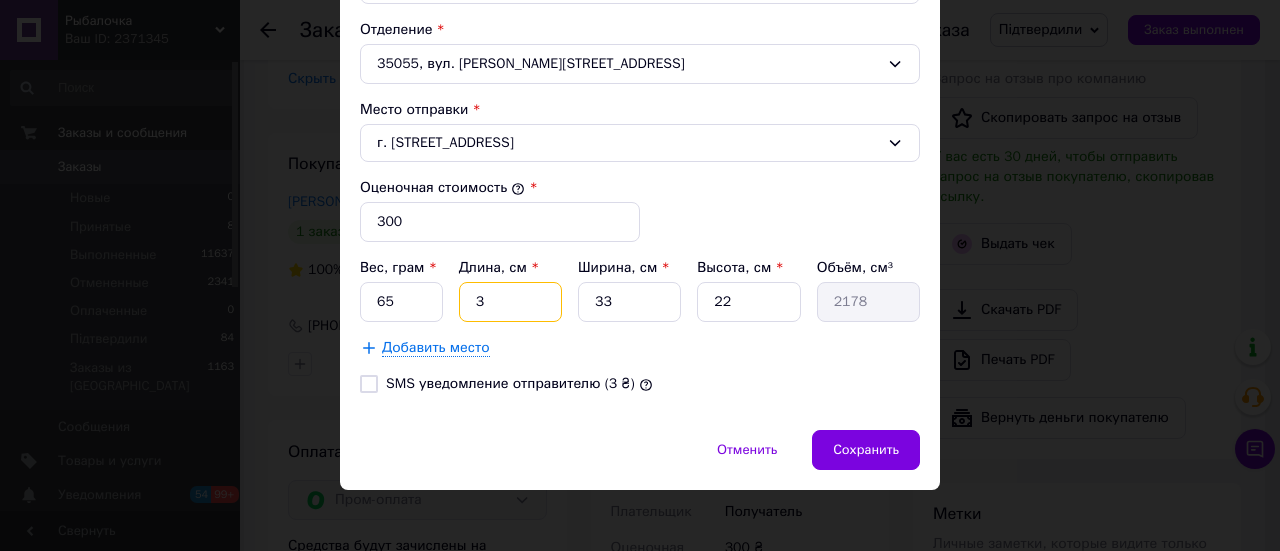 type on "32" 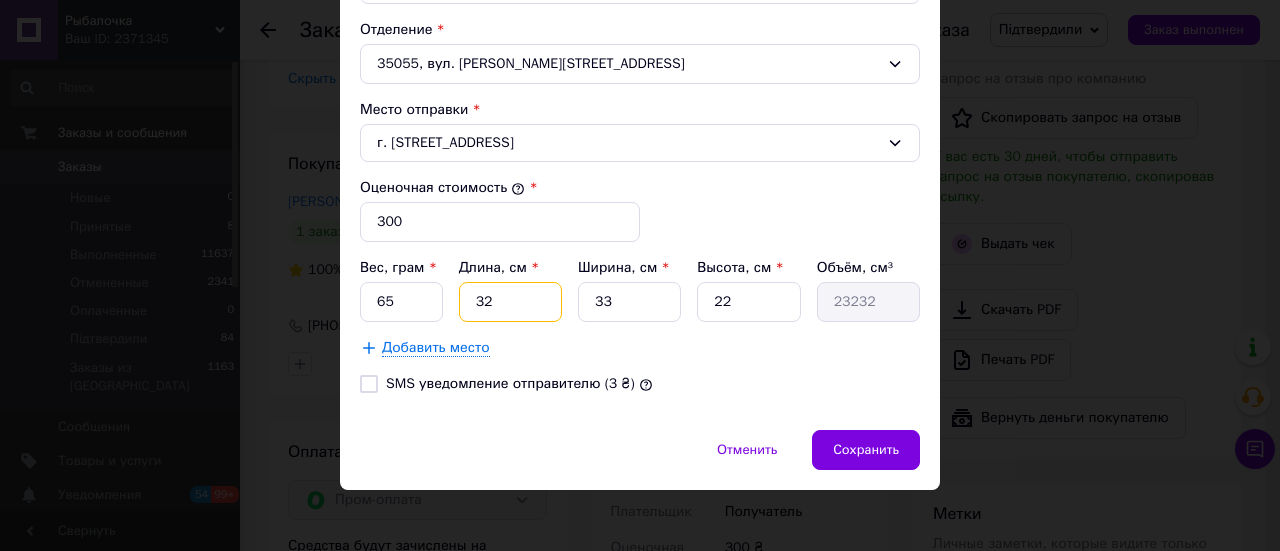 type on "32" 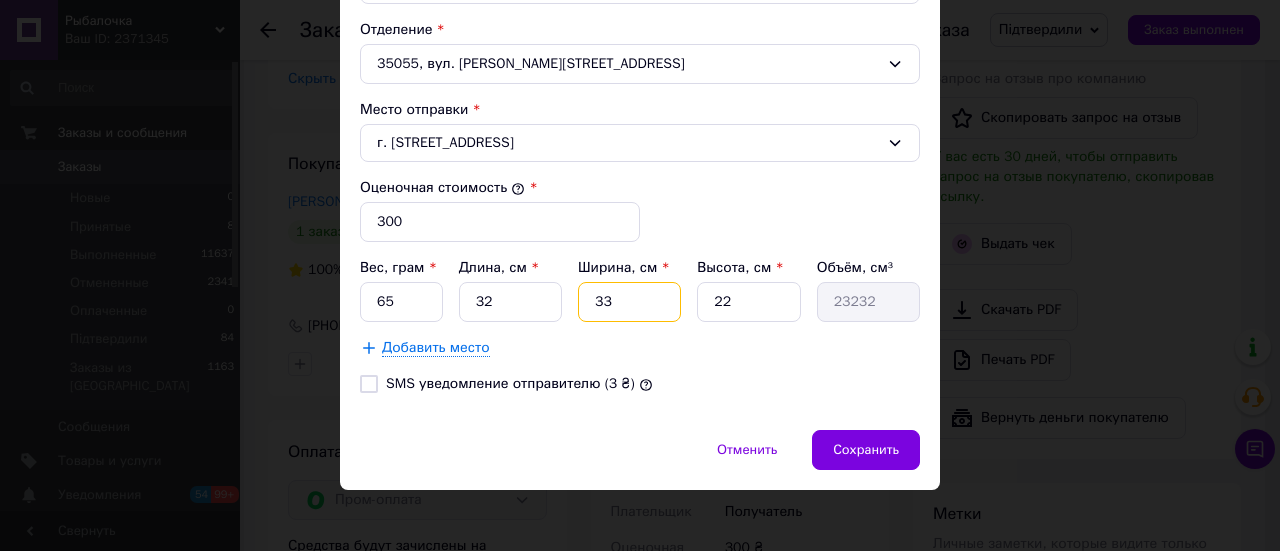 click on "33" at bounding box center (629, 302) 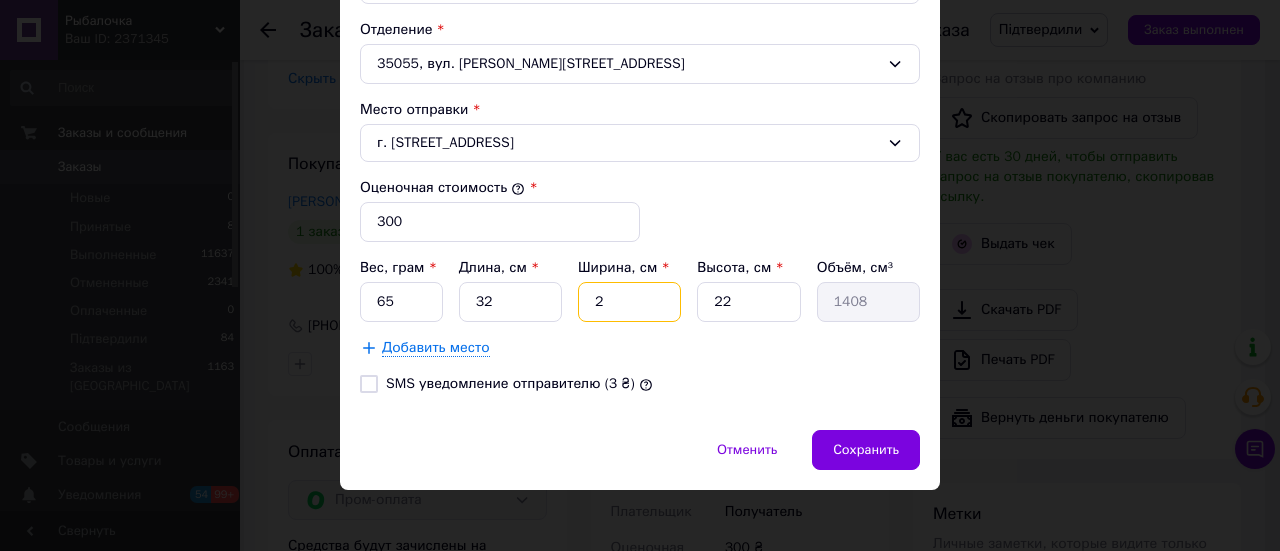 type on "23" 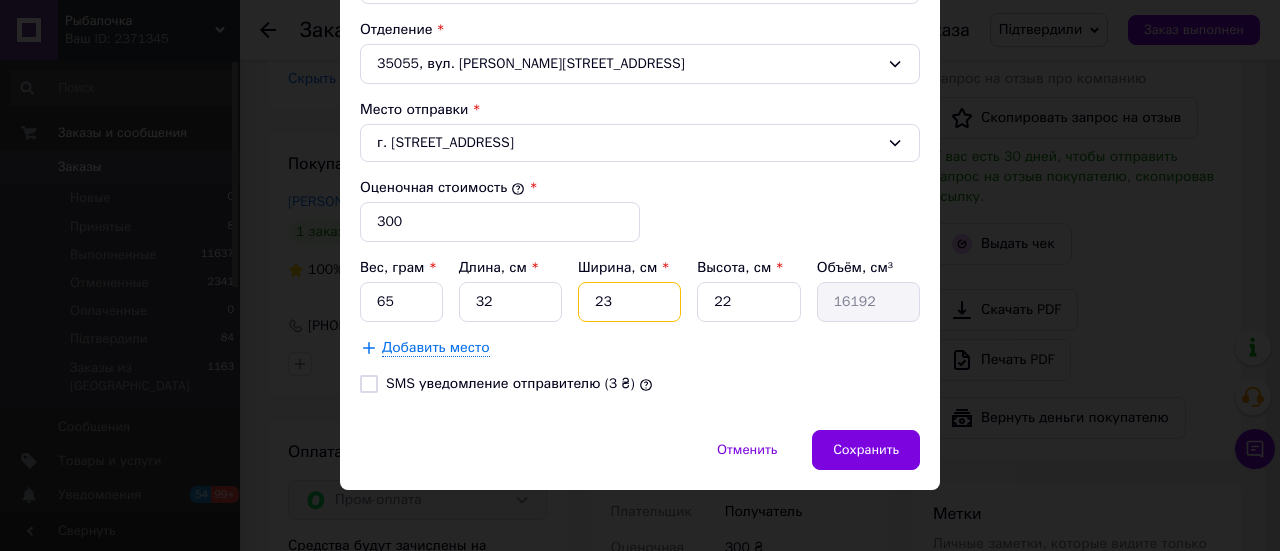 type on "23" 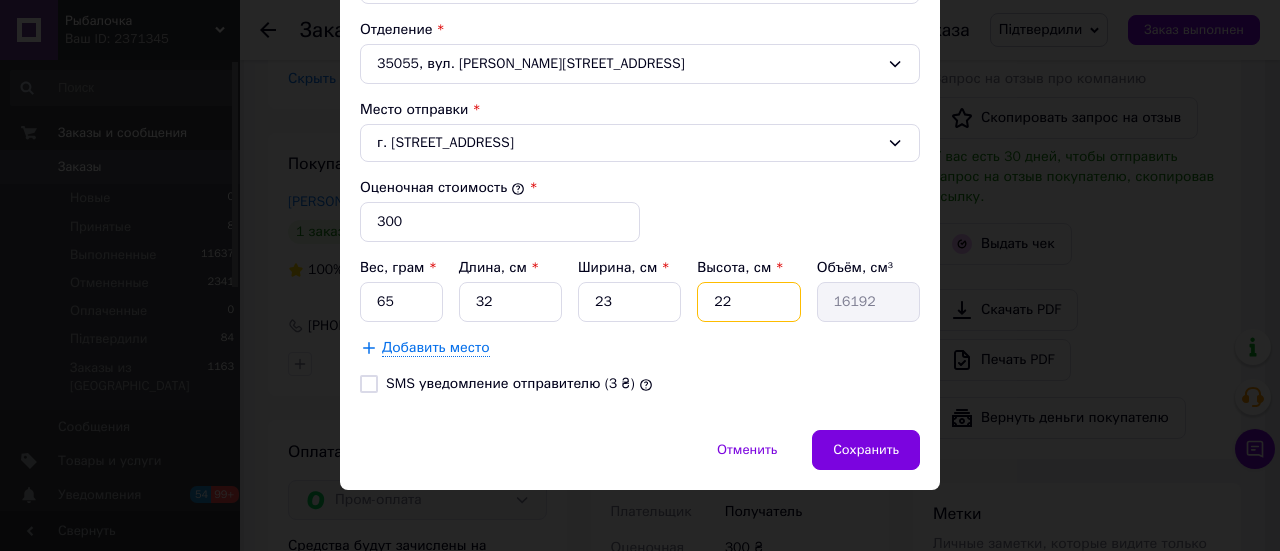 click on "22" at bounding box center [748, 302] 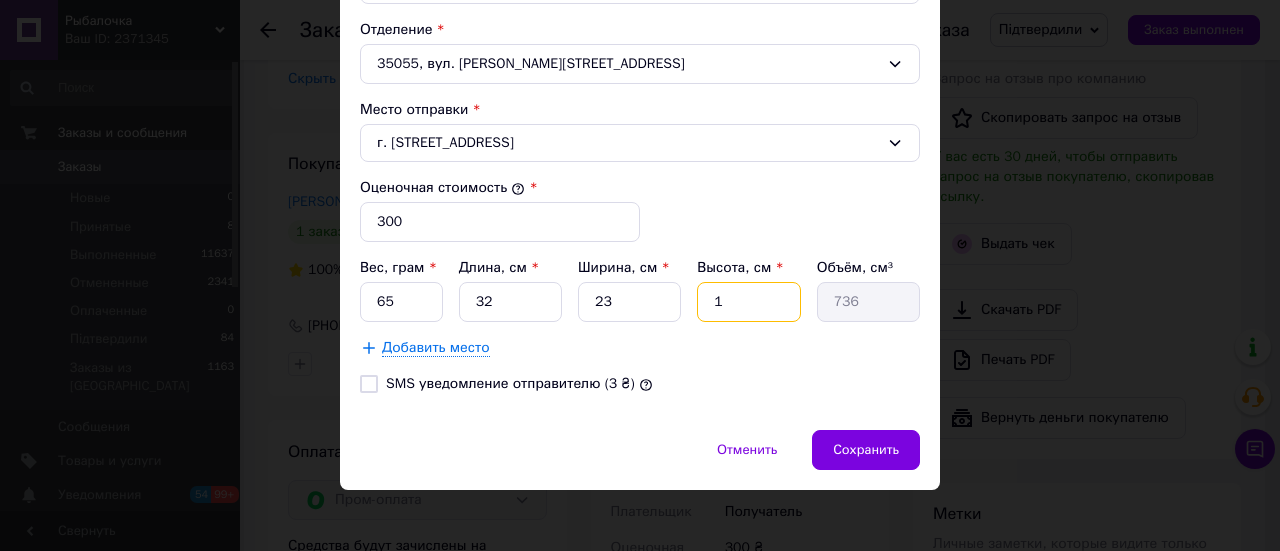 type on "1" 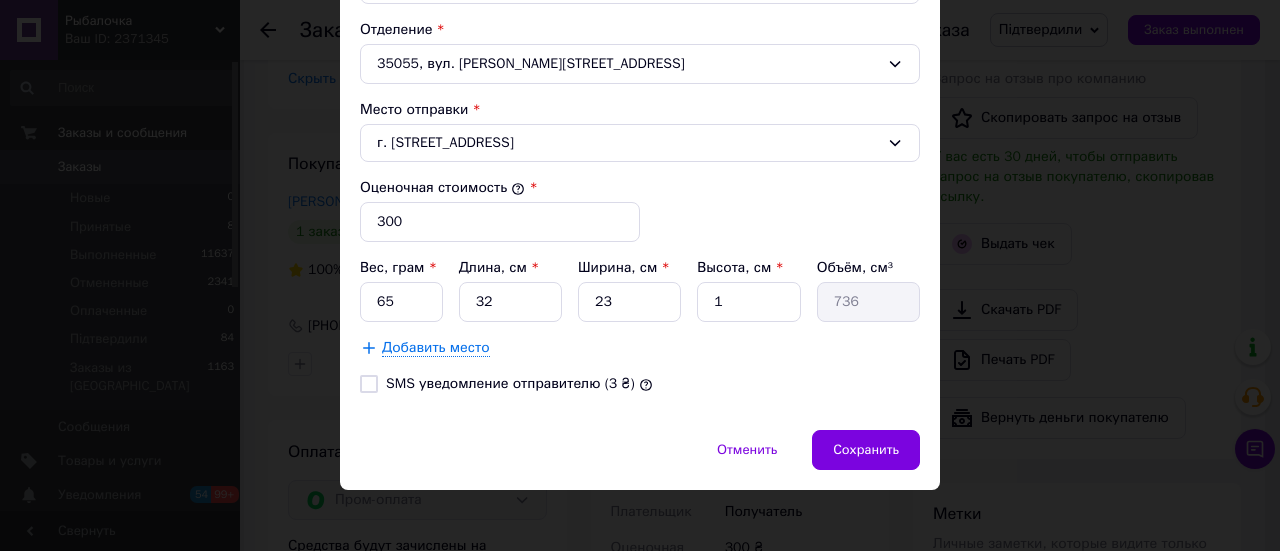 click on "Тариф     * [PERSON_NAME]   * Получатель Фамилия получателя   * [PERSON_NAME] Имя получателя   * [PERSON_NAME] Отчество получателя Телефон получателя   * [PHONE_NUMBER] Тип доставки     * Склад - склад Город с. Дюксин Отделение 35055, вул. [PERSON_NAME][STREET_ADDRESS] Место отправки   * г. [GEOGRAPHIC_DATA] ([GEOGRAPHIC_DATA].); 02157, шосе [GEOGRAPHIC_DATA], 19 Оценочная стоимость     * 300 Вес, грам   * 65 Длина, см   * 32 Ширина, см   * 23 Высота, см   * 1 Объём, см³ 736 Добавить место SMS уведомление отправителю (3 ₴)" at bounding box center (640, -25) 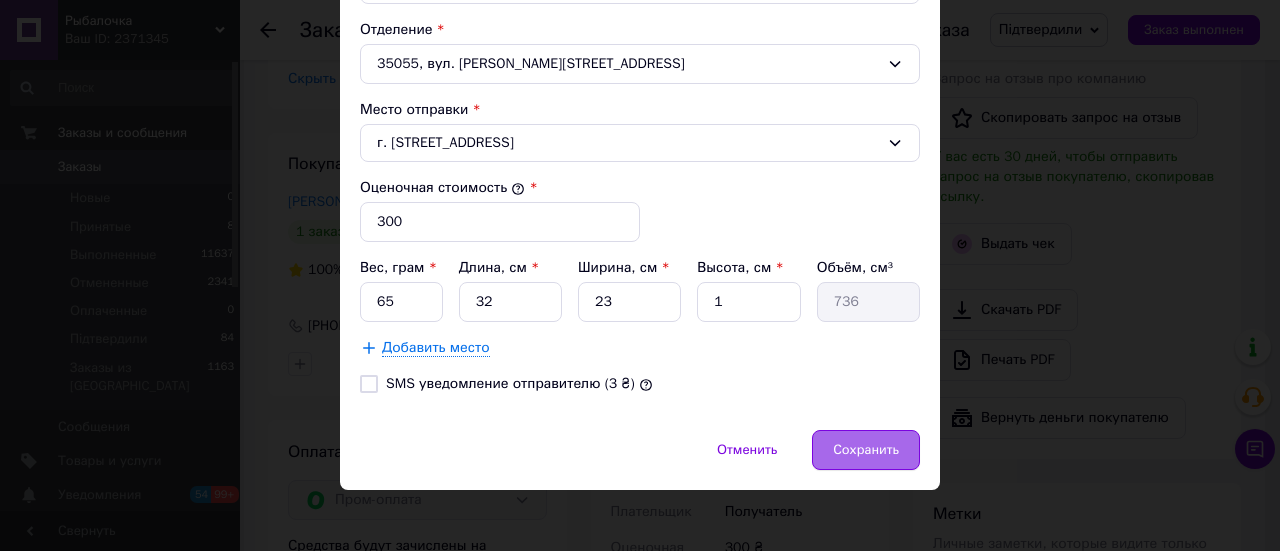 click on "Сохранить" at bounding box center (866, 450) 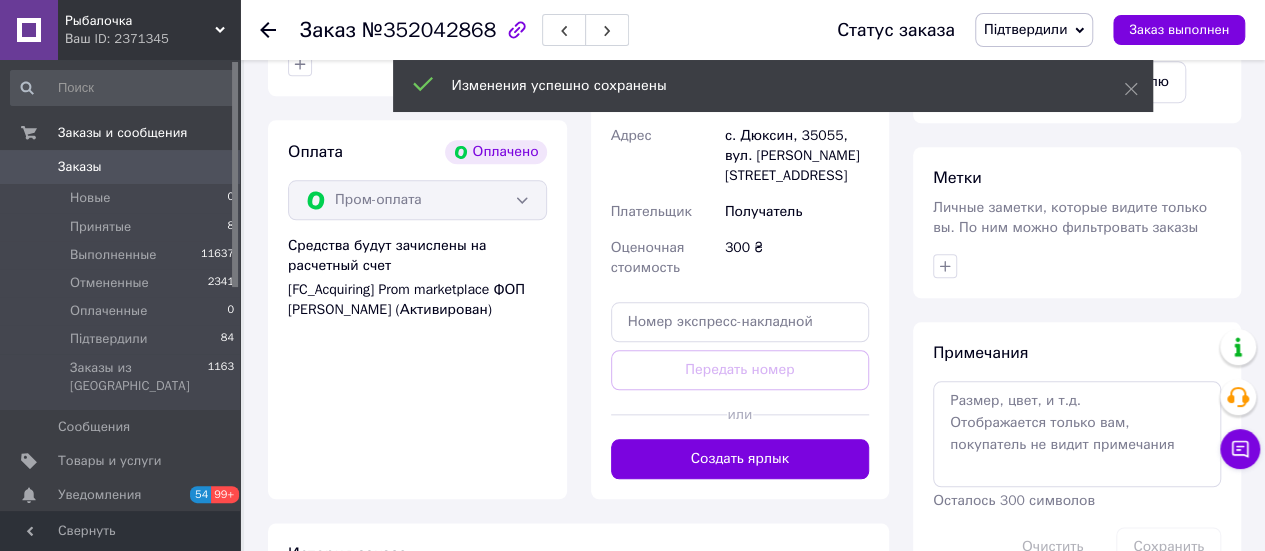 scroll, scrollTop: 1000, scrollLeft: 0, axis: vertical 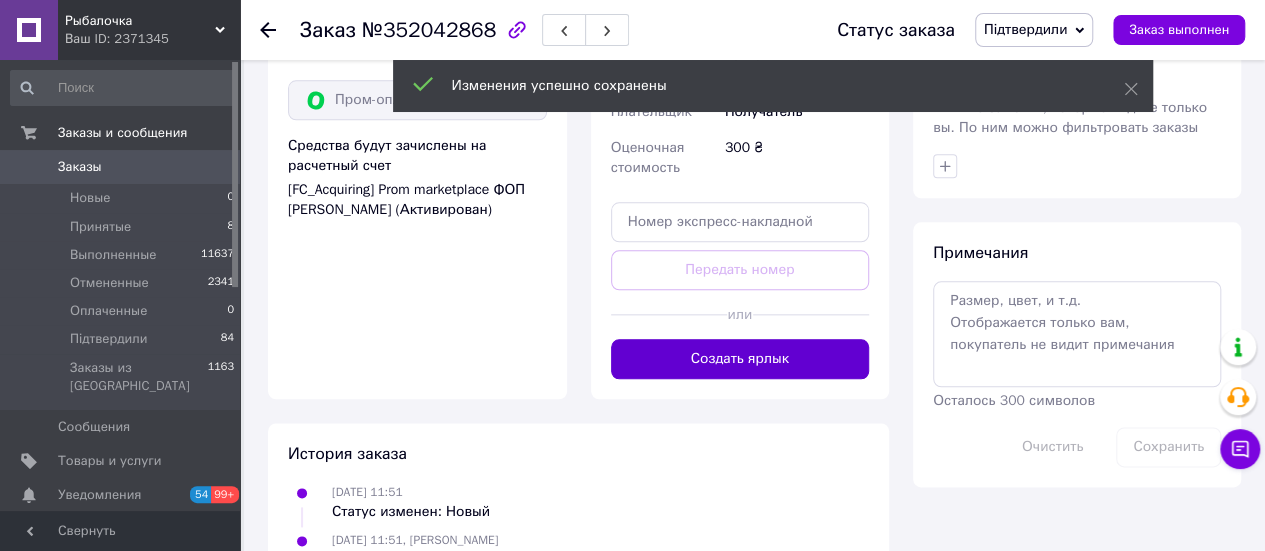click on "Создать ярлык" at bounding box center [740, 359] 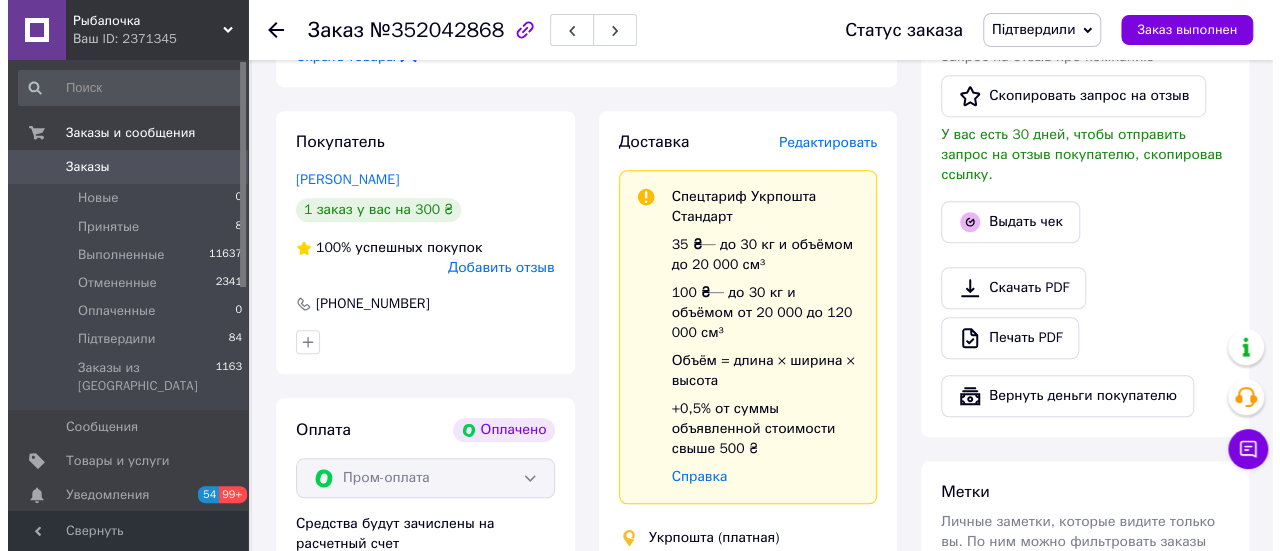 scroll, scrollTop: 600, scrollLeft: 0, axis: vertical 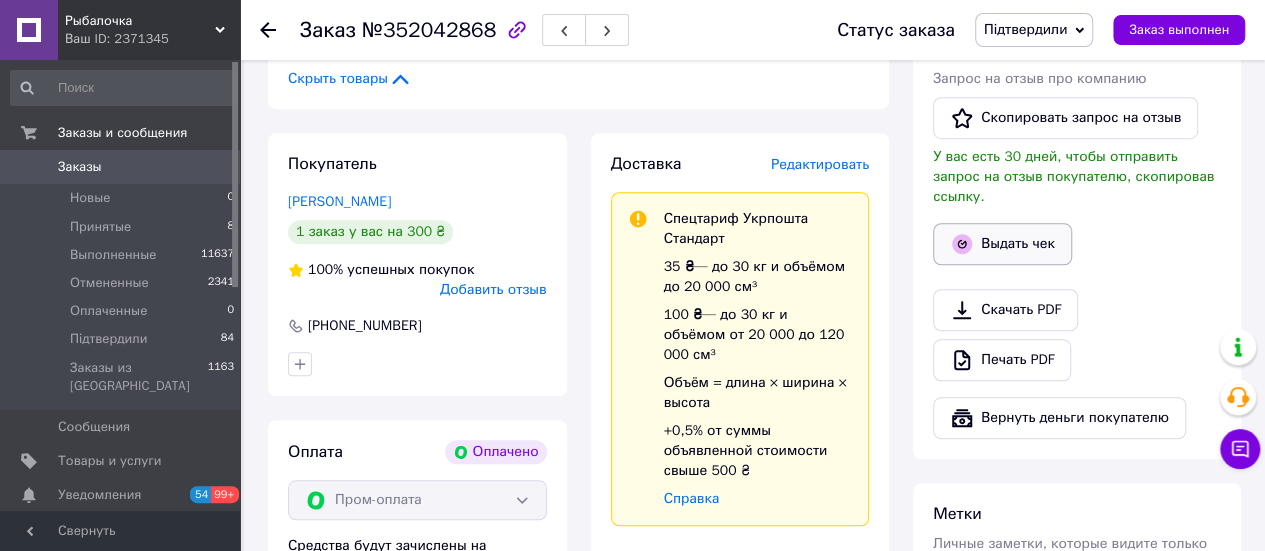 click on "Выдать чек" at bounding box center [1002, 244] 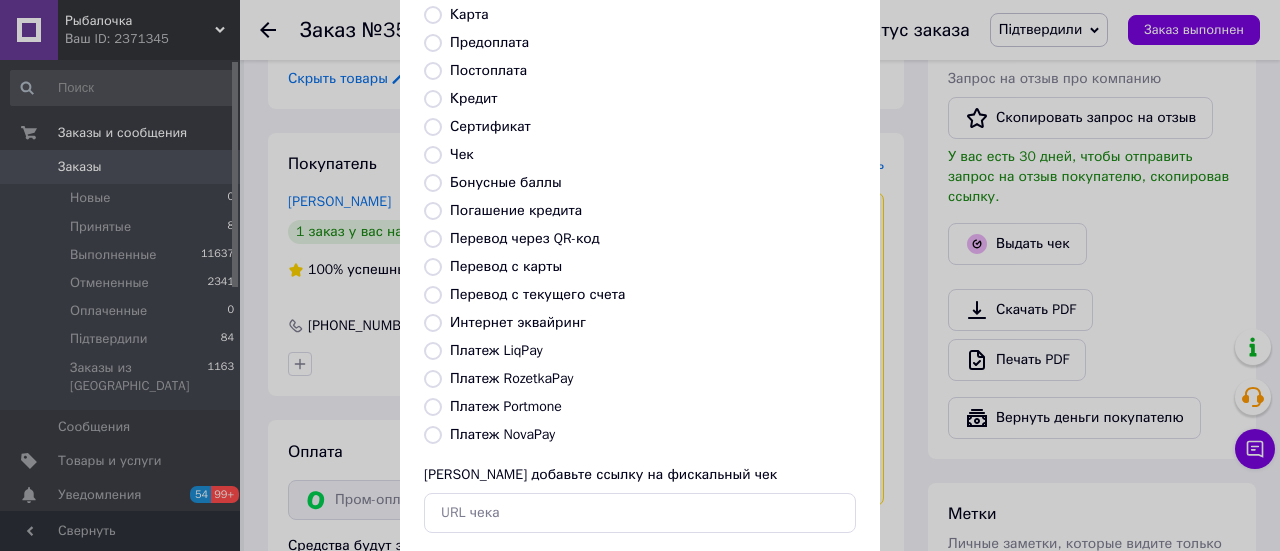 click on "Платеж RozetkaPay" at bounding box center [511, 378] 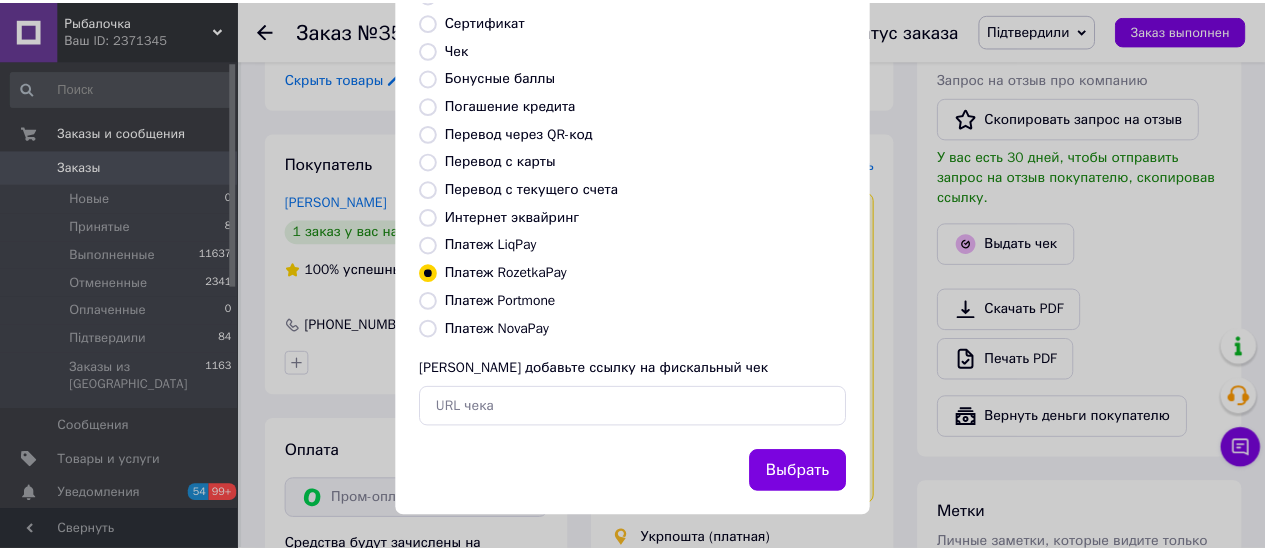 scroll, scrollTop: 306, scrollLeft: 0, axis: vertical 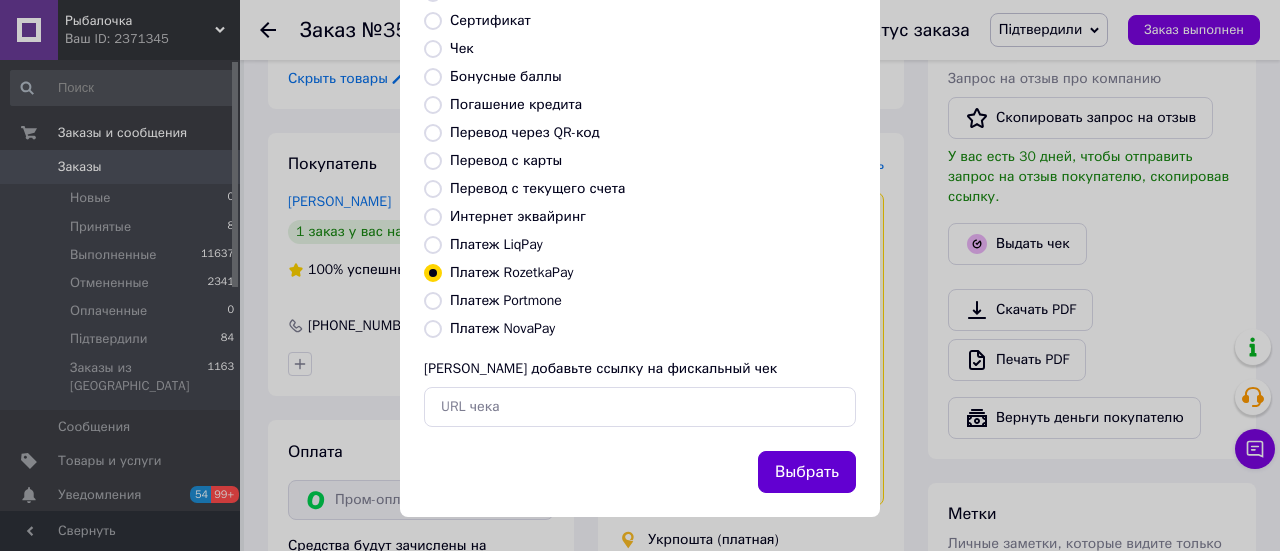 click on "Выбрать" at bounding box center (807, 472) 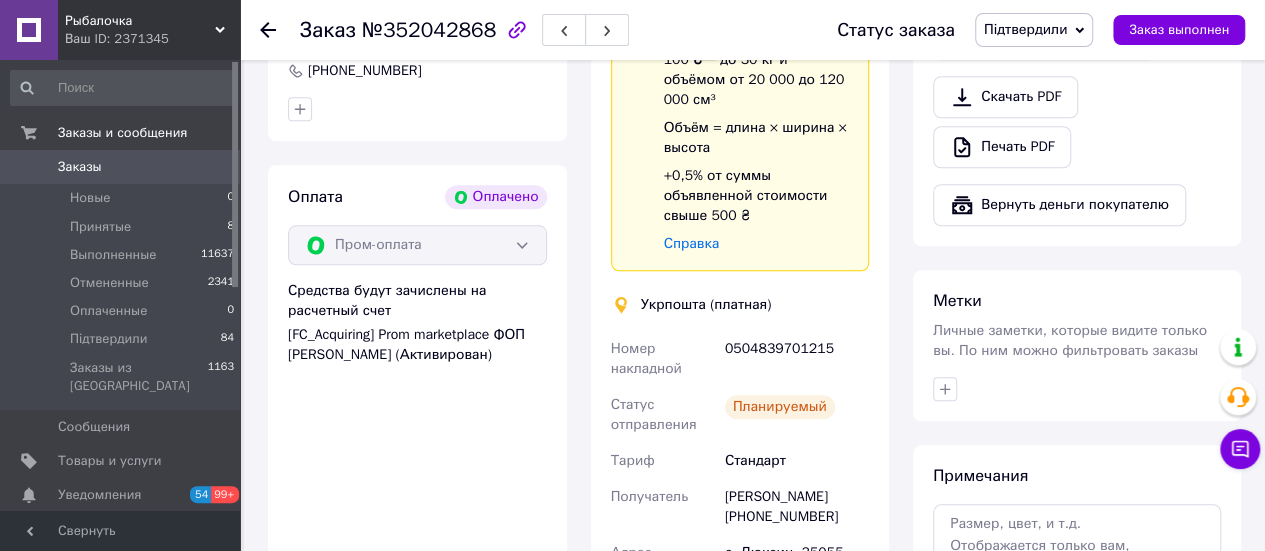 scroll, scrollTop: 900, scrollLeft: 0, axis: vertical 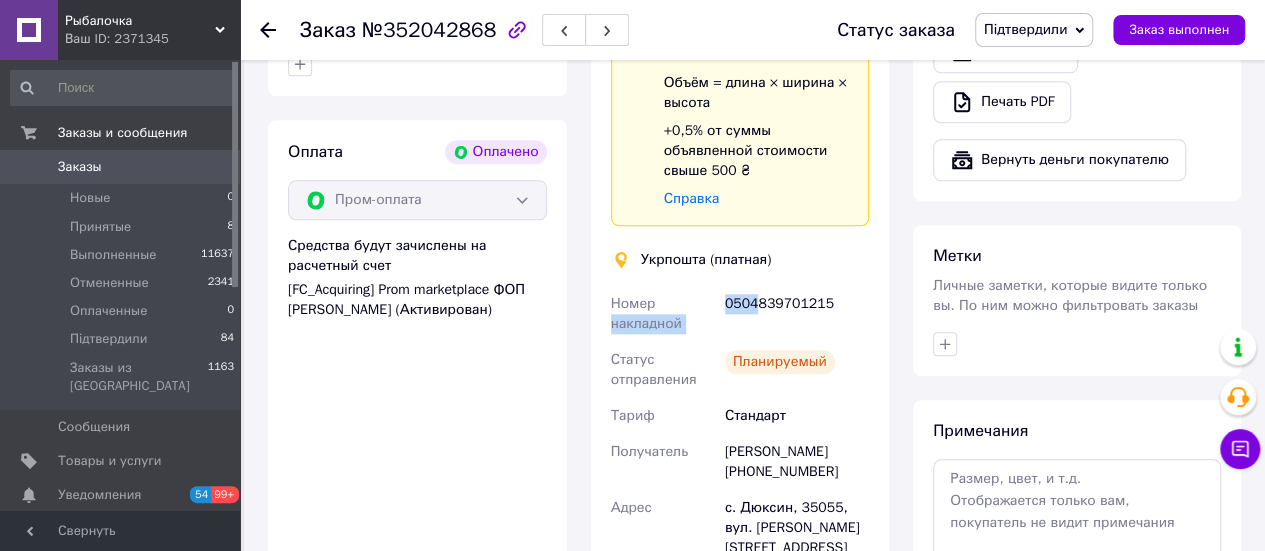 drag, startPoint x: 718, startPoint y: 291, endPoint x: 756, endPoint y: 302, distance: 39.56008 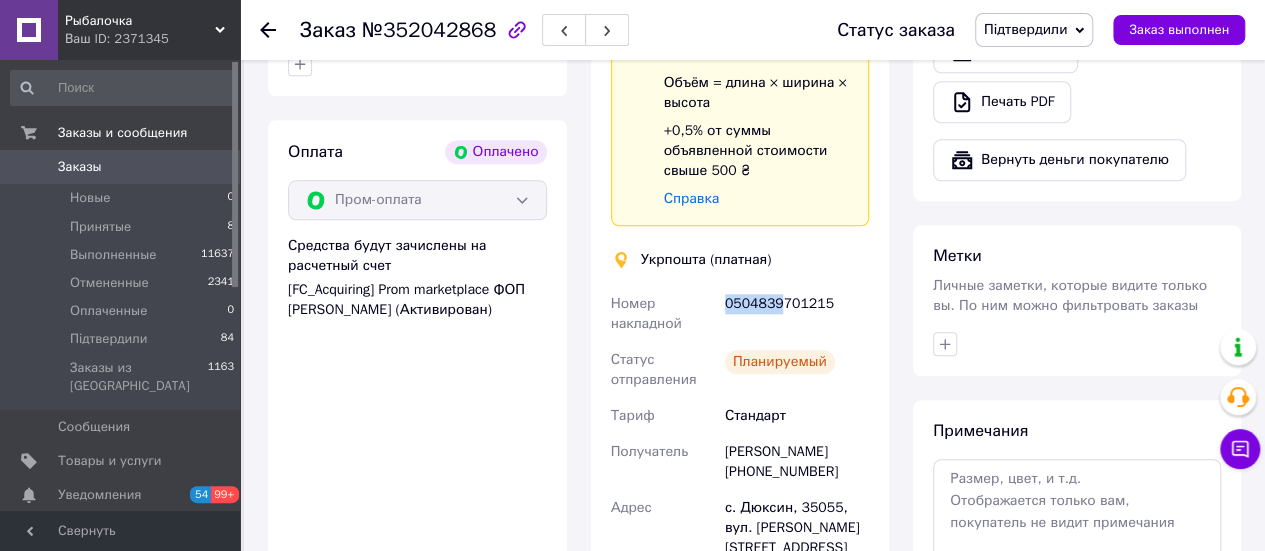 drag, startPoint x: 724, startPoint y: 291, endPoint x: 776, endPoint y: 299, distance: 52.611786 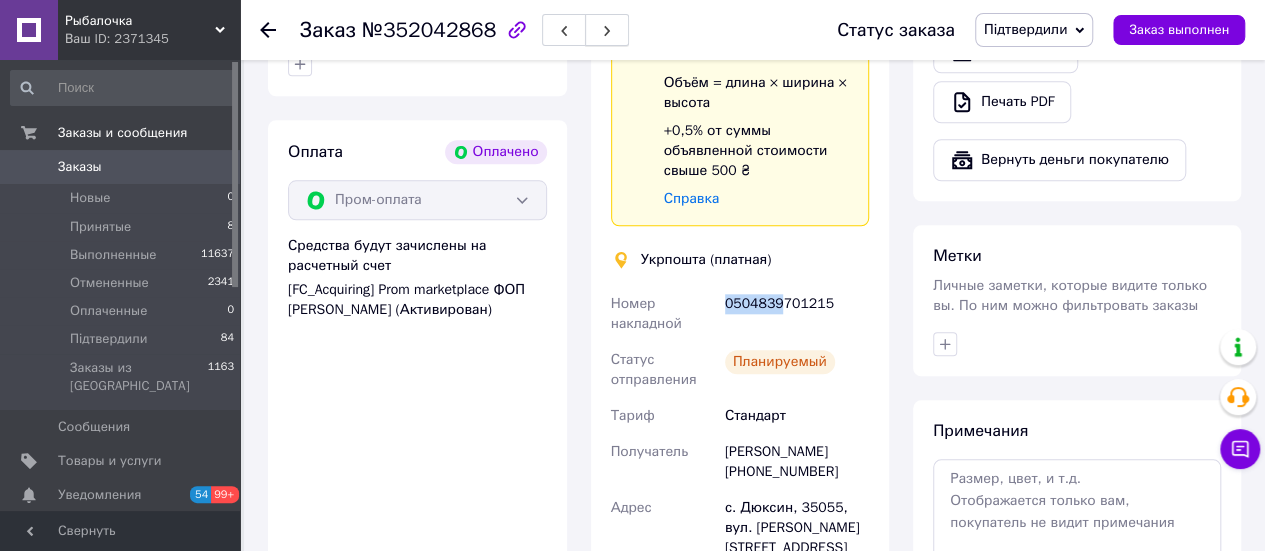 click at bounding box center (607, 30) 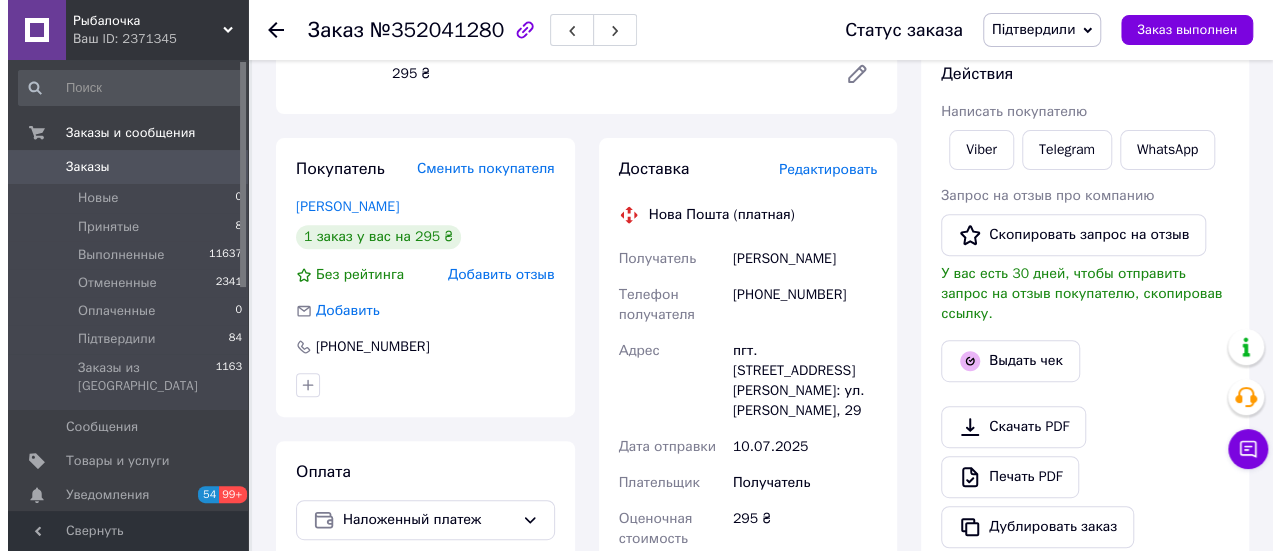 scroll, scrollTop: 330, scrollLeft: 0, axis: vertical 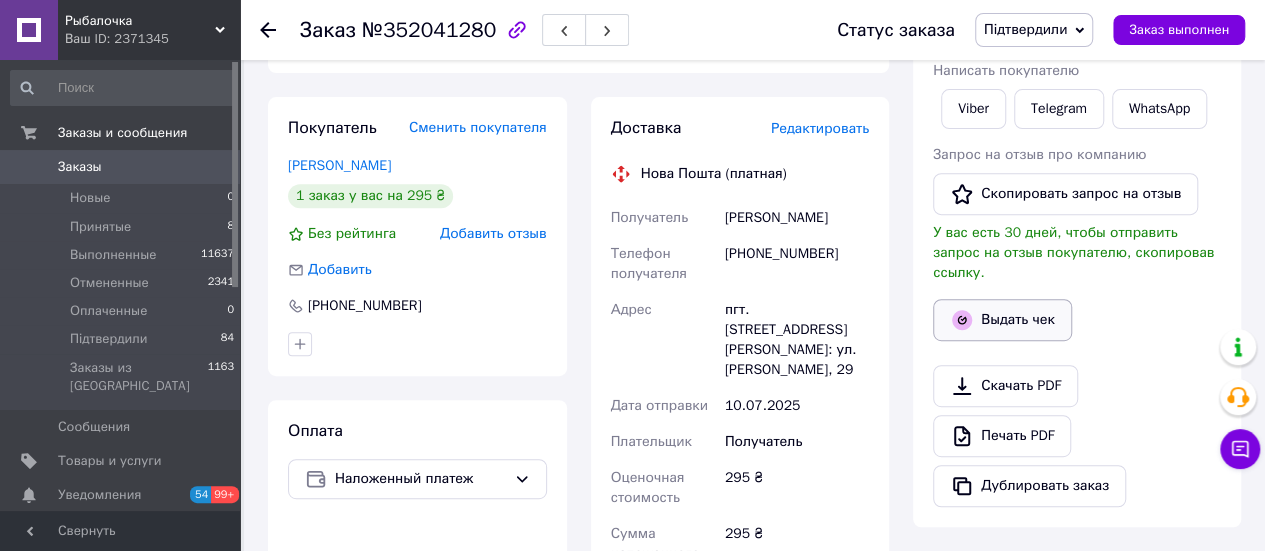 click 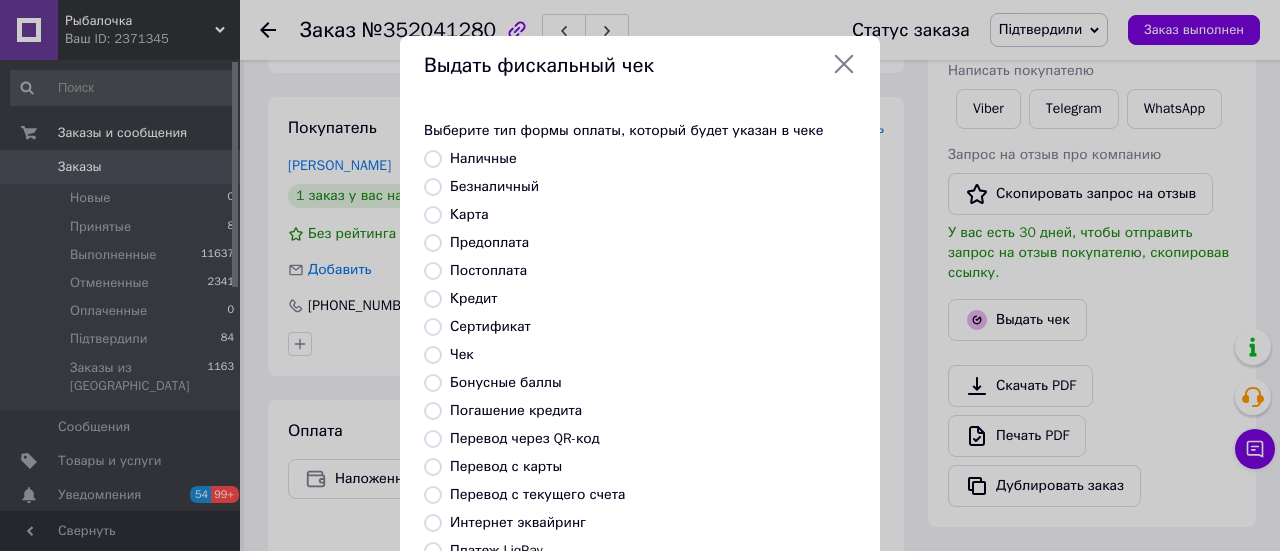 scroll, scrollTop: 200, scrollLeft: 0, axis: vertical 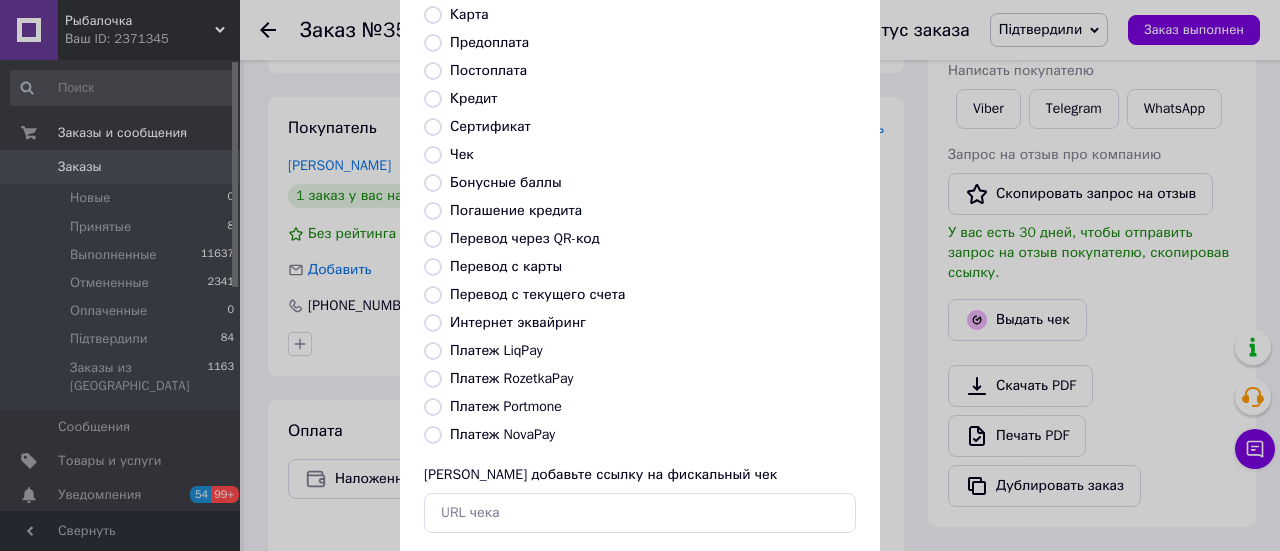 click on "Платеж NovaPay" at bounding box center (502, 434) 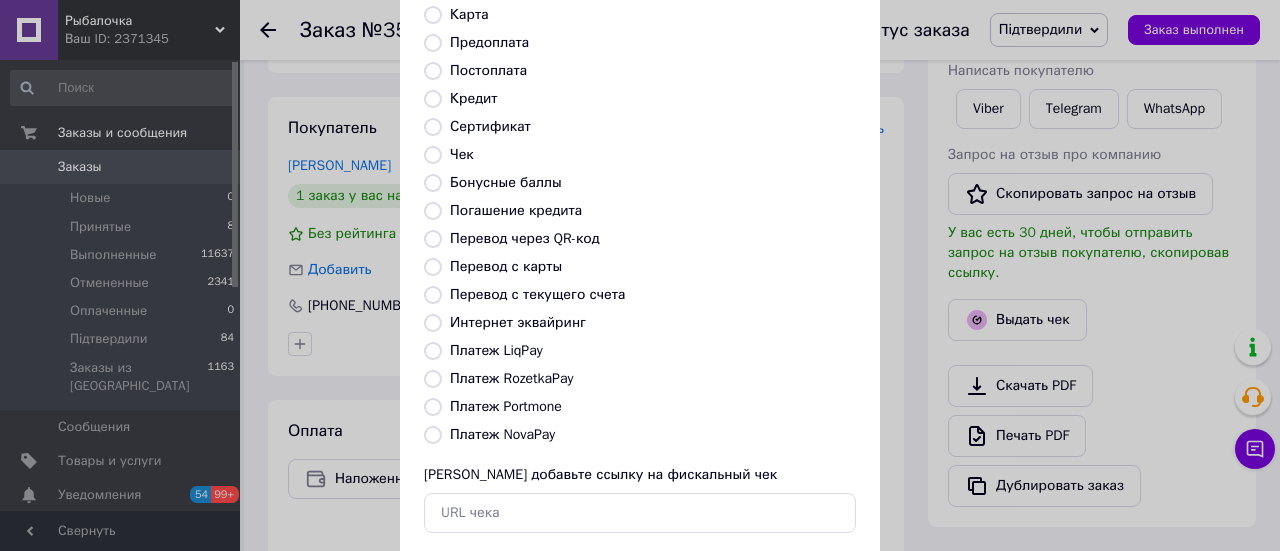 radio on "true" 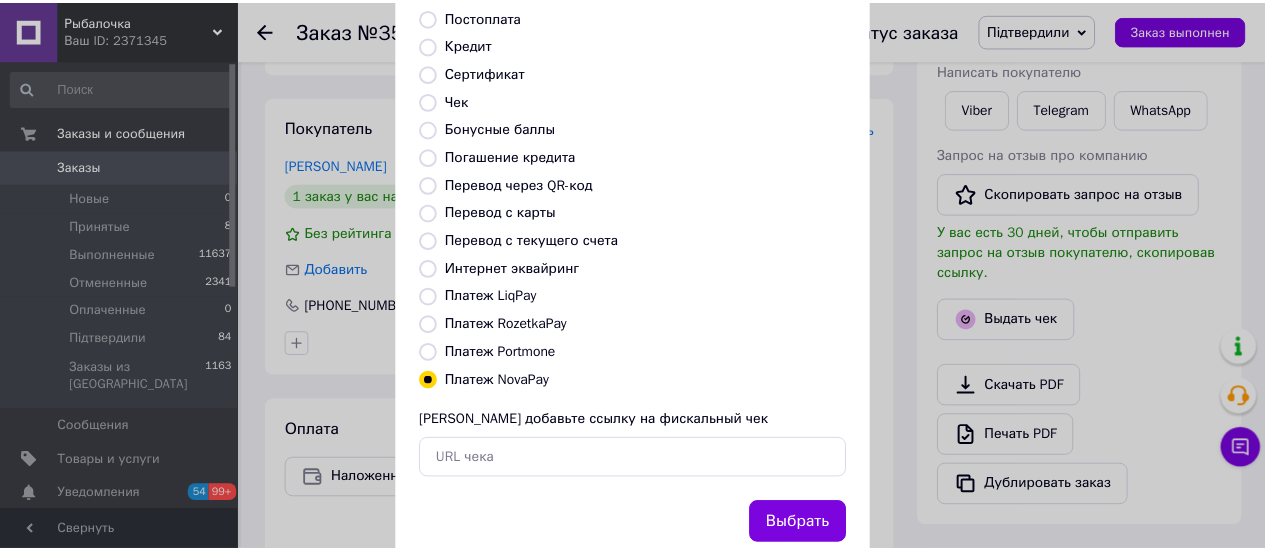 scroll, scrollTop: 306, scrollLeft: 0, axis: vertical 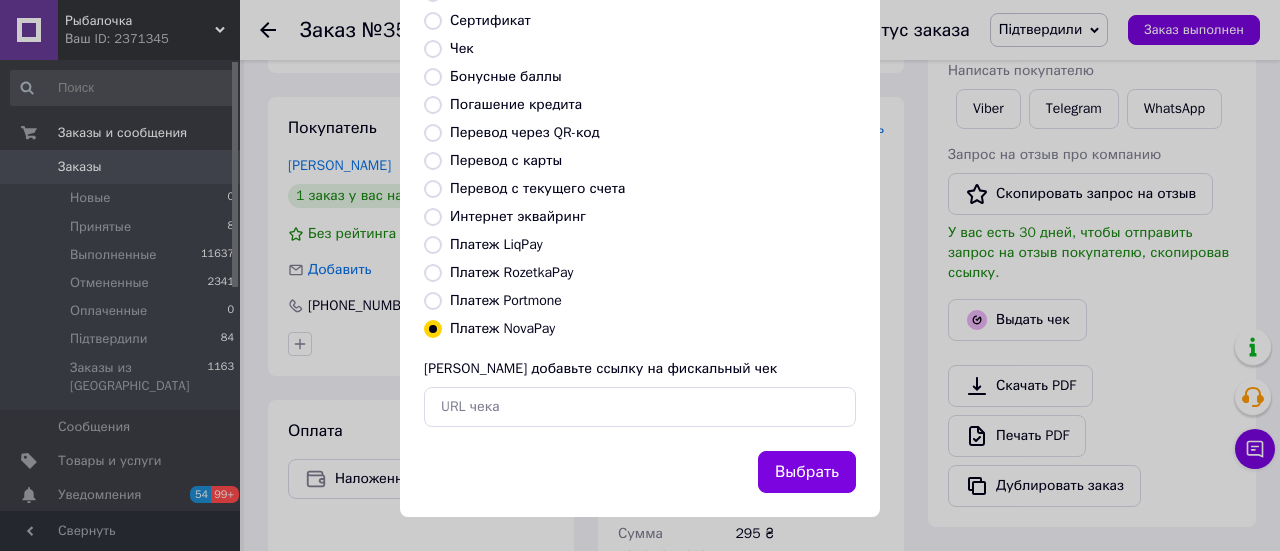 click on "Выбрать" at bounding box center [807, 472] 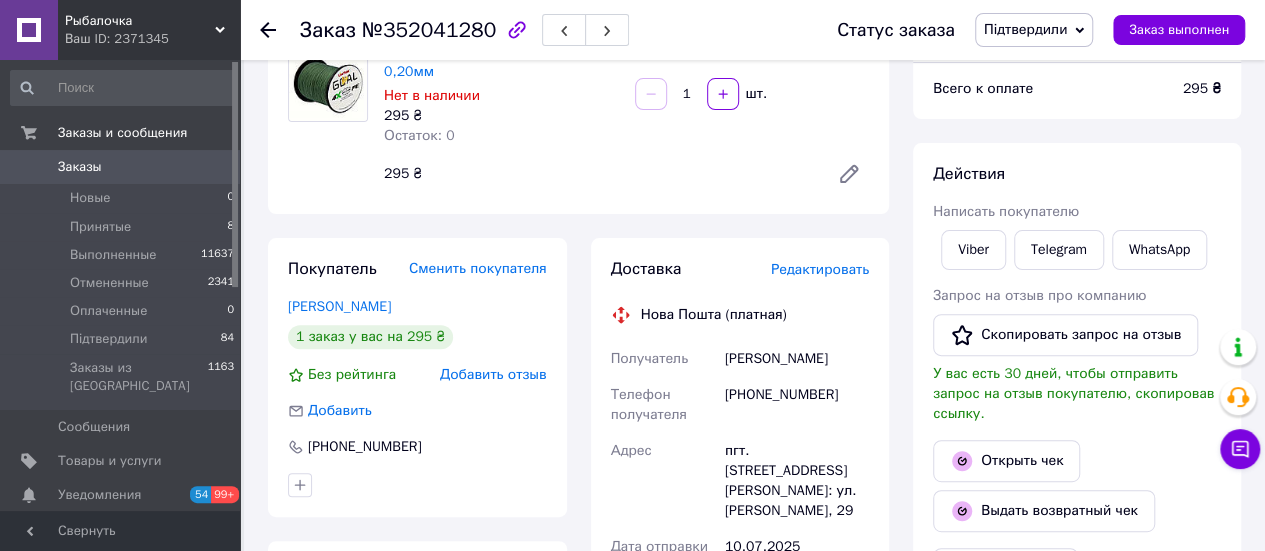 scroll, scrollTop: 200, scrollLeft: 0, axis: vertical 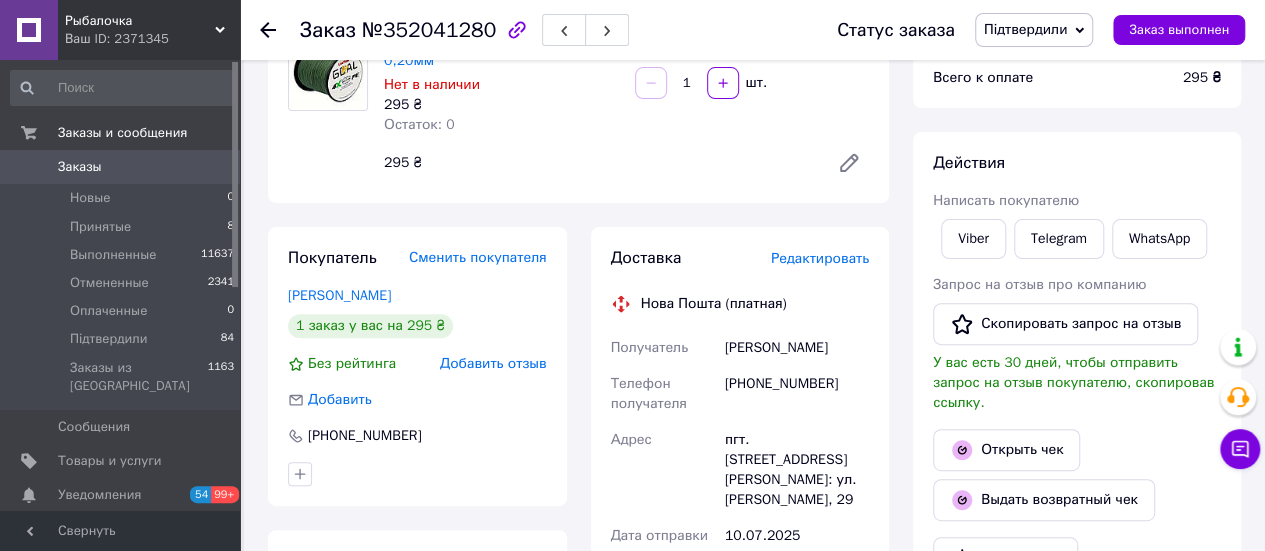 click on "[PHONE_NUMBER]" at bounding box center (797, 394) 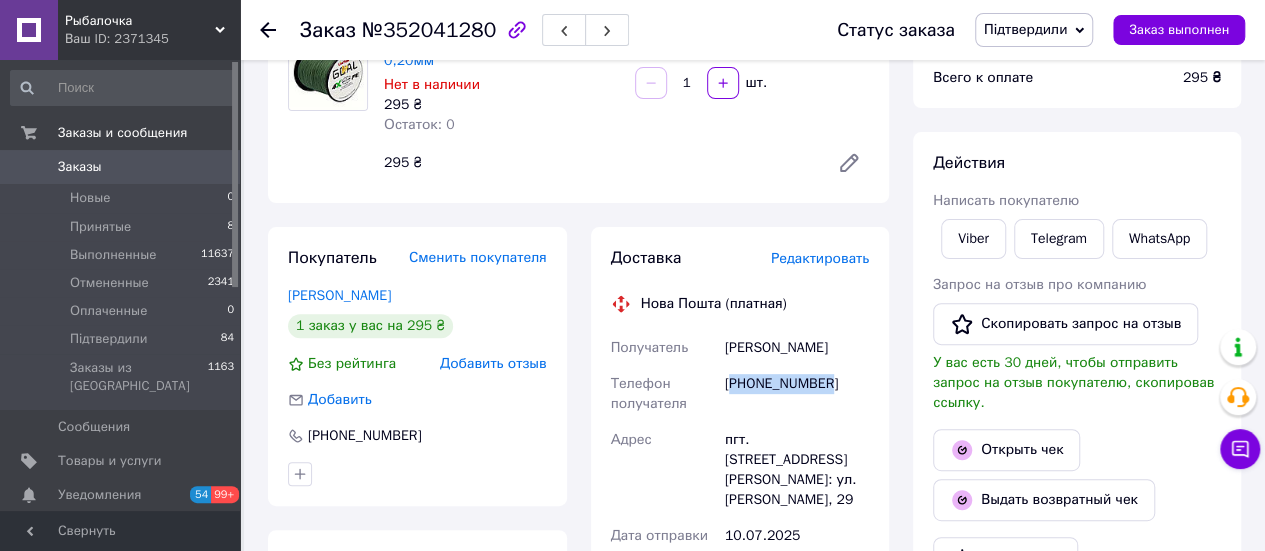 click on "[PHONE_NUMBER]" at bounding box center [797, 394] 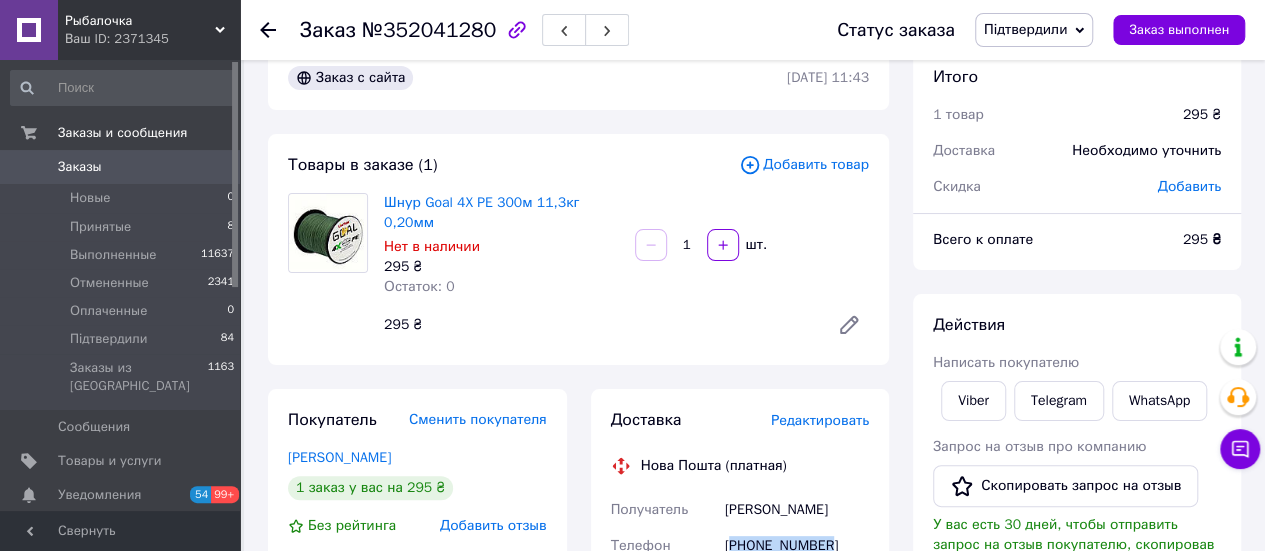 scroll, scrollTop: 0, scrollLeft: 0, axis: both 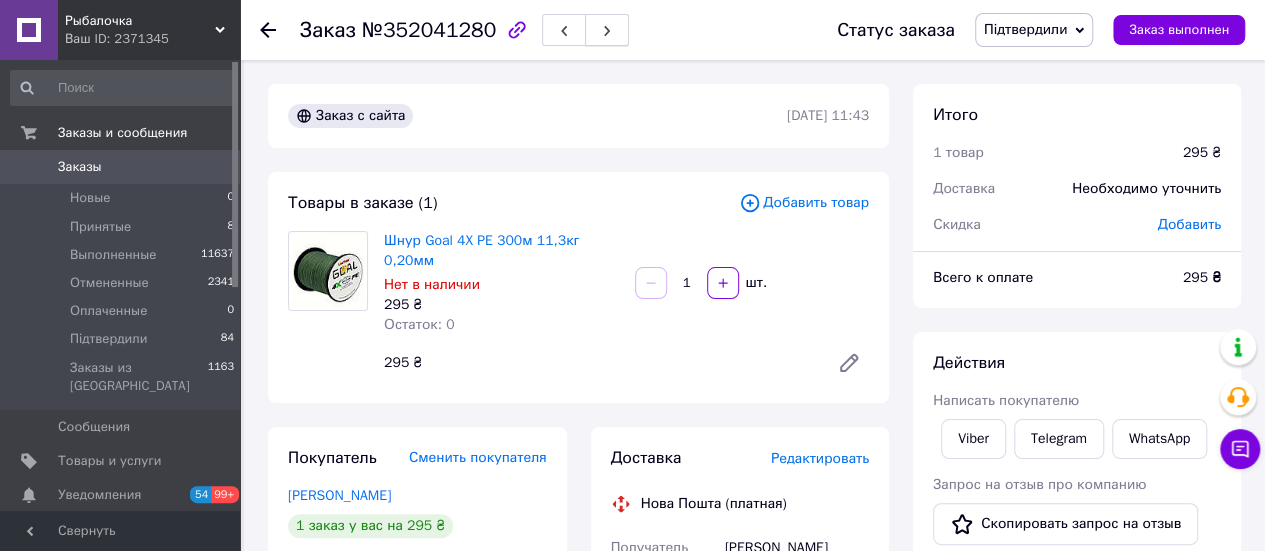 click at bounding box center [607, 30] 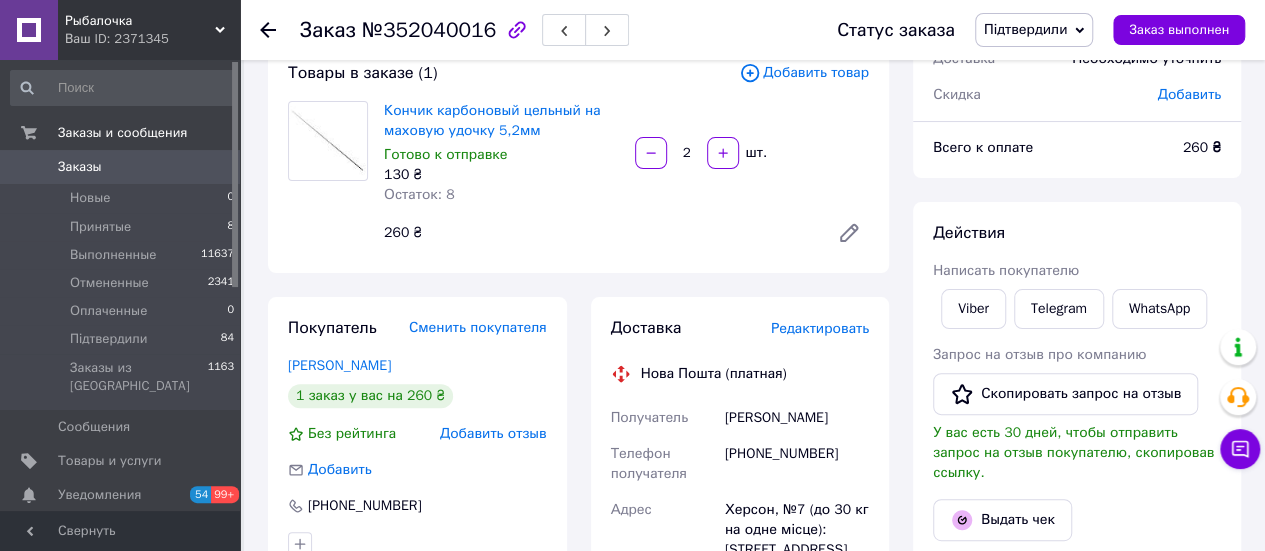 scroll, scrollTop: 100, scrollLeft: 0, axis: vertical 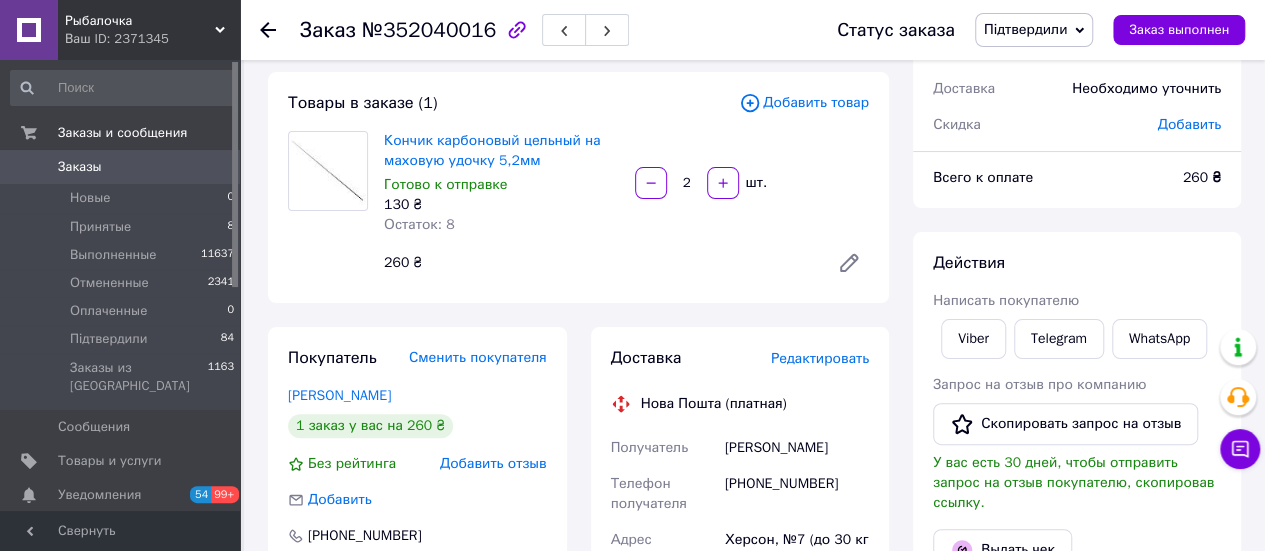 click on "Заказ №352040016 Статус заказа Підтвердили Принят Выполнен Отменен Оплаченный Заказ выполнен Заказ с сайта [DATE] 11:37 Товары в заказе (1) Добавить товар Кончик карбоновый цельный на маховую удочку 5,2мм Готово к отправке 130 ₴ Остаток: 8 2   шт. 260 ₴ Покупатель Сменить покупателя [PERSON_NAME] 1 заказ у вас на 260 ₴ Без рейтинга   Добавить отзыв Добавить [PHONE_NUMBER] Оплата Наложенный платеж Доставка Редактировать Нова Пошта (платная) Получатель [PERSON_NAME] Телефон получателя [PHONE_NUMBER] [PERSON_NAME], №7 (до 30 кг на одне місце): [STREET_ADDRESS] Дата отправки <" at bounding box center (754, 705) 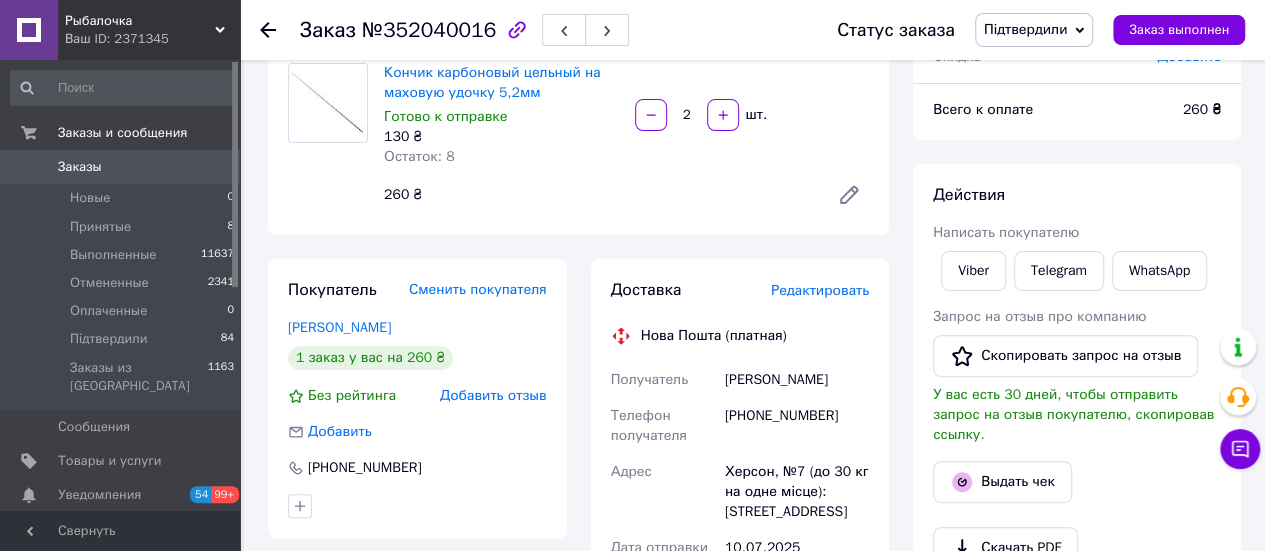 scroll, scrollTop: 200, scrollLeft: 0, axis: vertical 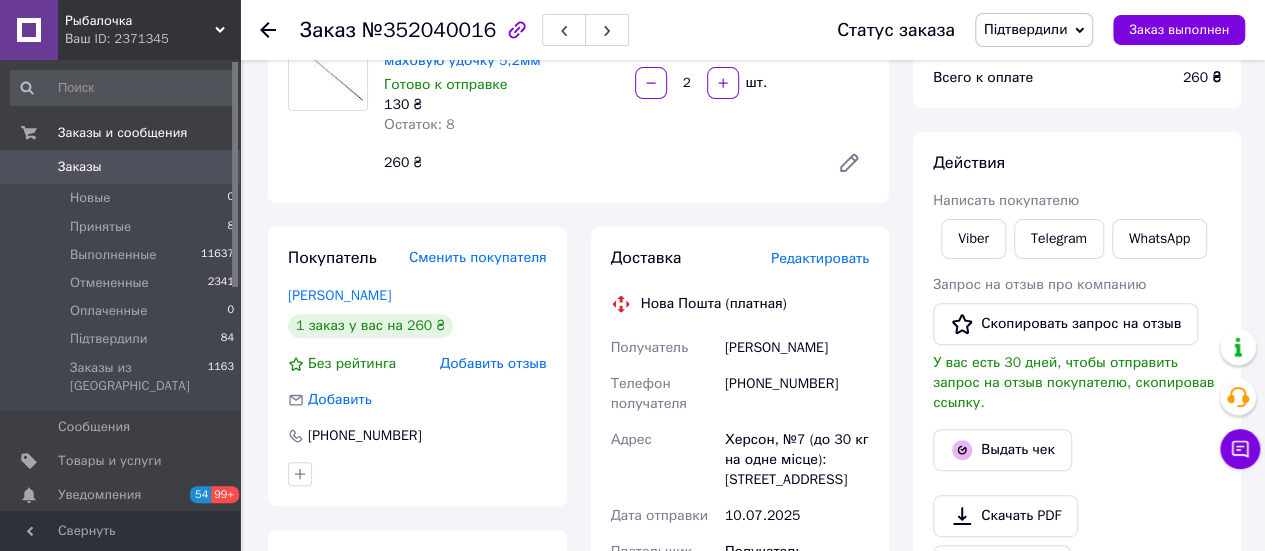 click on "[PHONE_NUMBER]" at bounding box center (797, 394) 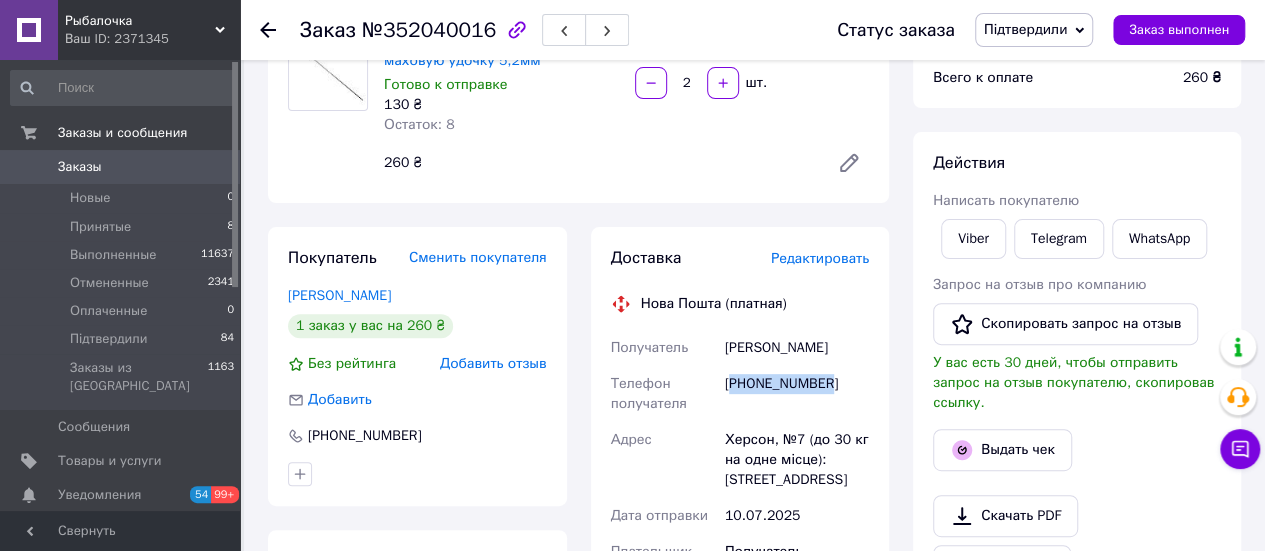 click on "[PHONE_NUMBER]" at bounding box center (797, 394) 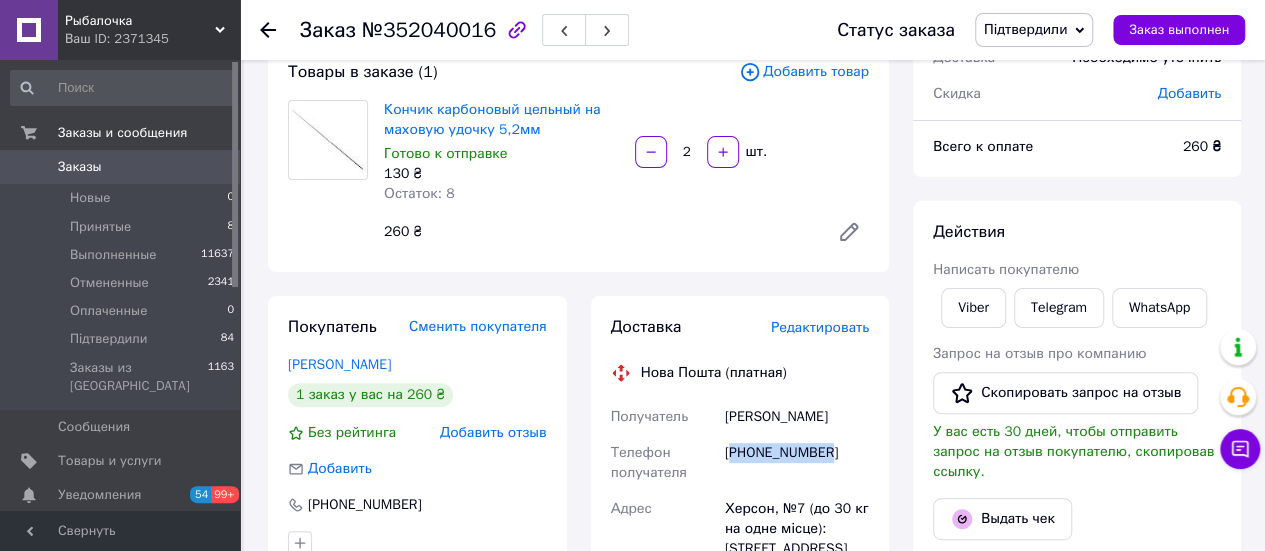 scroll, scrollTop: 100, scrollLeft: 0, axis: vertical 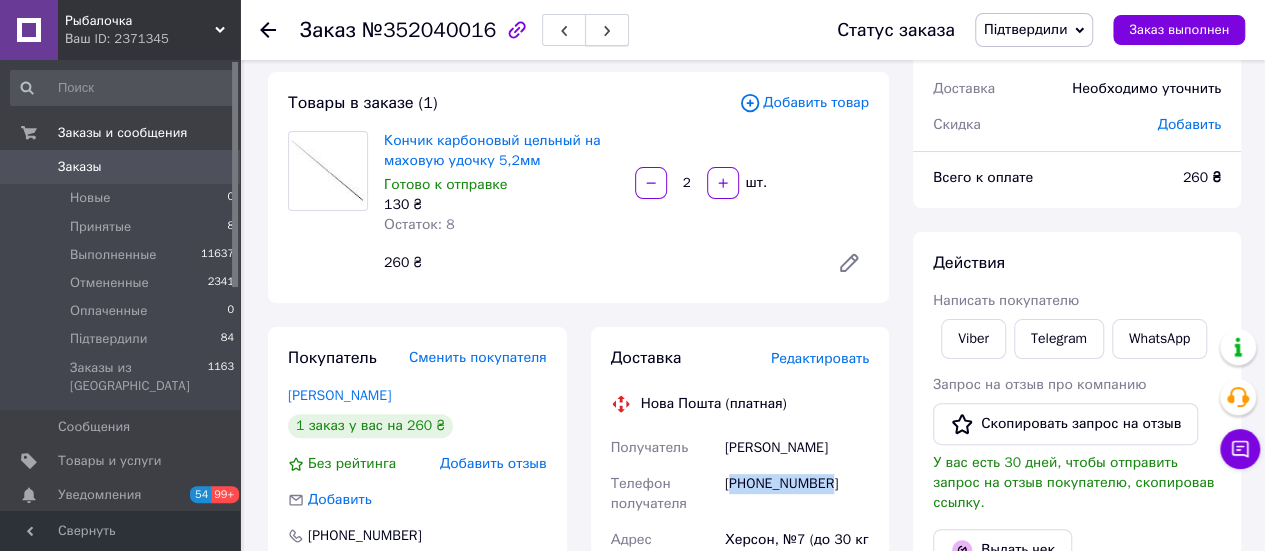 click 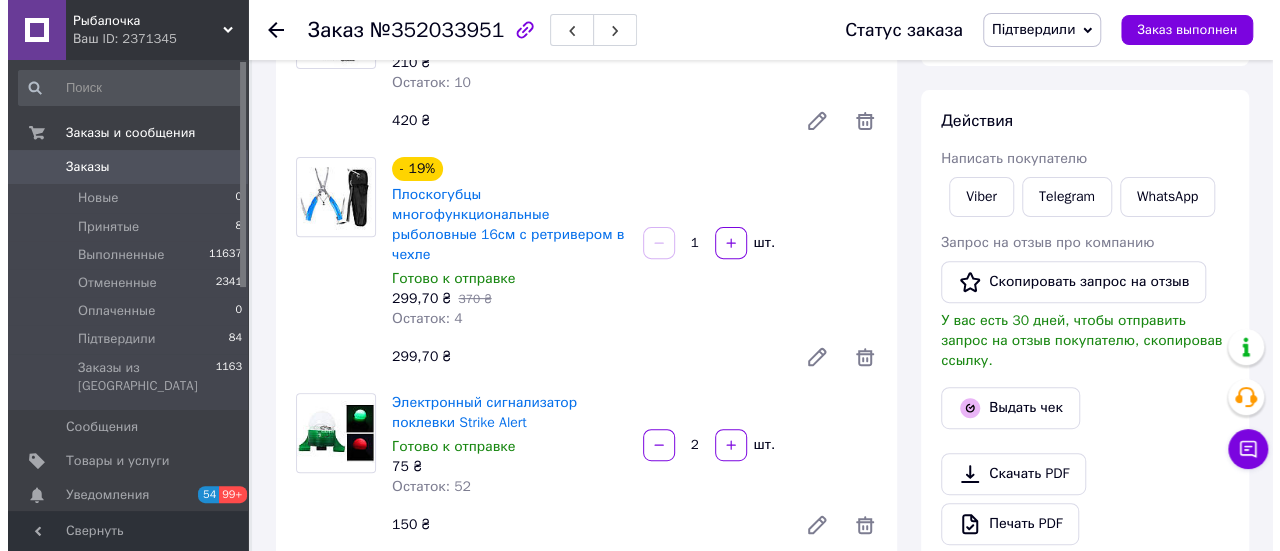 scroll, scrollTop: 200, scrollLeft: 0, axis: vertical 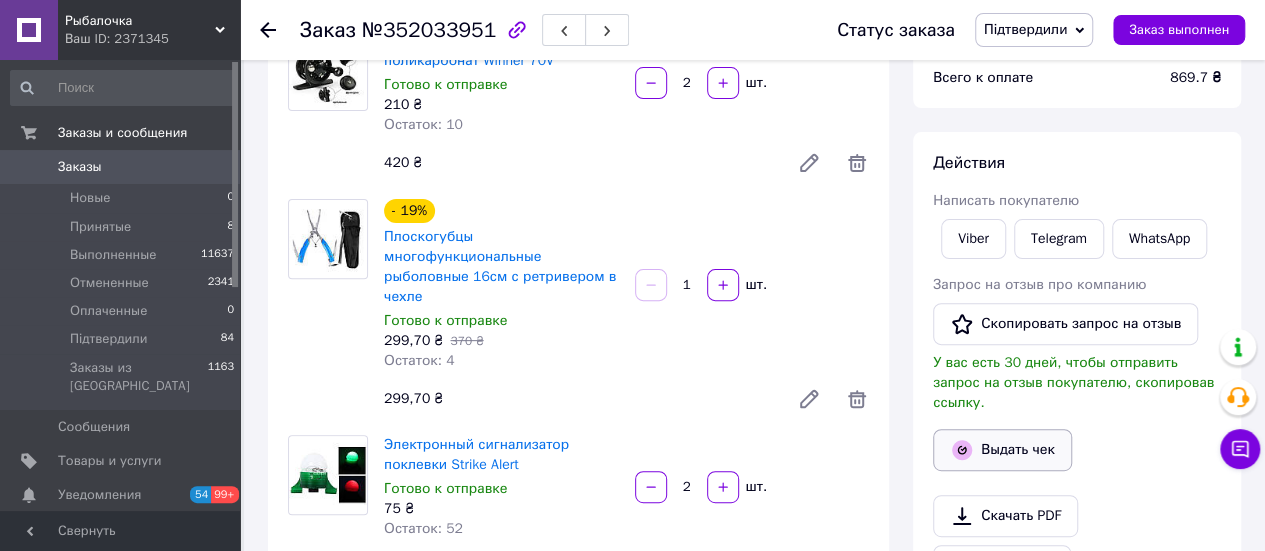 click on "Выдать чек" at bounding box center [1002, 450] 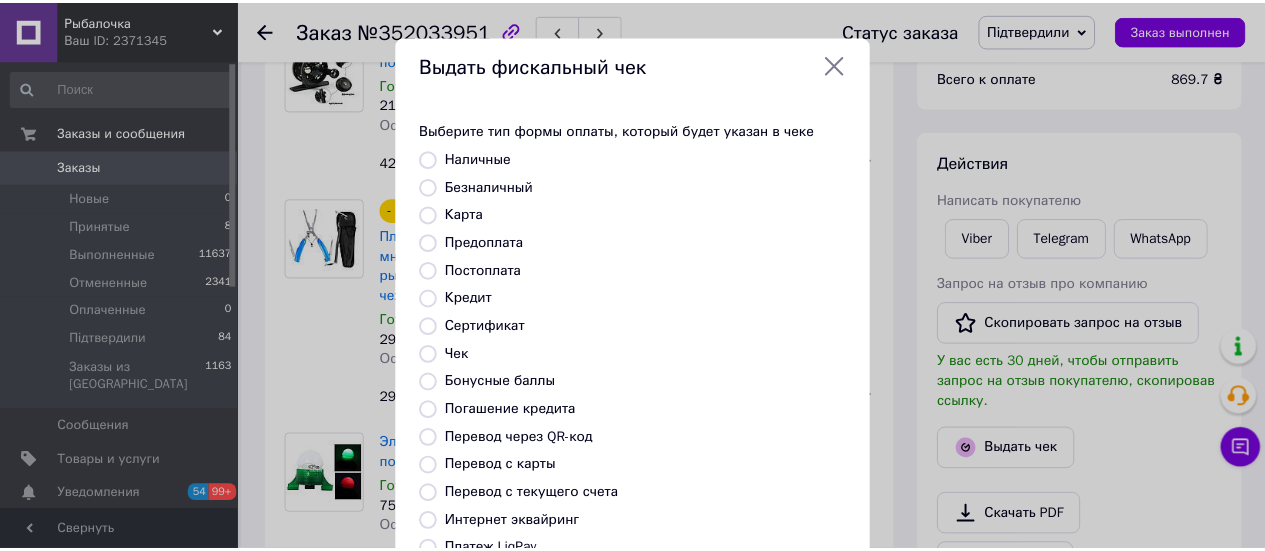 scroll, scrollTop: 306, scrollLeft: 0, axis: vertical 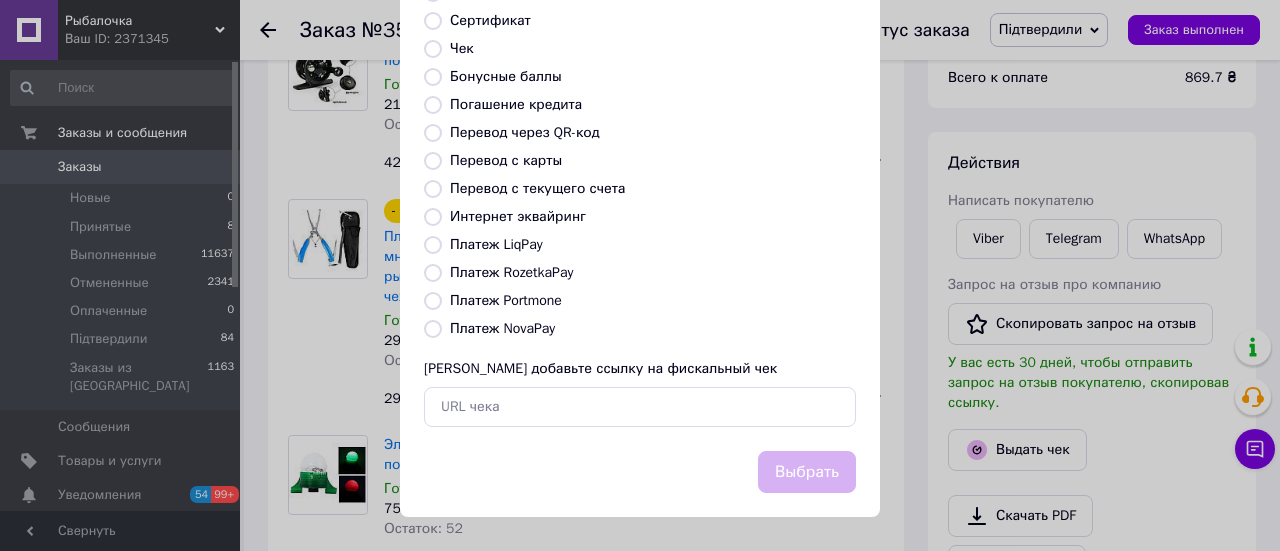 click on "Платеж NovaPay" at bounding box center [502, 328] 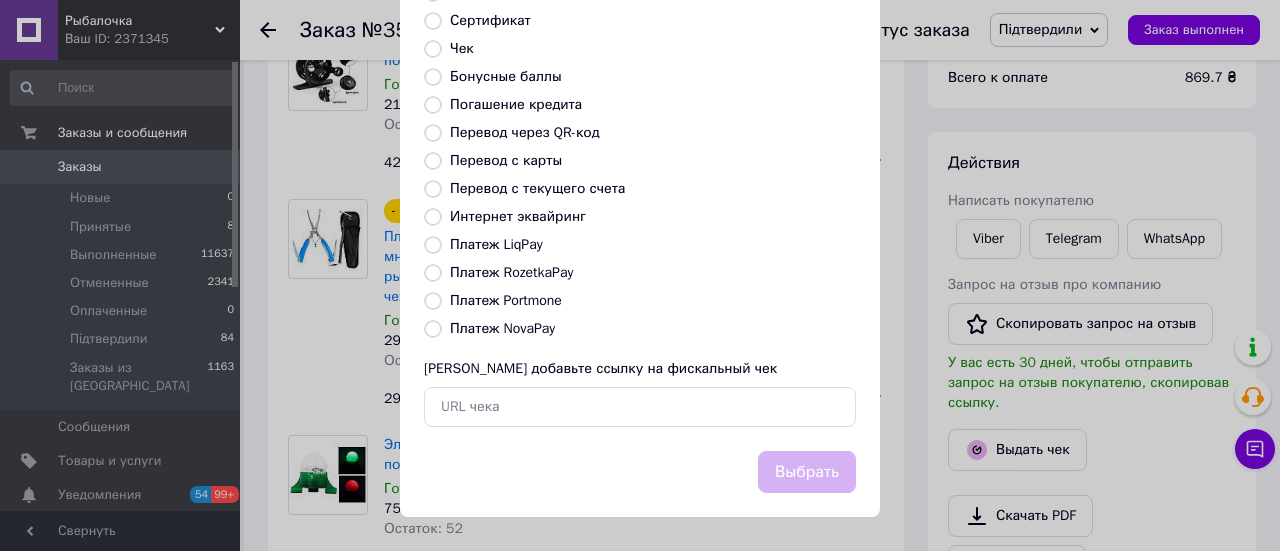 radio on "true" 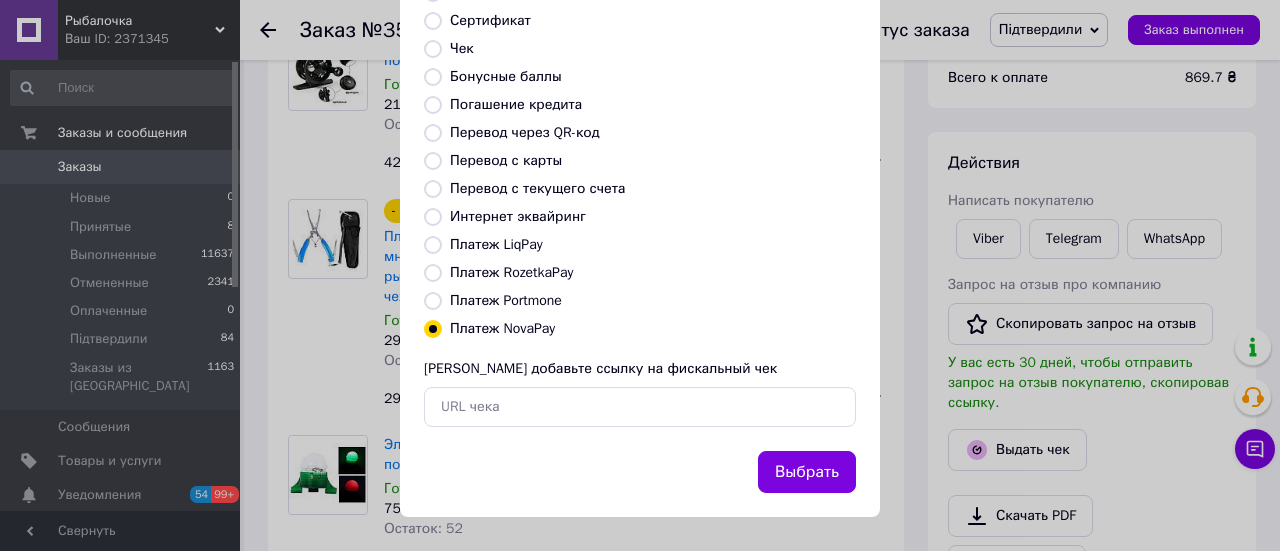 click on "Выбрать" at bounding box center (807, 472) 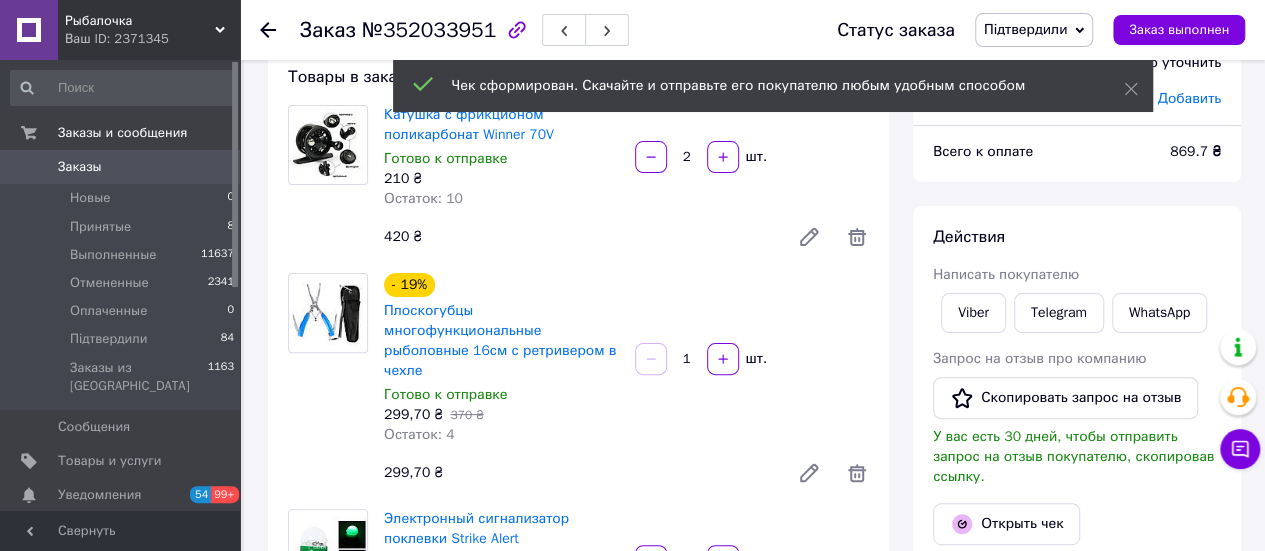 scroll, scrollTop: 0, scrollLeft: 0, axis: both 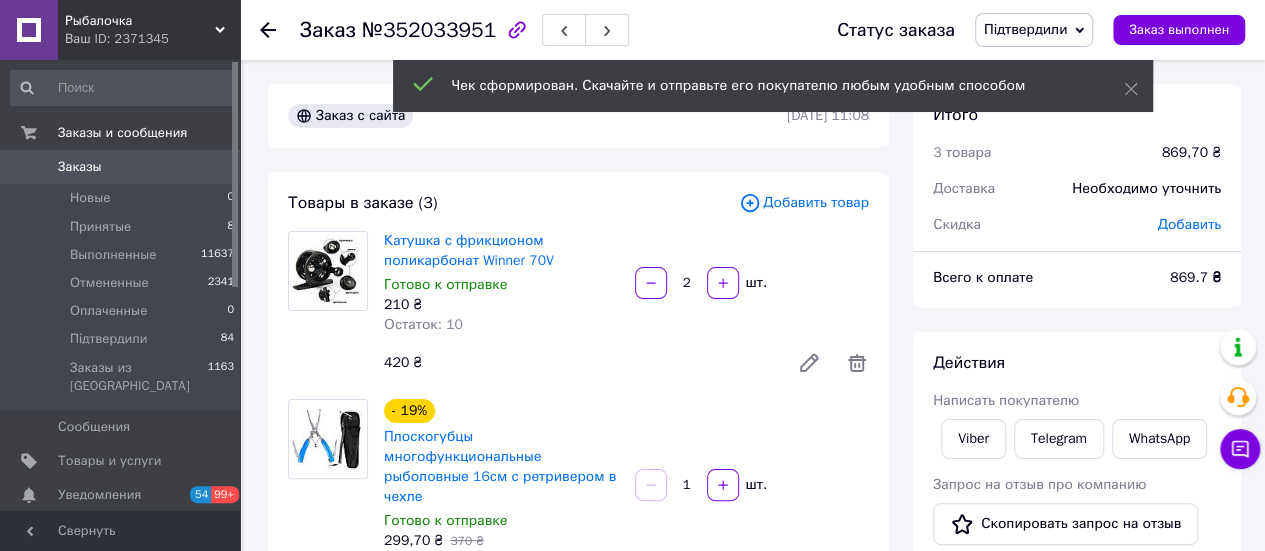 click on "№352033951" at bounding box center [429, 30] 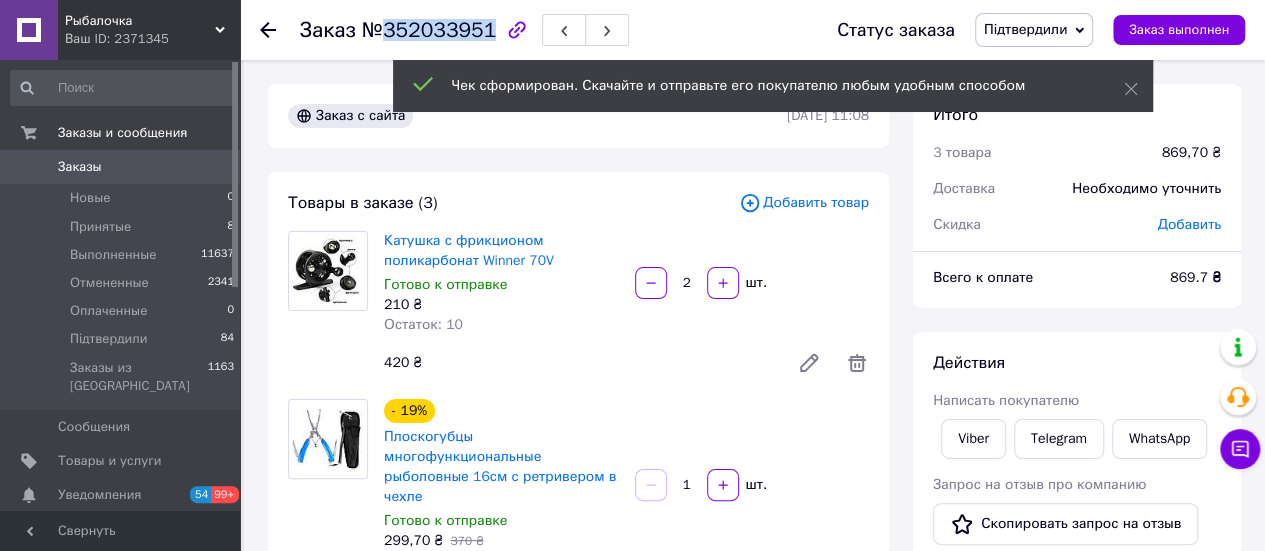 click on "№352033951" at bounding box center [429, 30] 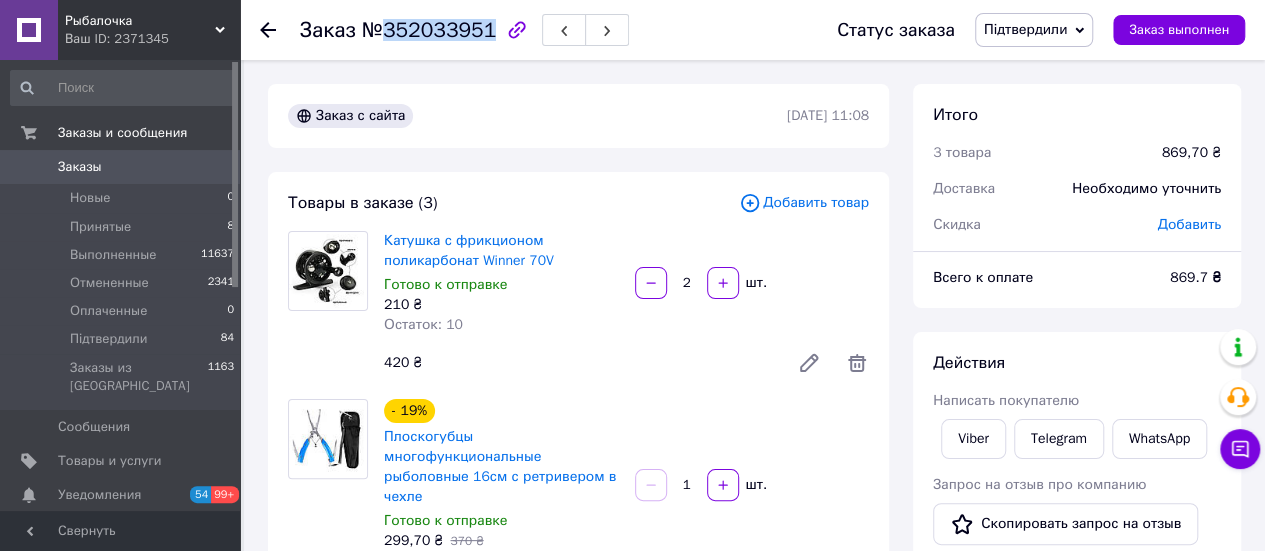 copy on "352033951" 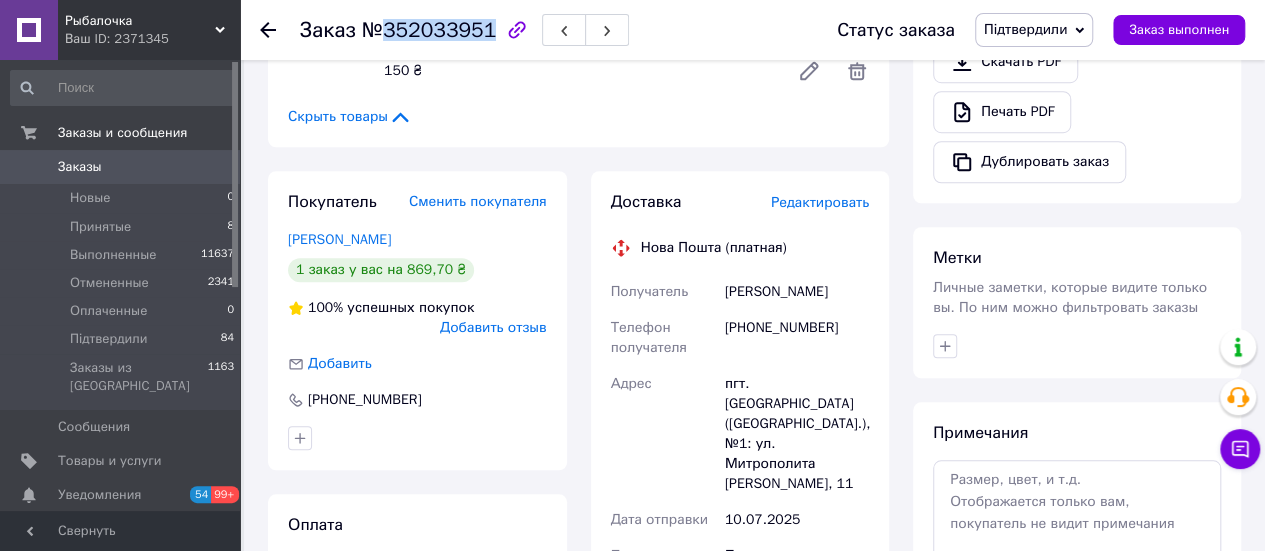 scroll, scrollTop: 700, scrollLeft: 0, axis: vertical 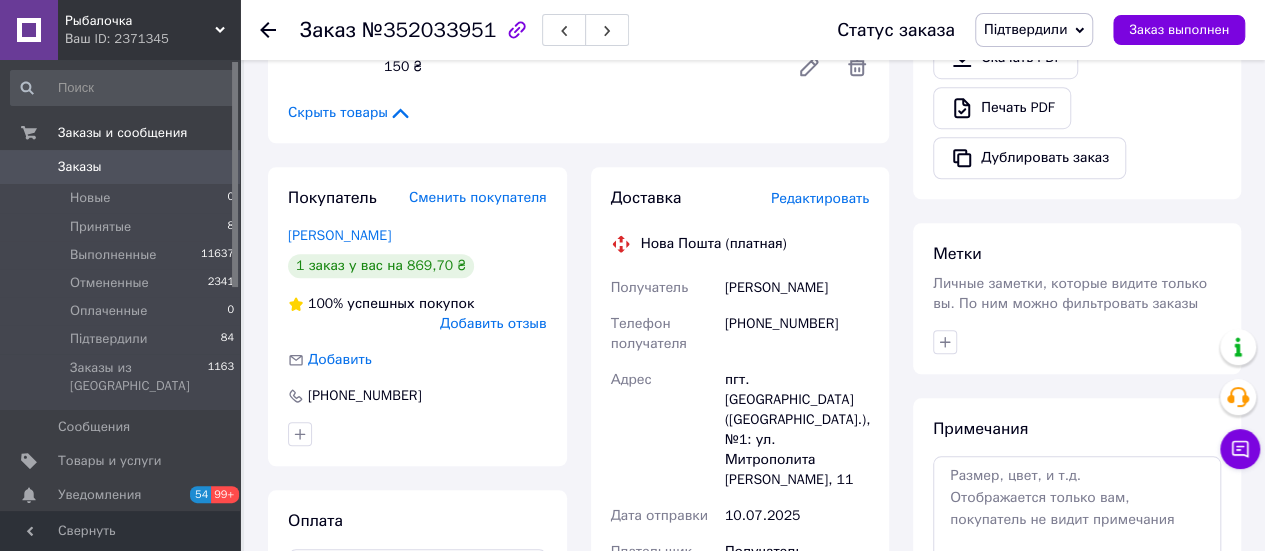 click on "[PHONE_NUMBER]" at bounding box center (797, 334) 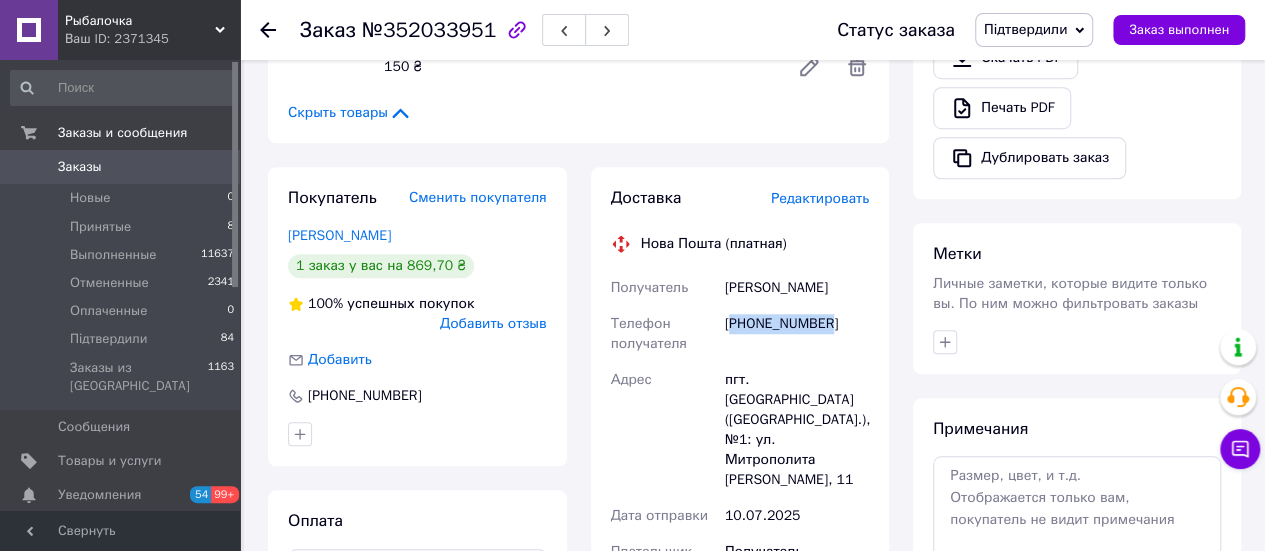 click on "[PHONE_NUMBER]" at bounding box center [797, 334] 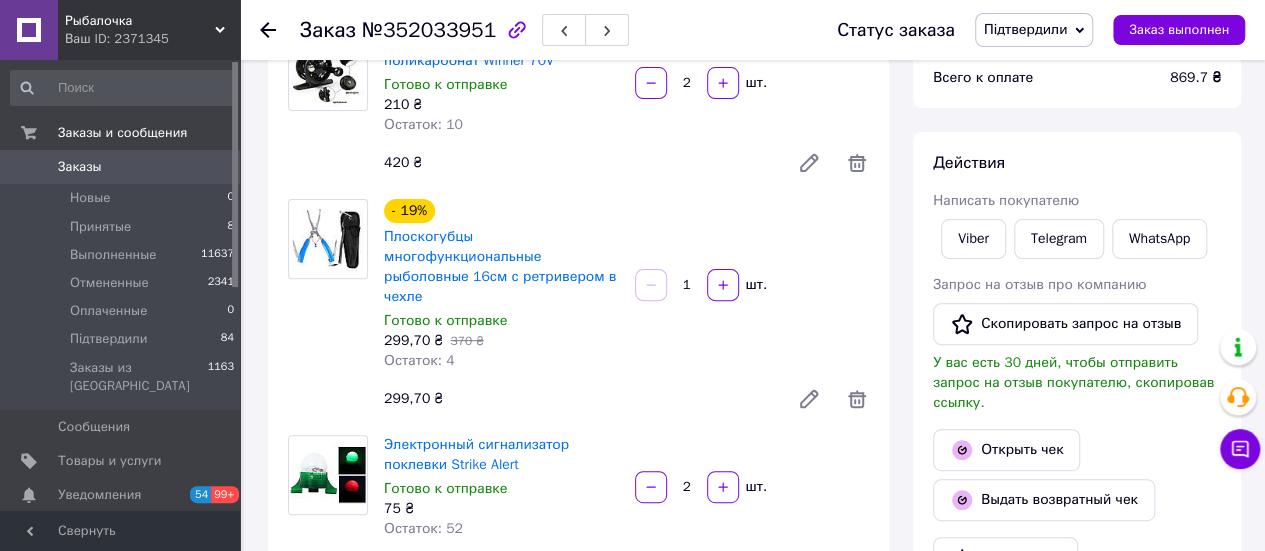 scroll, scrollTop: 0, scrollLeft: 0, axis: both 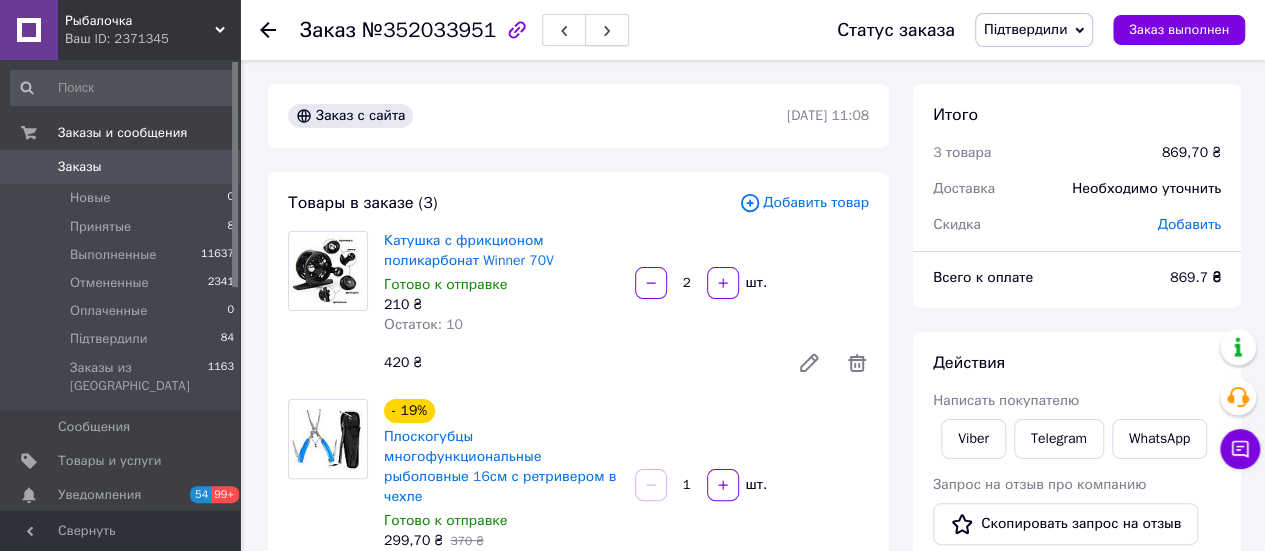 click 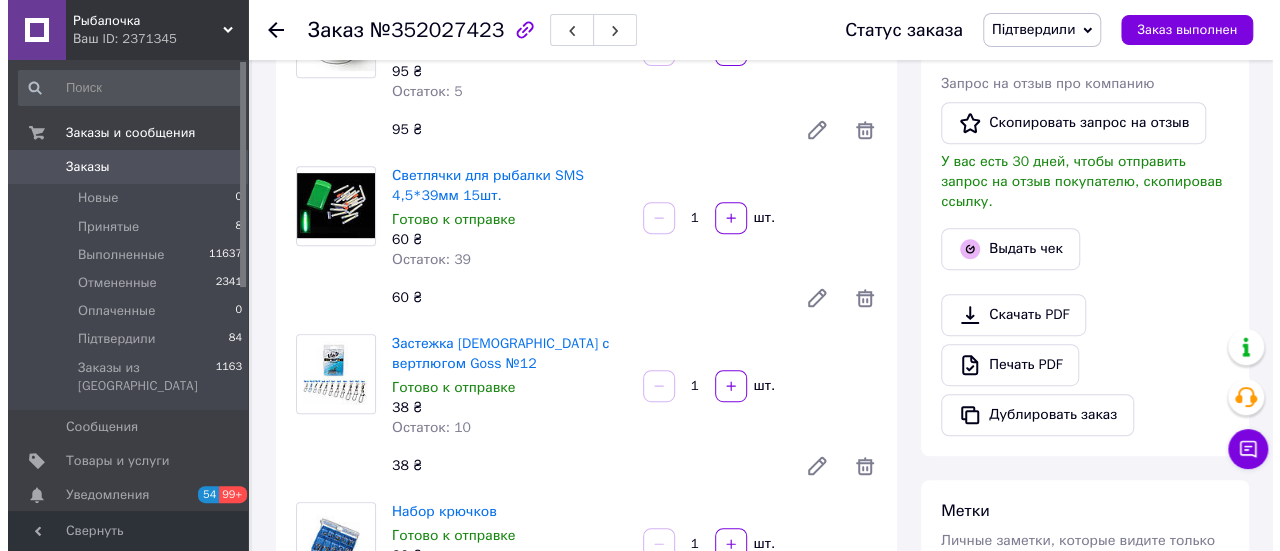 scroll, scrollTop: 400, scrollLeft: 0, axis: vertical 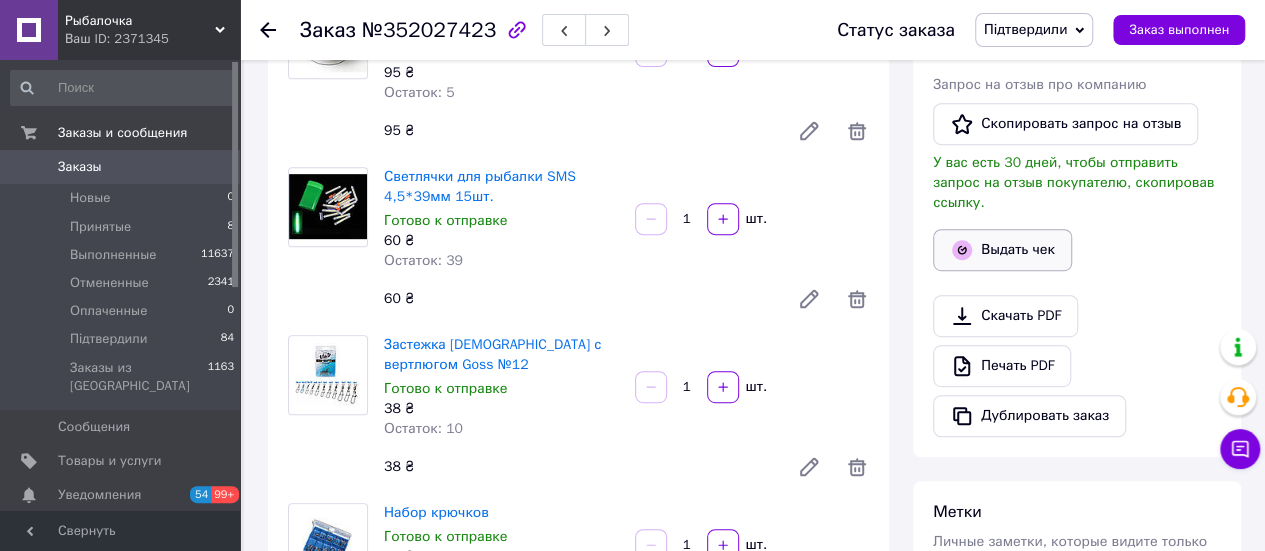 click on "Выдать чек" at bounding box center (1002, 250) 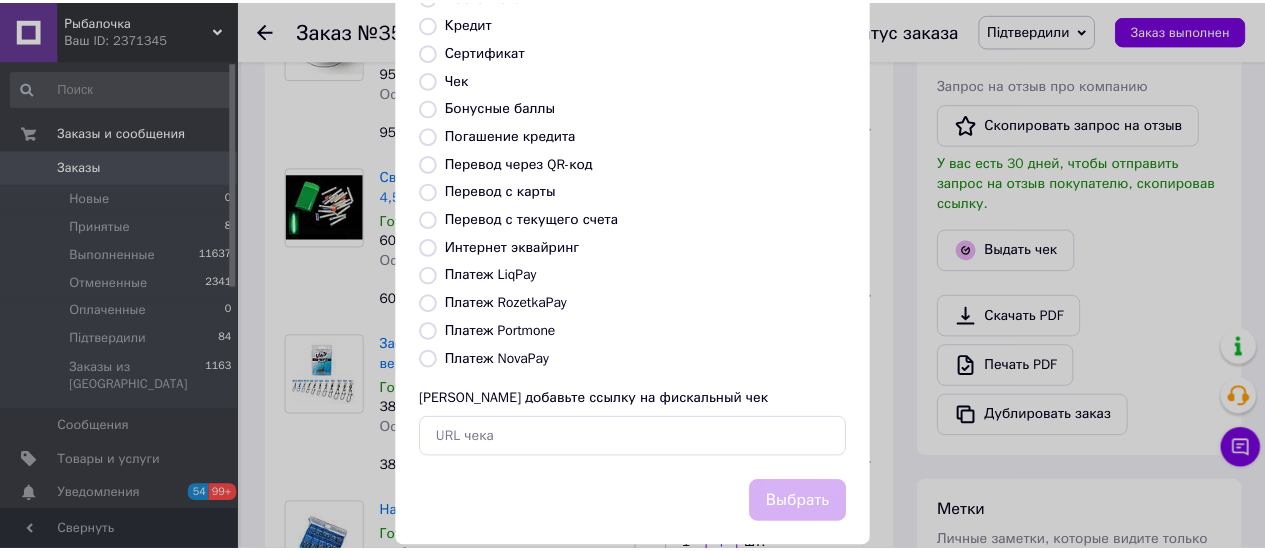 scroll, scrollTop: 300, scrollLeft: 0, axis: vertical 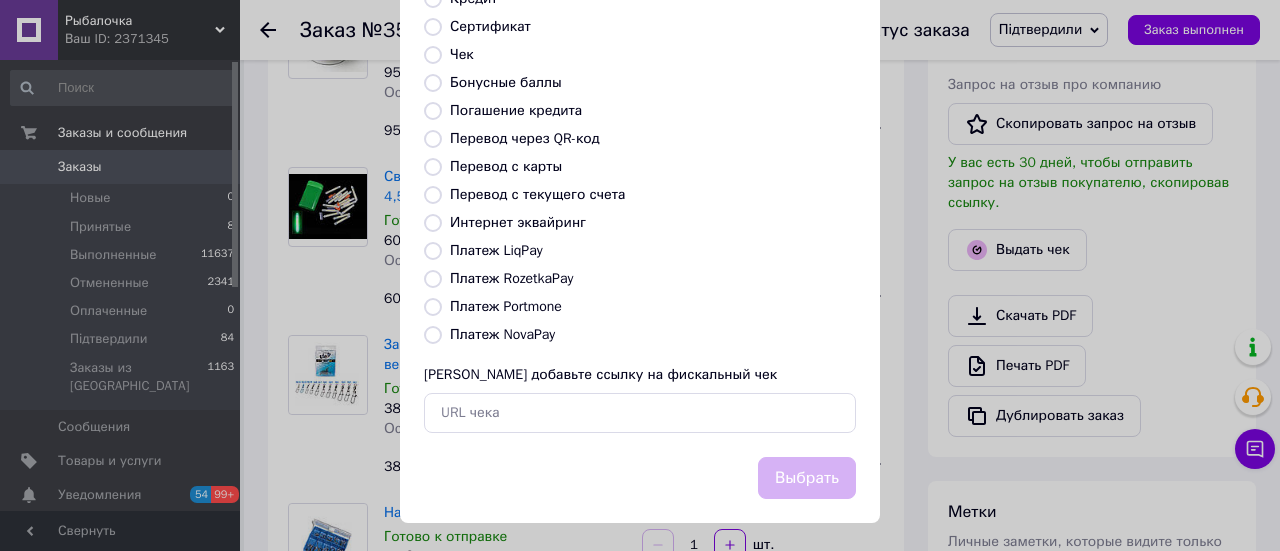 click on "Платеж NovaPay" at bounding box center [502, 334] 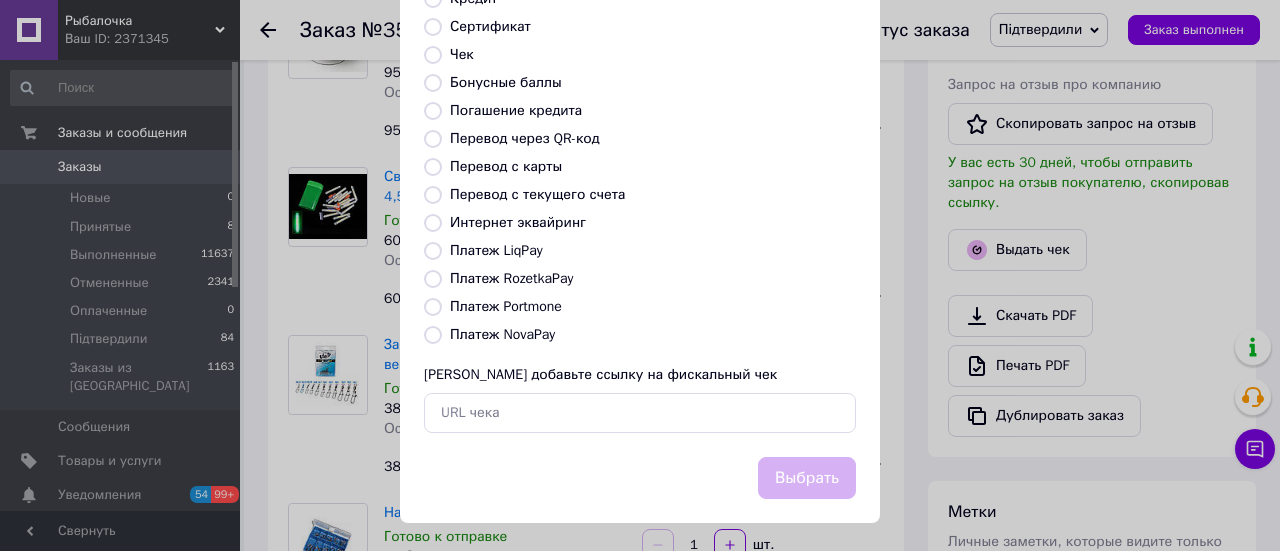 radio on "true" 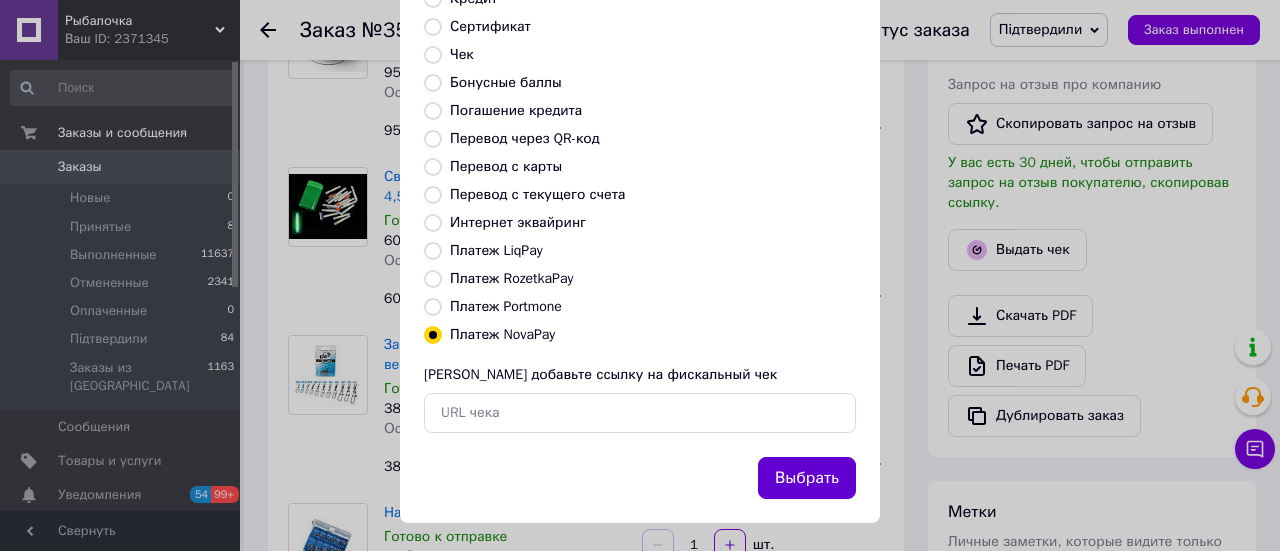 click on "Выбрать" at bounding box center (807, 478) 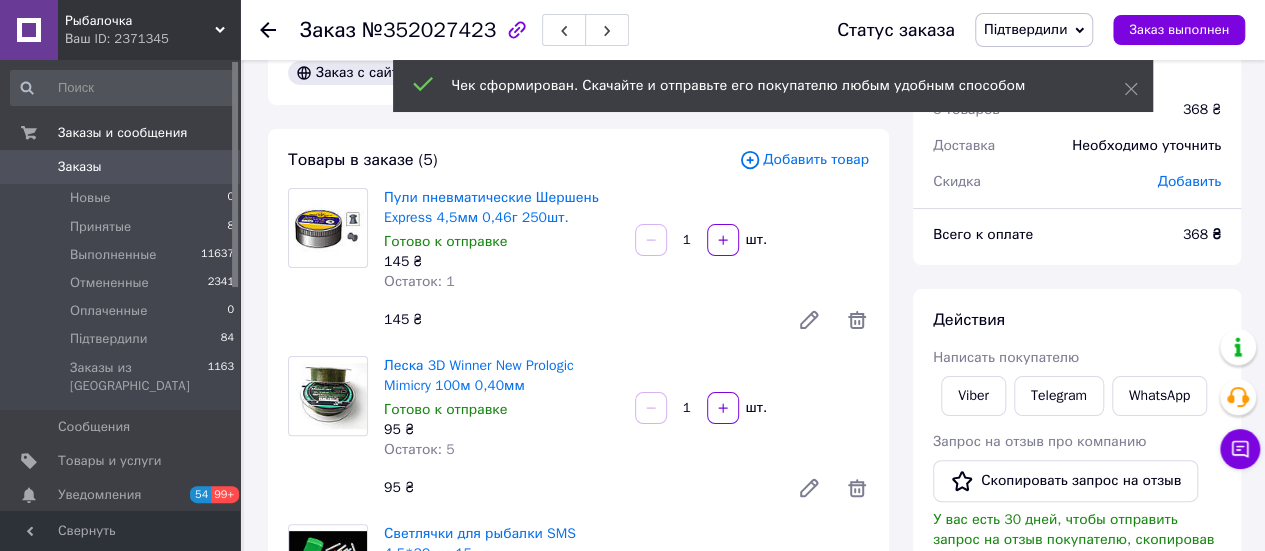 scroll, scrollTop: 0, scrollLeft: 0, axis: both 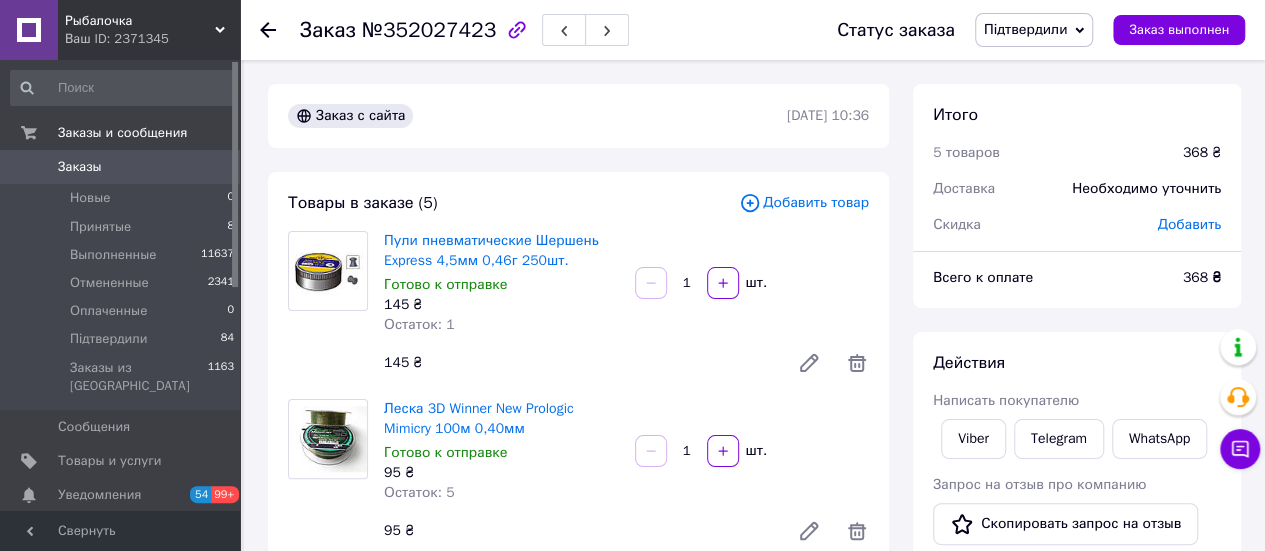 click on "№352027423" at bounding box center [429, 30] 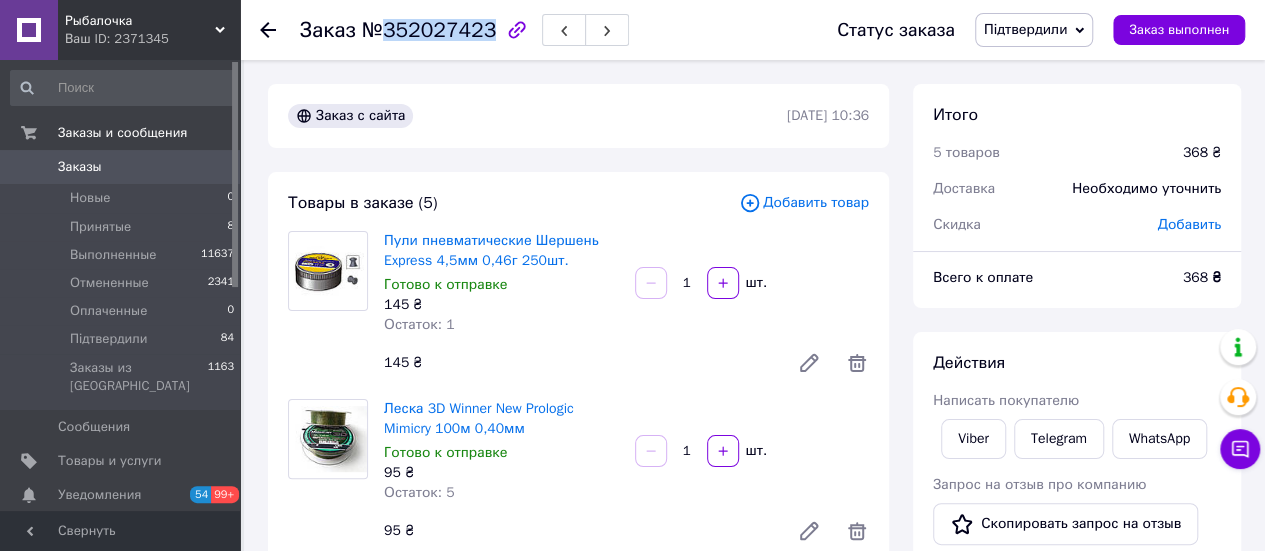 click on "№352027423" at bounding box center (429, 30) 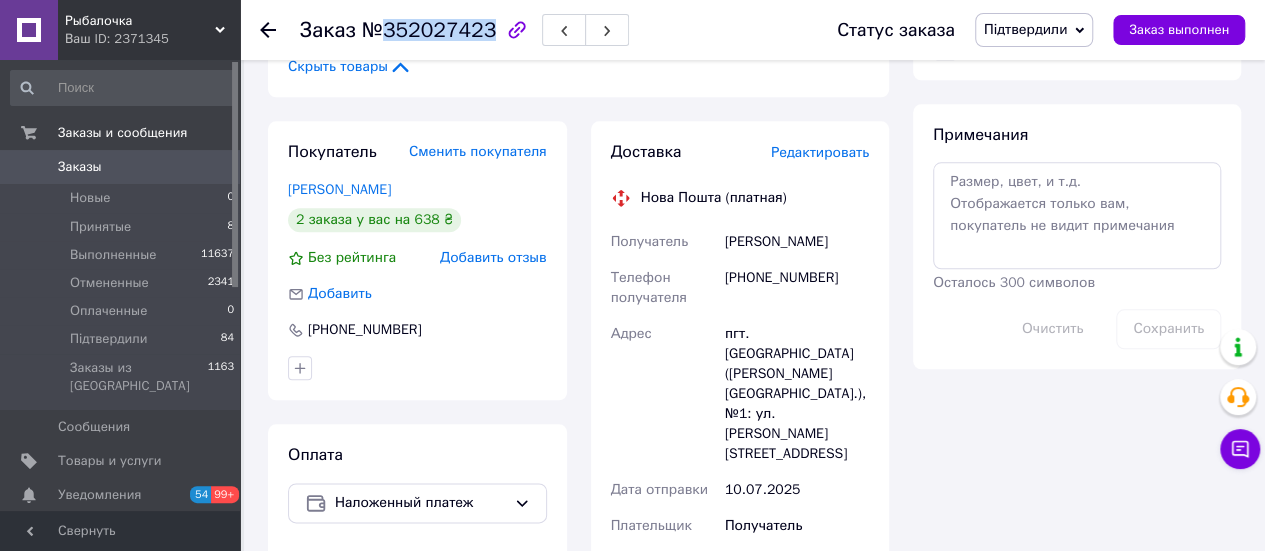 scroll, scrollTop: 1000, scrollLeft: 0, axis: vertical 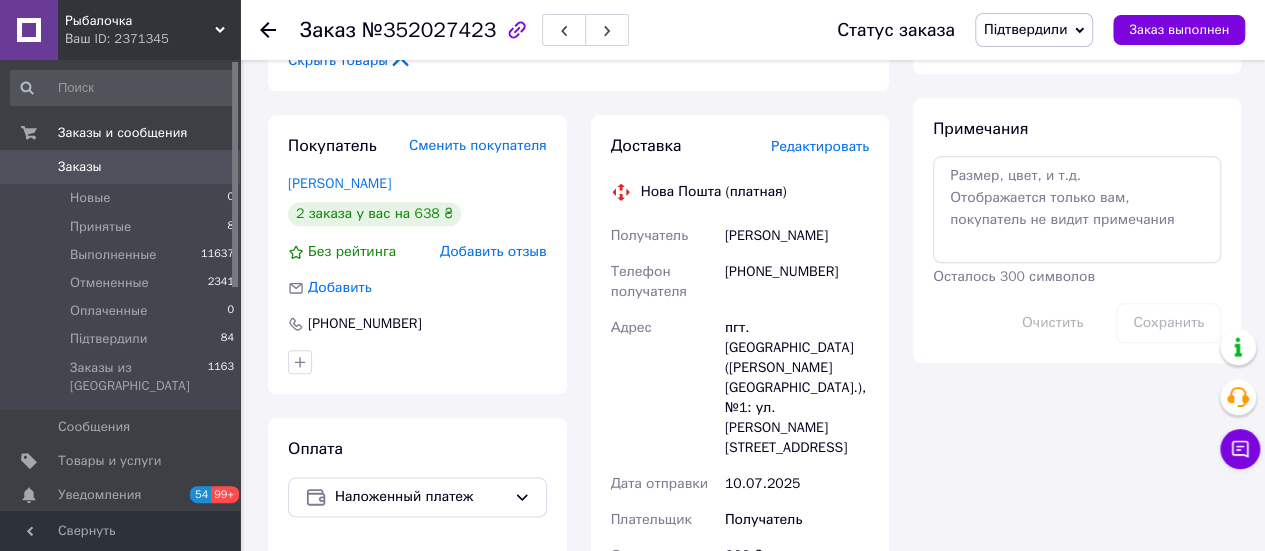 click on "[PHONE_NUMBER]" at bounding box center (797, 282) 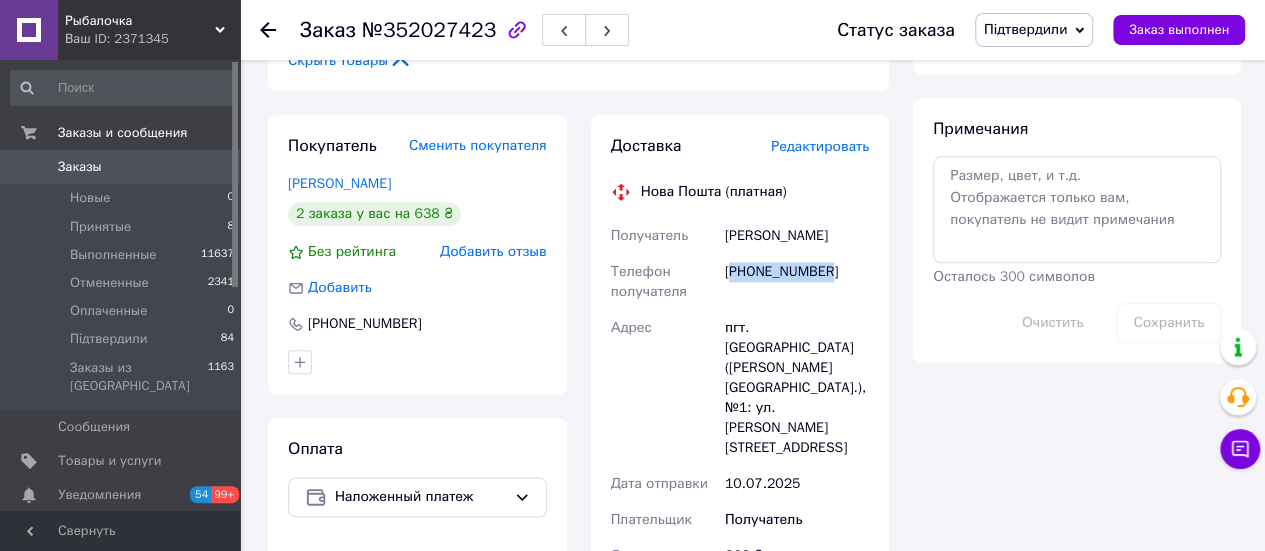 click on "[PHONE_NUMBER]" at bounding box center (797, 282) 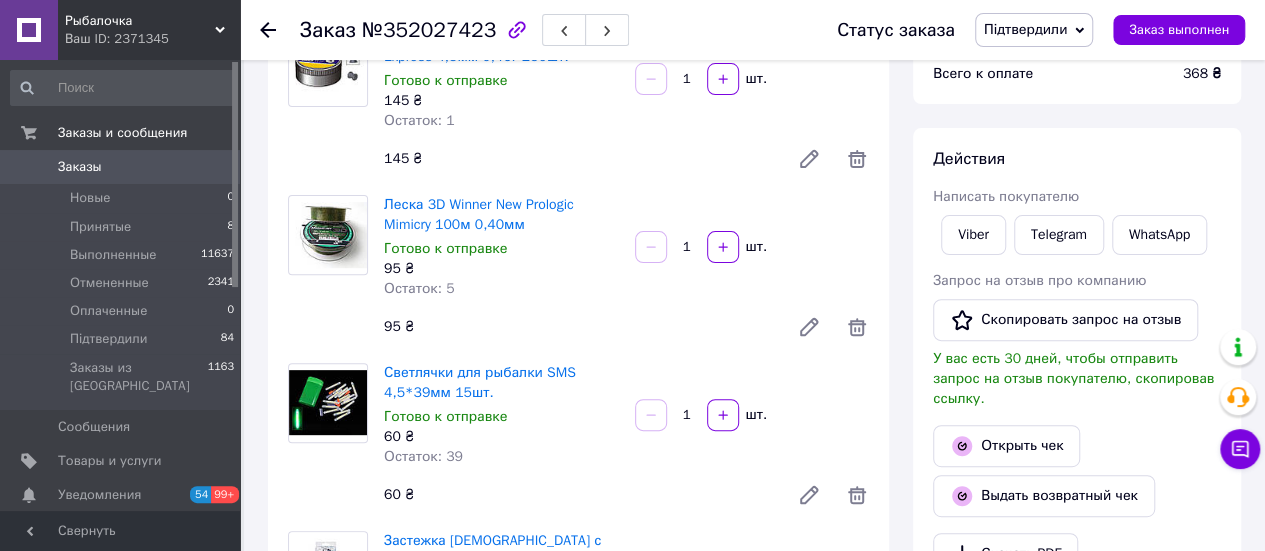 scroll, scrollTop: 0, scrollLeft: 0, axis: both 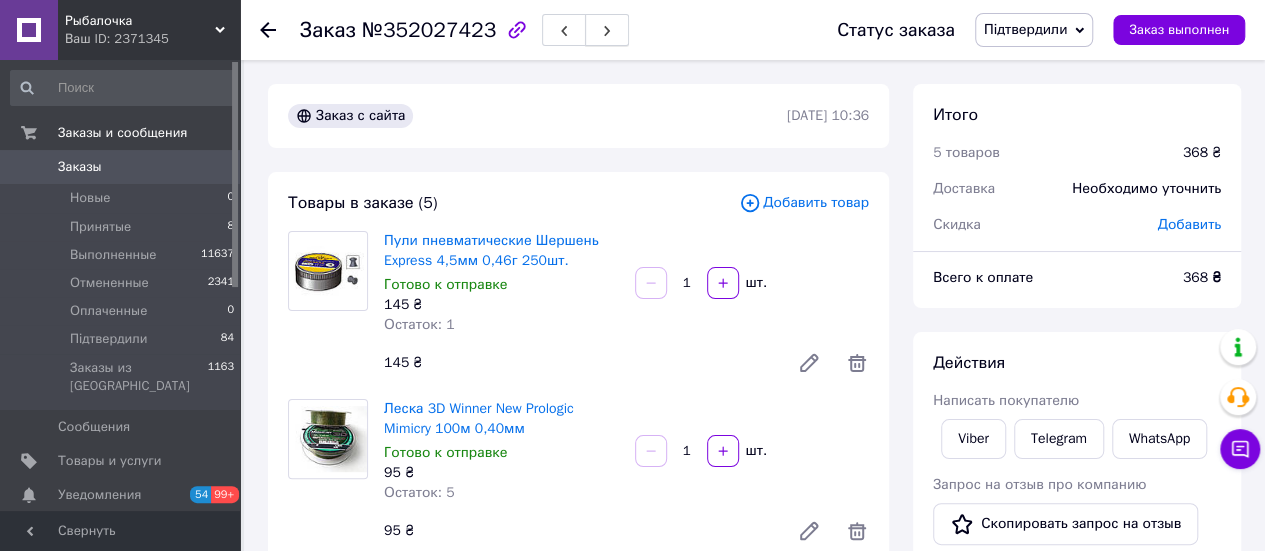 click at bounding box center (607, 30) 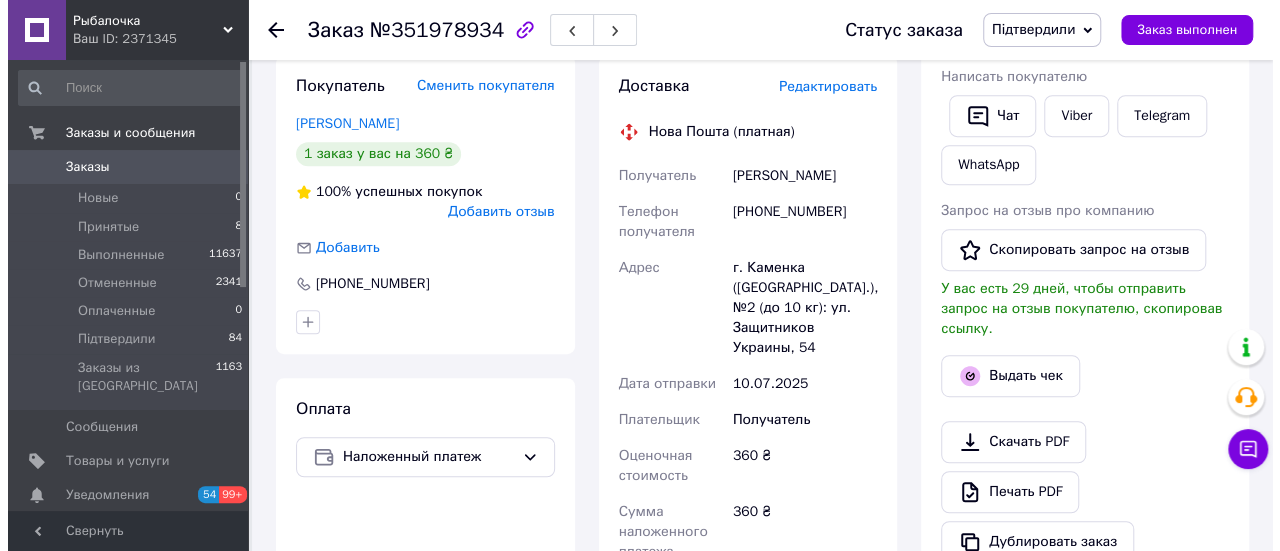 scroll, scrollTop: 400, scrollLeft: 0, axis: vertical 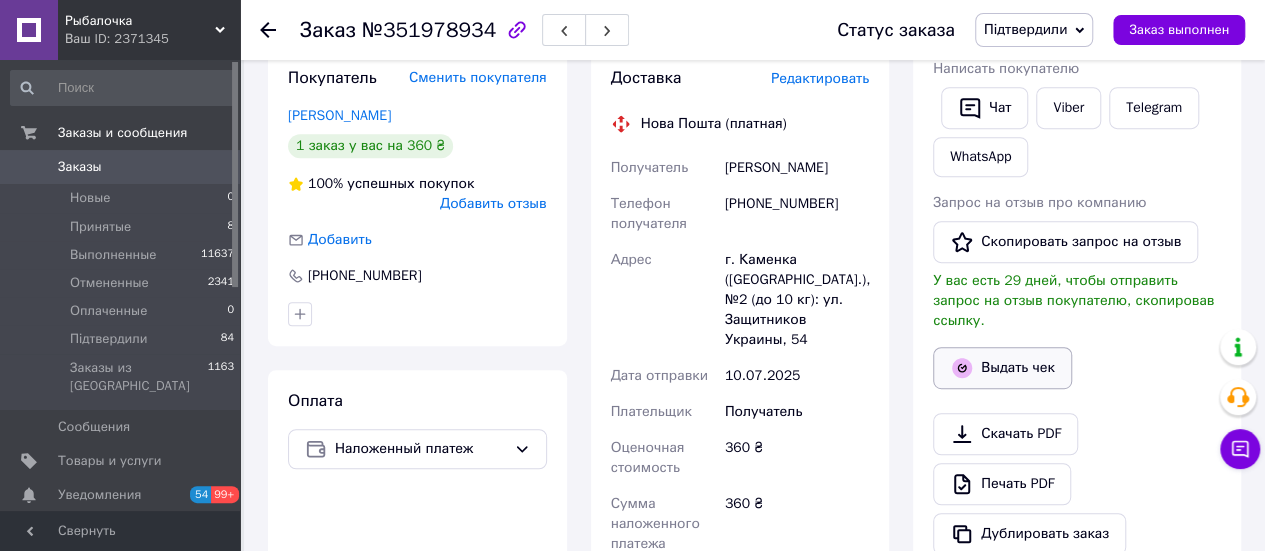 click on "Выдать чек" at bounding box center (1002, 368) 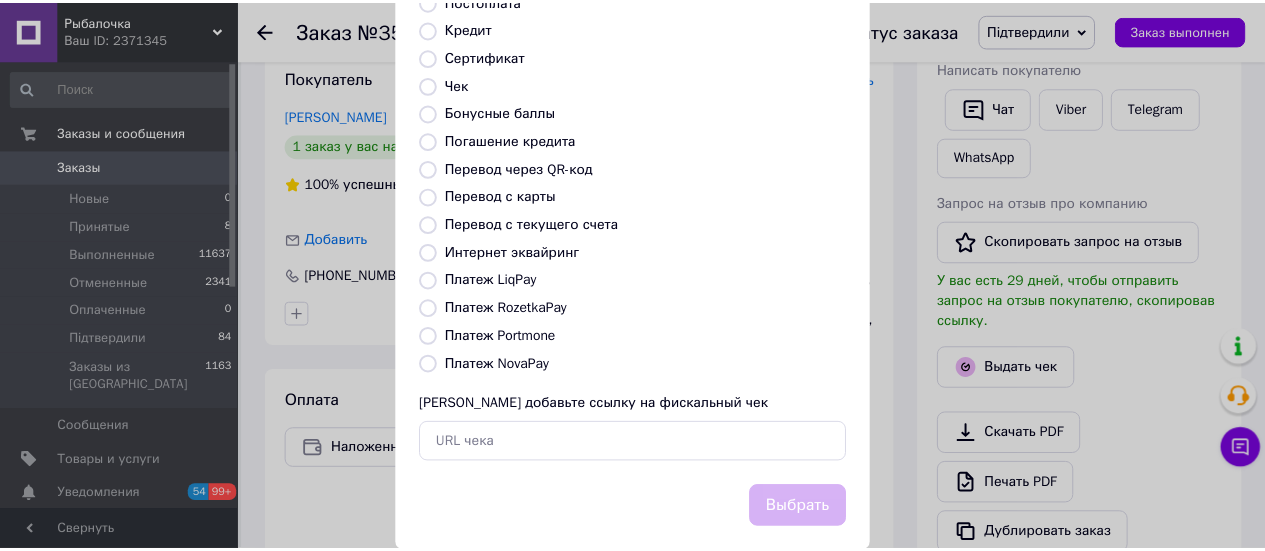 scroll, scrollTop: 300, scrollLeft: 0, axis: vertical 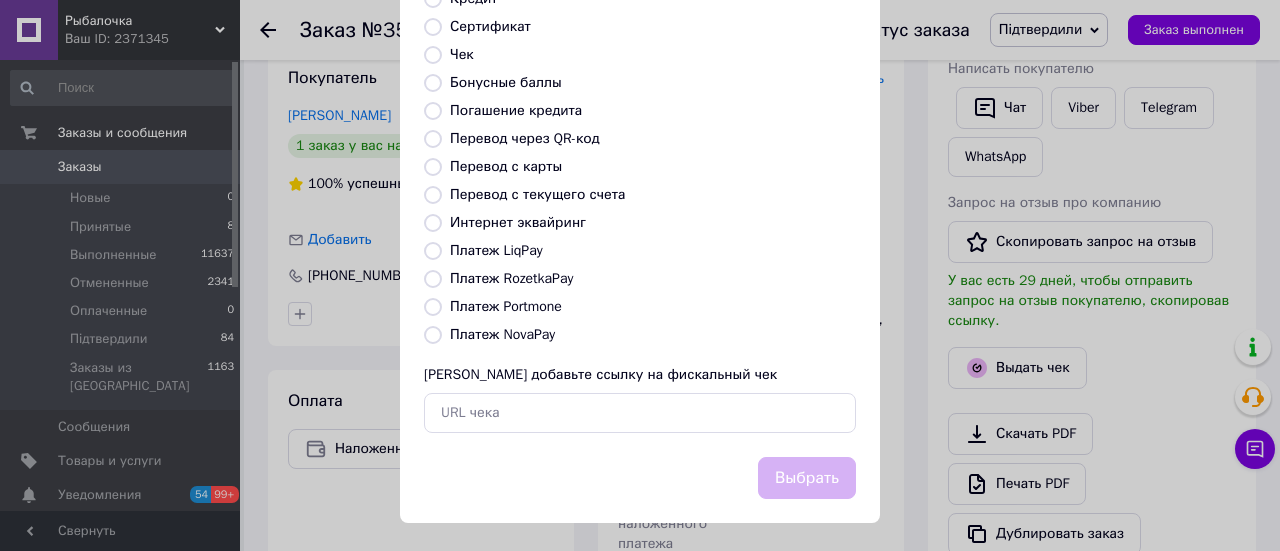 click on "Платеж NovaPay" at bounding box center [502, 334] 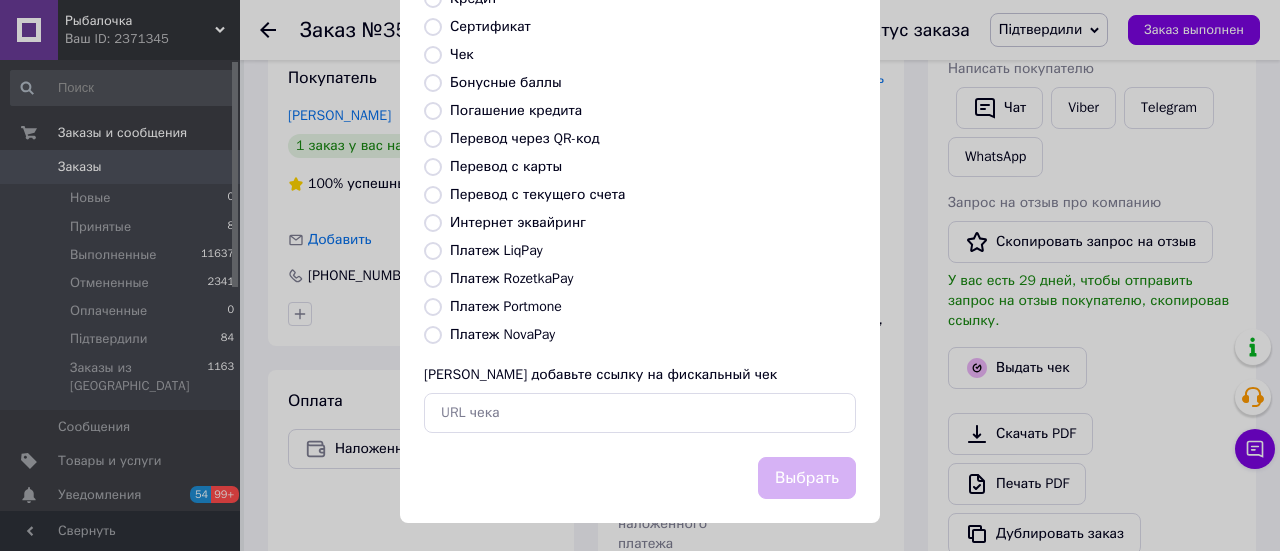 radio on "true" 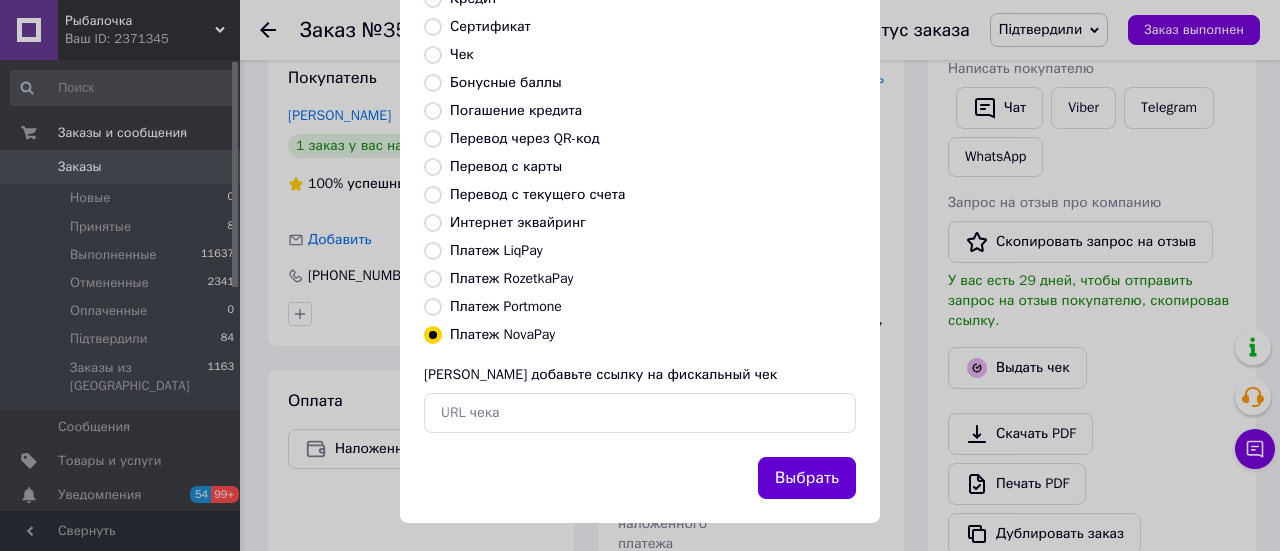 click on "Выбрать" at bounding box center [807, 478] 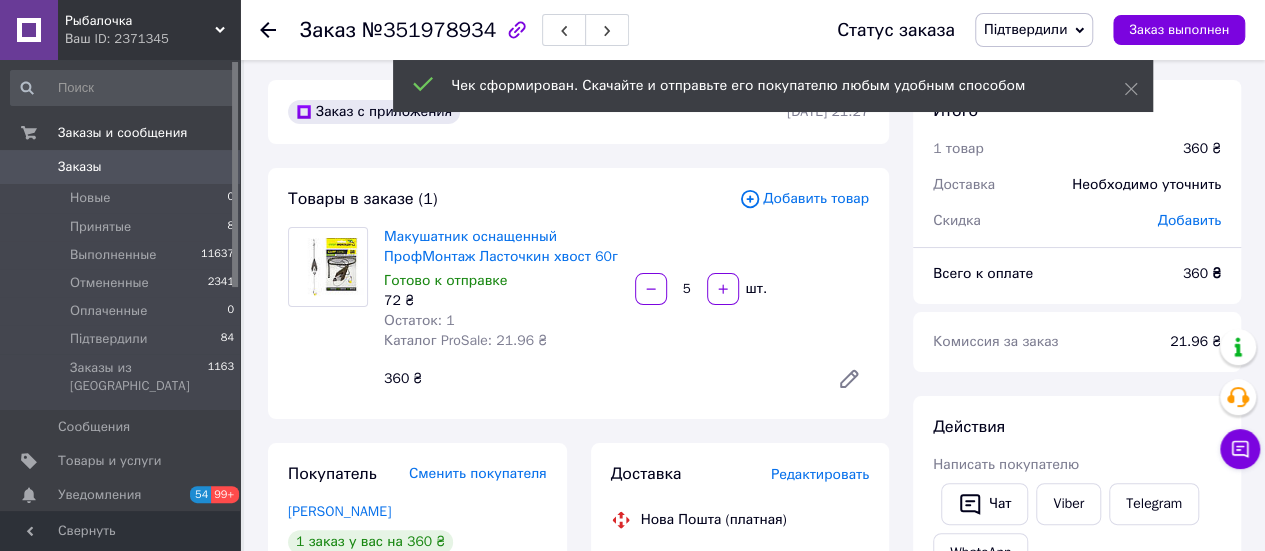 scroll, scrollTop: 0, scrollLeft: 0, axis: both 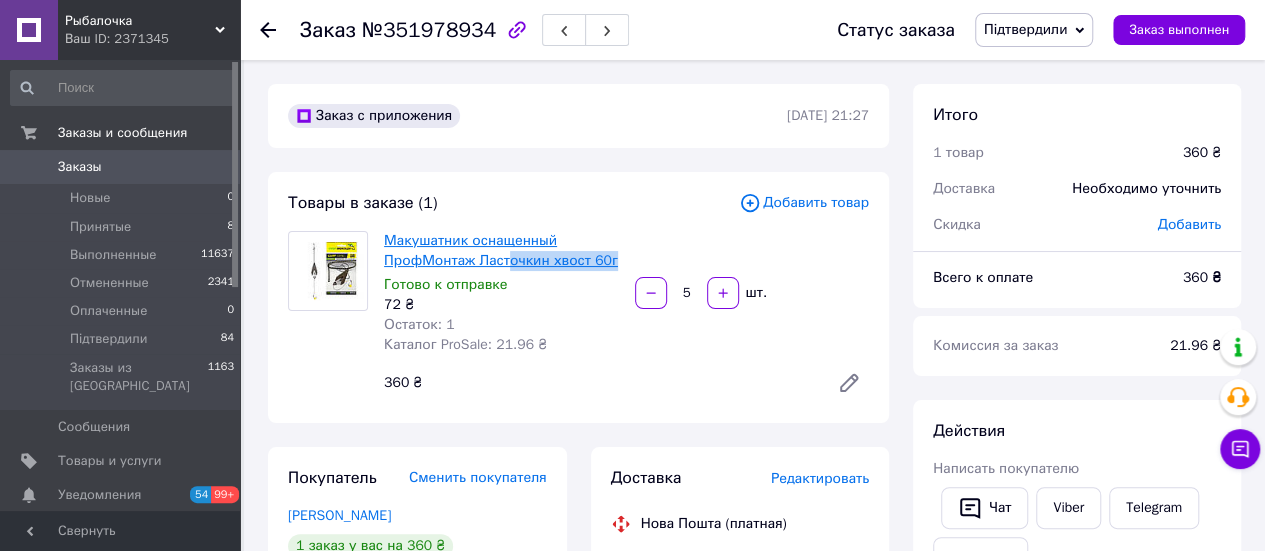 drag, startPoint x: 614, startPoint y: 264, endPoint x: 504, endPoint y: 264, distance: 110 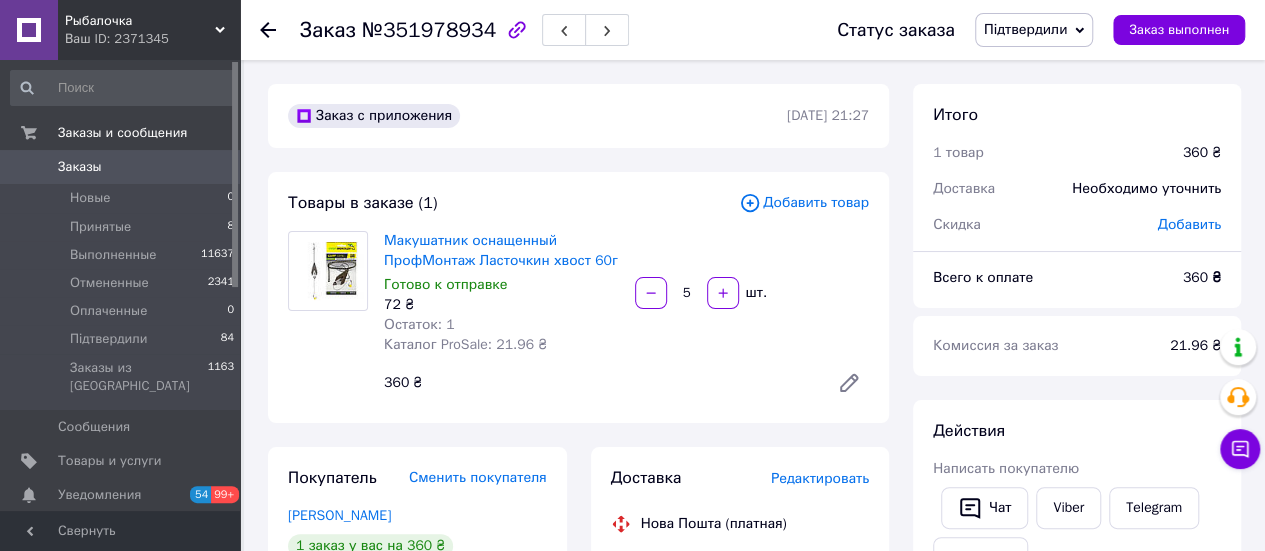 click on "Остаток: 1" at bounding box center [501, 325] 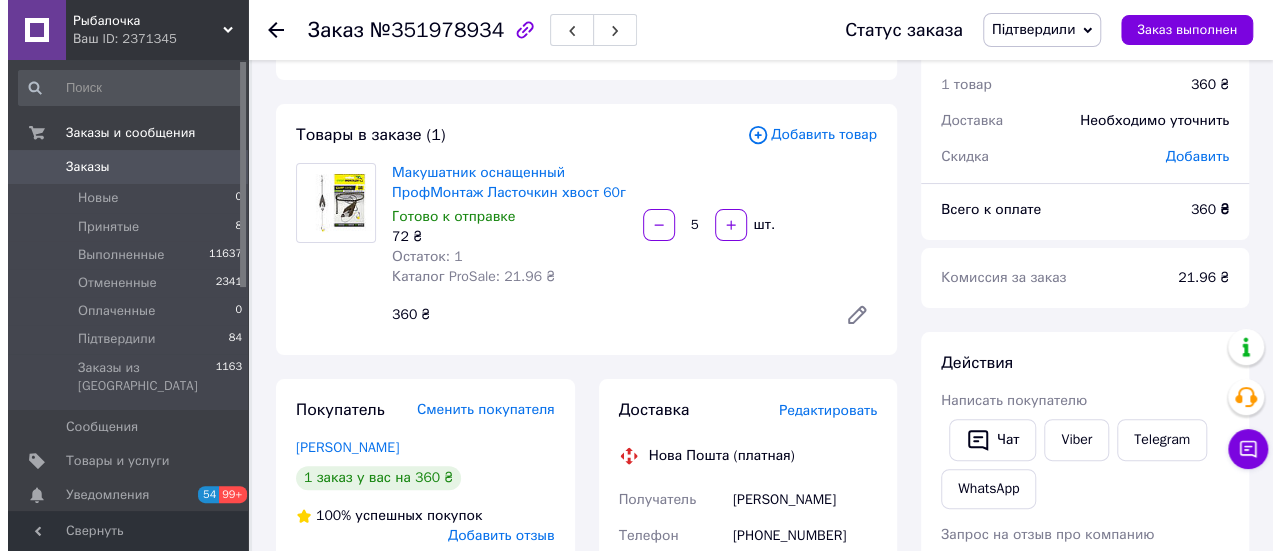 scroll, scrollTop: 100, scrollLeft: 0, axis: vertical 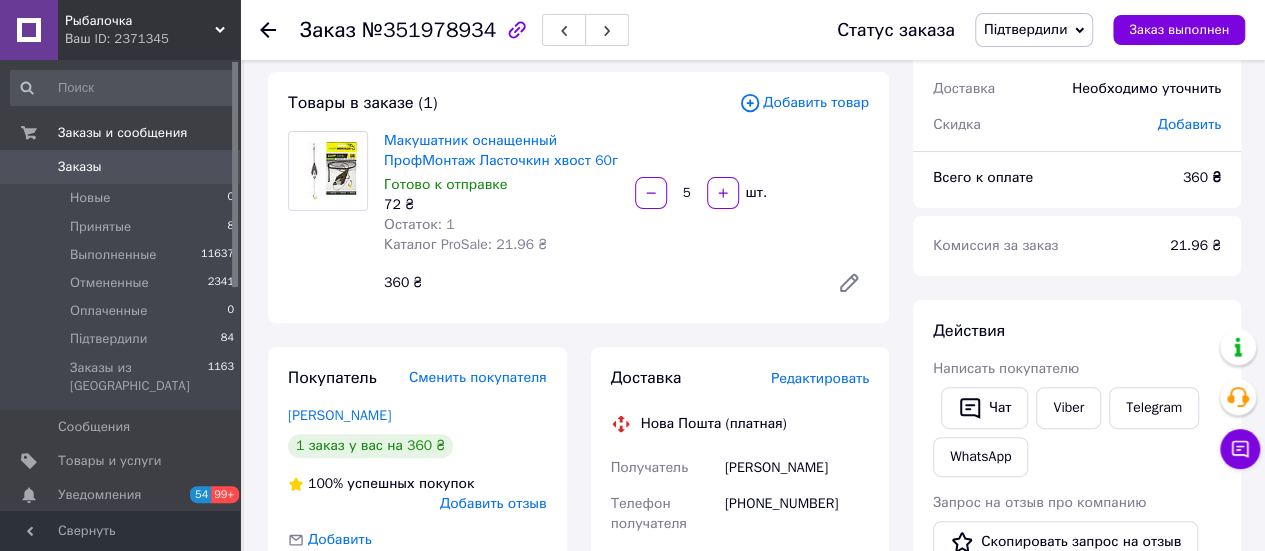 click on "Редактировать" at bounding box center [820, 378] 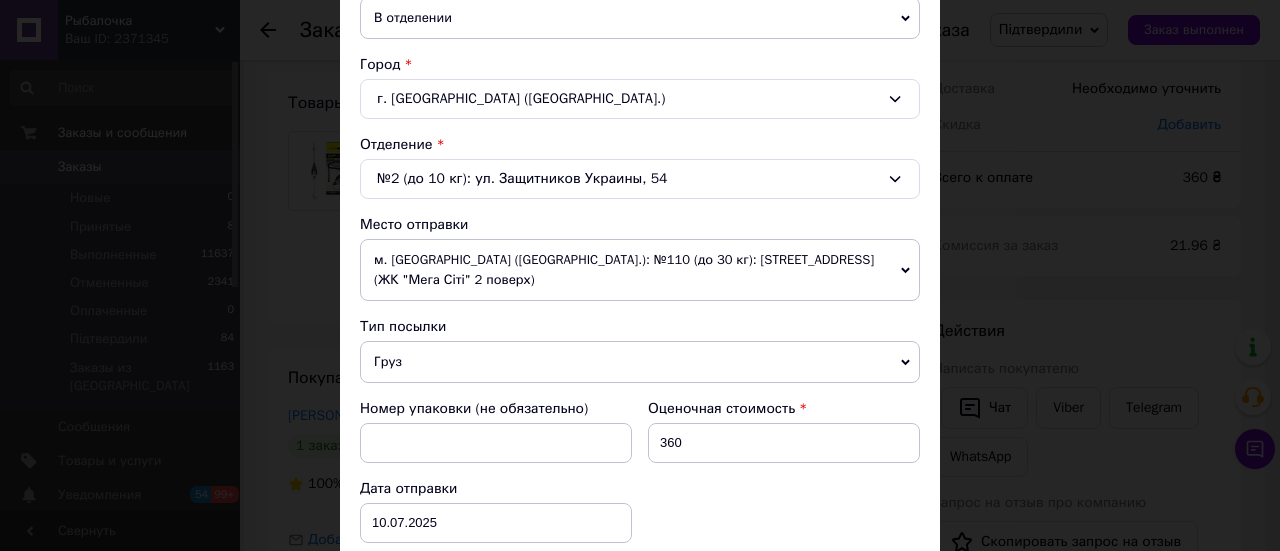 scroll, scrollTop: 600, scrollLeft: 0, axis: vertical 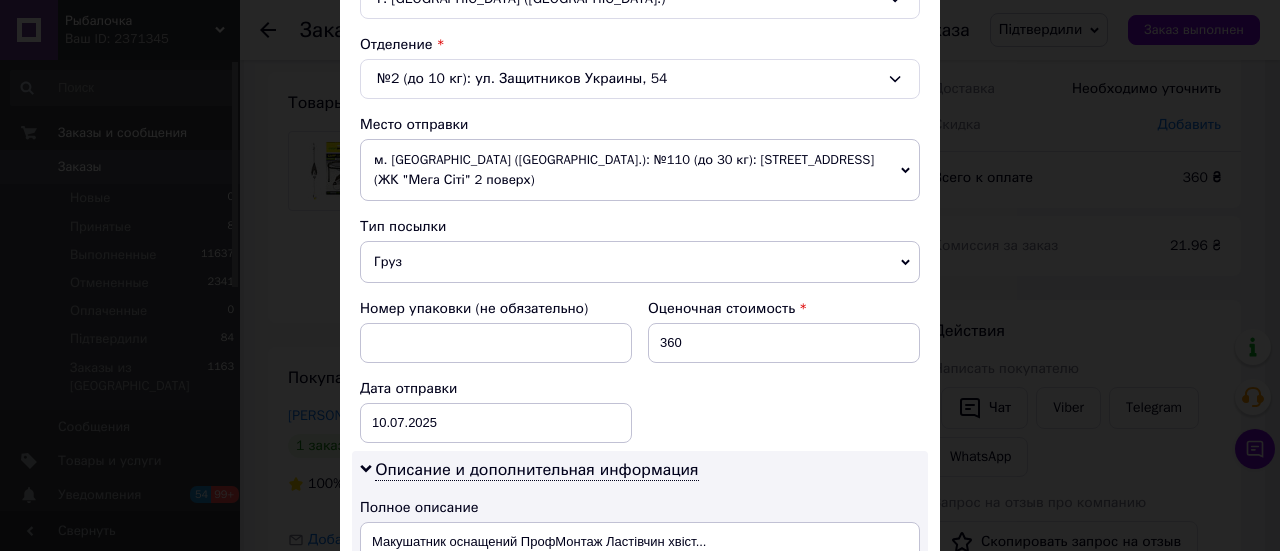 click on "Груз" at bounding box center [640, 262] 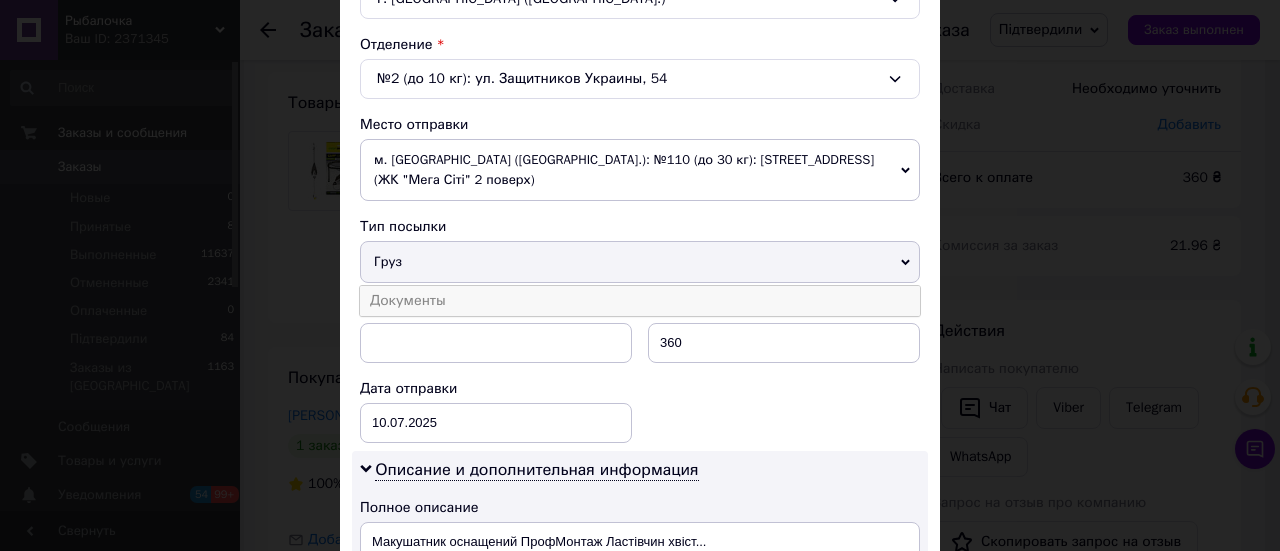 click on "Документы" at bounding box center (640, 301) 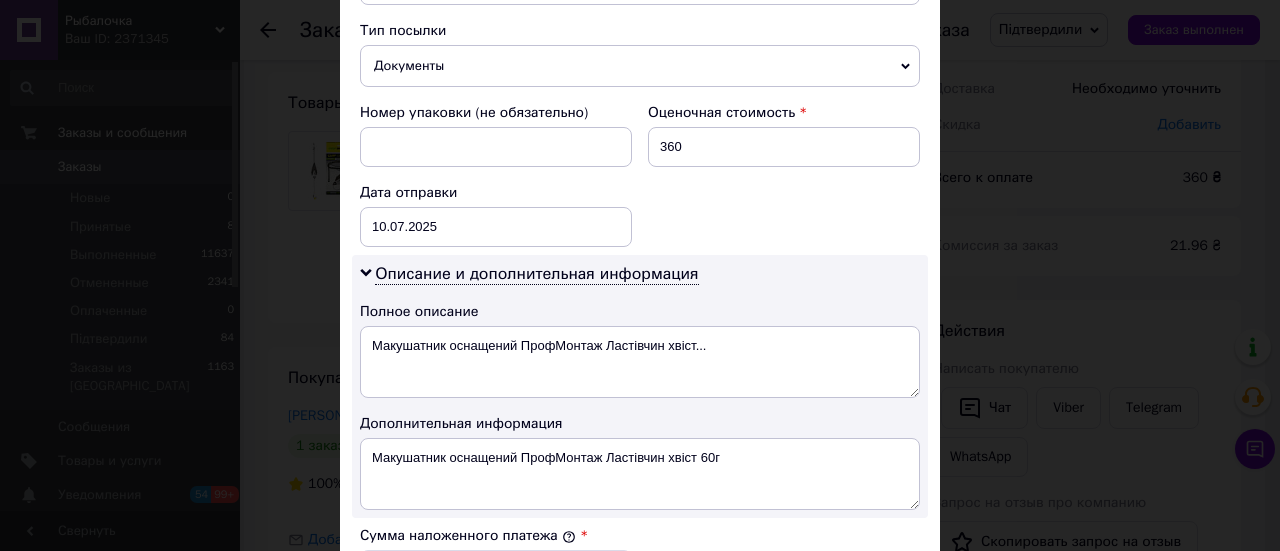 scroll, scrollTop: 800, scrollLeft: 0, axis: vertical 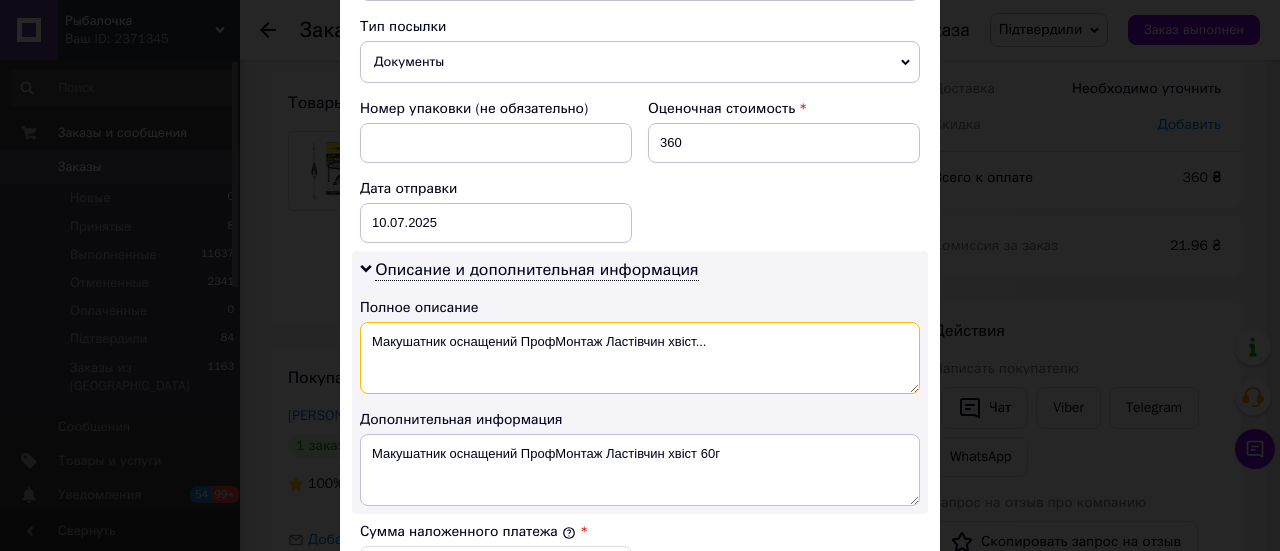 drag, startPoint x: 448, startPoint y: 337, endPoint x: 603, endPoint y: 340, distance: 155.02902 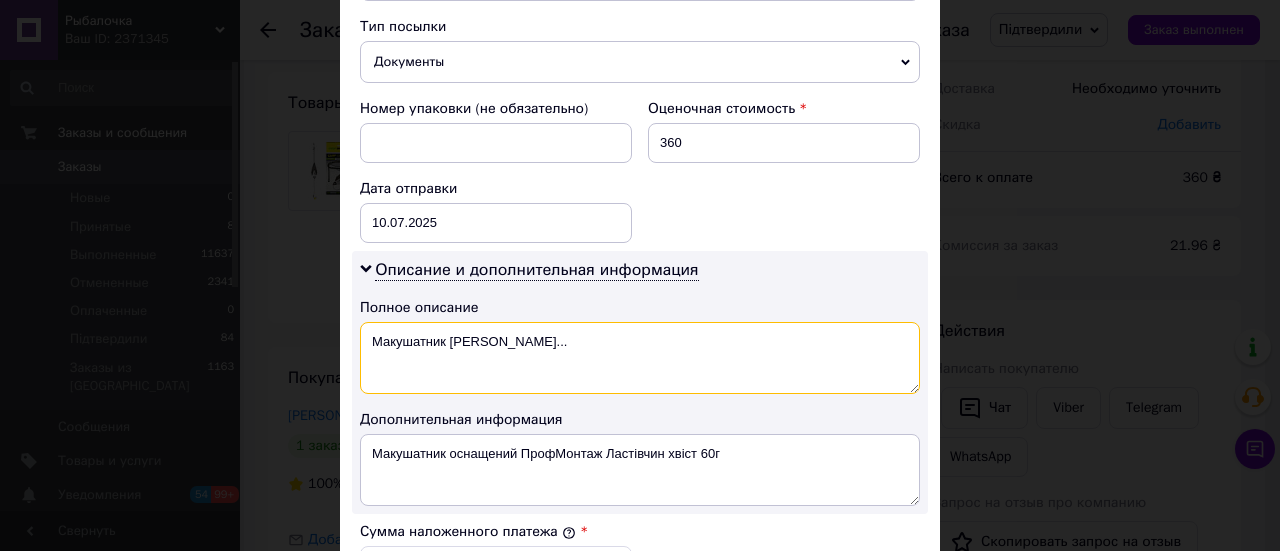 drag, startPoint x: 483, startPoint y: 339, endPoint x: 634, endPoint y: 339, distance: 151 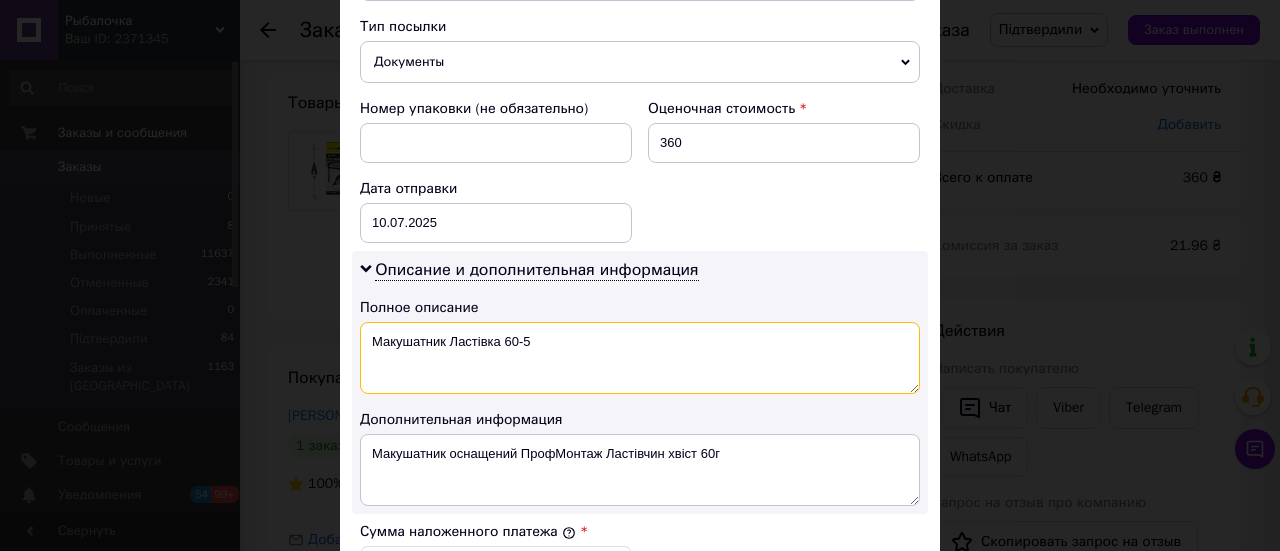 drag, startPoint x: 362, startPoint y: 338, endPoint x: 567, endPoint y: 342, distance: 205.03902 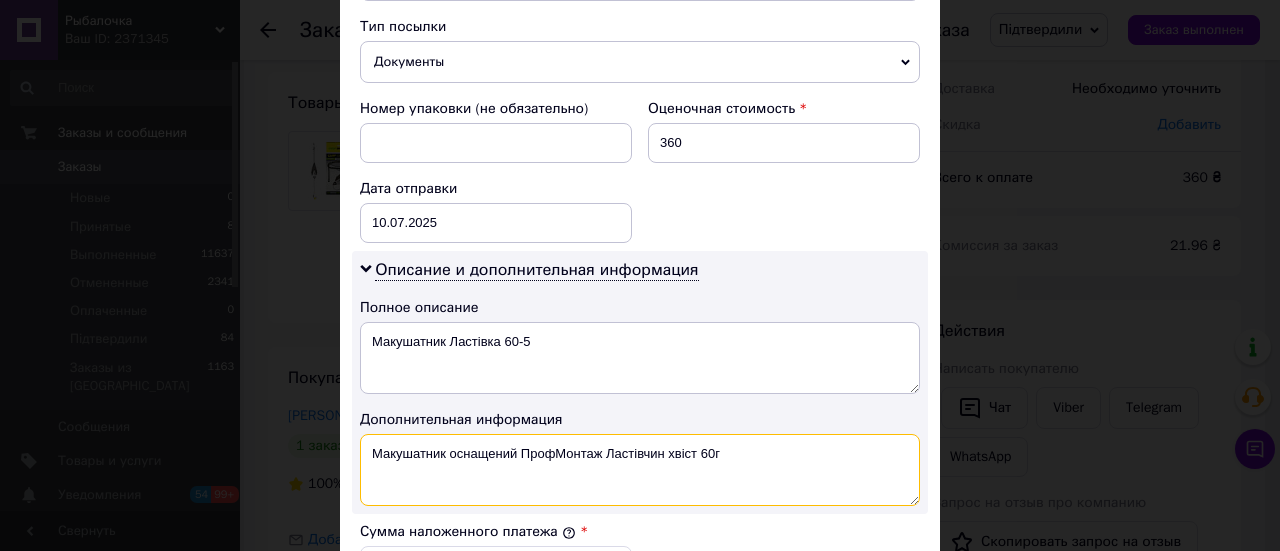drag, startPoint x: 368, startPoint y: 448, endPoint x: 753, endPoint y: 461, distance: 385.21942 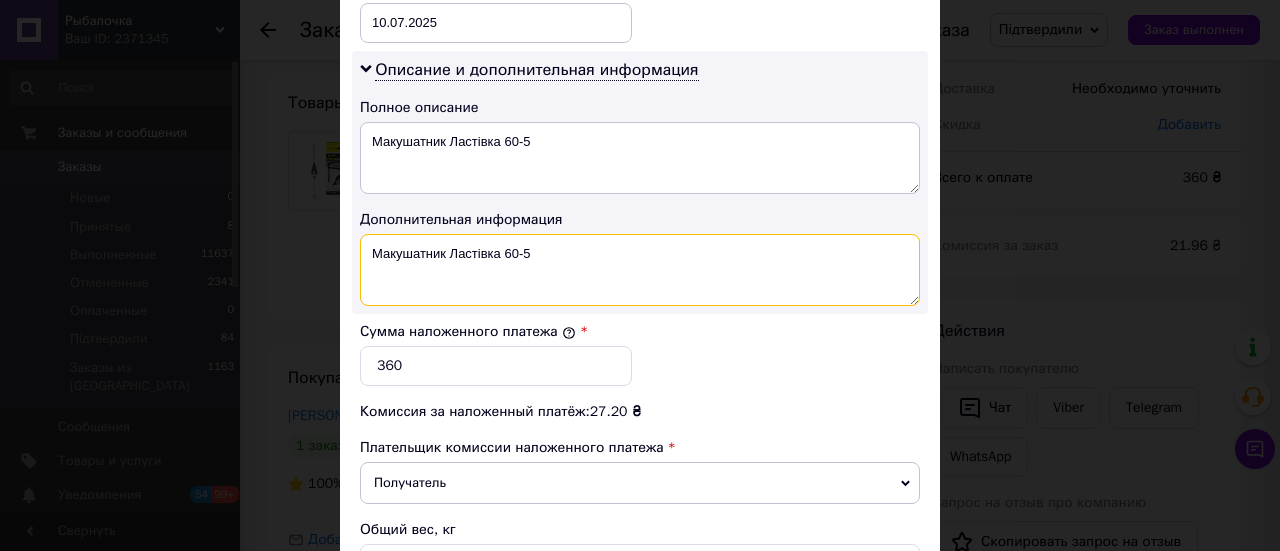 scroll, scrollTop: 1200, scrollLeft: 0, axis: vertical 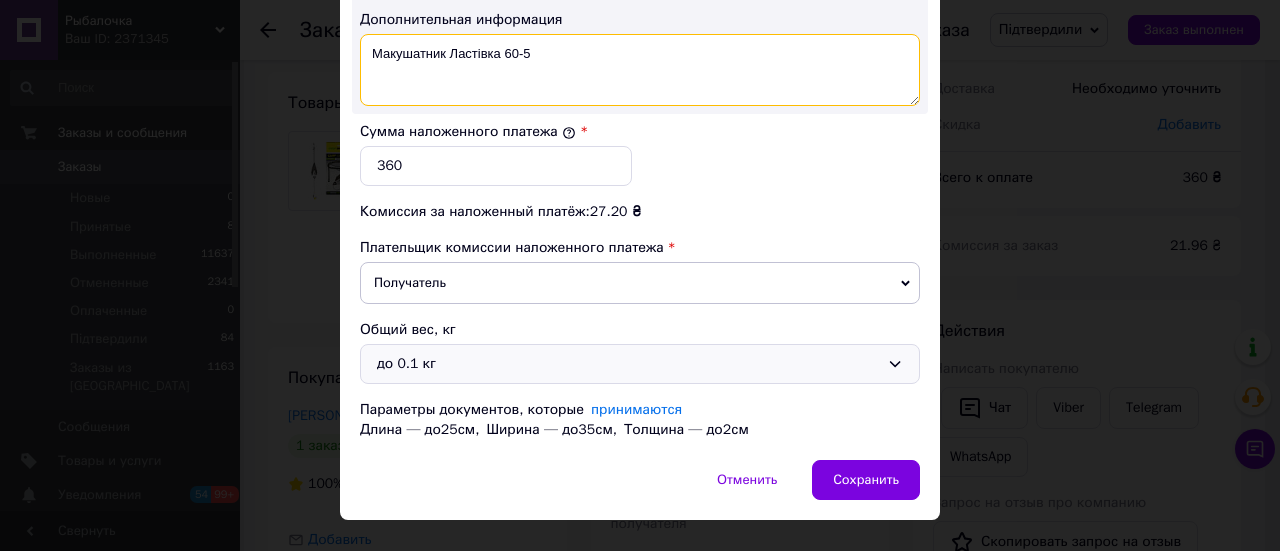 type on "Макушатник Ластівка 60-5" 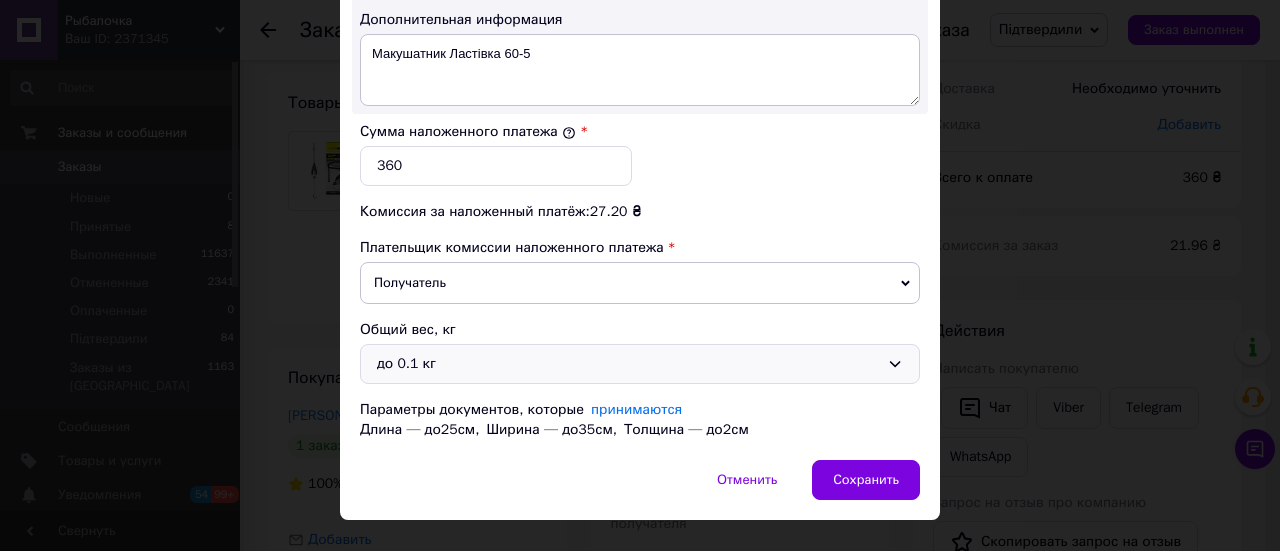 click on "до 0.1 кг" at bounding box center [628, 364] 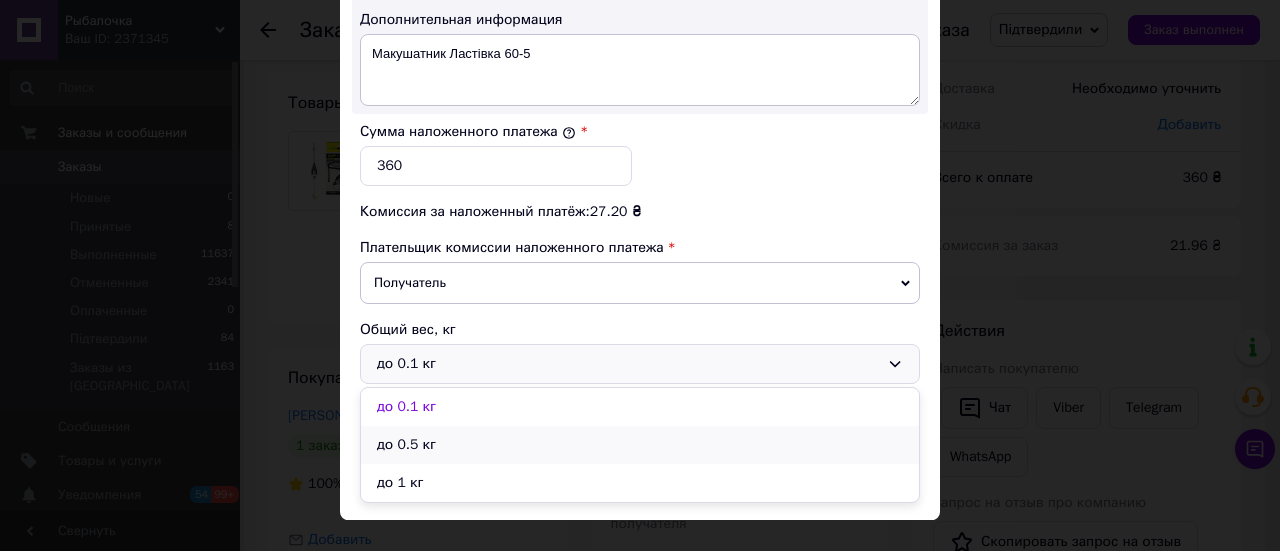 click on "до 0.5 кг" at bounding box center [640, 445] 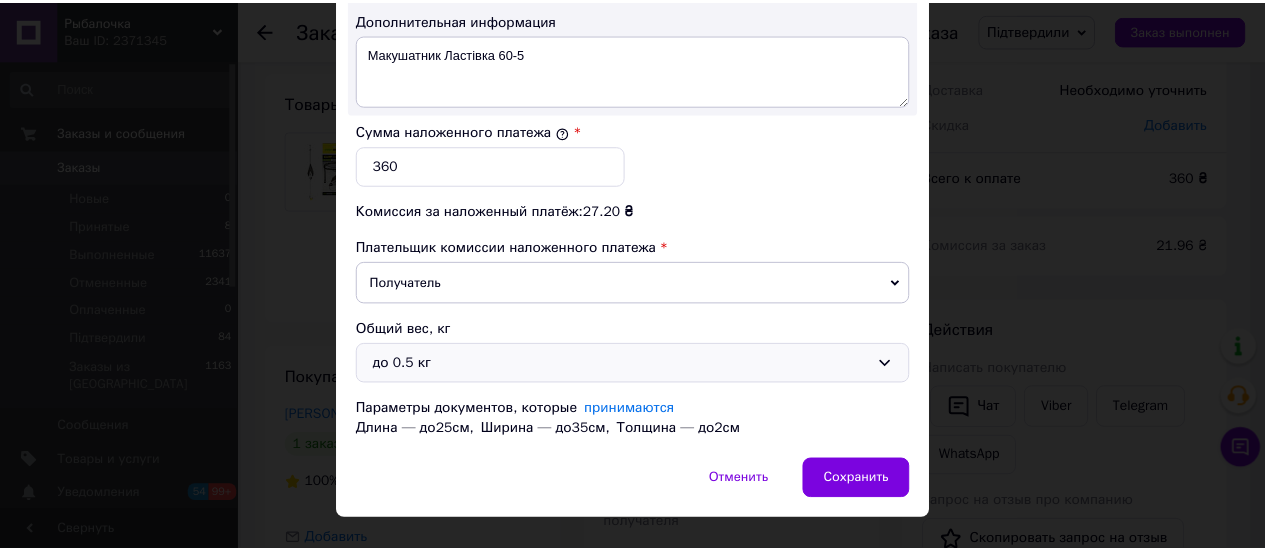 scroll, scrollTop: 1227, scrollLeft: 0, axis: vertical 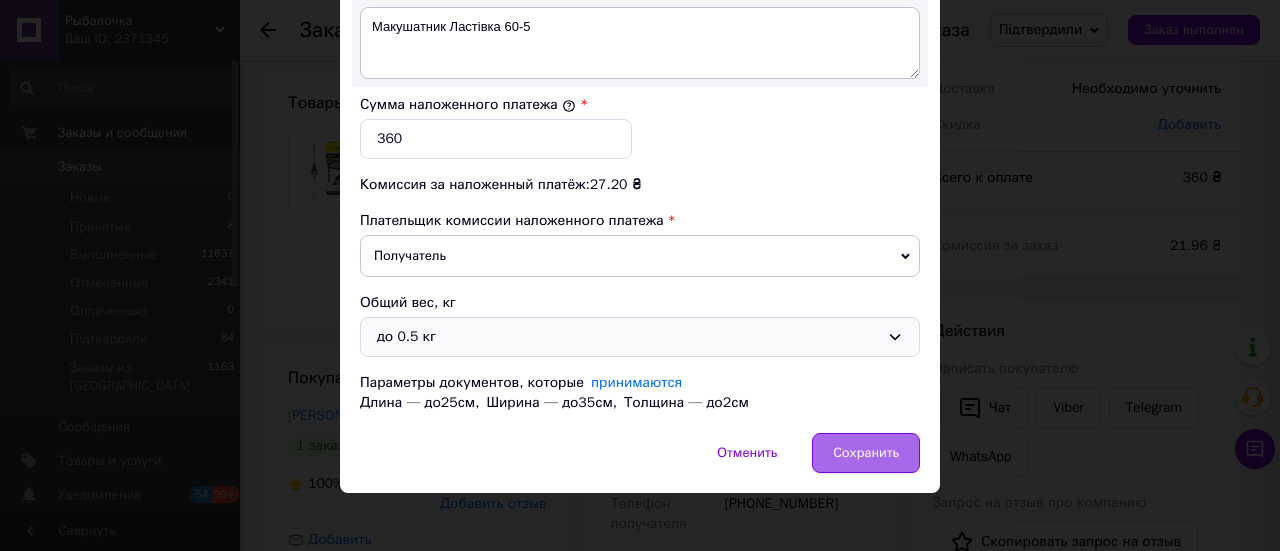 click on "Сохранить" at bounding box center [866, 453] 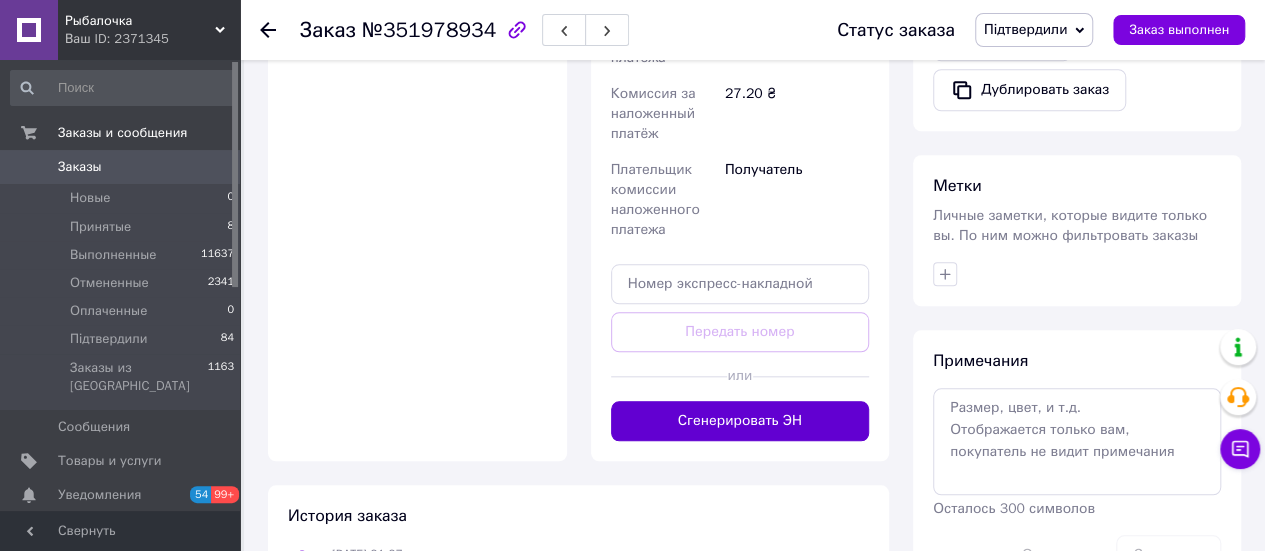 scroll, scrollTop: 1000, scrollLeft: 0, axis: vertical 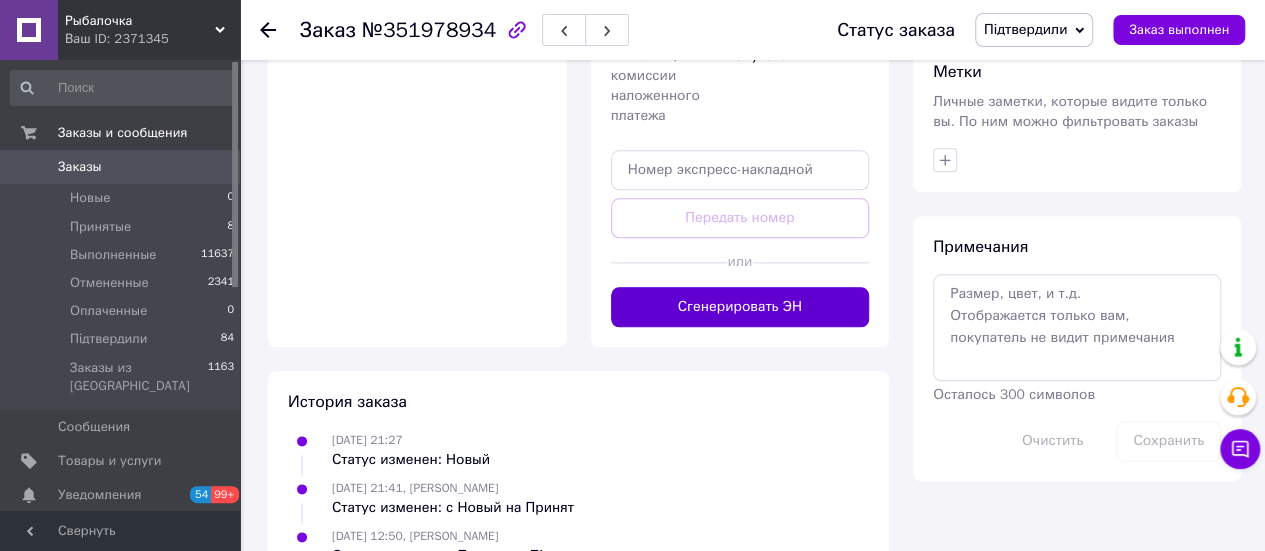 click on "Сгенерировать ЭН" at bounding box center [740, 307] 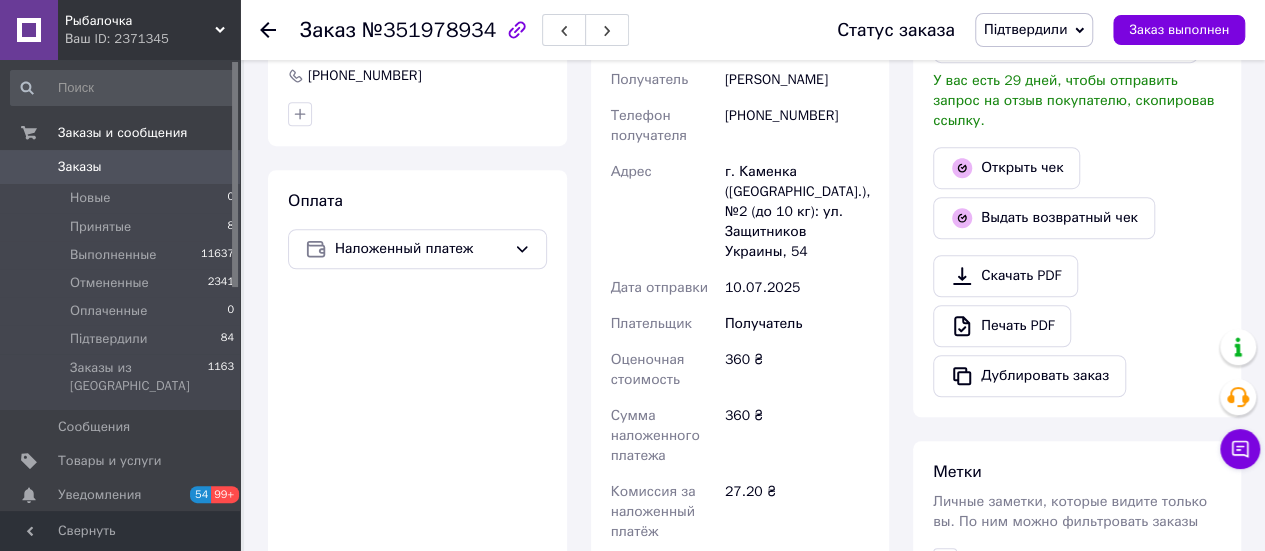 scroll, scrollTop: 500, scrollLeft: 0, axis: vertical 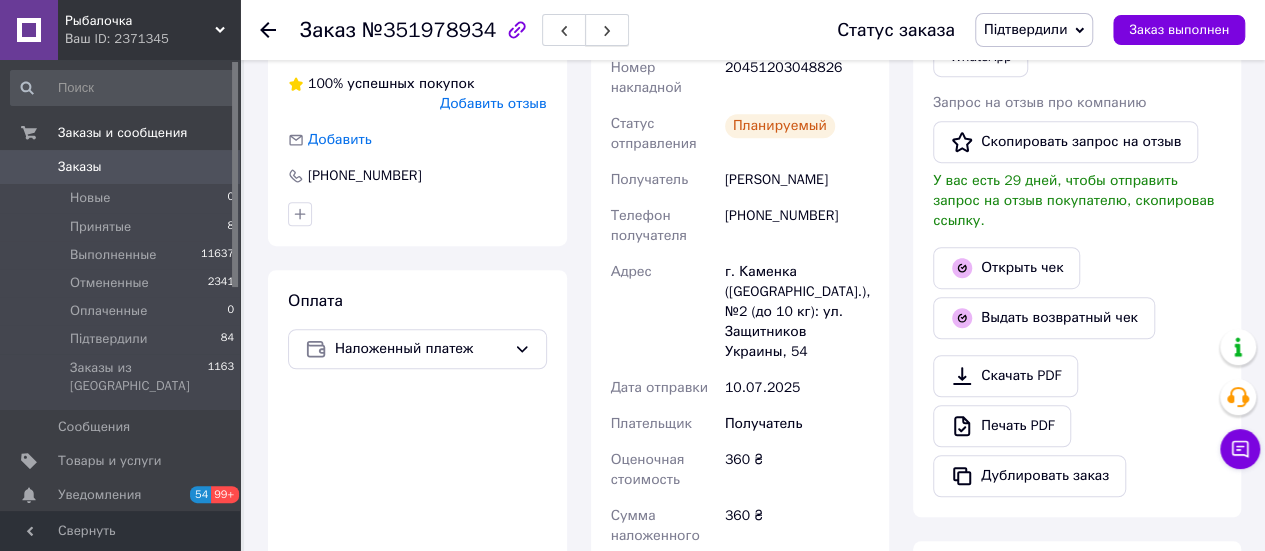 click at bounding box center [607, 30] 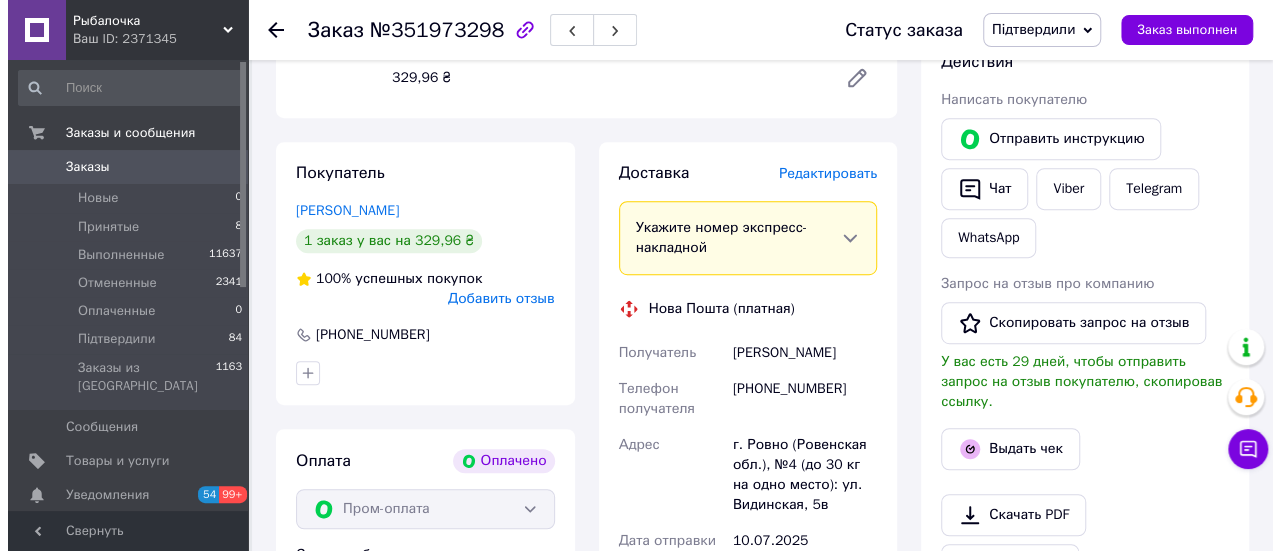 scroll, scrollTop: 400, scrollLeft: 0, axis: vertical 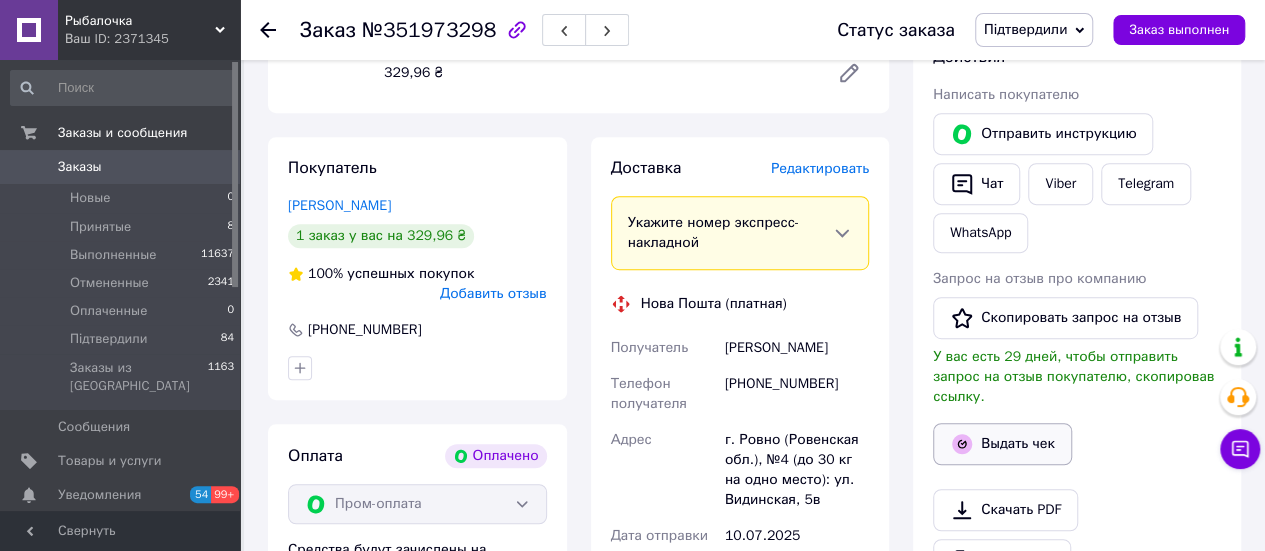 click on "Выдать чек" at bounding box center [1002, 444] 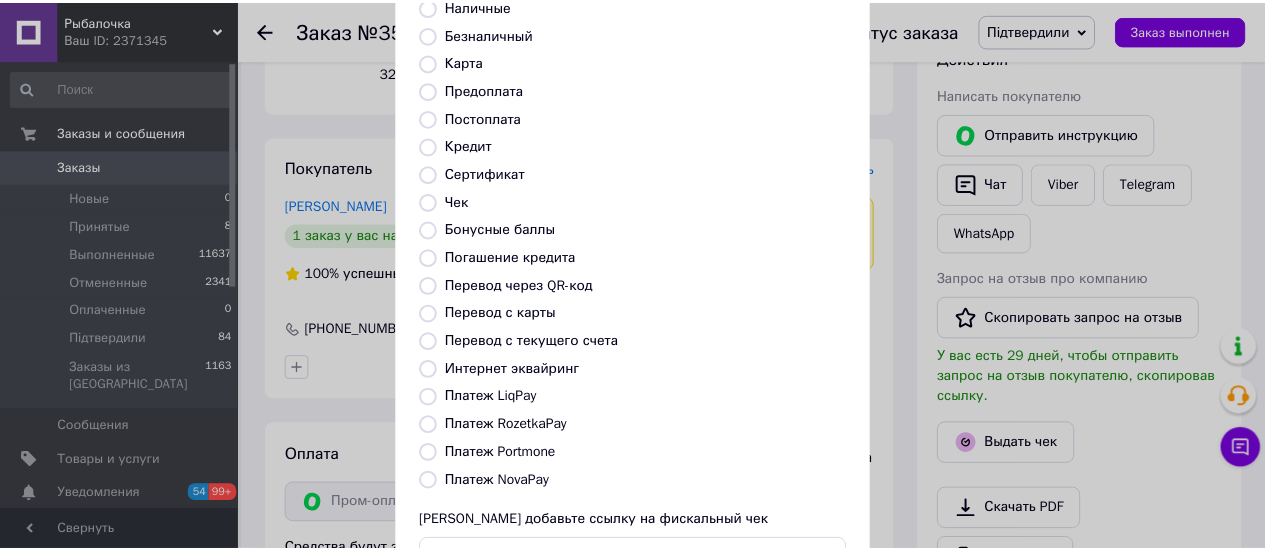 scroll, scrollTop: 306, scrollLeft: 0, axis: vertical 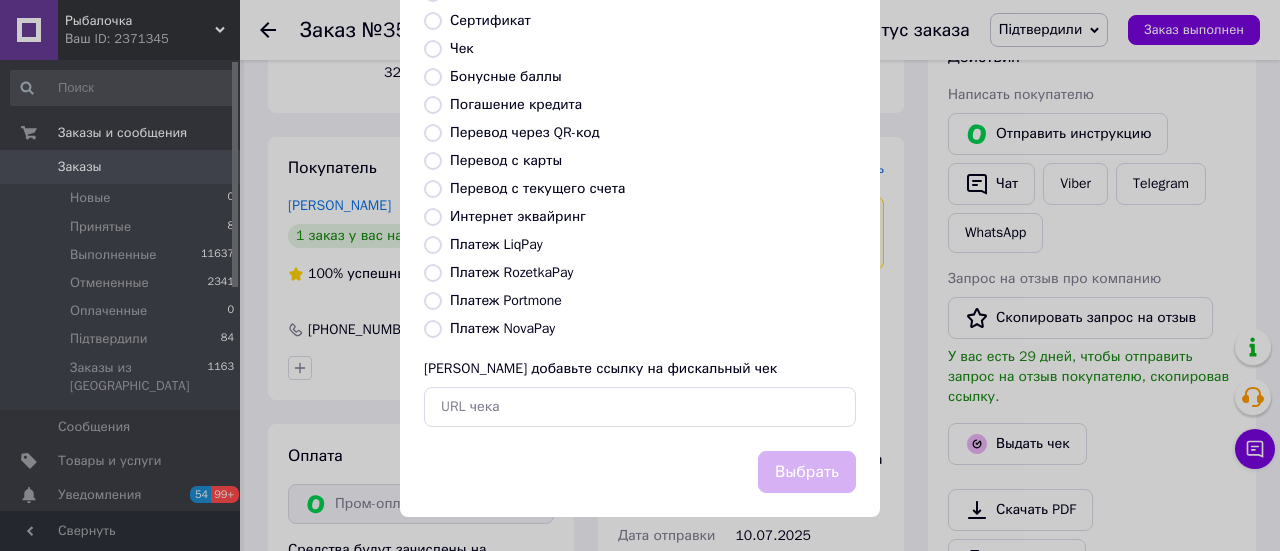 click on "Платеж NovaPay" at bounding box center (502, 328) 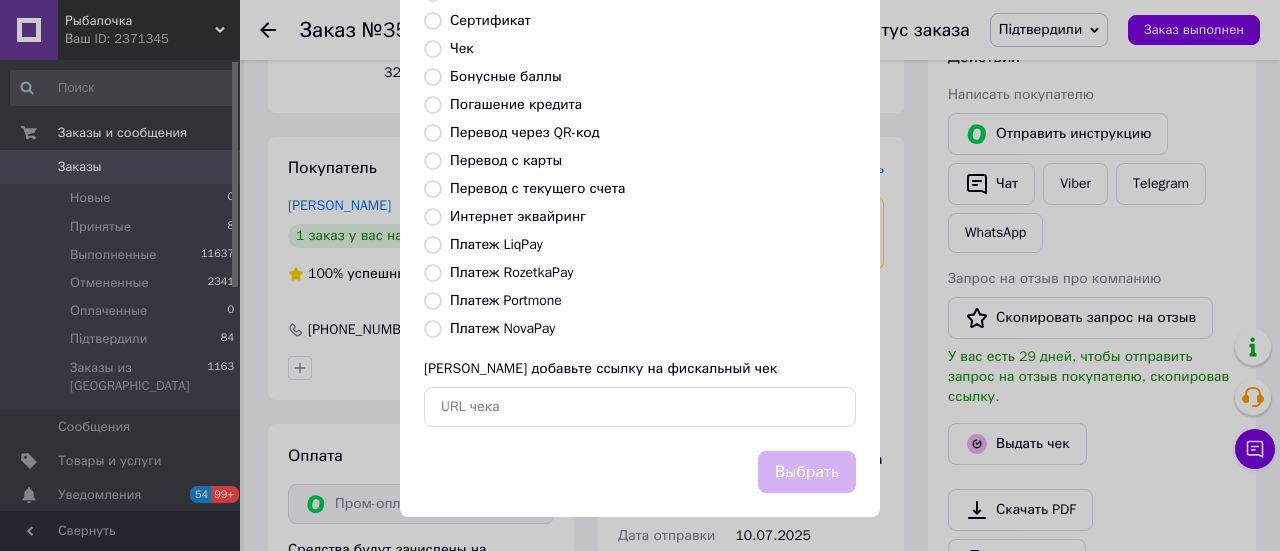 radio on "true" 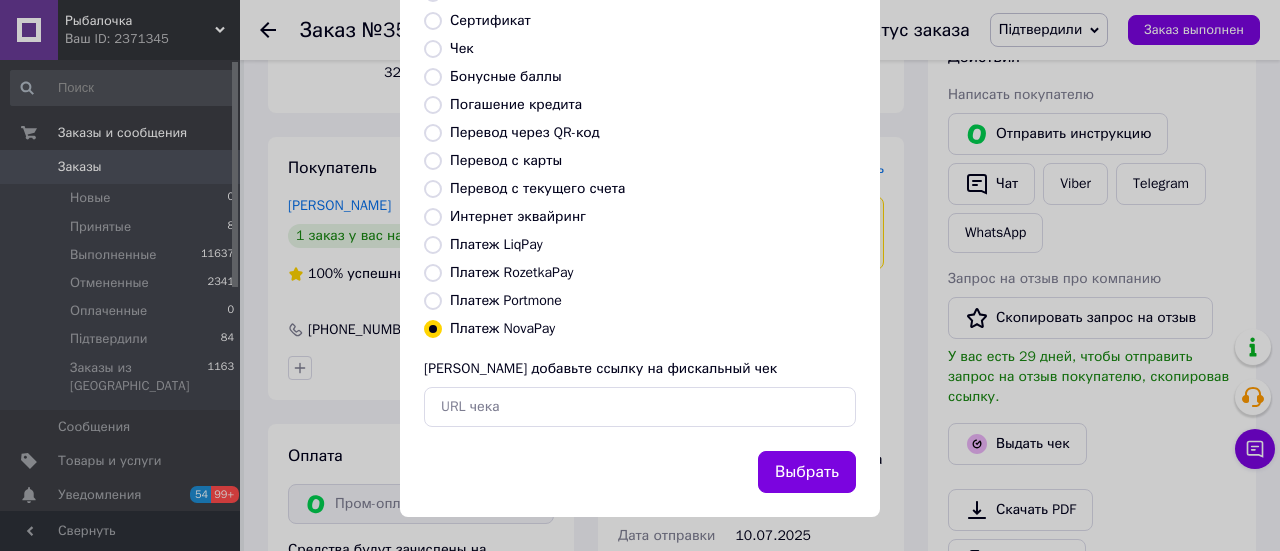 click on "Платеж RozetkaPay" at bounding box center [511, 272] 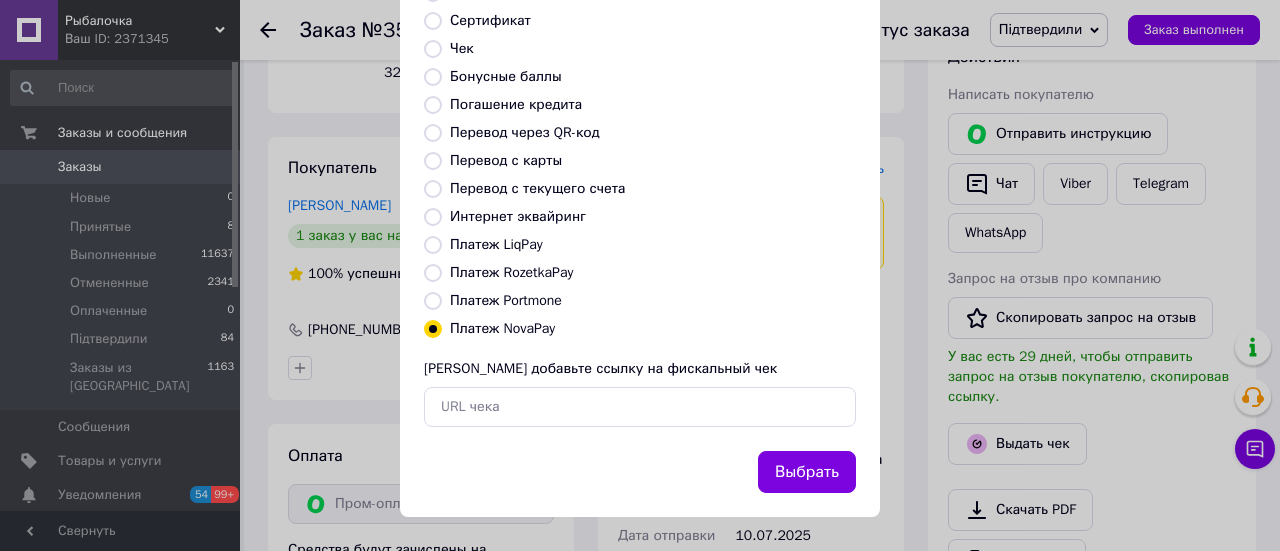 radio on "true" 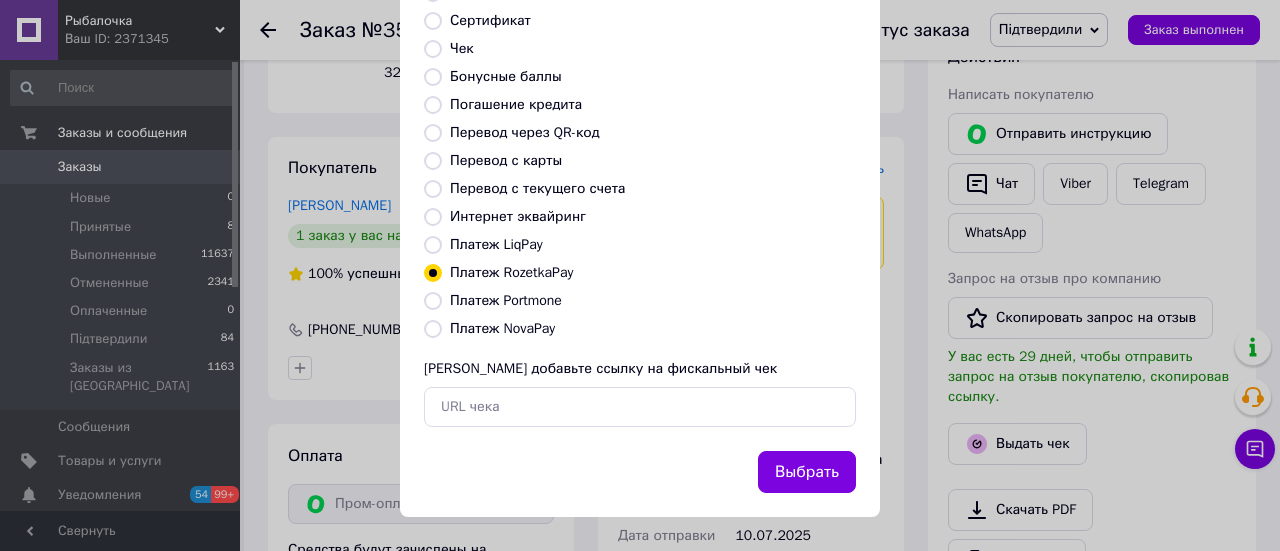 click on "Выбрать" at bounding box center (807, 472) 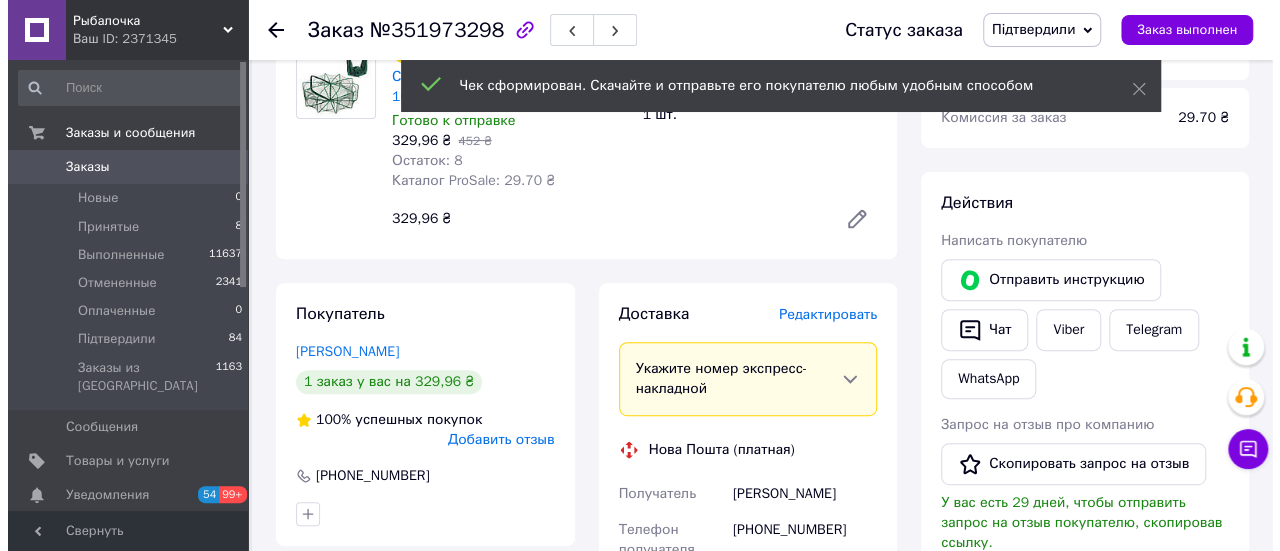 scroll, scrollTop: 300, scrollLeft: 0, axis: vertical 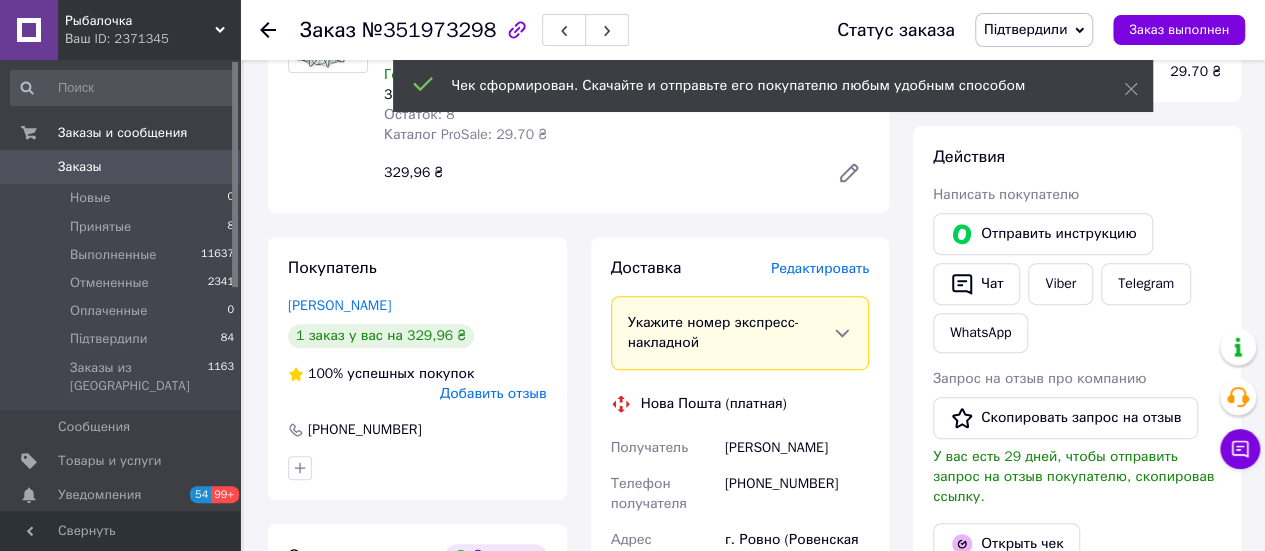 click on "Редактировать" at bounding box center (820, 268) 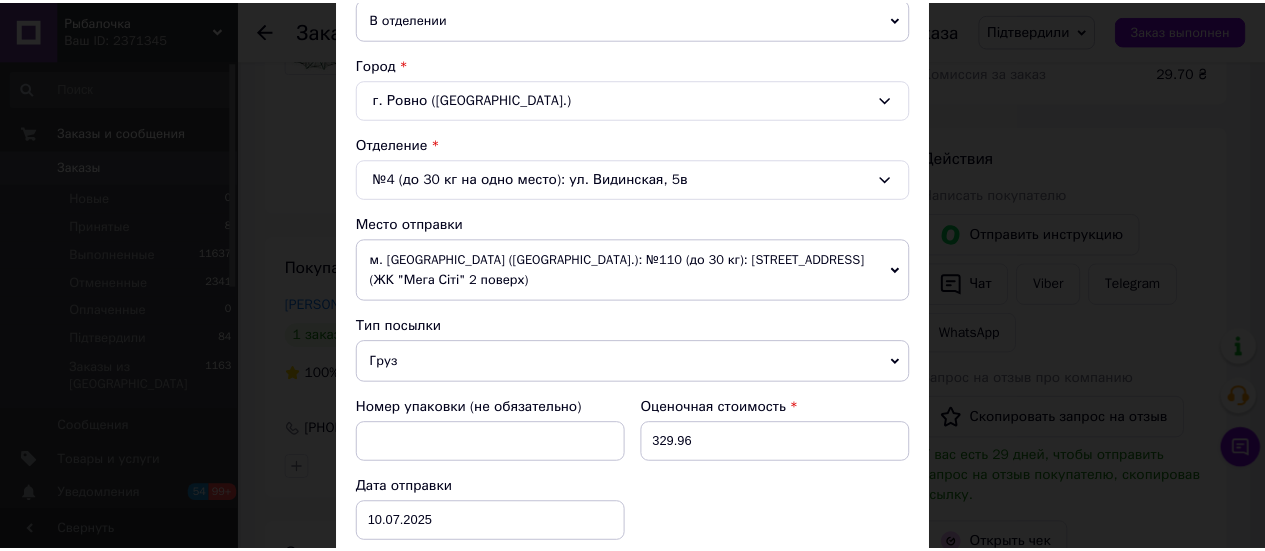 scroll, scrollTop: 700, scrollLeft: 0, axis: vertical 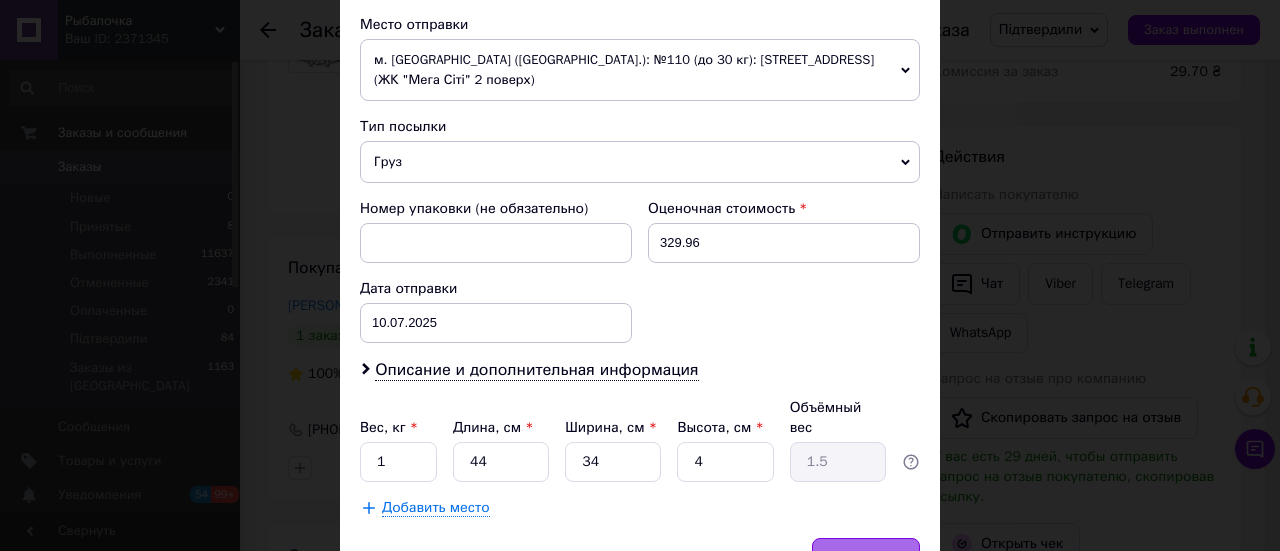 click on "Сохранить" at bounding box center (866, 558) 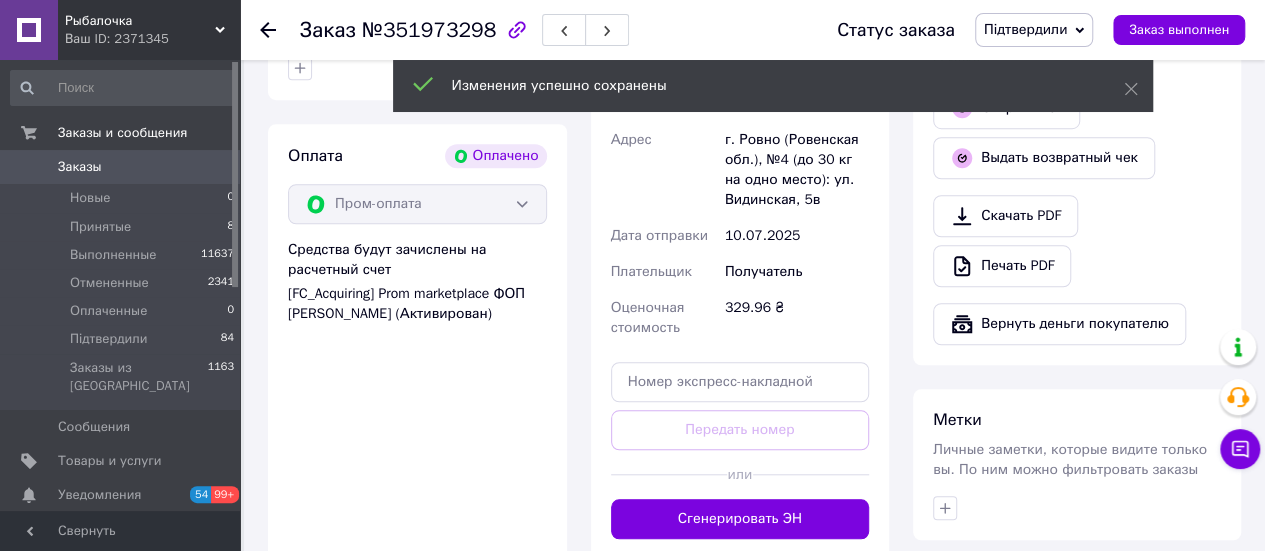 scroll, scrollTop: 800, scrollLeft: 0, axis: vertical 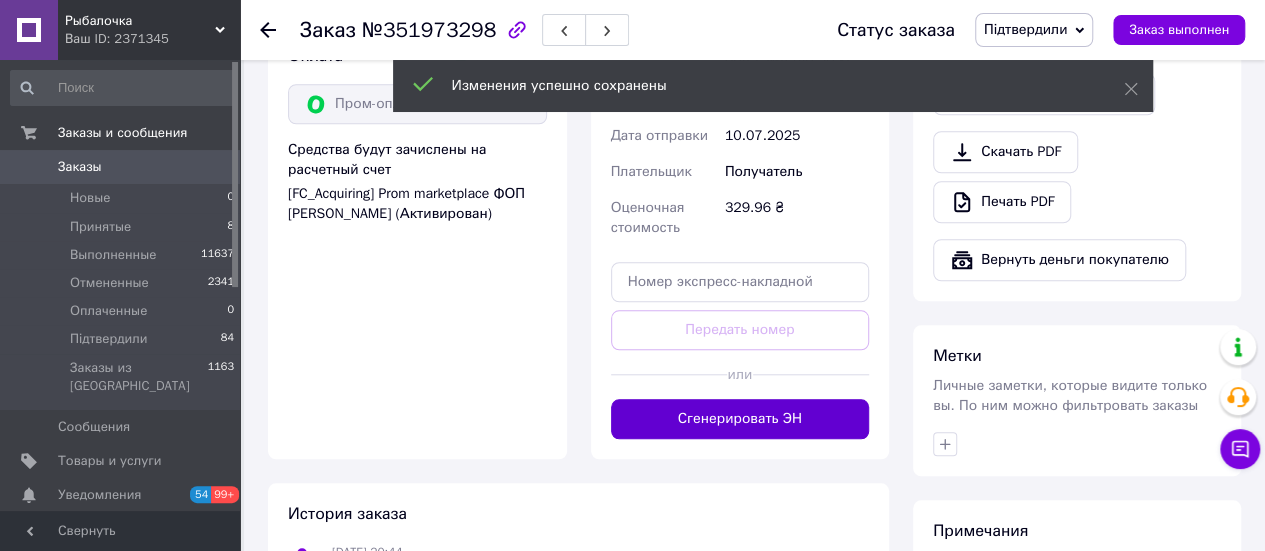 click on "Сгенерировать ЭН" at bounding box center [740, 419] 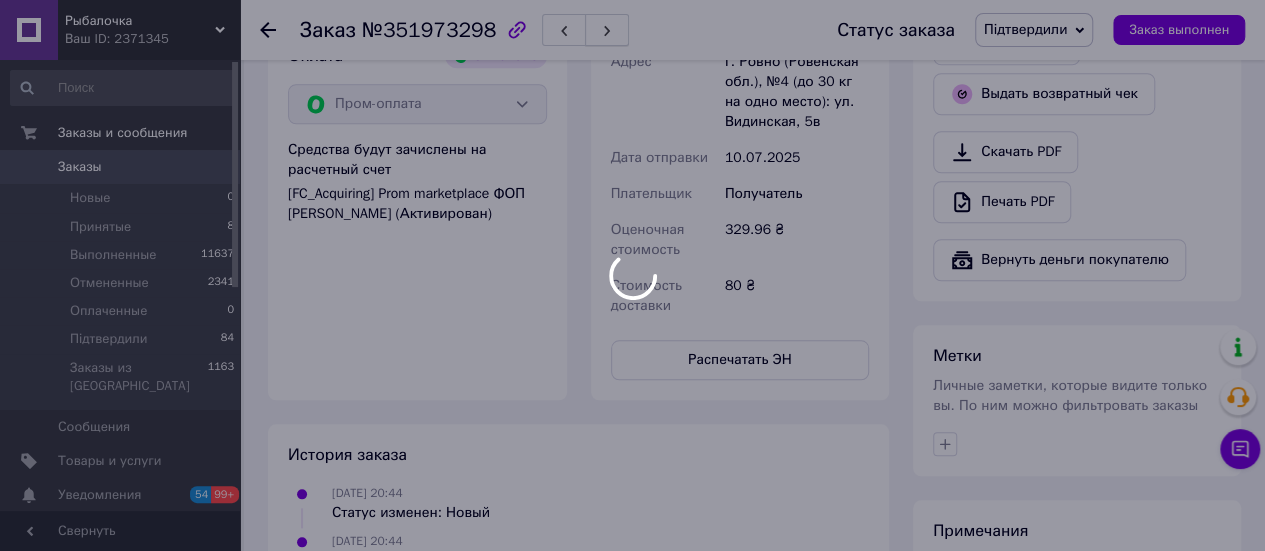 click at bounding box center (632, 275) 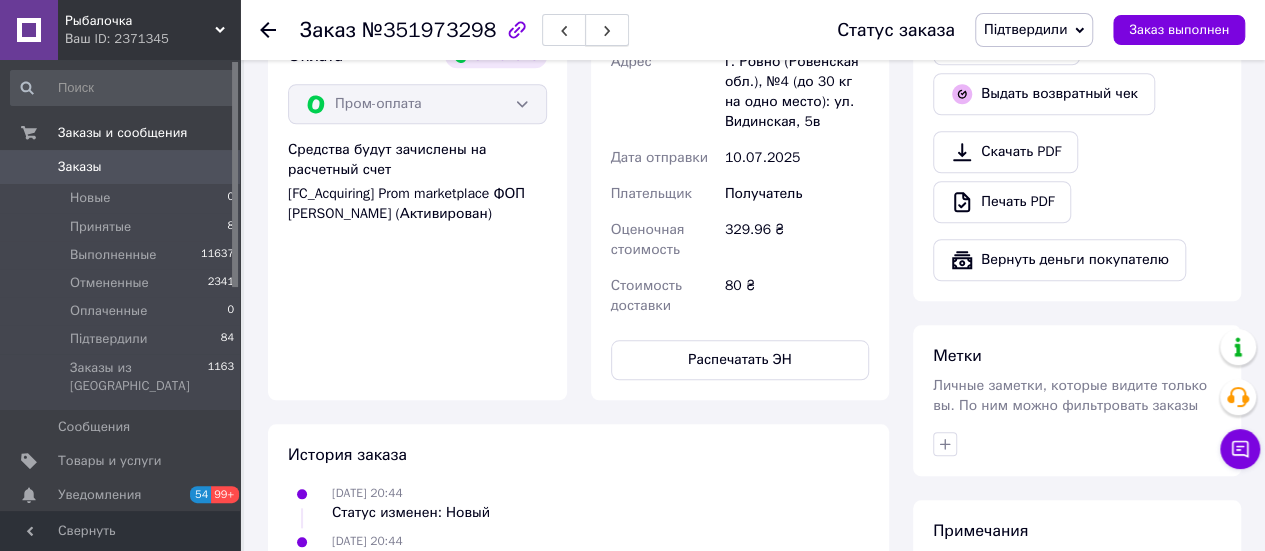 click at bounding box center (607, 30) 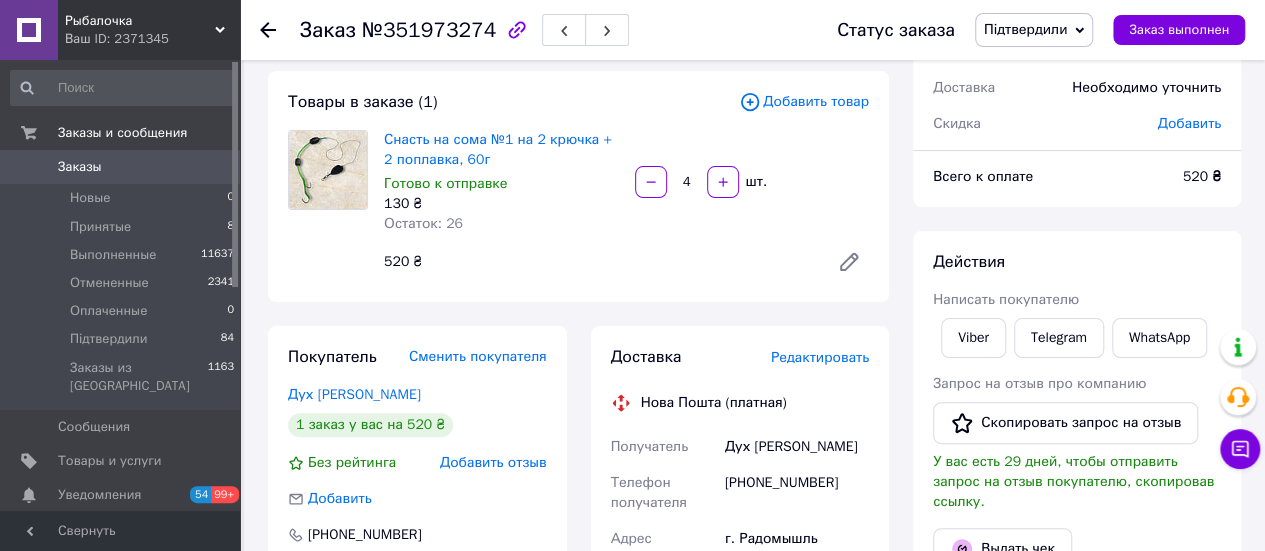 scroll, scrollTop: 100, scrollLeft: 0, axis: vertical 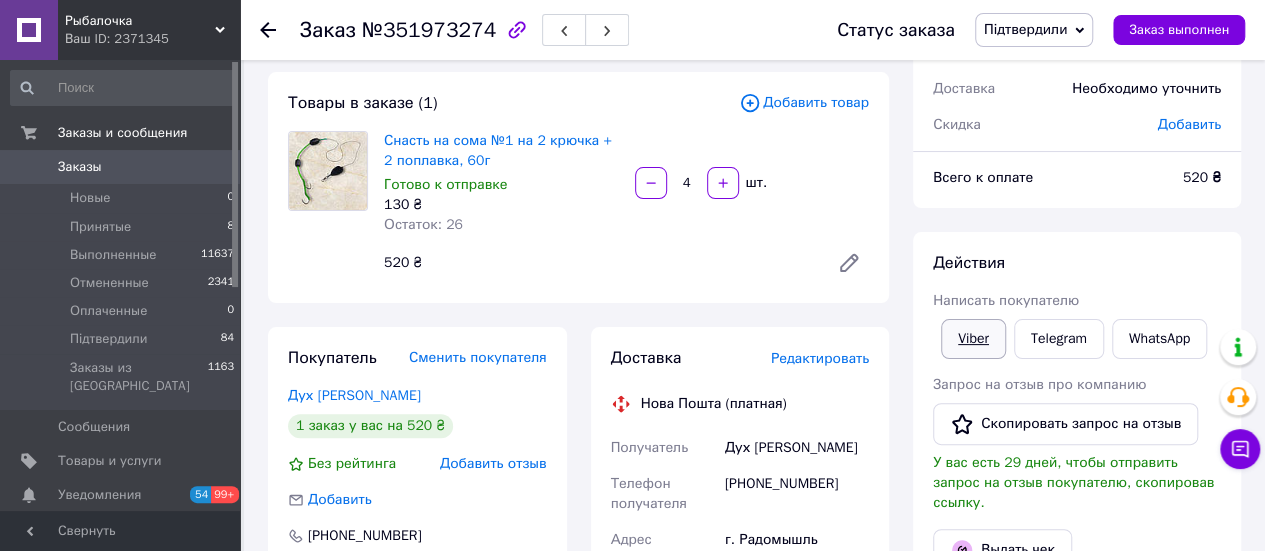 click on "Viber" at bounding box center [973, 339] 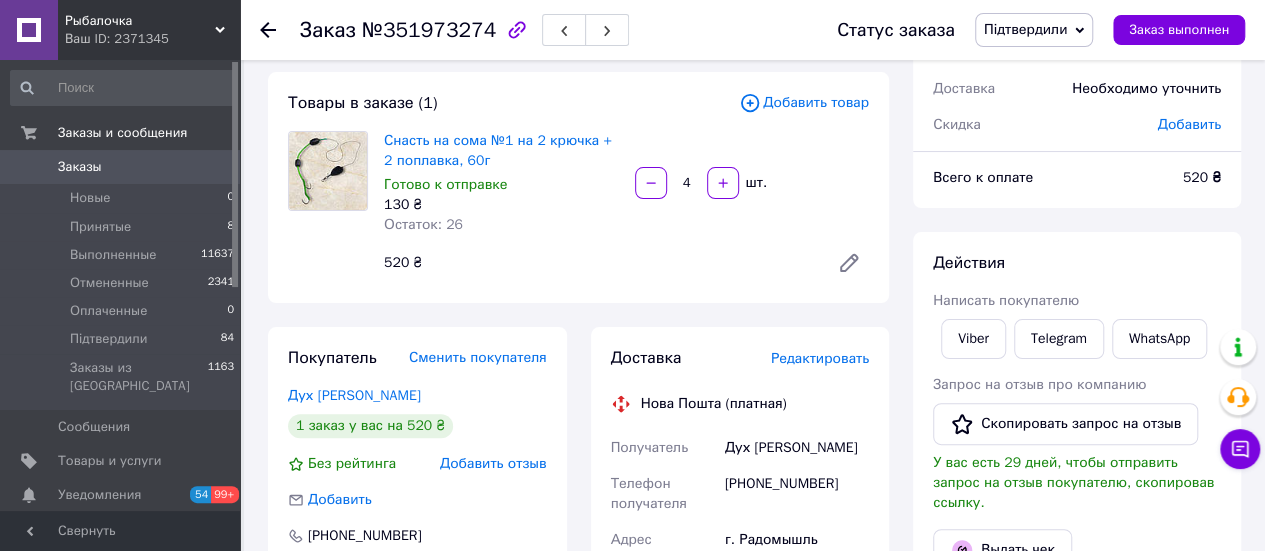 click on "Заказ №351973274 Статус заказа Підтвердили Принят Выполнен Отменен Оплаченный Заказ выполнен Заказ с сайта [DATE] 20:44 Товары в заказе (1) Добавить товар Снасть на сома №1 на 2 крючка + 2 поплавка, 60г Готово к отправке 130 ₴ Остаток: 26 4   шт. 520 ₴ Покупатель Сменить покупателя Дух [PERSON_NAME] 1 заказ у вас на 520 ₴ Без рейтинга   Добавить отзыв Добавить [PHONE_NUMBER] Оплата Наложенный платеж Доставка Редактировать Нова Пошта (платная) Получатель Дух [PERSON_NAME] Телефон получателя [PHONE_NUMBER] Адрес г. Радомышль ([GEOGRAPHIC_DATA].), №2 (до 15 кг на одне місце): пер. Базарный, 10 Дата отправки или" at bounding box center [754, 725] 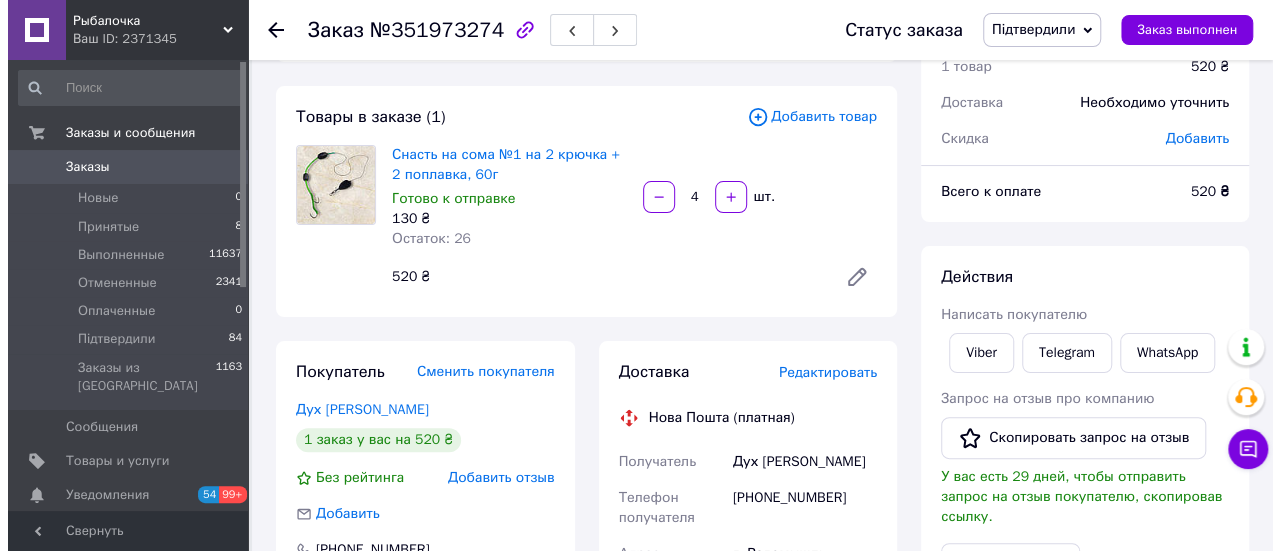 scroll, scrollTop: 200, scrollLeft: 0, axis: vertical 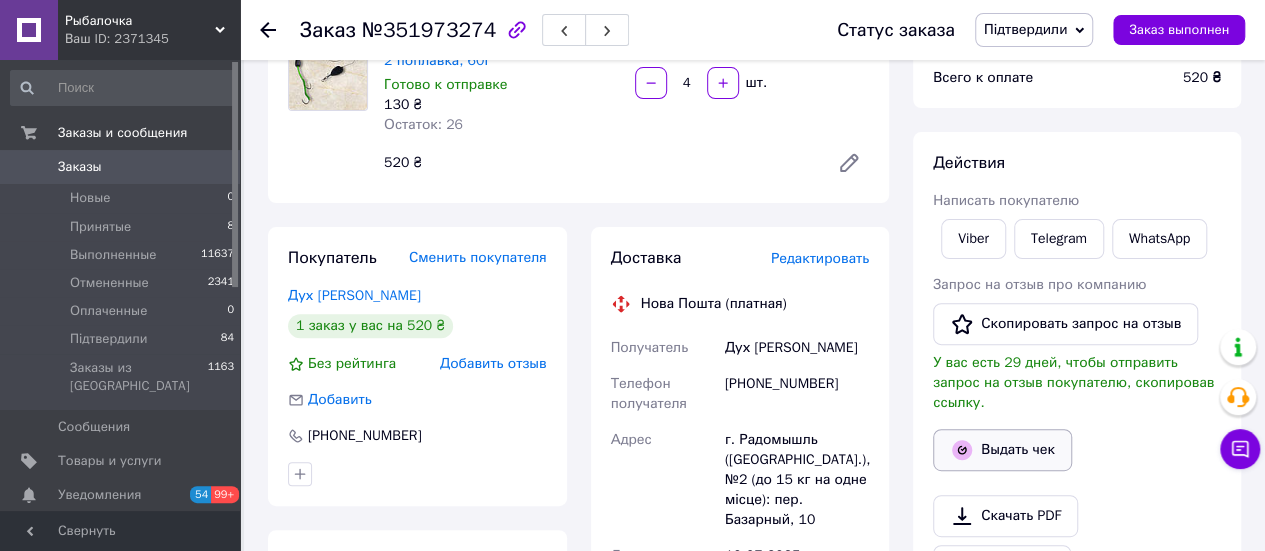 click on "Выдать чек" at bounding box center [1002, 450] 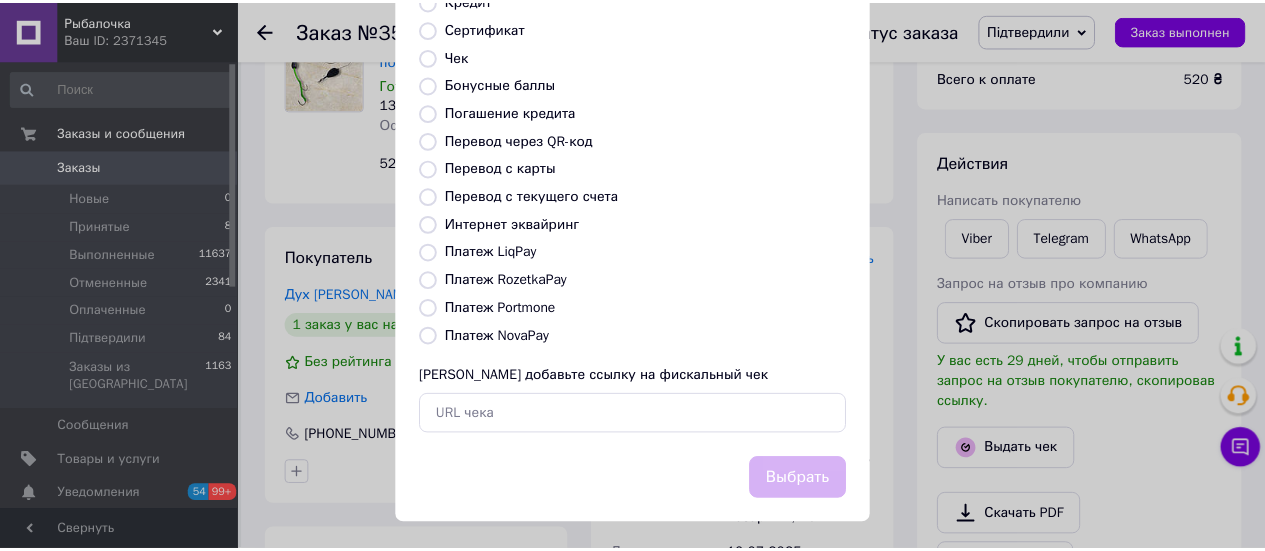 scroll, scrollTop: 300, scrollLeft: 0, axis: vertical 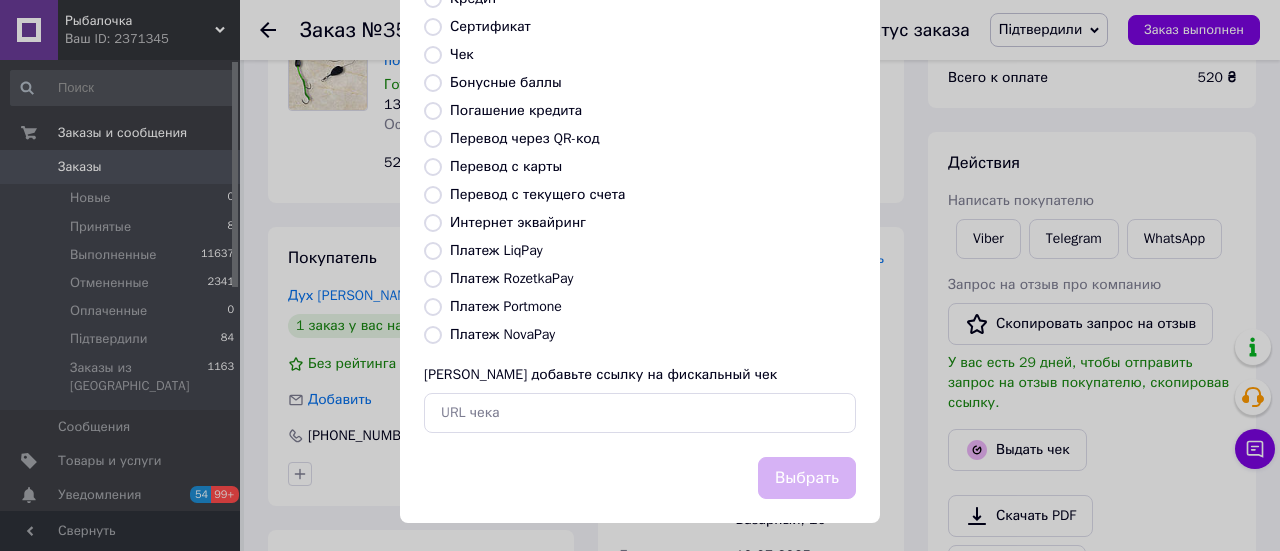 click on "Платеж NovaPay" at bounding box center (502, 334) 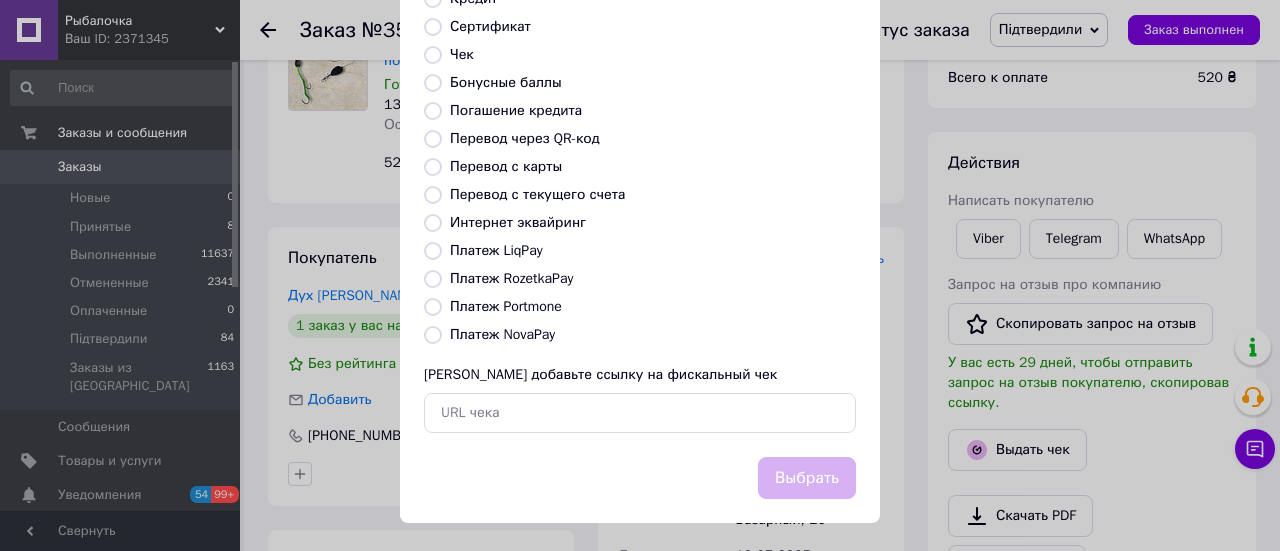 radio on "true" 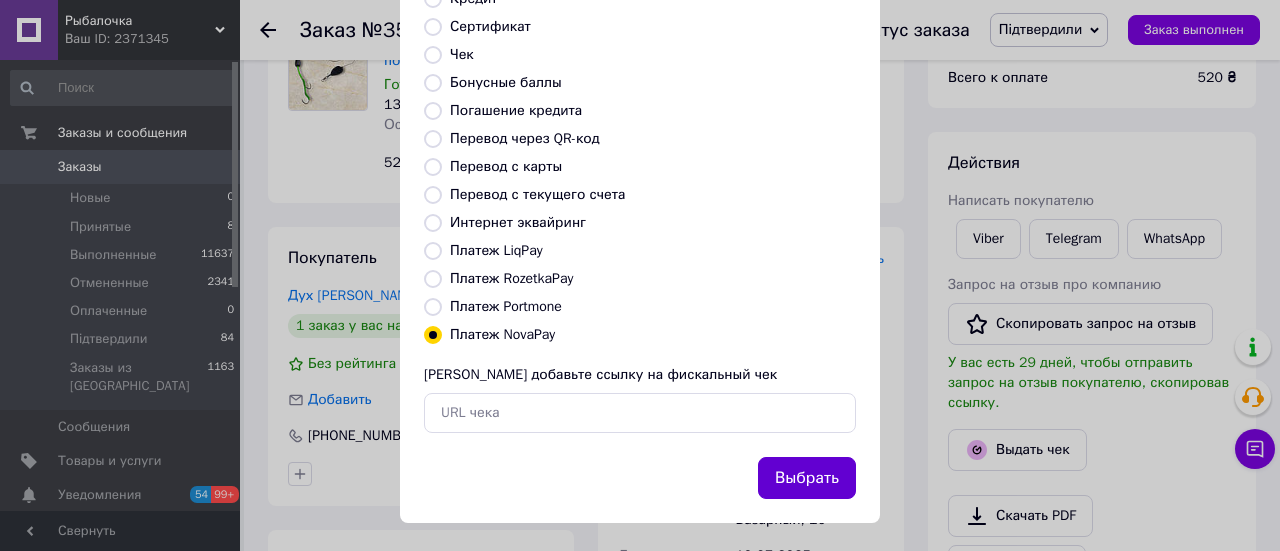 click on "Выбрать" at bounding box center [807, 478] 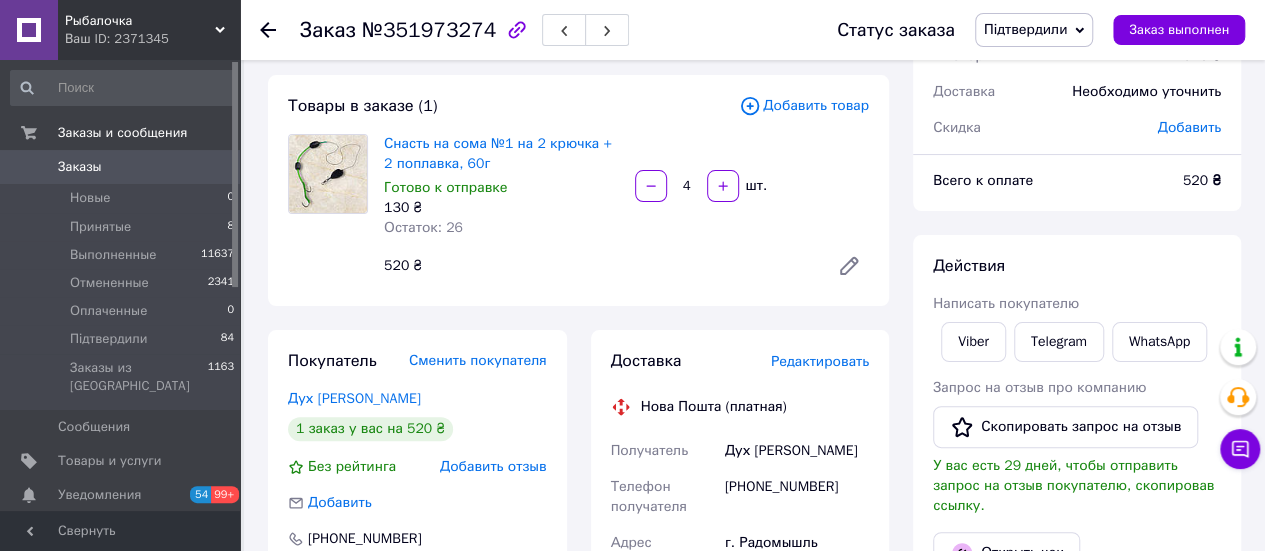 scroll, scrollTop: 200, scrollLeft: 0, axis: vertical 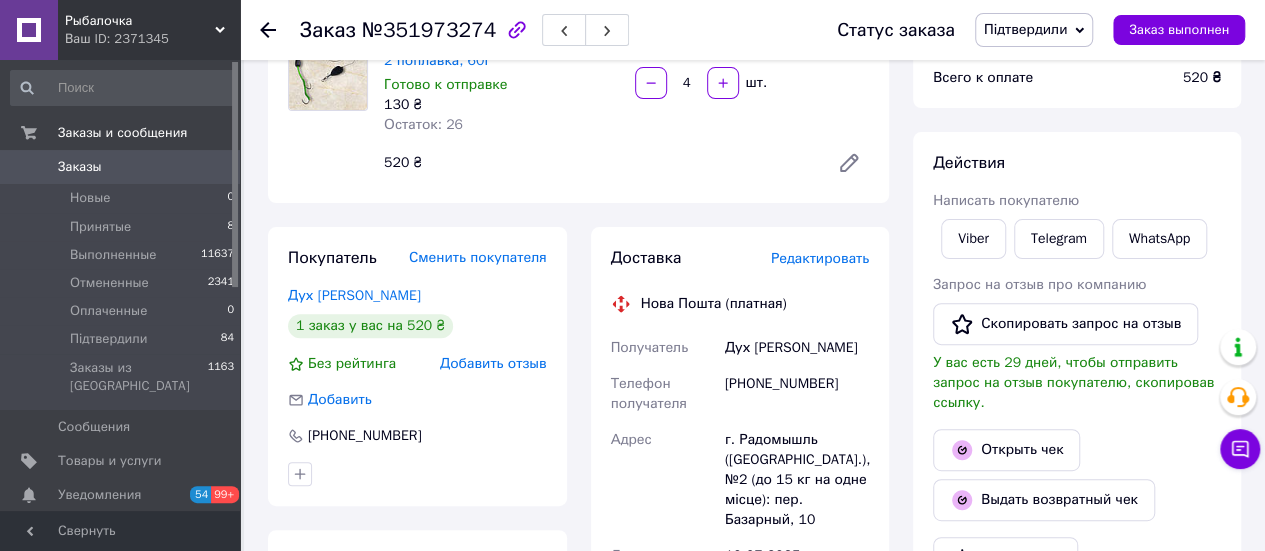 click on "[PHONE_NUMBER]" at bounding box center (797, 394) 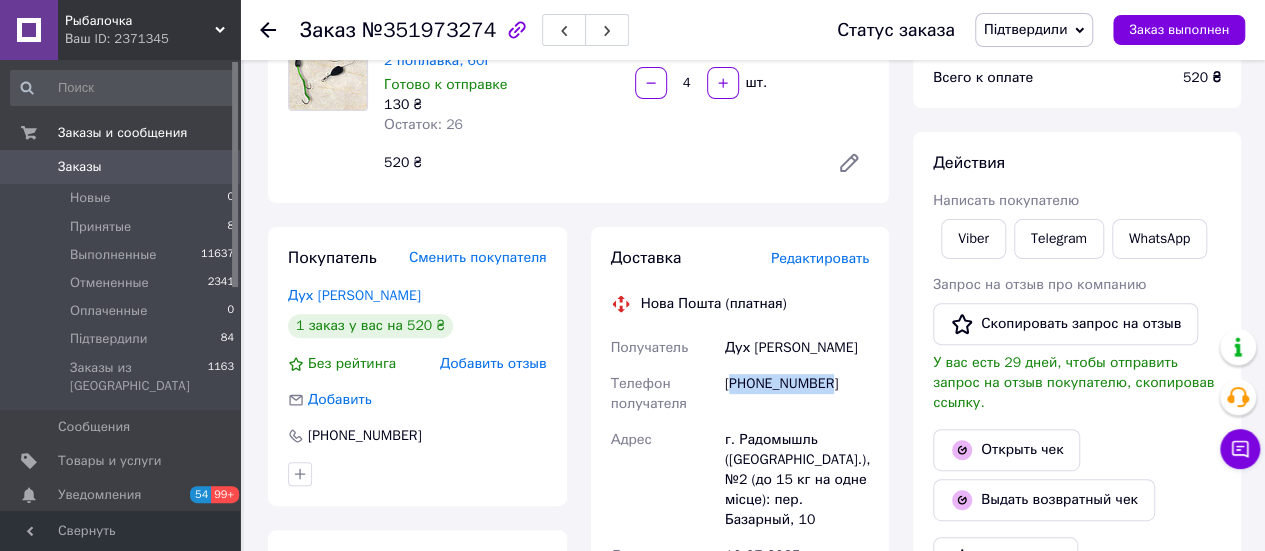 click on "[PHONE_NUMBER]" at bounding box center (797, 394) 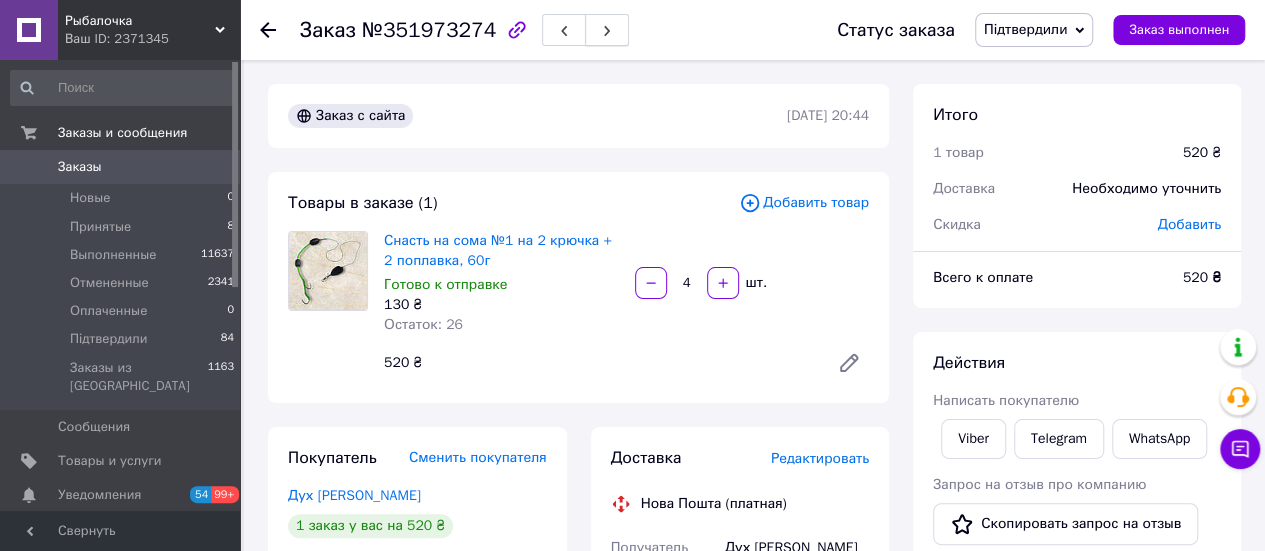 click at bounding box center [607, 30] 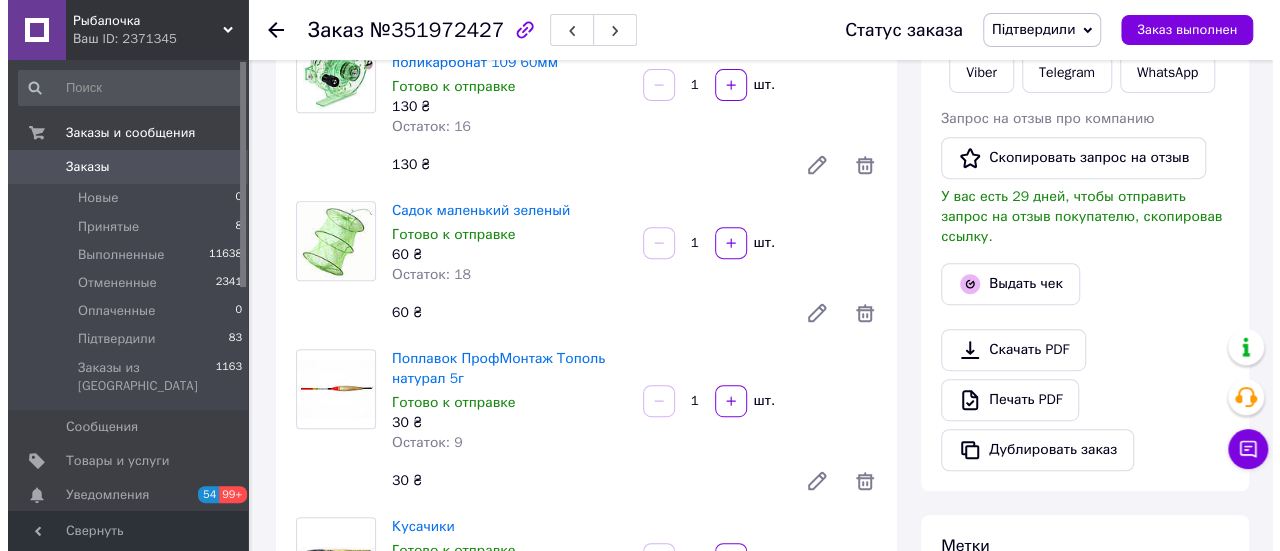scroll, scrollTop: 300, scrollLeft: 0, axis: vertical 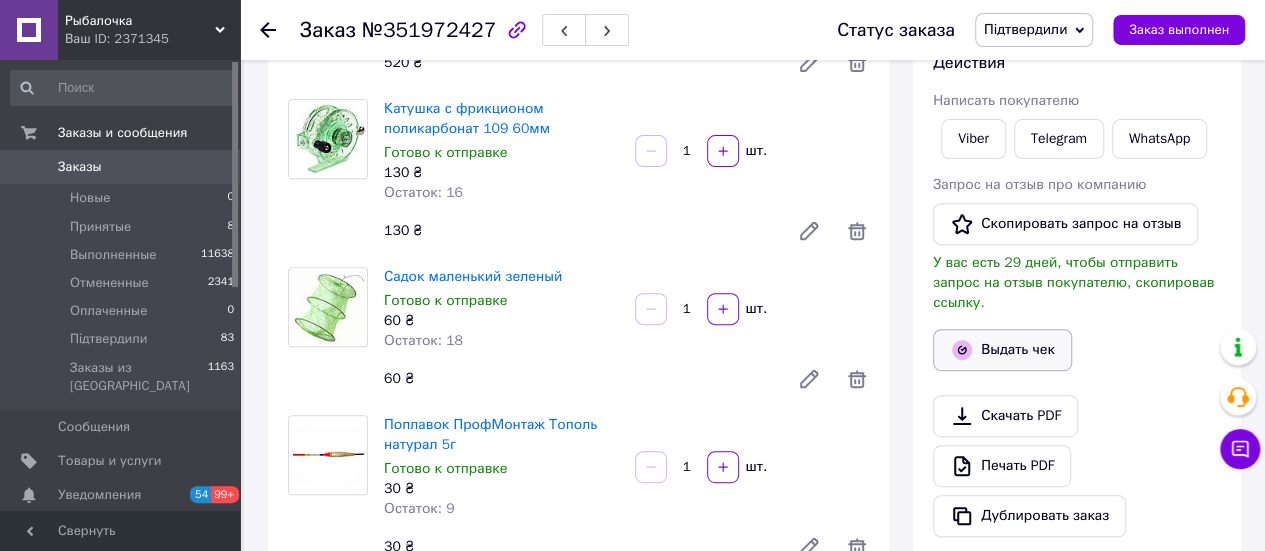 click on "Выдать чек" at bounding box center [1002, 350] 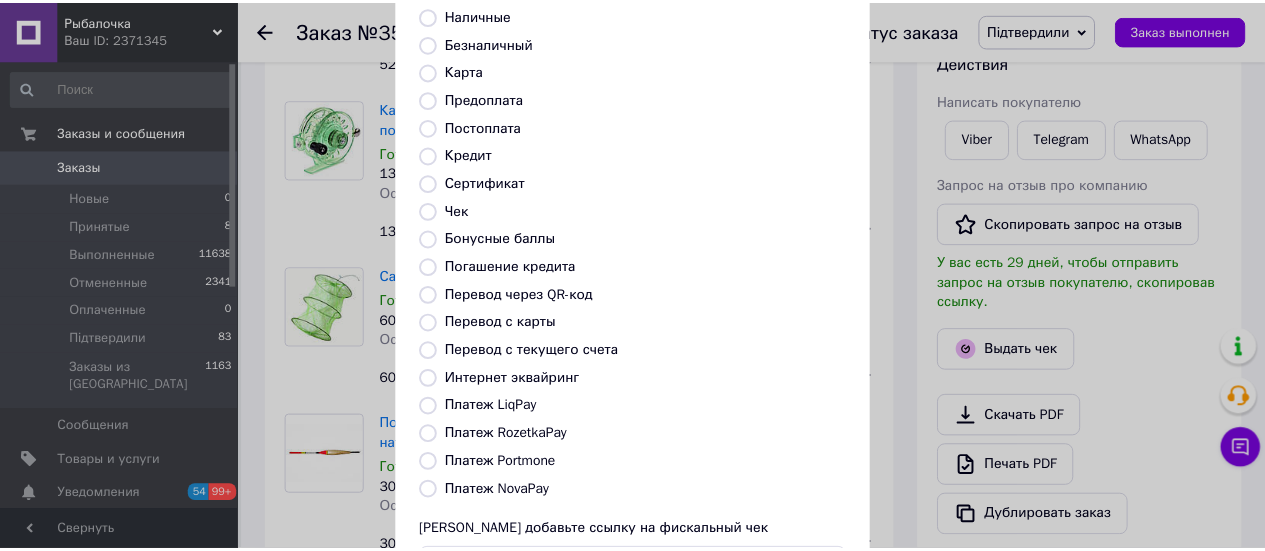 scroll, scrollTop: 306, scrollLeft: 0, axis: vertical 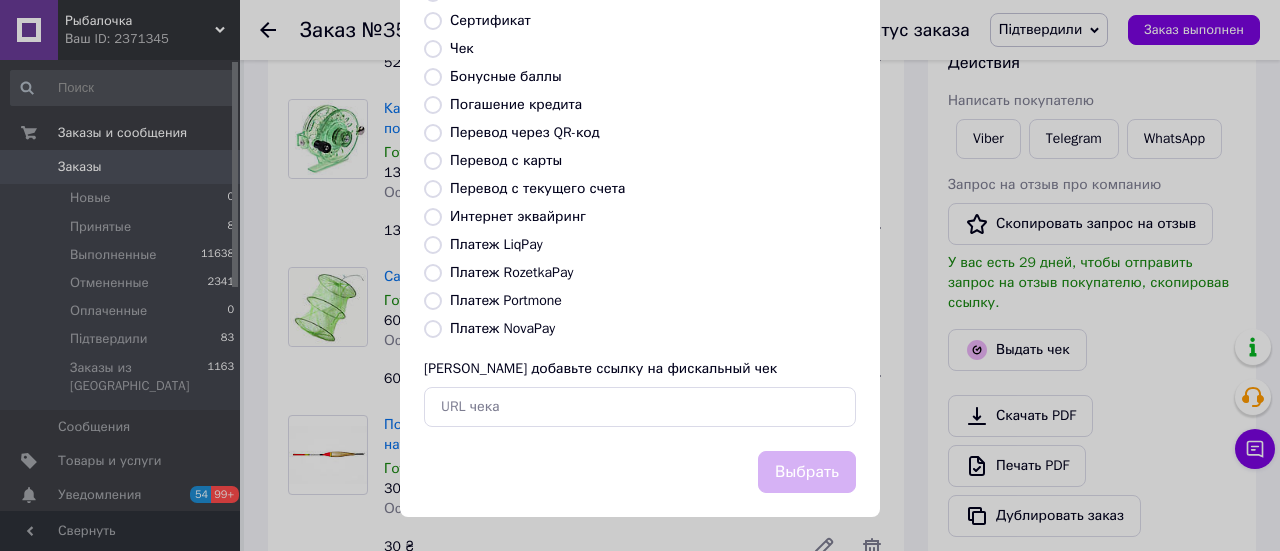 click on "Платеж NovaPay" at bounding box center [502, 328] 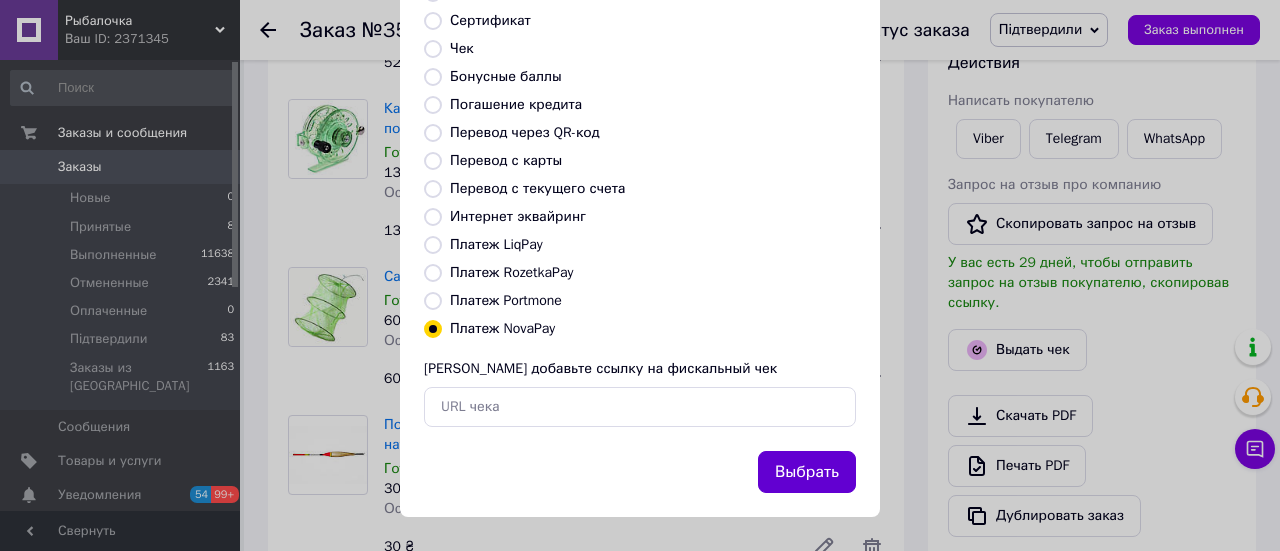 click on "Выбрать" at bounding box center [807, 472] 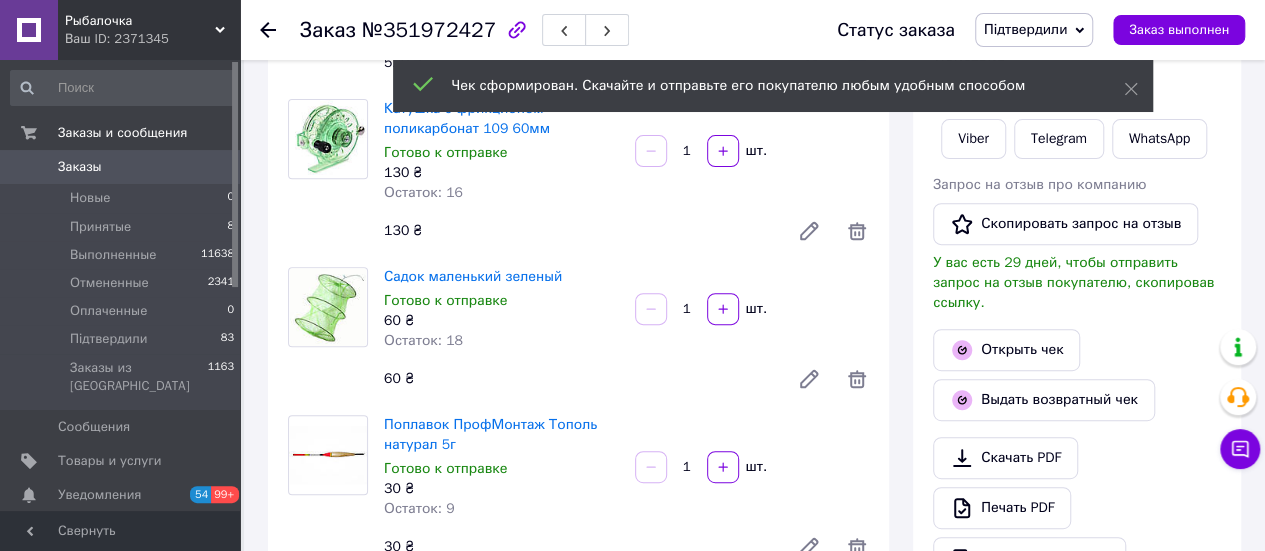 scroll, scrollTop: 0, scrollLeft: 0, axis: both 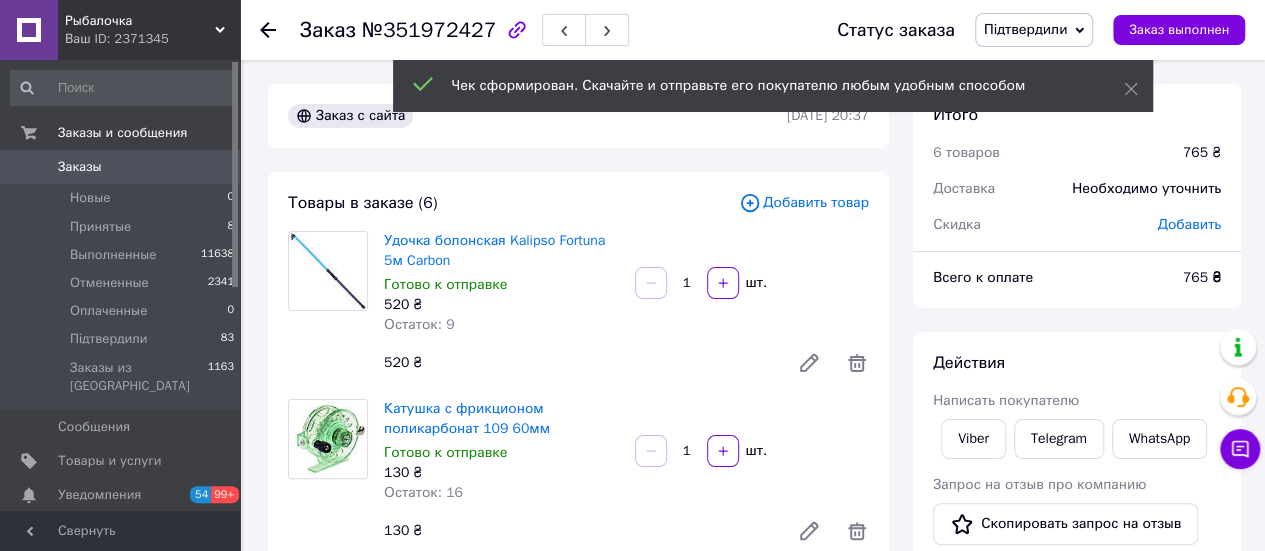 click on "№351972427" at bounding box center [429, 30] 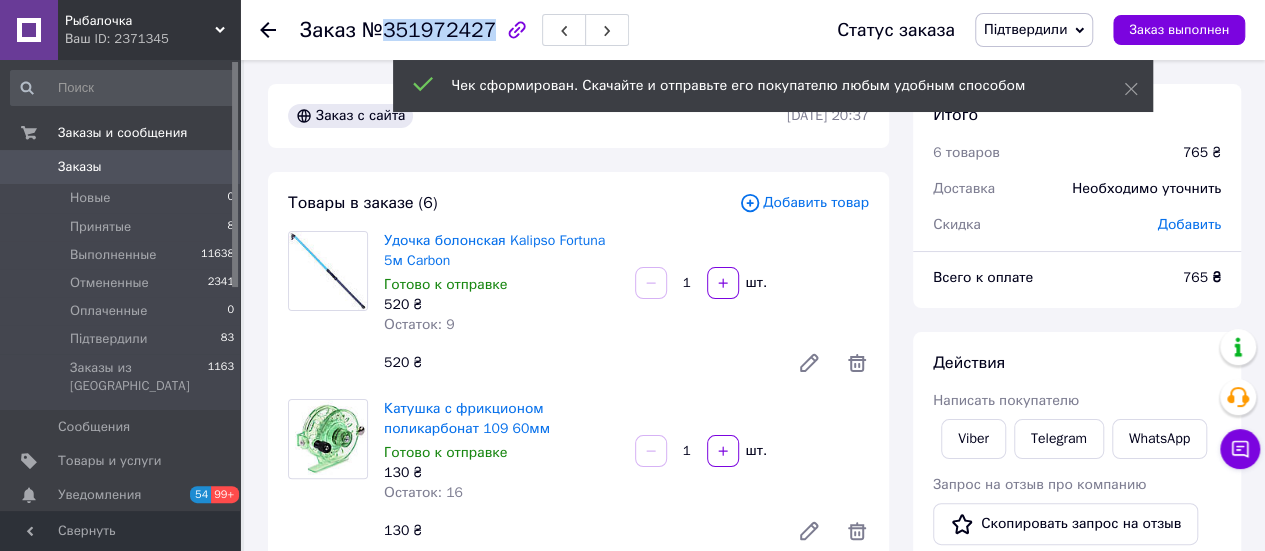 click on "№351972427" at bounding box center [429, 30] 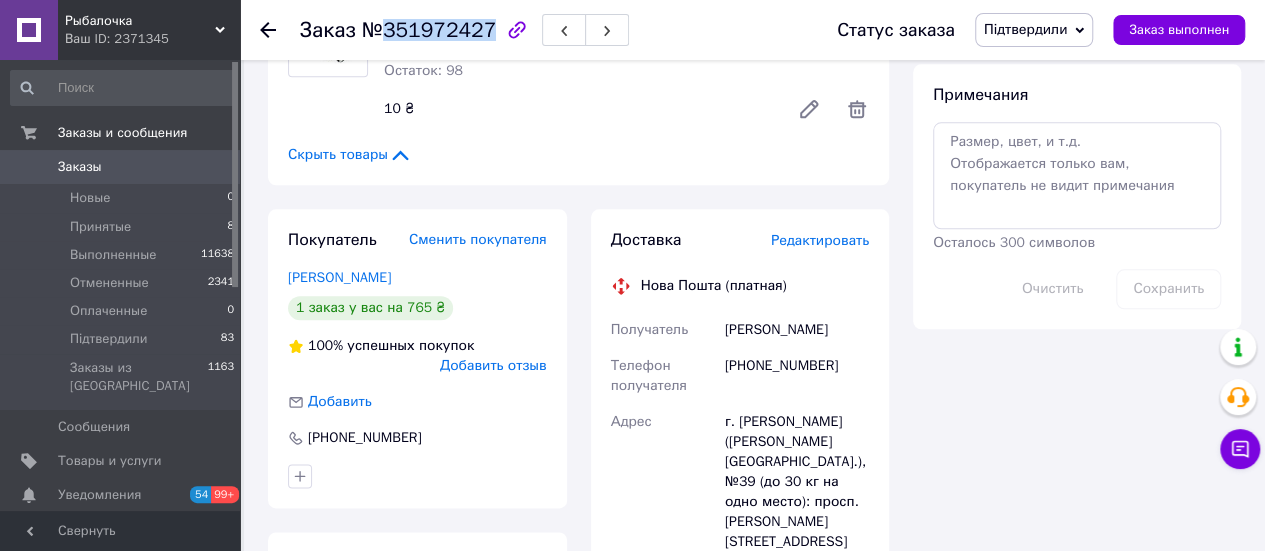 scroll, scrollTop: 1100, scrollLeft: 0, axis: vertical 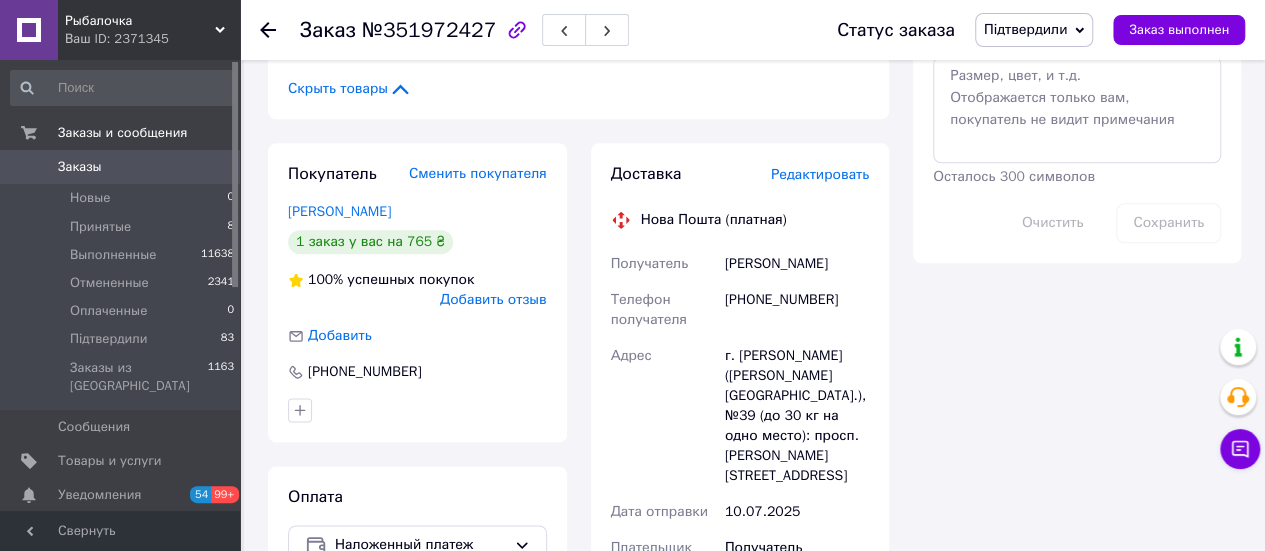 click on "[PHONE_NUMBER]" at bounding box center [797, 310] 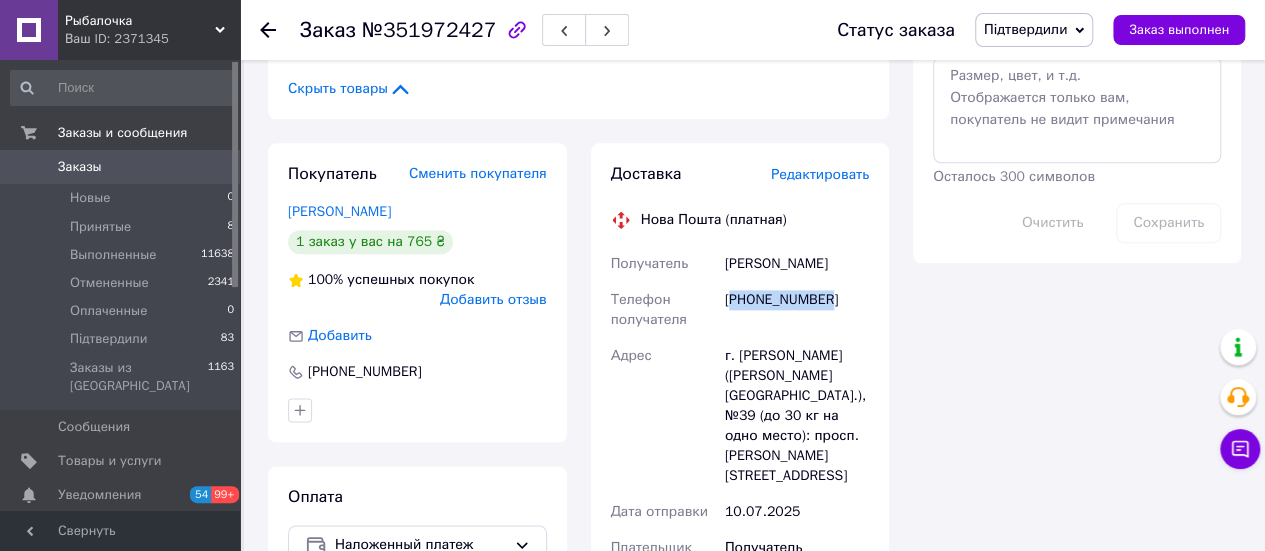 click on "[PHONE_NUMBER]" at bounding box center [797, 310] 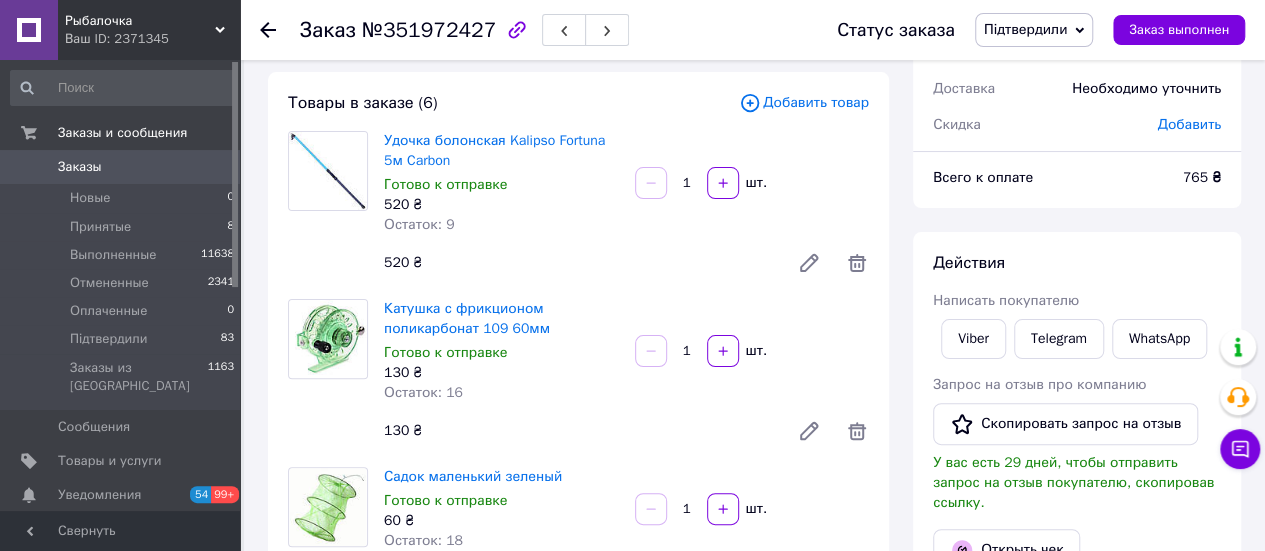 scroll, scrollTop: 0, scrollLeft: 0, axis: both 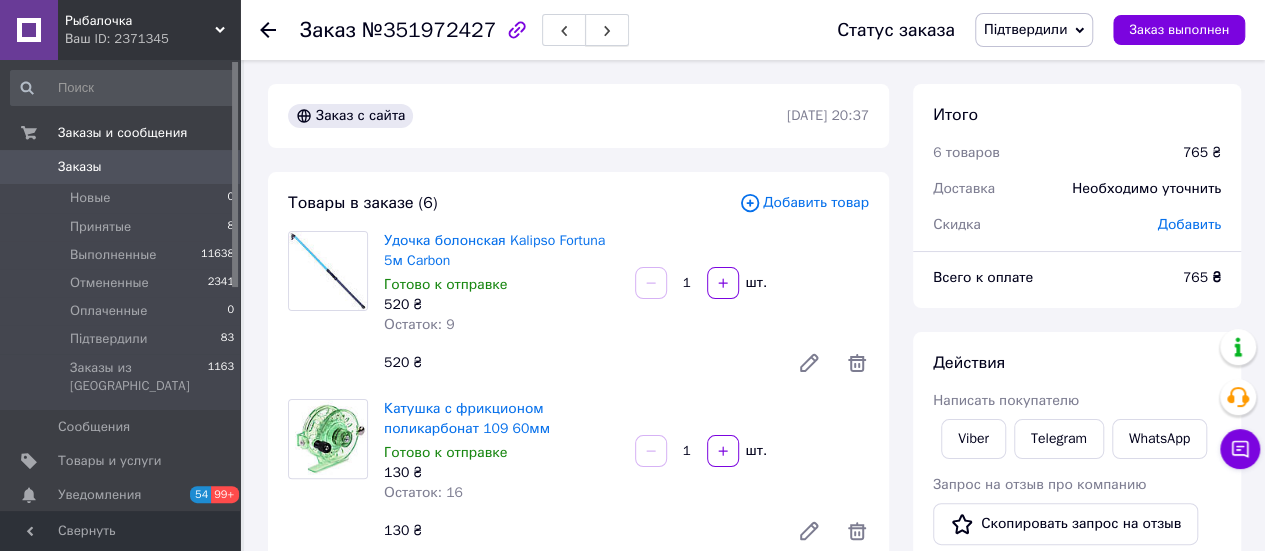 click at bounding box center (607, 30) 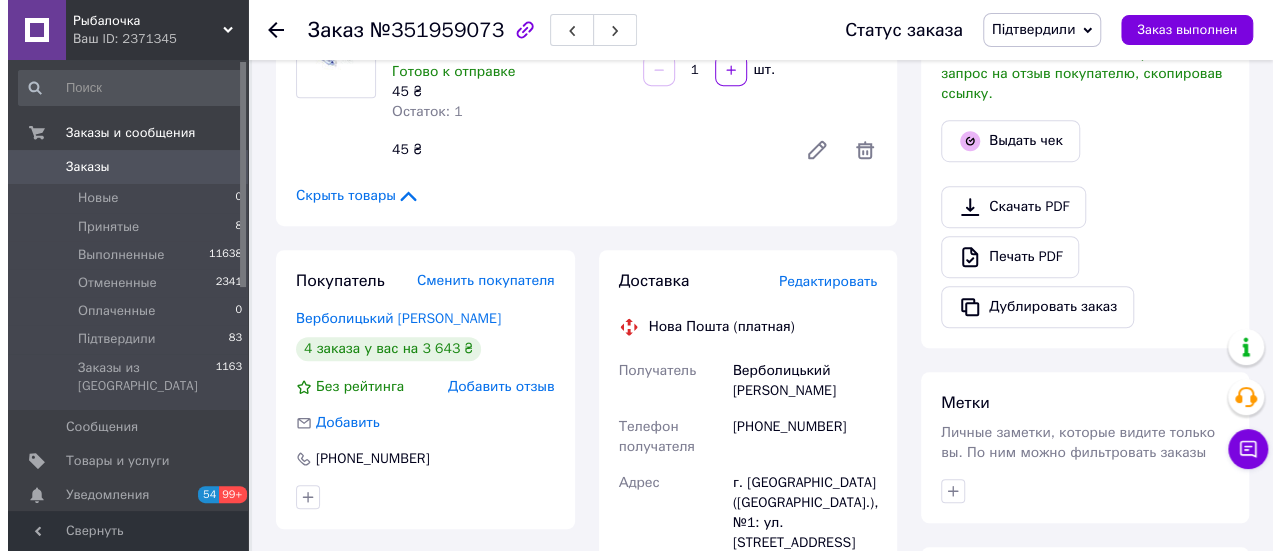 scroll, scrollTop: 400, scrollLeft: 0, axis: vertical 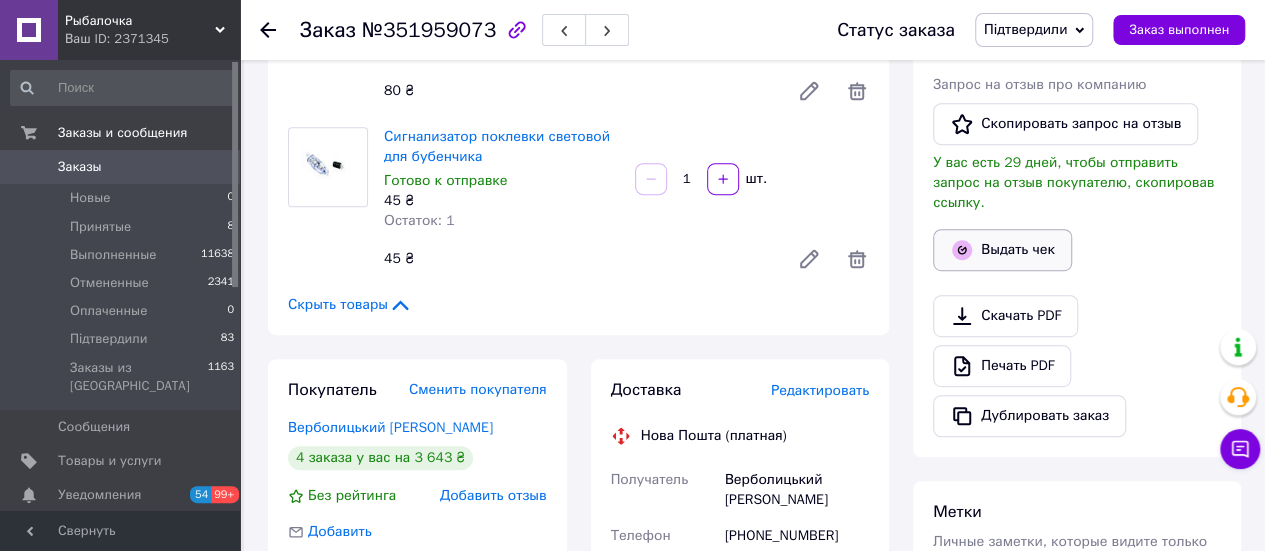 click on "Выдать чек" at bounding box center (1002, 250) 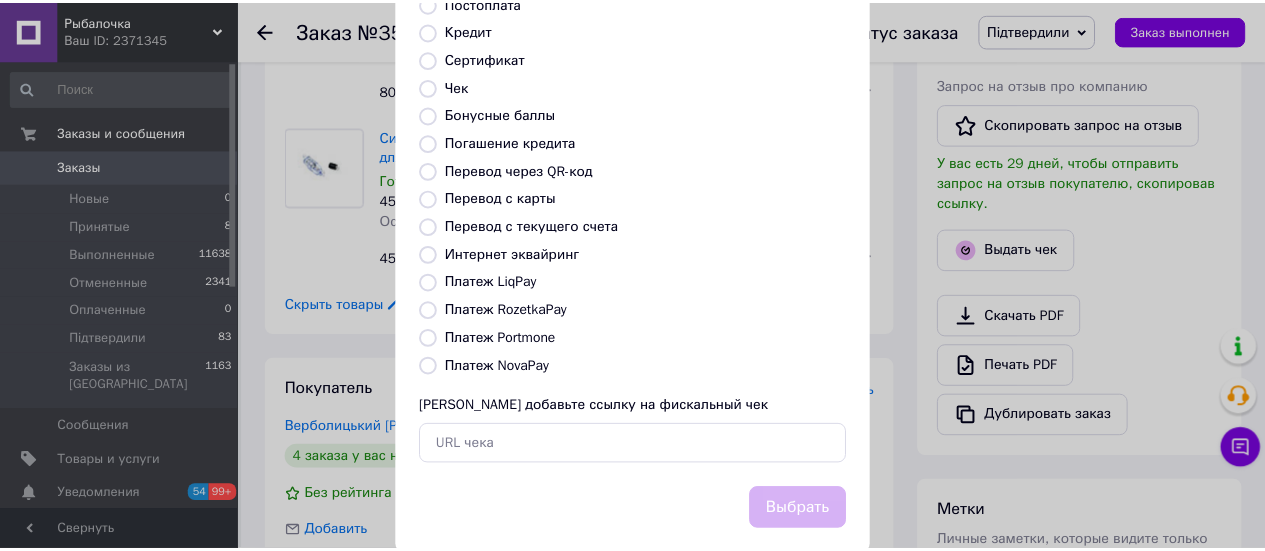 scroll, scrollTop: 300, scrollLeft: 0, axis: vertical 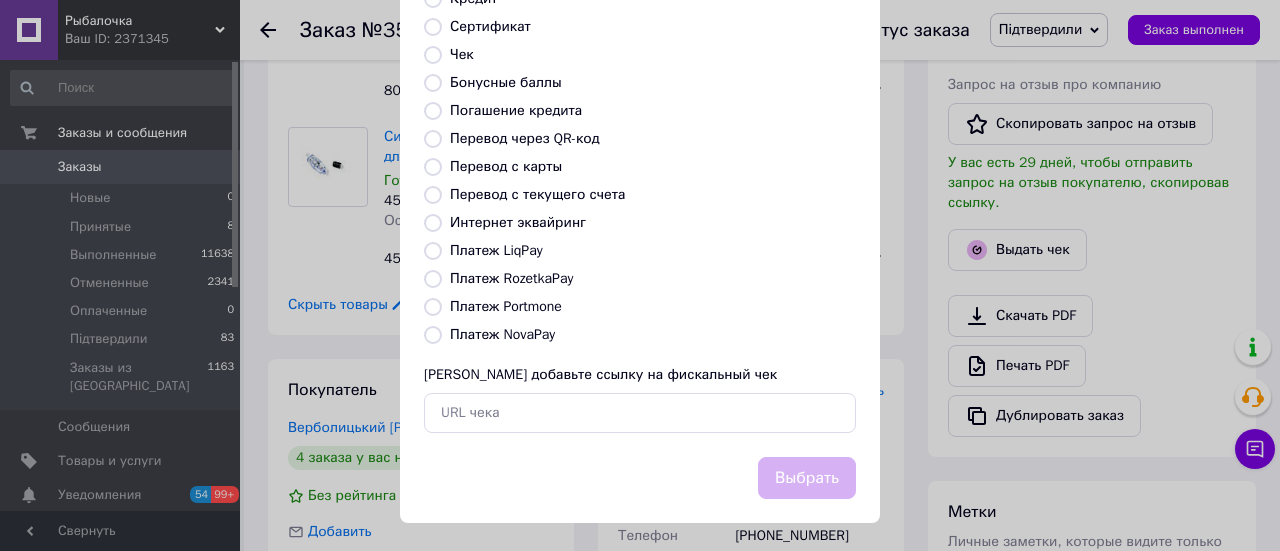 click on "Платеж NovaPay" at bounding box center [502, 334] 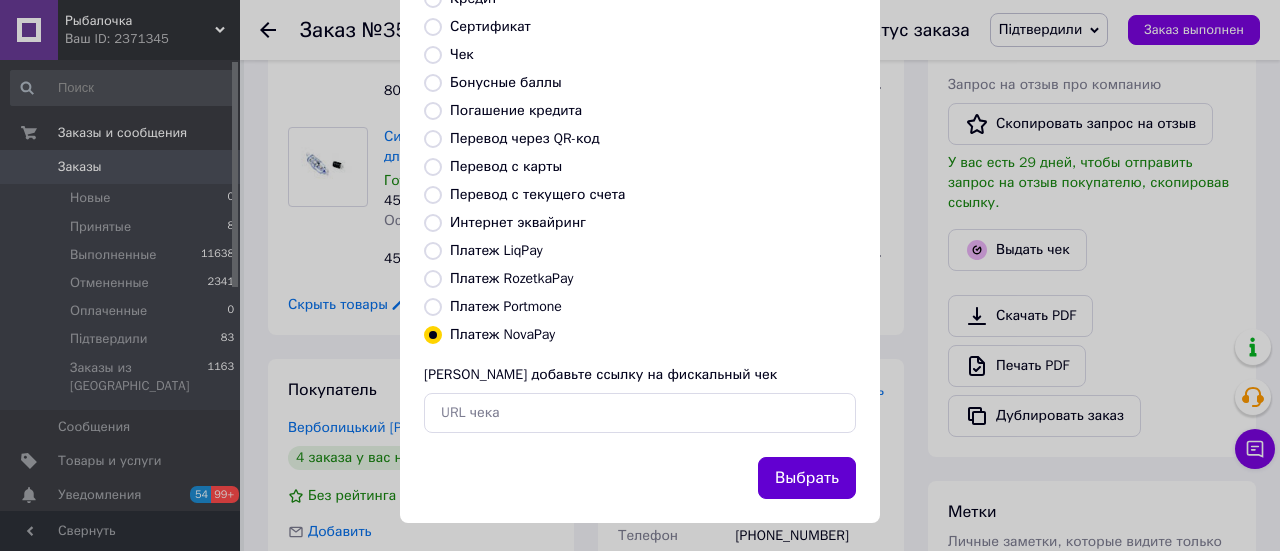 click on "Выбрать" at bounding box center (807, 478) 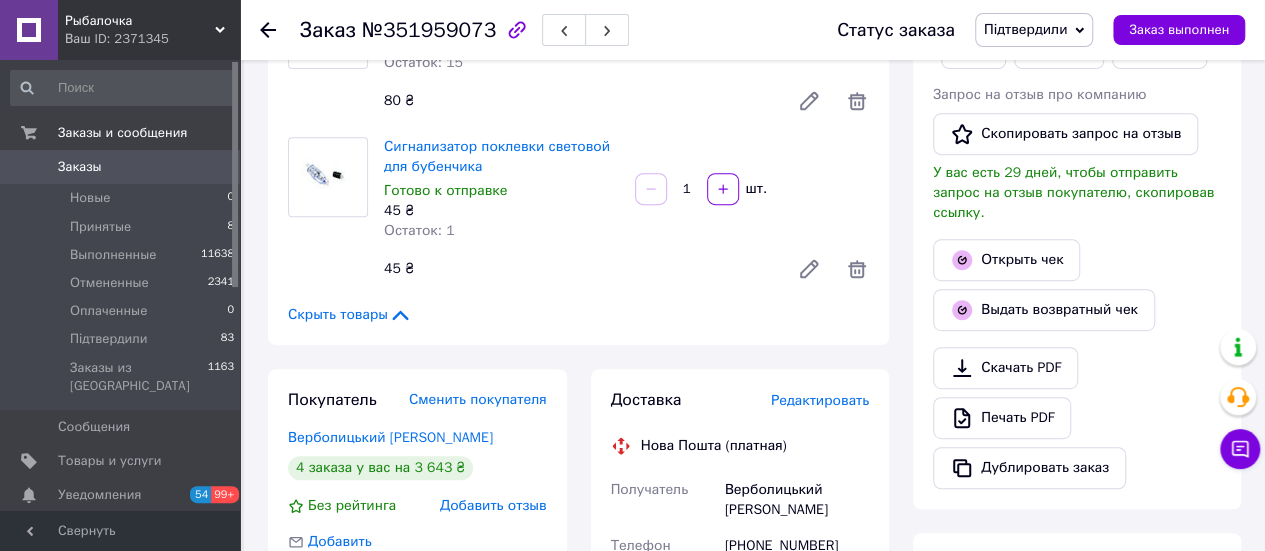 scroll, scrollTop: 600, scrollLeft: 0, axis: vertical 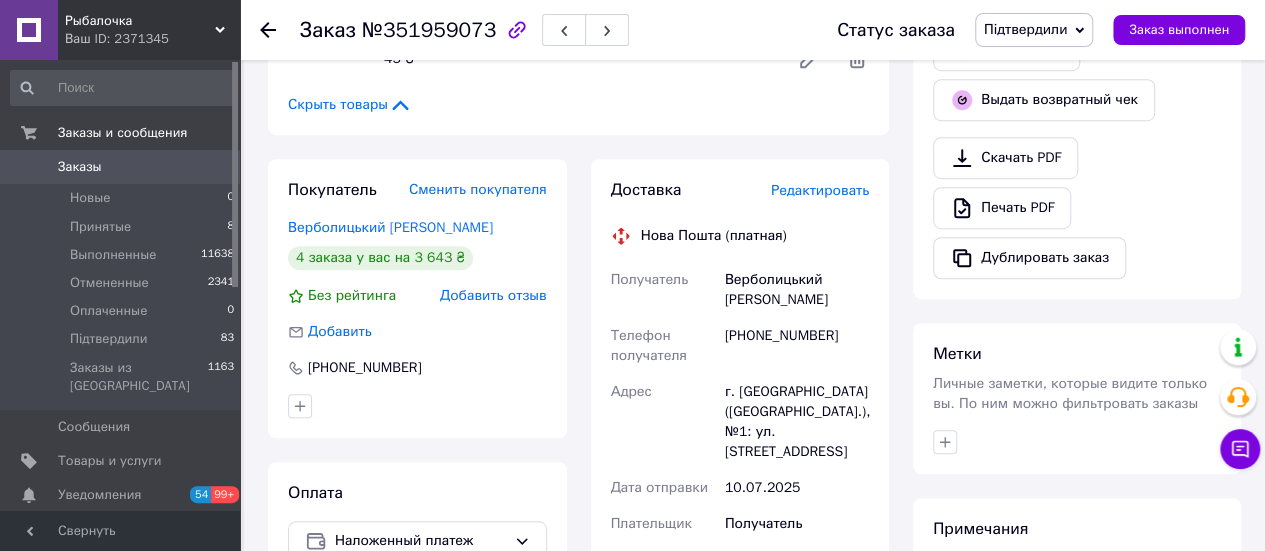 click on "[PHONE_NUMBER]" at bounding box center [797, 346] 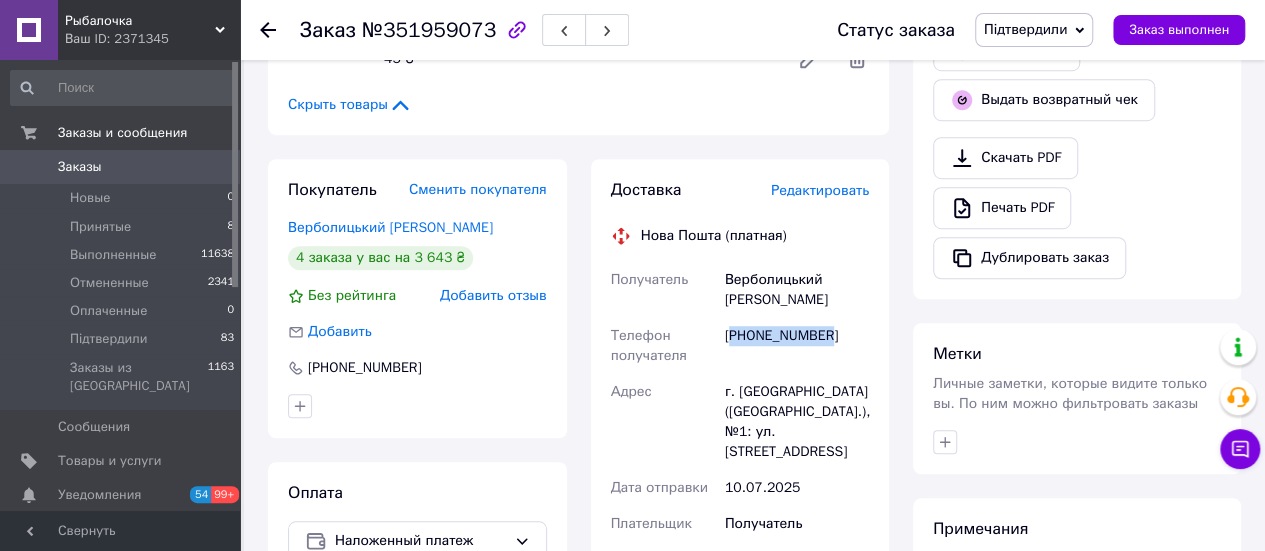 click on "[PHONE_NUMBER]" at bounding box center [797, 346] 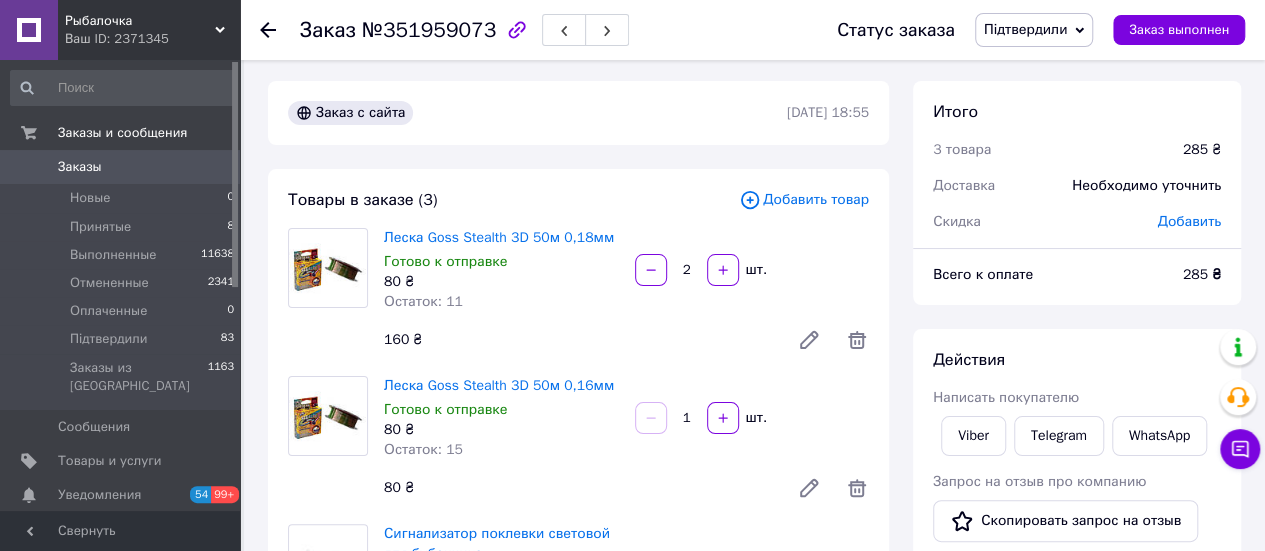 scroll, scrollTop: 0, scrollLeft: 0, axis: both 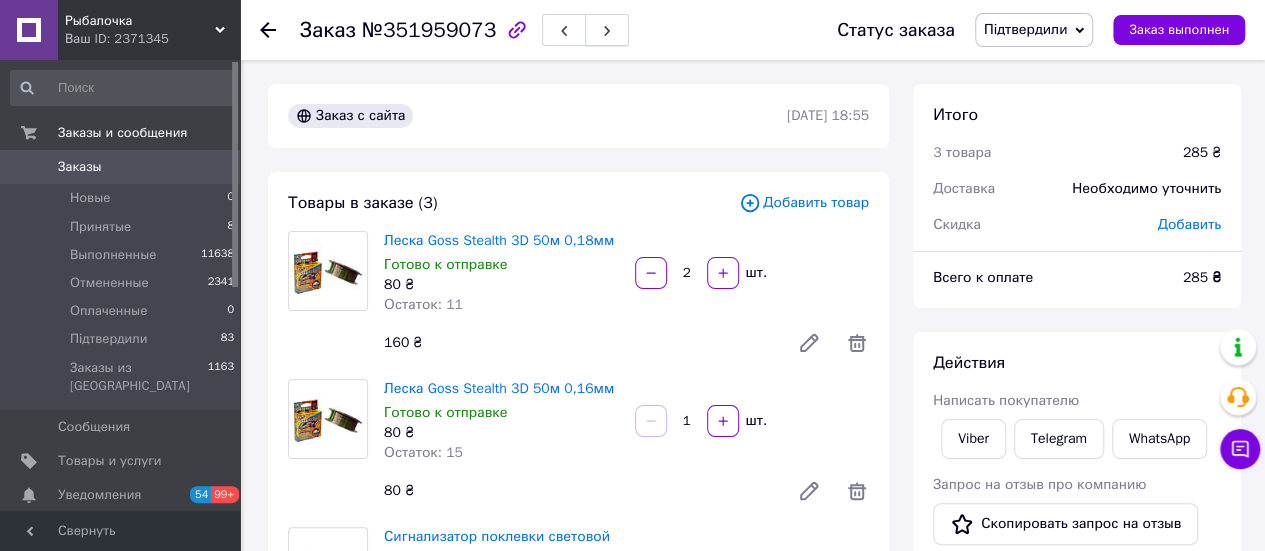 click at bounding box center (607, 30) 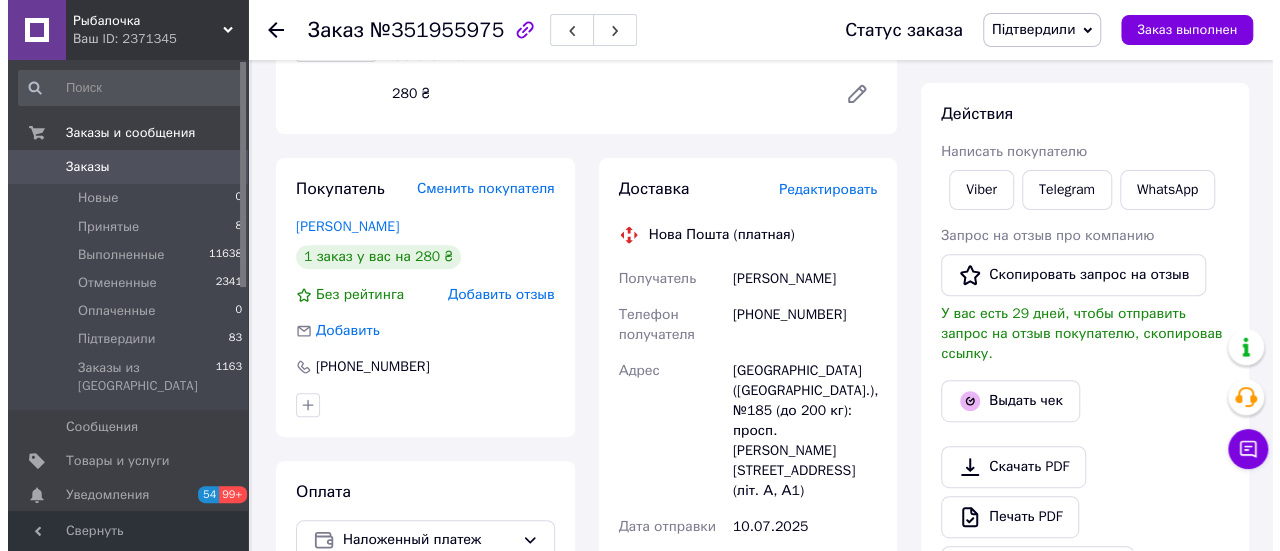 scroll, scrollTop: 300, scrollLeft: 0, axis: vertical 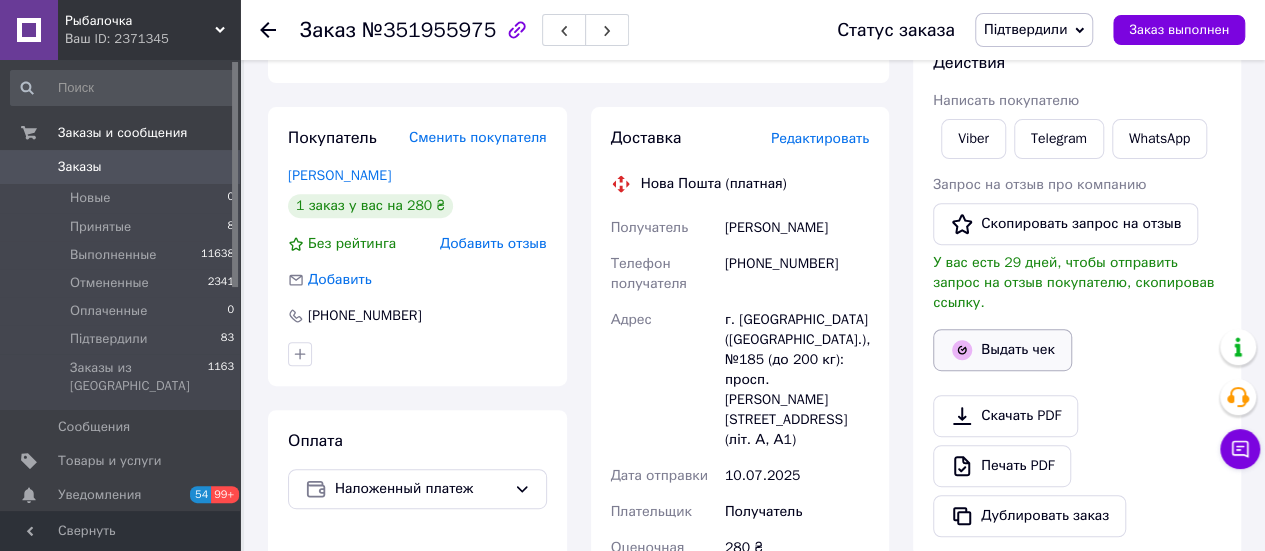 click on "Выдать чек" at bounding box center (1002, 350) 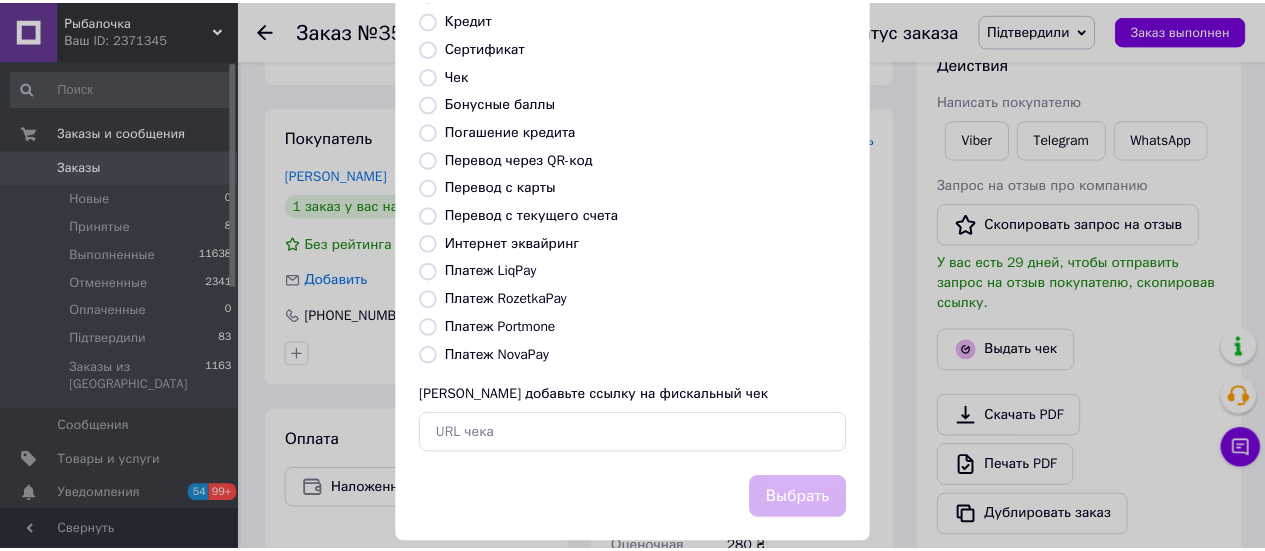 scroll, scrollTop: 300, scrollLeft: 0, axis: vertical 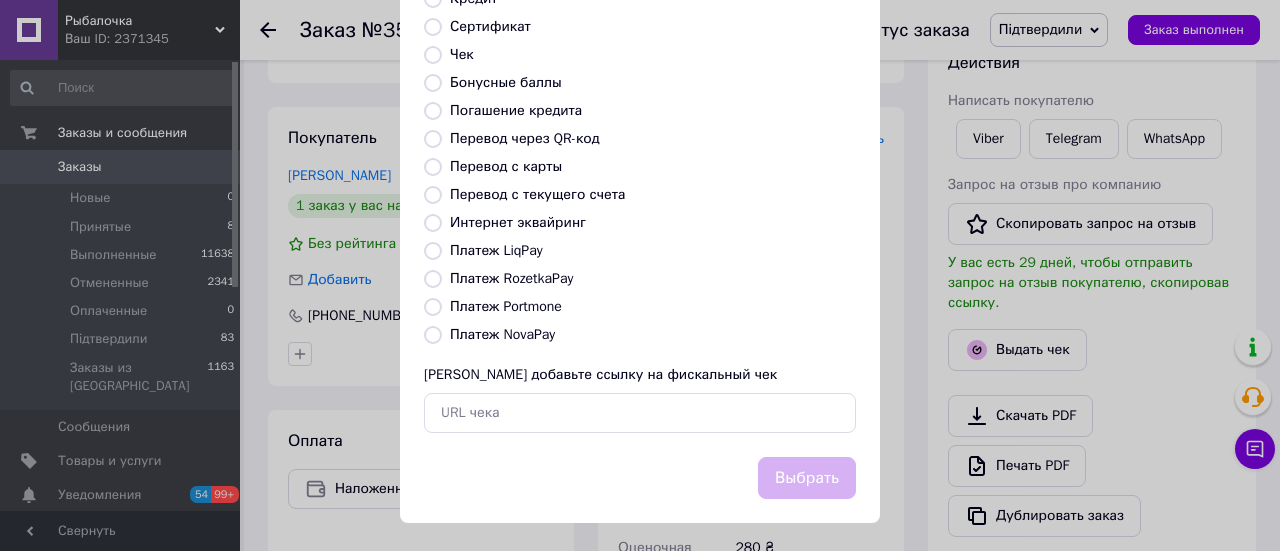 click on "Платеж NovaPay" at bounding box center (502, 334) 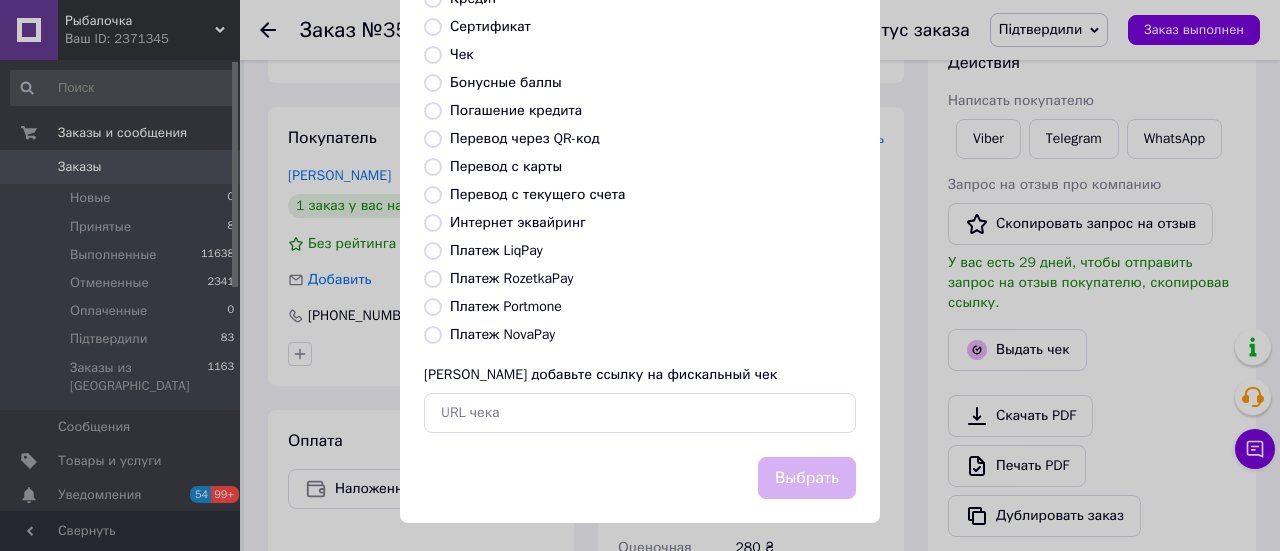radio on "true" 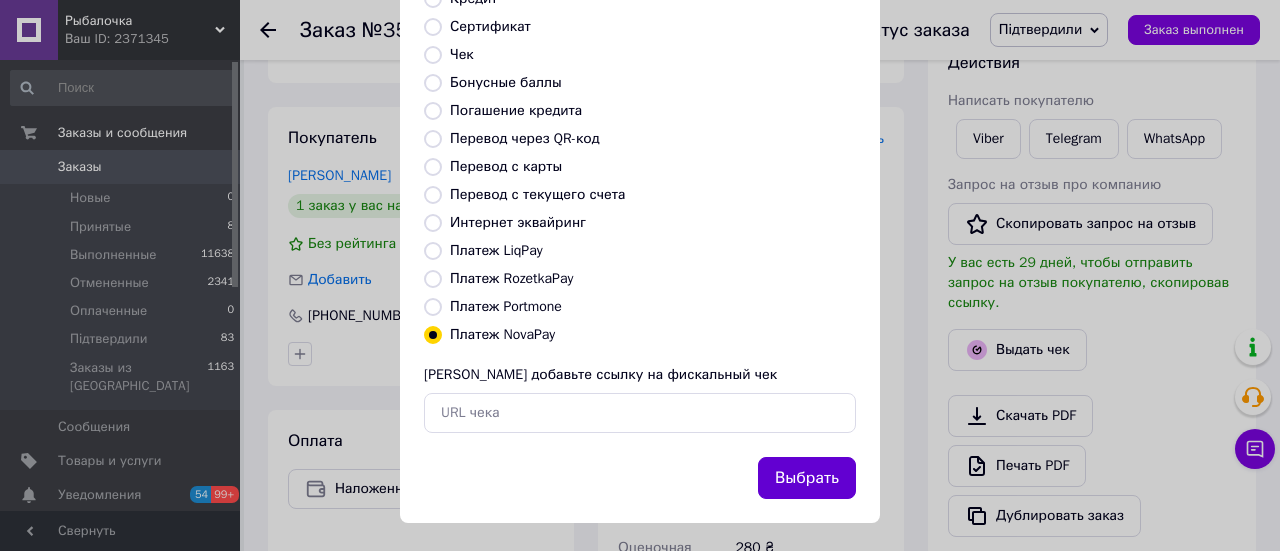 click on "Выбрать" at bounding box center (807, 478) 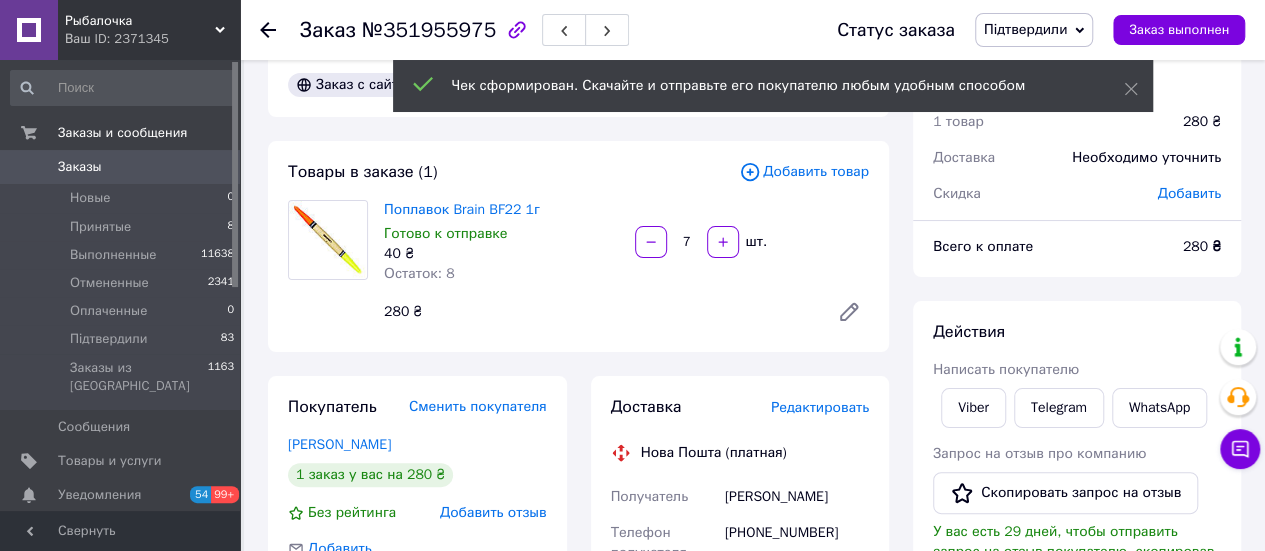 scroll, scrollTop: 0, scrollLeft: 0, axis: both 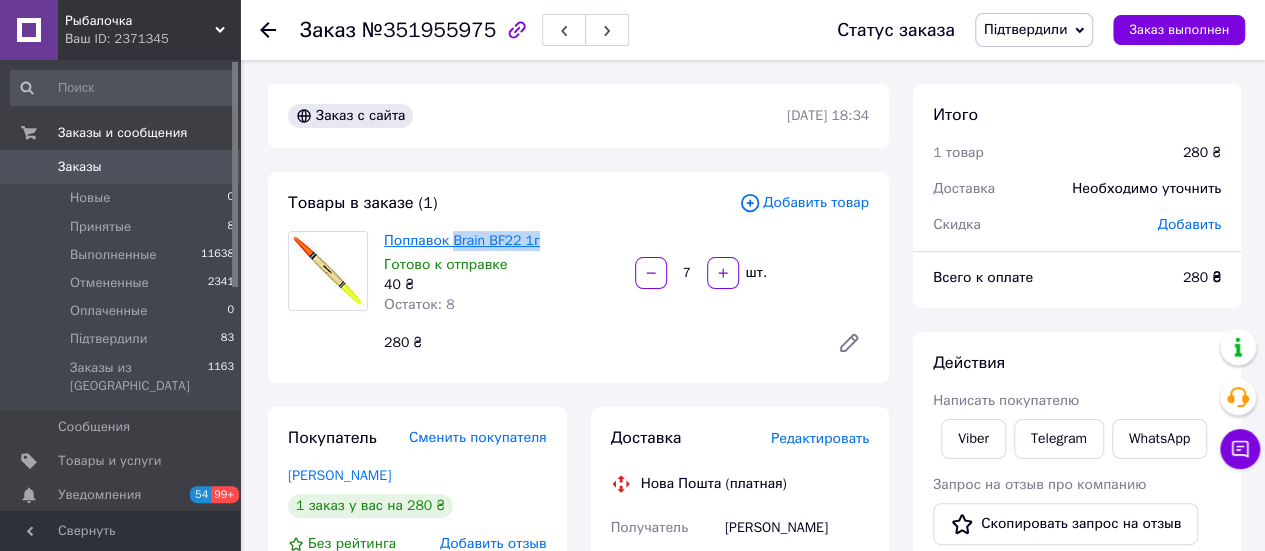 drag, startPoint x: 536, startPoint y: 241, endPoint x: 451, endPoint y: 241, distance: 85 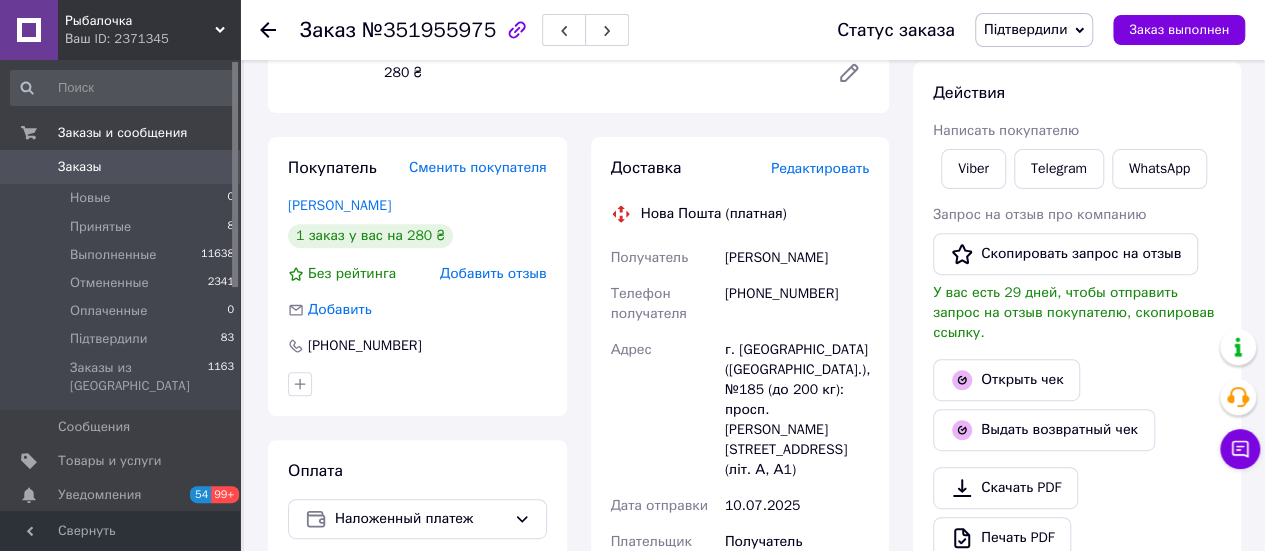 scroll, scrollTop: 300, scrollLeft: 0, axis: vertical 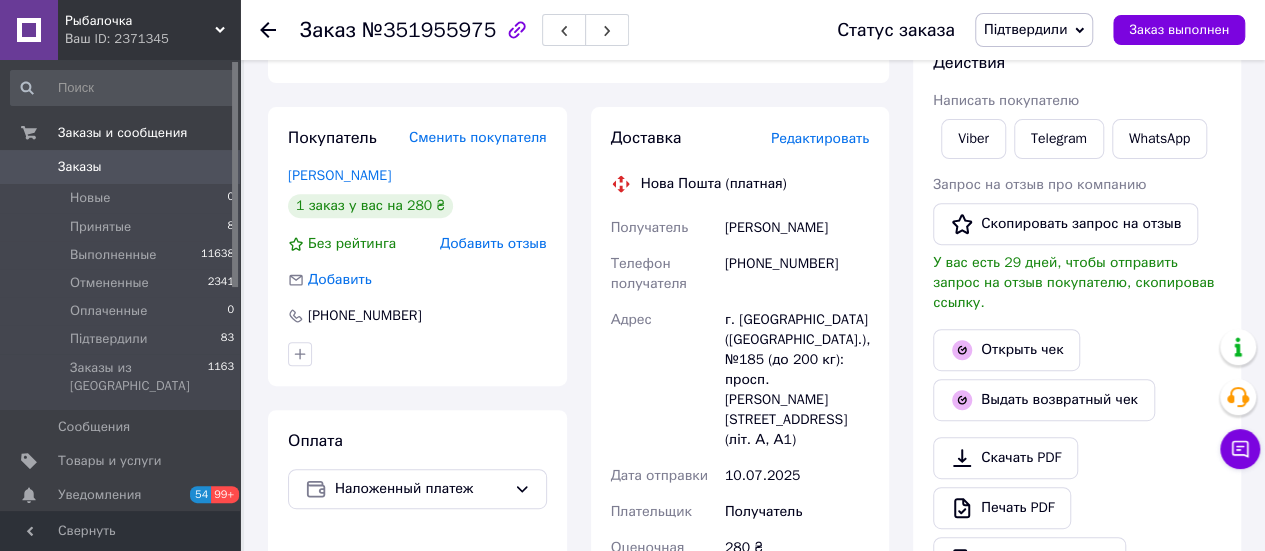 click on "[PHONE_NUMBER]" at bounding box center (797, 274) 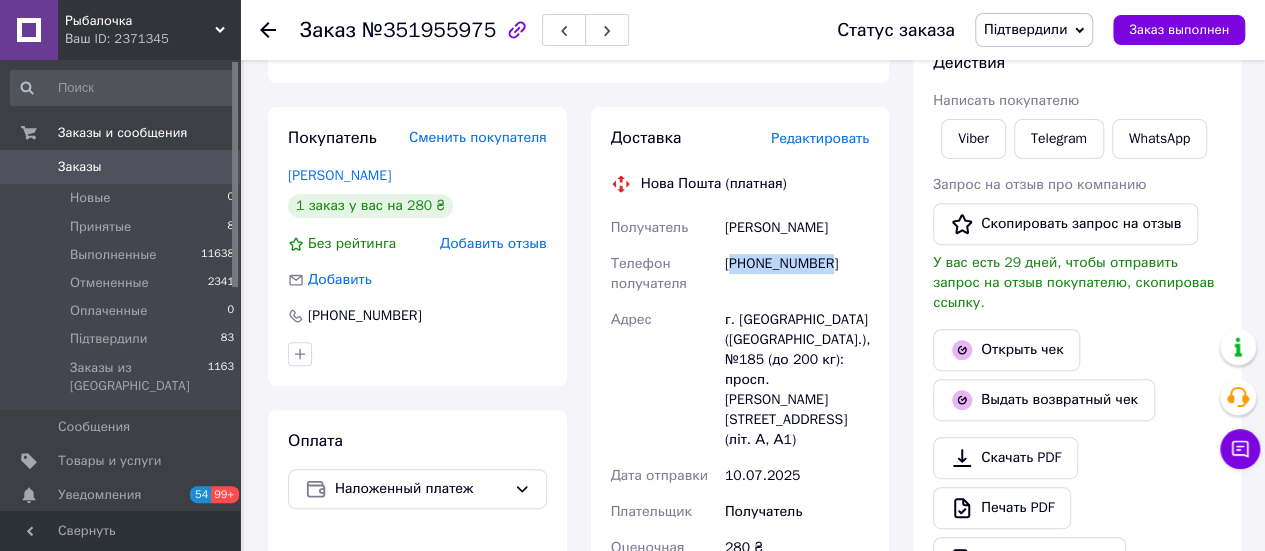 click on "[PHONE_NUMBER]" at bounding box center (797, 274) 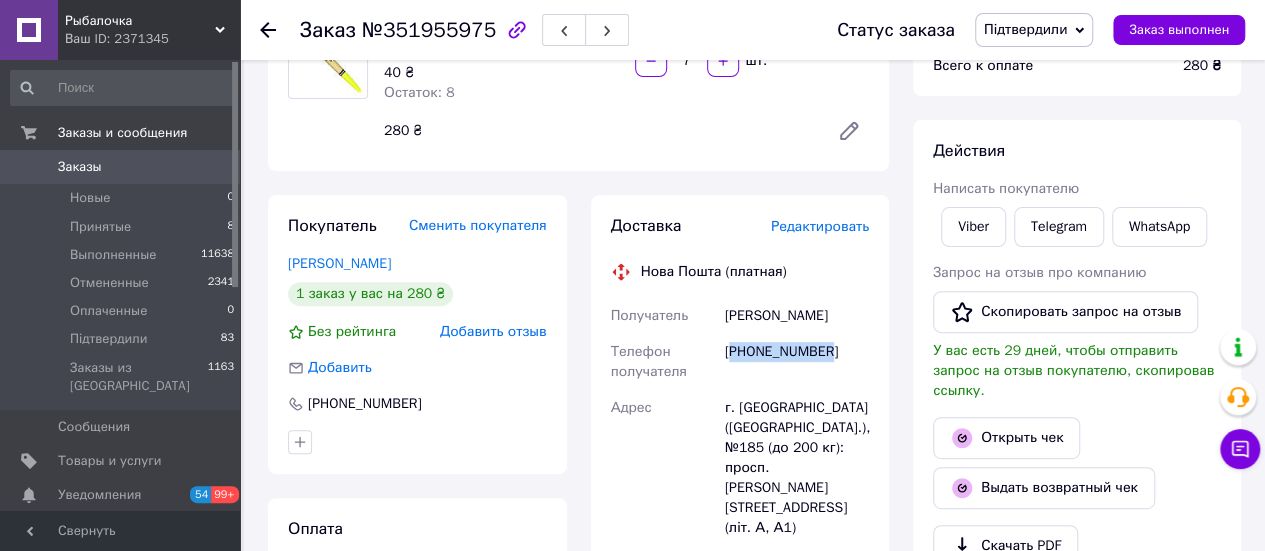 scroll, scrollTop: 100, scrollLeft: 0, axis: vertical 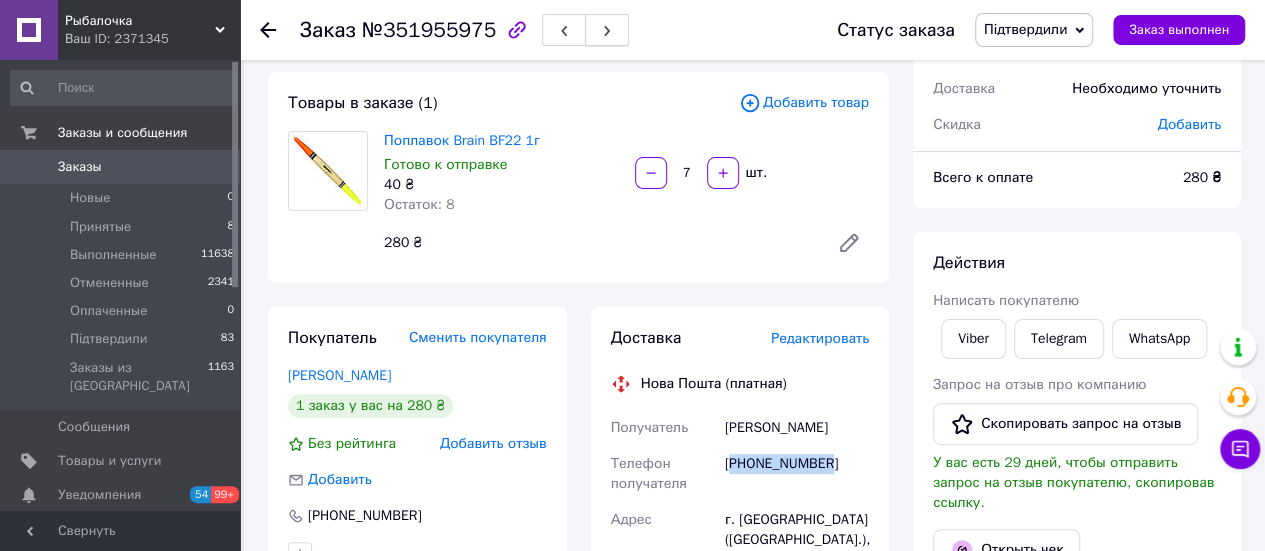 click at bounding box center [607, 30] 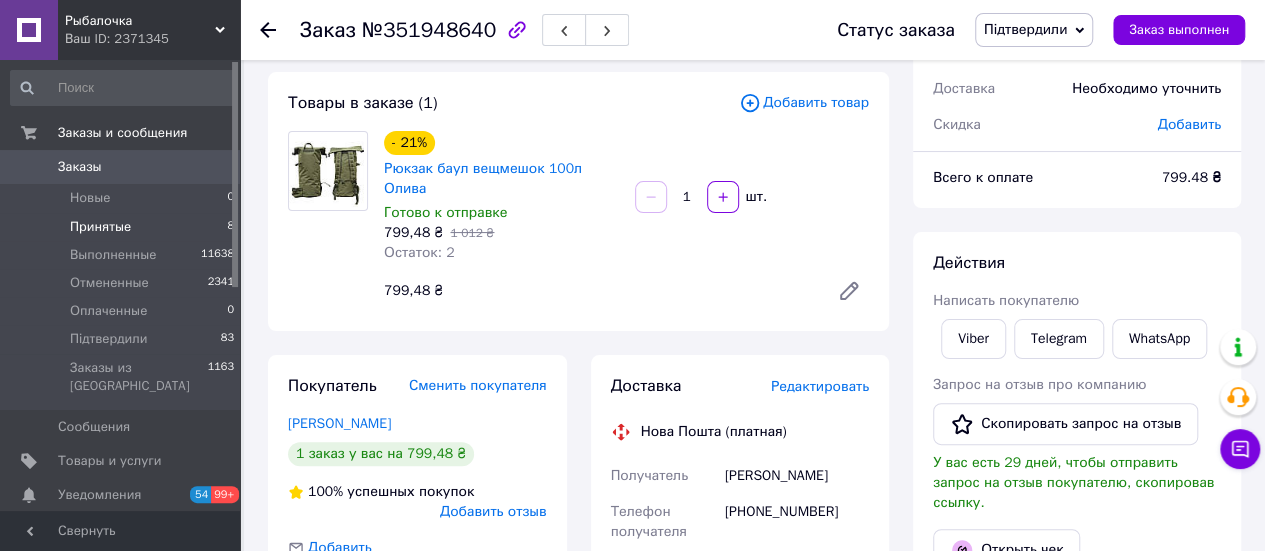 click on "Принятые" at bounding box center [100, 227] 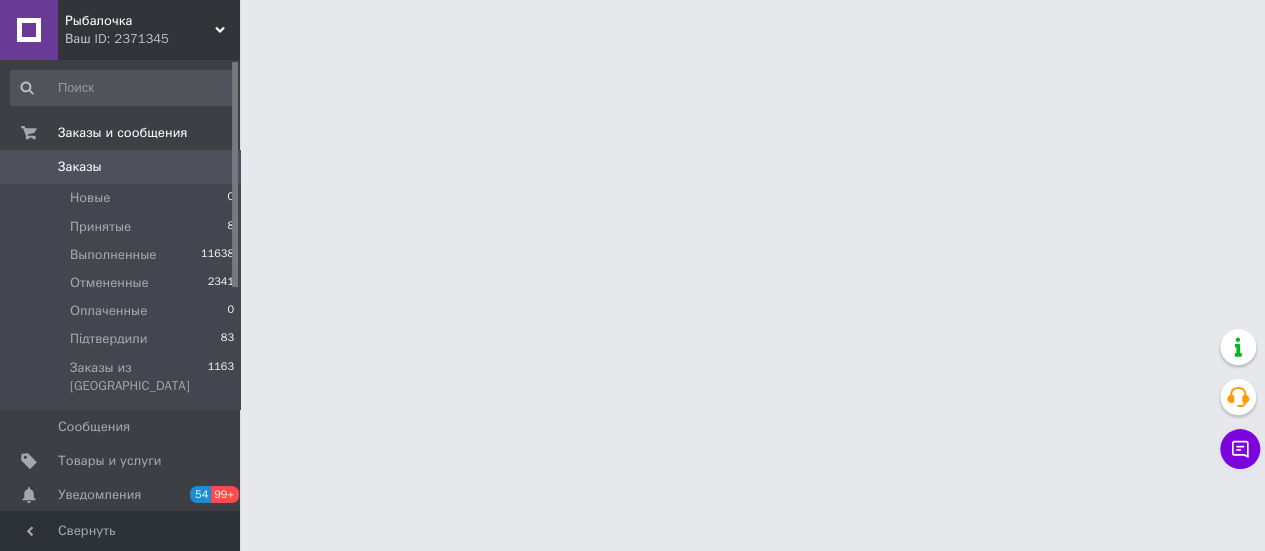 scroll, scrollTop: 0, scrollLeft: 0, axis: both 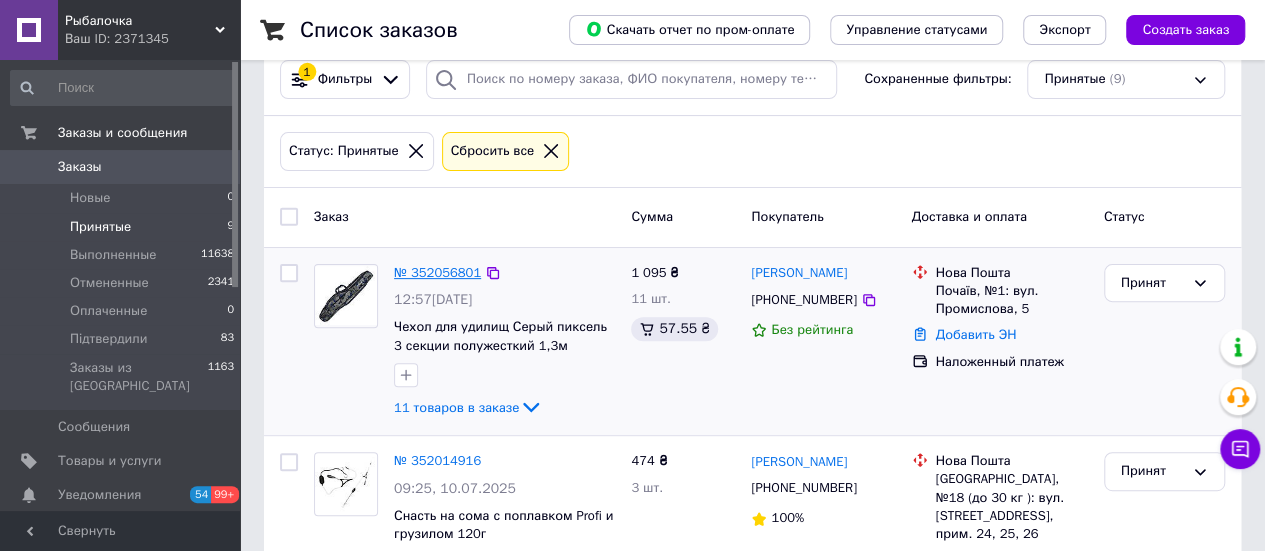 click on "№ 352056801" at bounding box center (437, 272) 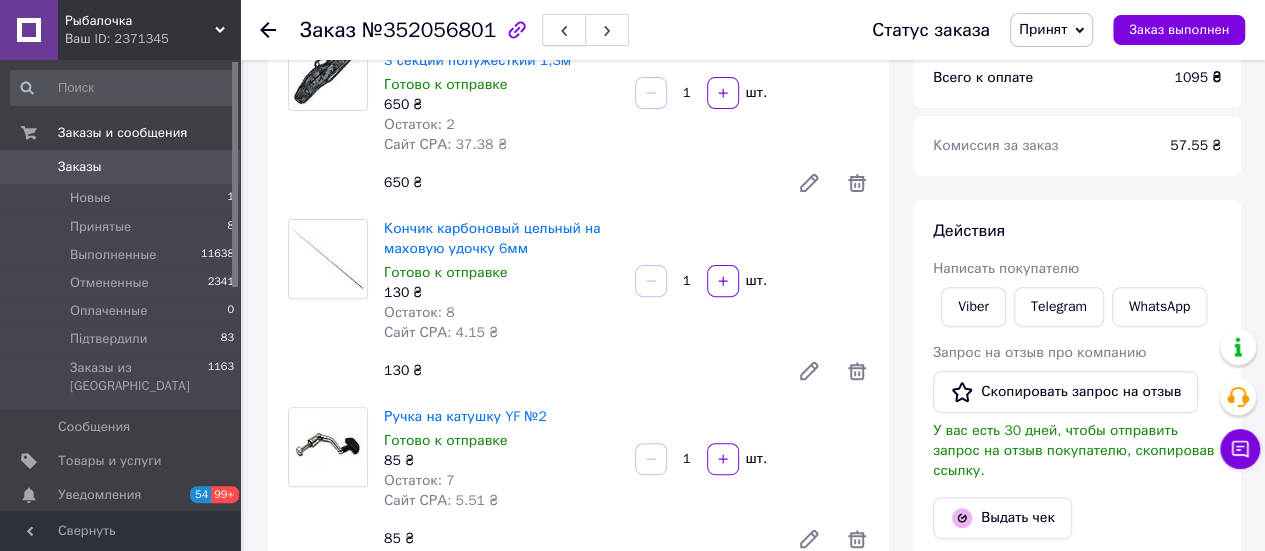 click at bounding box center [564, 30] 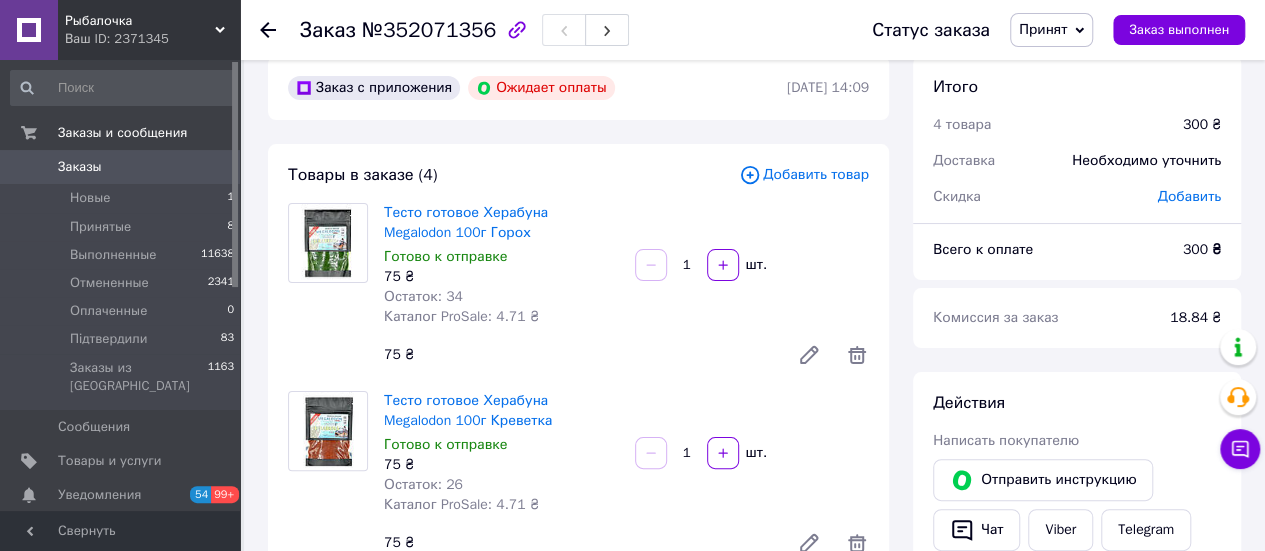 scroll, scrollTop: 0, scrollLeft: 0, axis: both 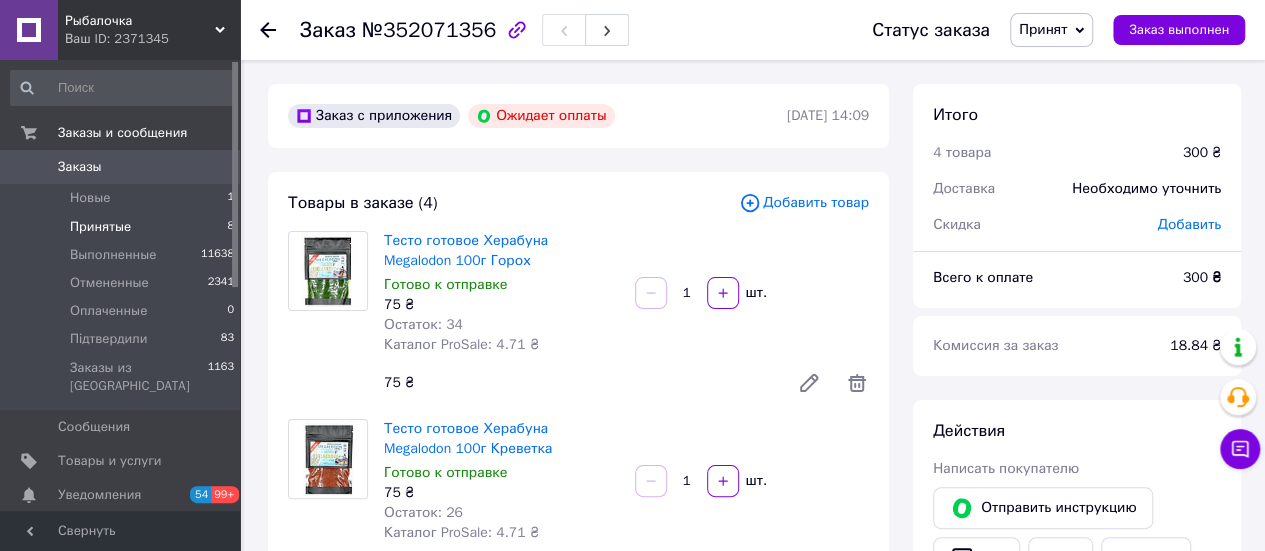 click on "Принятые 8" at bounding box center (123, 227) 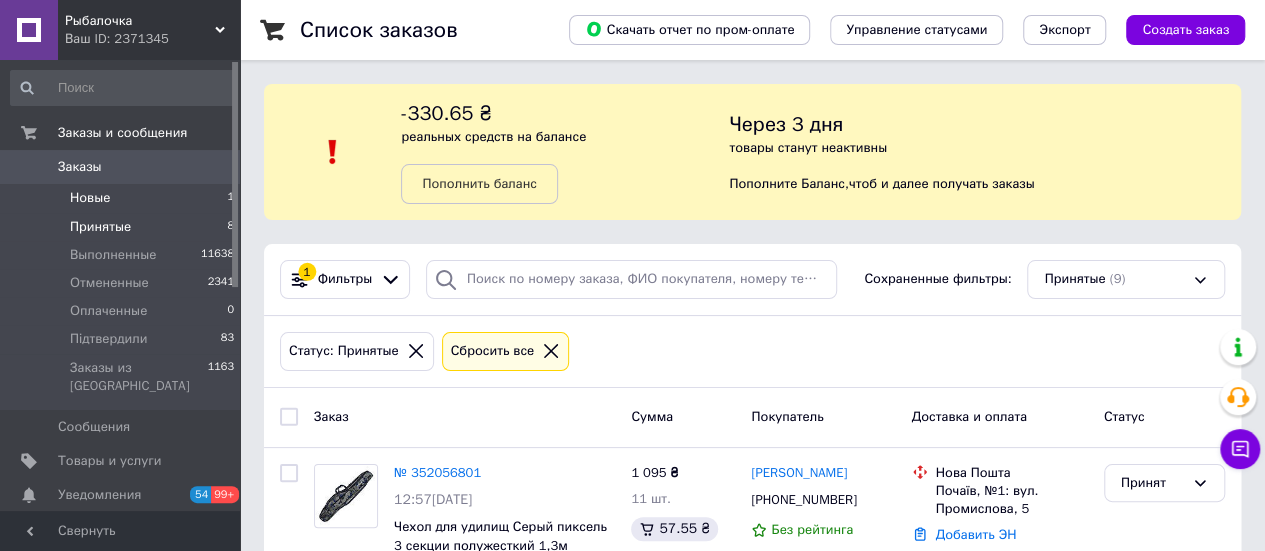 click on "Новые 1" at bounding box center [123, 198] 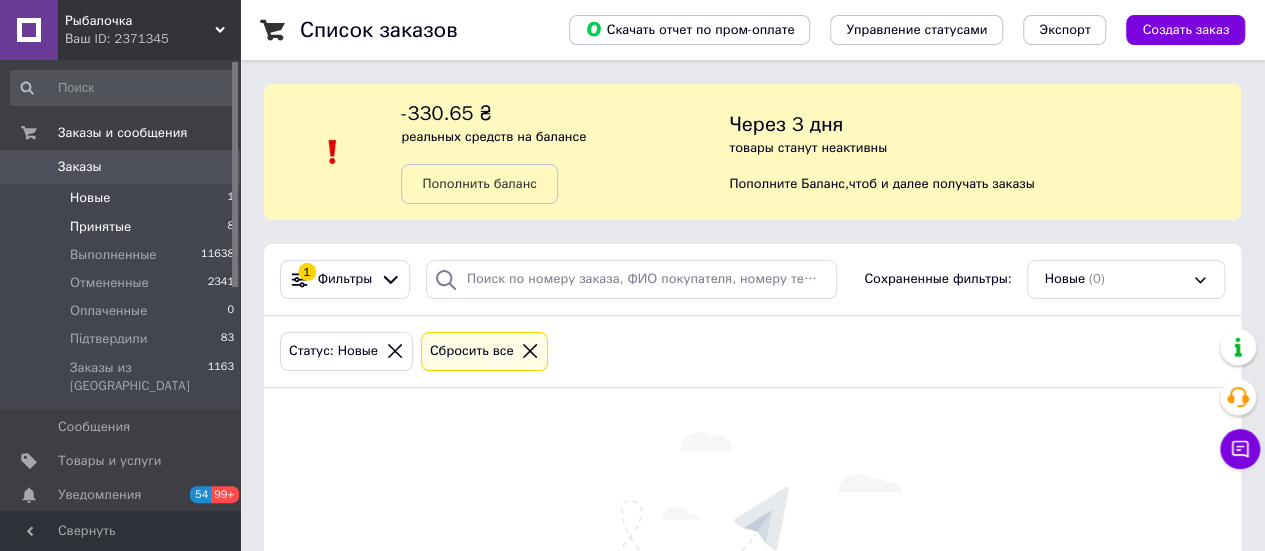 click on "Принятые" at bounding box center (100, 227) 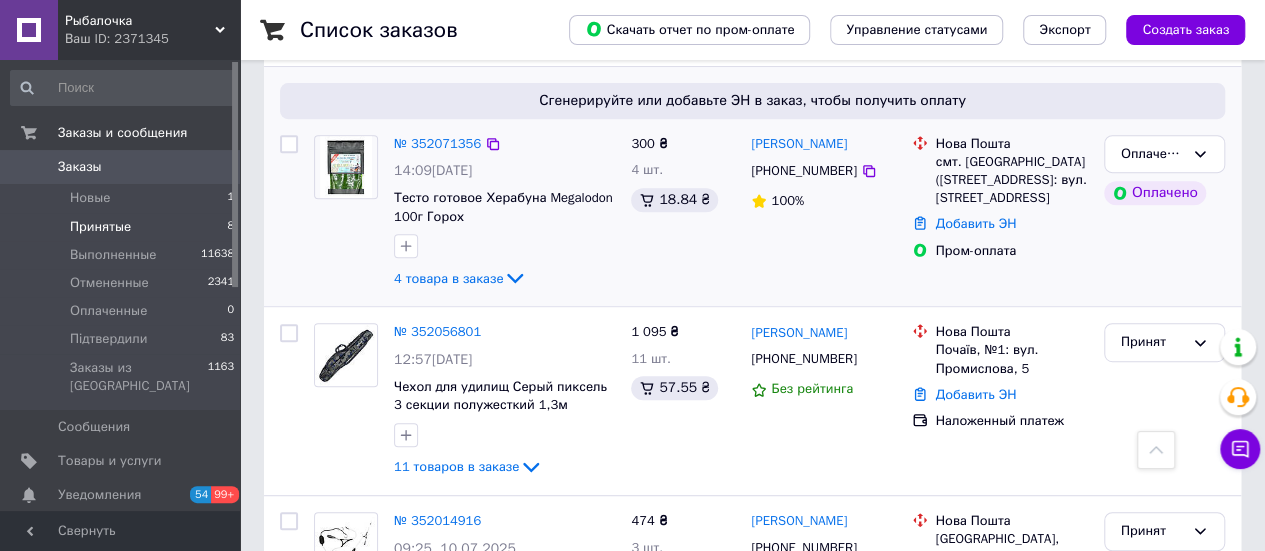 scroll, scrollTop: 400, scrollLeft: 0, axis: vertical 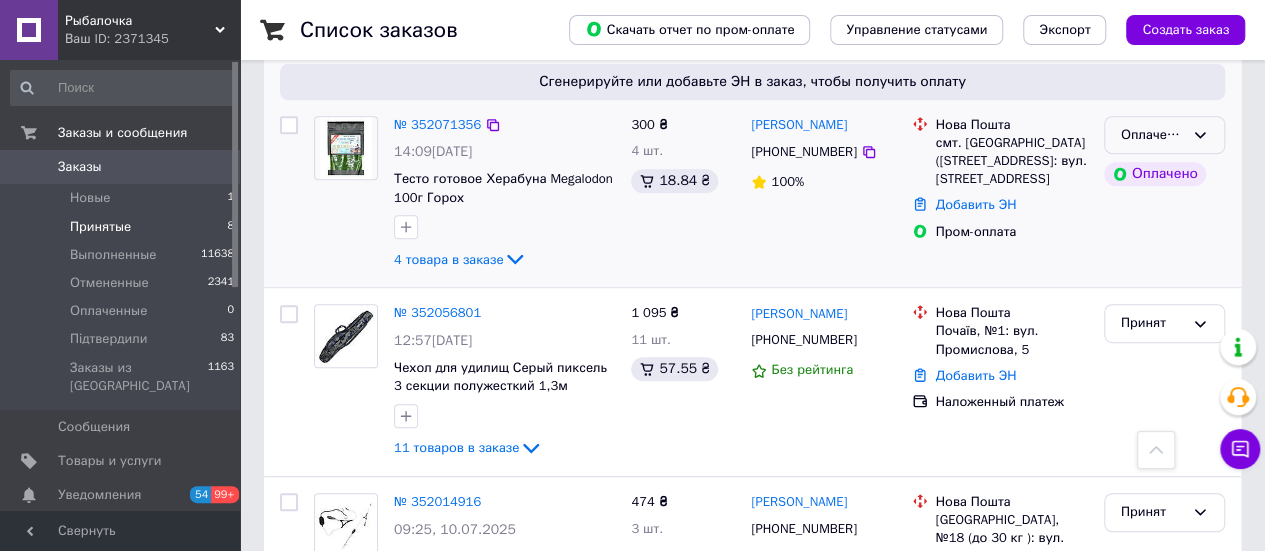click 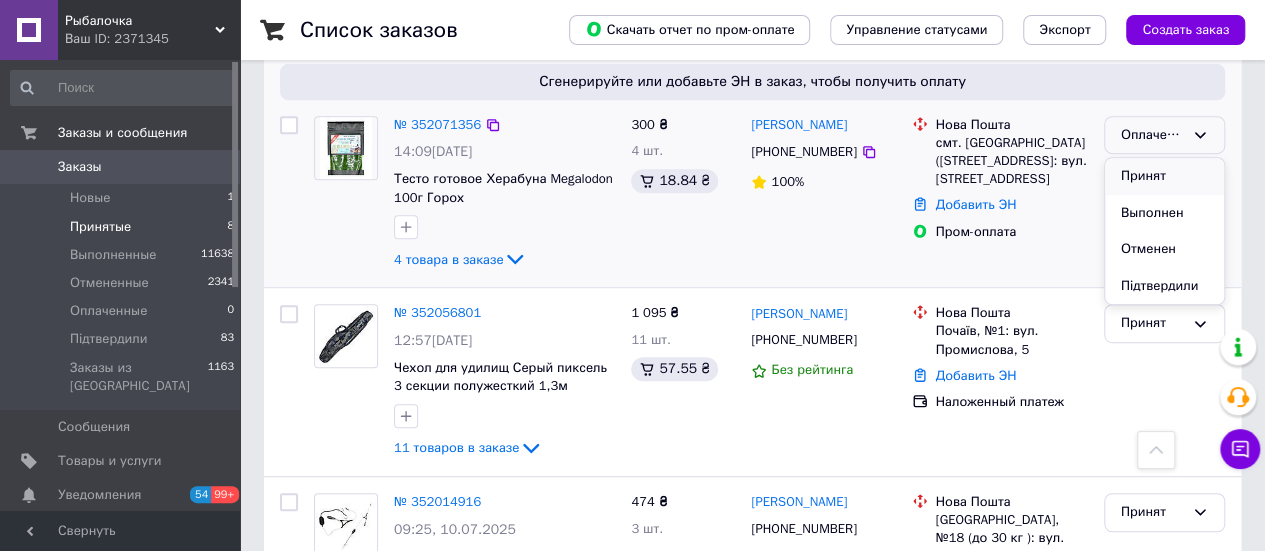 click on "Принят" at bounding box center [1164, 176] 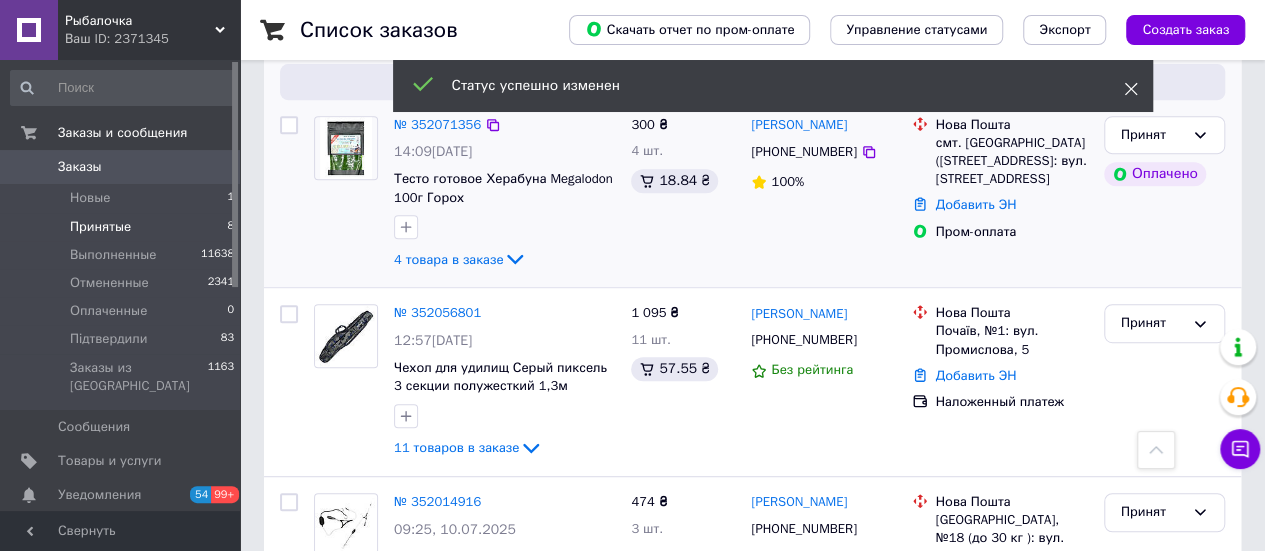 click 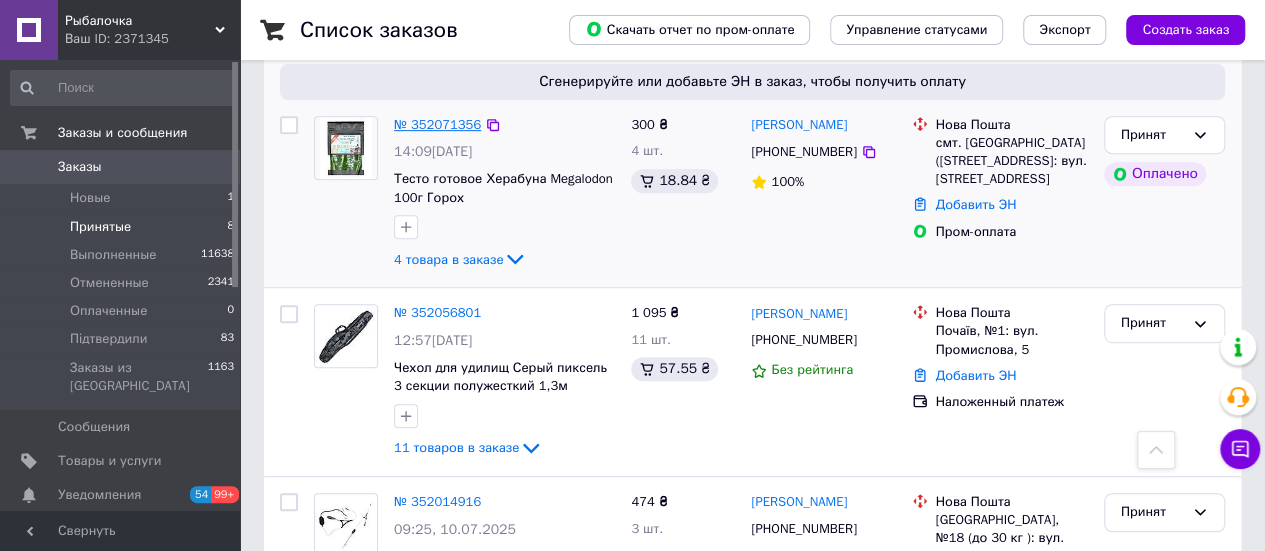 click on "№ 352071356" at bounding box center [437, 124] 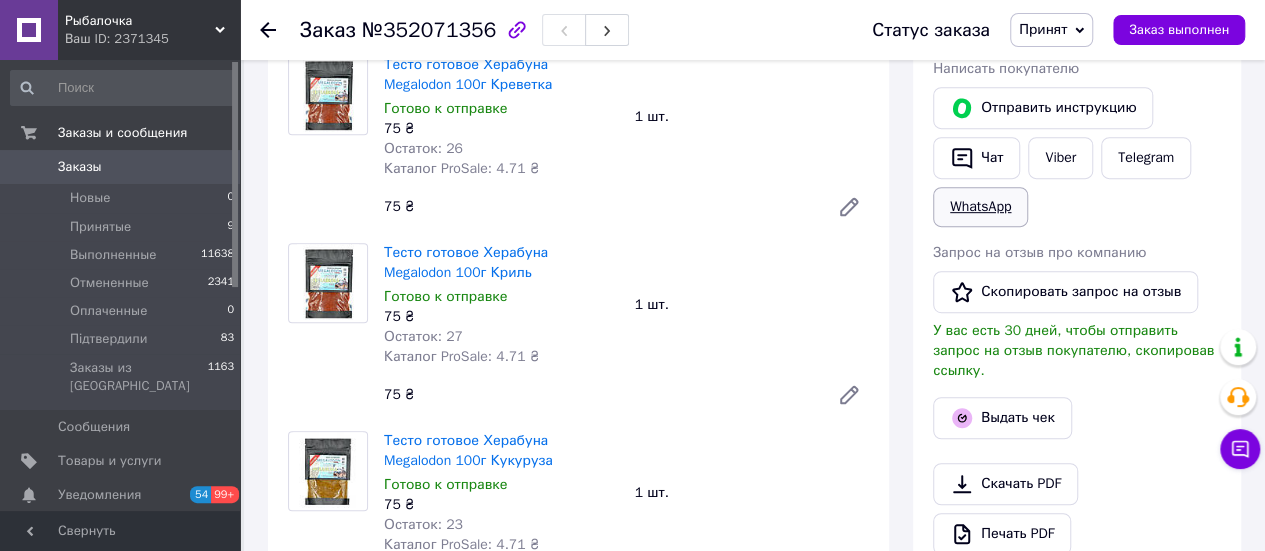 scroll, scrollTop: 400, scrollLeft: 0, axis: vertical 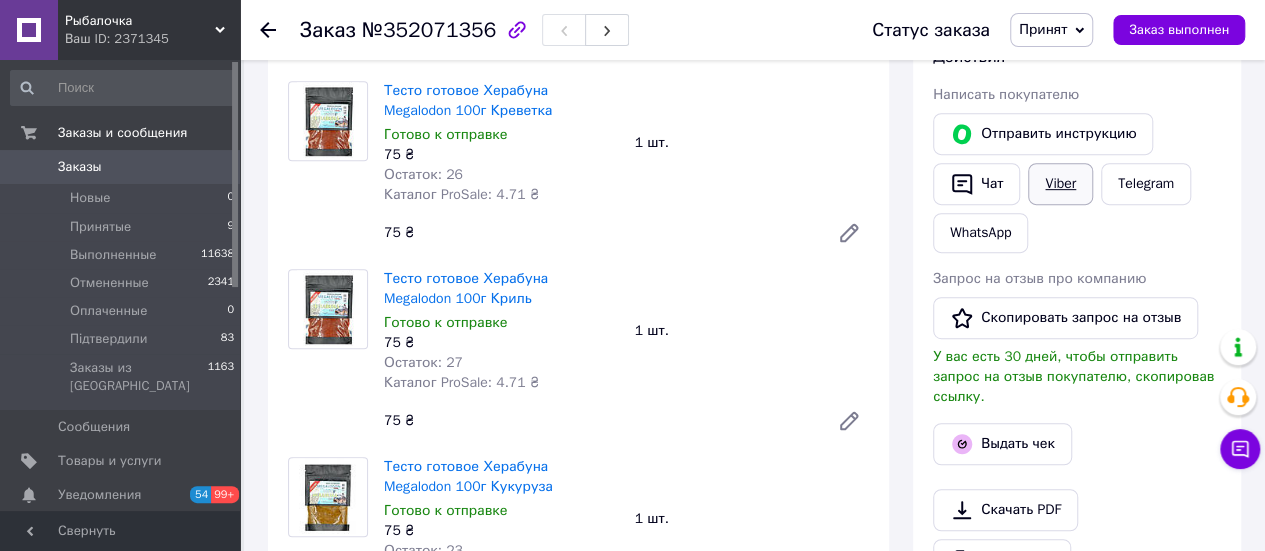 click on "Viber" at bounding box center (1060, 184) 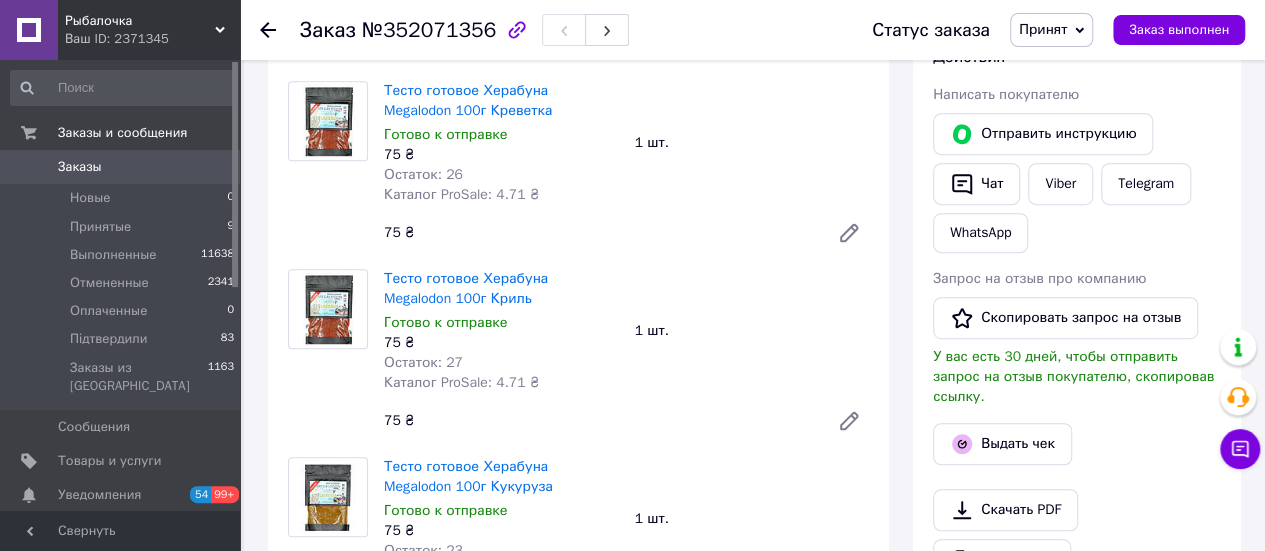 click on "Итого 4 товара 300 ₴ Доставка Необходимо уточнить Всего к оплате 300 ₴ Комиссия за заказ 18.84 ₴ Действия Написать покупателю   Отправить инструкцию   Чат Viber Telegram WhatsApp Запрос на отзыв про компанию   Скопировать запрос на отзыв У вас есть 30 дней, чтобы отправить запрос на отзыв покупателю, скопировав ссылку.   Выдать чек   Скачать PDF   Печать PDF   Вернуть деньги покупателю Метки Личные заметки, которые видите только вы. По ним можно фильтровать заказы Примечания Осталось 300 символов Очистить Сохранить" at bounding box center [1077, 742] 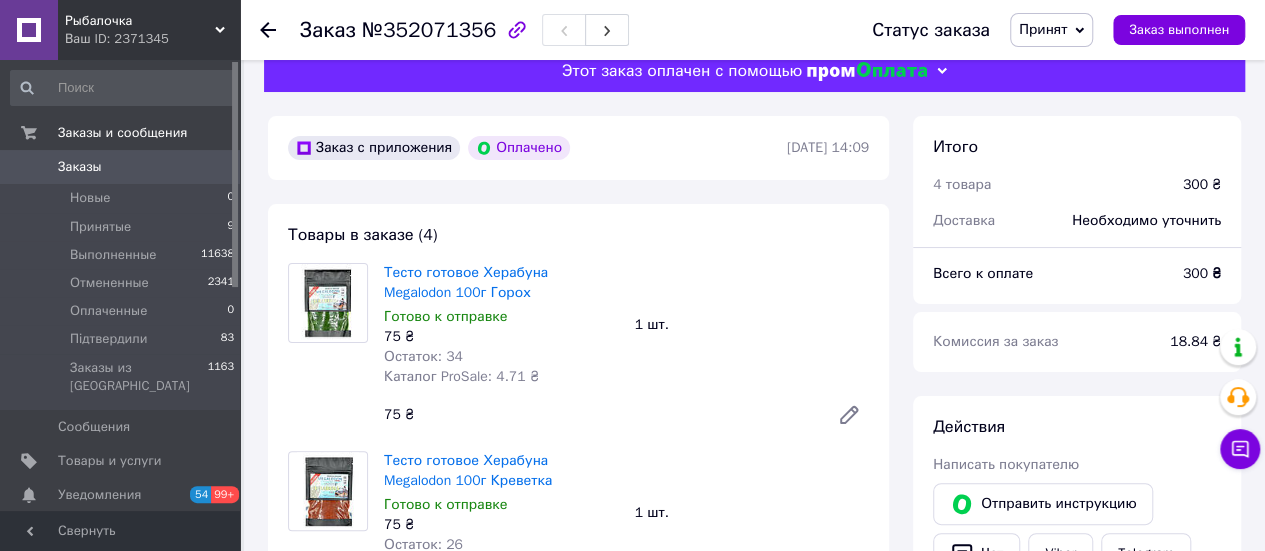 scroll, scrollTop: 0, scrollLeft: 0, axis: both 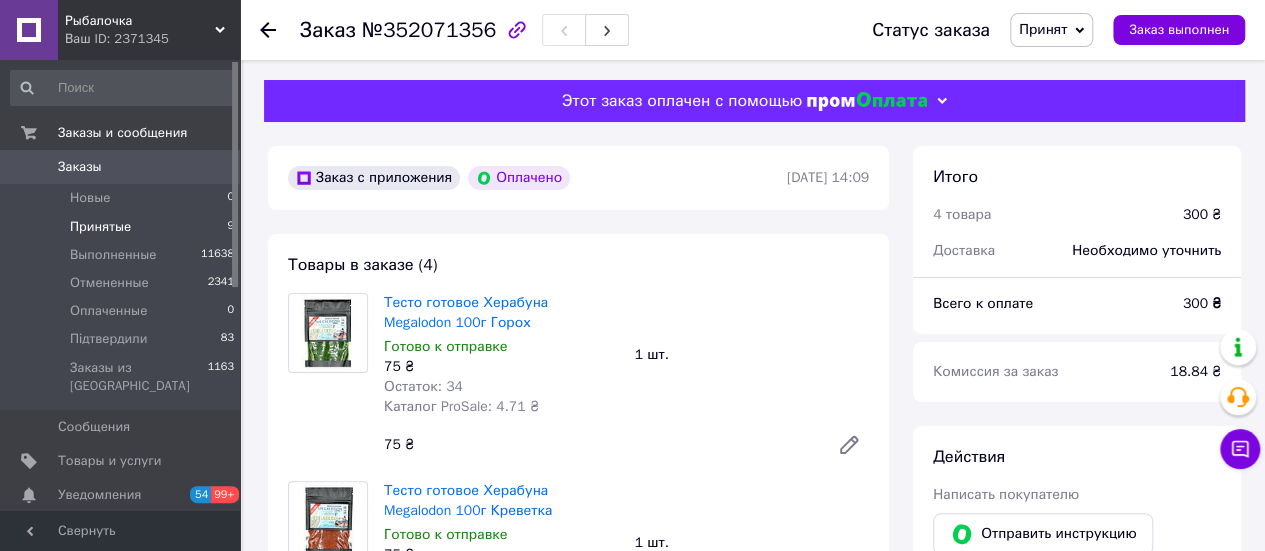click on "Принятые 9" at bounding box center [123, 227] 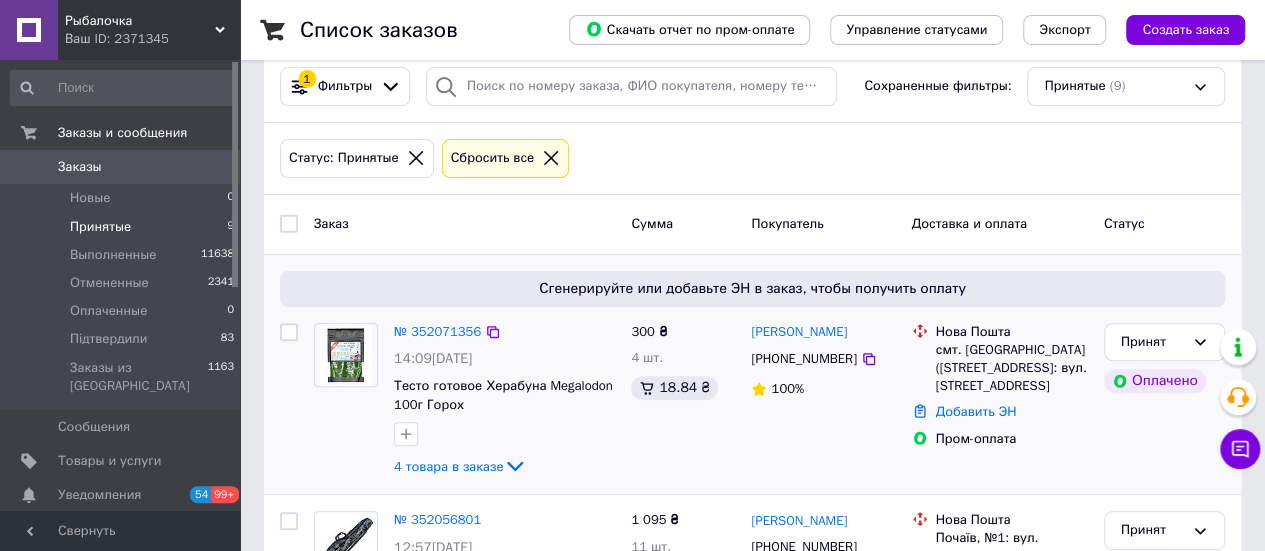 scroll, scrollTop: 200, scrollLeft: 0, axis: vertical 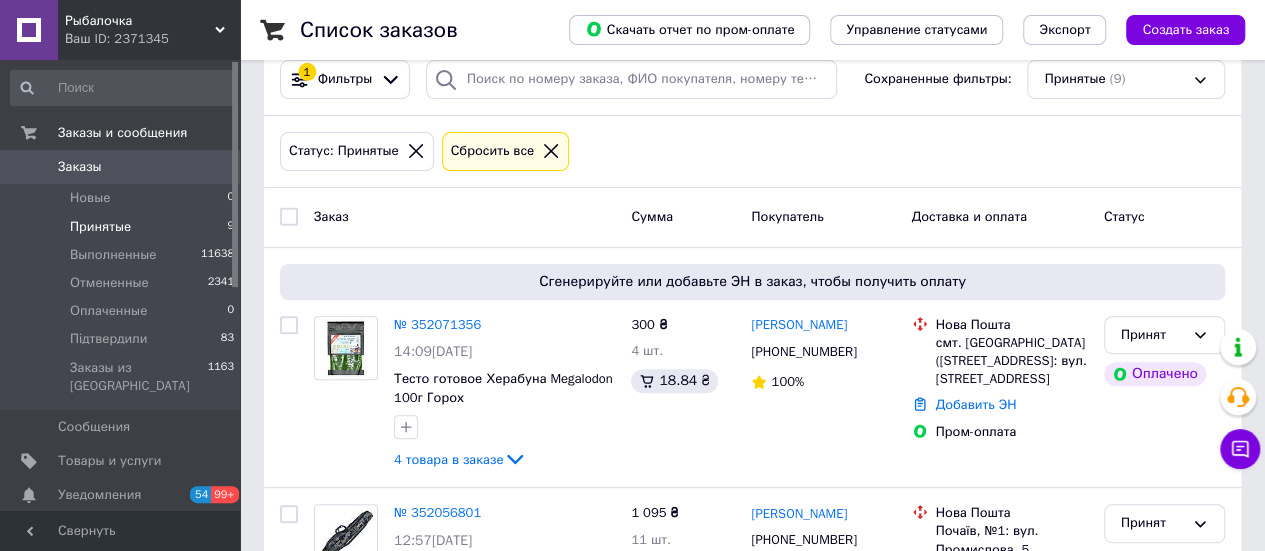 click on "Статус: Принятые Сбросить все" at bounding box center (752, 151) 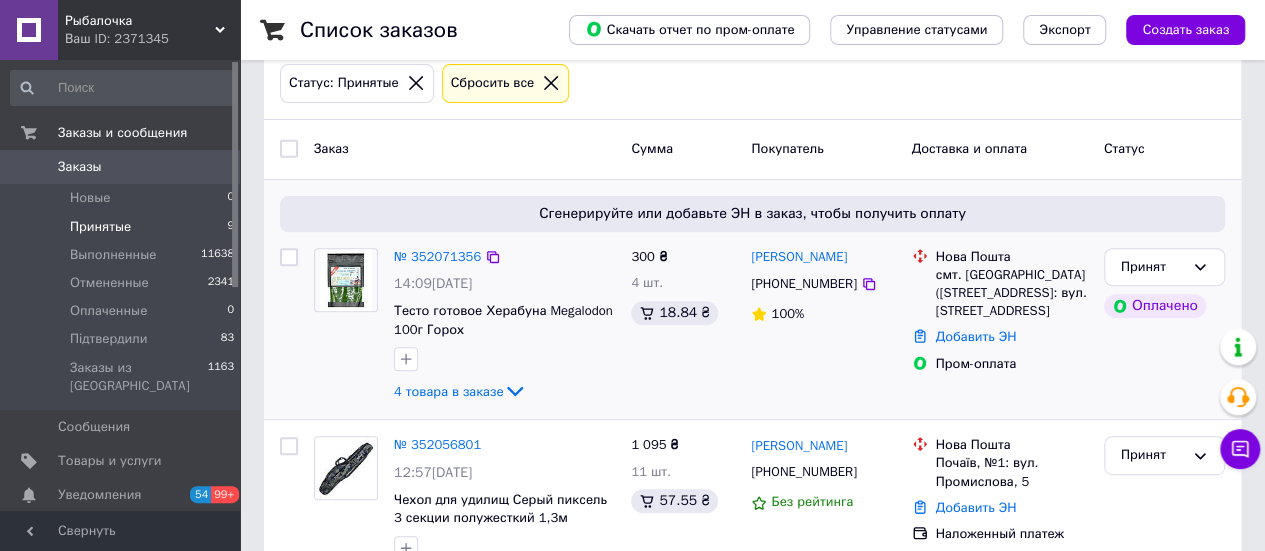 scroll, scrollTop: 300, scrollLeft: 0, axis: vertical 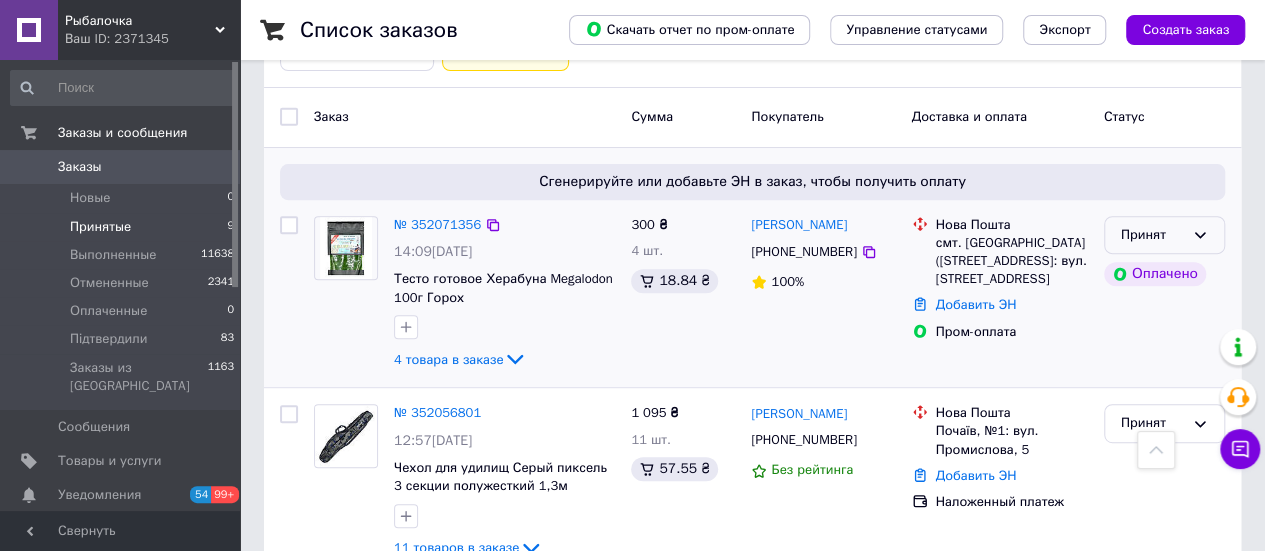 click on "Принят" at bounding box center [1152, 235] 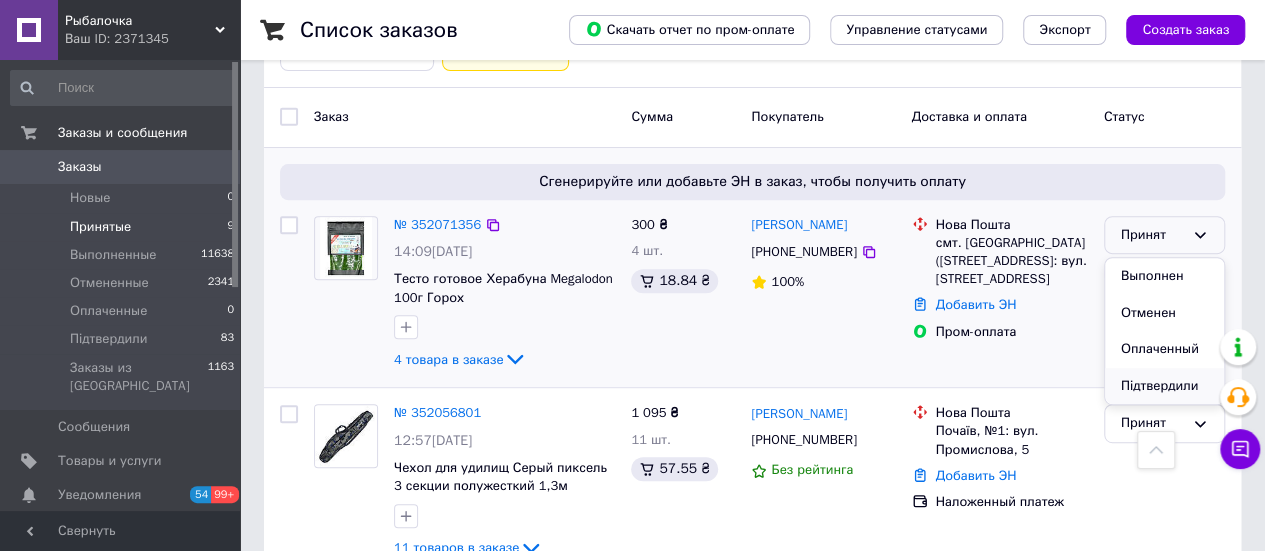 click on "Підтвердили" at bounding box center (1164, 386) 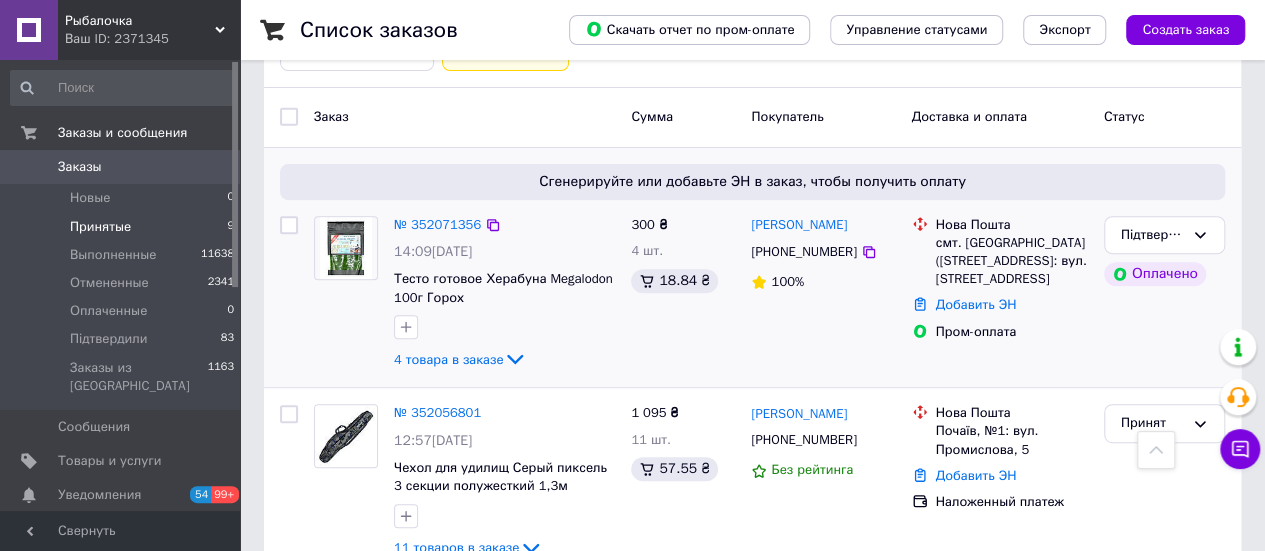 click on "Заказы" at bounding box center [80, 167] 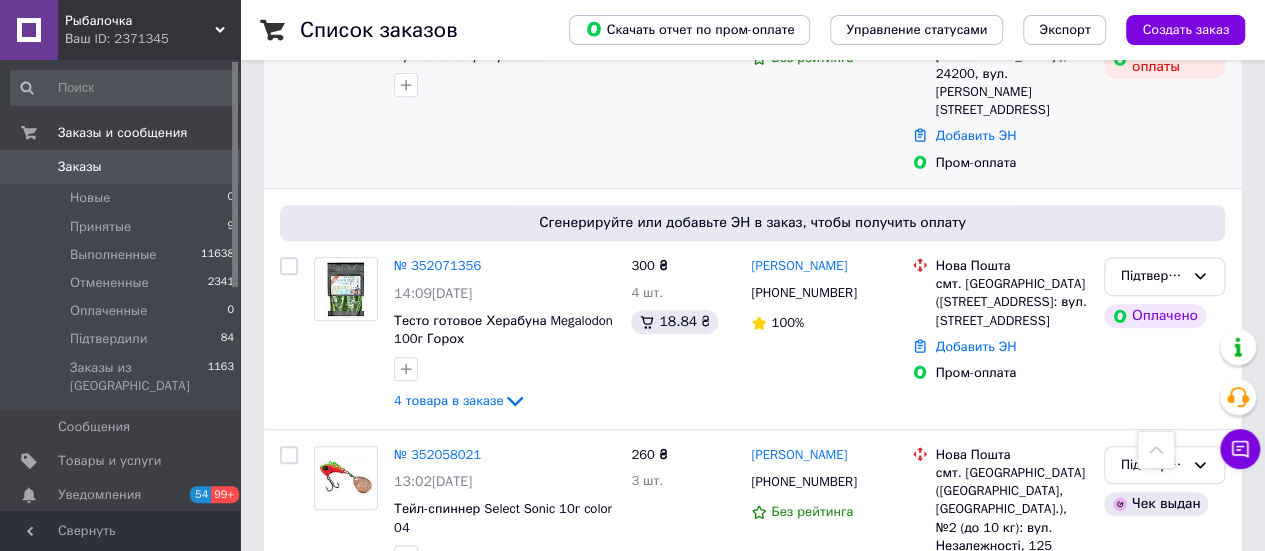 scroll, scrollTop: 500, scrollLeft: 0, axis: vertical 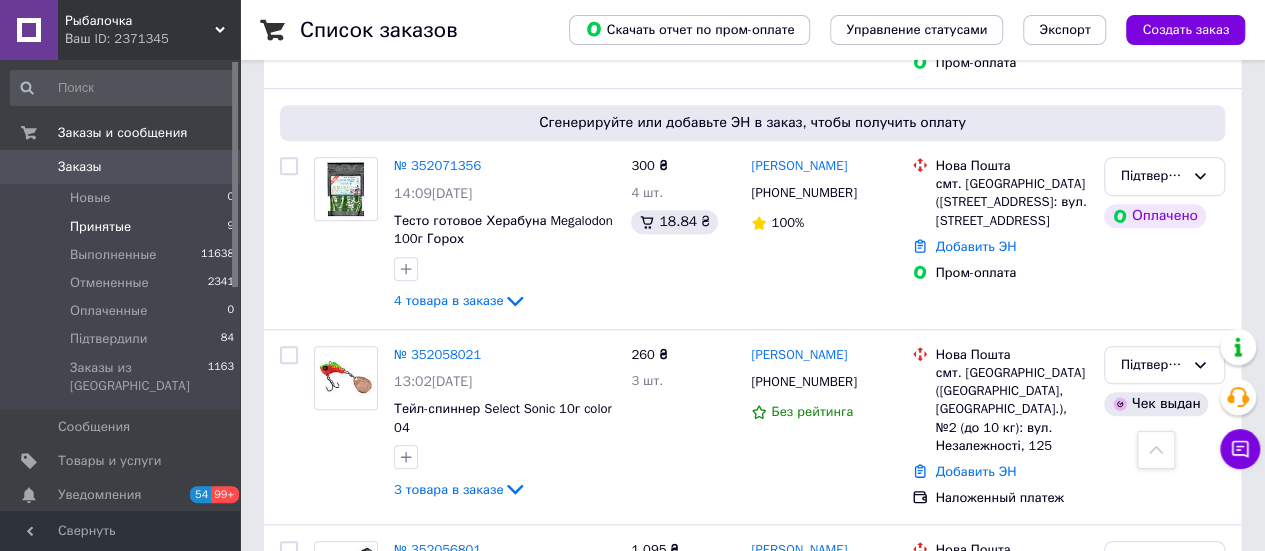 click on "Принятые" at bounding box center (100, 227) 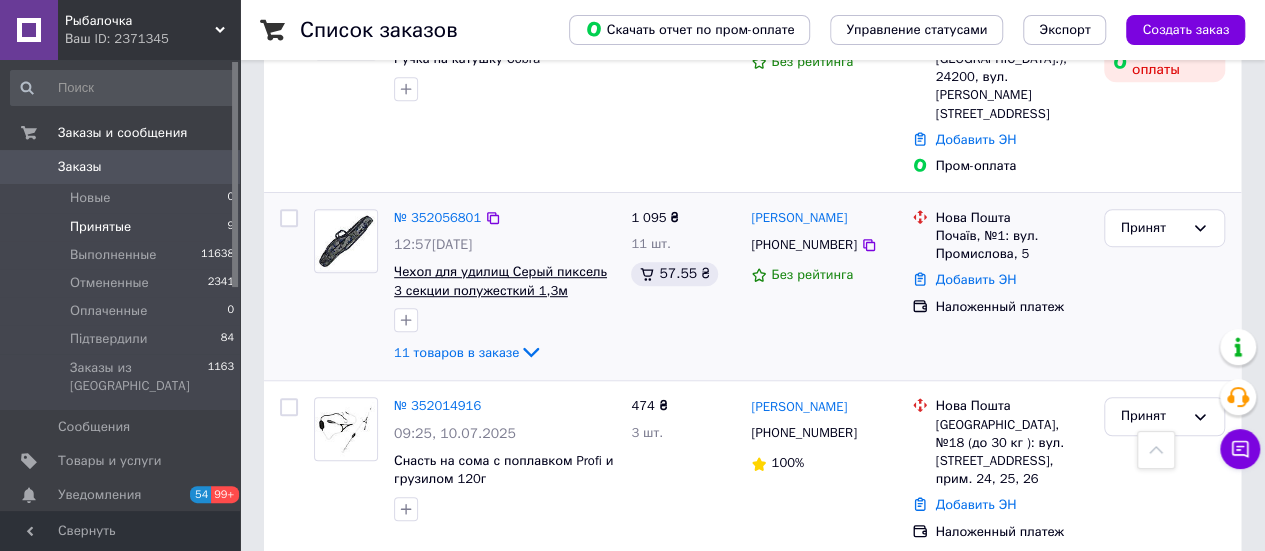 scroll, scrollTop: 500, scrollLeft: 0, axis: vertical 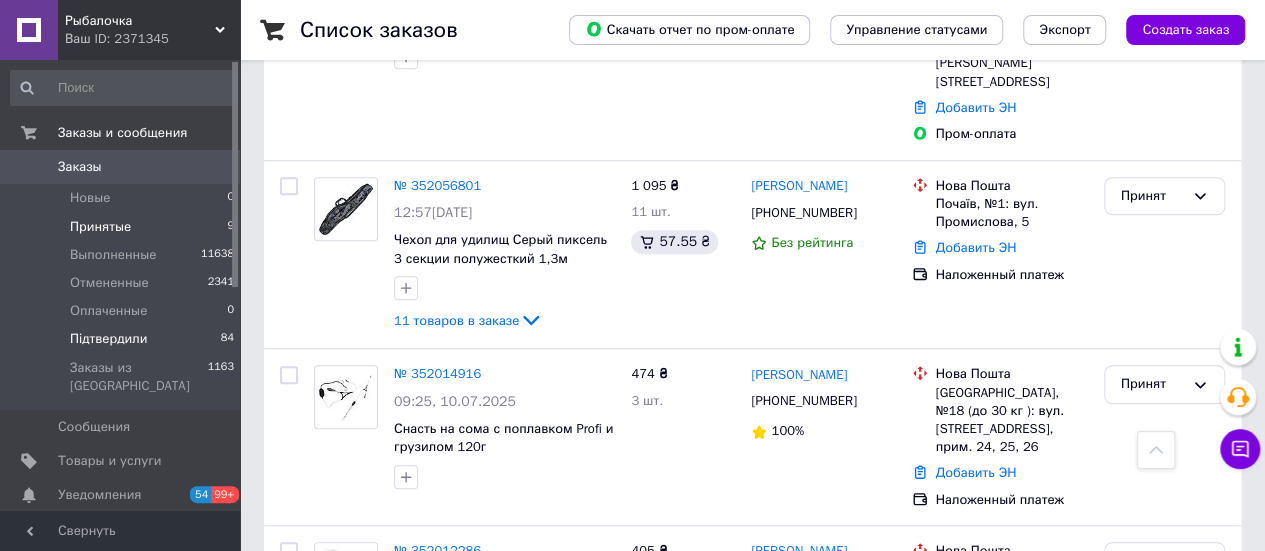 click on "Підтвердили" at bounding box center [109, 339] 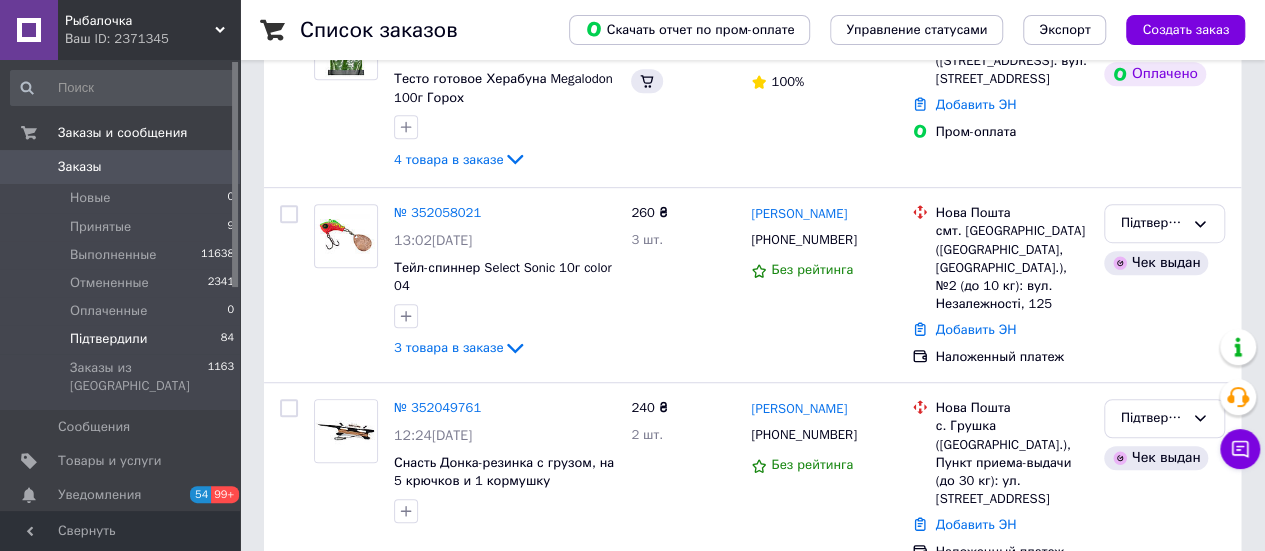 scroll, scrollTop: 0, scrollLeft: 0, axis: both 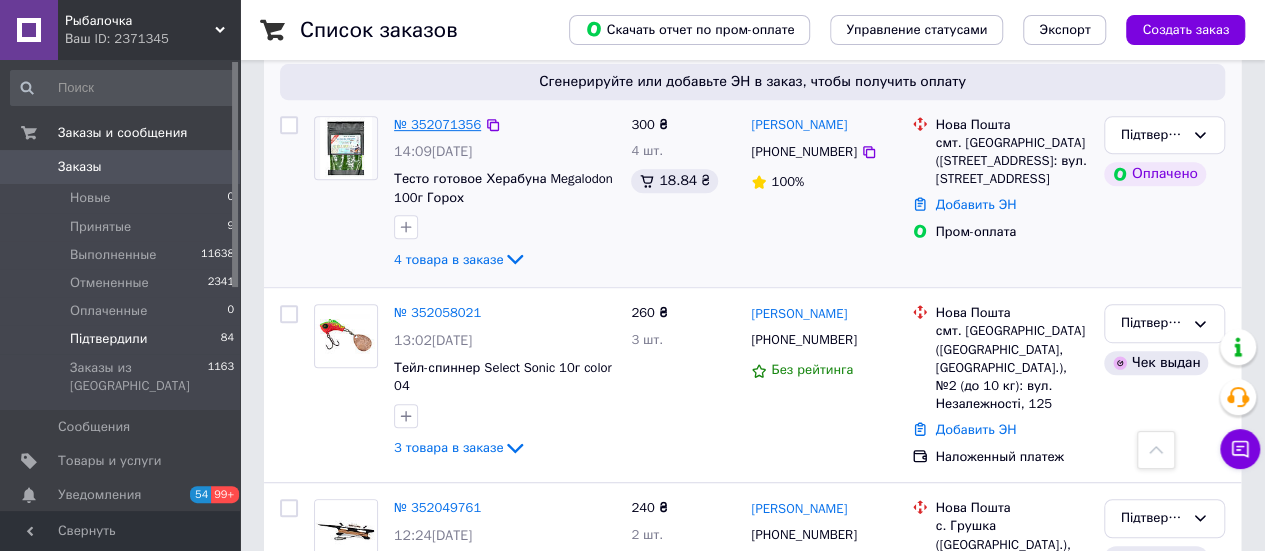 click on "№ 352071356" at bounding box center [437, 124] 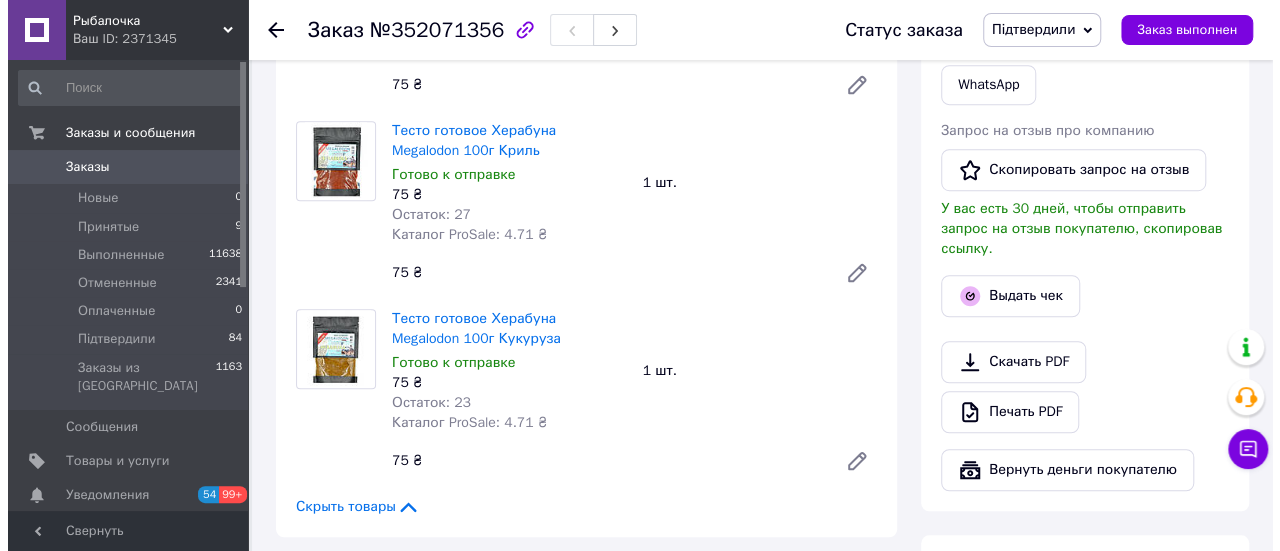 scroll, scrollTop: 600, scrollLeft: 0, axis: vertical 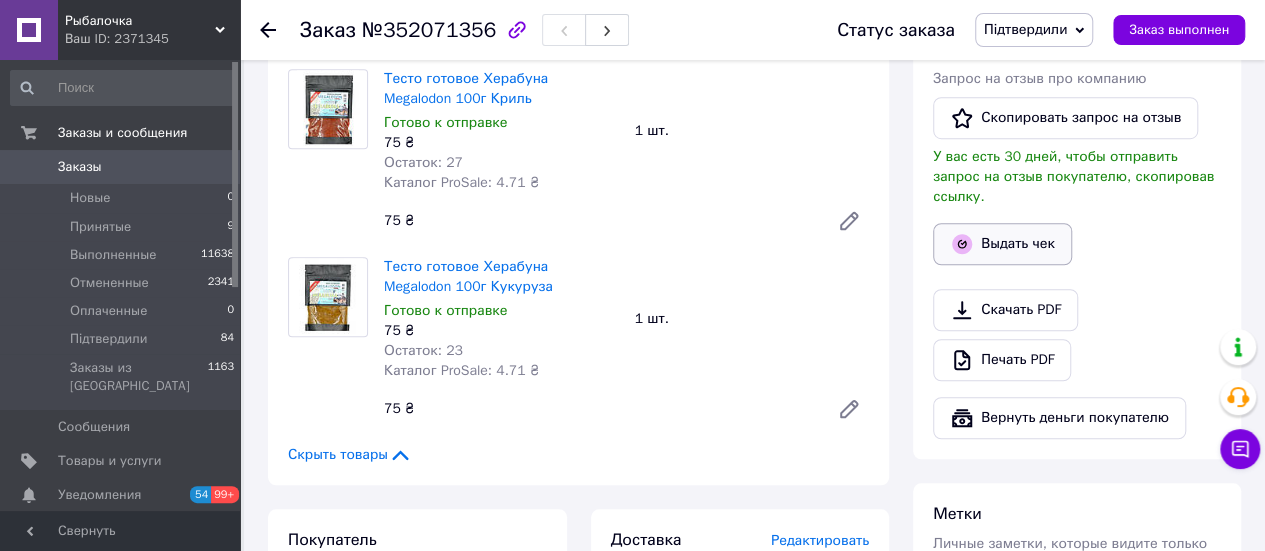 click on "Выдать чек" at bounding box center [1002, 244] 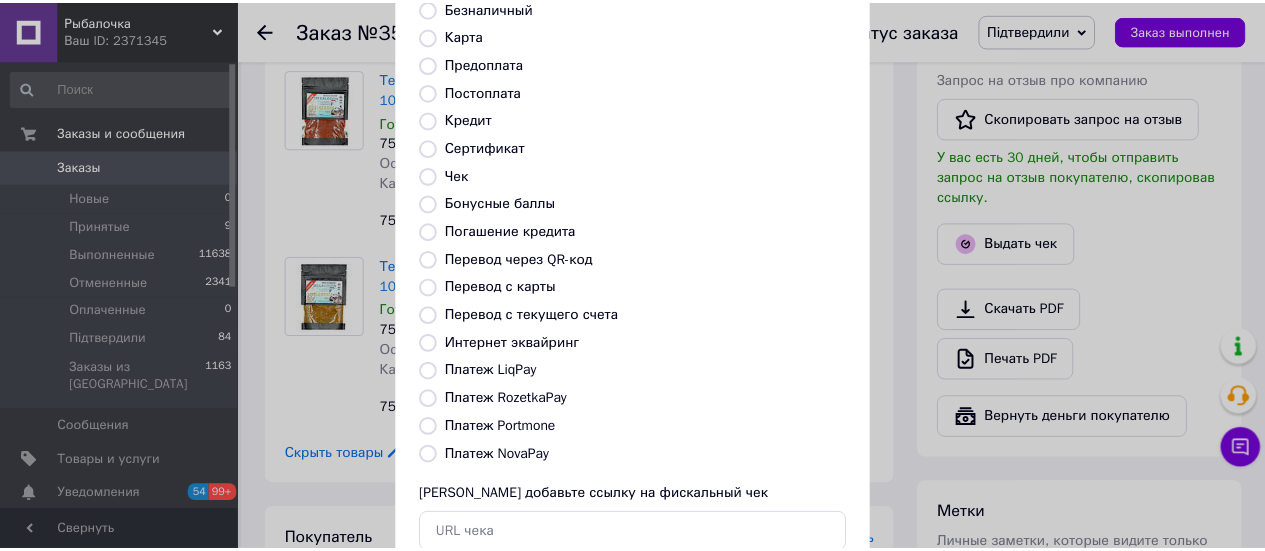 scroll, scrollTop: 300, scrollLeft: 0, axis: vertical 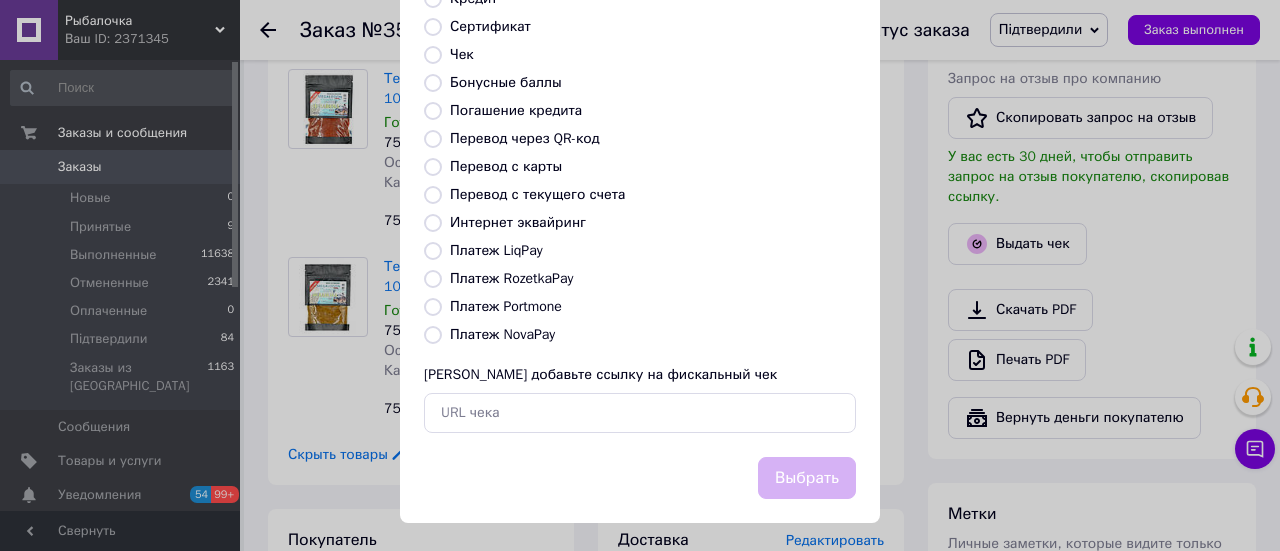 click on "Платеж RozetkaPay" at bounding box center (511, 278) 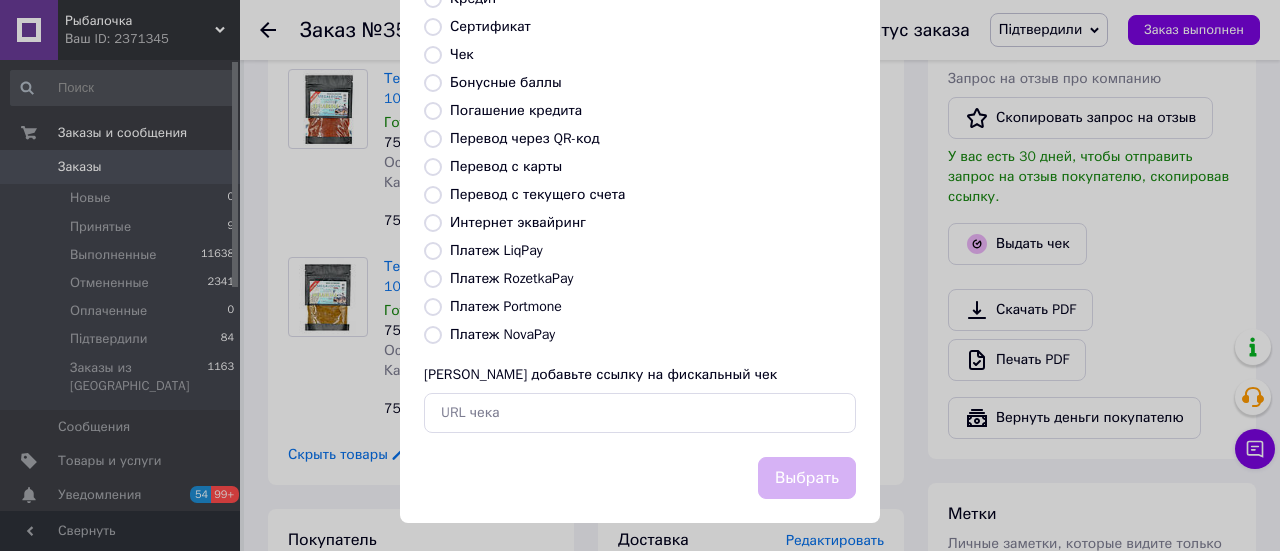 radio on "true" 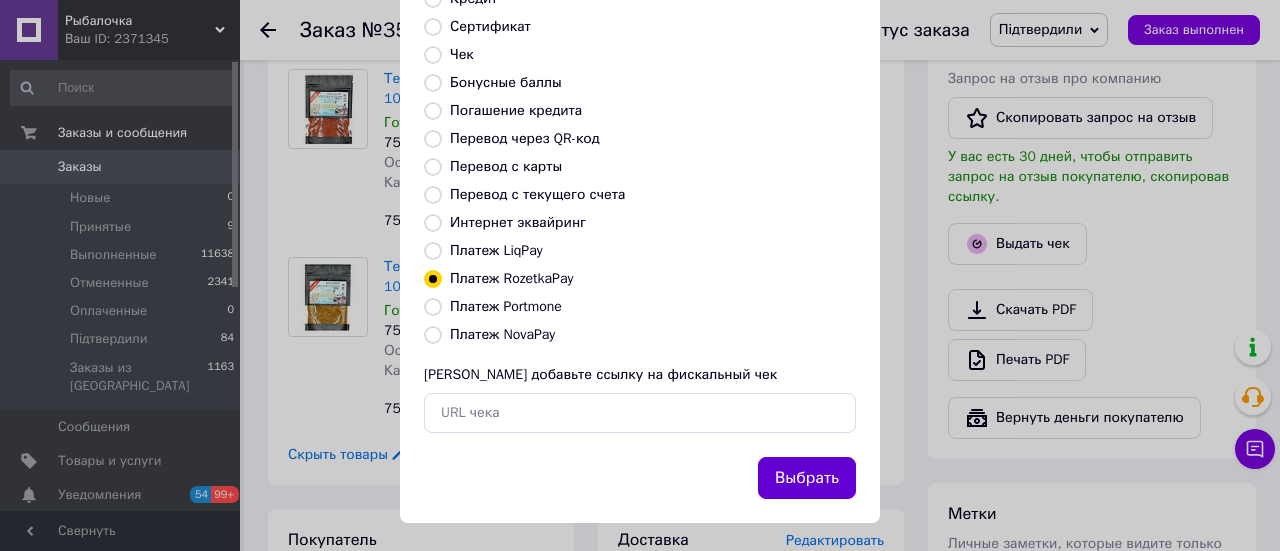 click on "Выбрать" at bounding box center [807, 478] 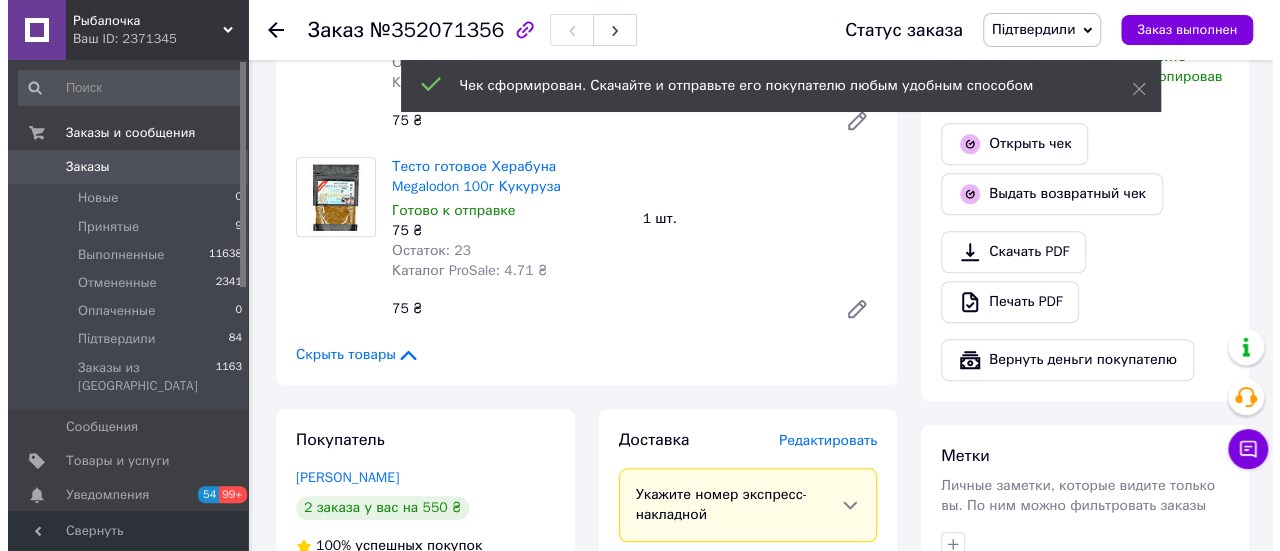scroll, scrollTop: 800, scrollLeft: 0, axis: vertical 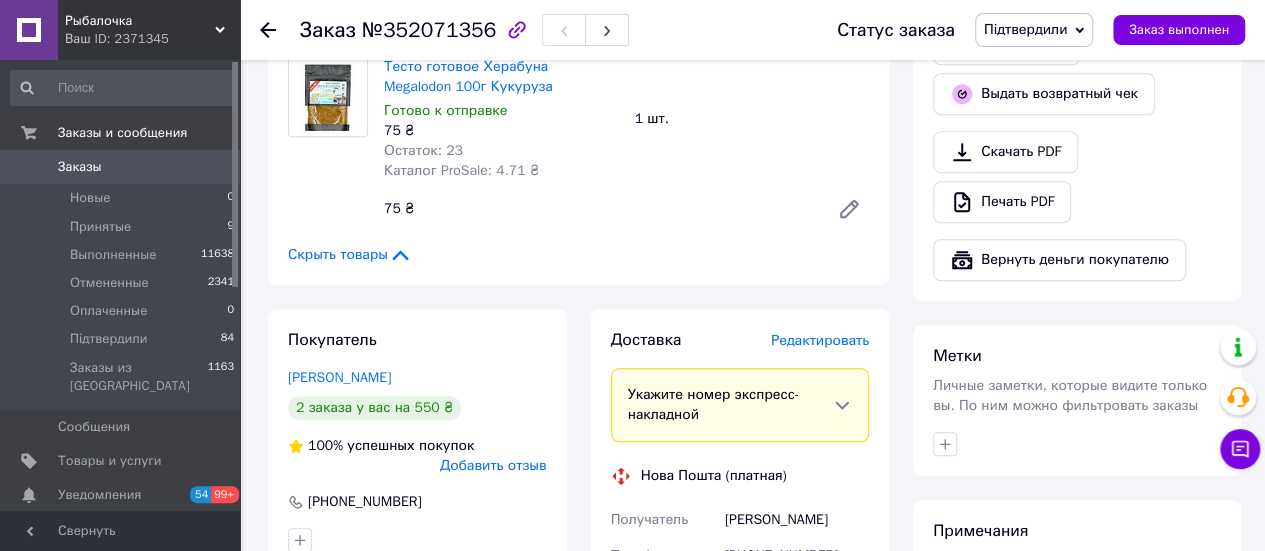 click on "Редактировать" at bounding box center (820, 340) 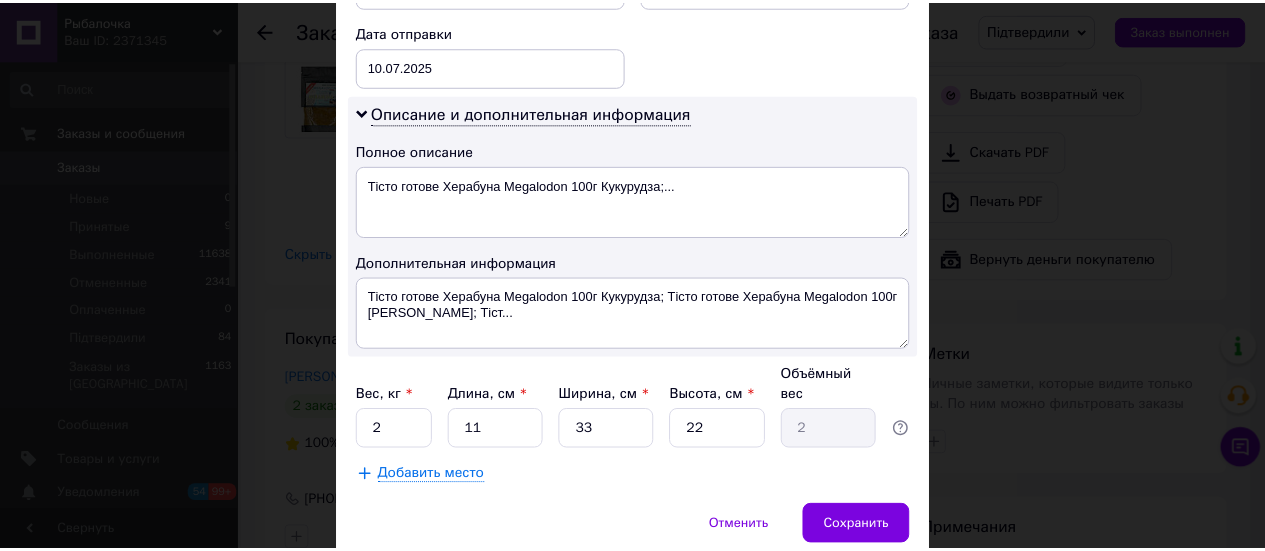 scroll, scrollTop: 1000, scrollLeft: 0, axis: vertical 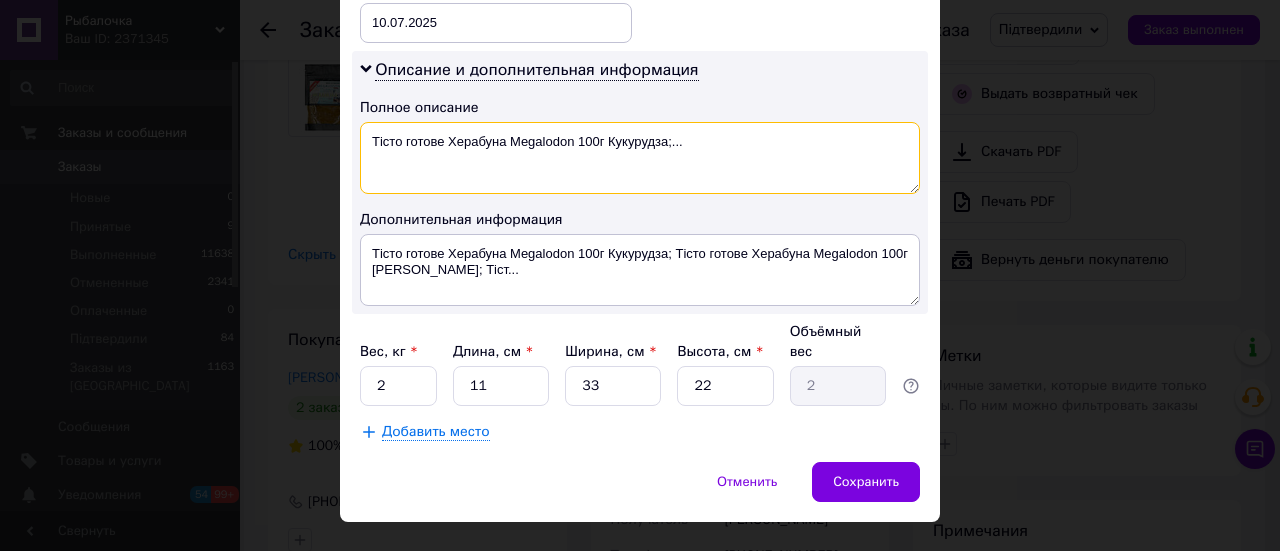 drag, startPoint x: 367, startPoint y: 138, endPoint x: 728, endPoint y: 139, distance: 361.00137 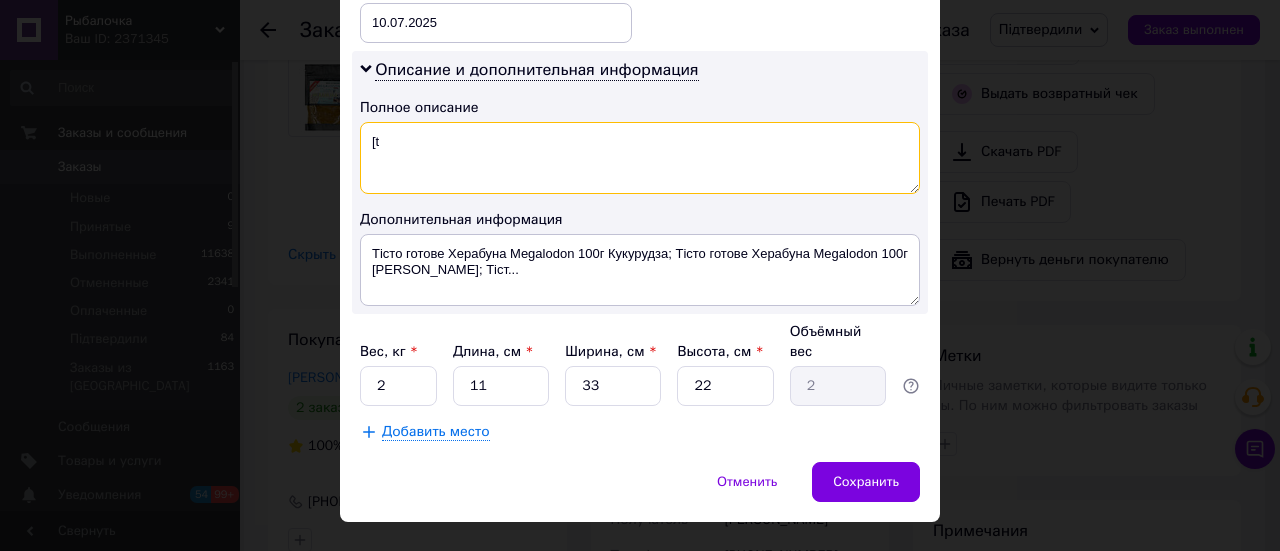 type on "[" 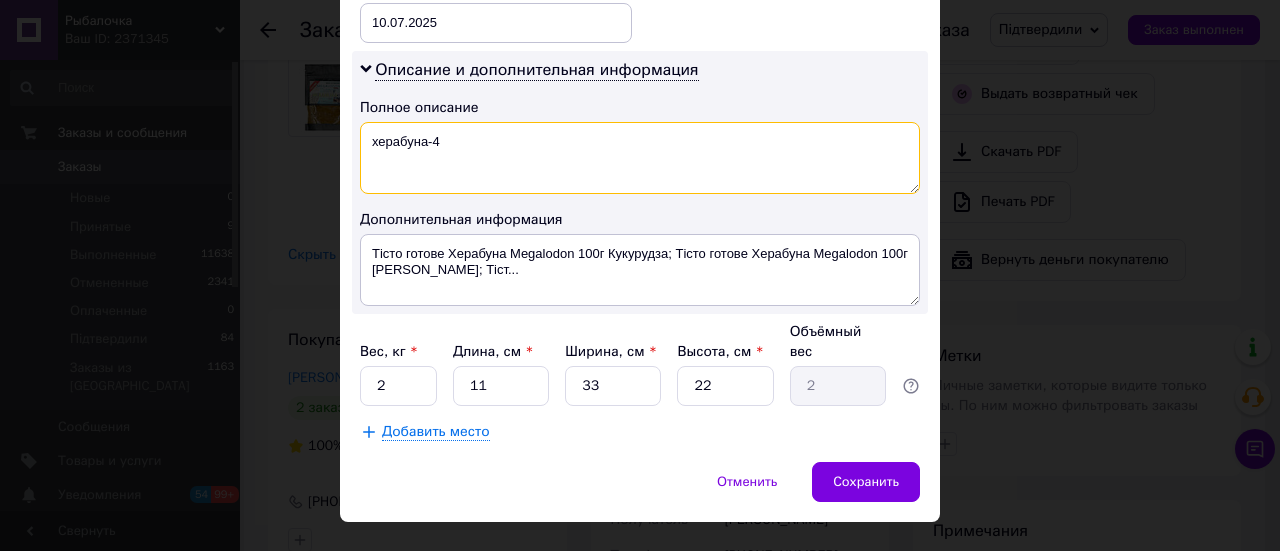 drag, startPoint x: 366, startPoint y: 135, endPoint x: 442, endPoint y: 140, distance: 76.1643 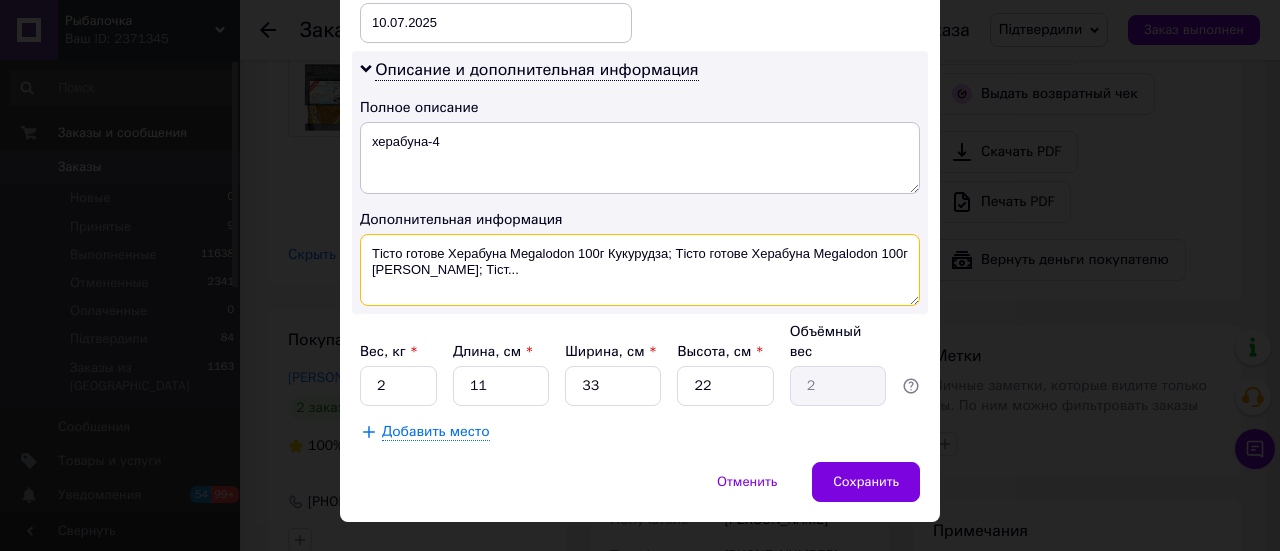 drag, startPoint x: 365, startPoint y: 243, endPoint x: 472, endPoint y: 269, distance: 110.11358 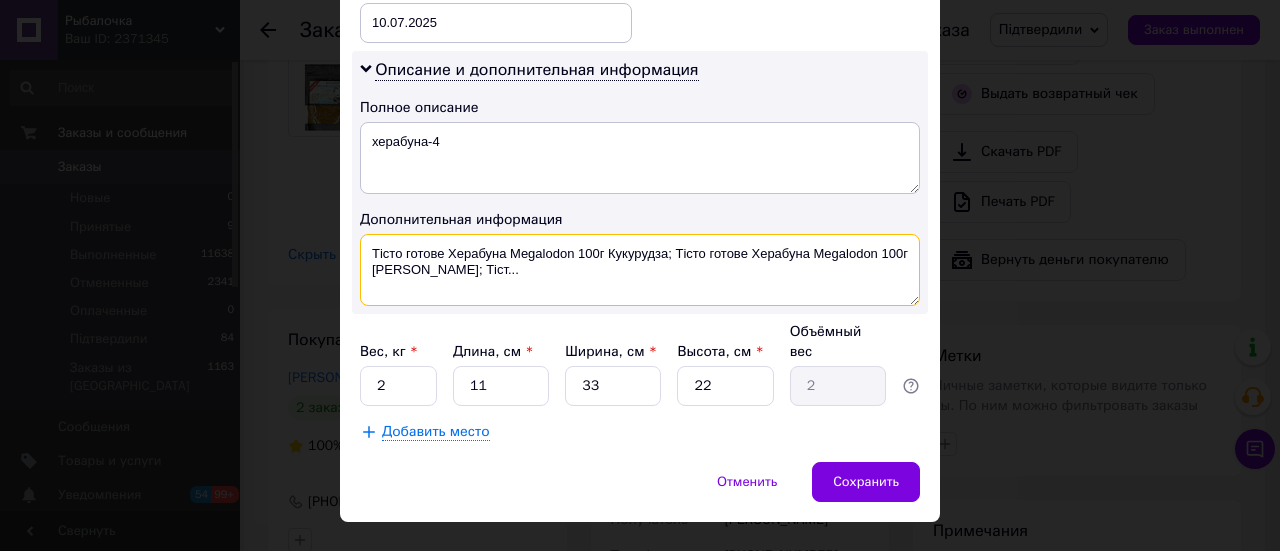 click on "Тісто готове Херабуна Megalodon 100г Кукурудза; Тісто готове Херабуна Megalodon 100г [PERSON_NAME]; Тіст..." at bounding box center [640, 270] 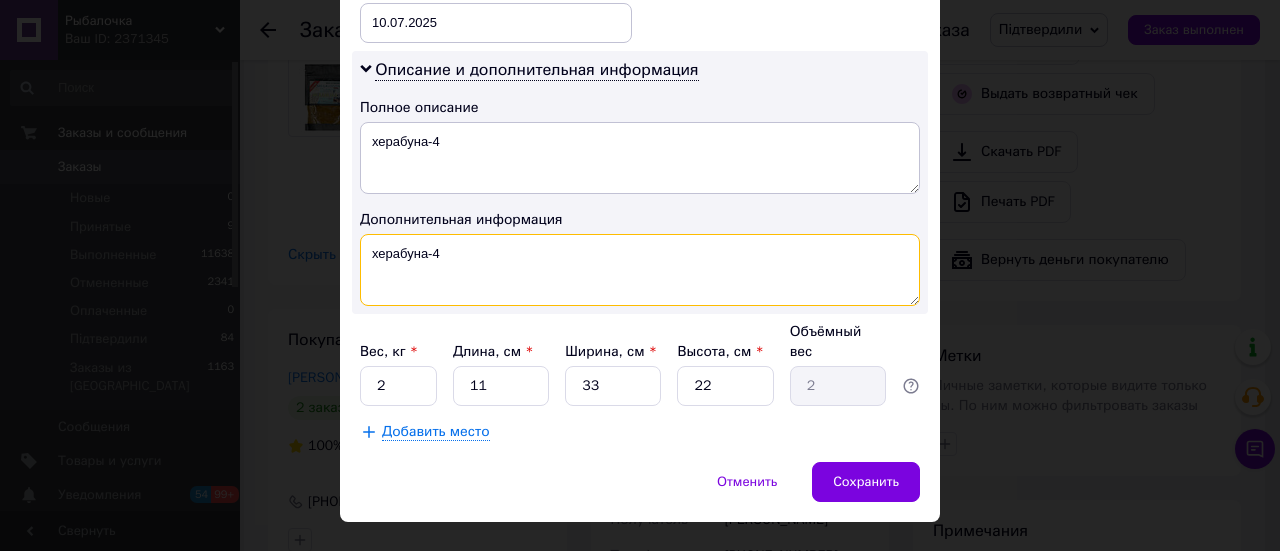 type on "херабуна-4" 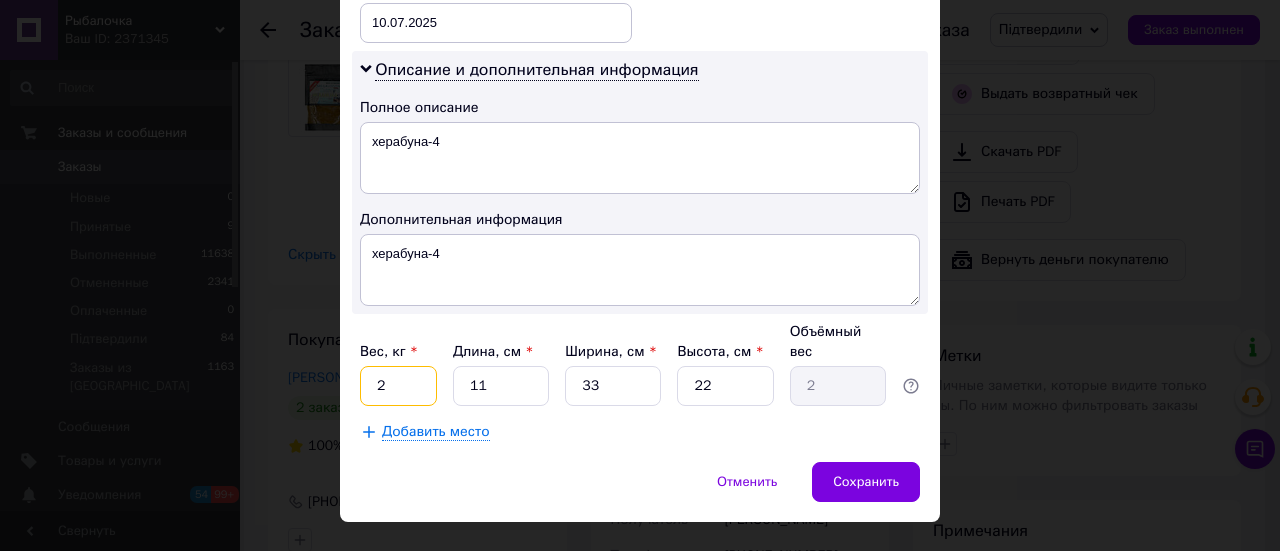 click on "2" at bounding box center [398, 386] 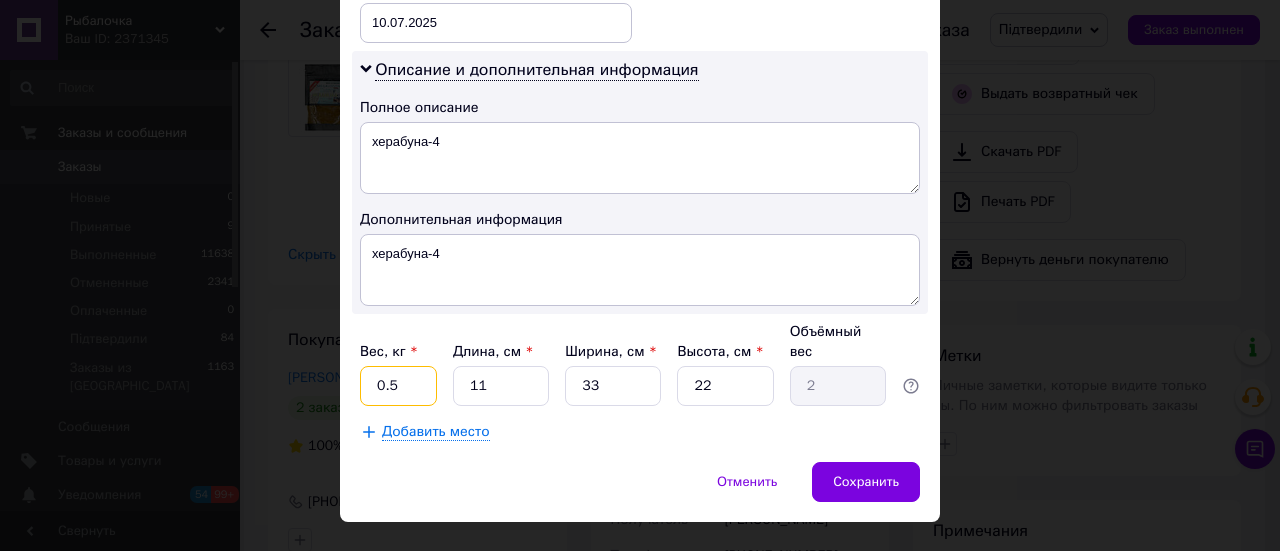 type on "0.5" 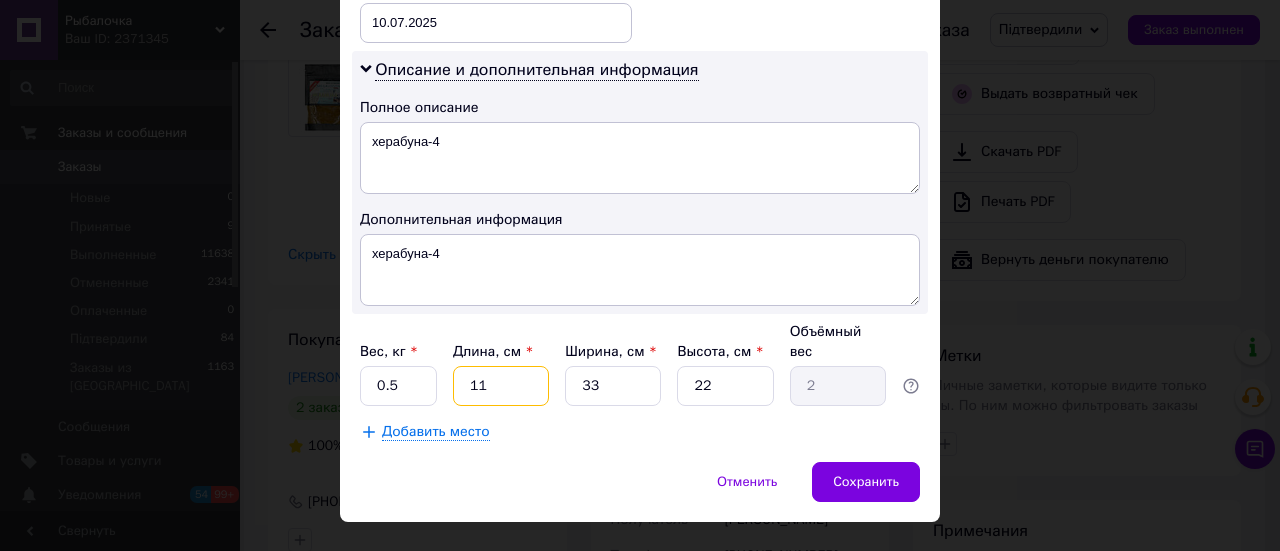 click on "11" at bounding box center [501, 386] 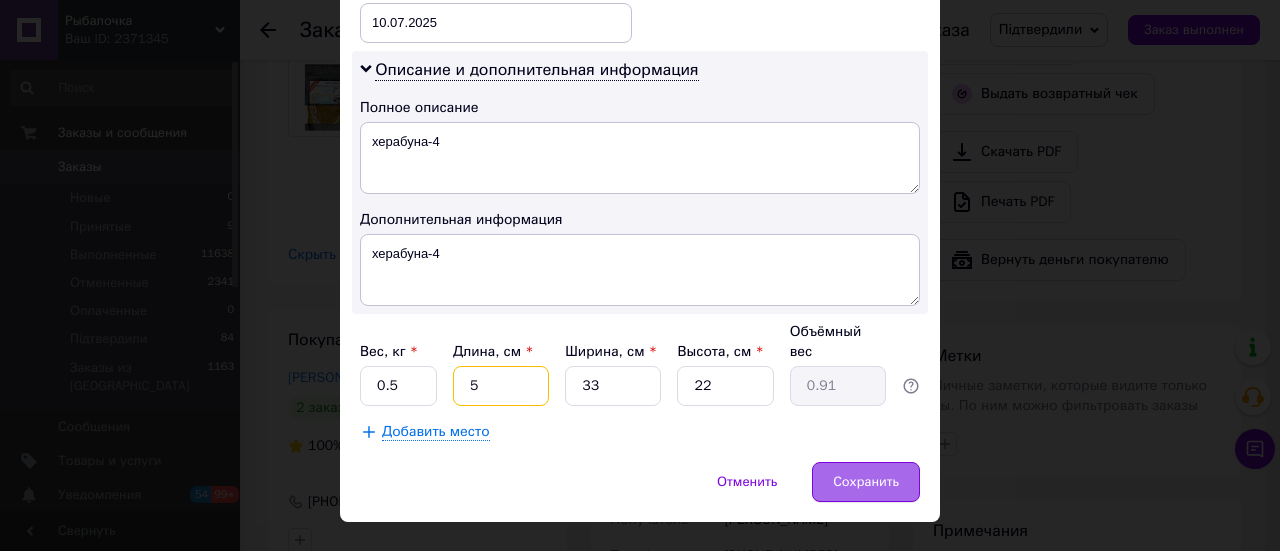 type on "5" 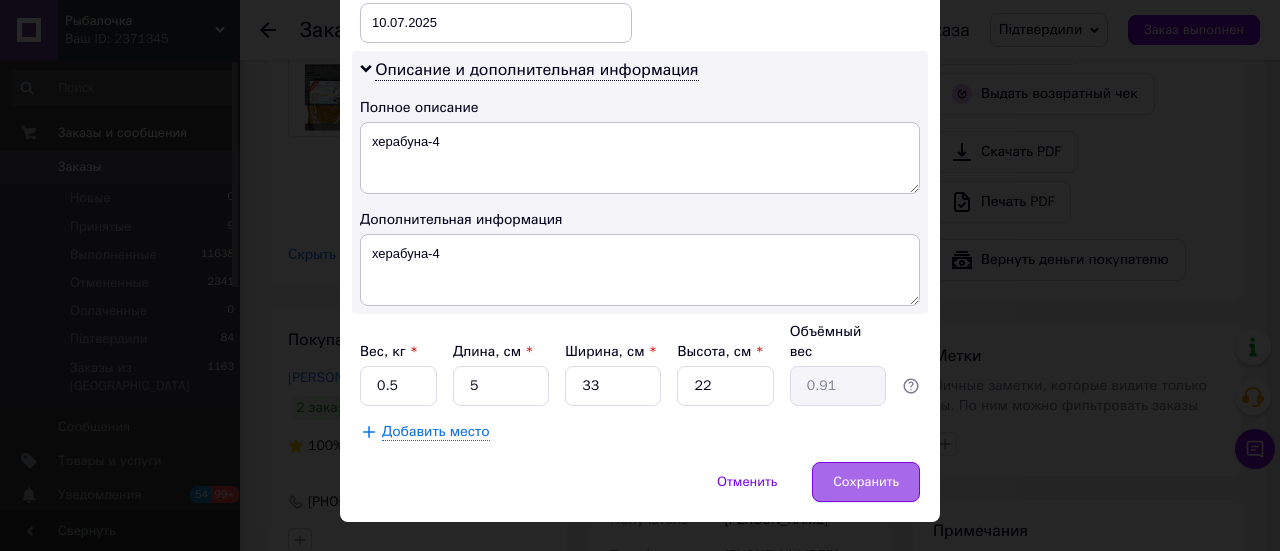 click on "Сохранить" at bounding box center [866, 482] 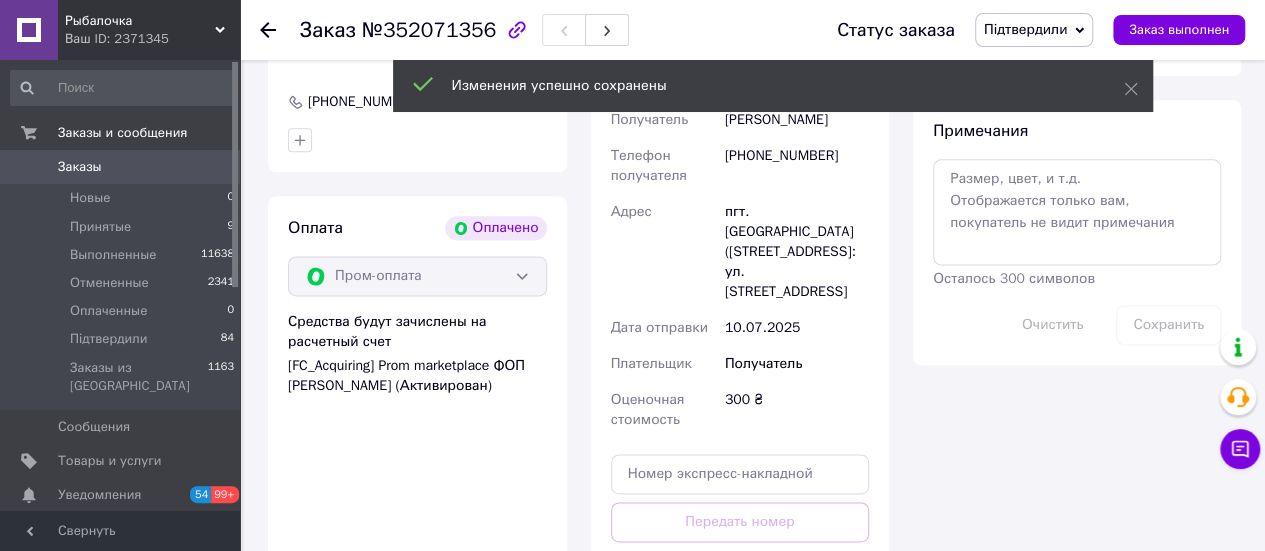 scroll, scrollTop: 1300, scrollLeft: 0, axis: vertical 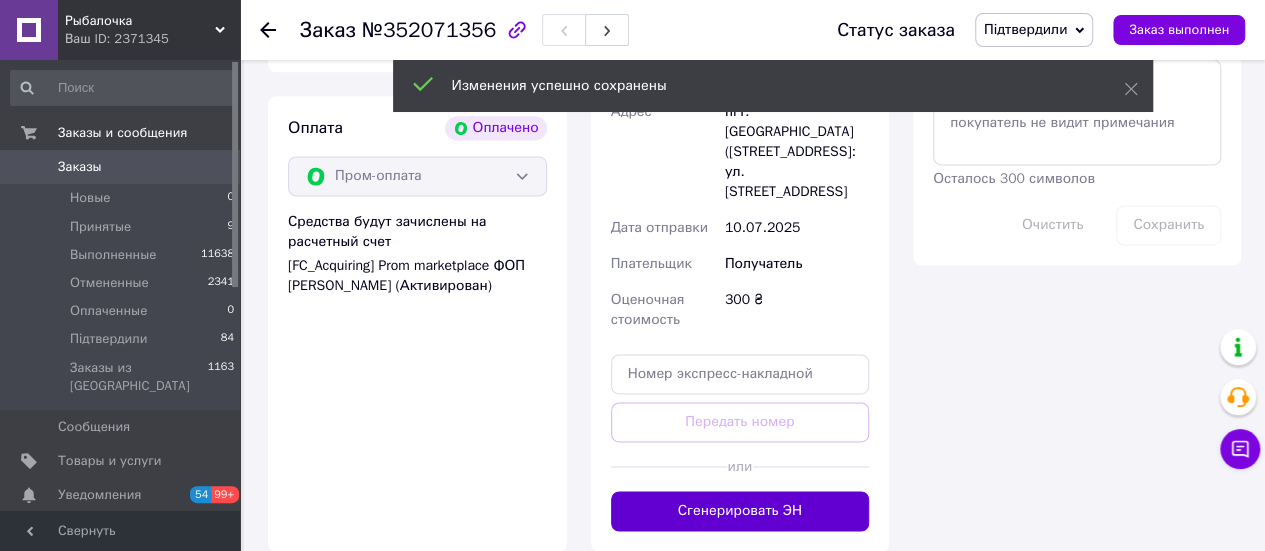 click on "Сгенерировать ЭН" at bounding box center [740, 511] 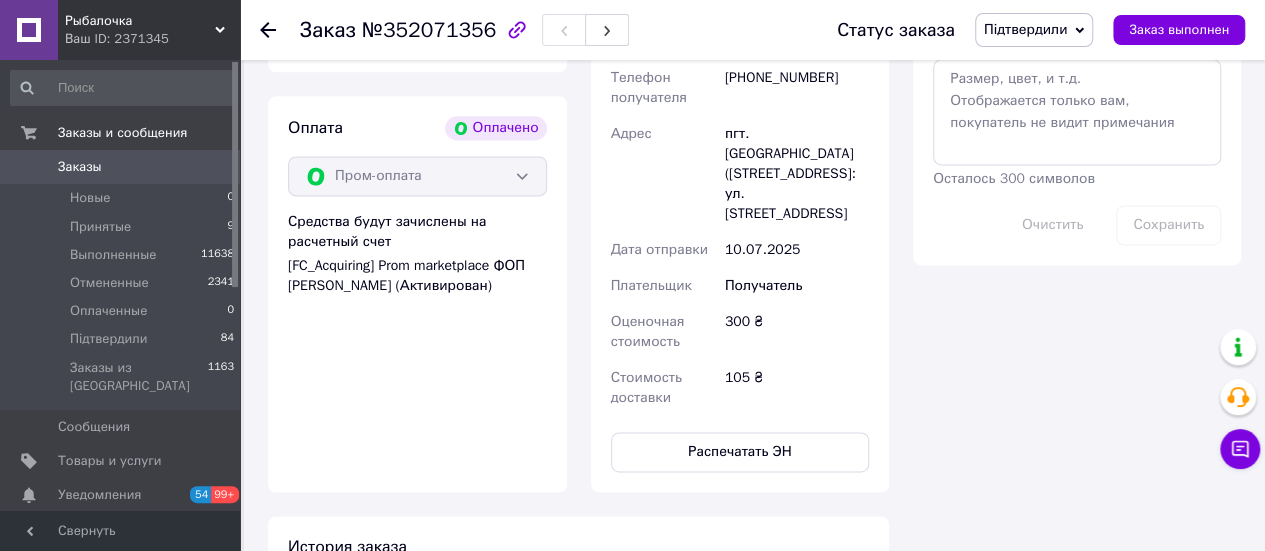 scroll, scrollTop: 8, scrollLeft: 0, axis: vertical 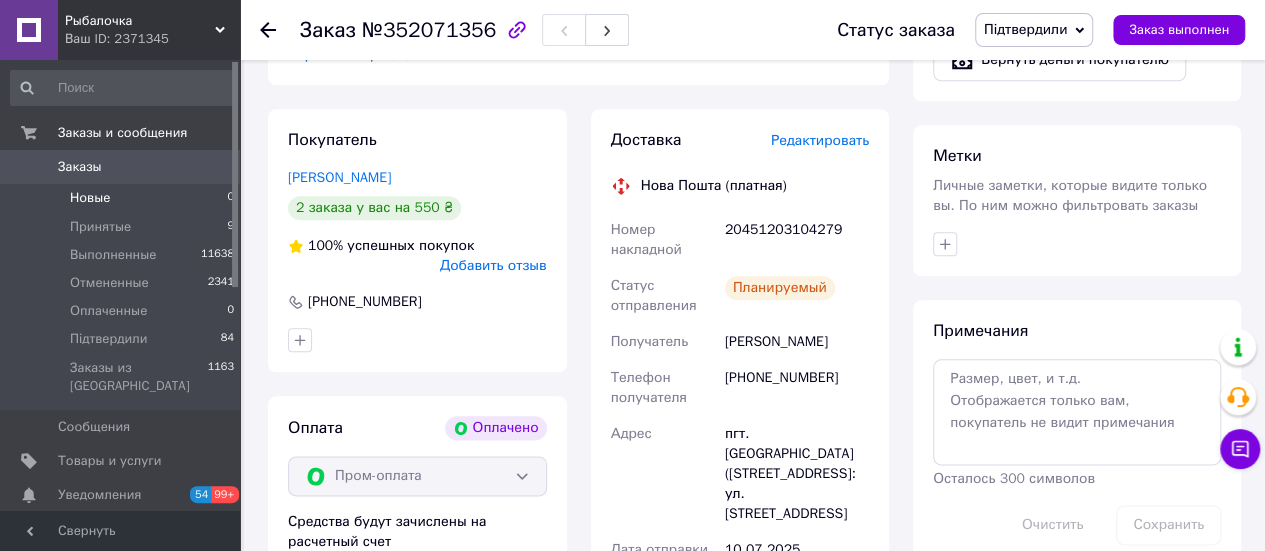 click on "Новые 0" at bounding box center (123, 198) 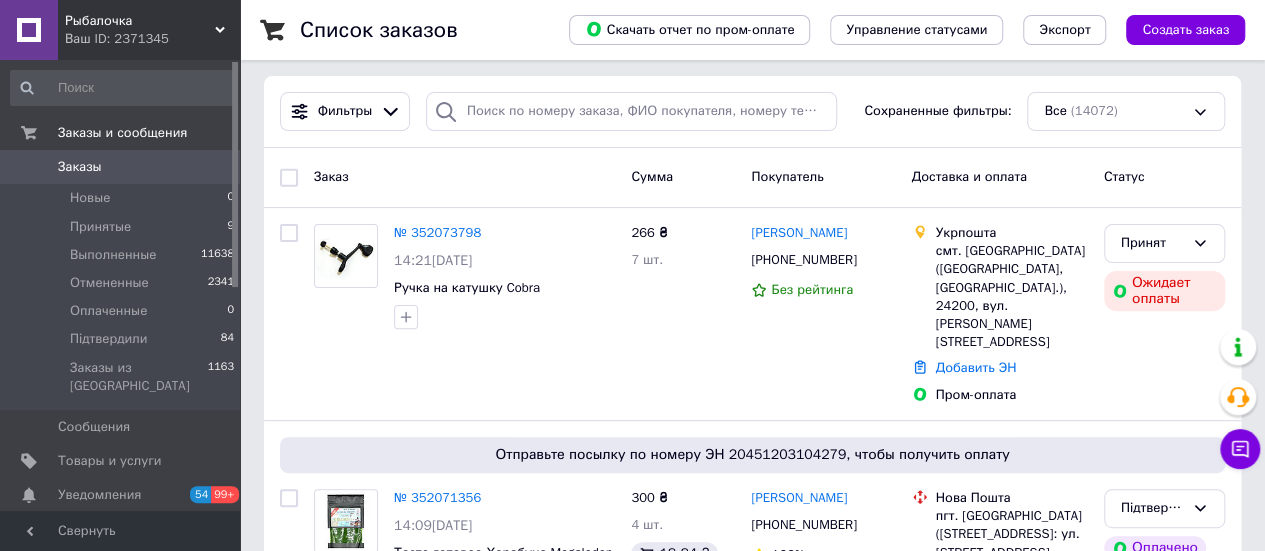 scroll, scrollTop: 200, scrollLeft: 0, axis: vertical 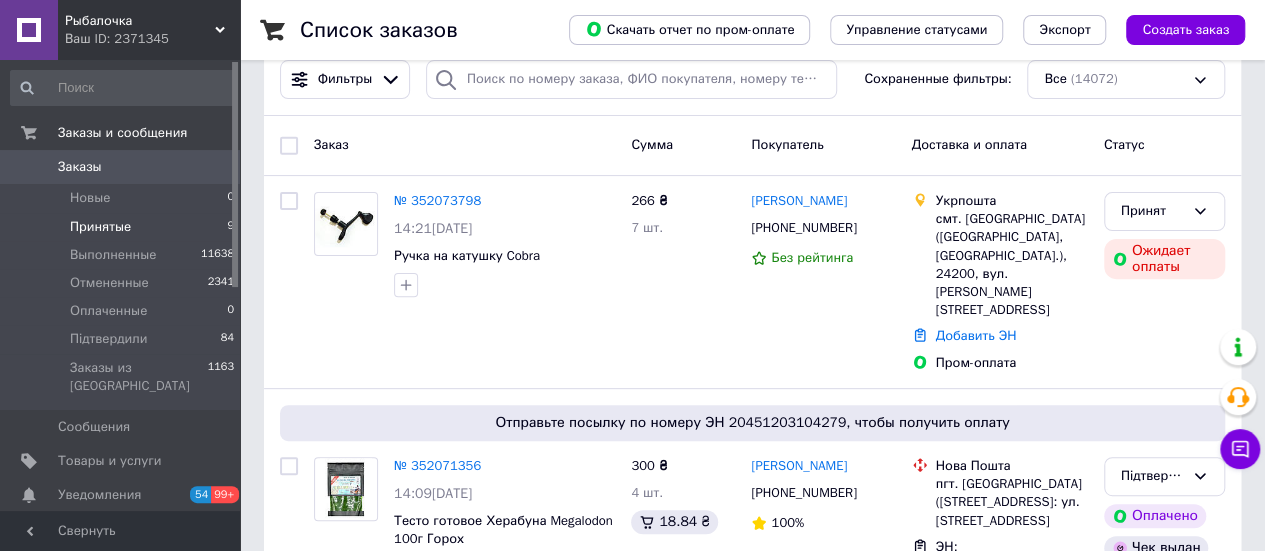 click on "Принятые 9" at bounding box center [123, 227] 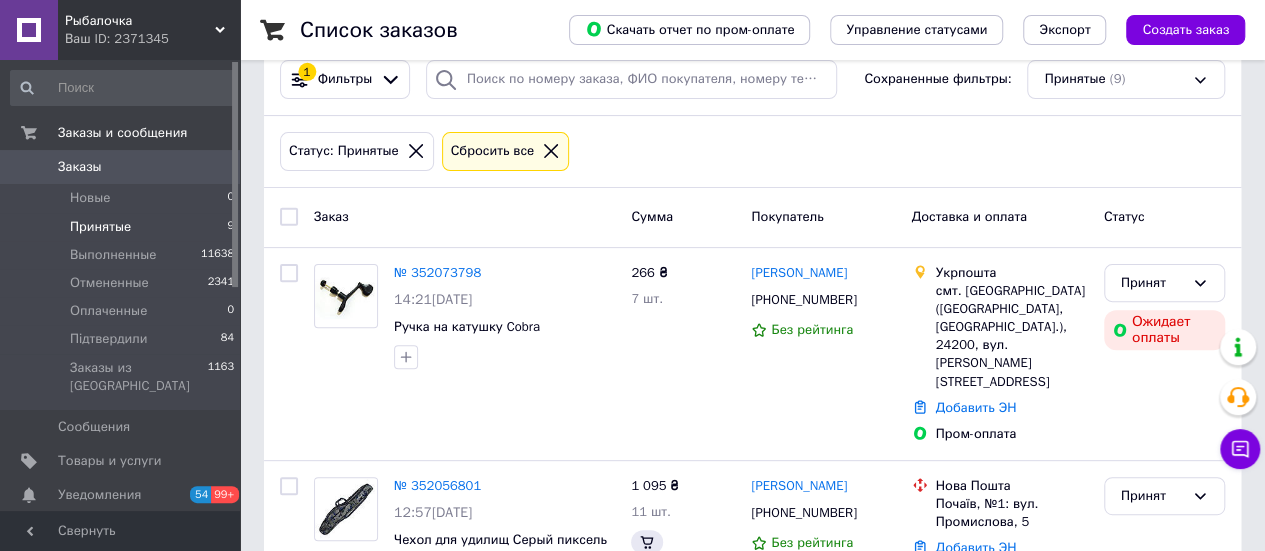 scroll, scrollTop: 0, scrollLeft: 0, axis: both 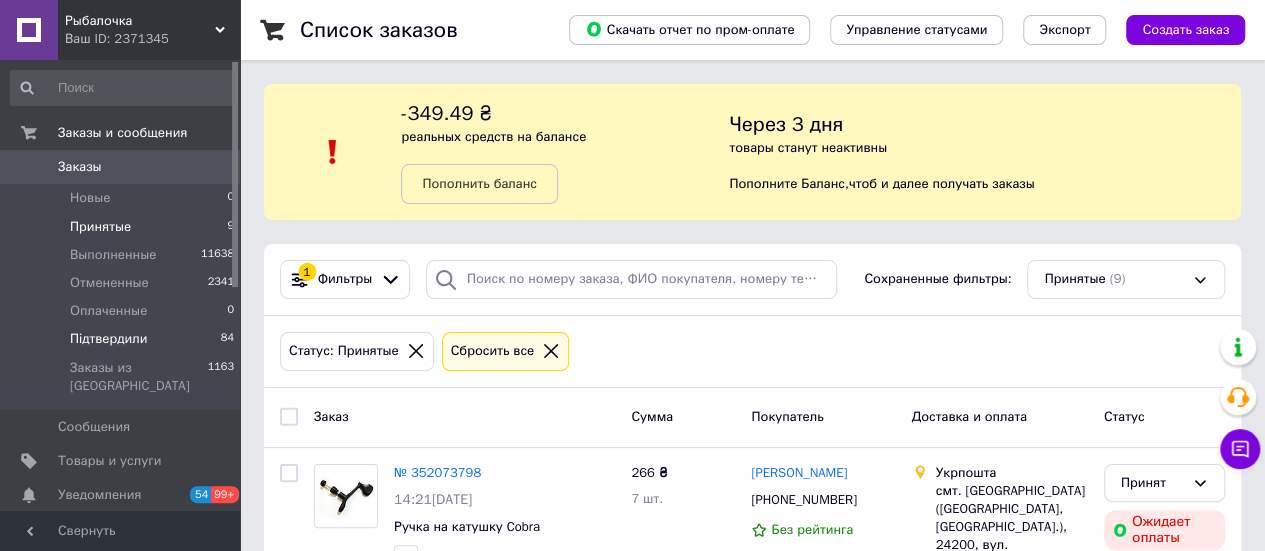click on "Підтвердили" at bounding box center (109, 339) 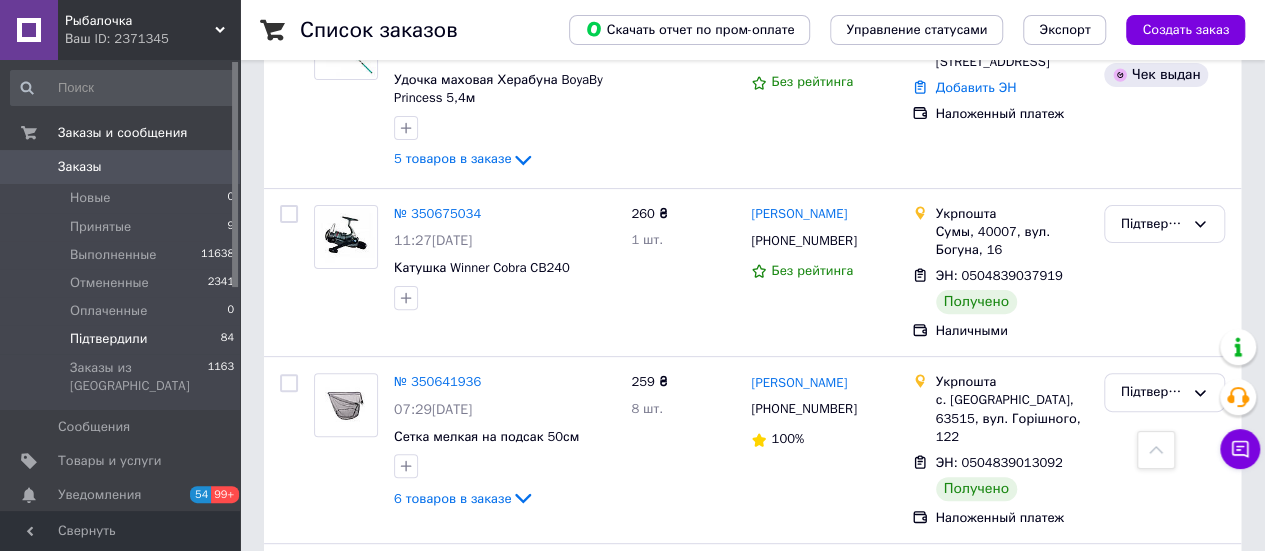 scroll, scrollTop: 16174, scrollLeft: 0, axis: vertical 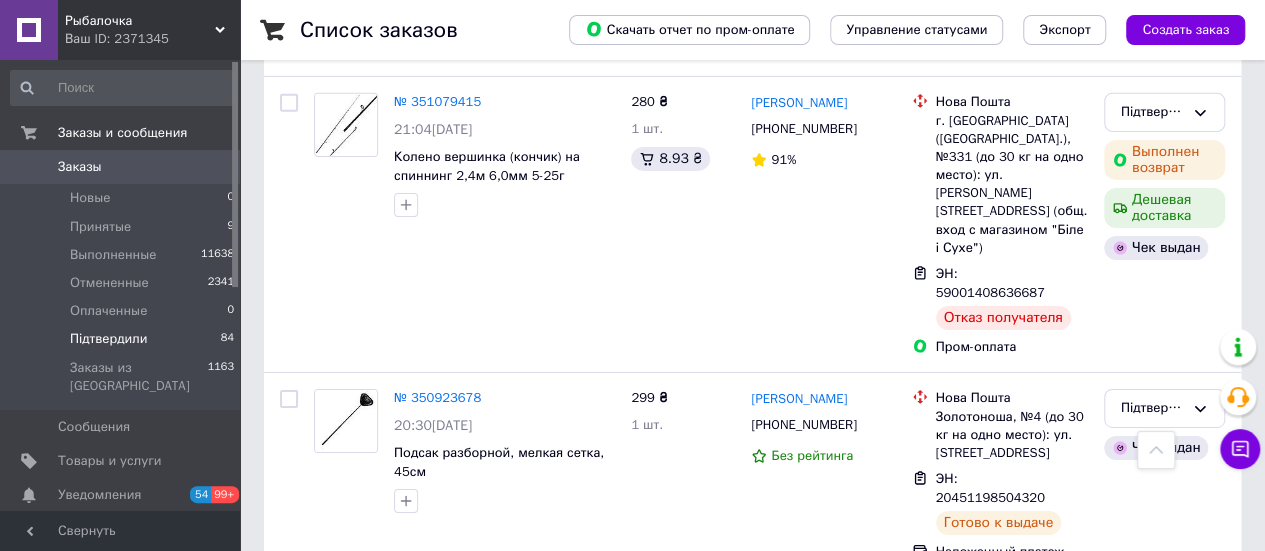 click on "№ 350494579" at bounding box center (437, 1523) 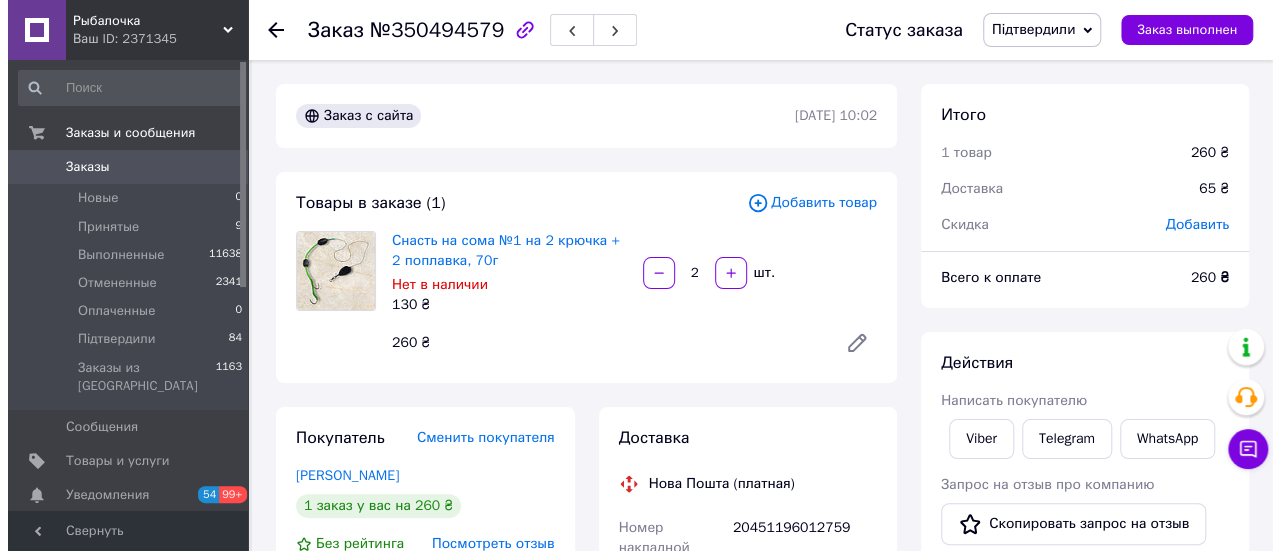 scroll, scrollTop: 0, scrollLeft: 0, axis: both 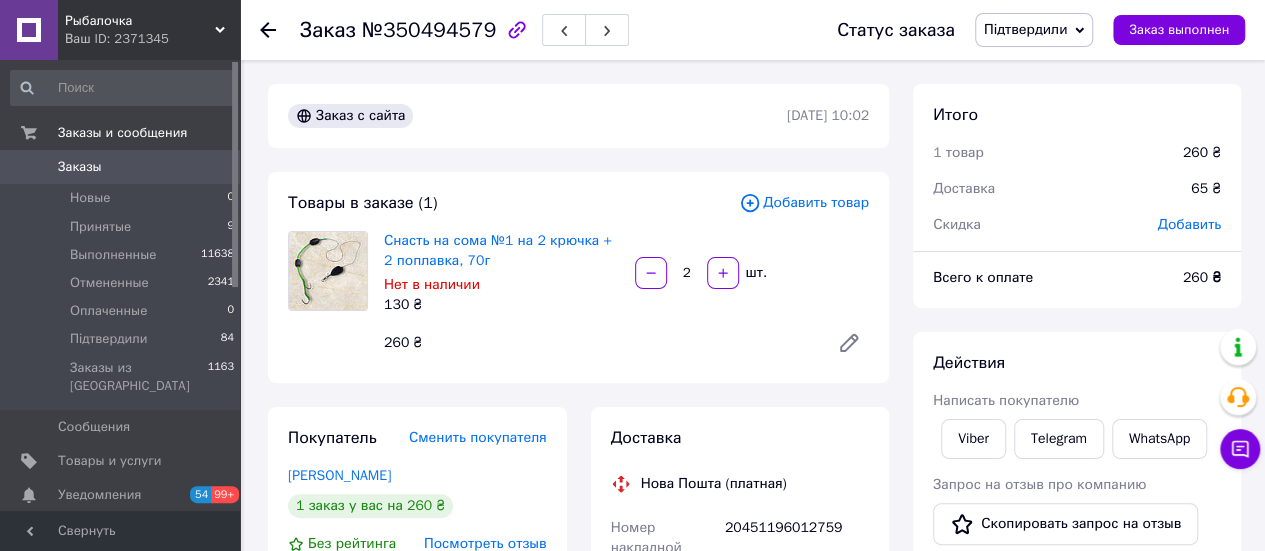 click on "Підтвердили" at bounding box center [1034, 30] 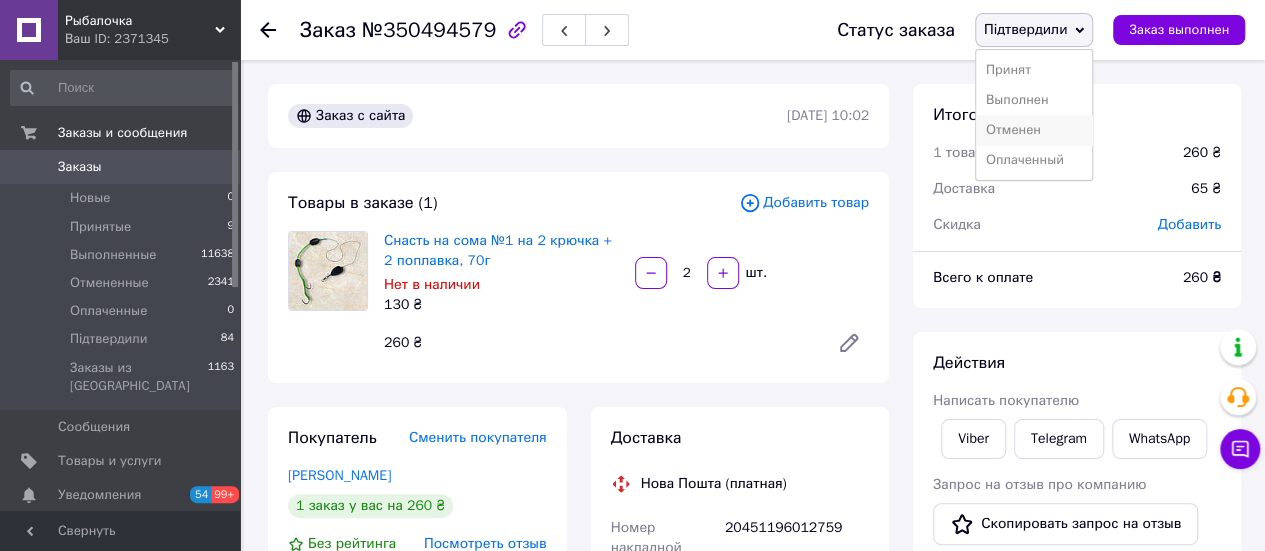 click on "Отменен" at bounding box center [1034, 130] 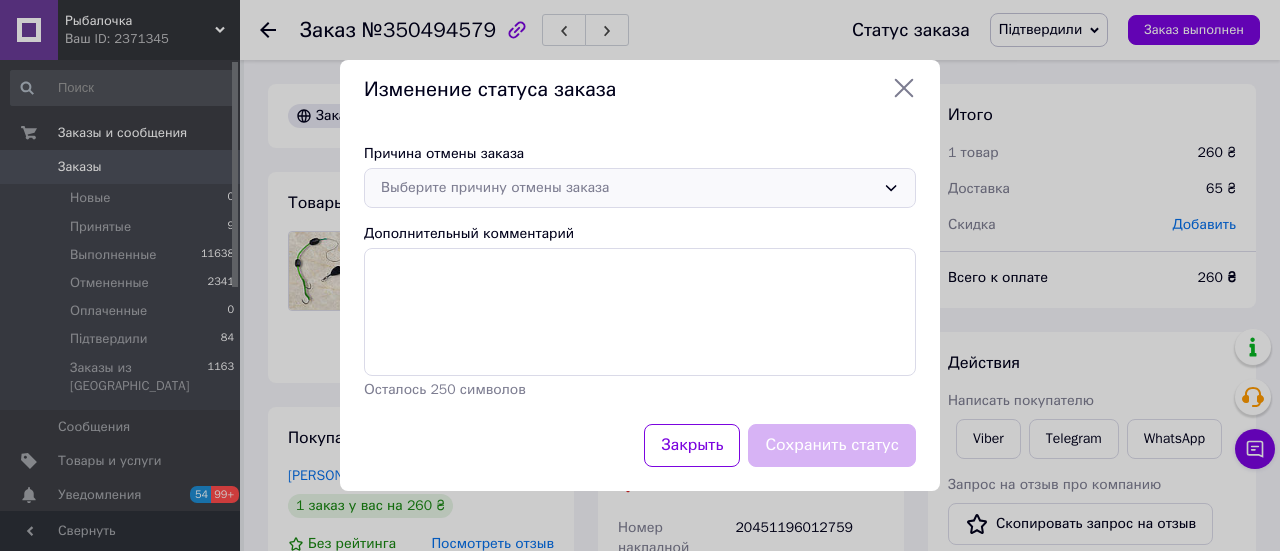 click on "Выберите причину отмены заказа" at bounding box center (628, 188) 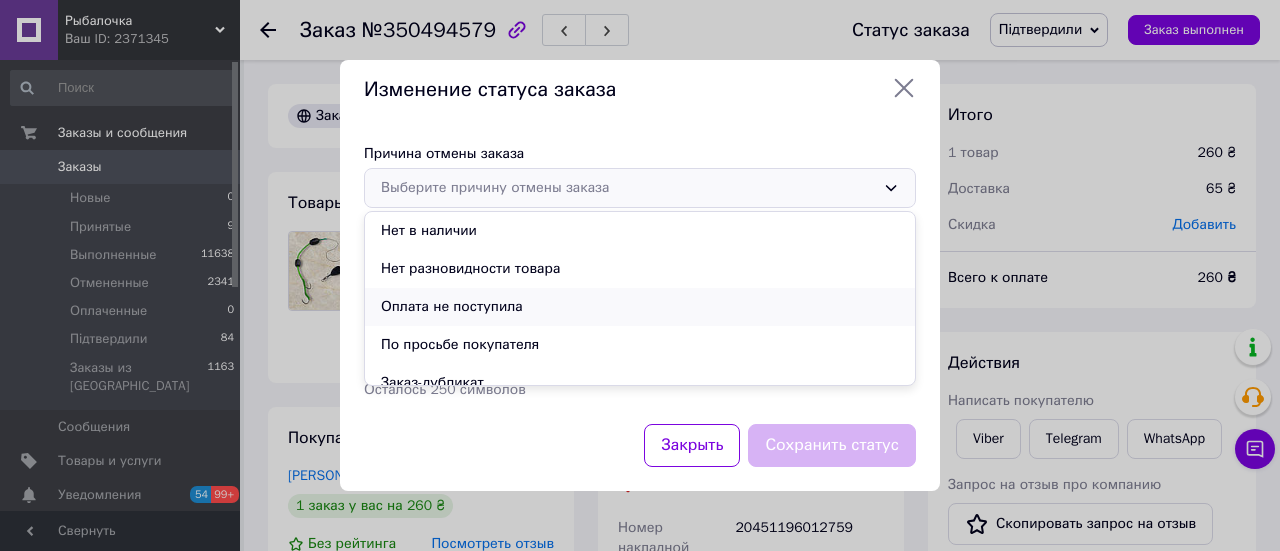 click on "Оплата не поступила" at bounding box center [640, 307] 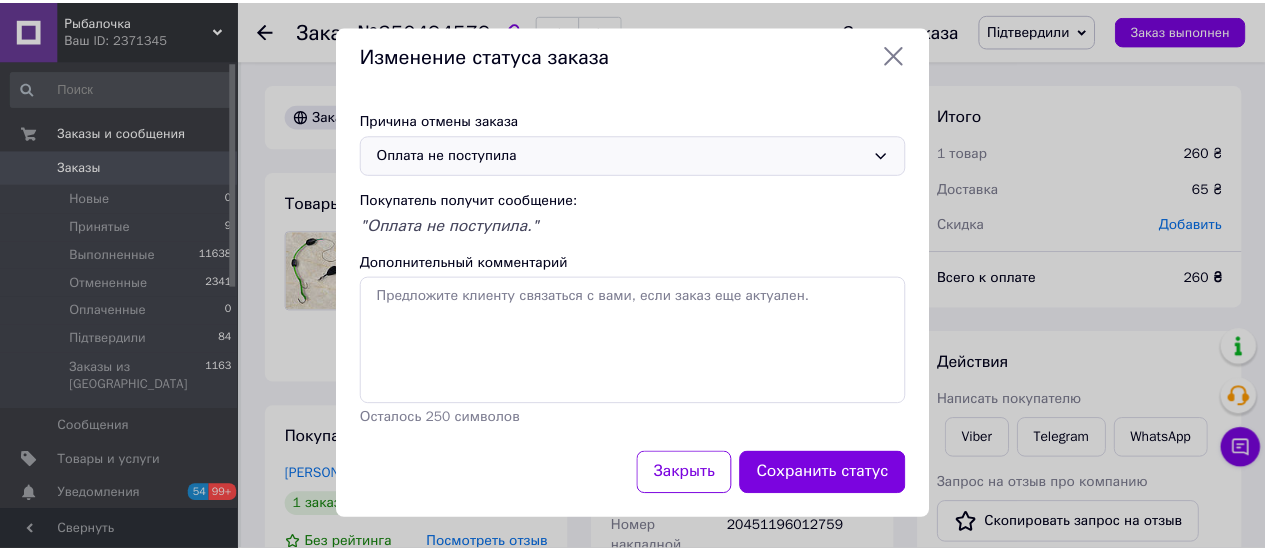 scroll, scrollTop: 13, scrollLeft: 0, axis: vertical 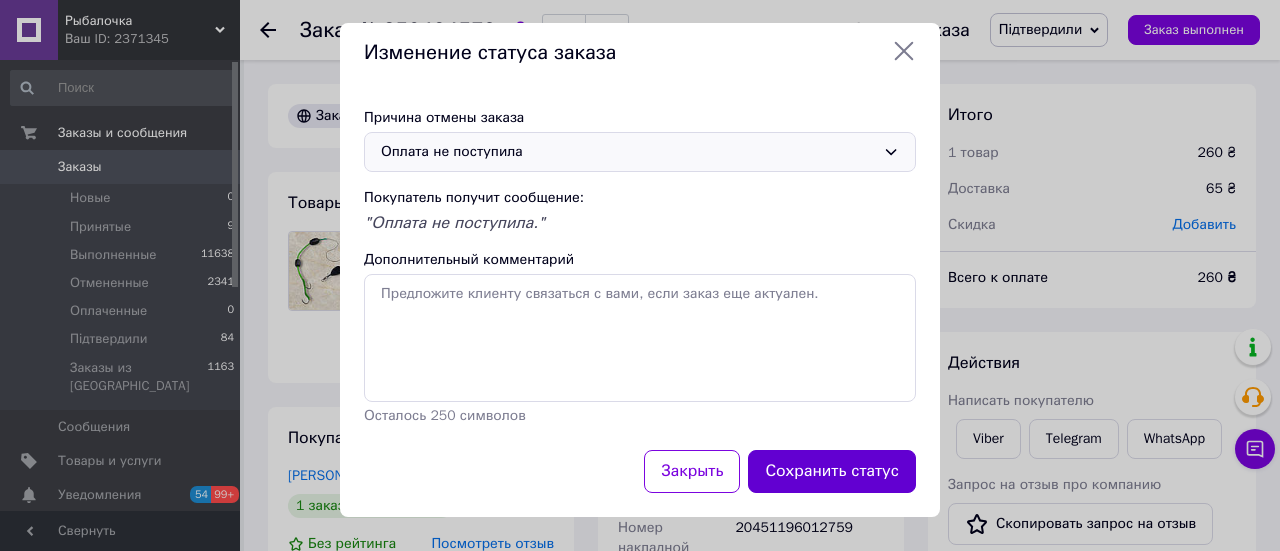 click on "Сохранить статус" at bounding box center [832, 471] 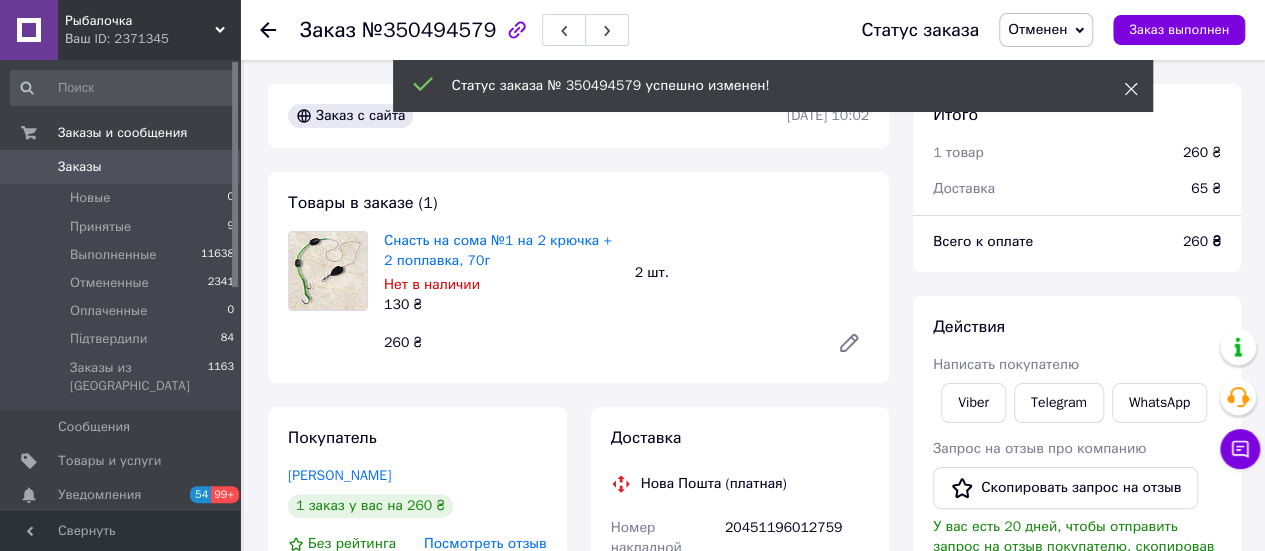 click 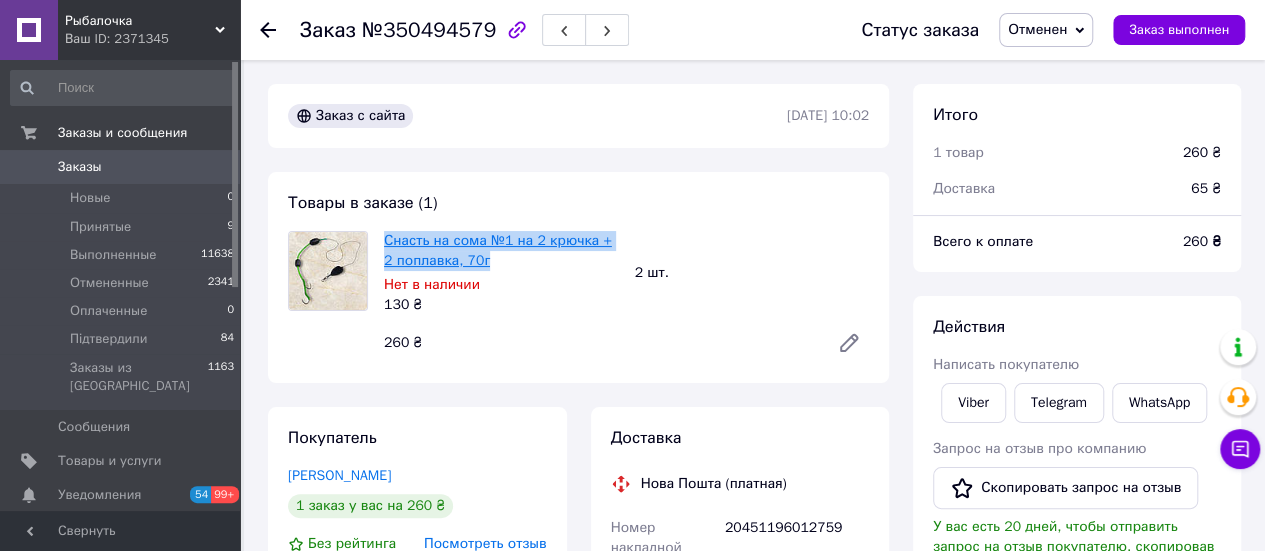 drag, startPoint x: 485, startPoint y: 266, endPoint x: 385, endPoint y: 243, distance: 102.610916 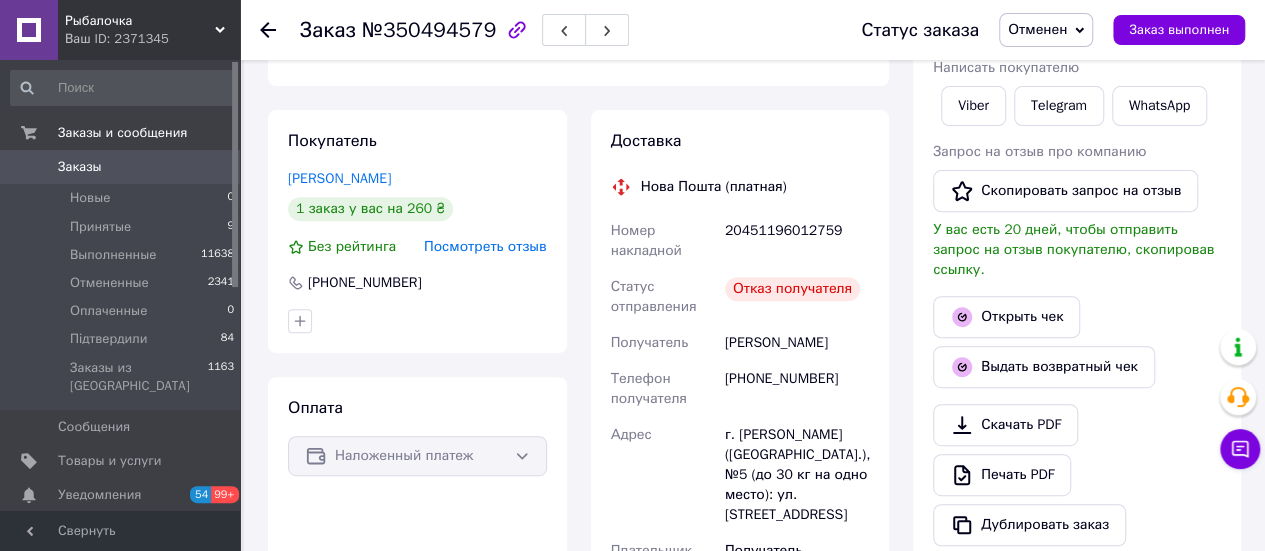 scroll, scrollTop: 300, scrollLeft: 0, axis: vertical 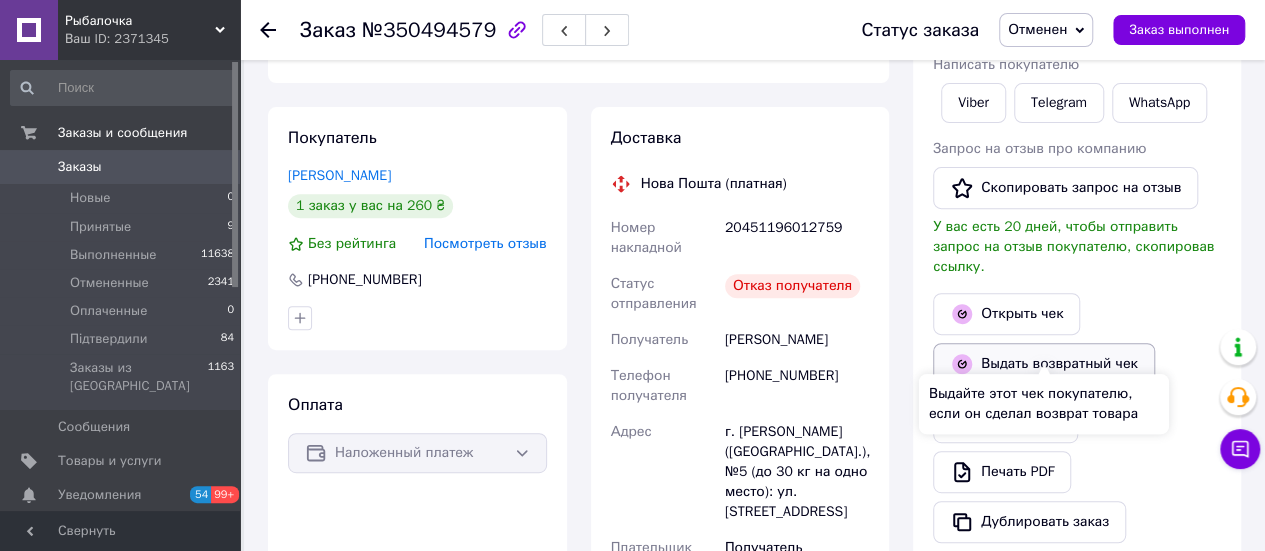 click on "Выдать возвратный чек" at bounding box center [1044, 364] 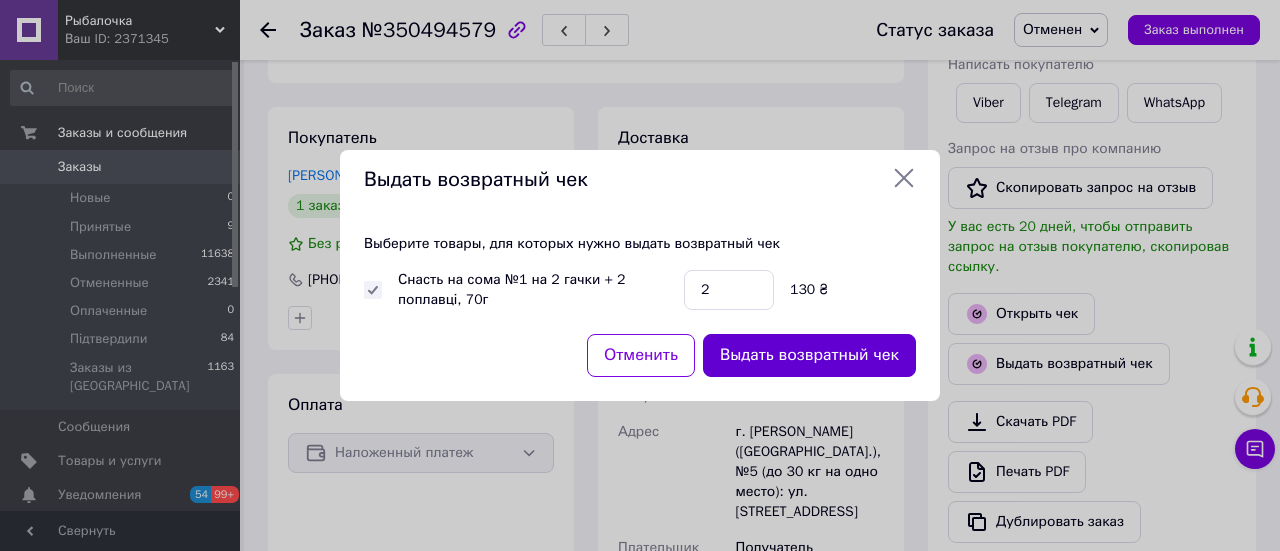 click on "Выдать возвратный чек" at bounding box center (809, 355) 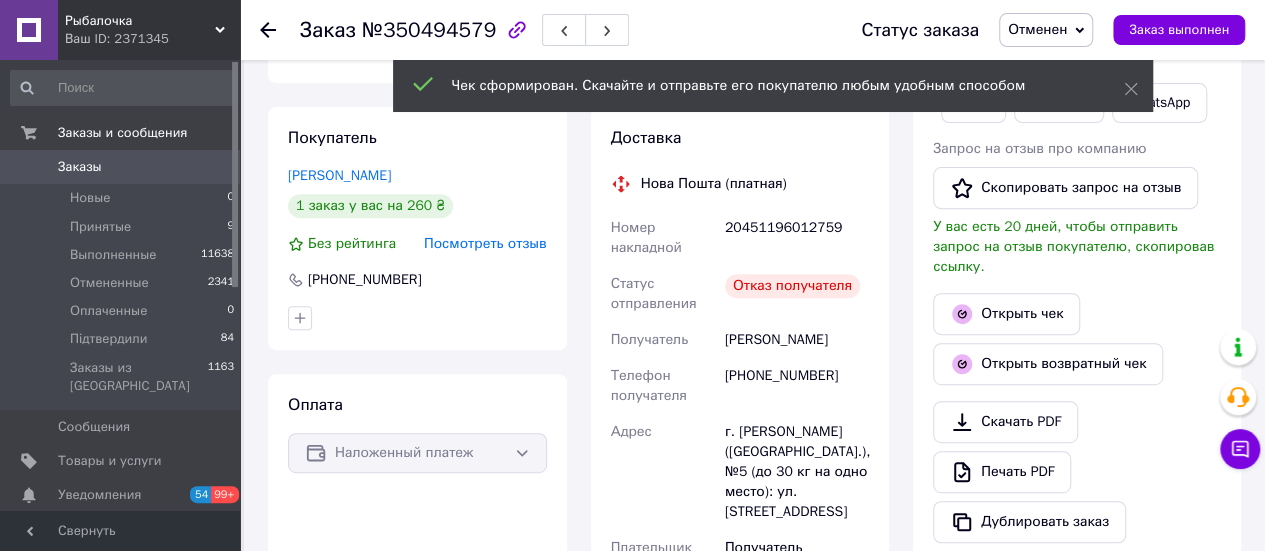 scroll, scrollTop: 200, scrollLeft: 0, axis: vertical 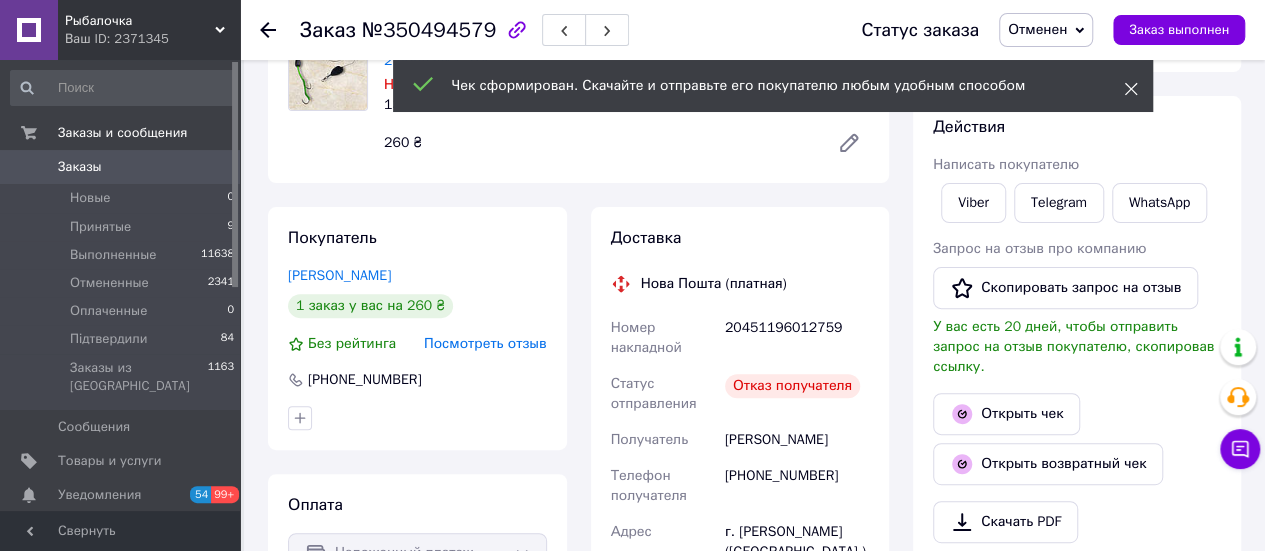 drag, startPoint x: 1130, startPoint y: 90, endPoint x: 829, endPoint y: 107, distance: 301.47968 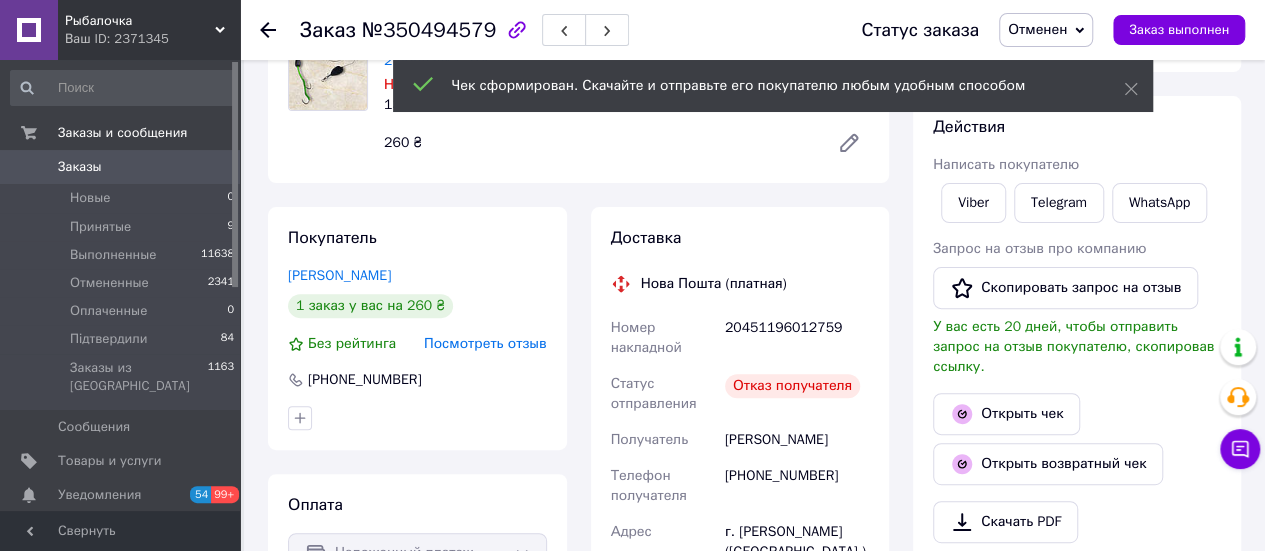 click 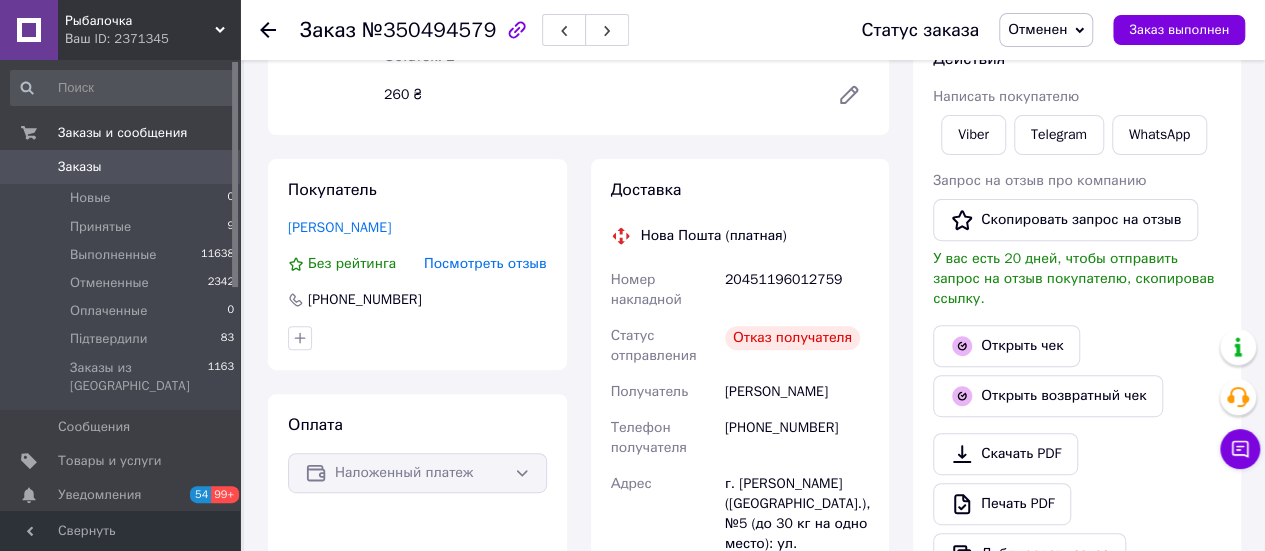 scroll, scrollTop: 300, scrollLeft: 0, axis: vertical 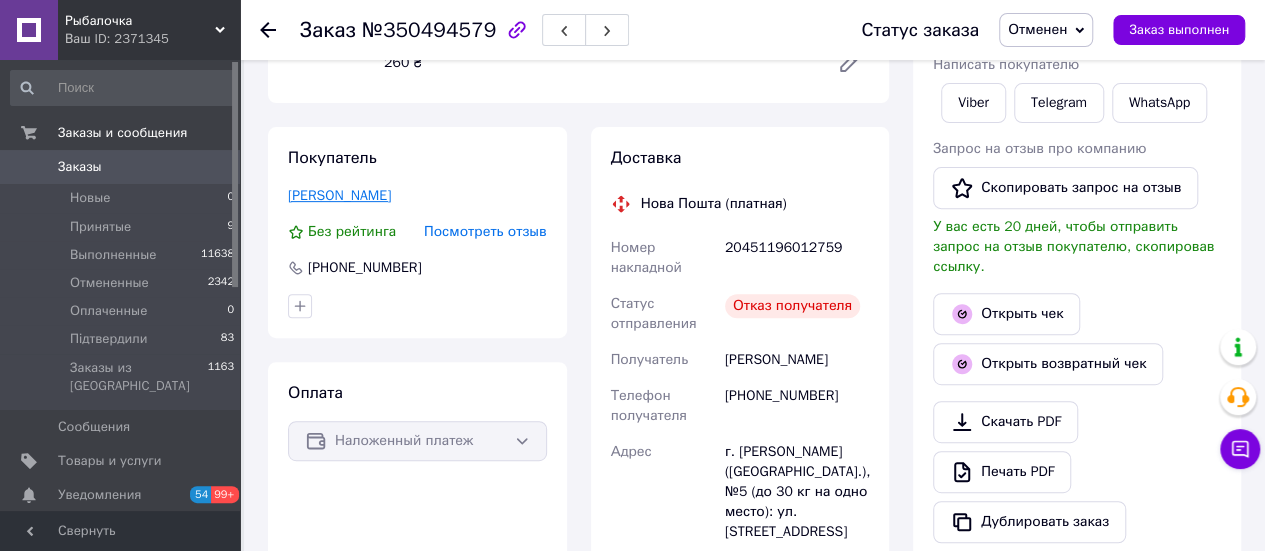 click on "Мартинюк Саша" at bounding box center [339, 195] 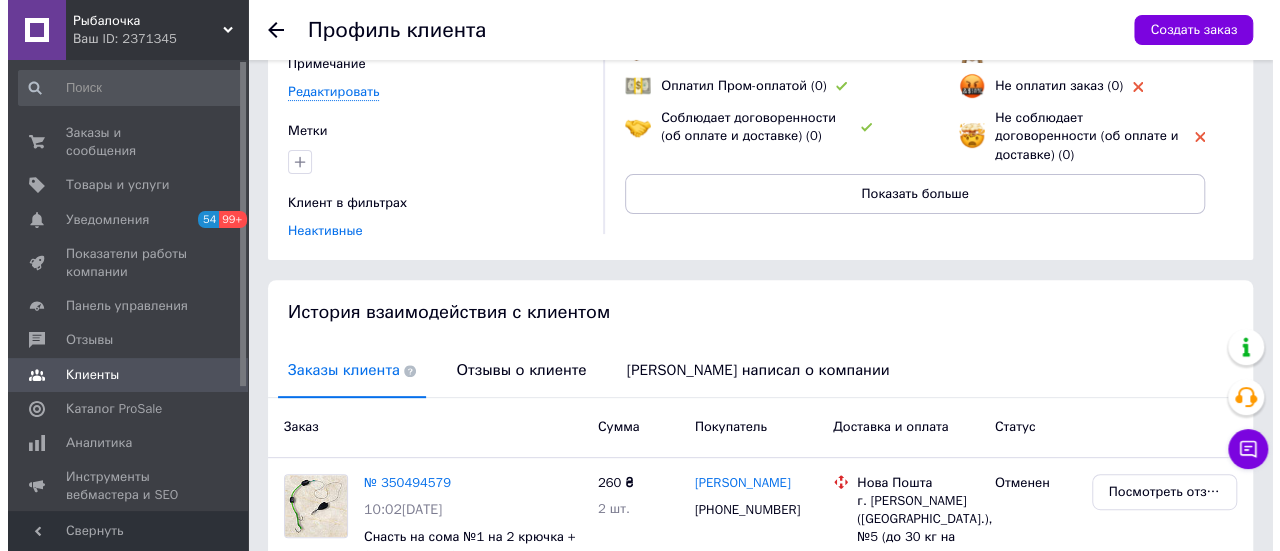 scroll, scrollTop: 300, scrollLeft: 0, axis: vertical 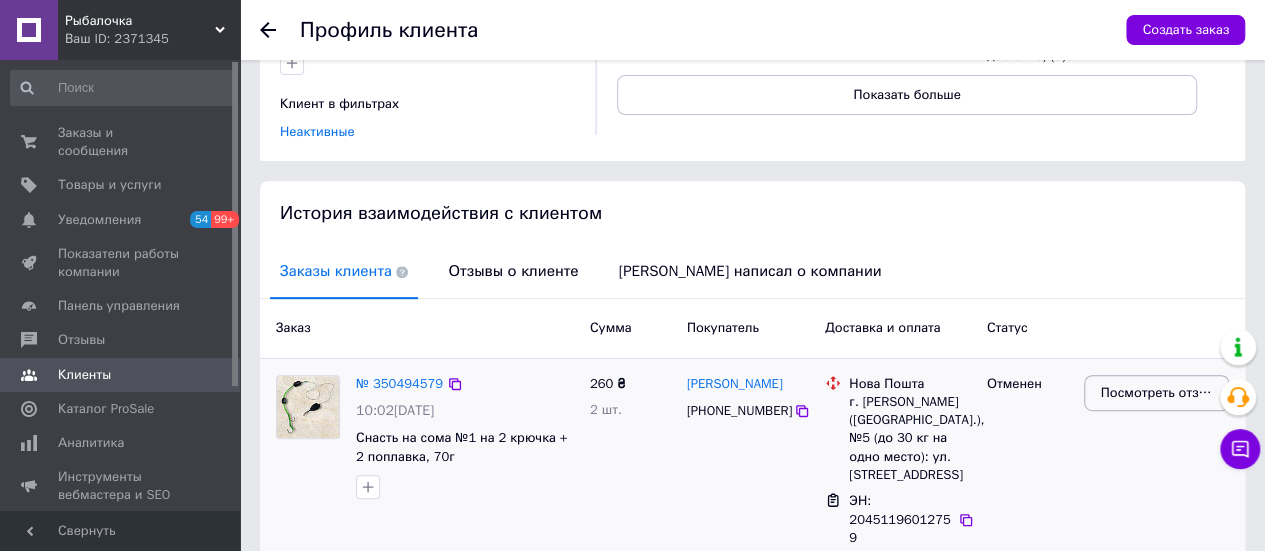 click on "Посмотреть отзыв" at bounding box center (1156, 393) 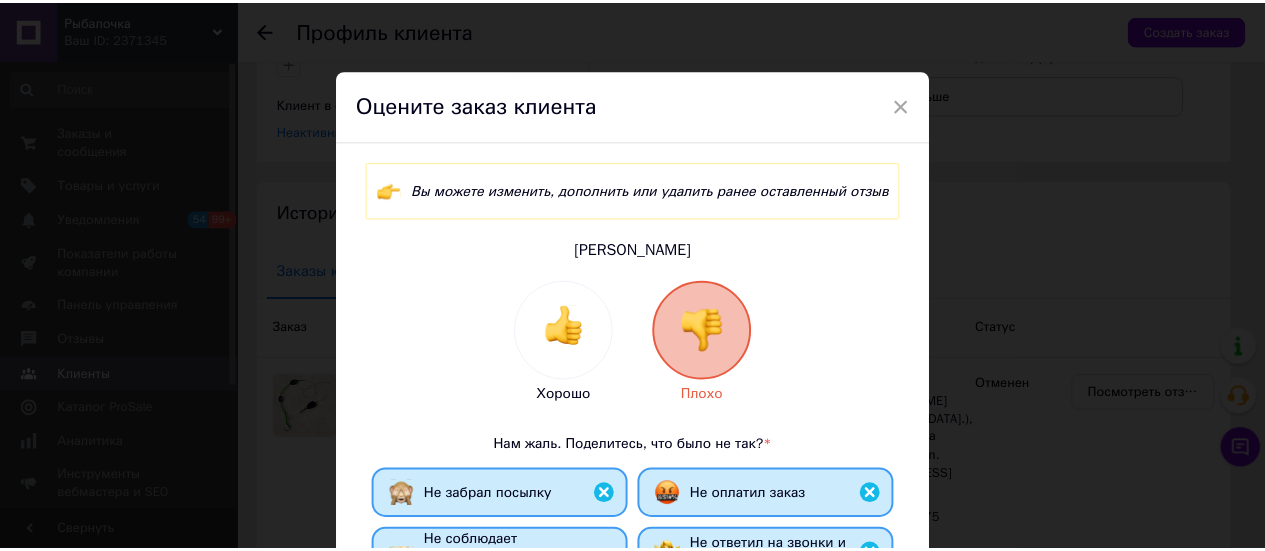 scroll, scrollTop: 300, scrollLeft: 0, axis: vertical 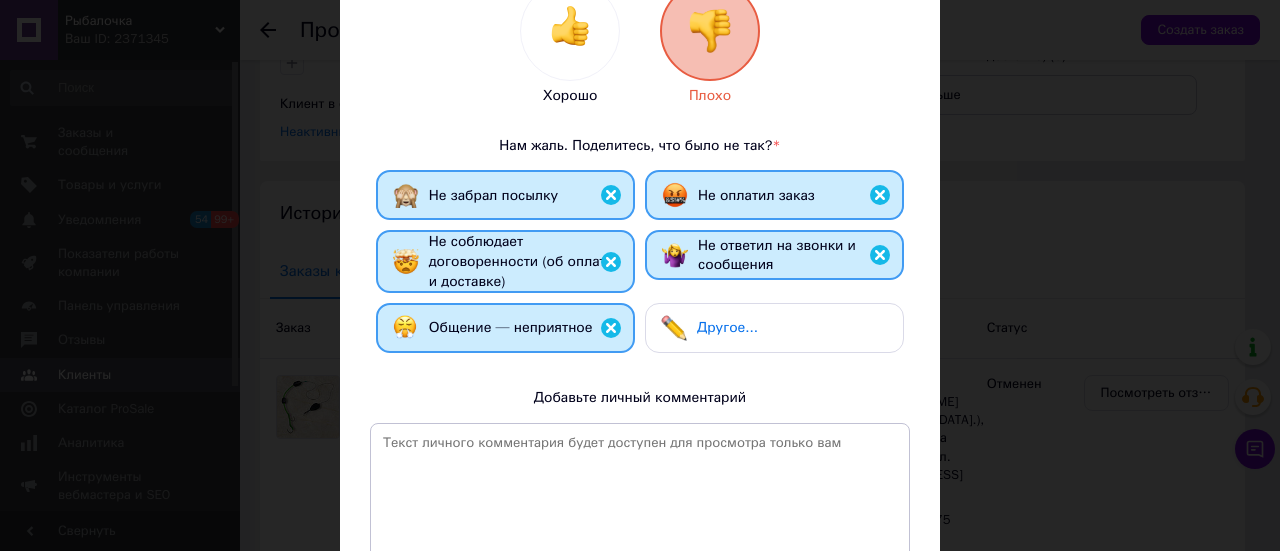 click on "× Оцените заказ клиента Вы можете изменить, дополнить или удалить ранее оставленный отзыв Мартинюк Саша Хорошо Плохо Нам жаль. Поделитесь, что было не так?  * Не забрал посылку Не оплатил заказ Не соблюдает договоренности (об оплате и доставке) Не ответил на звонки и сообщения Общение — неприятное Другое... Добавьте личный комментарий 0   из   500 Удалить отзыв Редактировать отзыв" at bounding box center (640, 275) 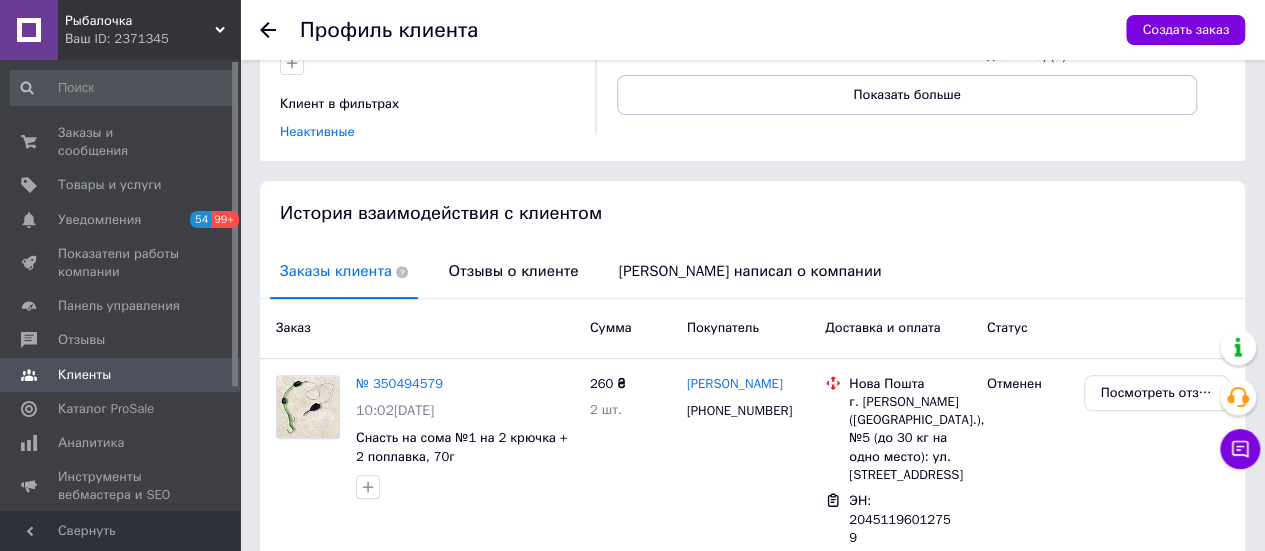 scroll, scrollTop: 0, scrollLeft: 0, axis: both 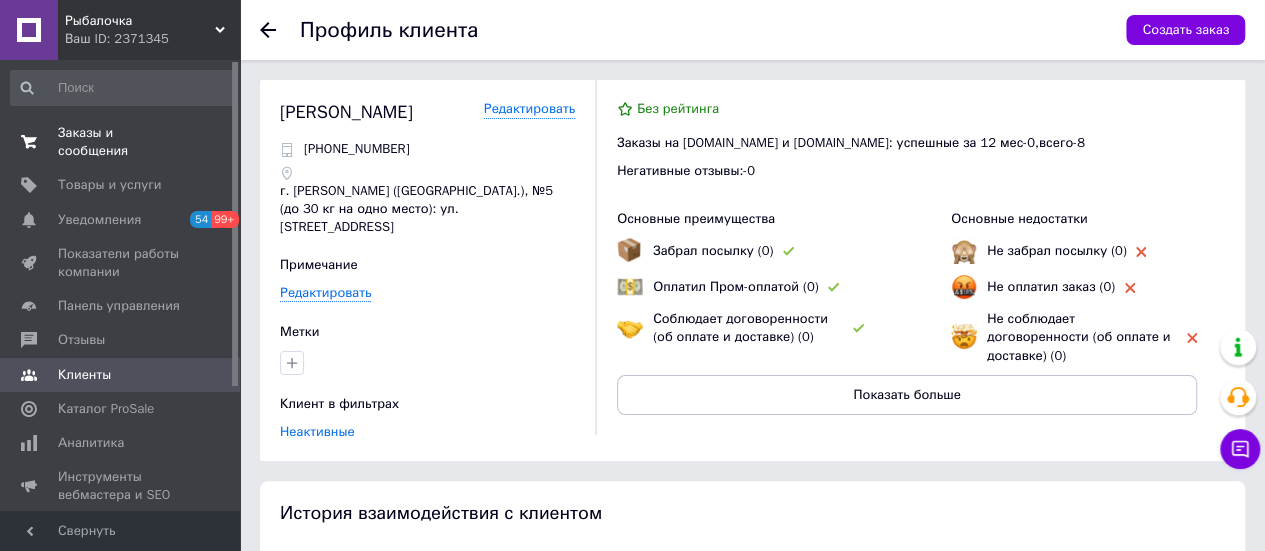 click on "Заказы и сообщения 0 0" at bounding box center (123, 142) 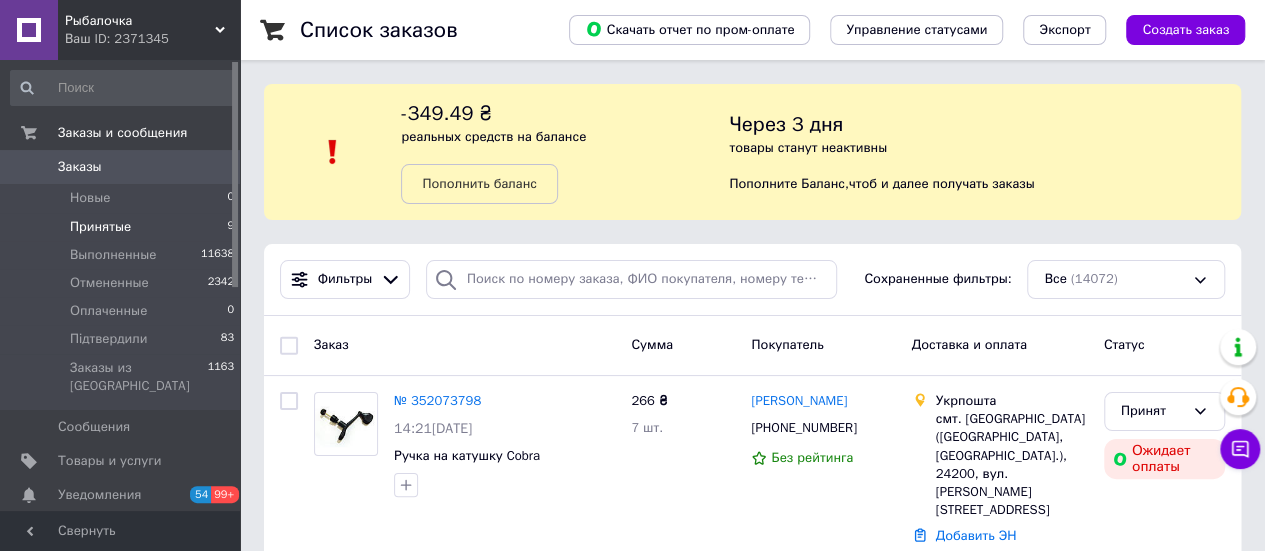 click on "Принятые" at bounding box center [100, 227] 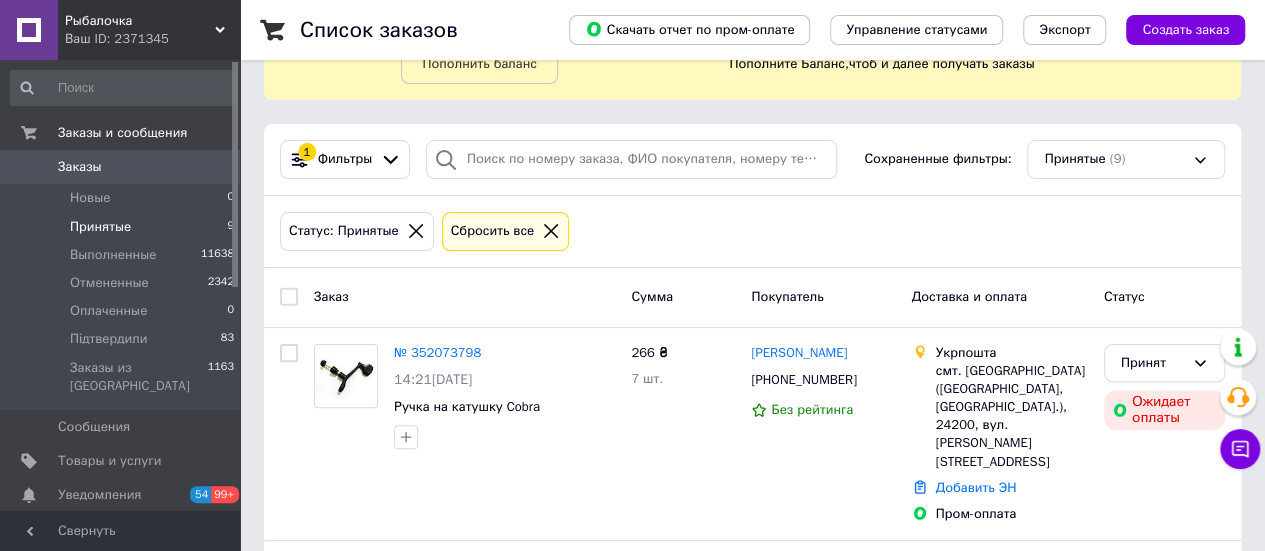 scroll, scrollTop: 0, scrollLeft: 0, axis: both 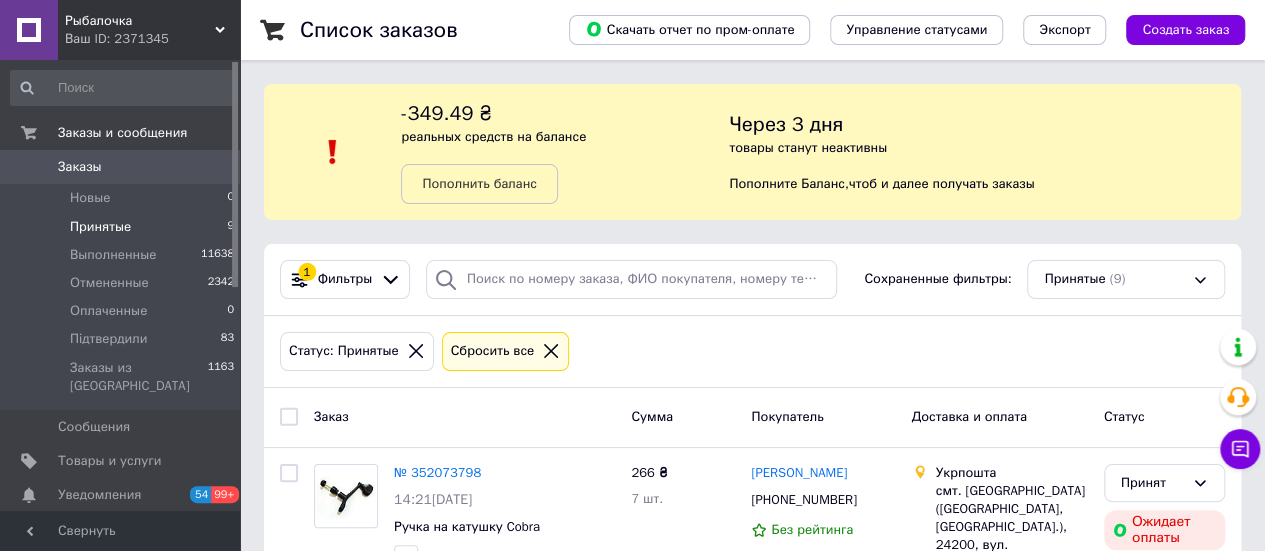 click on "Статус: Принятые Сбросить все" at bounding box center (752, 351) 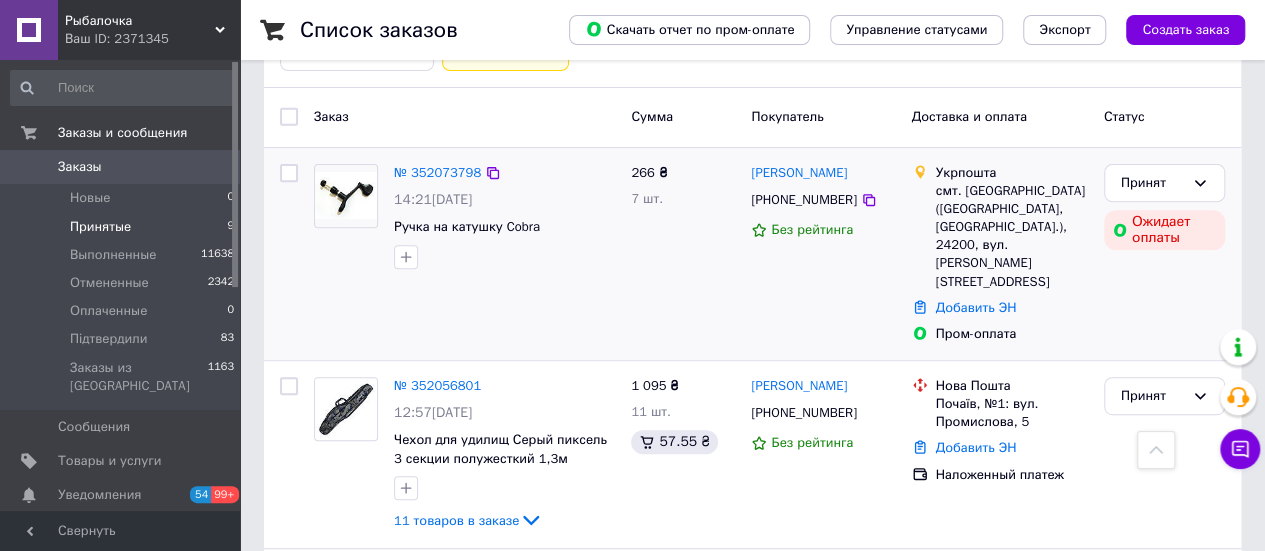 scroll, scrollTop: 200, scrollLeft: 0, axis: vertical 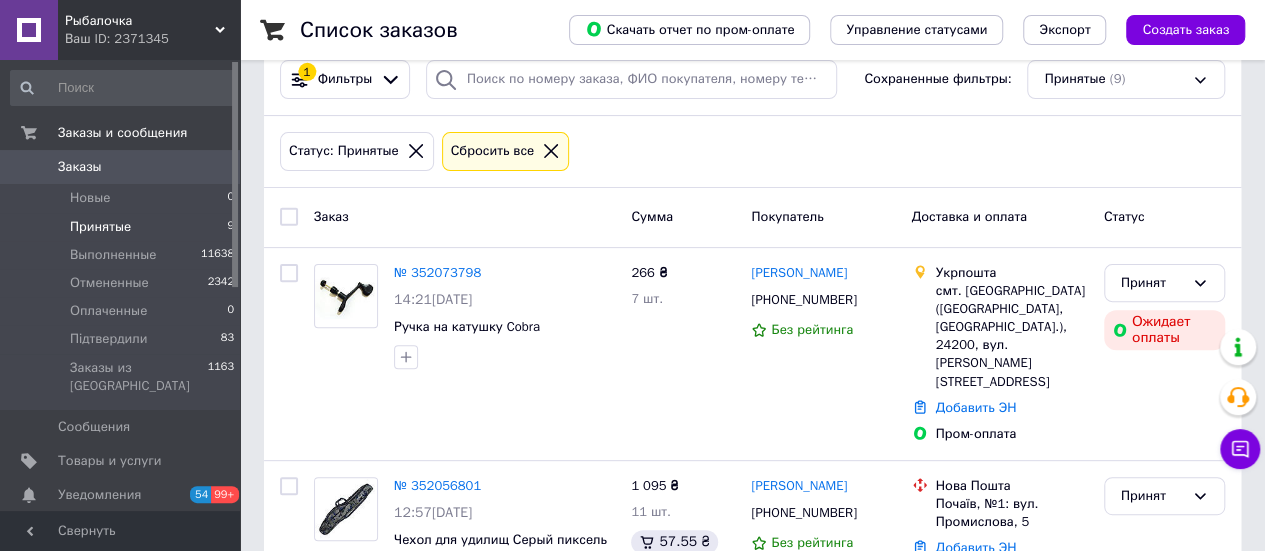click on "Статус: Принятые Сбросить все" at bounding box center (752, 151) 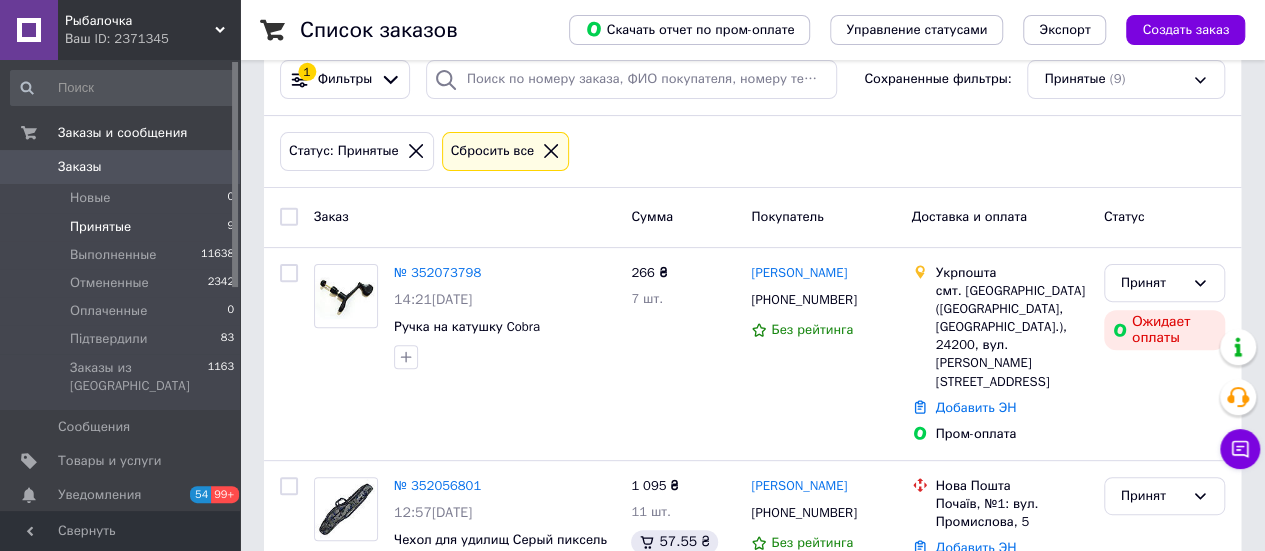 click on "Статус: Принятые Сбросить все" at bounding box center [752, 151] 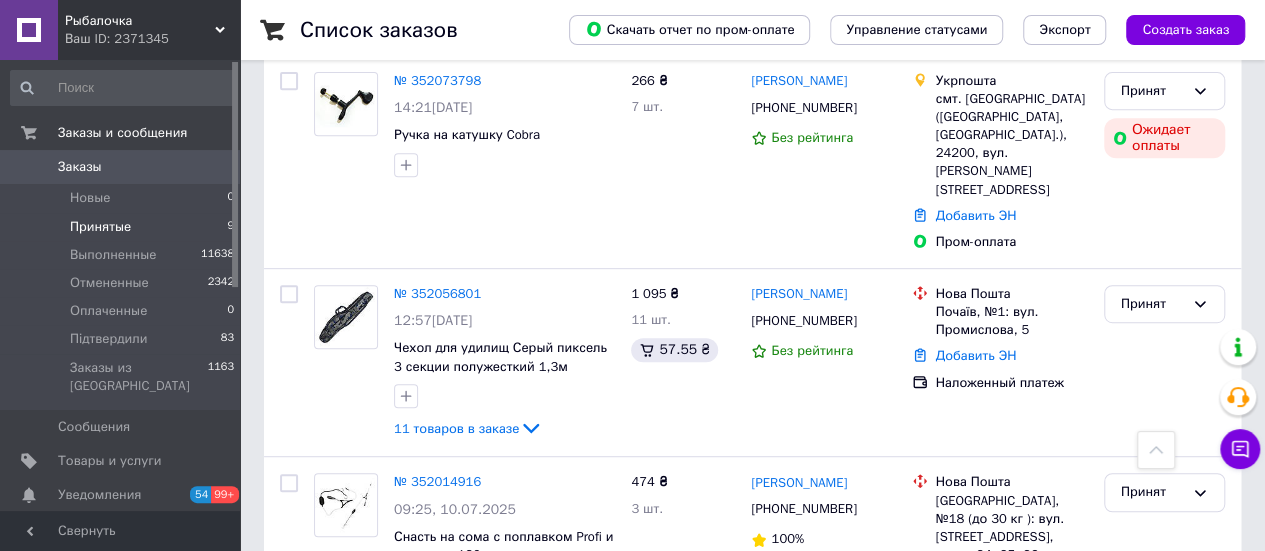 scroll, scrollTop: 292, scrollLeft: 0, axis: vertical 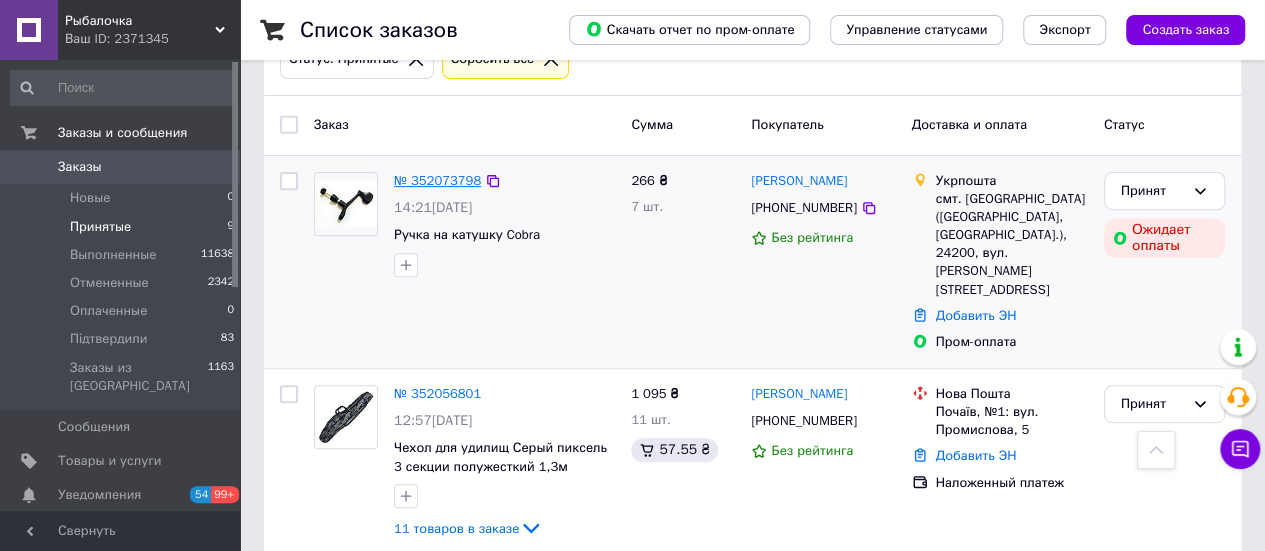 click on "№ 352073798" at bounding box center (437, 180) 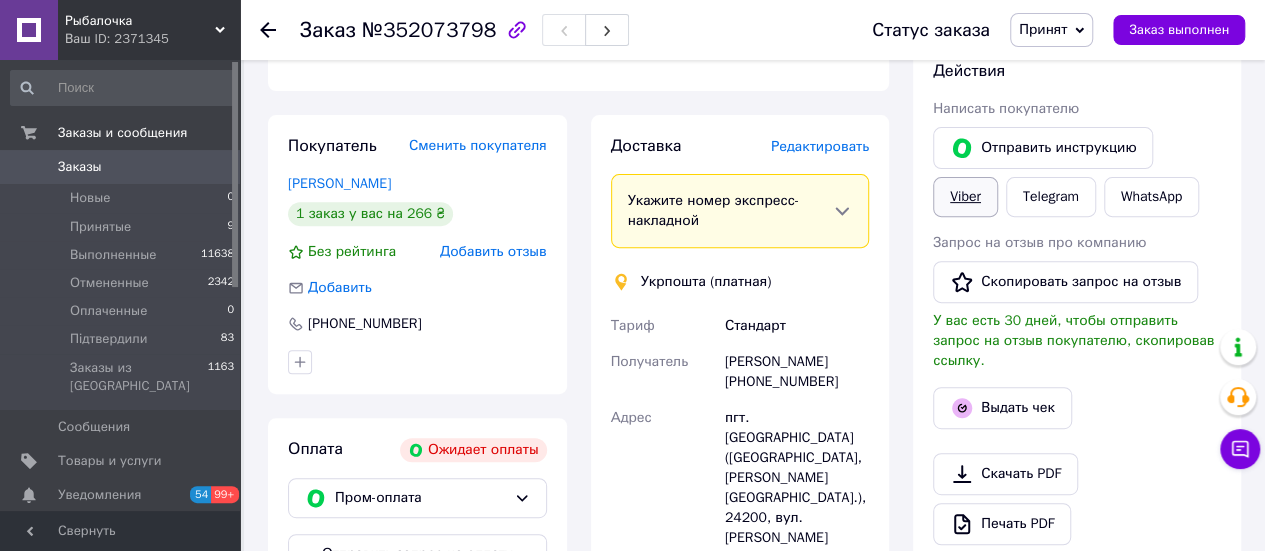 click on "Viber" at bounding box center [965, 197] 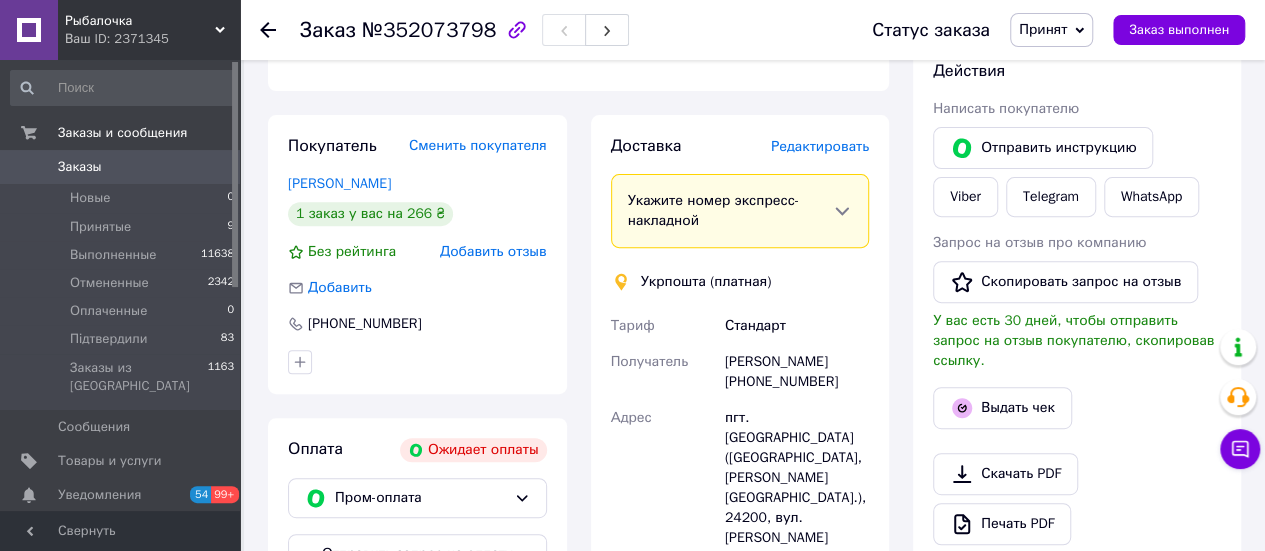 drag, startPoint x: 1256, startPoint y: 273, endPoint x: 1138, endPoint y: 293, distance: 119.682915 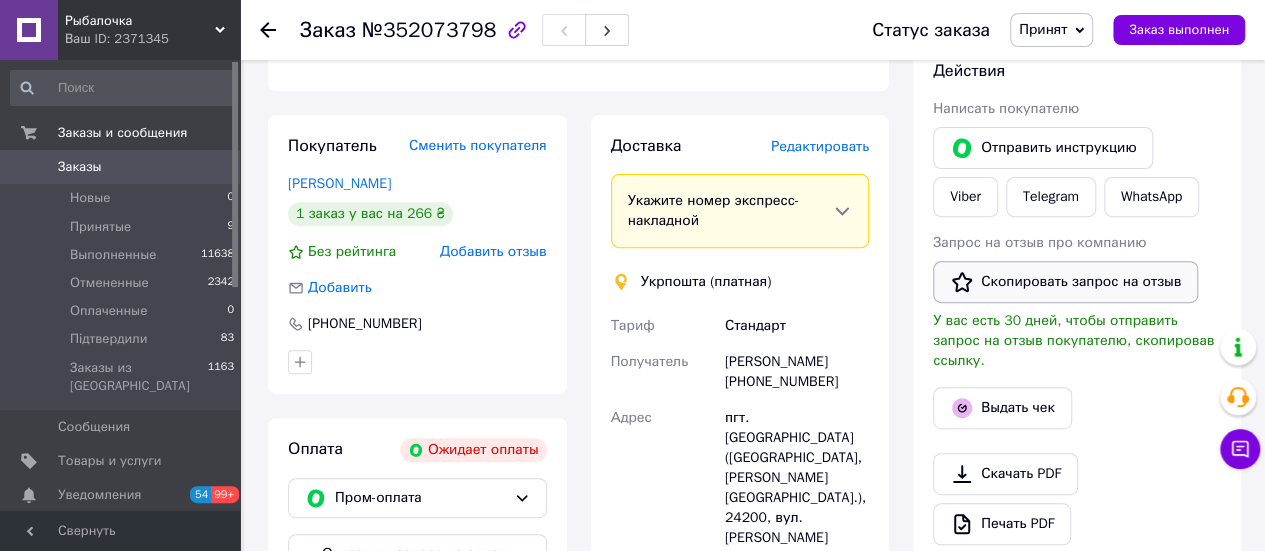 click on "Заказ №352073798 Статус заказа Принят Выполнен Отменен Оплаченный Підтвердили Заказ выполнен Заказ с сайта Ожидает оплаты 10.07.2025 | 14:21 Товары в заказе (1) Добавить товар Ручка на катушку Cobra Готово к отправке 38 ₴ Остаток: 9 7   шт. 266 ₴ Покупатель Сменить покупателя Загродський Віталій 1 заказ у вас на 266 ₴ Без рейтинга   Добавить отзыв Добавить +380977354028 Оплата Ожидает оплаты Пром-оплата Отправить запрос на оплату Покупатель получит ссылку на оплату этого
заказа через уведомления в приложении Prom или Viber. Или
отправьте инструкцию, что такое Пром-оплата. Доставка" at bounding box center (754, 432) 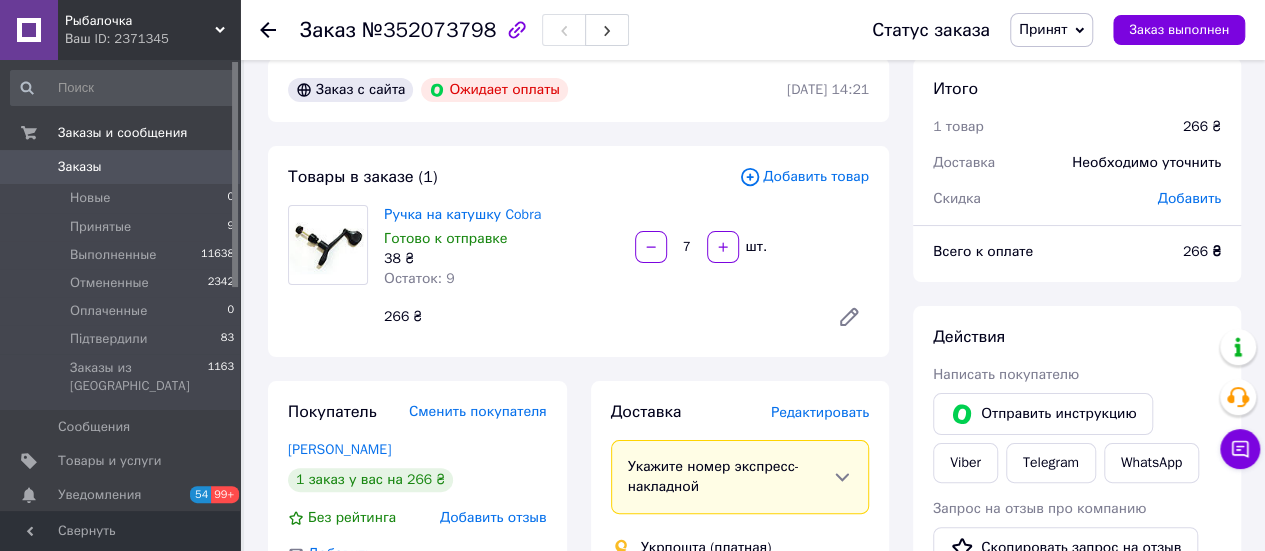 scroll, scrollTop: 0, scrollLeft: 0, axis: both 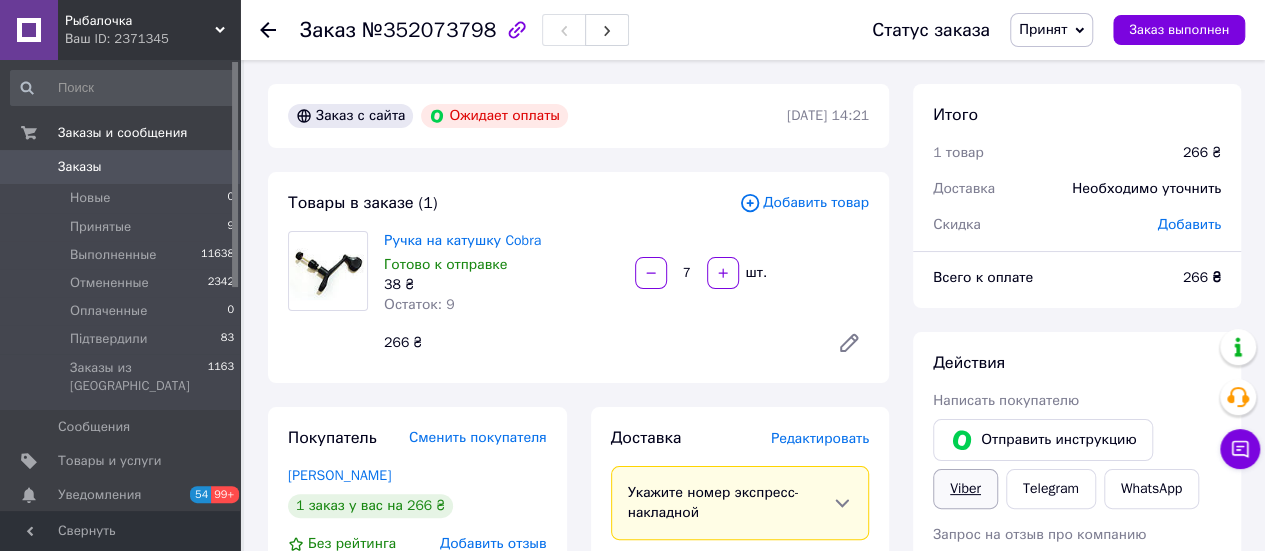 click on "Viber" at bounding box center [965, 489] 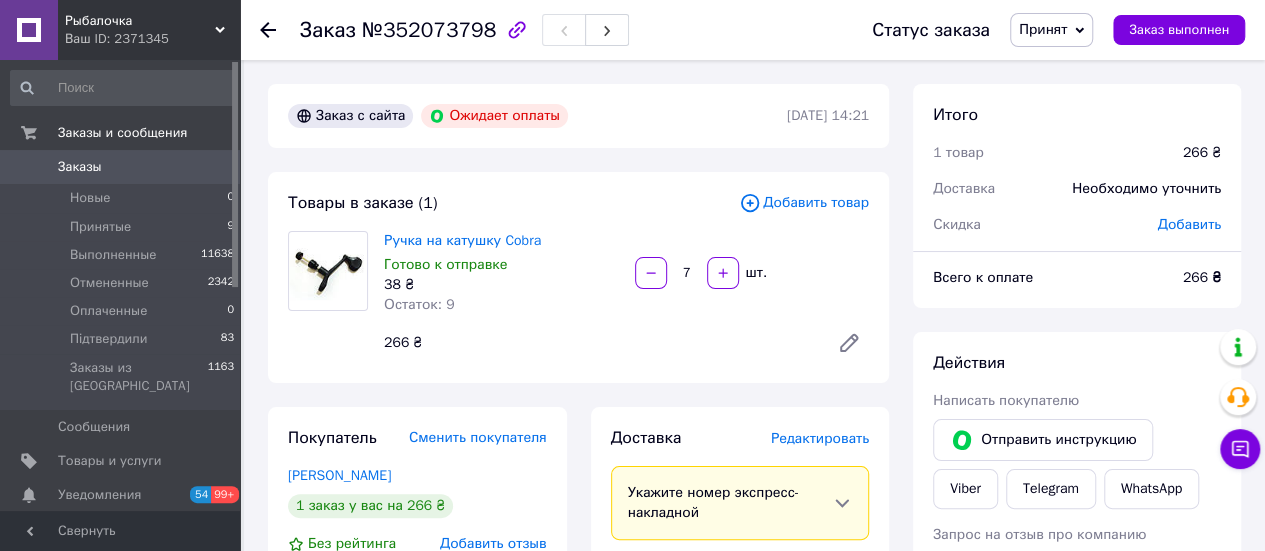 click on "Заказ №352073798 Статус заказа Принят Выполнен Отменен Оплаченный Підтвердили Заказ выполнен Заказ с сайта Ожидает оплаты 10.07.2025 | 14:21 Товары в заказе (1) Добавить товар Ручка на катушку Cobra Готово к отправке 38 ₴ Остаток: 9 7   шт. 266 ₴ Покупатель Сменить покупателя Загродський Віталій 1 заказ у вас на 266 ₴ Без рейтинга   Добавить отзыв Добавить +380977354028 Оплата Ожидает оплаты Пром-оплата Отправить запрос на оплату Покупатель получит ссылку на оплату этого
заказа через уведомления в приложении Prom или Viber. Или
отправьте инструкцию, что такое Пром-оплата. Доставка" at bounding box center [754, 724] 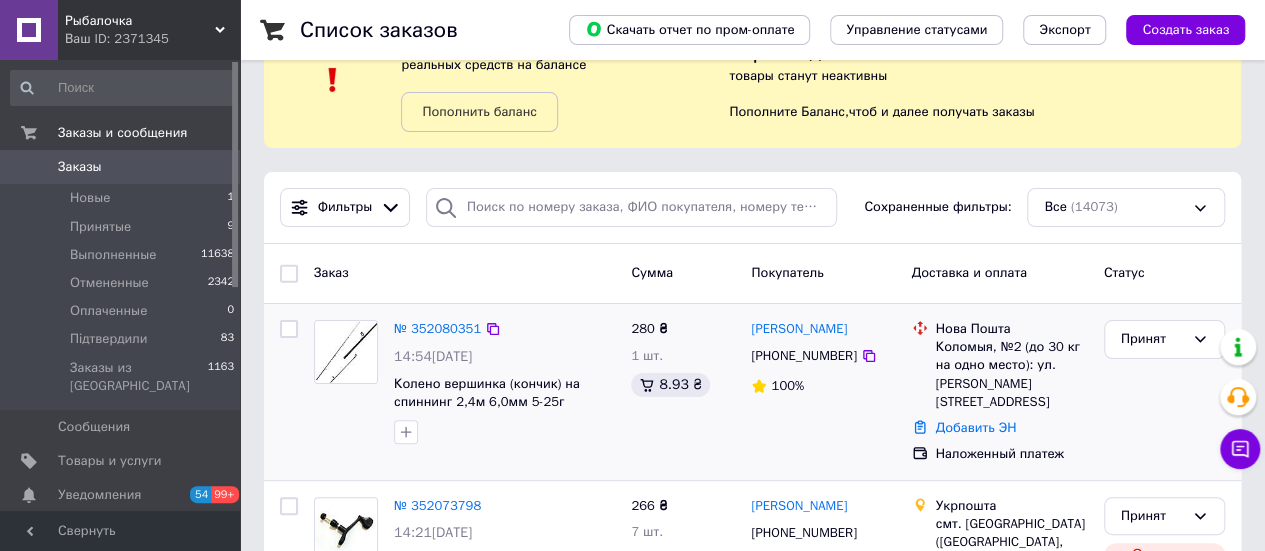 scroll, scrollTop: 100, scrollLeft: 0, axis: vertical 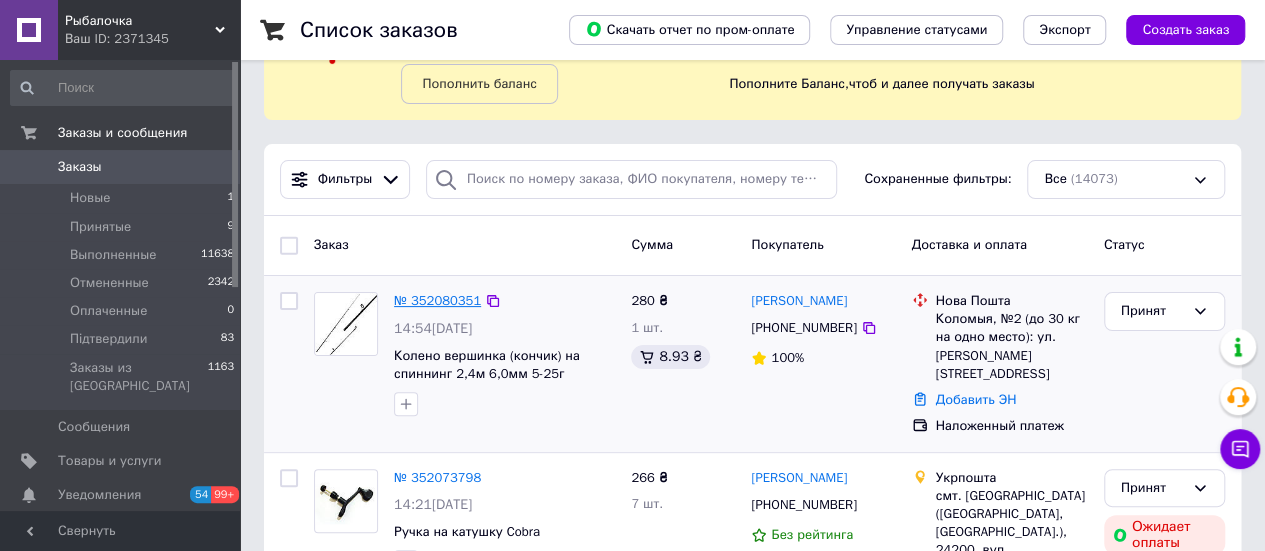 click on "№ 352080351" at bounding box center (437, 300) 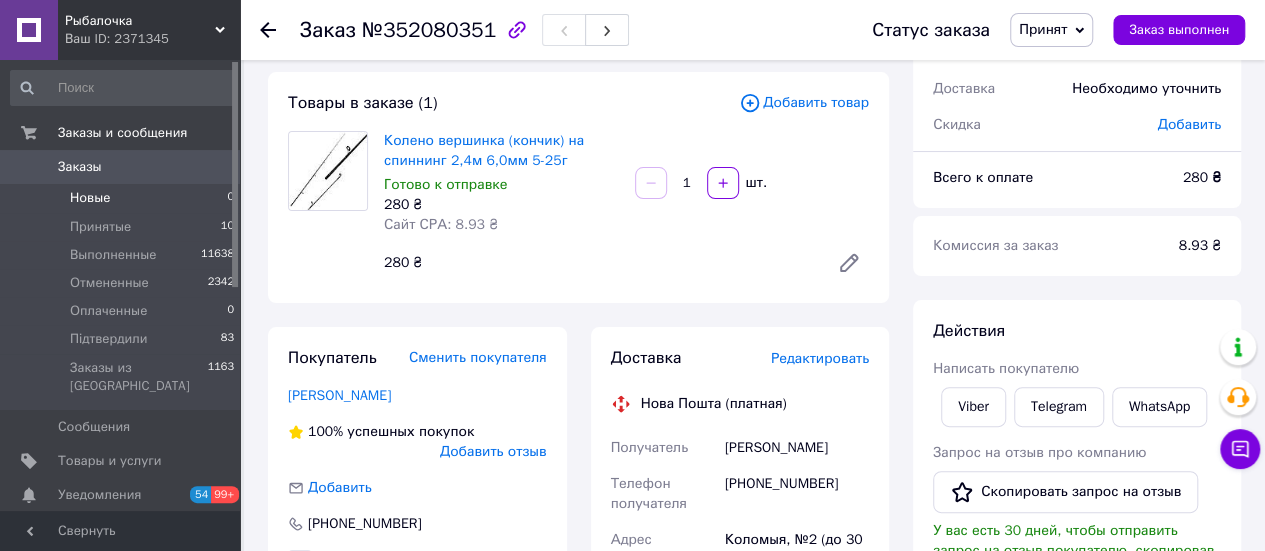 click on "Новые" at bounding box center (90, 198) 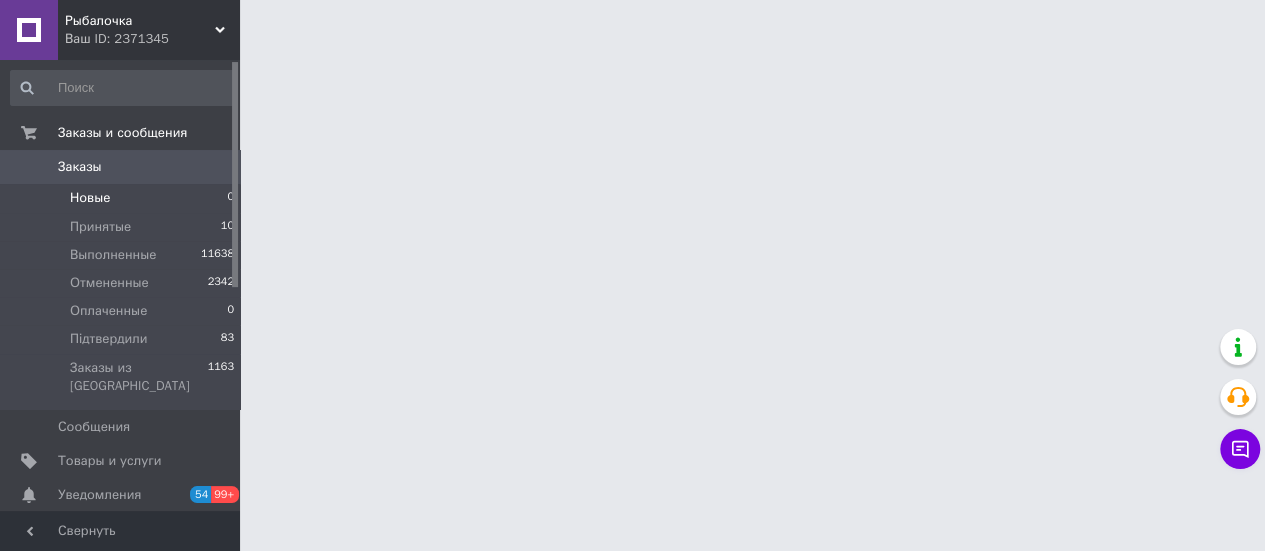 scroll, scrollTop: 0, scrollLeft: 0, axis: both 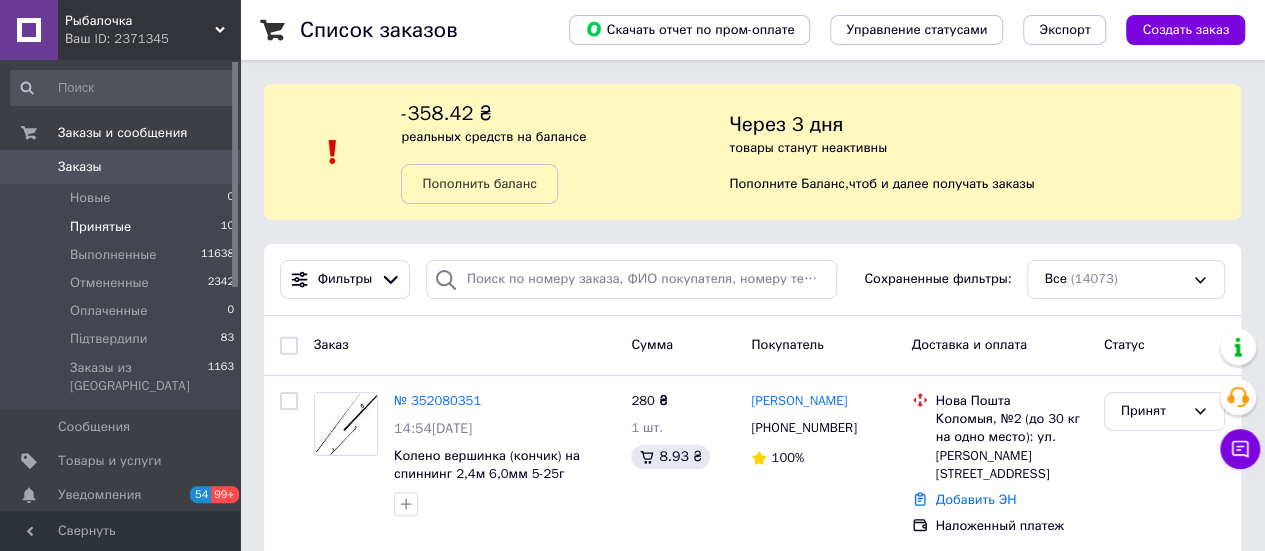 click on "Принятые" at bounding box center [100, 227] 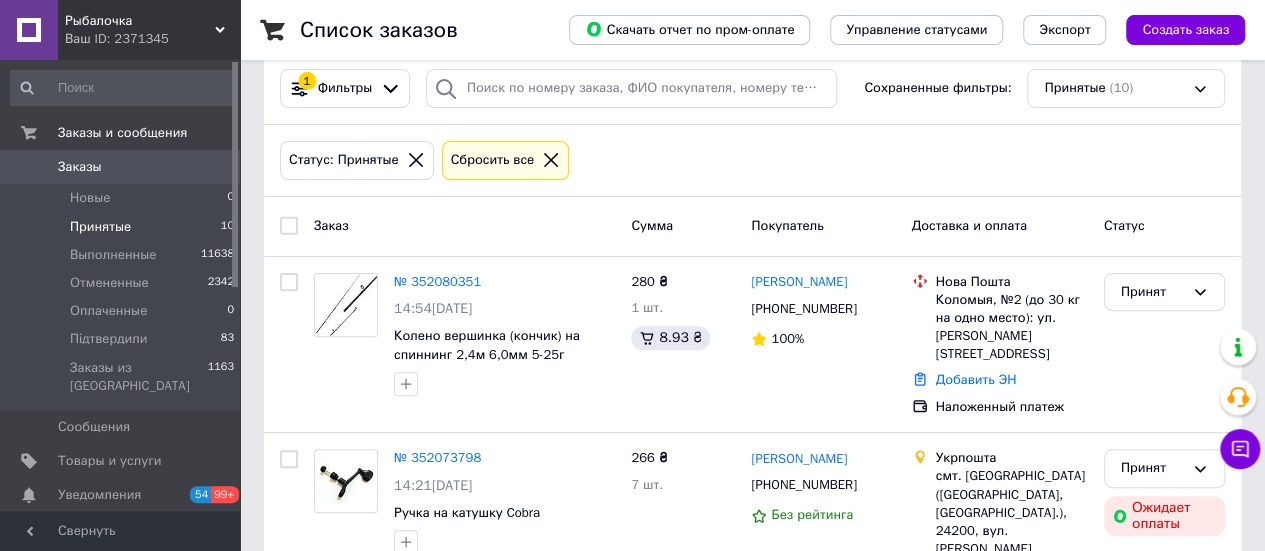 scroll, scrollTop: 200, scrollLeft: 0, axis: vertical 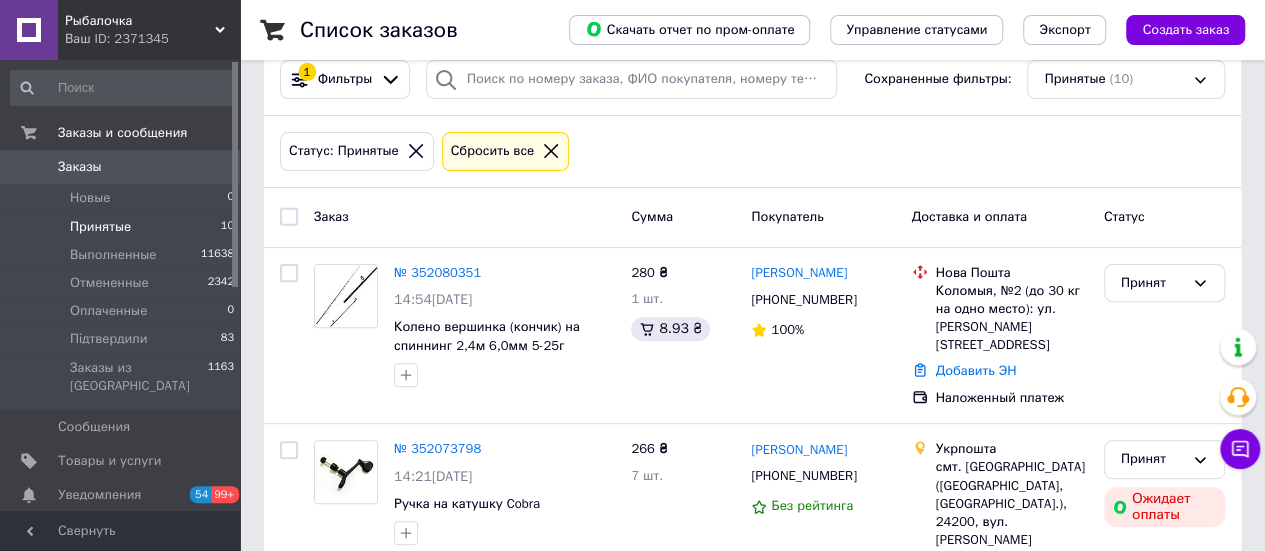 drag, startPoint x: 1250, startPoint y: 224, endPoint x: 1228, endPoint y: 224, distance: 22 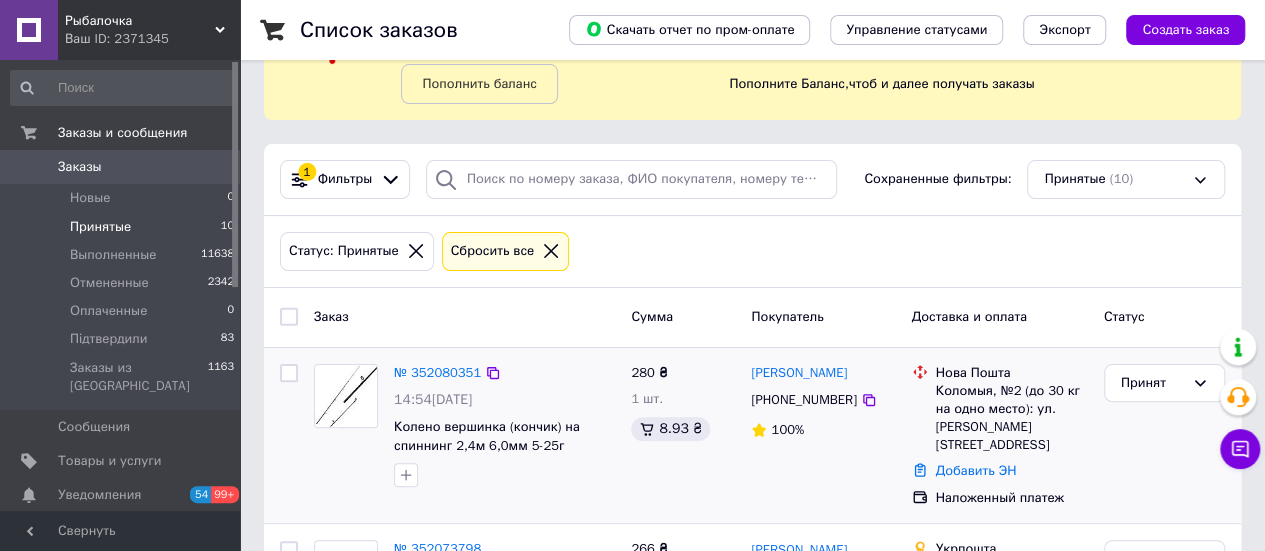 scroll, scrollTop: 200, scrollLeft: 0, axis: vertical 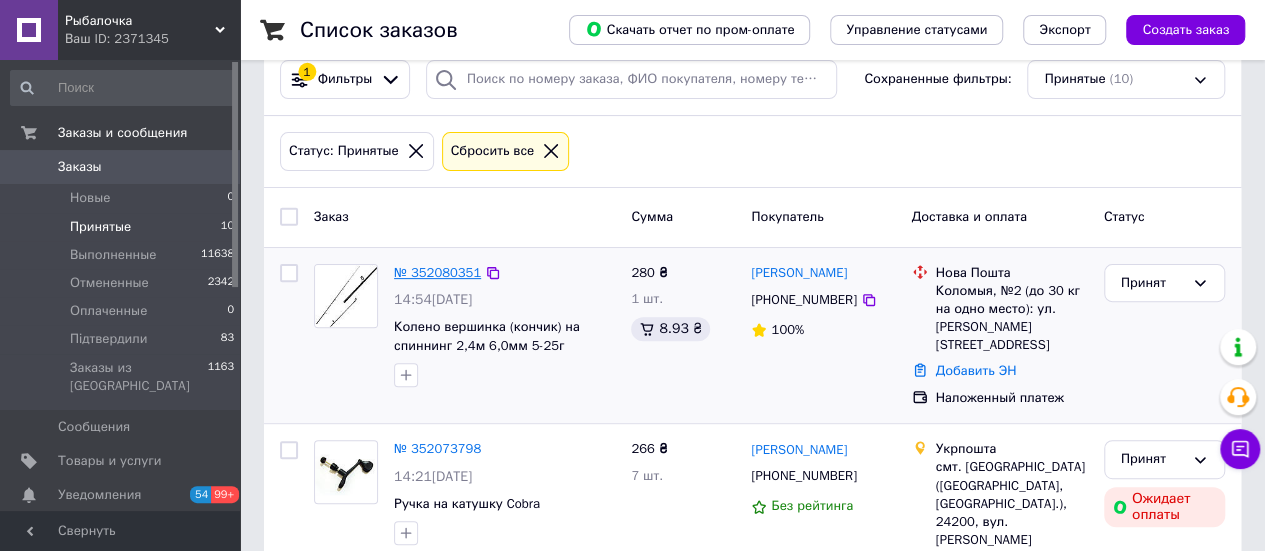 click on "№ 352080351" at bounding box center [437, 272] 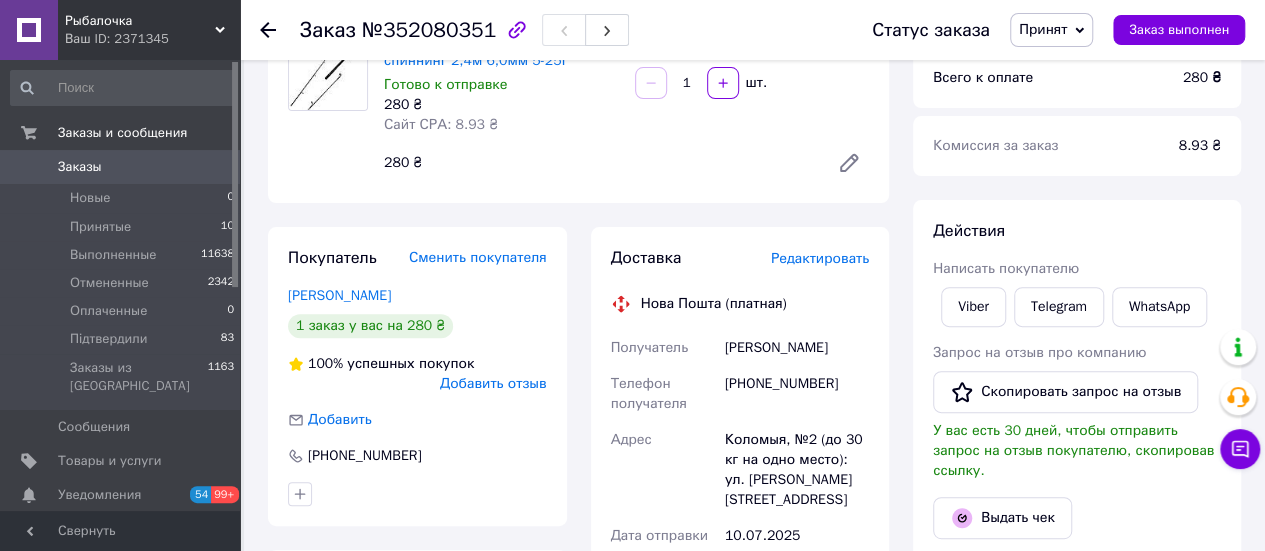 click on "Итого 1 товар 280 ₴ Доставка Необходимо уточнить Скидка Добавить Всего к оплате 280 ₴ Комиссия за заказ 8.93 ₴ Действия Написать покупателю Viber Telegram WhatsApp Запрос на отзыв про компанию   Скопировать запрос на отзыв У вас есть 30 дней, чтобы отправить запрос на отзыв покупателю, скопировав ссылку.   Выдать чек   Скачать PDF   Печать PDF   Дублировать заказ Метки Личные заметки, которые видите только вы. По ним можно фильтровать заказы Примечания Осталось 300 символов Очистить Сохранить" at bounding box center (1077, 591) 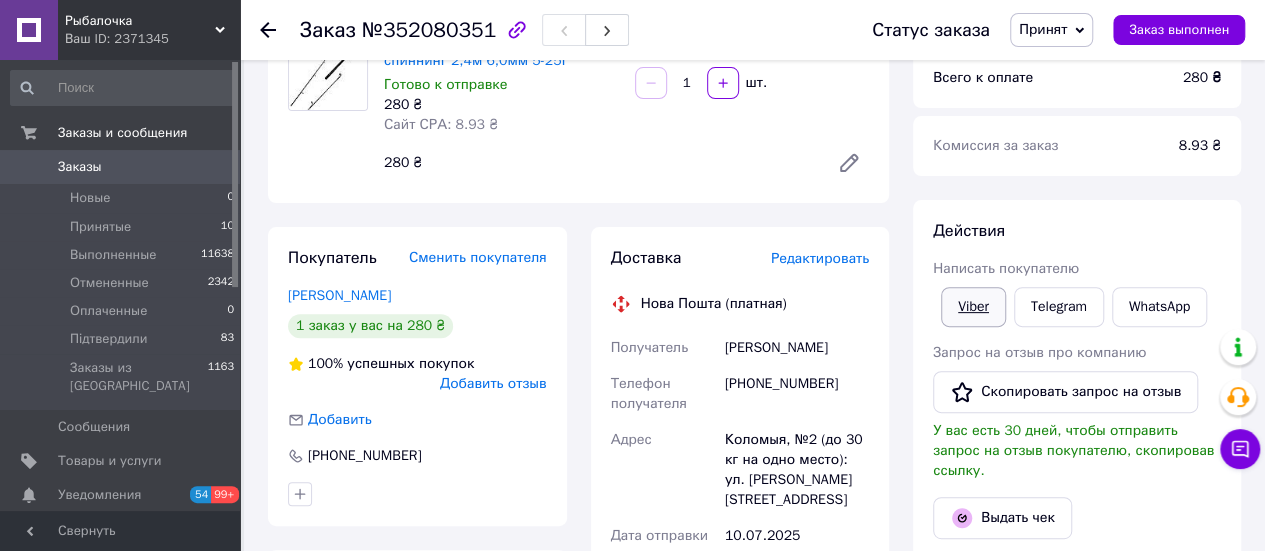 click on "Viber" at bounding box center [973, 307] 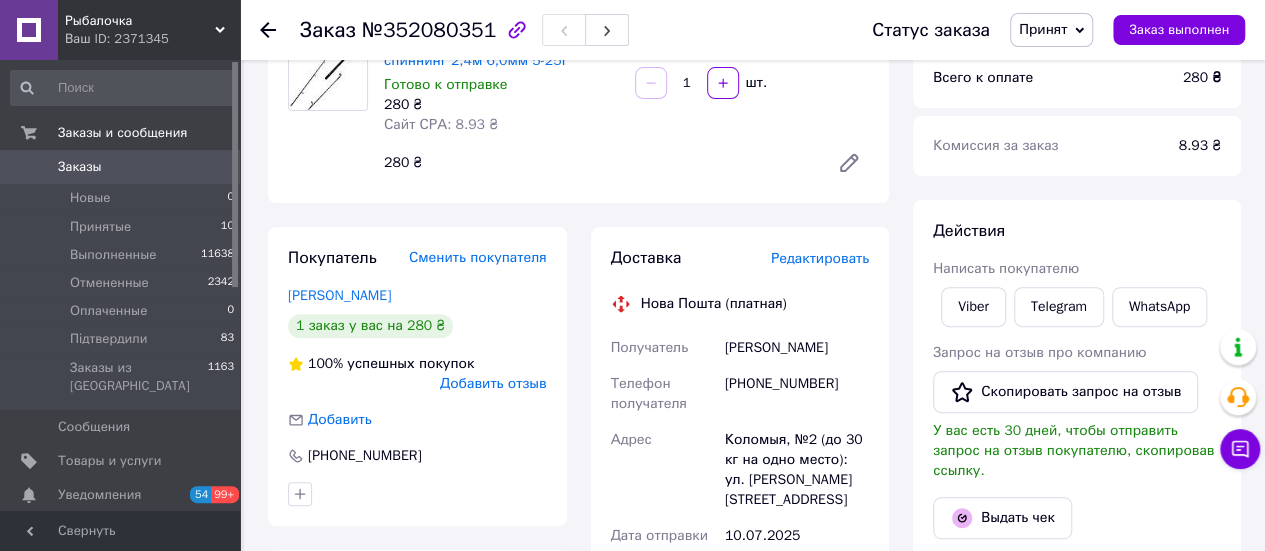 click on "Итого 1 товар 280 ₴ Доставка Необходимо уточнить Скидка Добавить Всего к оплате 280 ₴ Комиссия за заказ 8.93 ₴ Действия Написать покупателю Viber Telegram WhatsApp Запрос на отзыв про компанию   Скопировать запрос на отзыв У вас есть 30 дней, чтобы отправить запрос на отзыв покупателю, скопировав ссылку.   Выдать чек   Скачать PDF   Печать PDF   Дублировать заказ Метки Личные заметки, которые видите только вы. По ним можно фильтровать заказы Примечания Осталось 300 символов Очистить Сохранить" at bounding box center [1077, 591] 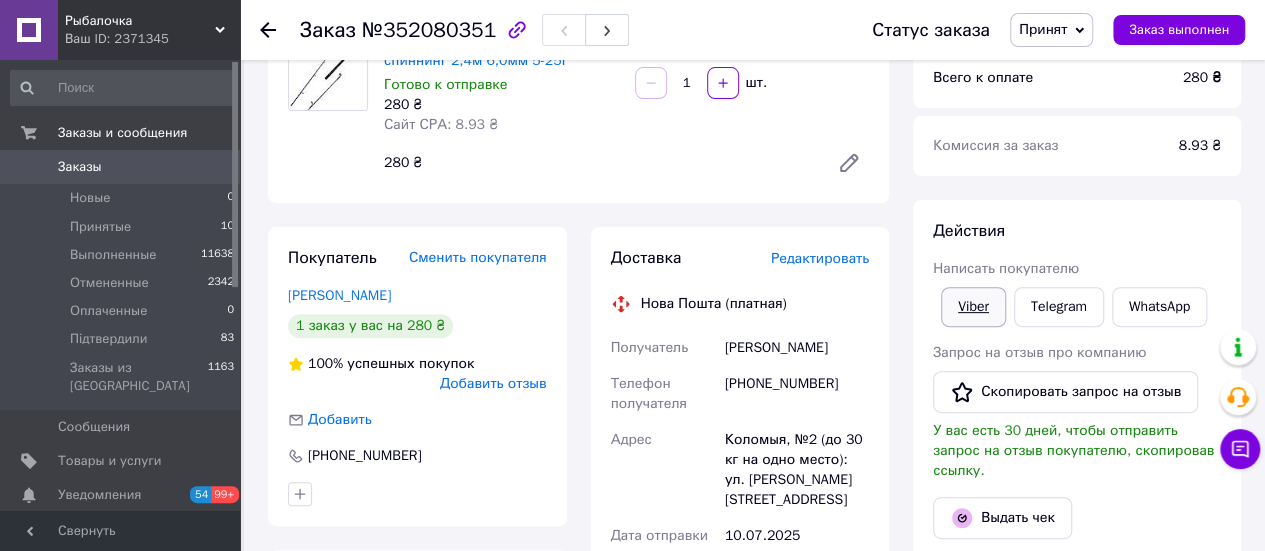 click on "Viber" at bounding box center [973, 307] 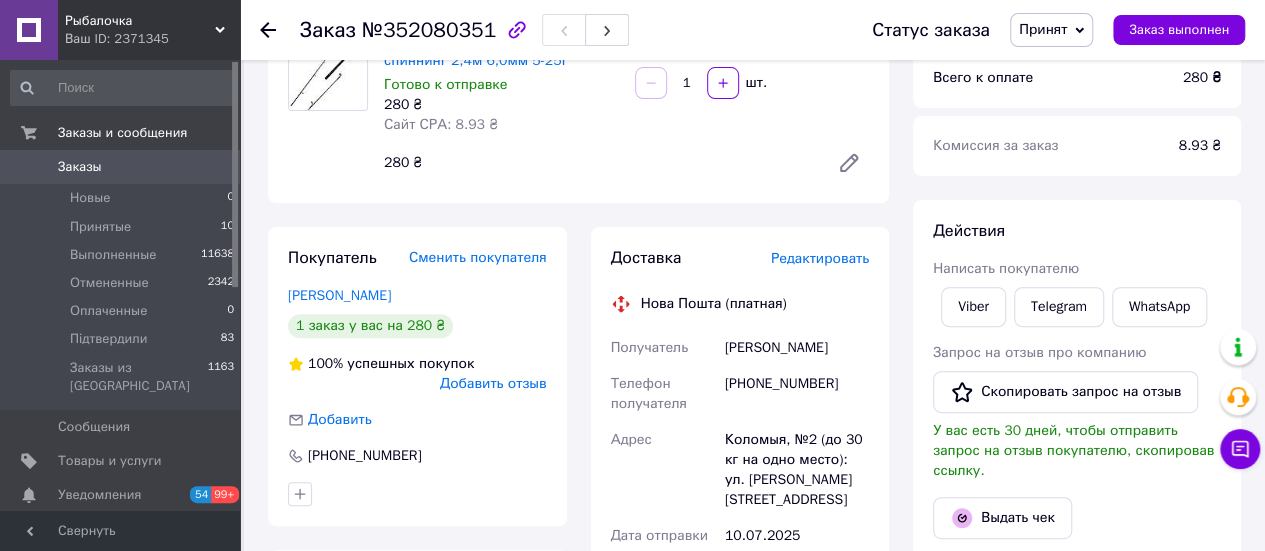 click on "Итого 1 товар 280 ₴ Доставка Необходимо уточнить Скидка Добавить Всего к оплате 280 ₴ Комиссия за заказ 8.93 ₴ Действия Написать покупателю Viber Telegram WhatsApp Запрос на отзыв про компанию   Скопировать запрос на отзыв У вас есть 30 дней, чтобы отправить запрос на отзыв покупателю, скопировав ссылку.   Выдать чек   Скачать PDF   Печать PDF   Дублировать заказ Метки Личные заметки, которые видите только вы. По ним можно фильтровать заказы Примечания Осталось 300 символов Очистить Сохранить" at bounding box center (1077, 591) 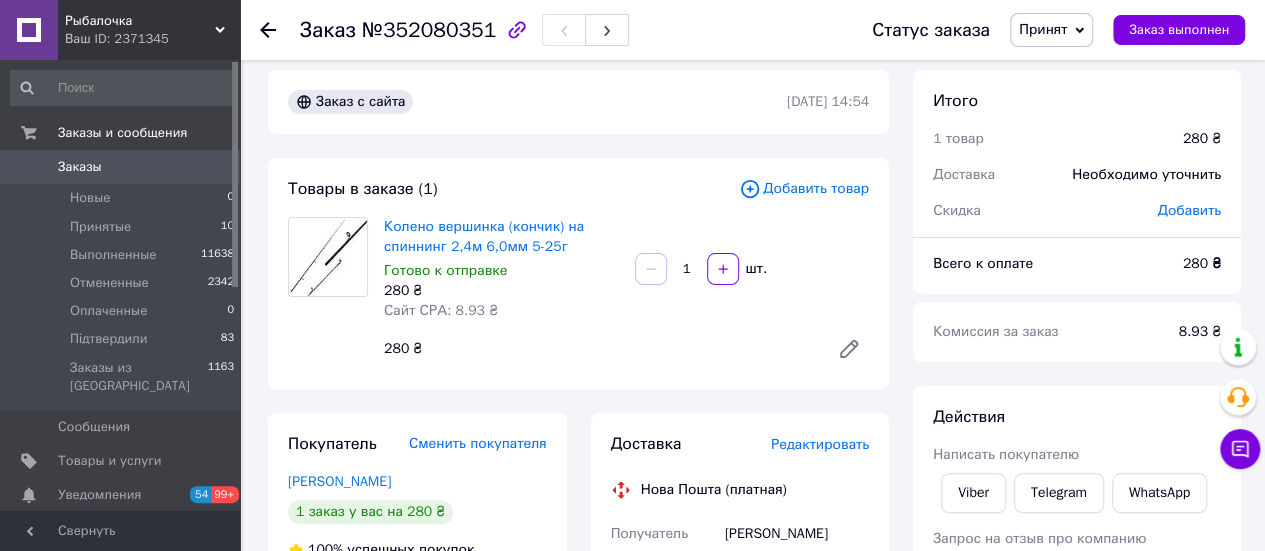 scroll, scrollTop: 0, scrollLeft: 0, axis: both 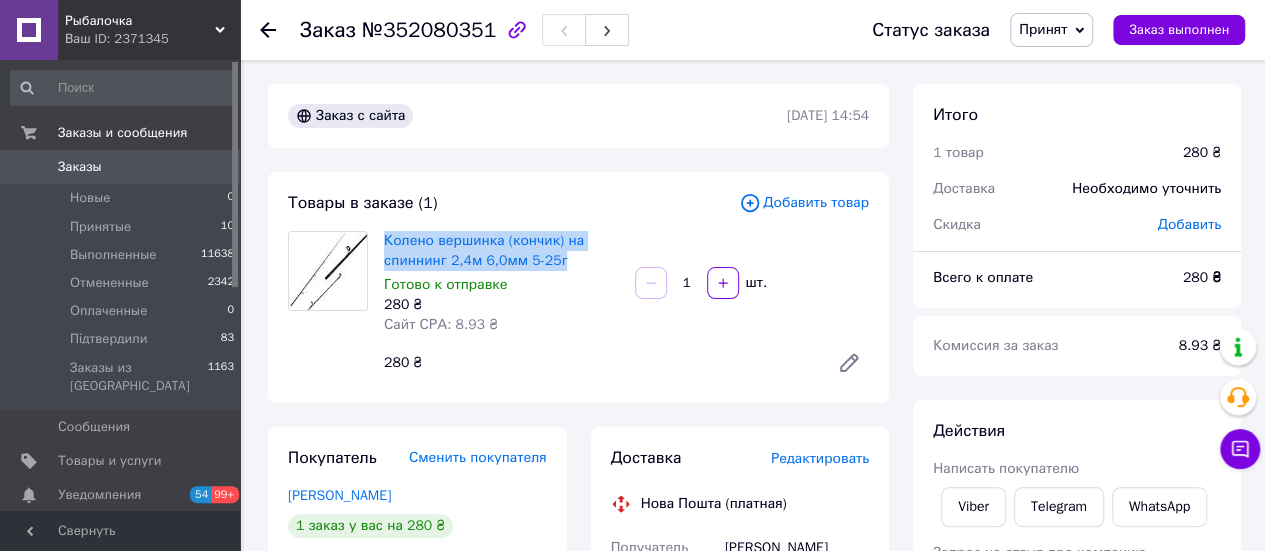 drag, startPoint x: 383, startPoint y: 243, endPoint x: 596, endPoint y: 260, distance: 213.67732 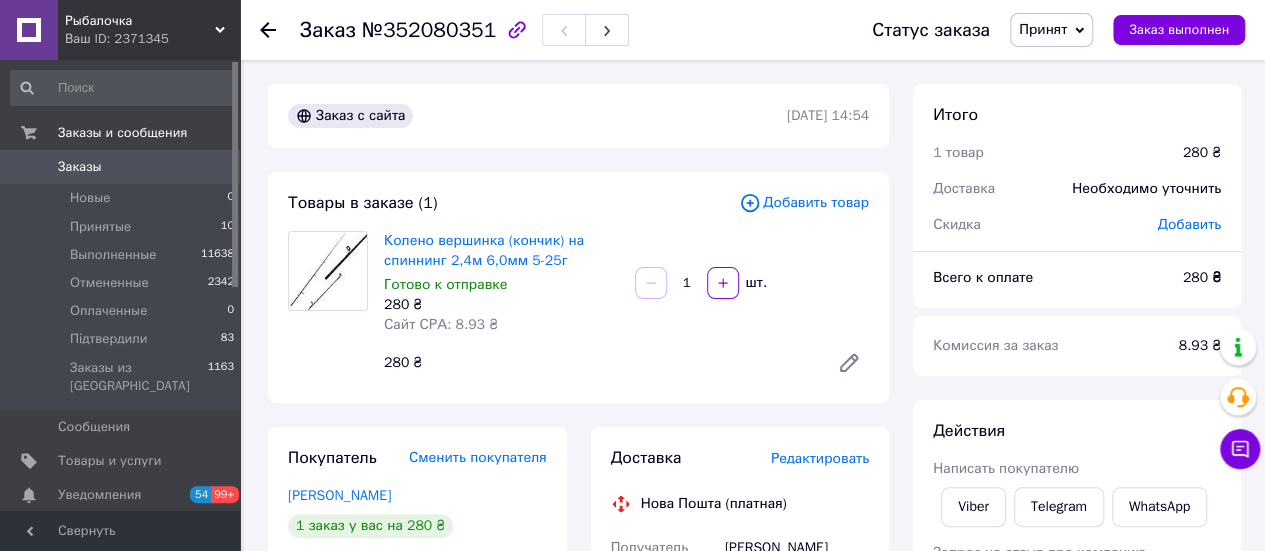 click on "Колено вершинка (кончик) на спиннинг 2,4м 6,0мм 5-25г Готово к отправке 280 ₴ Сайт СРА: 8.93 ₴" at bounding box center (501, 283) 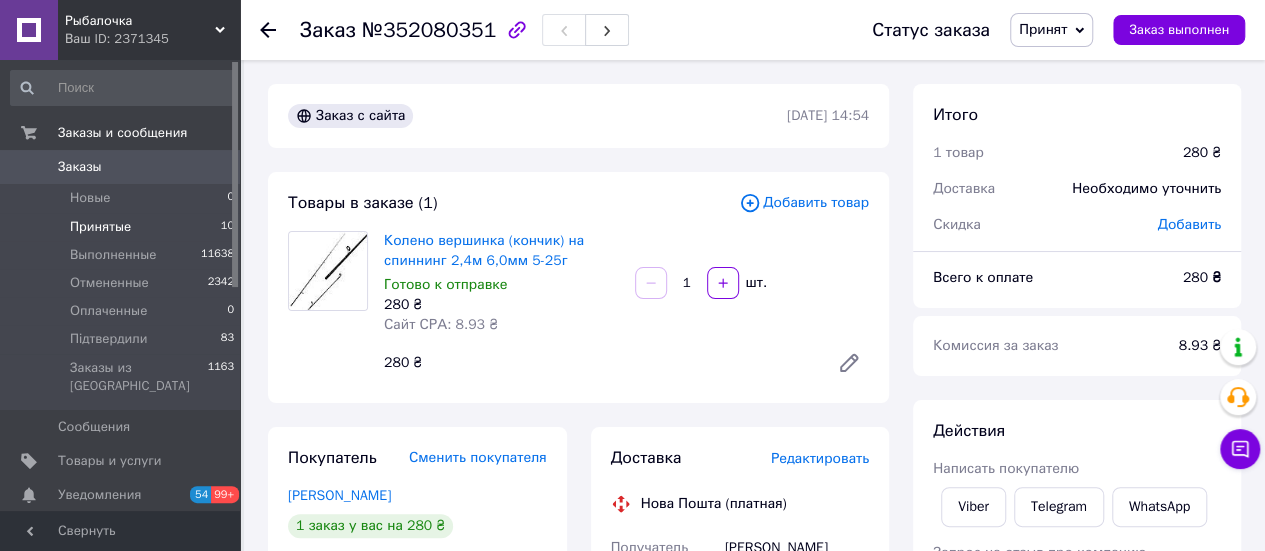 click on "Принятые 10" at bounding box center (123, 227) 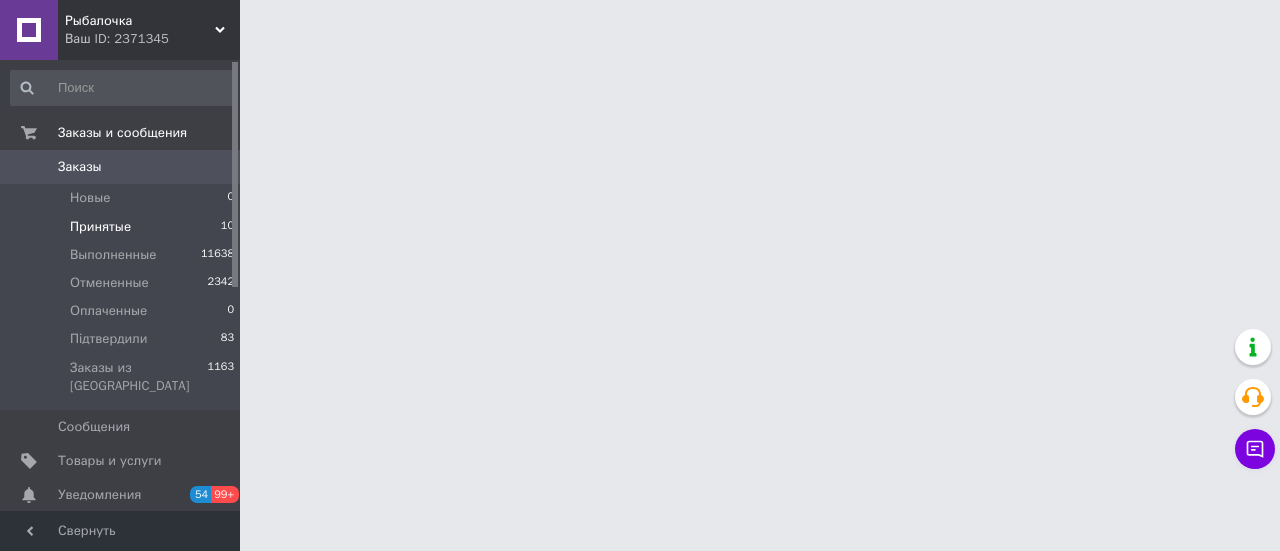 click on "Принятые" at bounding box center (100, 227) 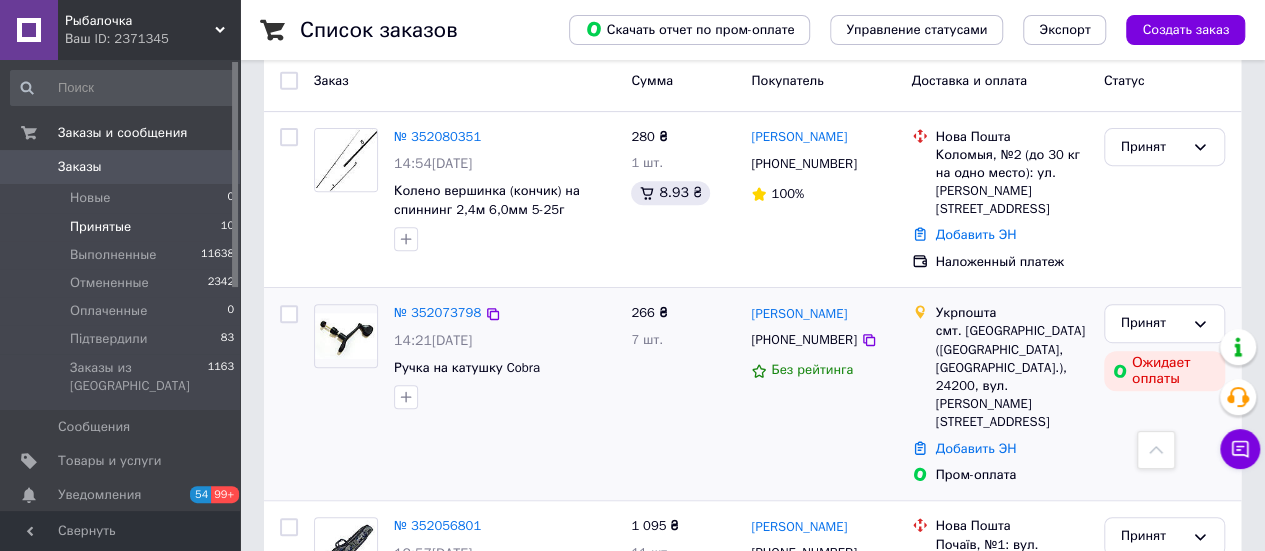 scroll, scrollTop: 300, scrollLeft: 0, axis: vertical 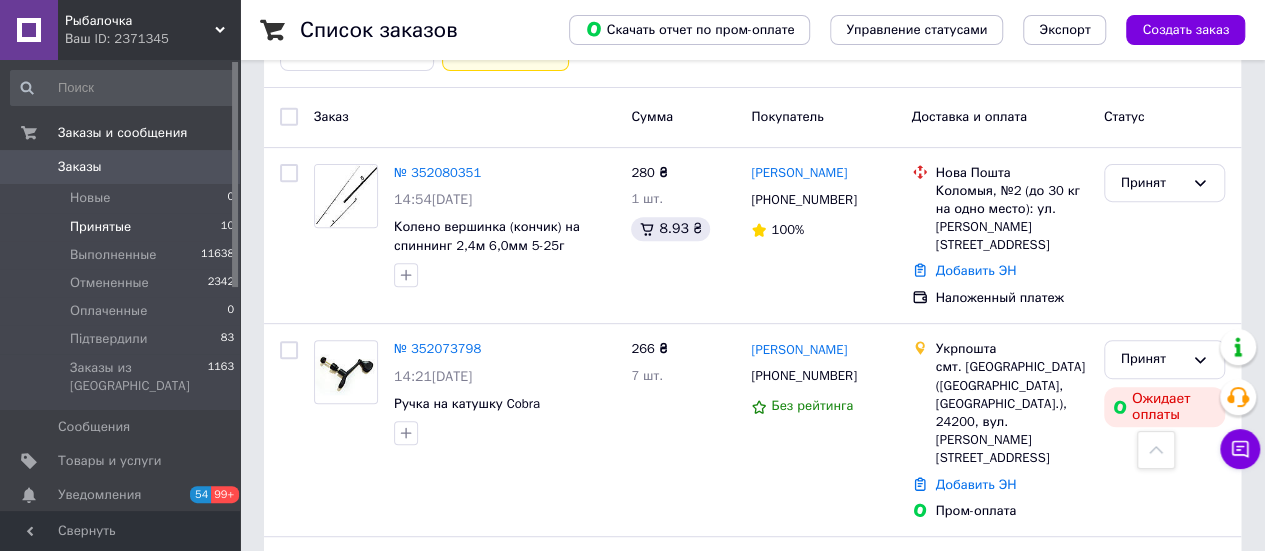 click on "Список заказов   Скачать отчет по пром-оплате Управление статусами Экспорт Создать заказ -358.42 ₴ реальных средств на балансе Пополнить баланс Через 3 дня товары станут неактивны Пополните Баланс ,  чтоб и далее получать заказы 1 Фильтры Сохраненные фильтры: Принятые (10) Статус: Принятые Сбросить все Заказ Сумма Покупатель Доставка и оплата Статус № 352080351 14:54, 10.07.2025 Колено вершинка (кончик) на спиннинг 2,4м 6,0мм 5-25г 280 ₴ 1 шт. 8.93 ₴ Пасічняк Андрій +380986296115 100% Нова Пошта Коломыя, №2 (до 30 кг на одно место): ул. Гетьманская, 12 Добавить ЭН Наложенный платеж Принят 266 ₴" at bounding box center [752, 916] 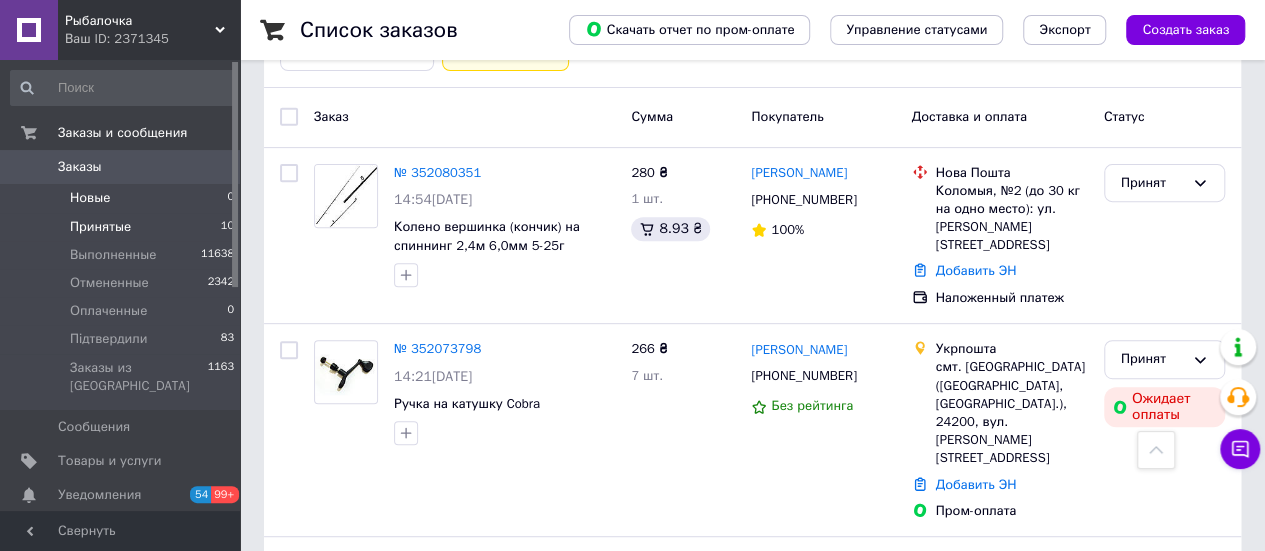 click on "Новые" at bounding box center [90, 198] 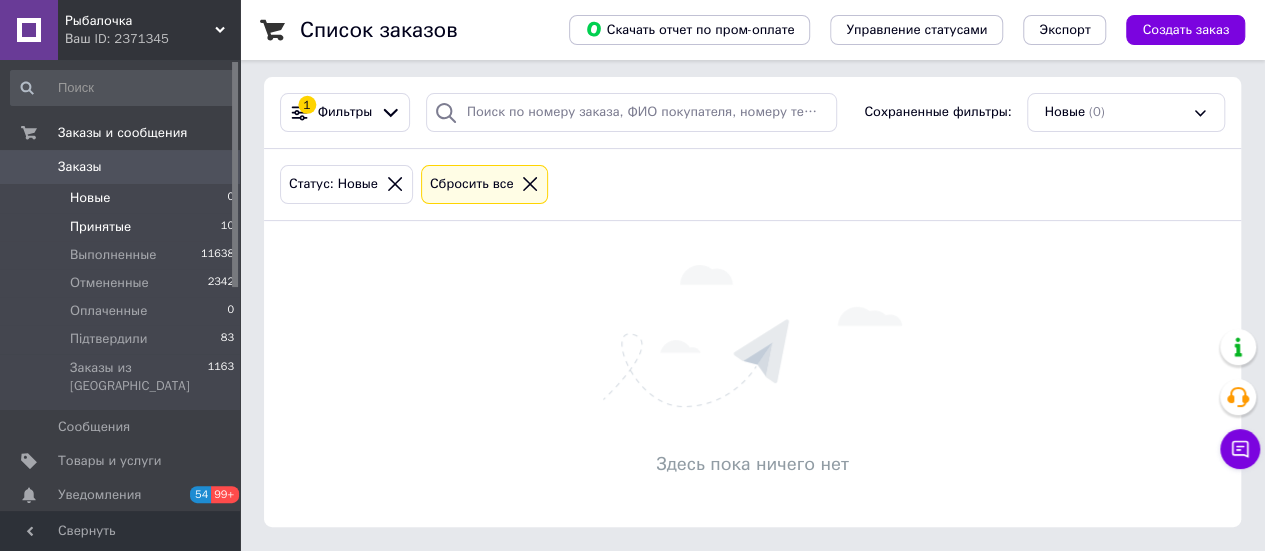 scroll, scrollTop: 0, scrollLeft: 0, axis: both 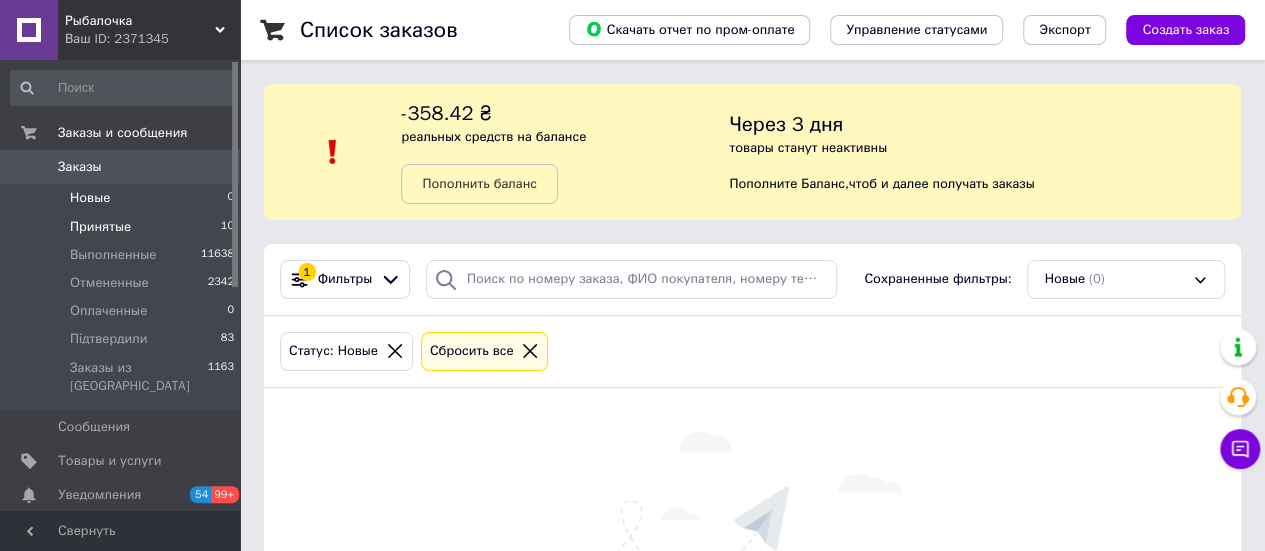 click on "Принятые" at bounding box center [100, 227] 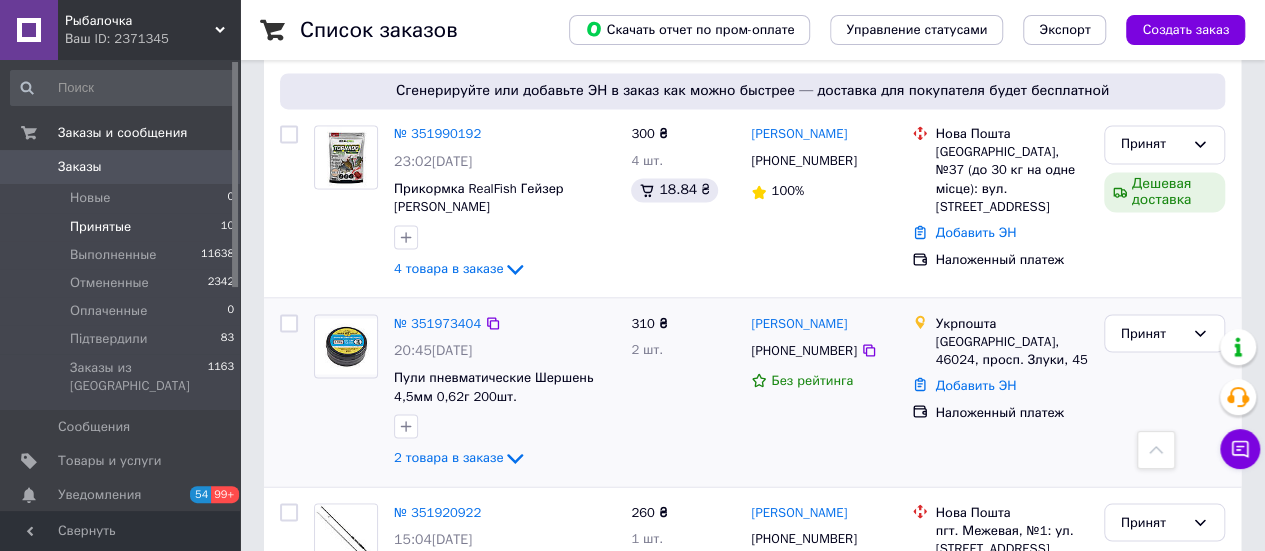 scroll, scrollTop: 1550, scrollLeft: 0, axis: vertical 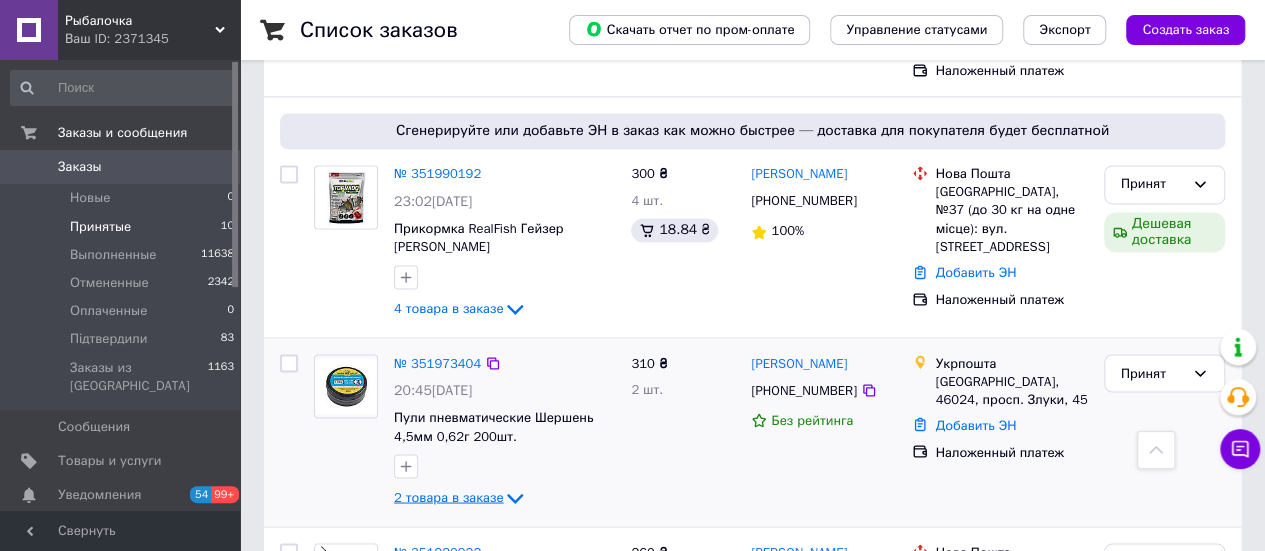 click on "2 товара в заказе" at bounding box center (448, 496) 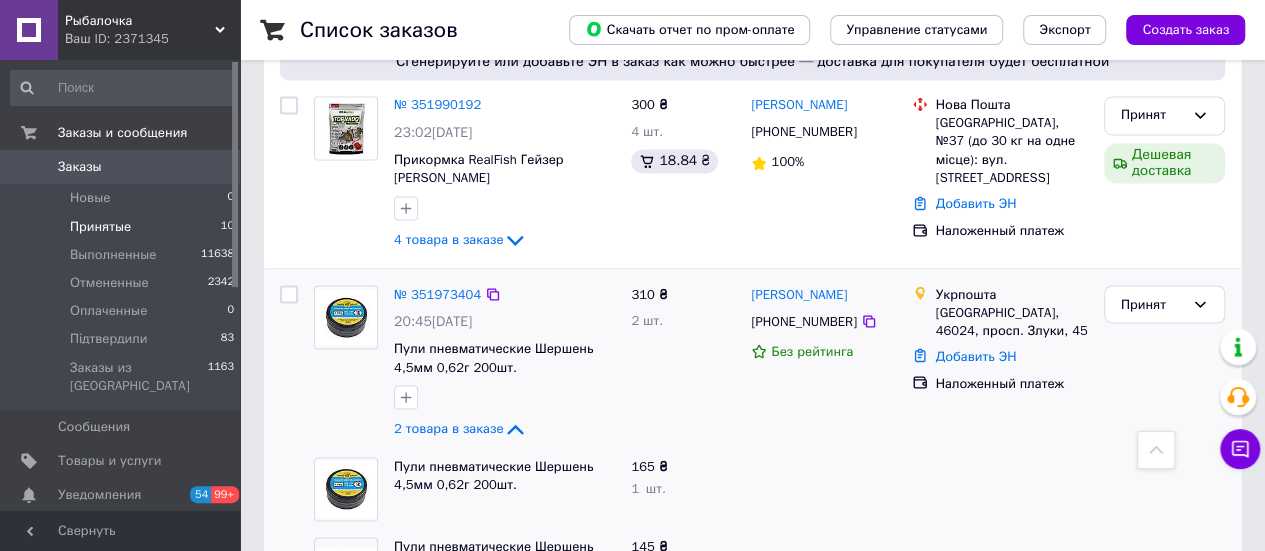 scroll, scrollTop: 1650, scrollLeft: 0, axis: vertical 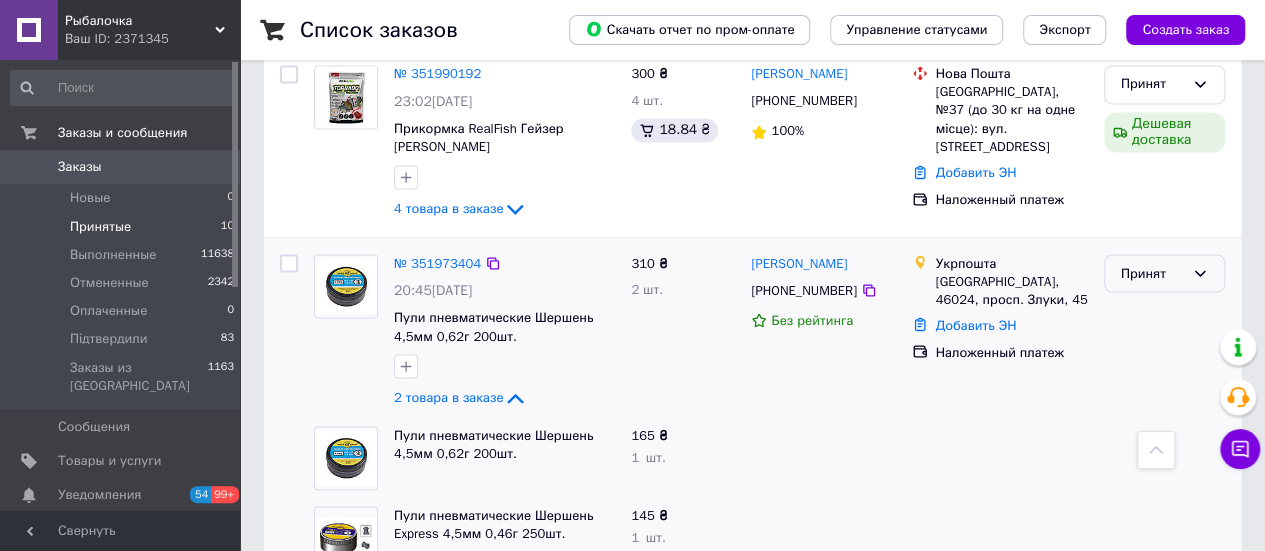 click on "Принят" at bounding box center (1164, 273) 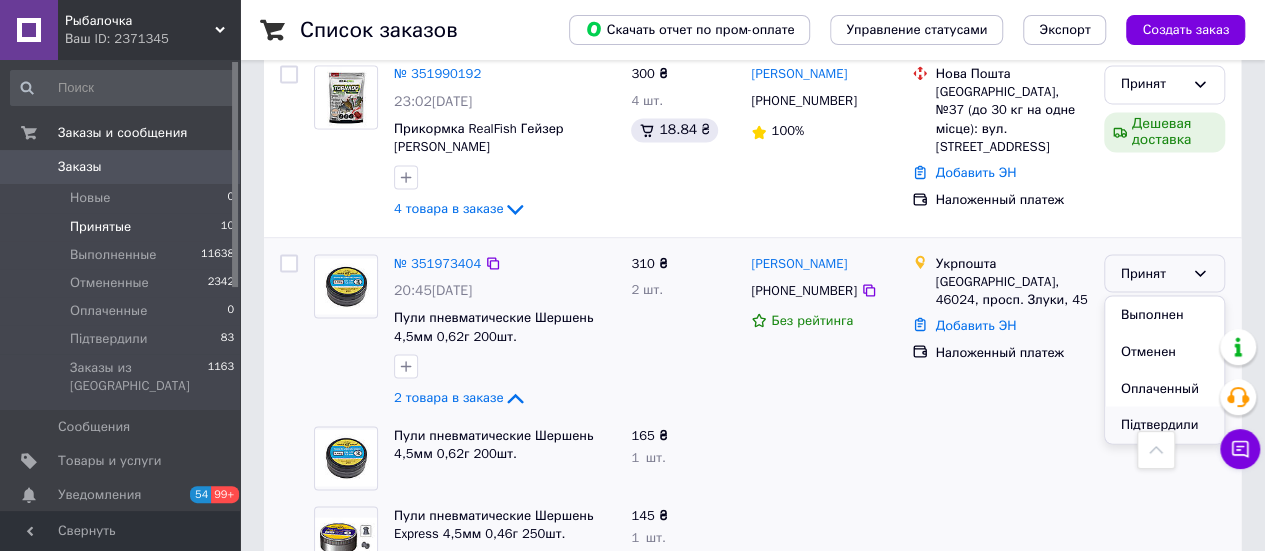 click on "Підтвердили" at bounding box center [1164, 424] 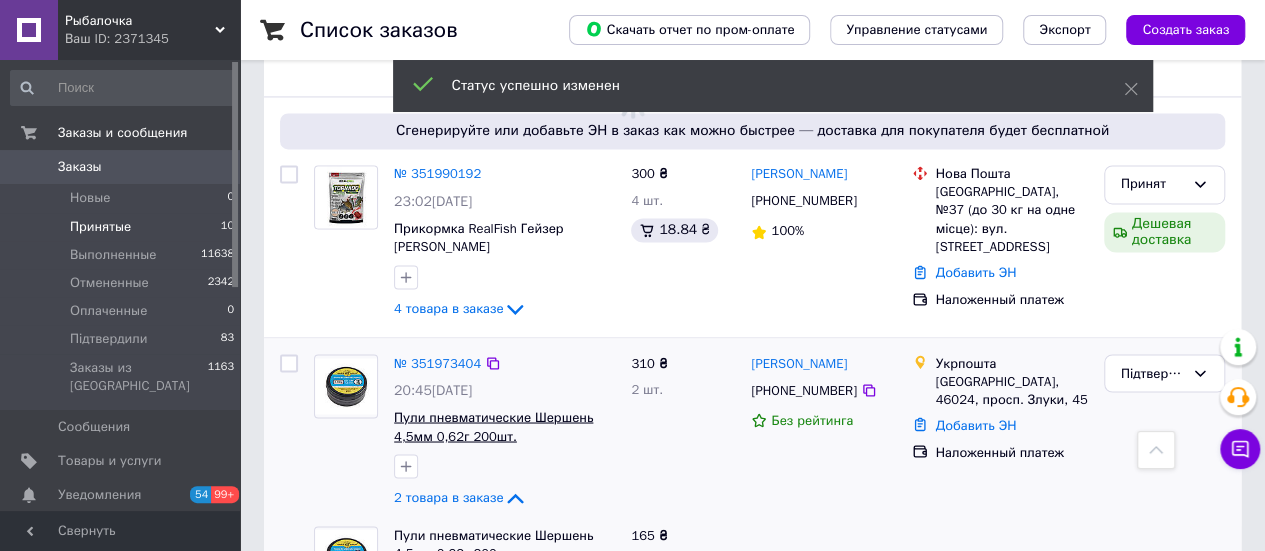 scroll, scrollTop: 1450, scrollLeft: 0, axis: vertical 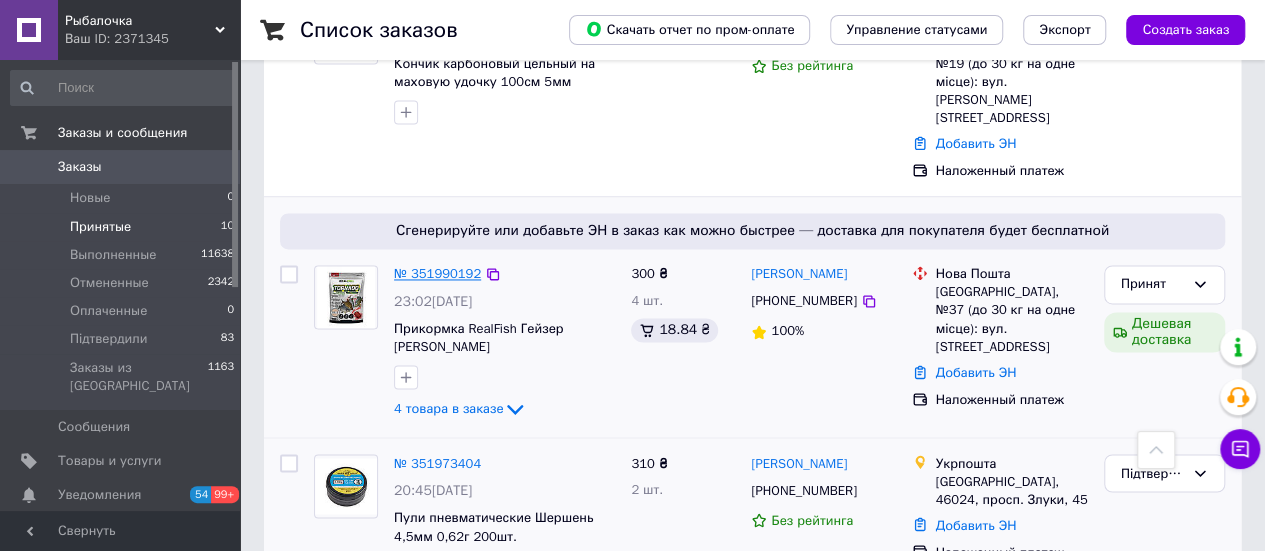 click on "№ 351990192" at bounding box center (437, 273) 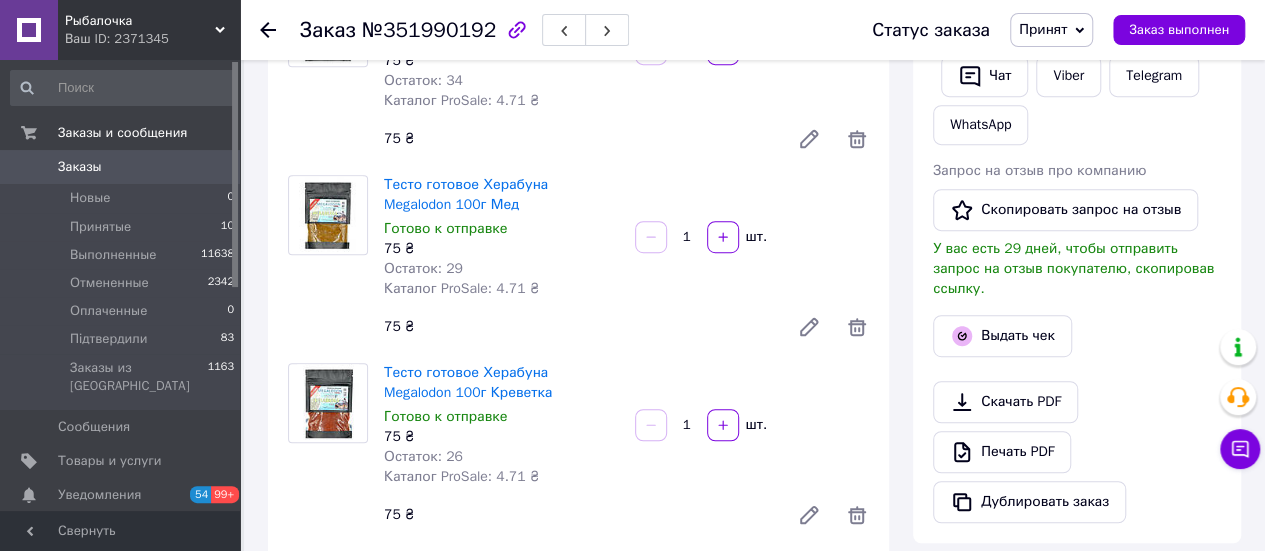 scroll, scrollTop: 400, scrollLeft: 0, axis: vertical 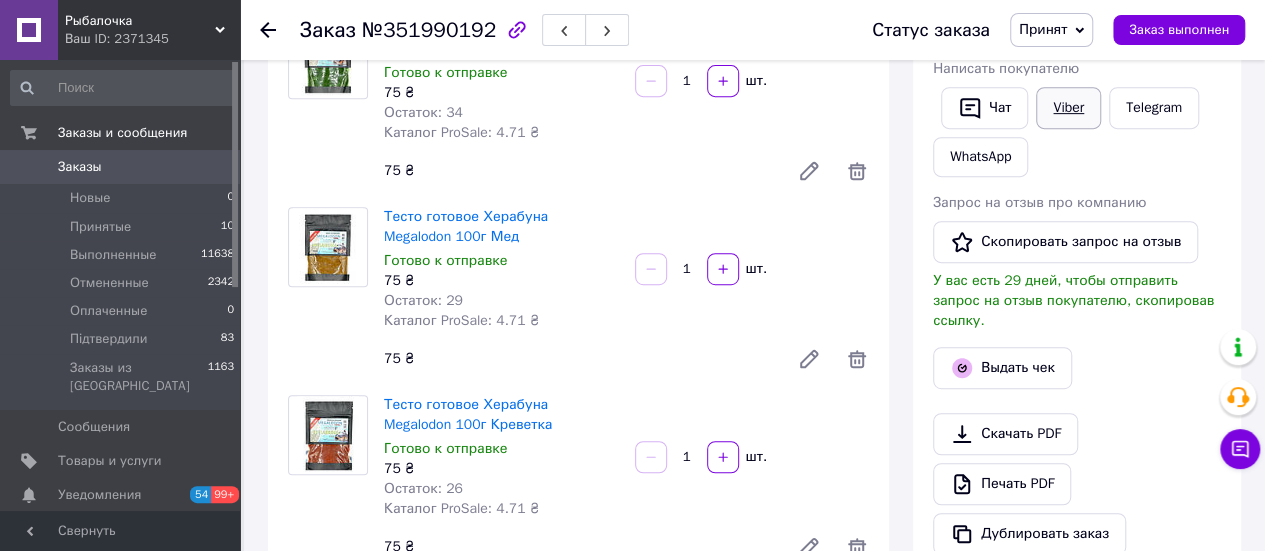 click on "Viber" at bounding box center [1068, 108] 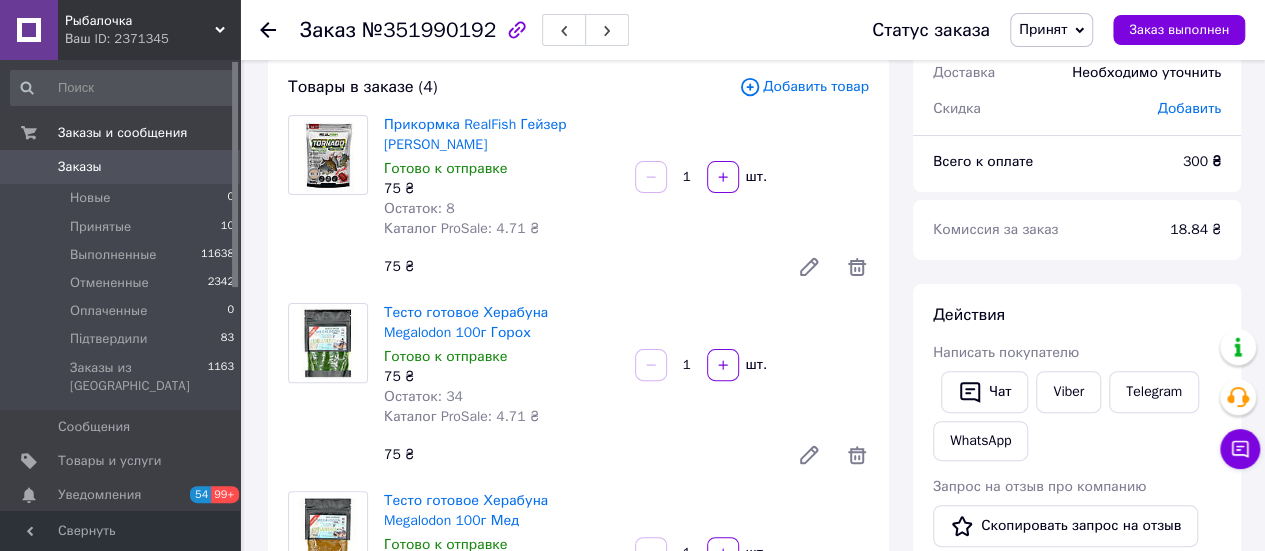scroll, scrollTop: 0, scrollLeft: 0, axis: both 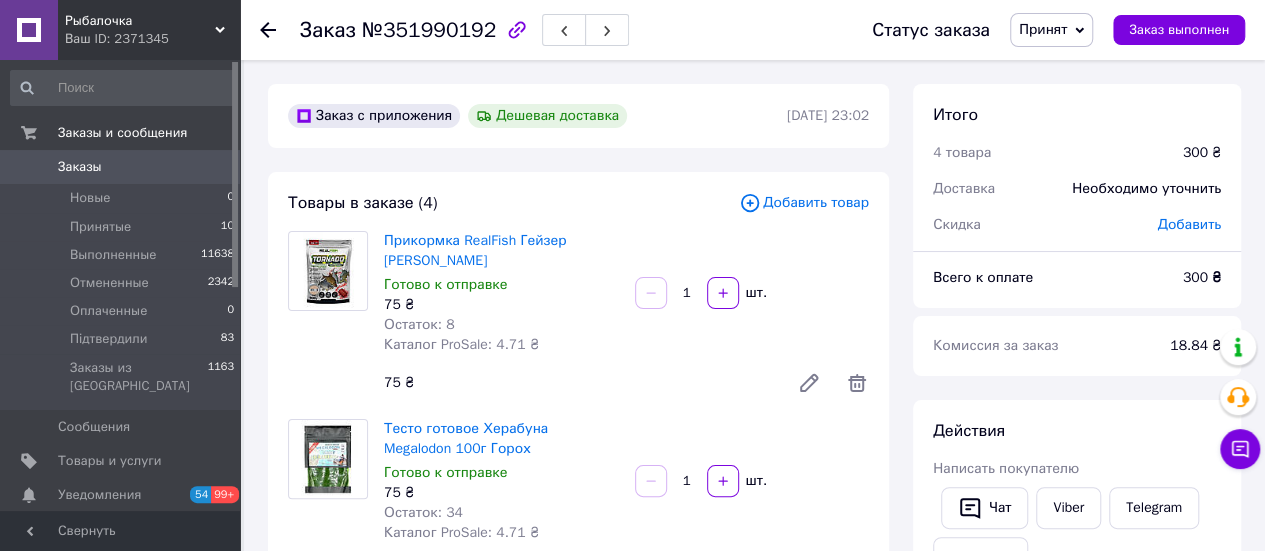 click on "Заказ №351990192 Статус заказа Принят Выполнен Отменен Оплаченный Підтвердили Заказ выполнен Заказ с приложения Дешевая доставка 09.07.2025 | 23:02 Товары в заказе (4) Добавить товар Прикормка RealFish Гейзер Торнадо Фидер Кукуруза Бондюэль Готово к отправке 75 ₴ Остаток: 8 Каталог ProSale: 4.71 ₴  1   шт. 75 ₴ Тесто готовое Херабуна Megalodon 100г Горох Готово к отправке 75 ₴ Остаток: 34 Каталог ProSale: 4.71 ₴  1   шт. 75 ₴ Тесто готовое Херабуна Megalodon 100г Мед Готово к отправке 75 ₴ Остаток: 29 Каталог ProSale: 4.71 ₴  1   шт. 75 ₴ Тесто готовое Херабуна Megalodon 100г Креветка Готово к отправке 75 ₴ Остаток: 26" at bounding box center (754, 1284) 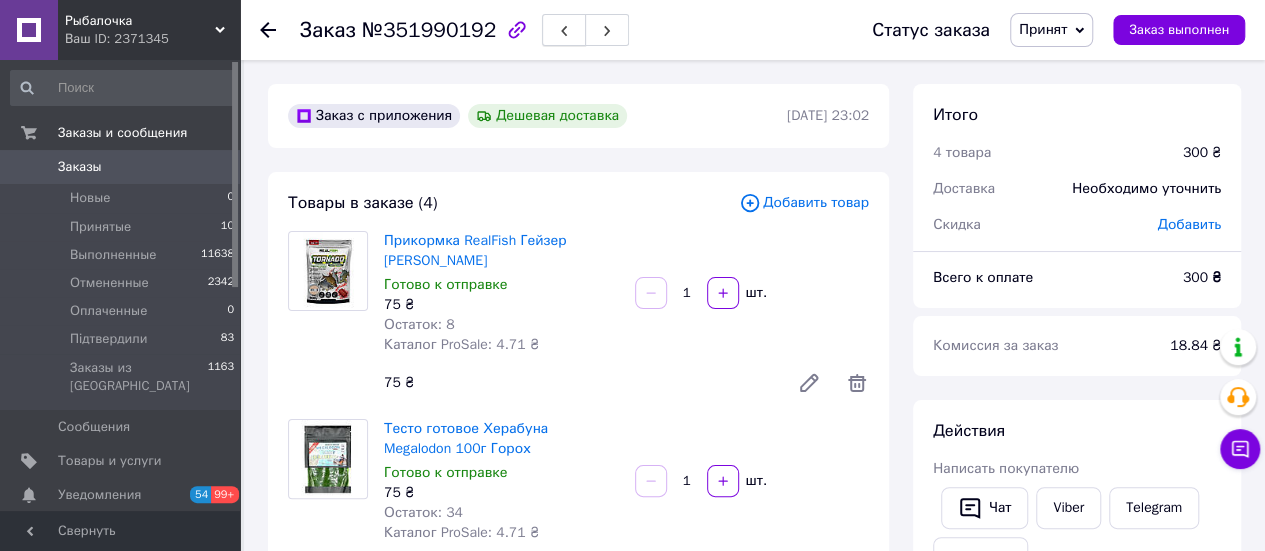 click 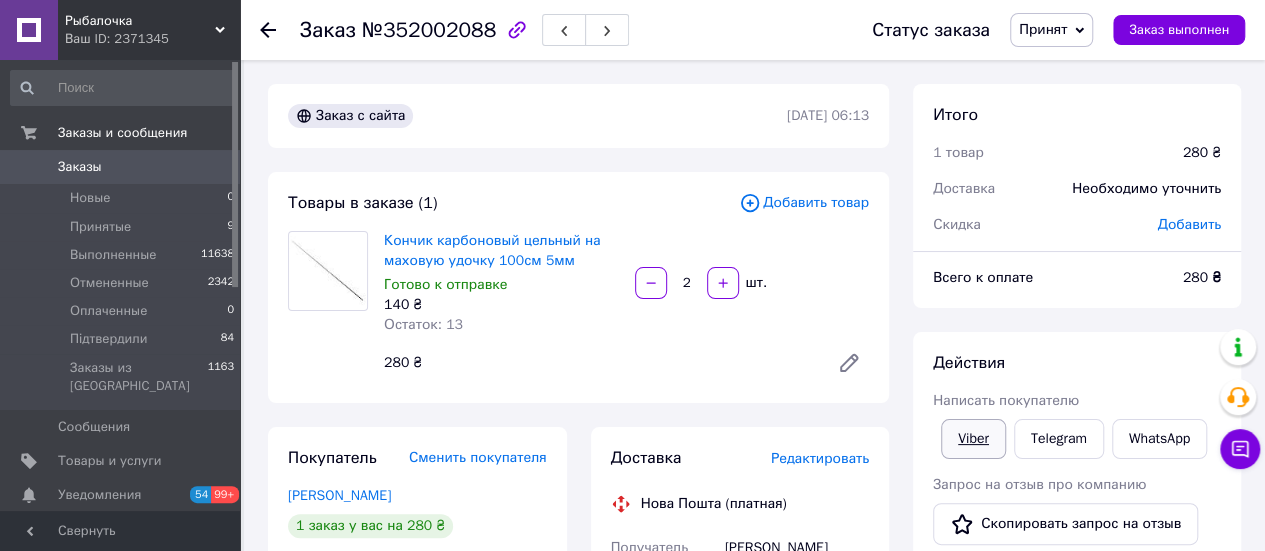 click on "Viber" at bounding box center [973, 439] 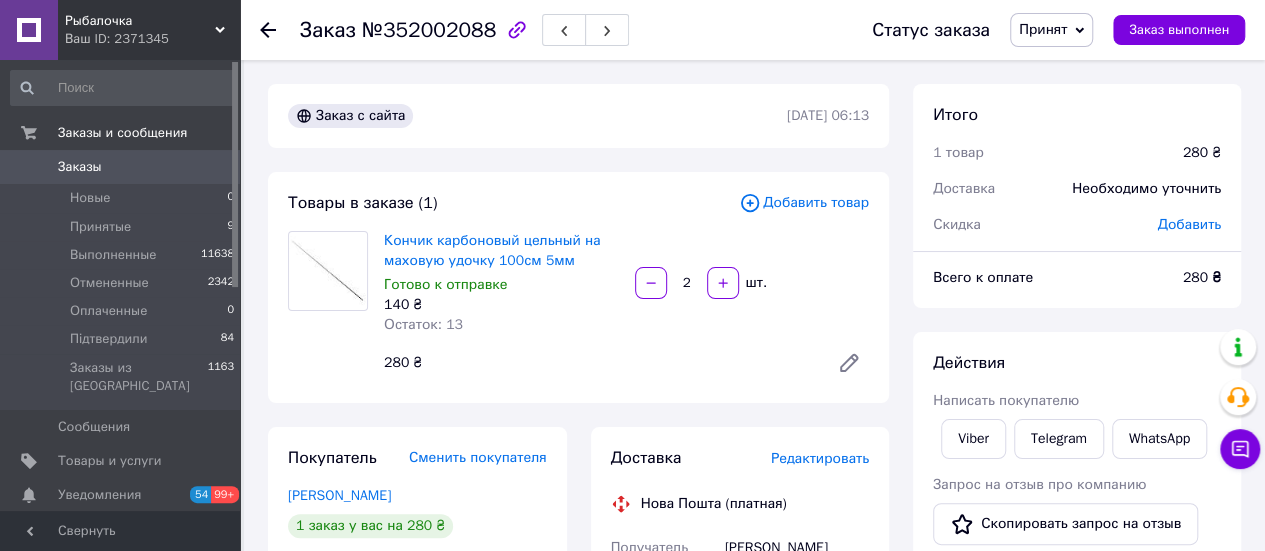 drag, startPoint x: 1260, startPoint y: 209, endPoint x: 1197, endPoint y: 209, distance: 63 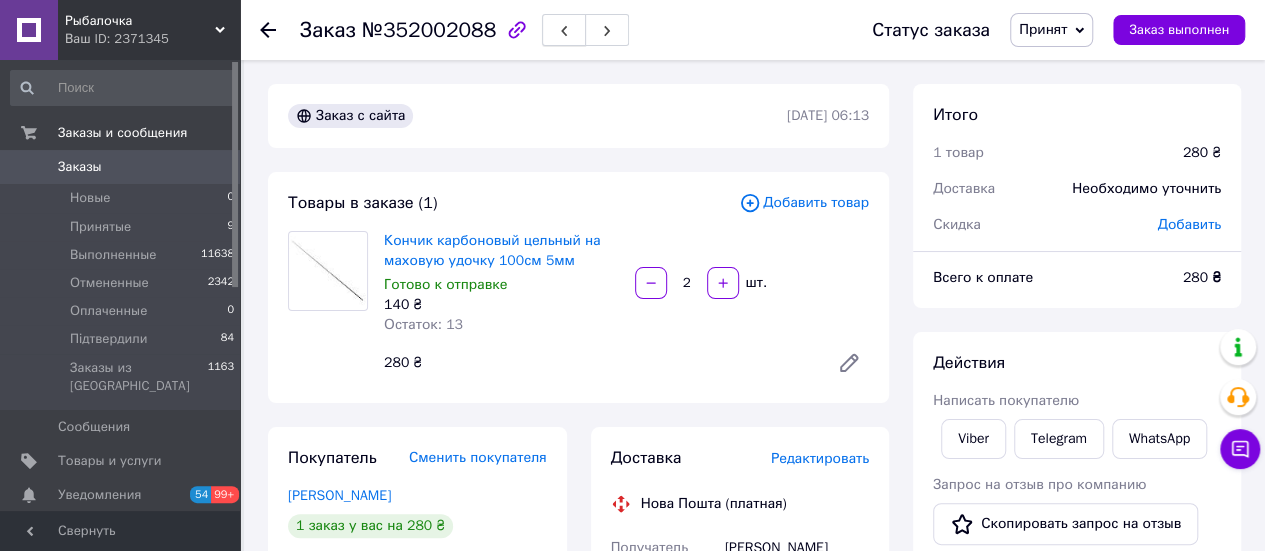 click at bounding box center [564, 30] 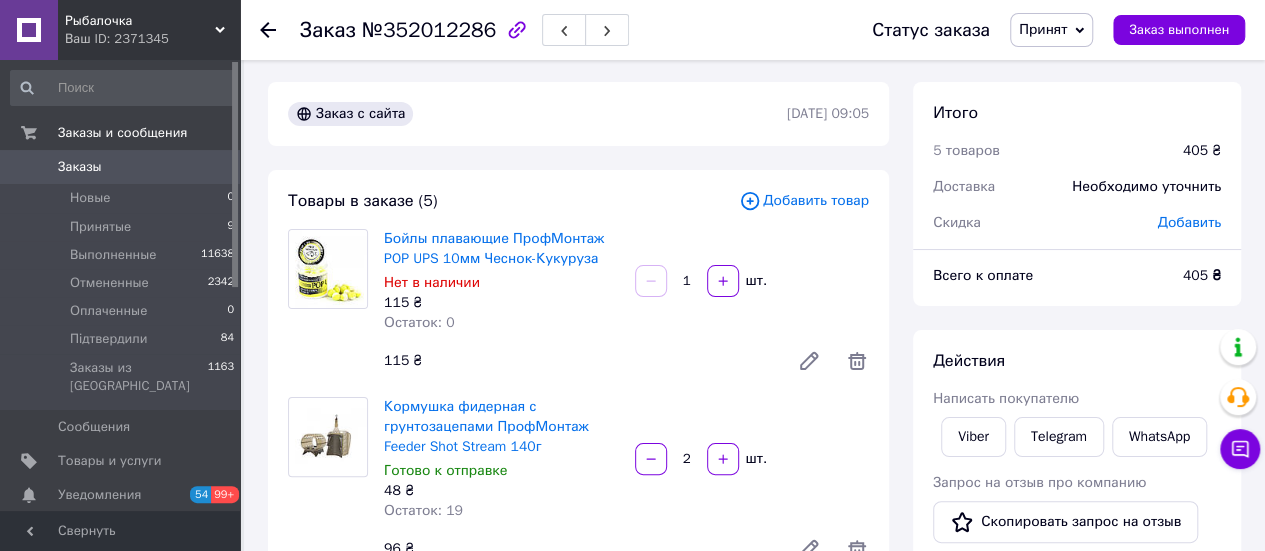 scroll, scrollTop: 0, scrollLeft: 0, axis: both 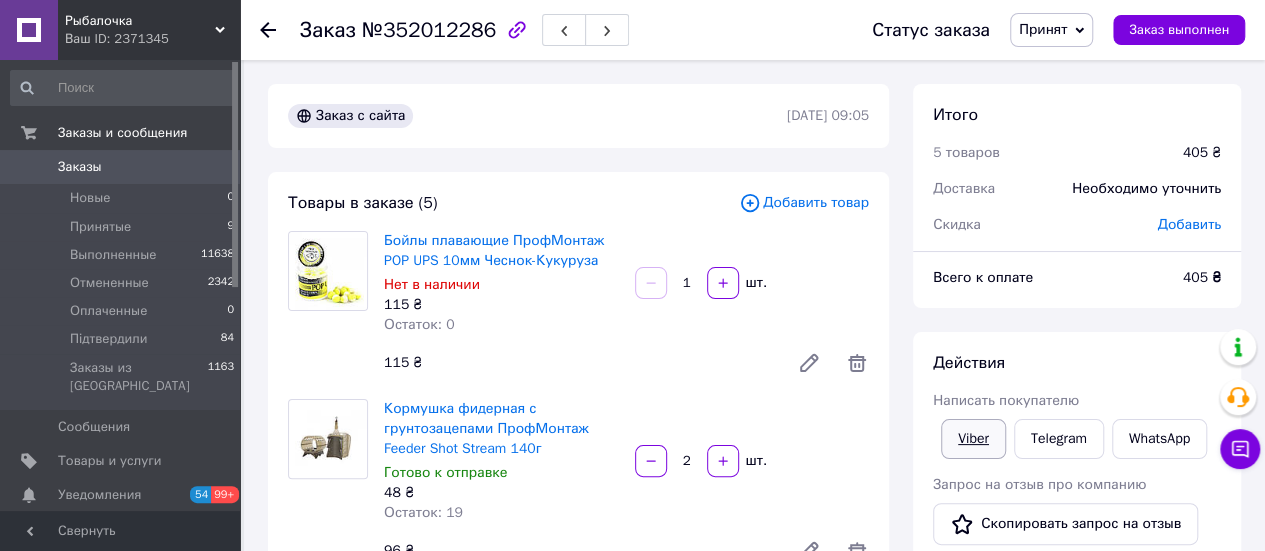 click on "Viber" at bounding box center [973, 439] 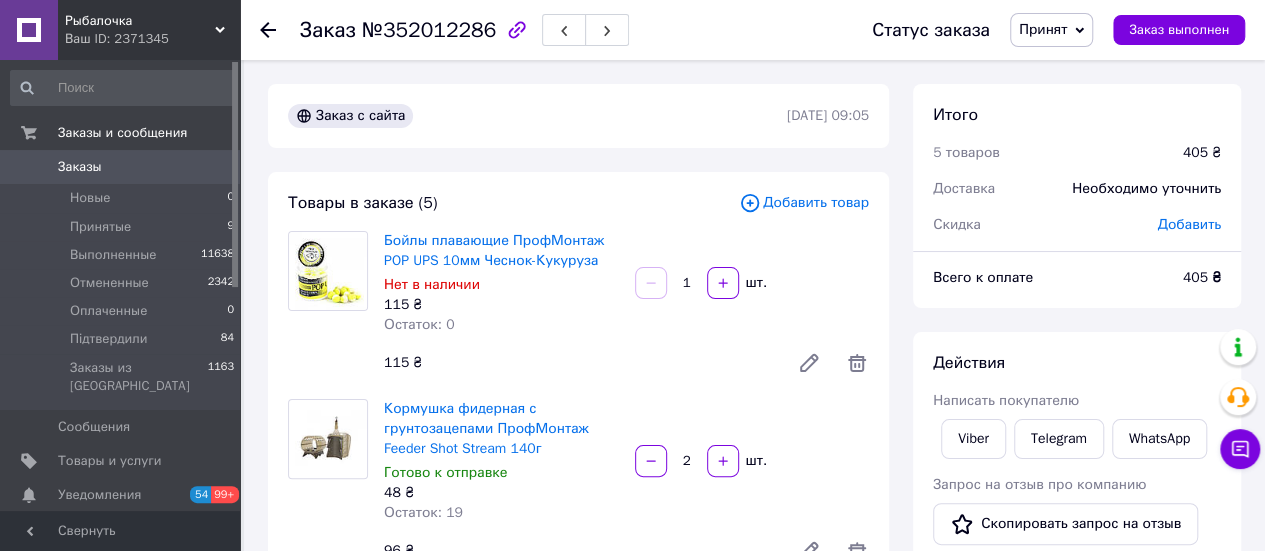 click on "Итого 5 товаров 405 ₴ Доставка Необходимо уточнить Скидка Добавить Всего к оплате 405 ₴ Действия Написать покупателю Viber Telegram WhatsApp Запрос на отзыв про компанию   Скопировать запрос на отзыв У вас есть 30 дней, чтобы отправить запрос на отзыв покупателю, скопировав ссылку.   Выдать чек   Скачать PDF   Печать PDF   Дублировать заказ Метки Личные заметки, которые видите только вы. По ним можно фильтровать заказы Примечания Осталось 300 символов Очистить Сохранить" at bounding box center [1077, 1195] 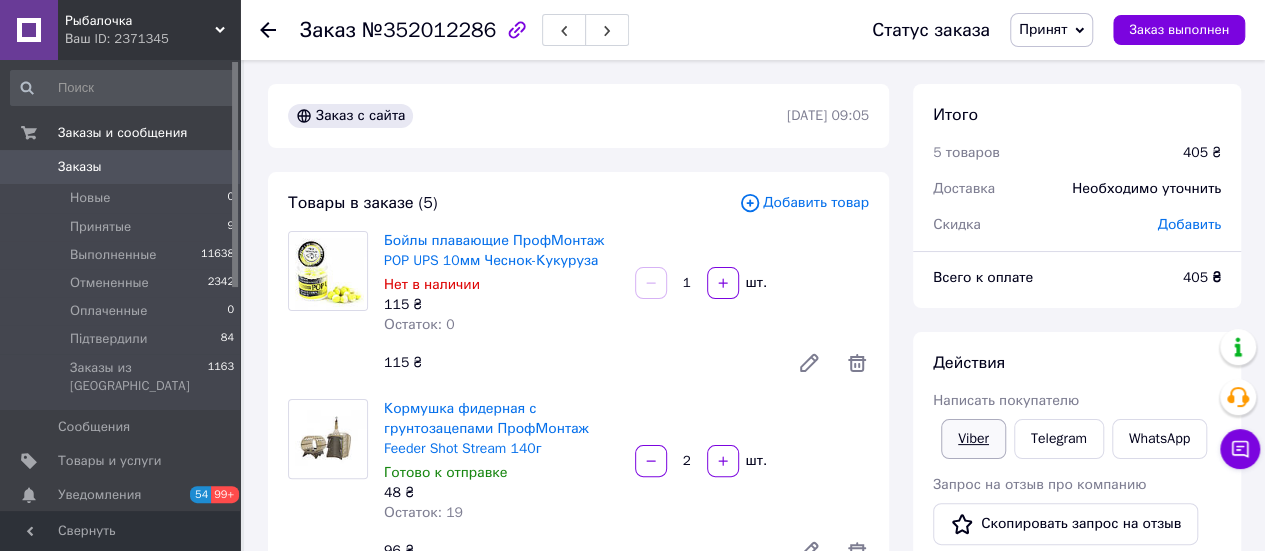 click on "Viber" at bounding box center (973, 439) 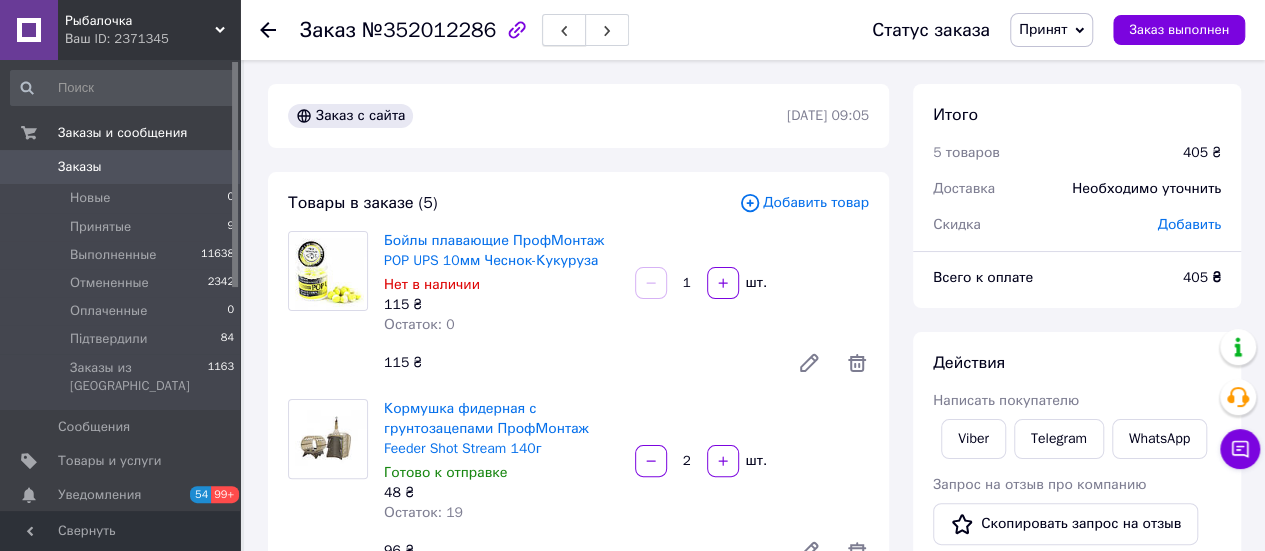 click at bounding box center [564, 30] 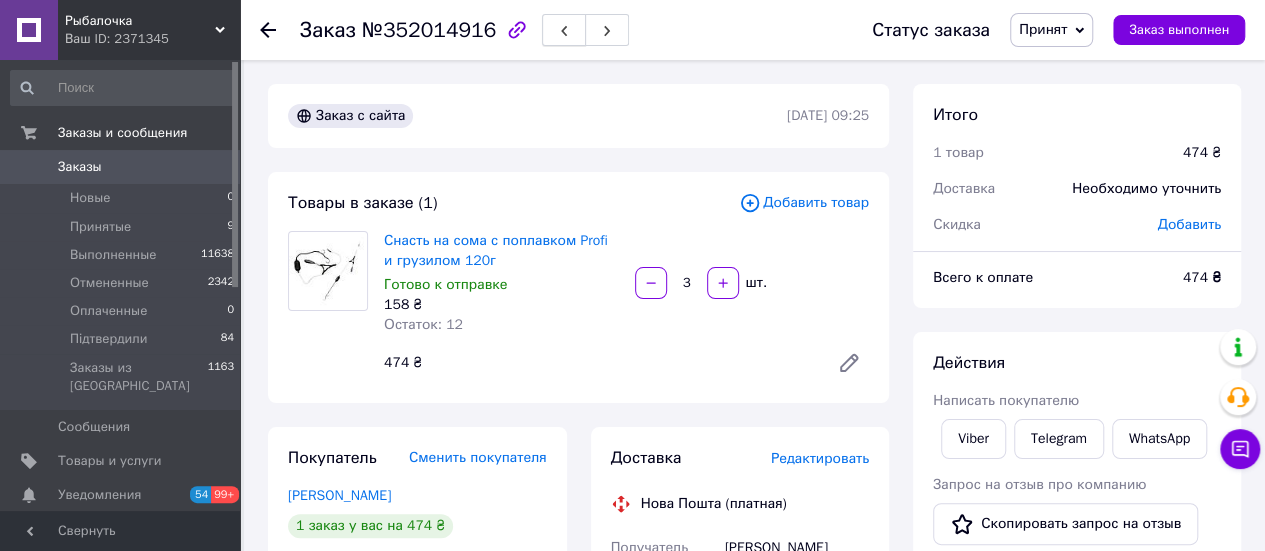 click 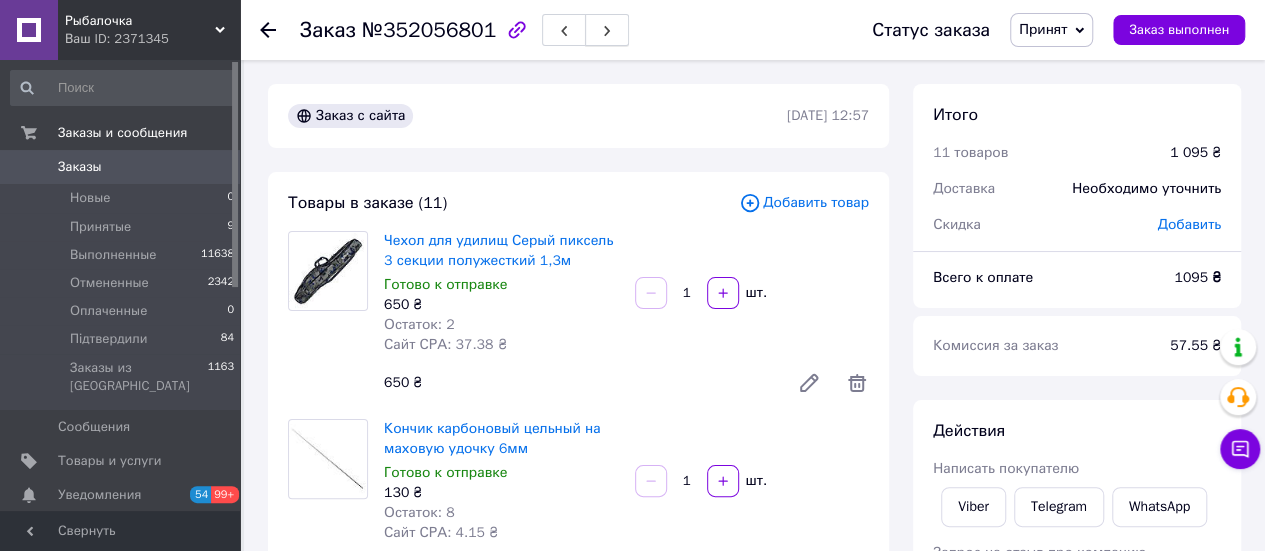 click at bounding box center (607, 30) 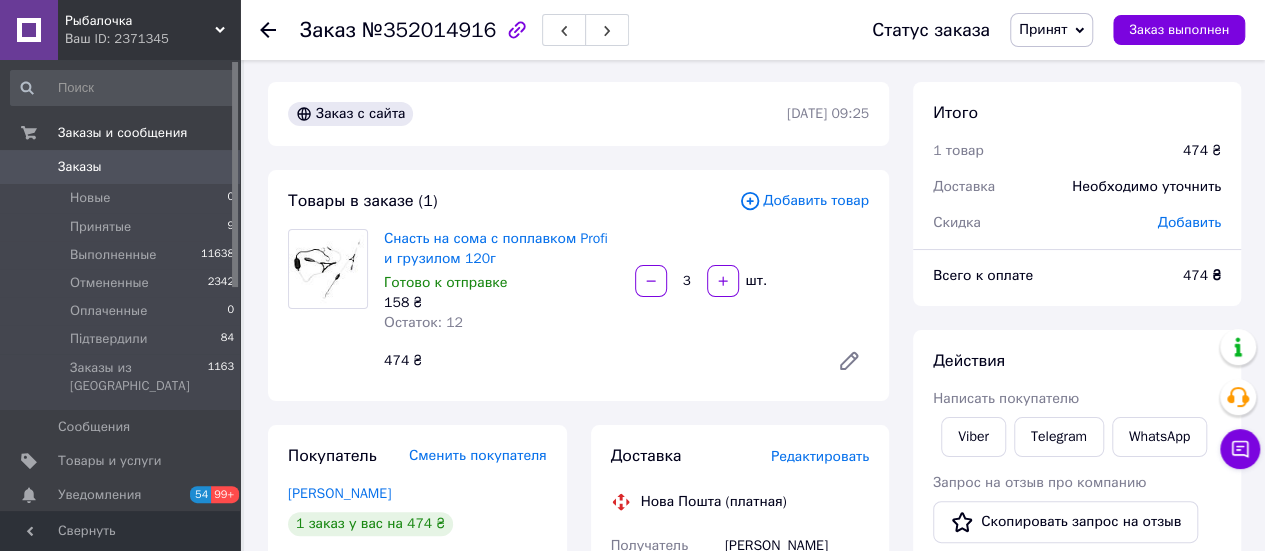 scroll, scrollTop: 0, scrollLeft: 0, axis: both 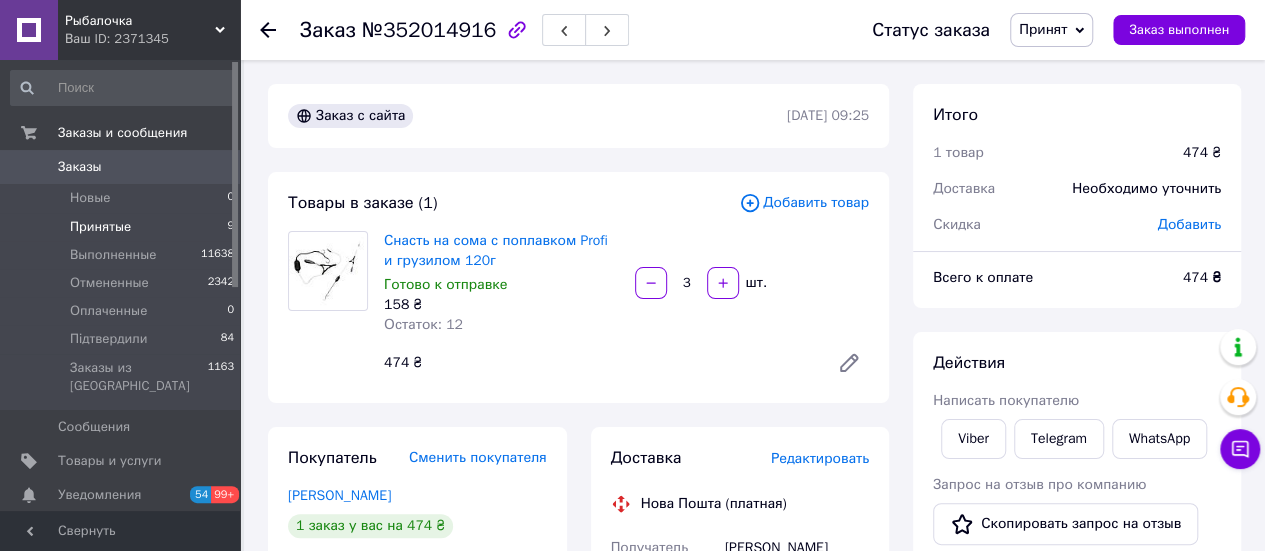 click on "Принятые" at bounding box center [100, 227] 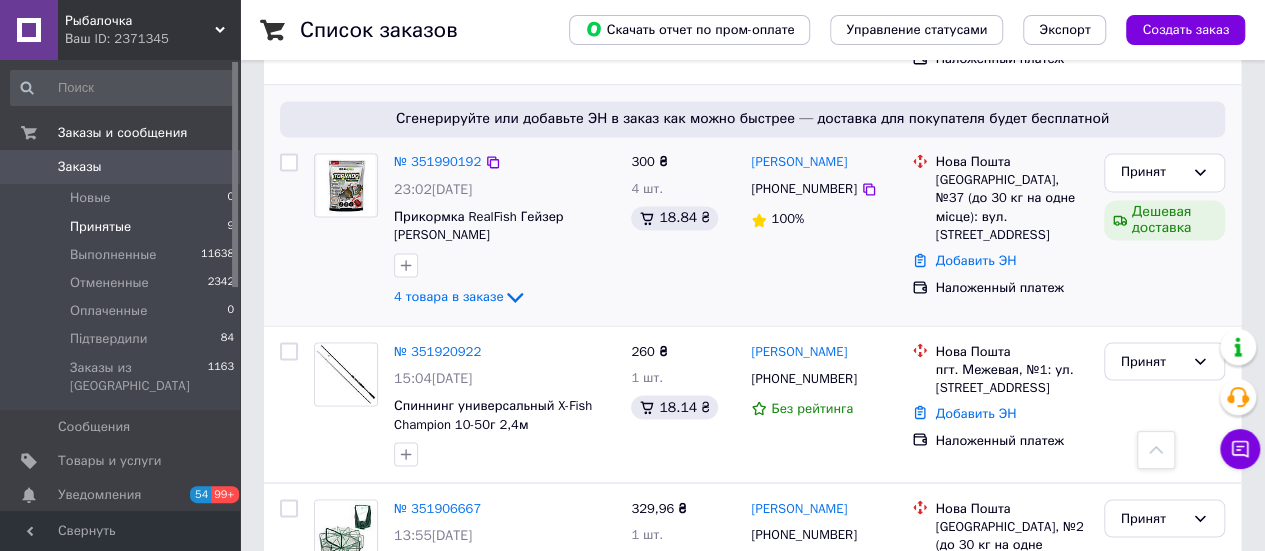 scroll, scrollTop: 1262, scrollLeft: 0, axis: vertical 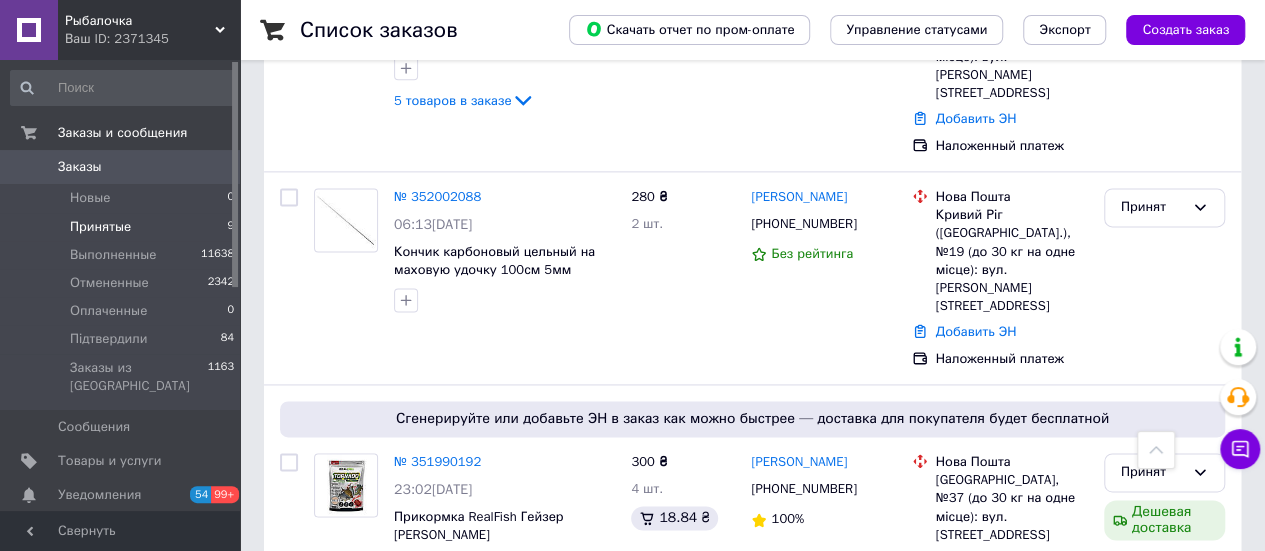 click on "Список заказов   Скачать отчет по пром-оплате Управление статусами Экспорт Создать заказ -358.42 ₴ реальных средств на балансе Пополнить баланс Через 3 дня товары станут неактивны Пополните Баланс ,  чтоб и далее получать заказы 1 Фильтры Сохраненные фильтры: Принятые (9) Статус: Принятые Сбросить все Заказ Сумма Покупатель Доставка и оплата Статус № 352080351 14:54, 10.07.2025 Колено вершинка (кончик) на спиннинг 2,4м 6,0мм 5-25г 280 ₴ 1 шт. 8.93 ₴ Пасічняк Андрій +380986296115 100% Нова Пошта Коломыя, №2 (до 30 кг на одно место): ул. Гетьманская, 12 Добавить ЭН Наложенный платеж Принят 266 ₴" at bounding box center [752, -140] 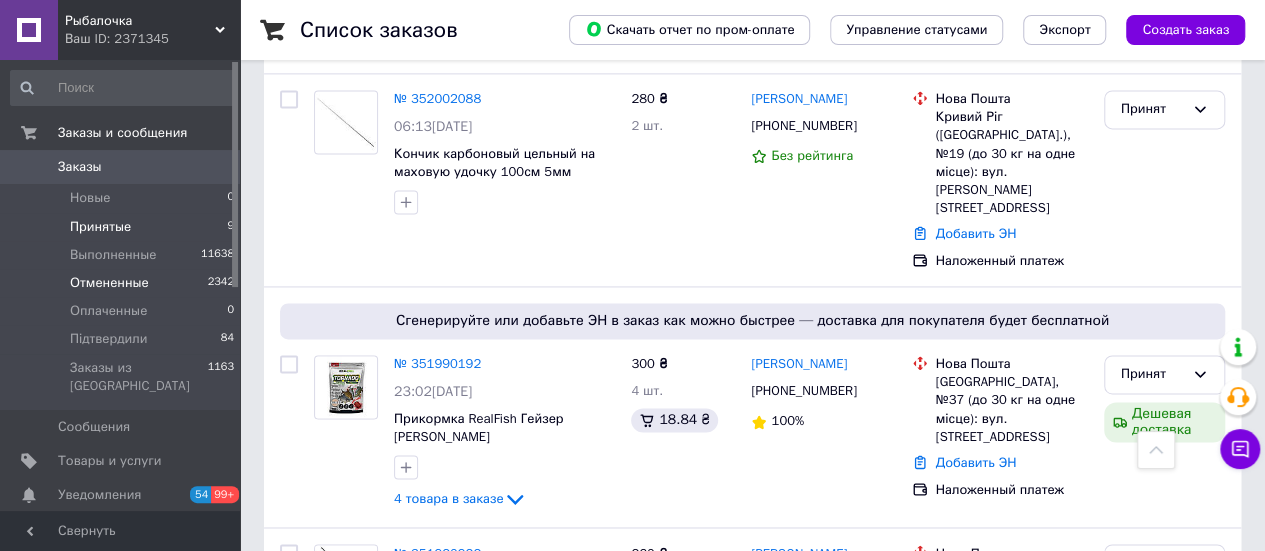 scroll, scrollTop: 1362, scrollLeft: 0, axis: vertical 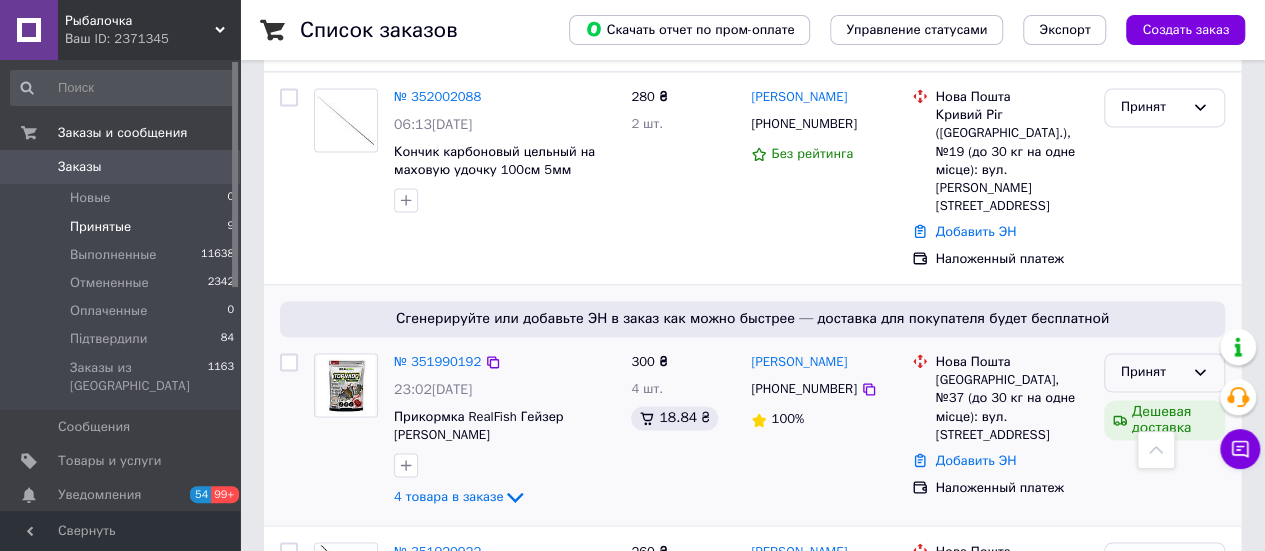 click on "Принят" at bounding box center [1164, 372] 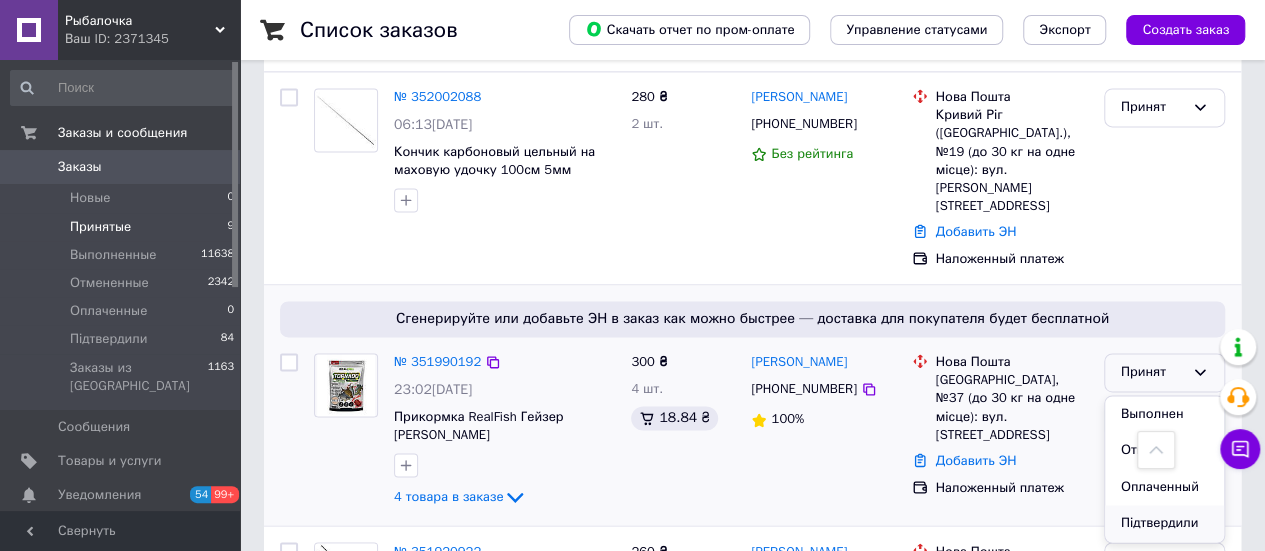 click on "Підтвердили" at bounding box center [1164, 523] 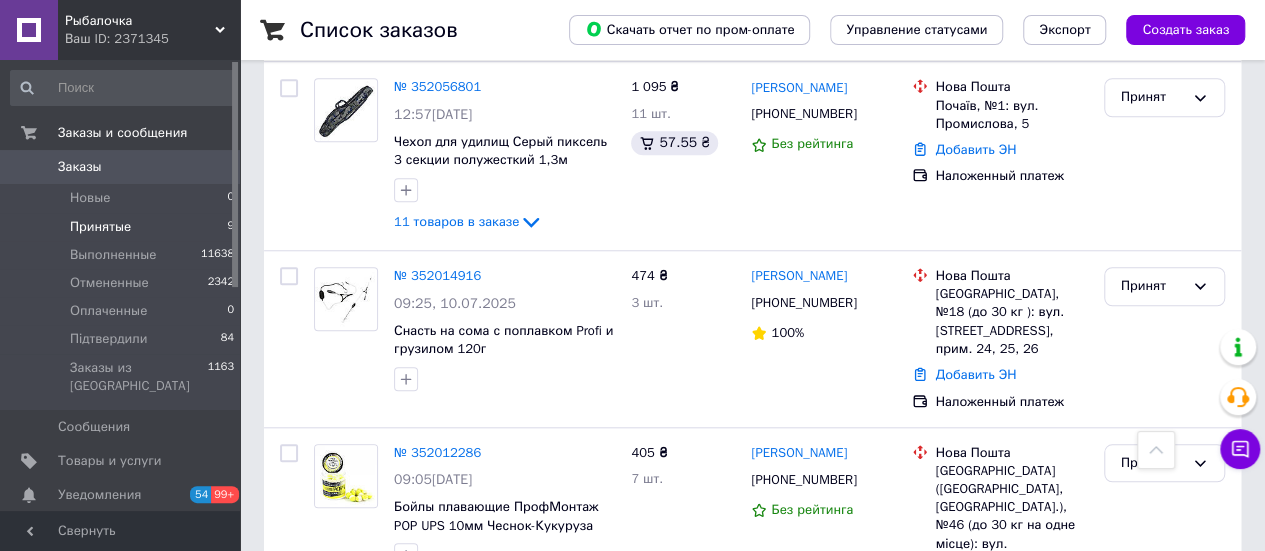 scroll, scrollTop: 762, scrollLeft: 0, axis: vertical 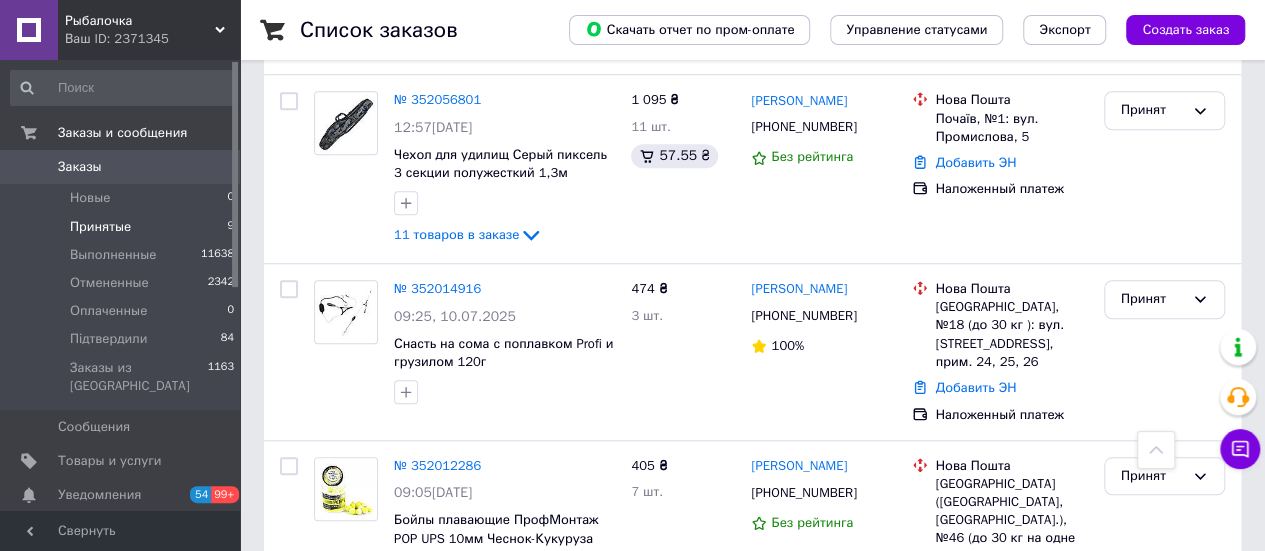 click on "Список заказов   Скачать отчет по пром-оплате Управление статусами Экспорт Создать заказ -358.42 ₴ реальных средств на балансе Пополнить баланс Через 3 дня товары станут неактивны Пополните Баланс ,  чтоб и далее получать заказы 1 Фильтры Сохраненные фильтры: Принятые (9) Статус: Принятые Сбросить все Заказ Сумма Покупатель Доставка и оплата Статус № 352080351 14:54, 10.07.2025 Колено вершинка (кончик) на спиннинг 2,4м 6,0мм 5-25г 280 ₴ 1 шт. 8.93 ₴ Пасічняк Андрій +380986296115 100% Нова Пошта Коломыя, №2 (до 30 кг на одно место): ул. Гетьманская, 12 Добавить ЭН Наложенный платеж Принят 266 ₴" at bounding box center (752, 360) 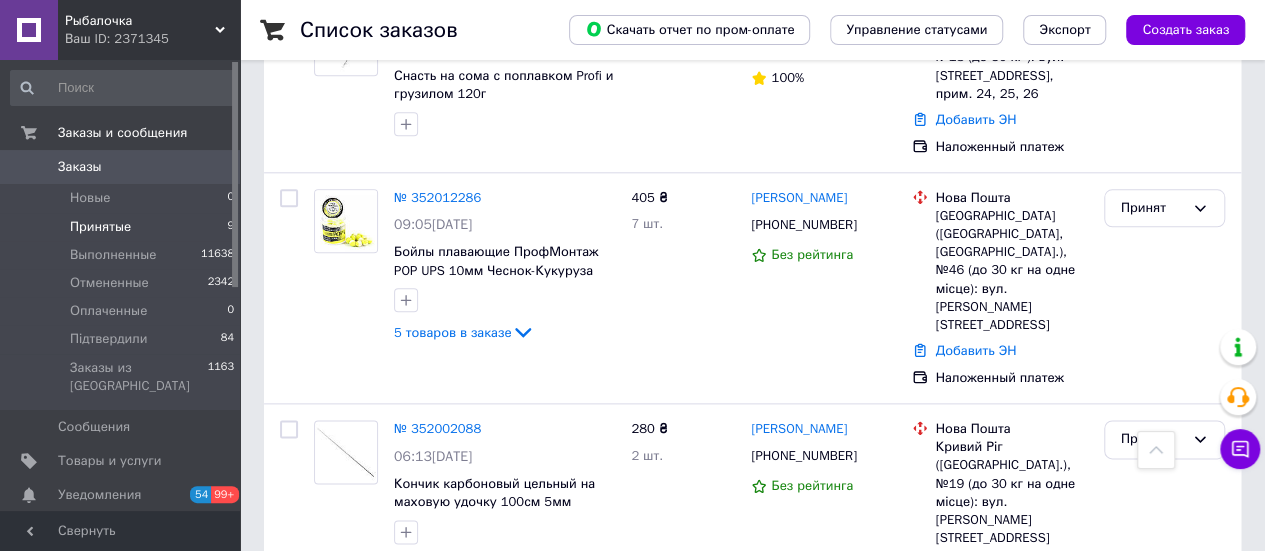 scroll, scrollTop: 1062, scrollLeft: 0, axis: vertical 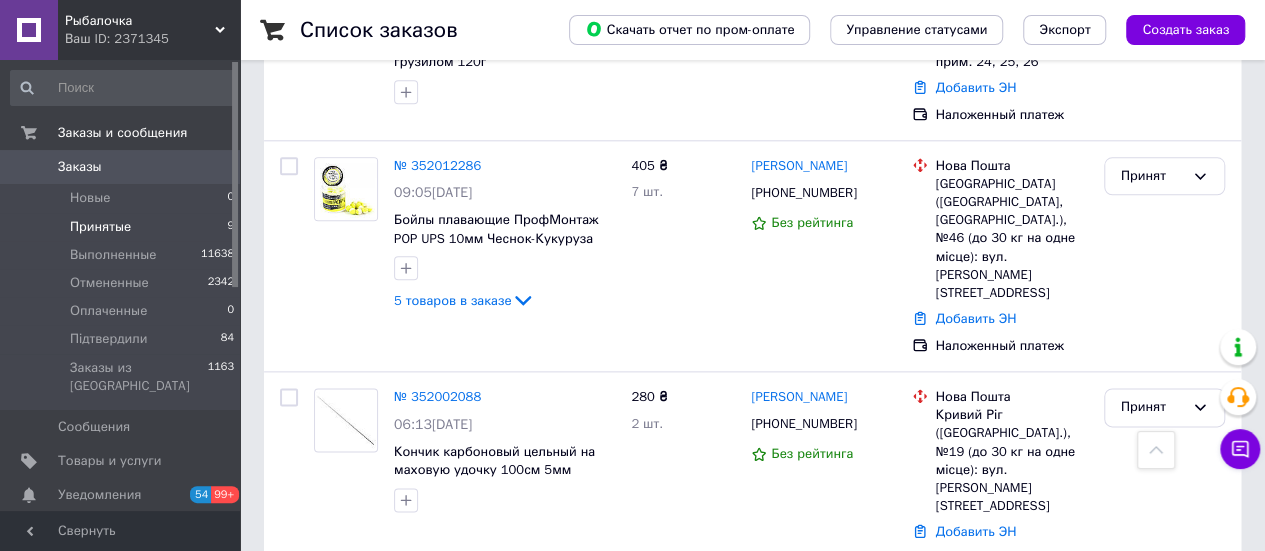 click on "Список заказов   Скачать отчет по пром-оплате Управление статусами Экспорт Создать заказ -358.42 ₴ реальных средств на балансе Пополнить баланс Через 3 дня товары станут неактивны Пополните Баланс ,  чтоб и далее получать заказы 1 Фильтры Сохраненные фильтры: Принятые (9) Статус: Принятые Сбросить все Заказ Сумма Покупатель Доставка и оплата Статус № 352080351 14:54, 10.07.2025 Колено вершинка (кончик) на спиннинг 2,4м 6,0мм 5-25г 280 ₴ 1 шт. 8.93 ₴ Пасічняк Андрій +380986296115 100% Нова Пошта Коломыя, №2 (до 30 кг на одно место): ул. Гетьманская, 12 Добавить ЭН Наложенный платеж Принят 266 ₴" at bounding box center (752, 60) 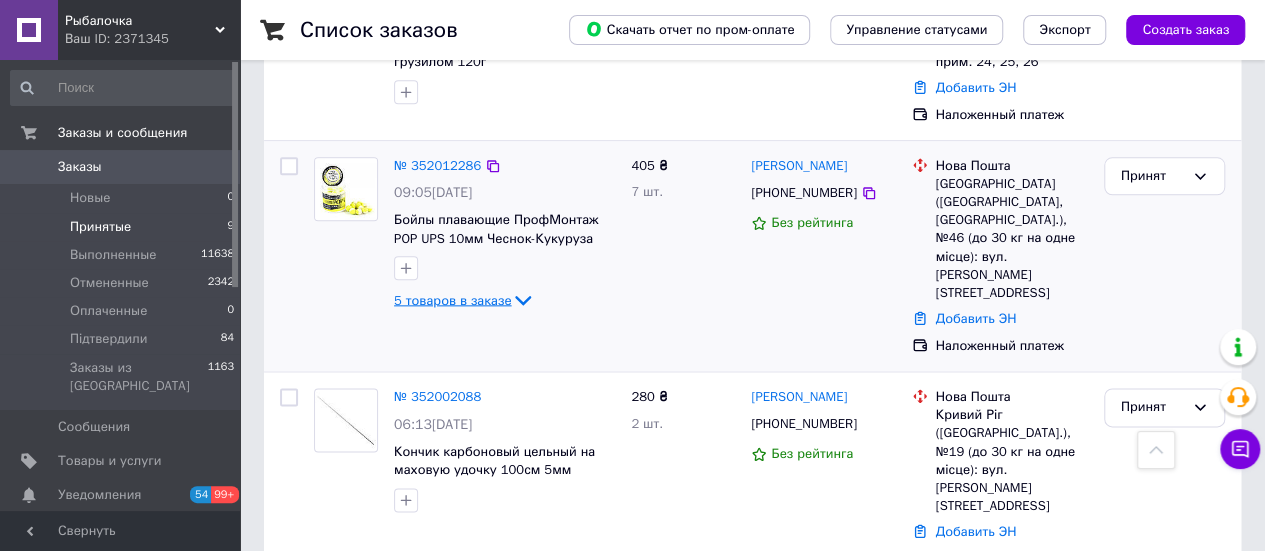 click on "5 товаров в заказе" at bounding box center [452, 299] 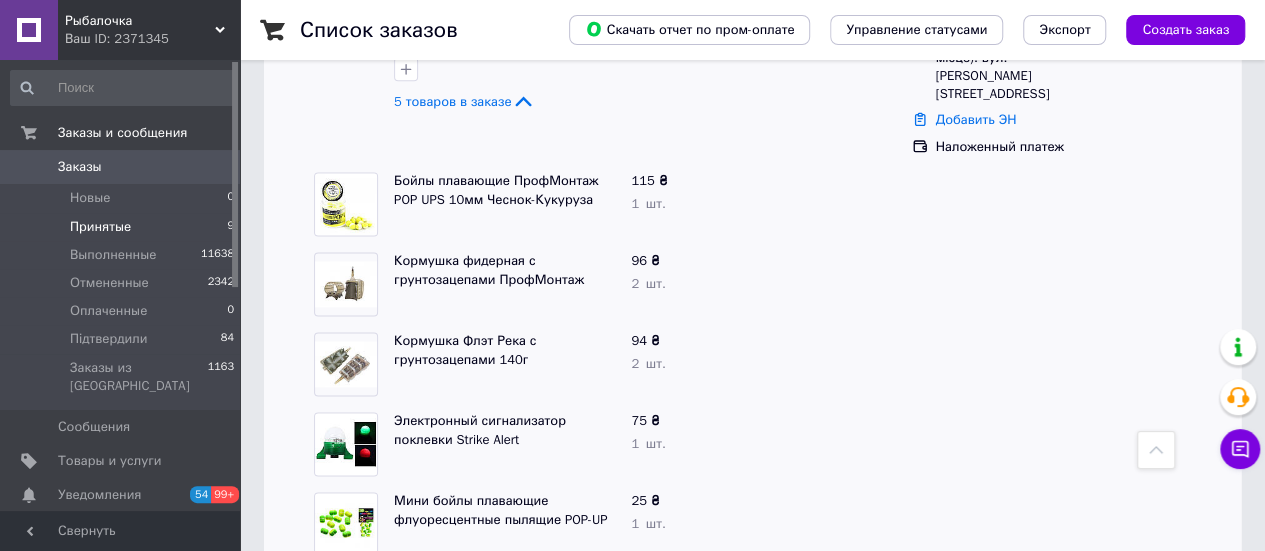 scroll, scrollTop: 1262, scrollLeft: 0, axis: vertical 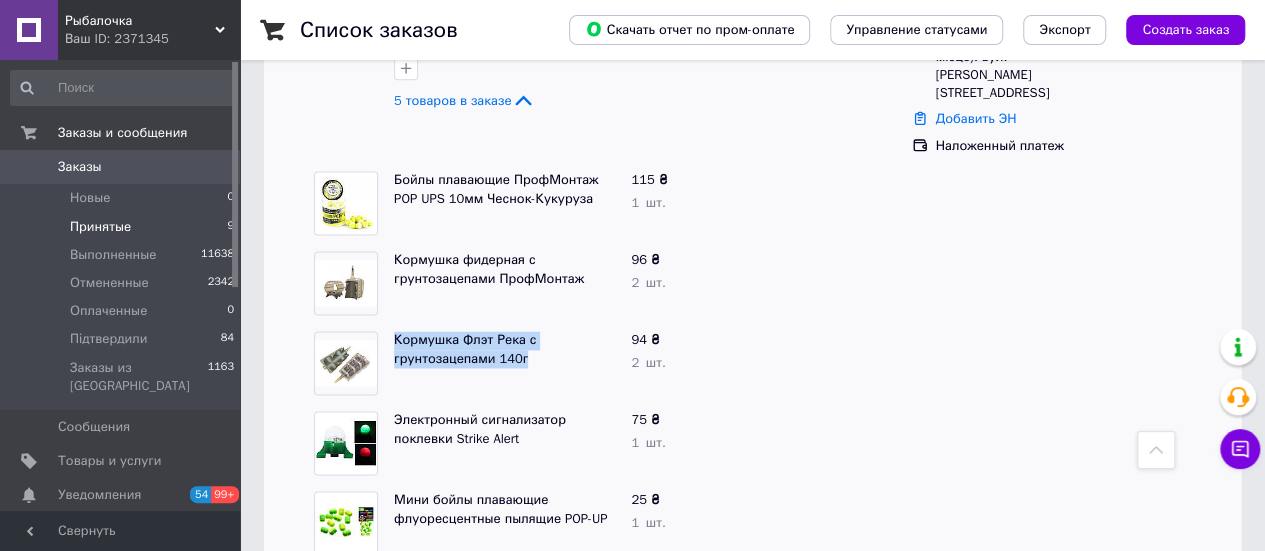 drag, startPoint x: 383, startPoint y: 237, endPoint x: 528, endPoint y: 257, distance: 146.37282 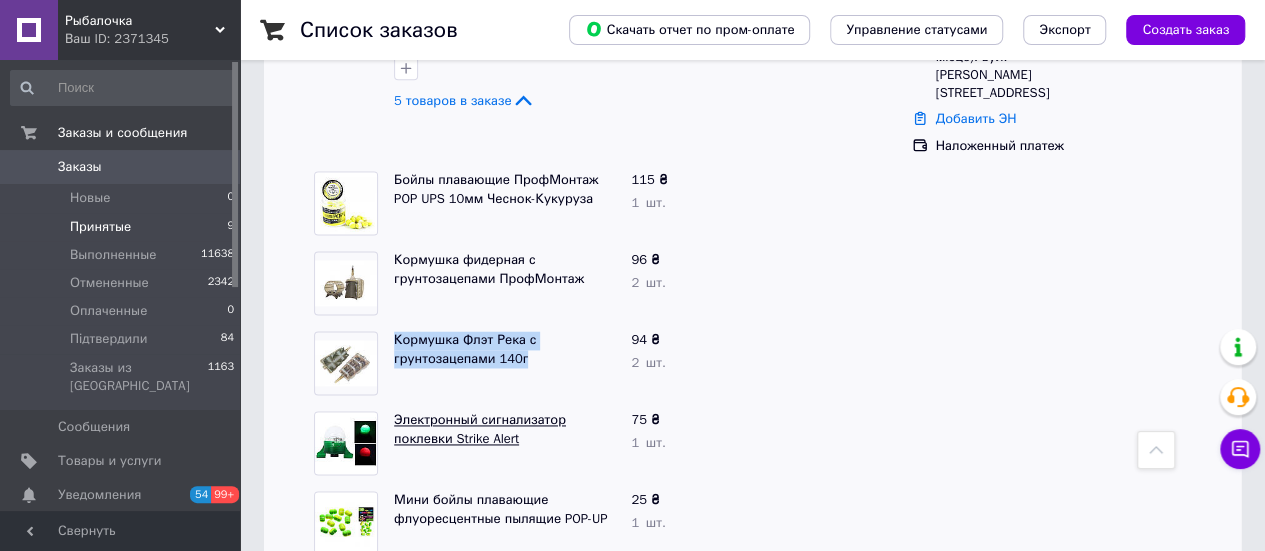 copy on "Кормушка Флэт Река с грунтозацепами 140г" 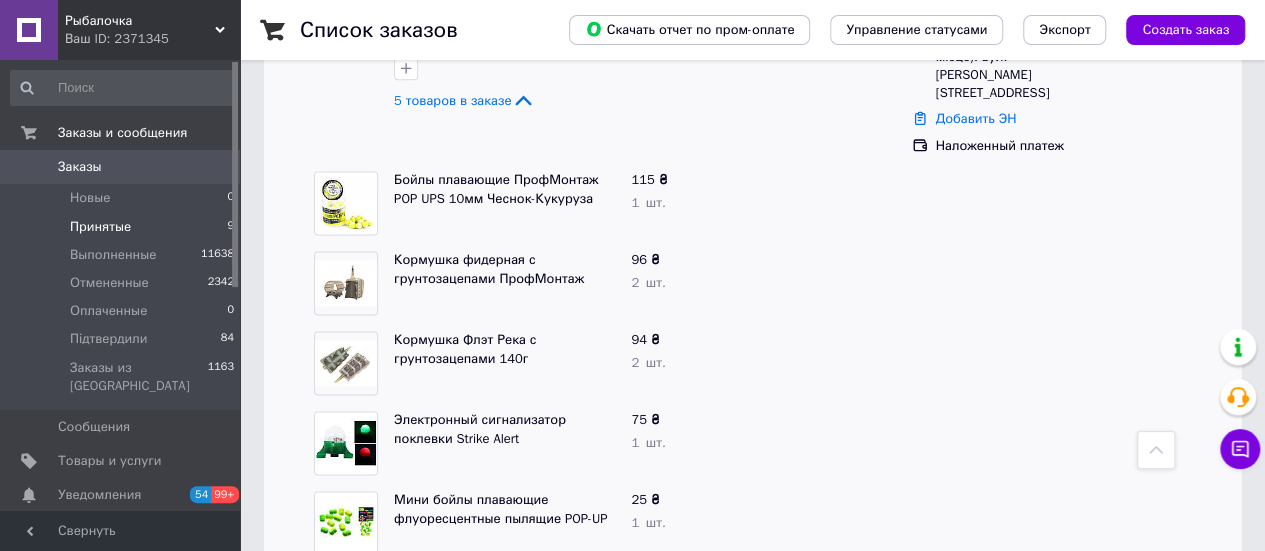 drag, startPoint x: 1250, startPoint y: 214, endPoint x: 1226, endPoint y: 211, distance: 24.186773 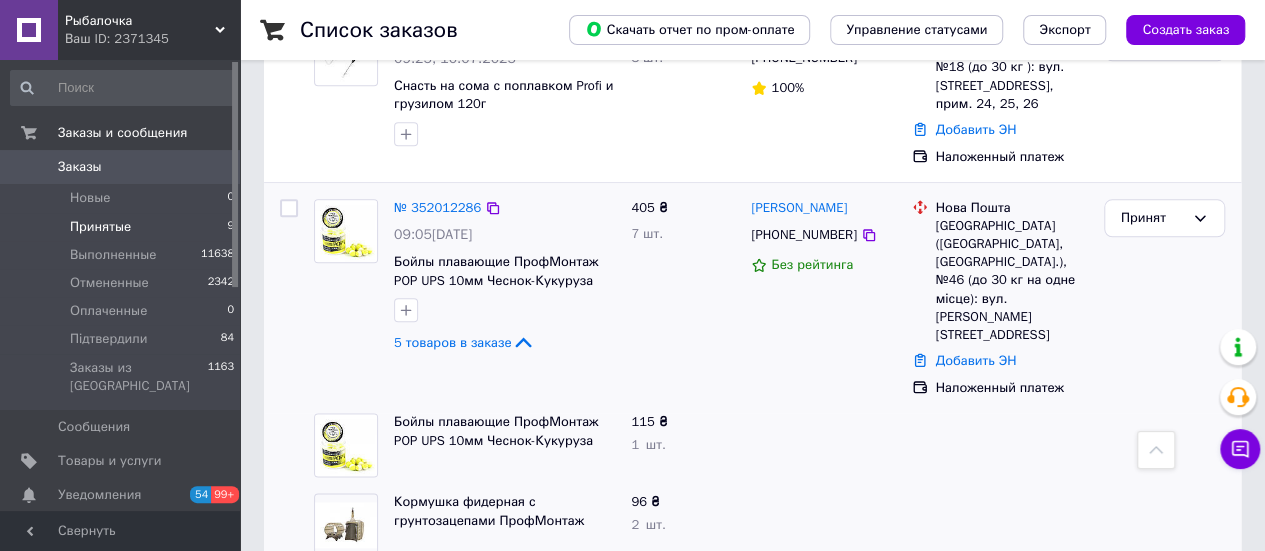 scroll, scrollTop: 962, scrollLeft: 0, axis: vertical 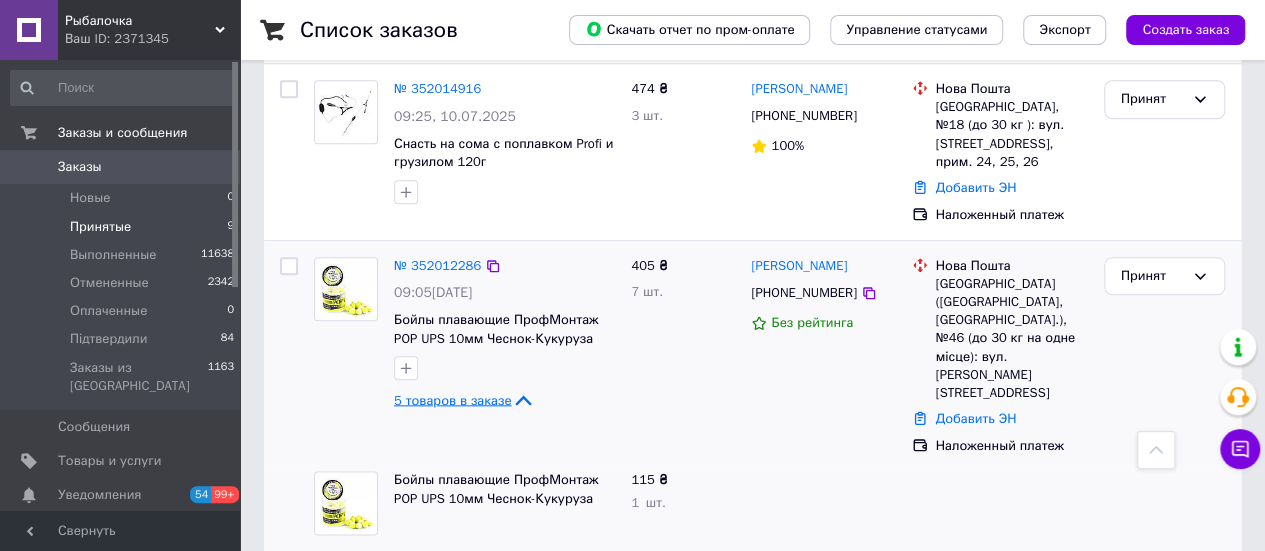 click on "5 товаров в заказе" at bounding box center (452, 399) 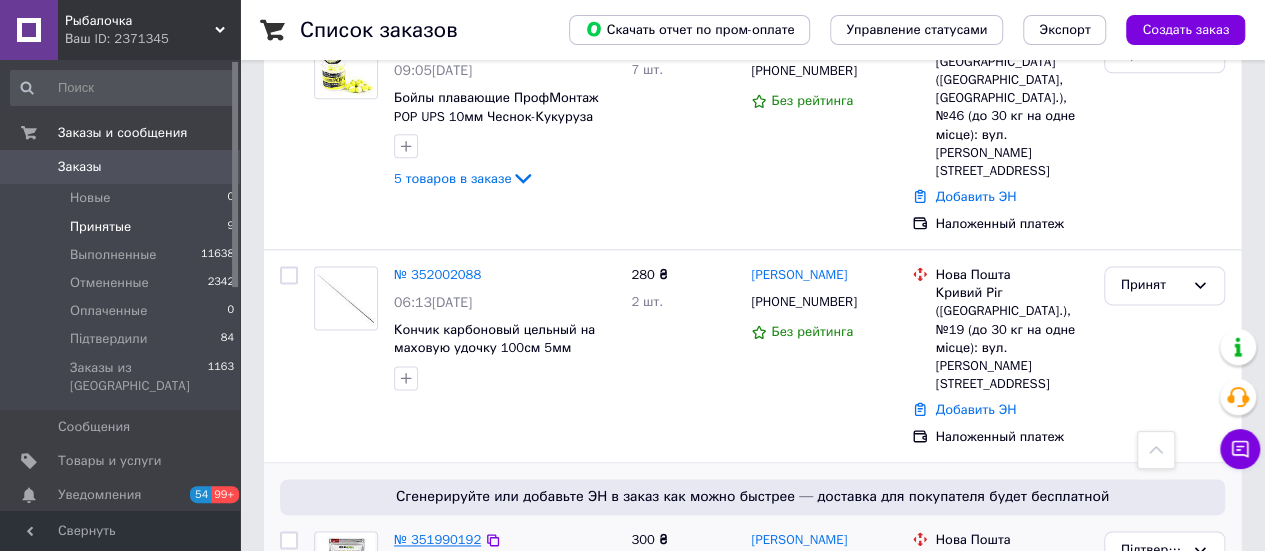 scroll, scrollTop: 1062, scrollLeft: 0, axis: vertical 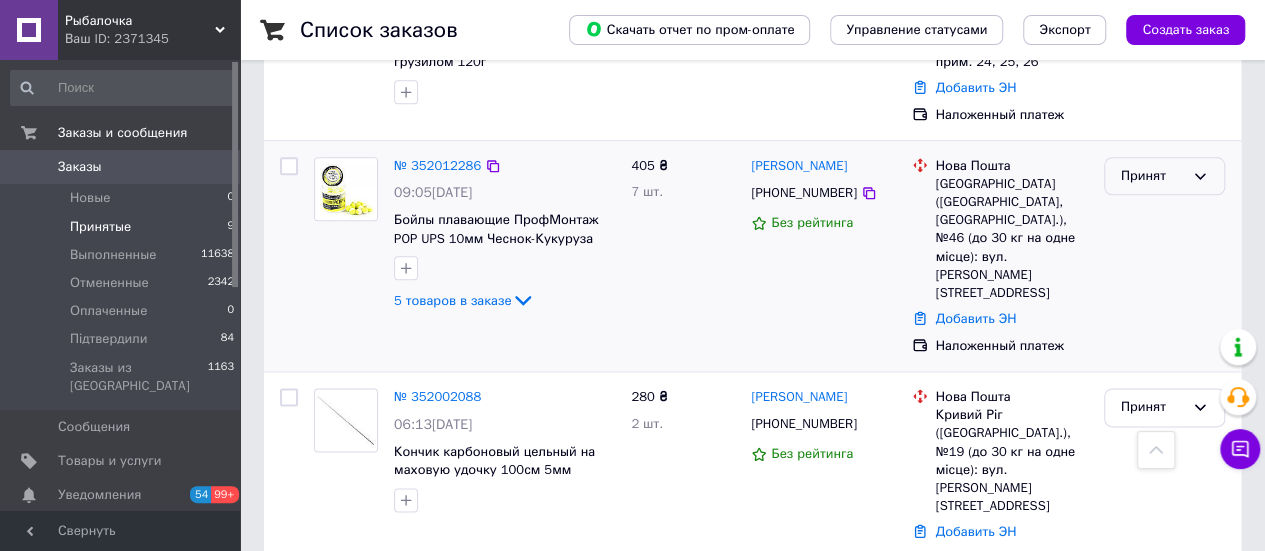 click on "Принят" at bounding box center [1164, 176] 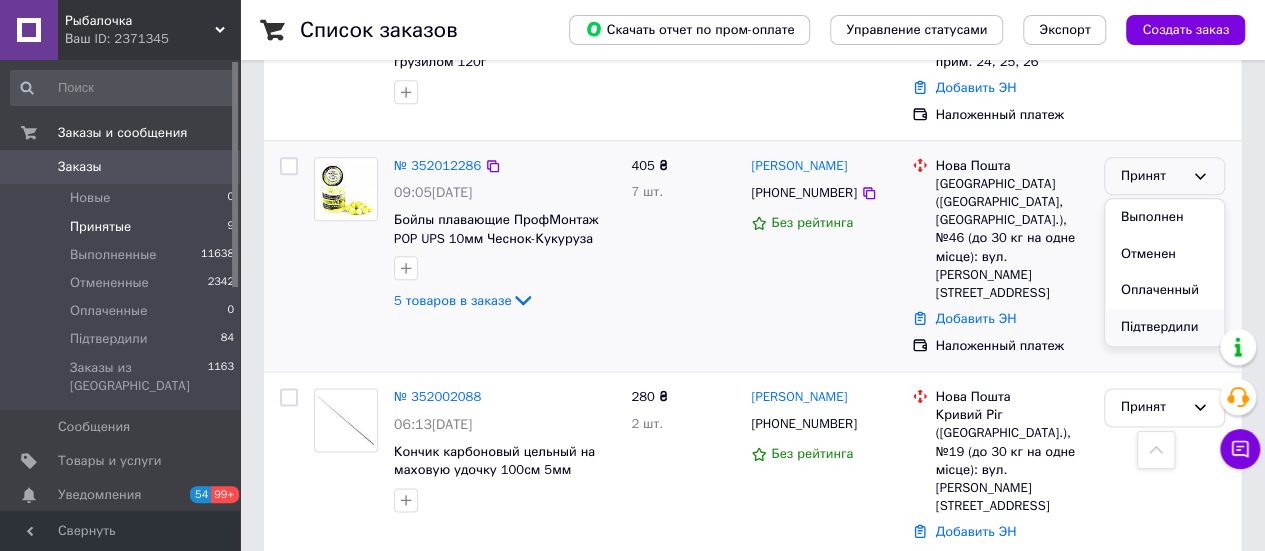 click on "Підтвердили" at bounding box center [1164, 327] 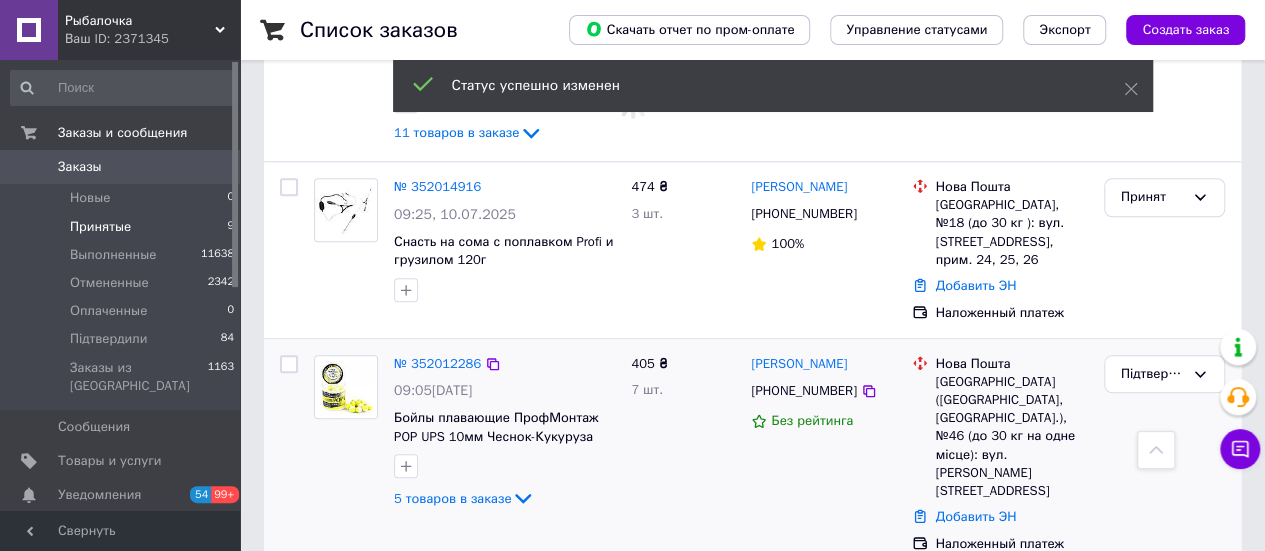 scroll, scrollTop: 862, scrollLeft: 0, axis: vertical 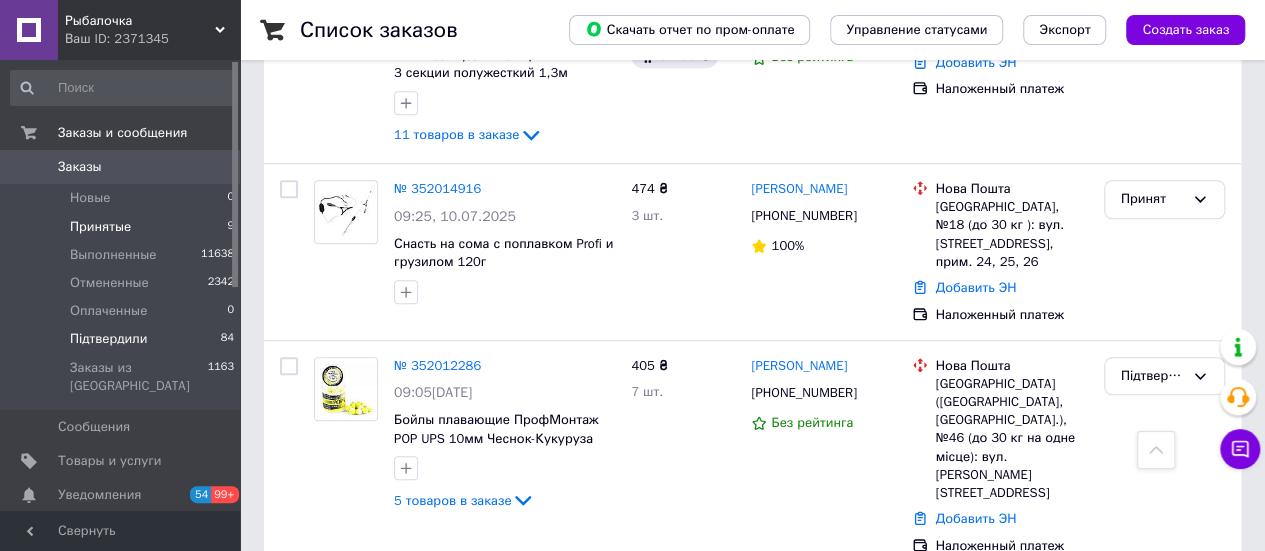 click on "Підтвердили" at bounding box center (109, 339) 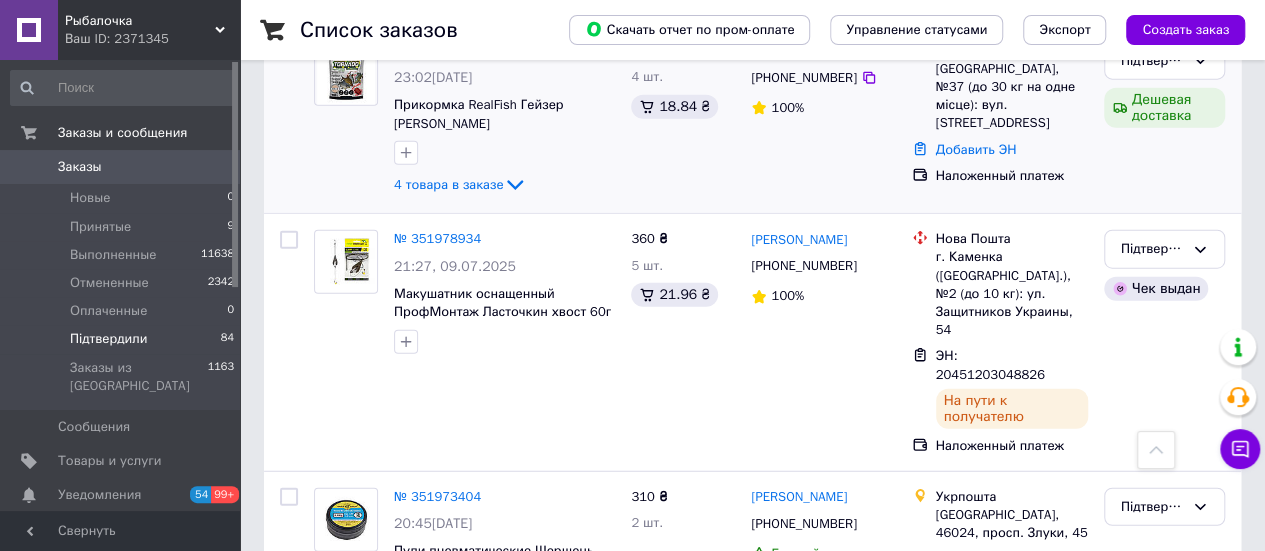 scroll, scrollTop: 2600, scrollLeft: 0, axis: vertical 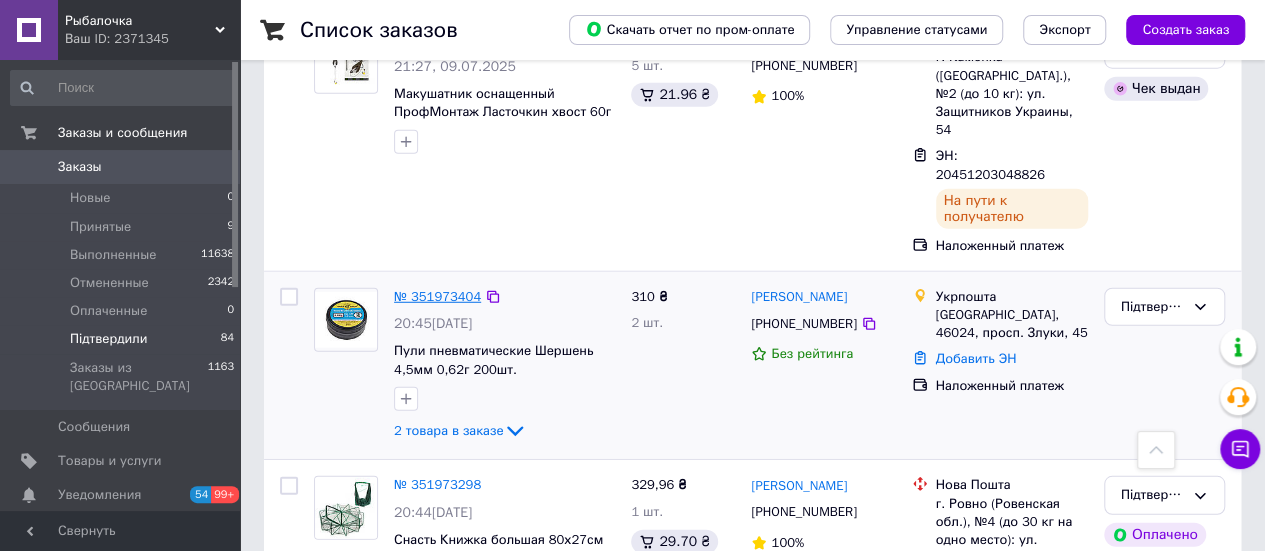 click on "№ 351973404" at bounding box center [437, 296] 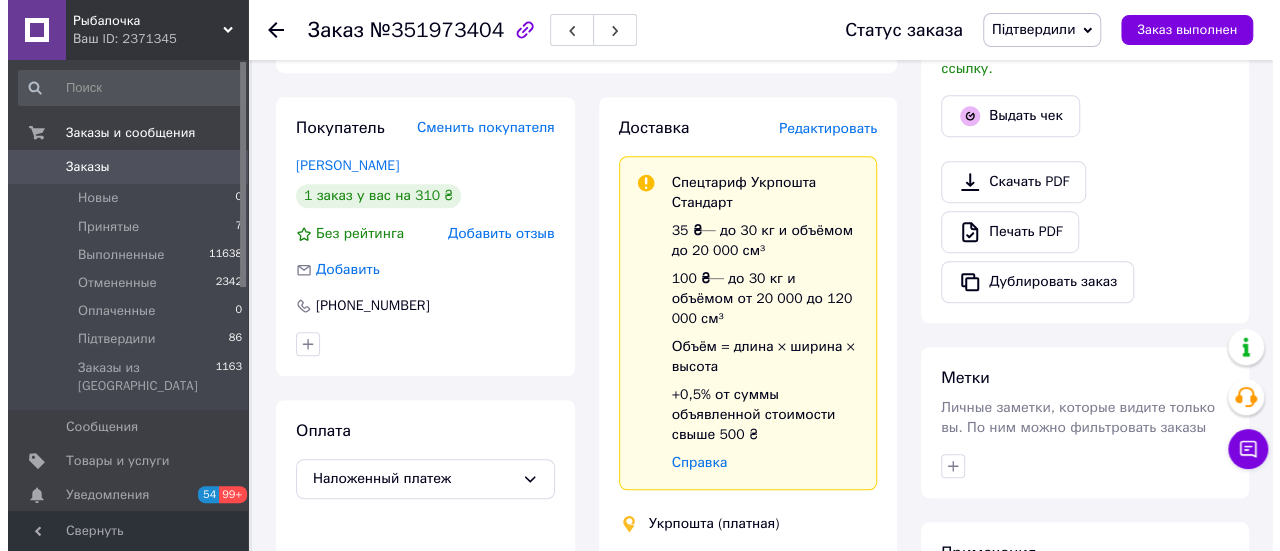 scroll, scrollTop: 527, scrollLeft: 0, axis: vertical 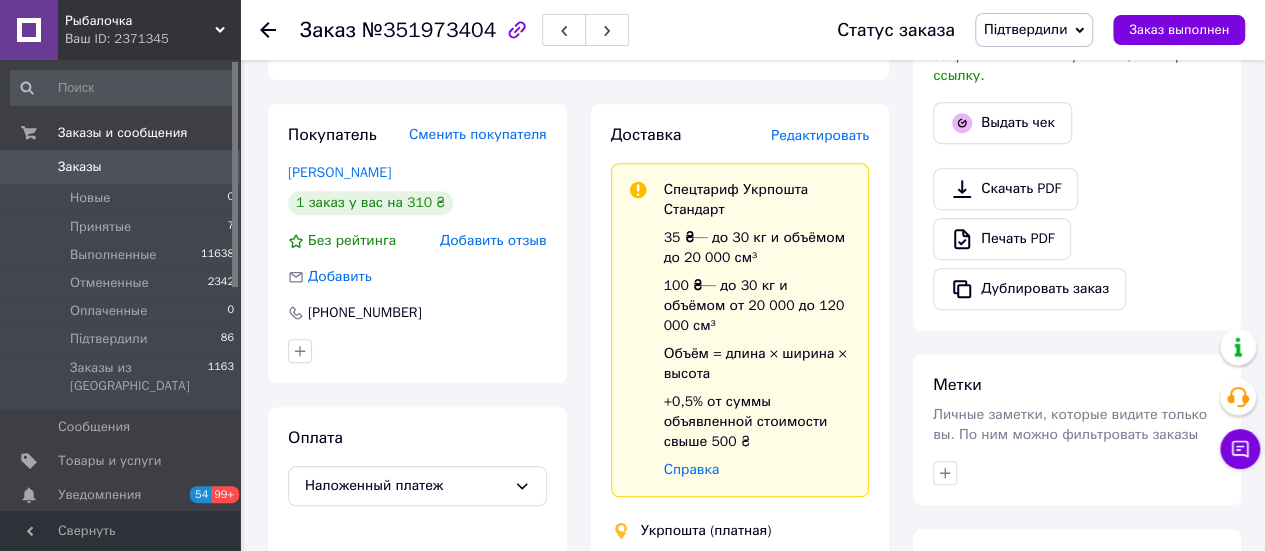 click on "Редактировать" at bounding box center [820, 135] 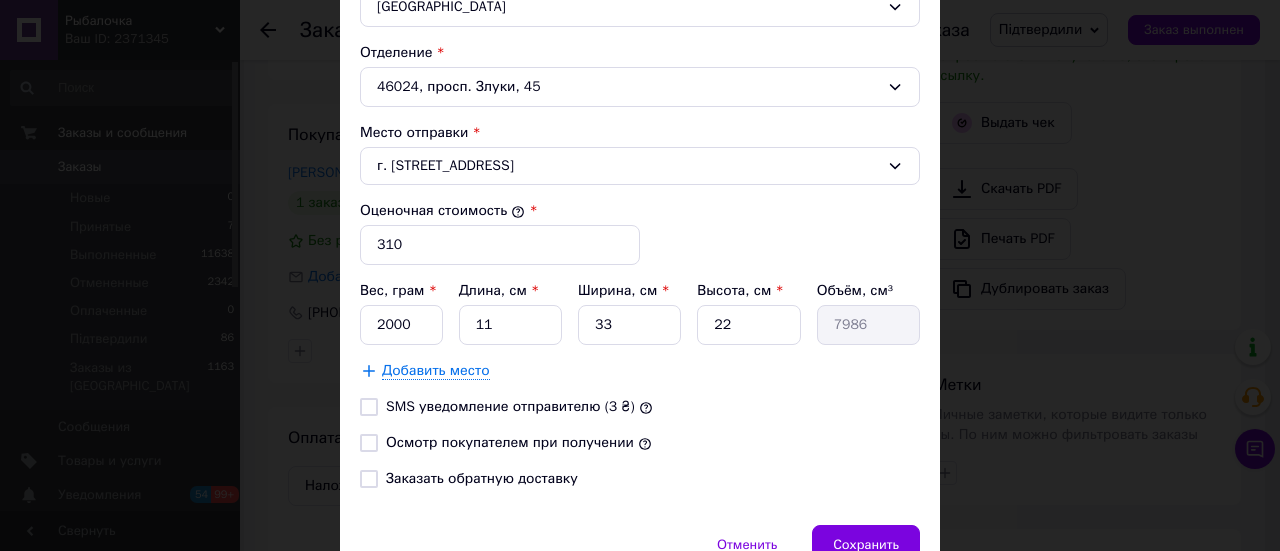 scroll, scrollTop: 700, scrollLeft: 0, axis: vertical 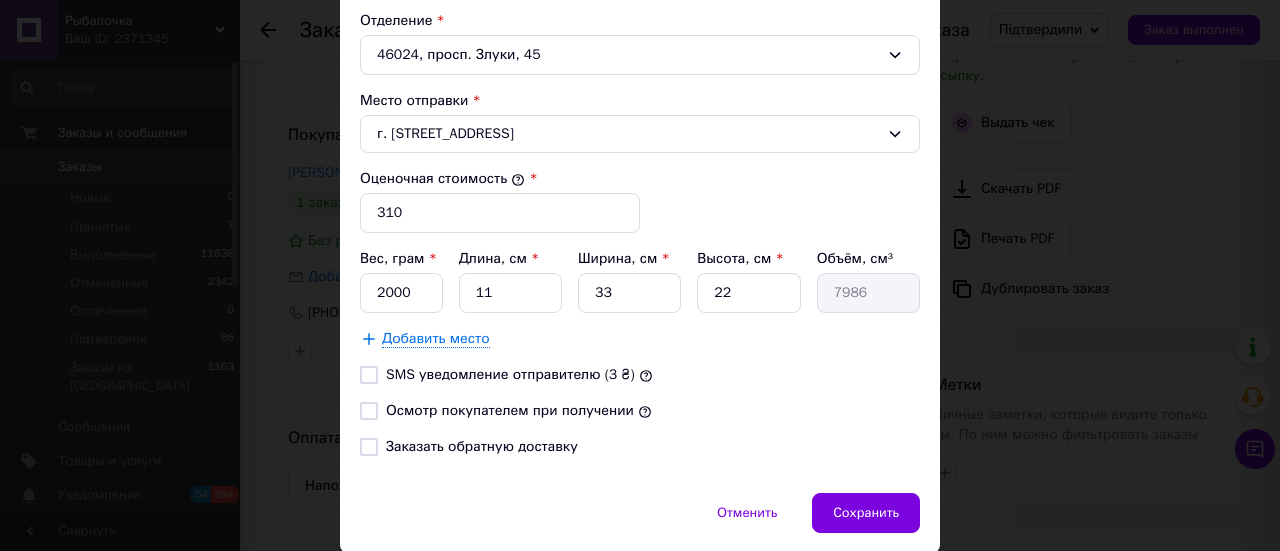 click on "Заказать обратную доставку" at bounding box center [482, 446] 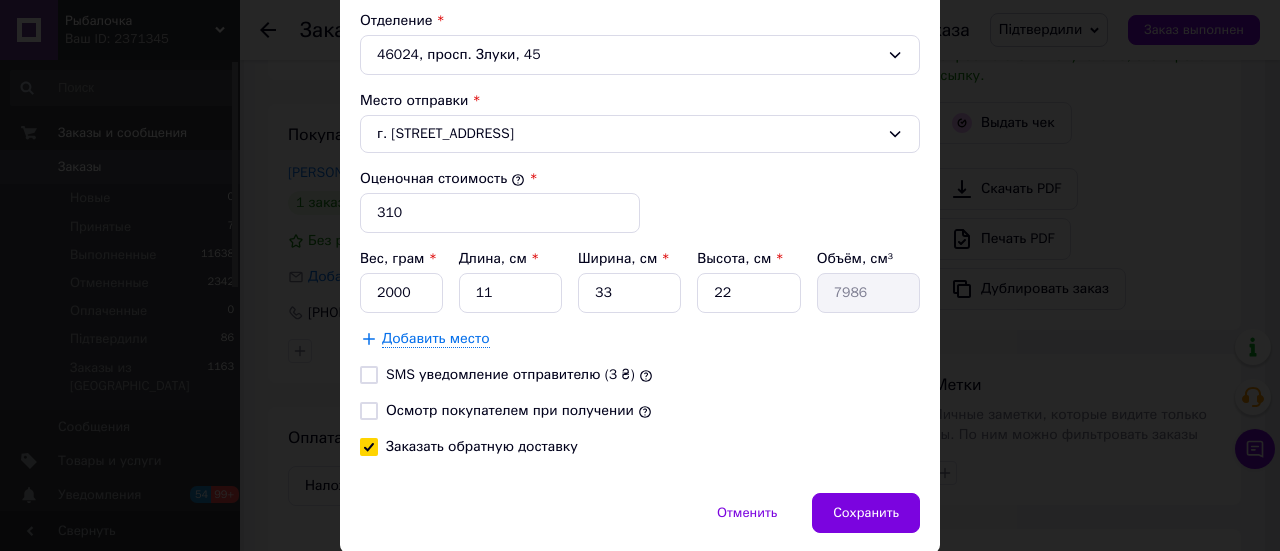 checkbox on "true" 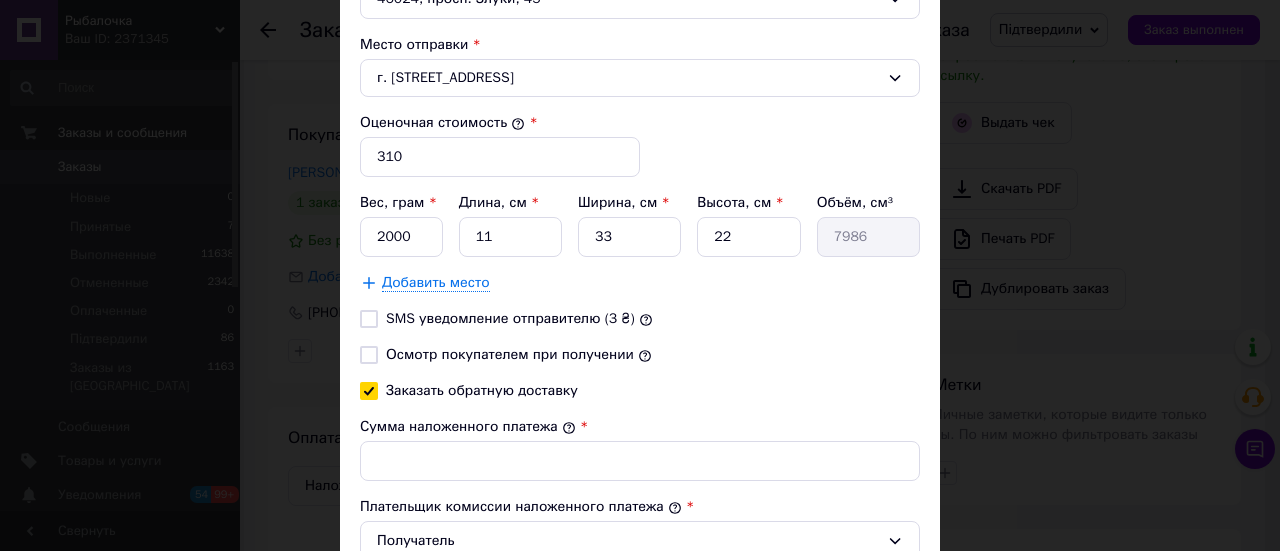 scroll, scrollTop: 800, scrollLeft: 0, axis: vertical 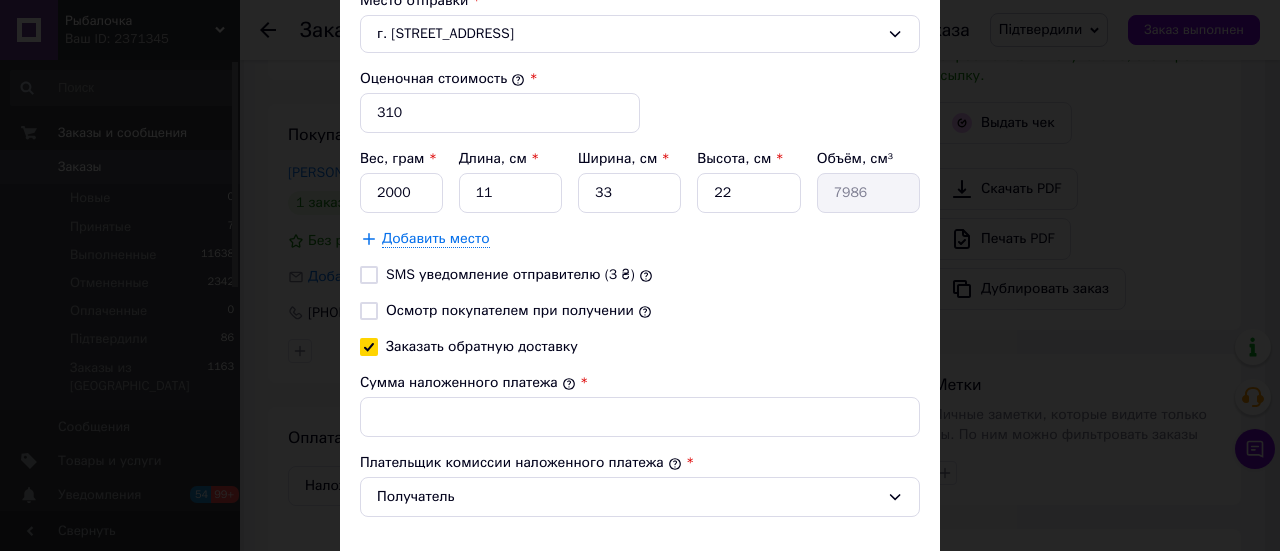 click on "Осмотр покупателем при получении" at bounding box center (510, 310) 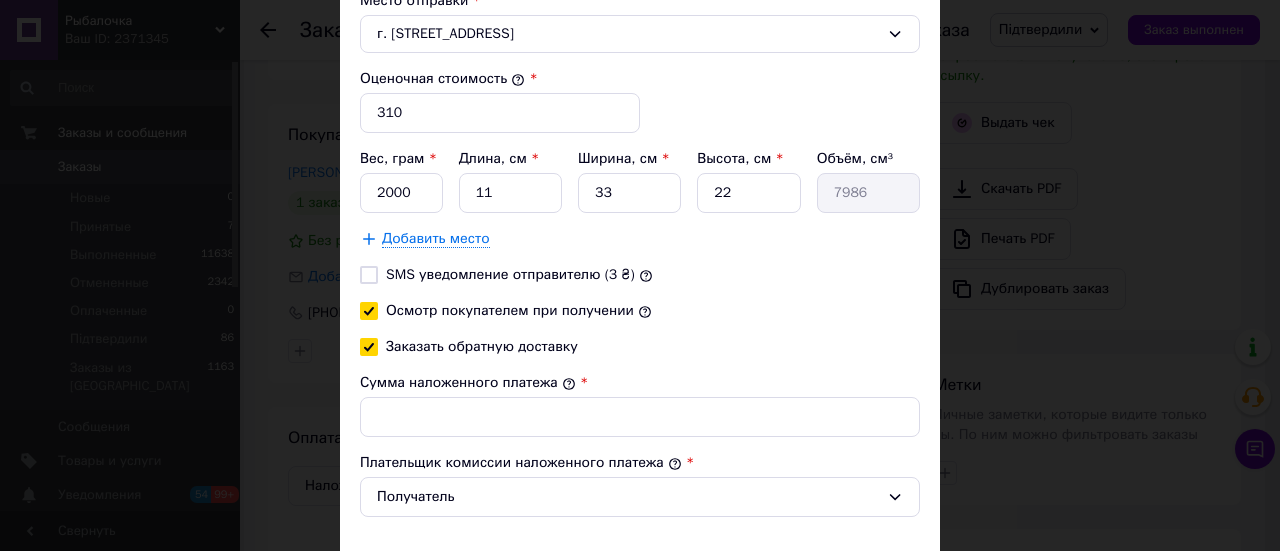 checkbox on "true" 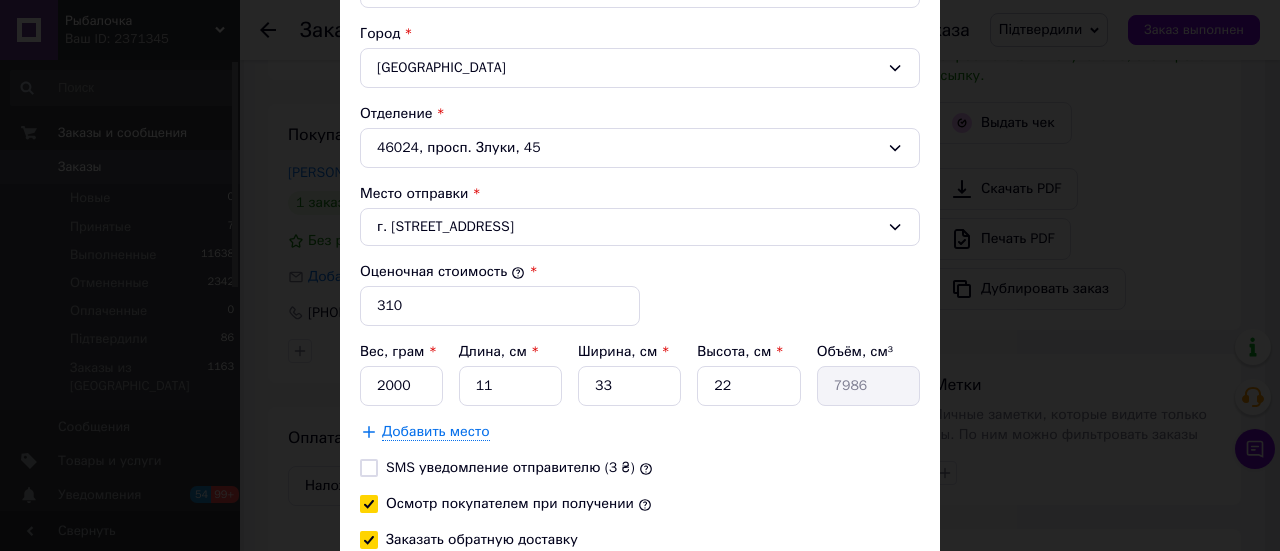 scroll, scrollTop: 600, scrollLeft: 0, axis: vertical 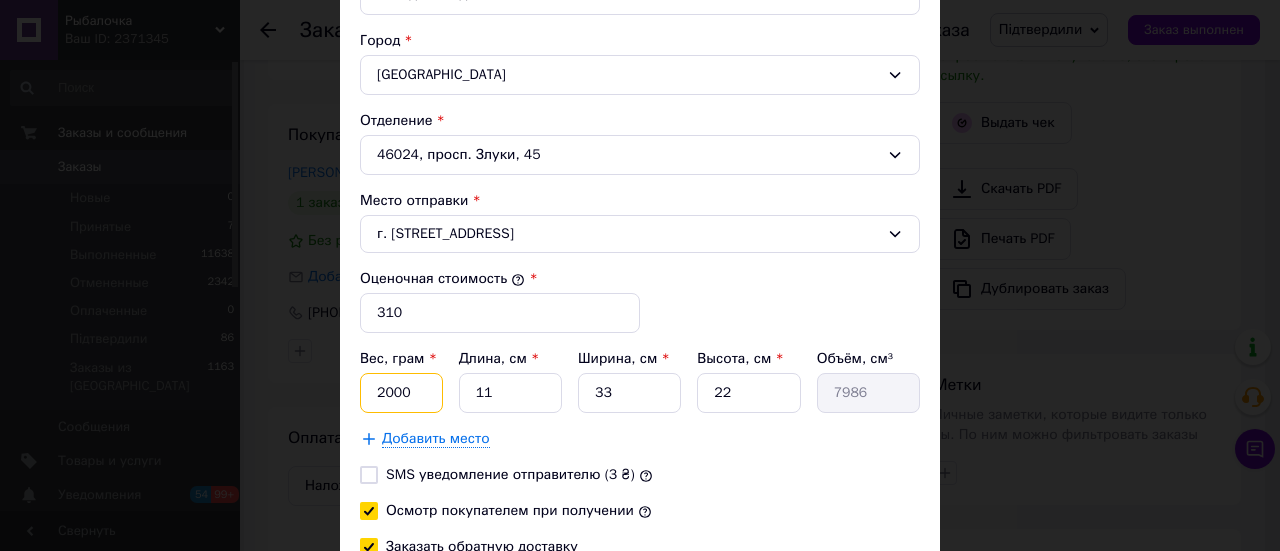 click on "2000" at bounding box center [401, 393] 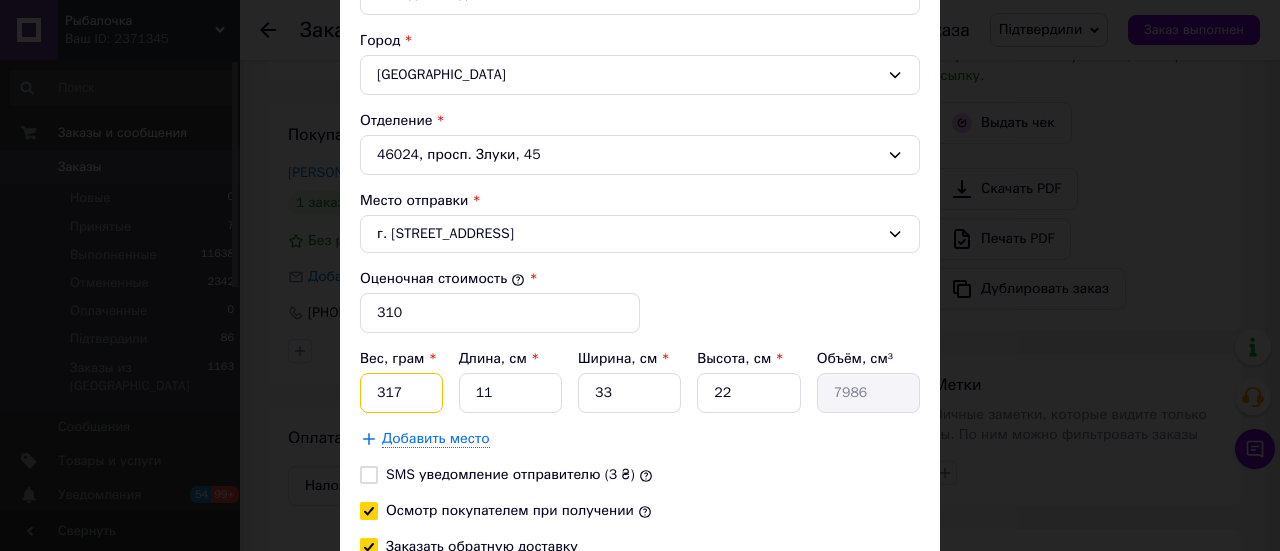 type on "317" 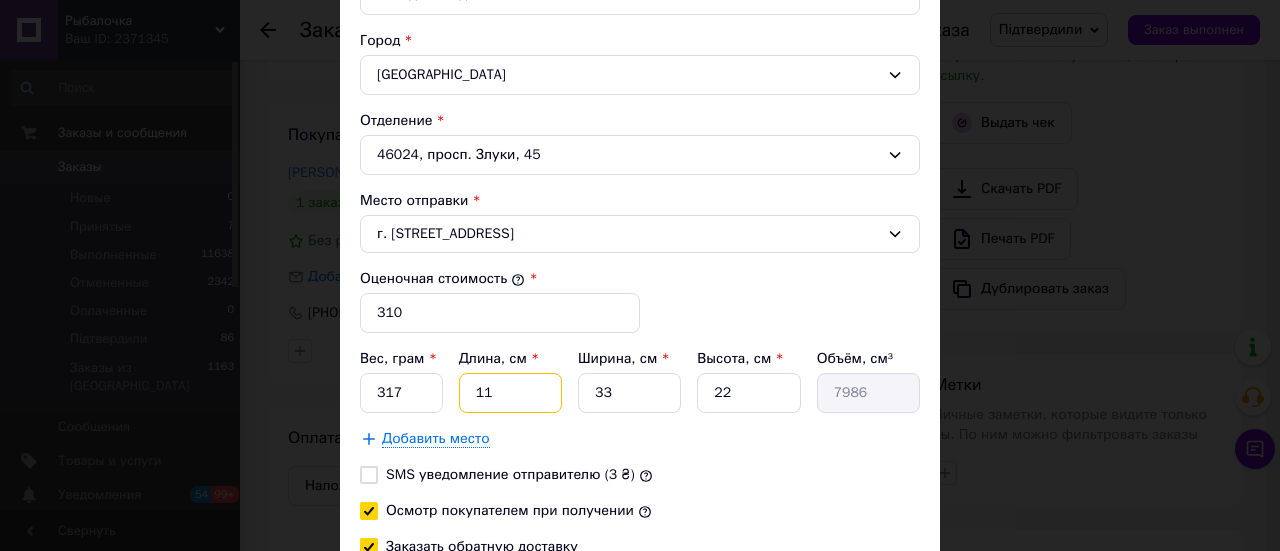 click on "11" at bounding box center [510, 393] 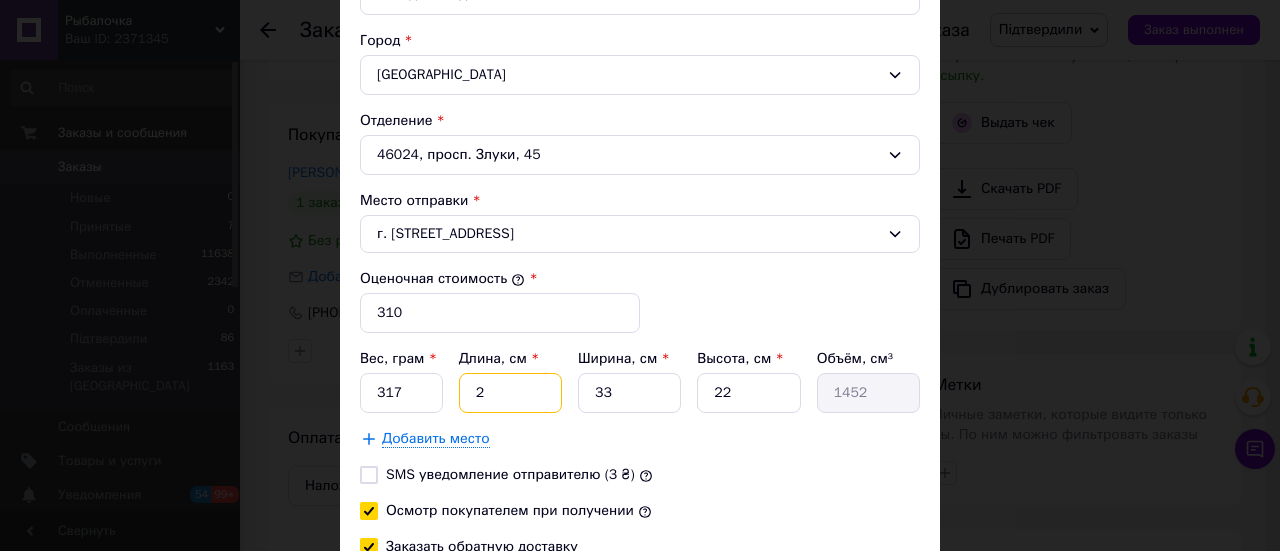 type on "25" 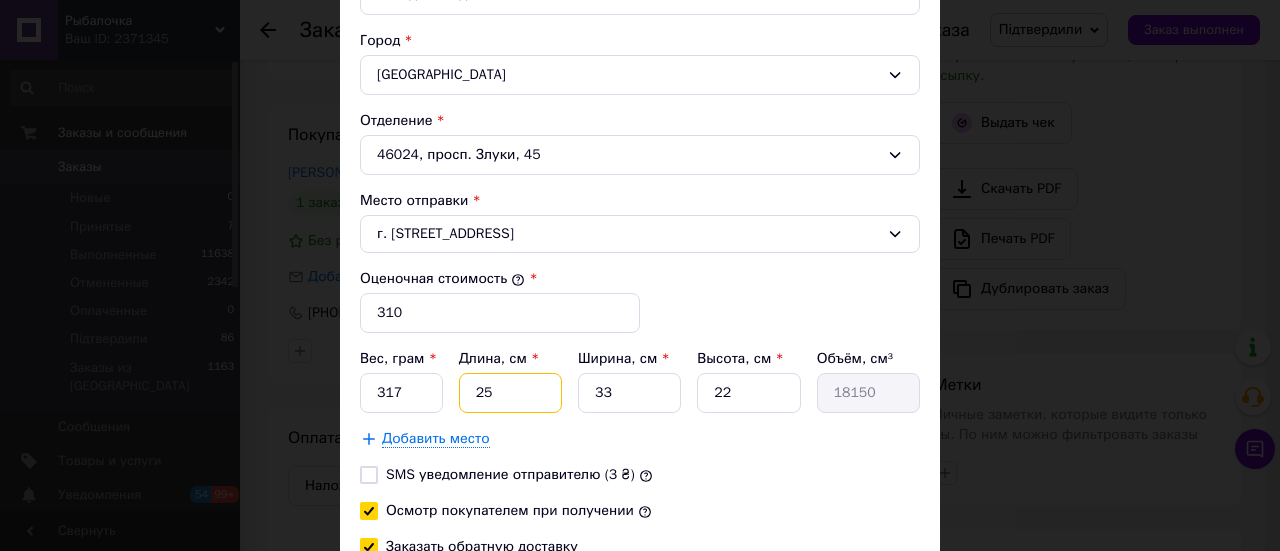 type on "25" 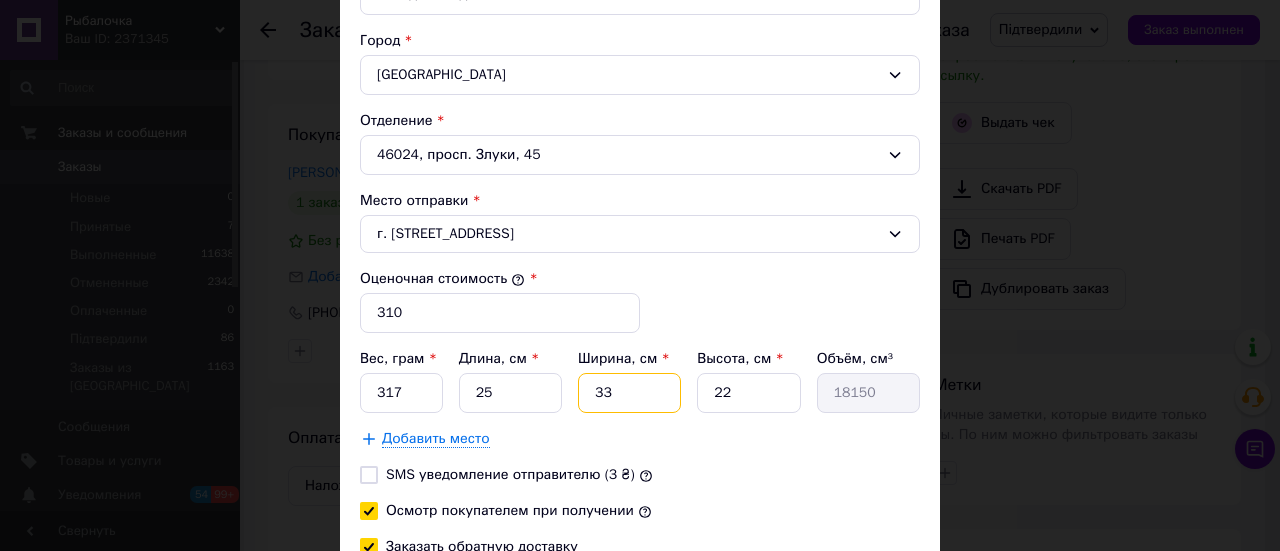 click on "33" at bounding box center [629, 393] 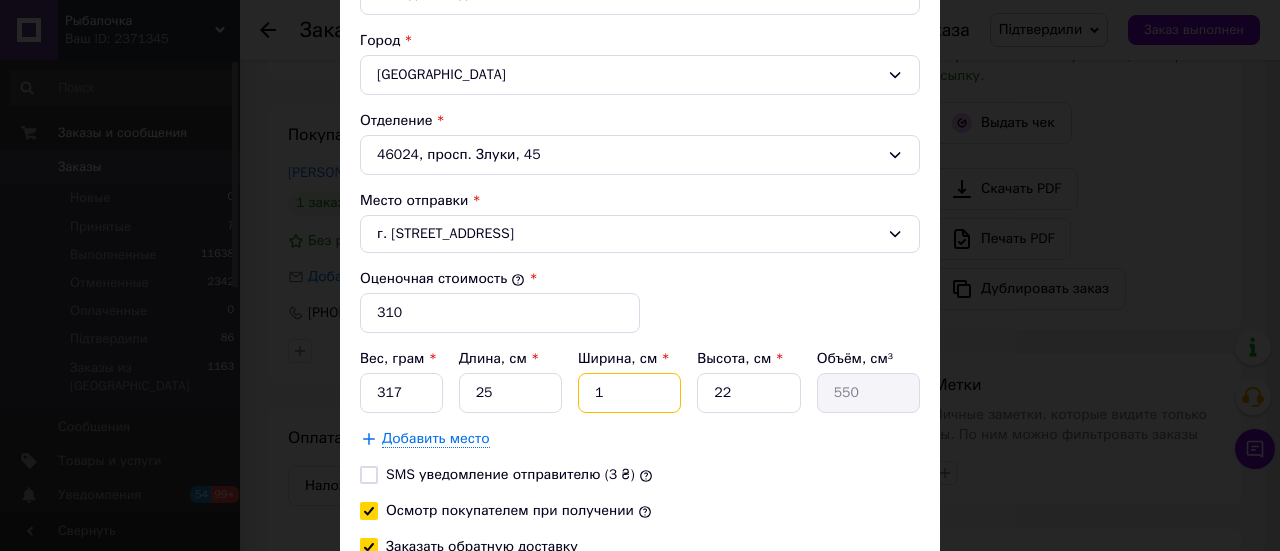 type on "13" 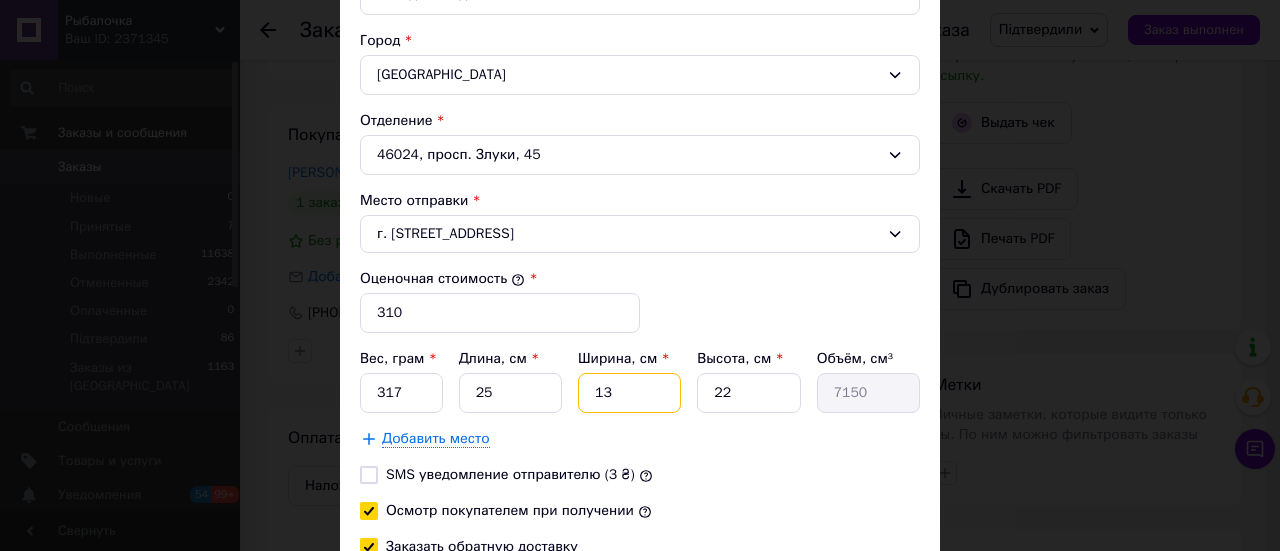 type on "13" 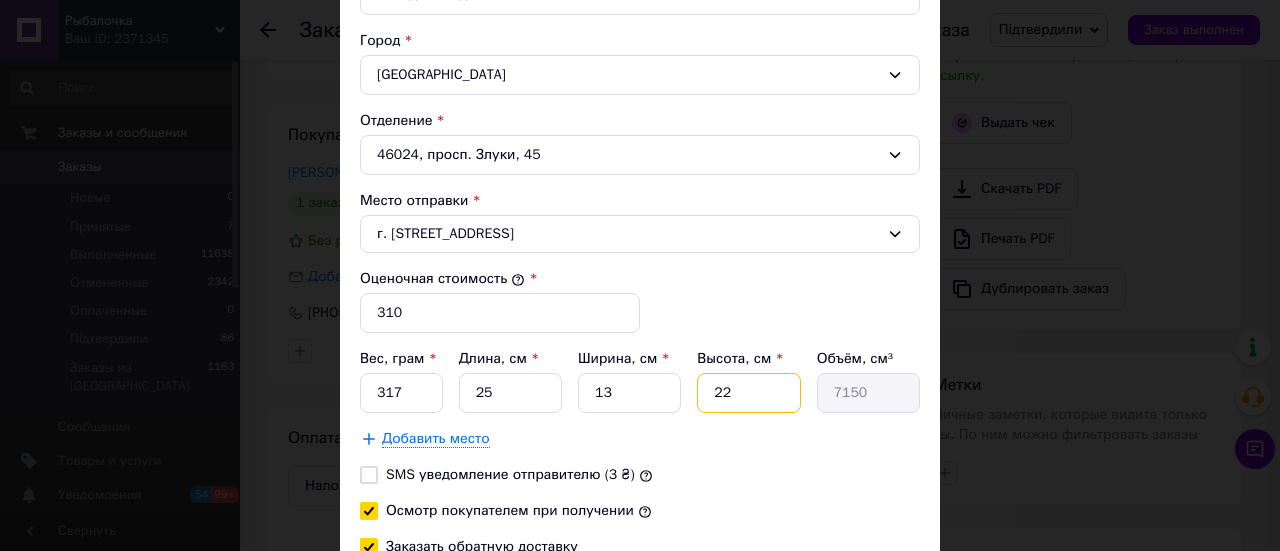 click on "22" at bounding box center [748, 393] 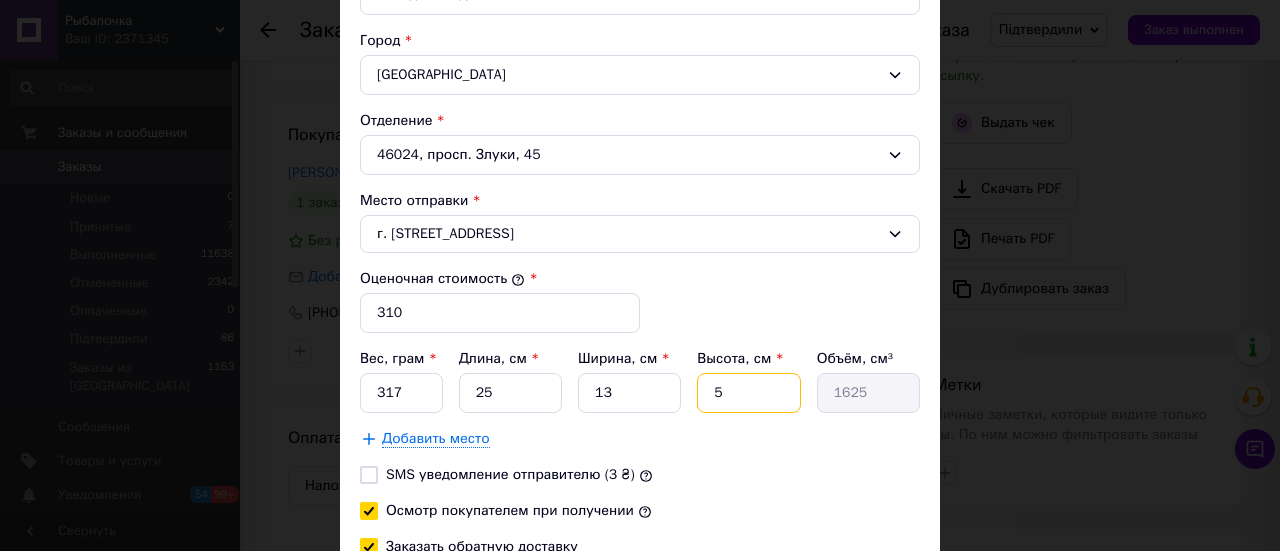 type on "5" 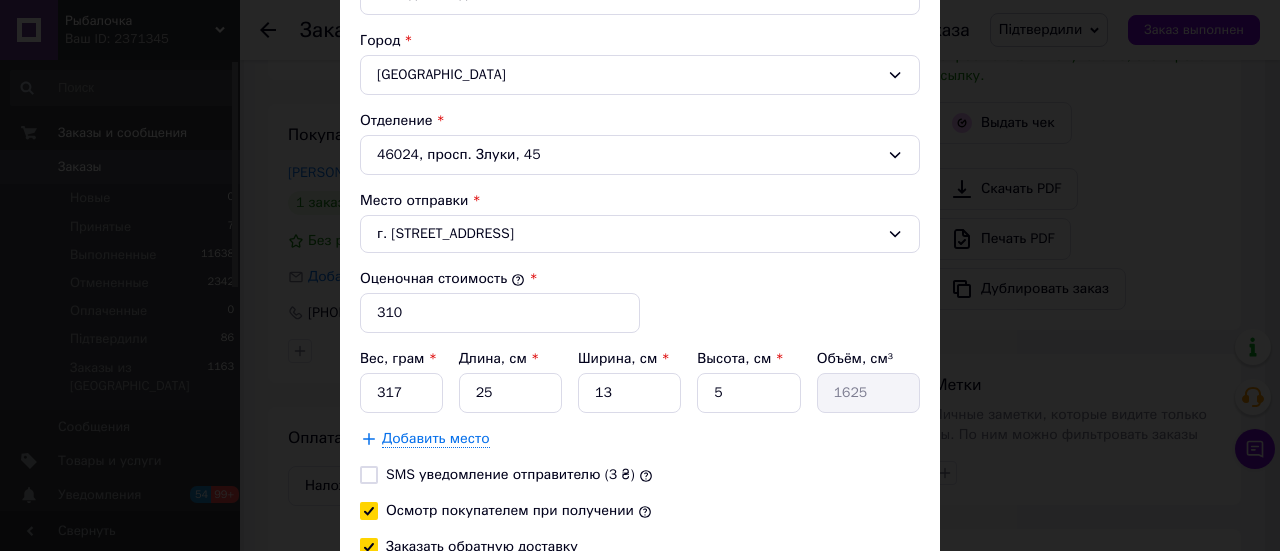 click on "Тариф     * Стандарт Плательщик   * Получатель Фамилия получателя   * Журик Имя получателя   * Андрій Отчество получателя Телефон получателя   * +380961005593 Тип доставки     * Склад - склад Город Тернополь Отделение 46024, просп. Злуки, 45 Место отправки   * г. Киев (Киевская обл.); 02157, шосе Харківське, 19 Оценочная стоимость     * 310 Вес, грам   * 317 Длина, см   * 25 Ширина, см   * 13 Высота, см   * 5 Объём, см³ 1625 Добавить место SMS уведомление отправителю (3 ₴)   Осмотр покупателем при получении   Заказать обратную доставку Сумма наложенного платежа     *     * Получатель" at bounding box center (640, 182) 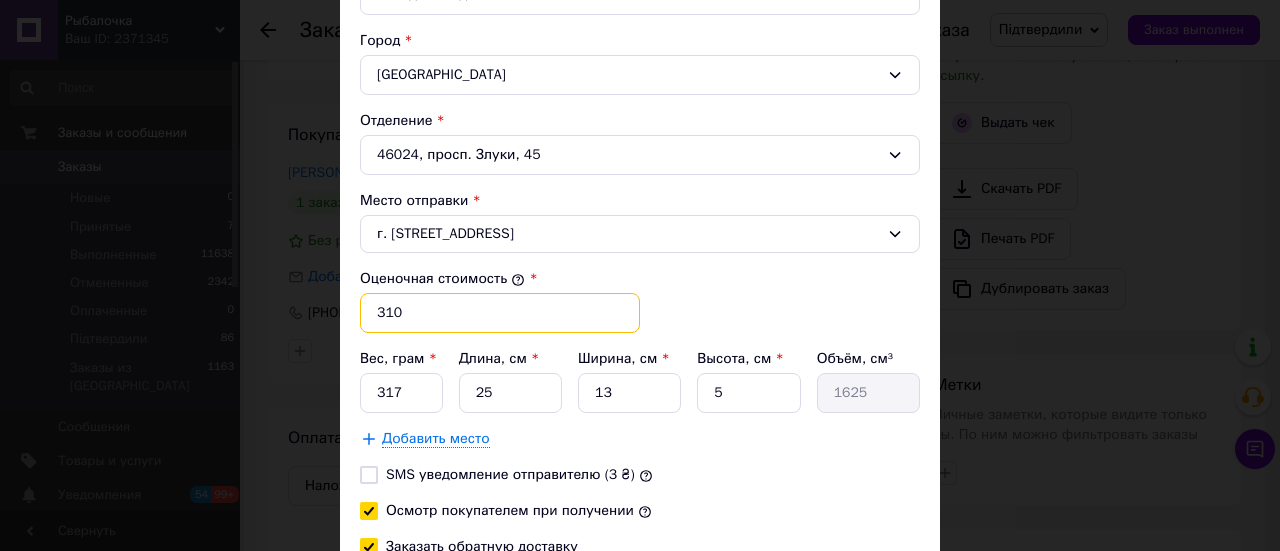 click on "310" at bounding box center (500, 313) 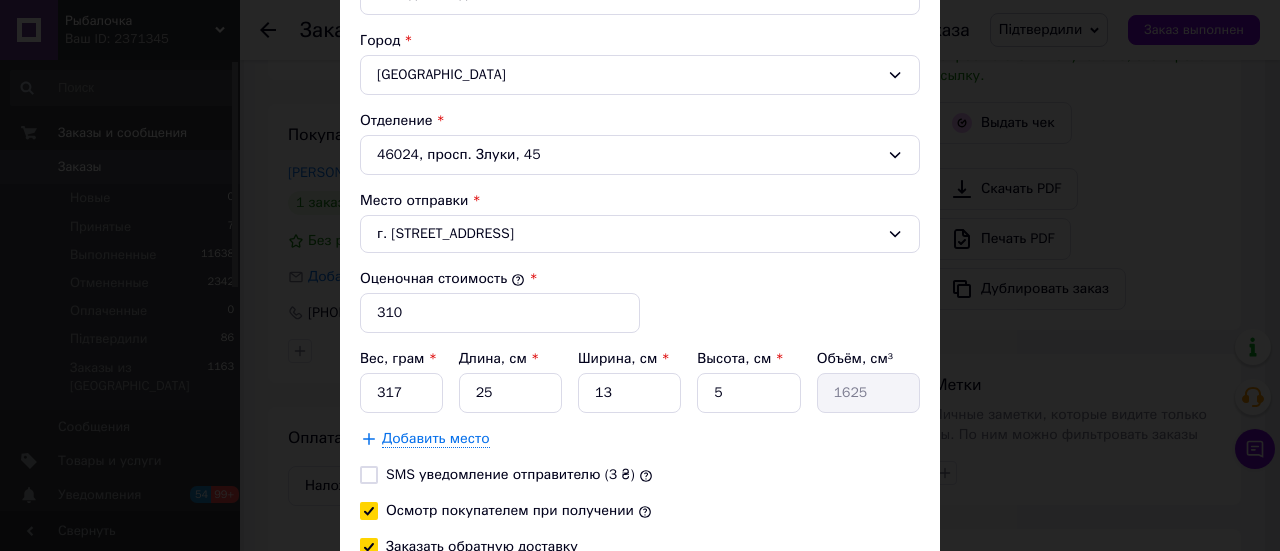 click on "SMS уведомление отправителю (3 ₴)" at bounding box center [640, 475] 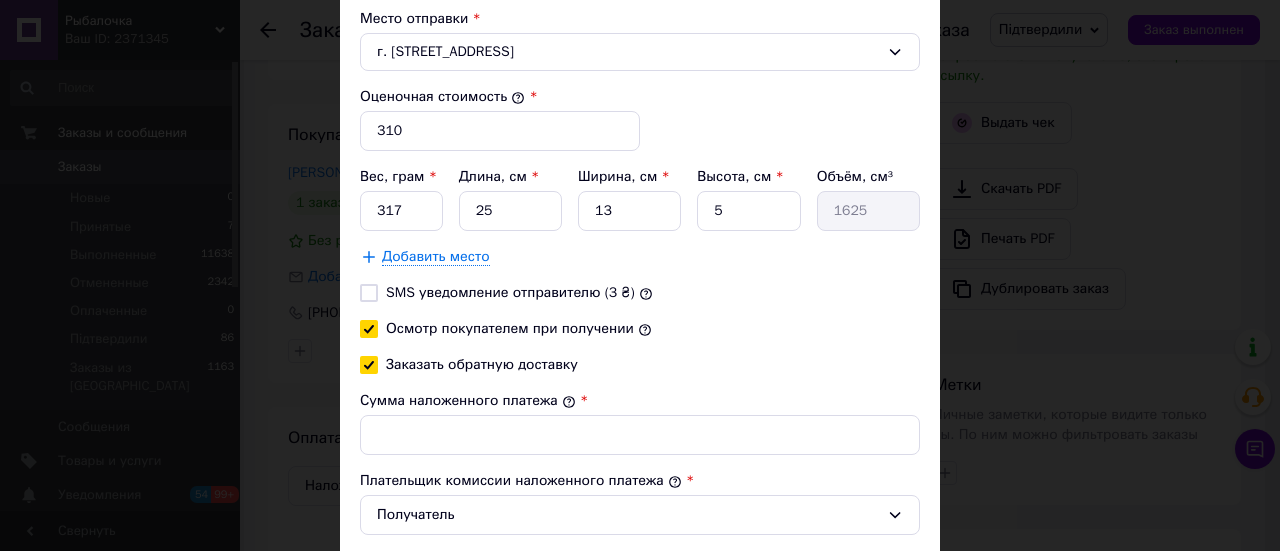scroll, scrollTop: 800, scrollLeft: 0, axis: vertical 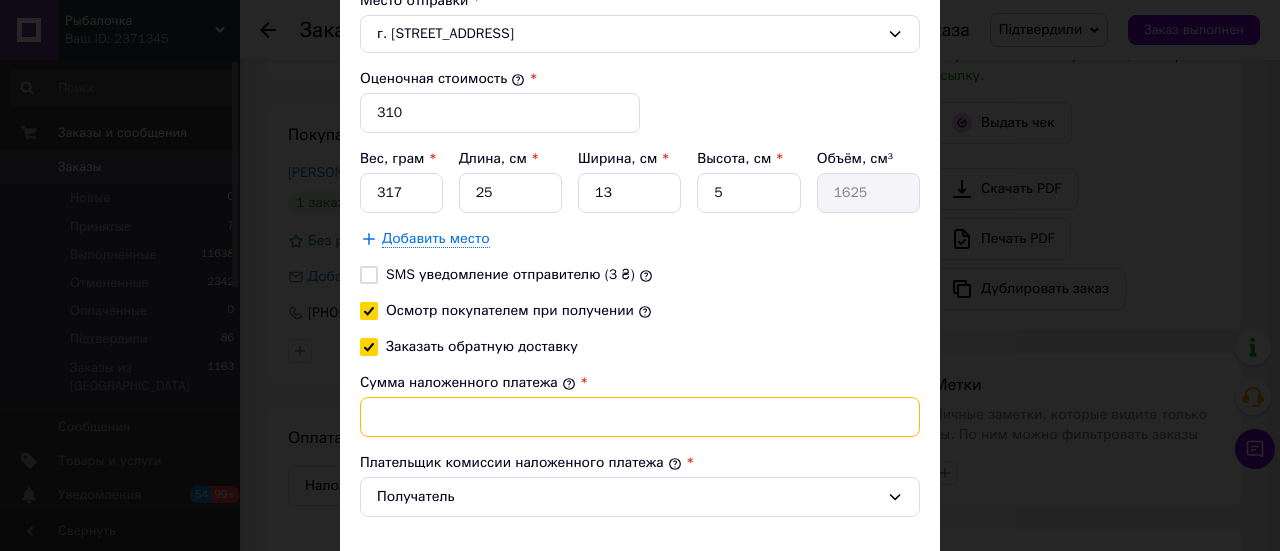 click on "Сумма наложенного платежа" at bounding box center (640, 417) 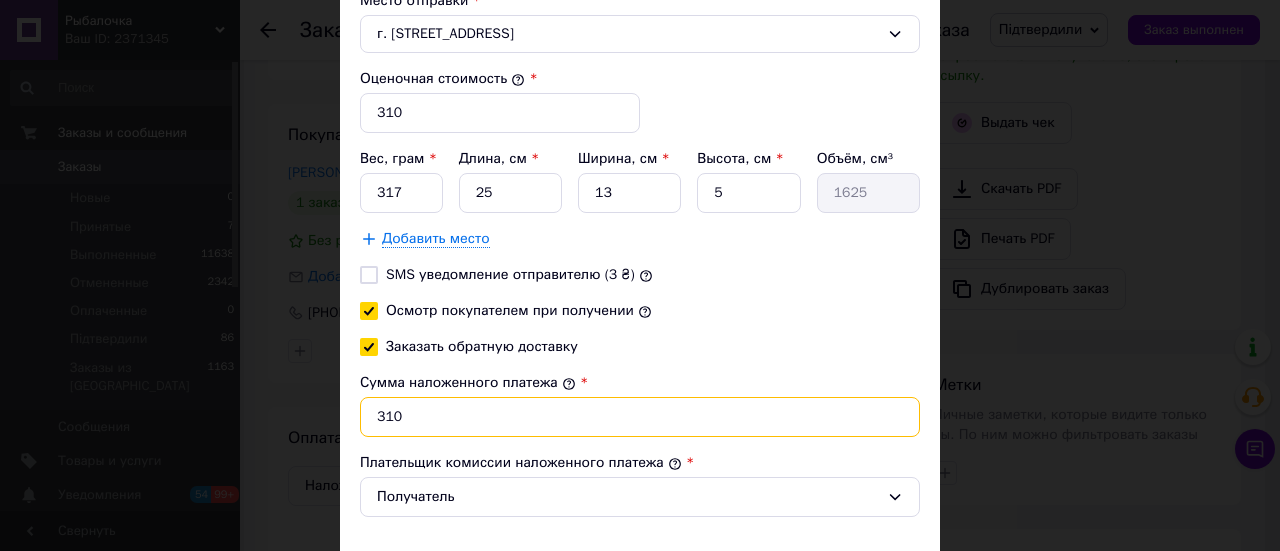 type on "310" 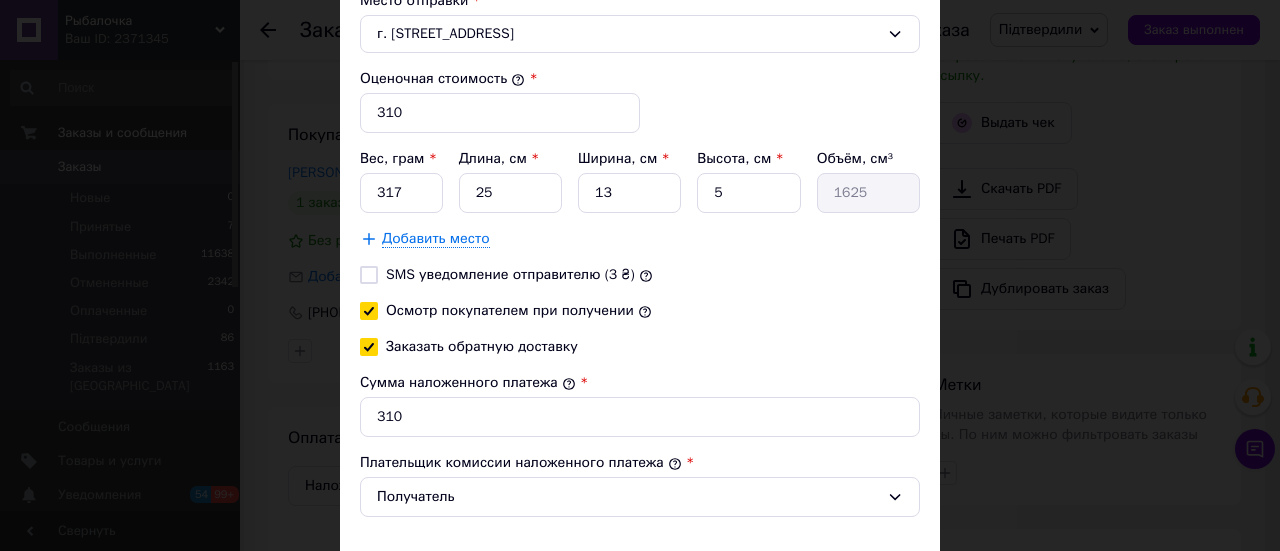 click on "Тариф     * Стандарт Плательщик   * Получатель Фамилия получателя   * Журик Имя получателя   * Андрій Отчество получателя Телефон получателя   * +380961005593 Тип доставки     * Склад - склад Город Тернополь Отделение 46024, просп. Злуки, 45 Место отправки   * г. Киев (Киевская обл.); 02157, шосе Харківське, 19 Оценочная стоимость     * 310 Вес, грам   * 317 Длина, см   * 25 Ширина, см   * 13 Высота, см   * 5 Объём, см³ 1625 Добавить место SMS уведомление отправителю (3 ₴)   Осмотр покупателем при получении   Заказать обратную доставку Сумма наложенного платежа     * 310     * Получатель" at bounding box center [640, -18] 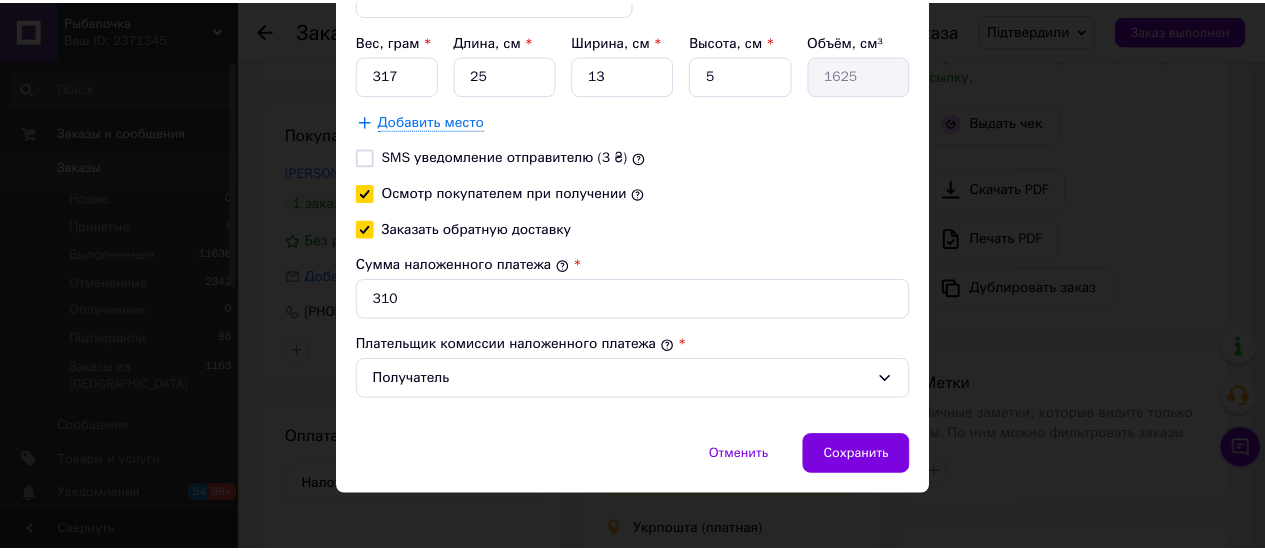 scroll, scrollTop: 922, scrollLeft: 0, axis: vertical 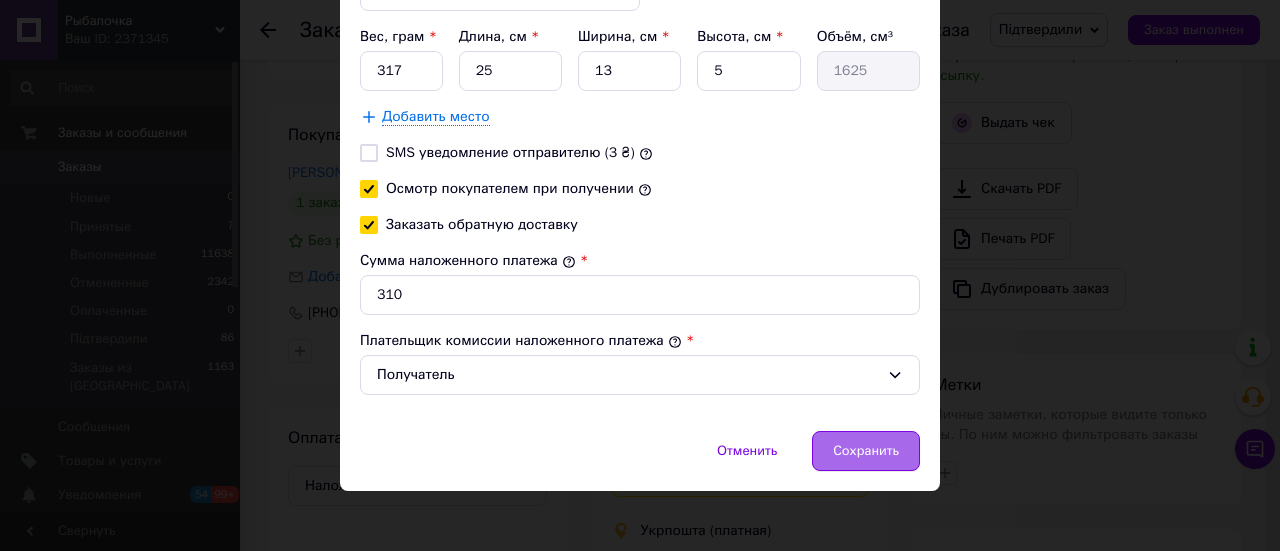 click on "Сохранить" at bounding box center [866, 451] 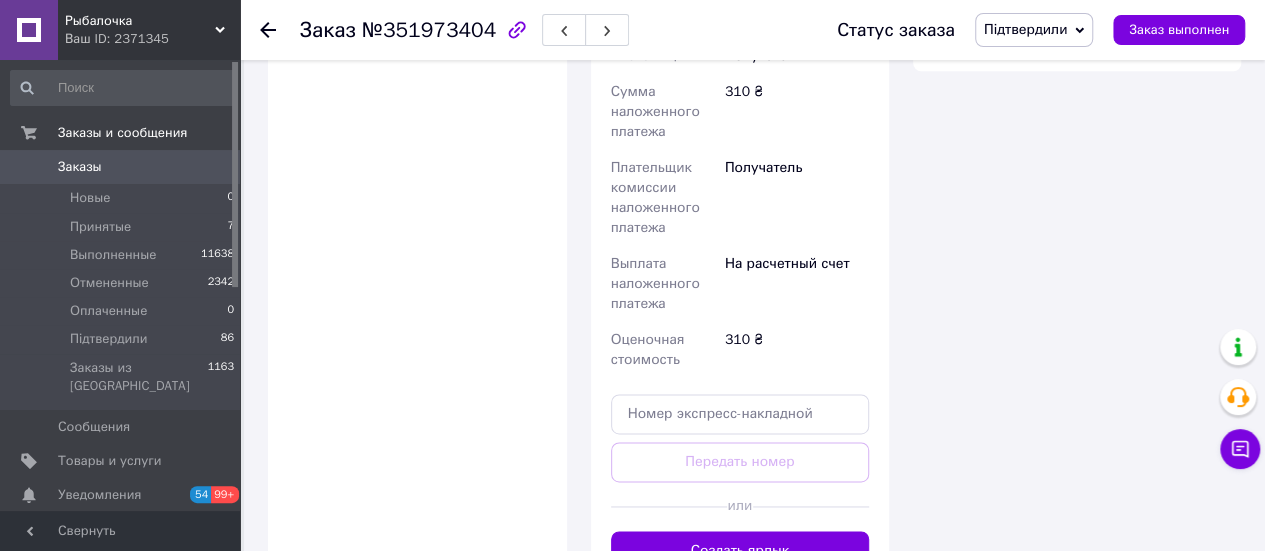 scroll, scrollTop: 1327, scrollLeft: 0, axis: vertical 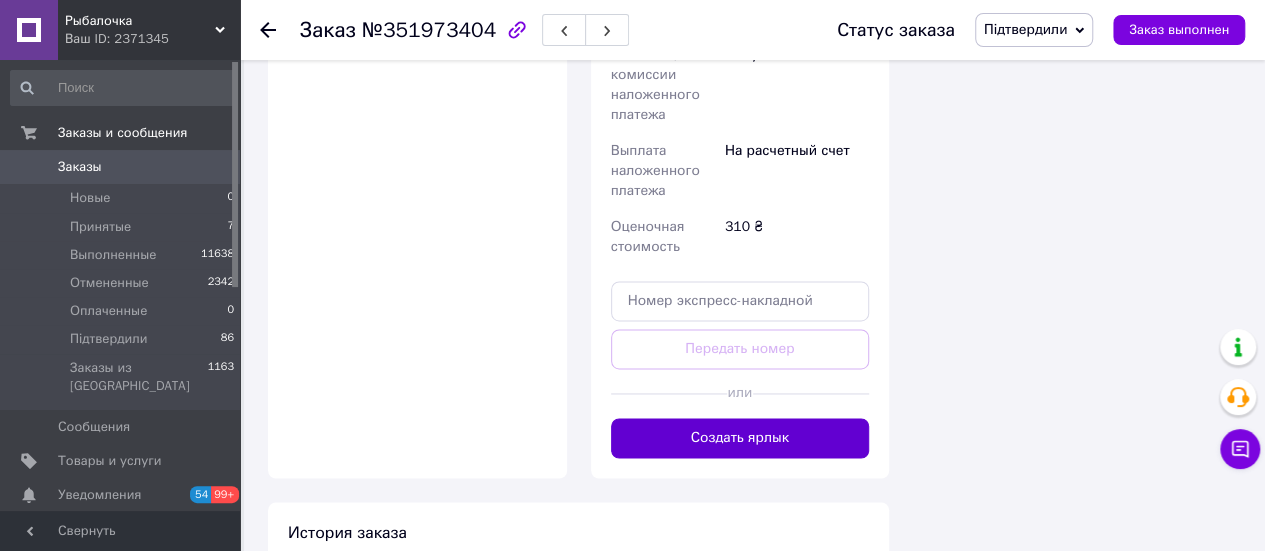 click on "Создать ярлык" at bounding box center (740, 438) 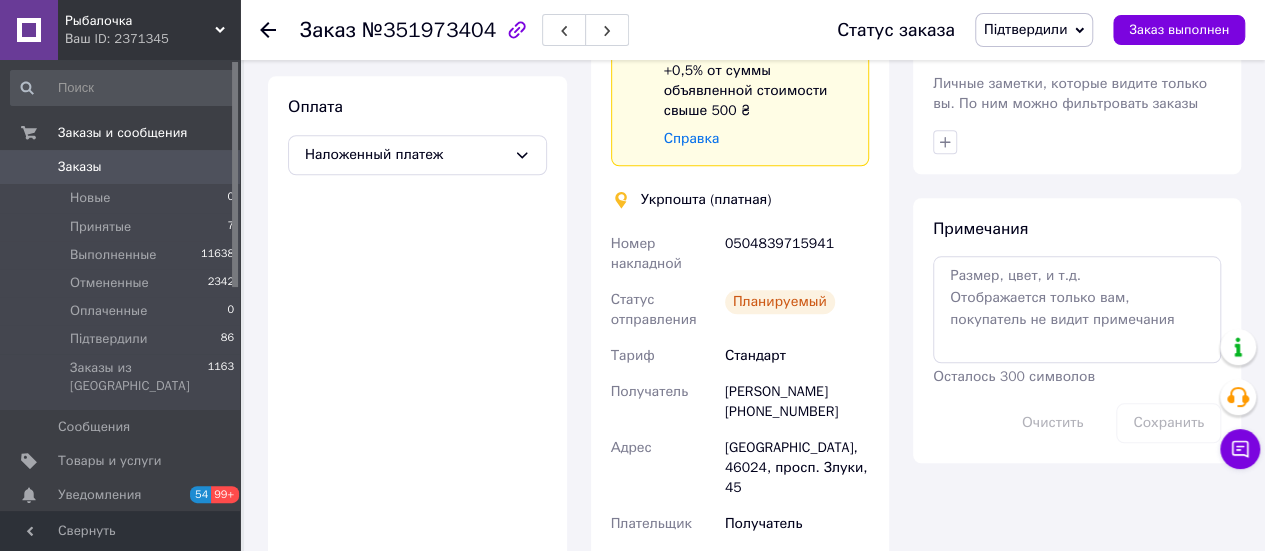 scroll, scrollTop: 827, scrollLeft: 0, axis: vertical 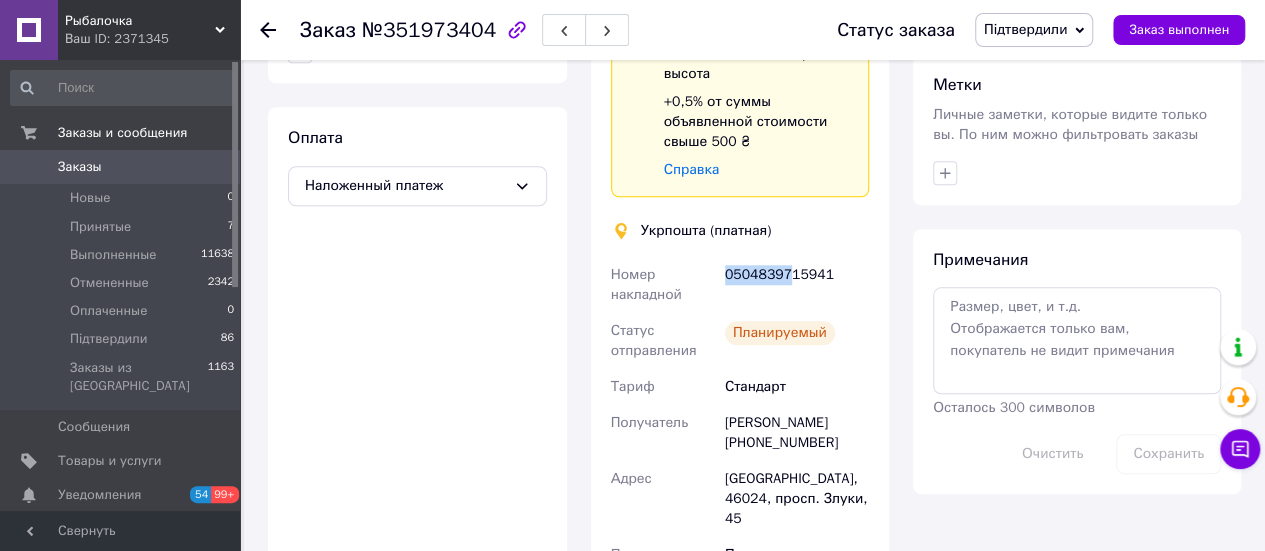 drag, startPoint x: 723, startPoint y: 263, endPoint x: 784, endPoint y: 268, distance: 61.204575 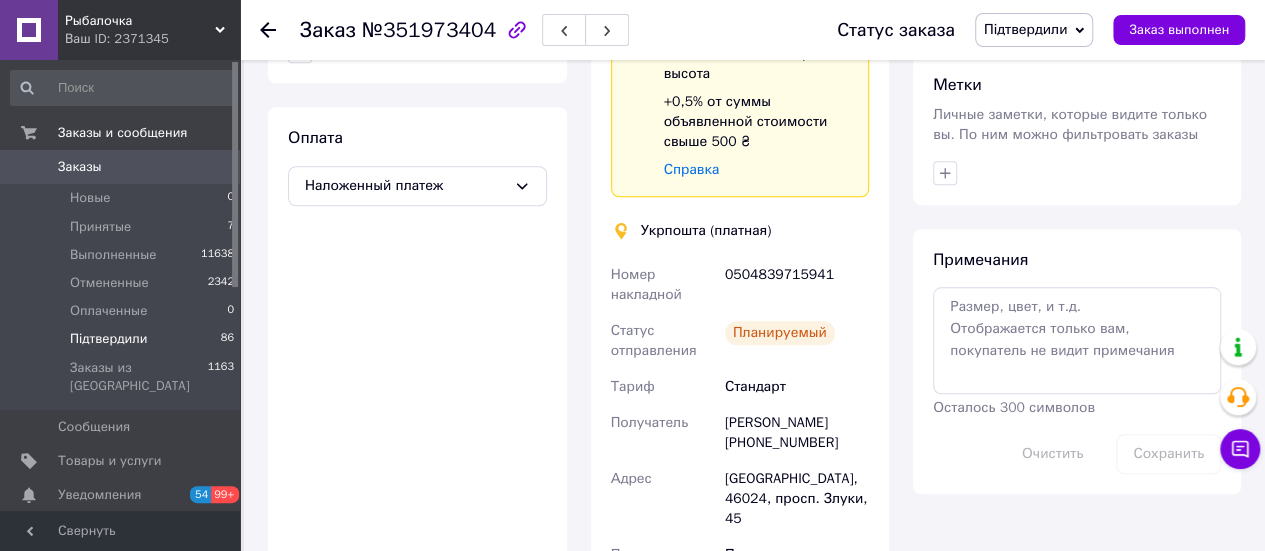 click on "Підтвердили" at bounding box center (109, 339) 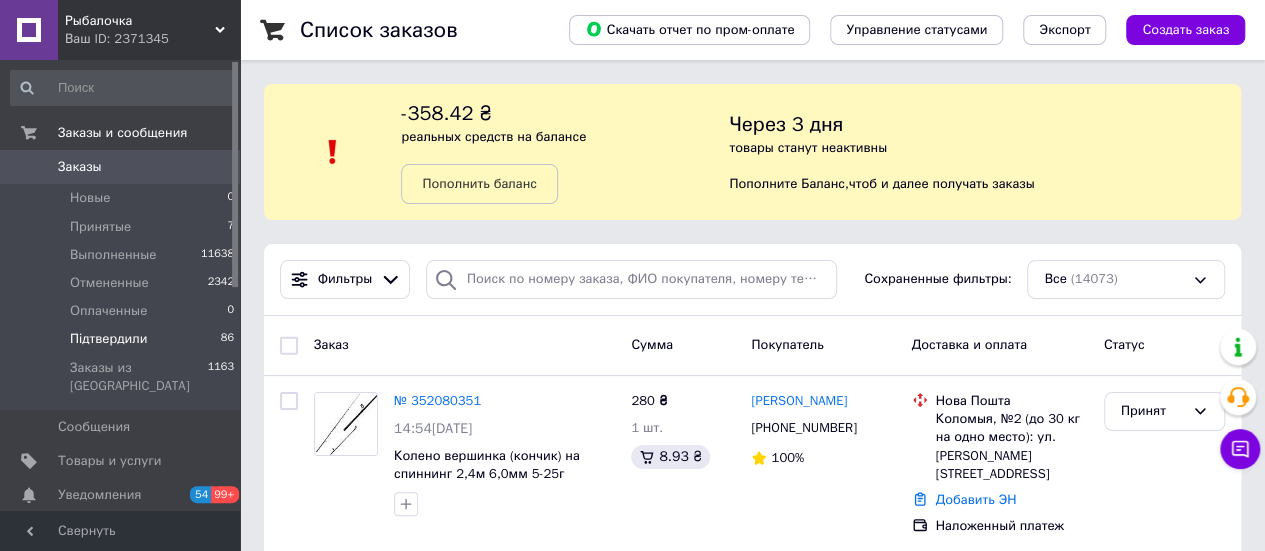 click on "Підтвердили" at bounding box center [109, 339] 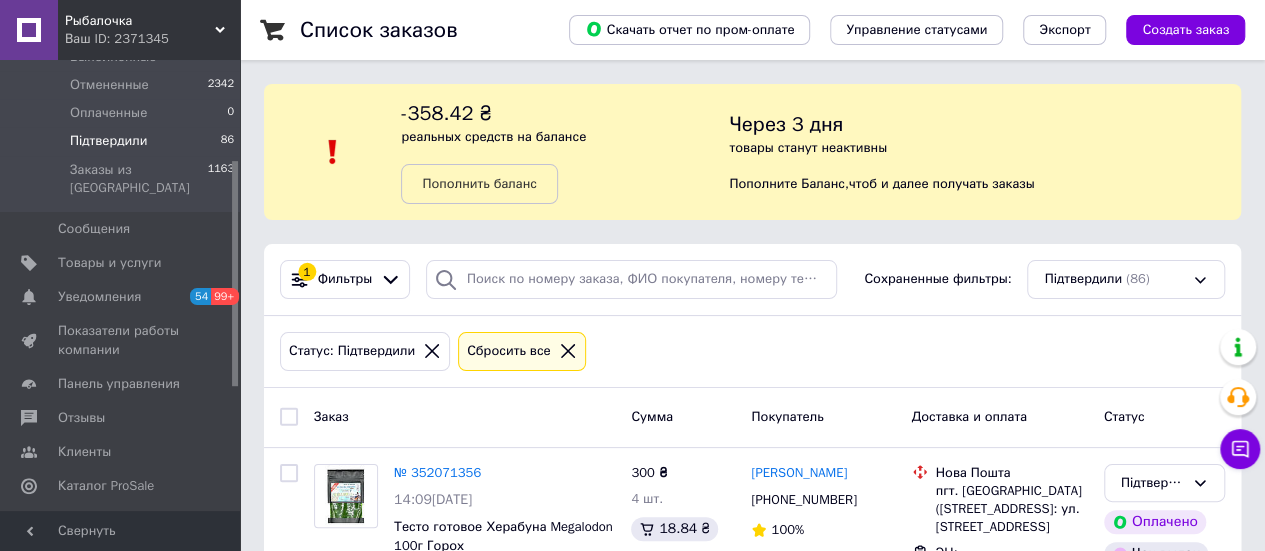 scroll, scrollTop: 200, scrollLeft: 0, axis: vertical 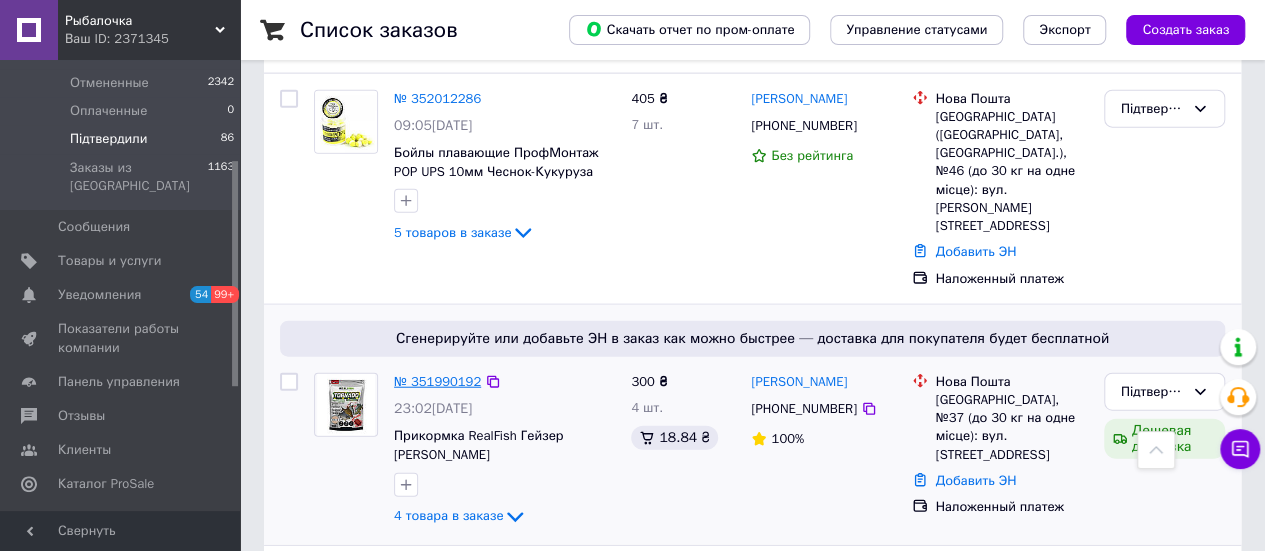 click on "№ 351990192" at bounding box center (437, 381) 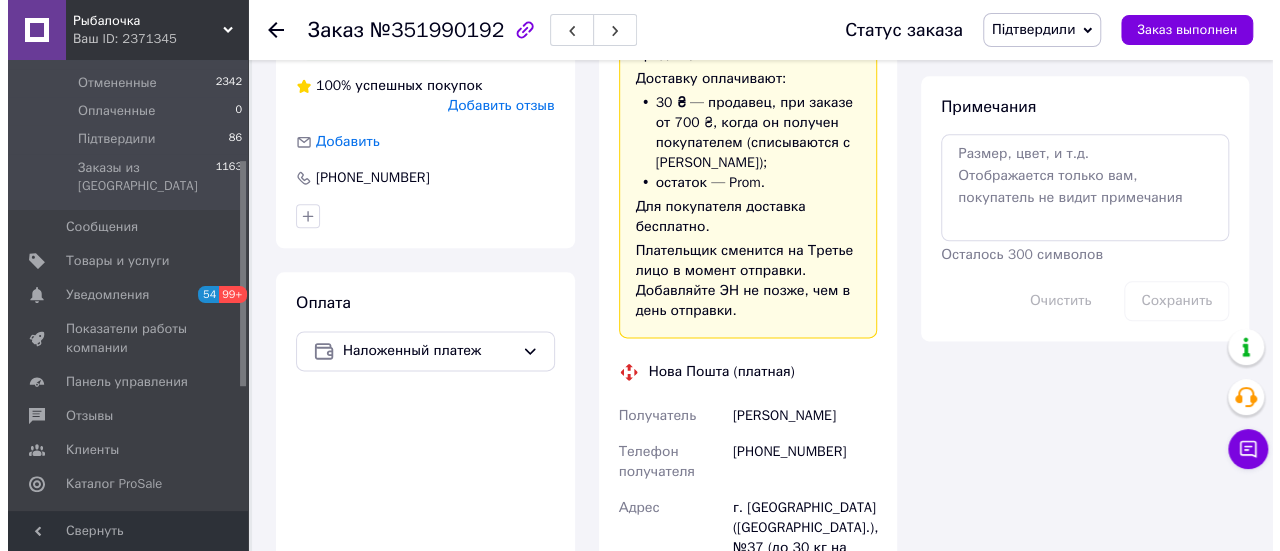 scroll, scrollTop: 900, scrollLeft: 0, axis: vertical 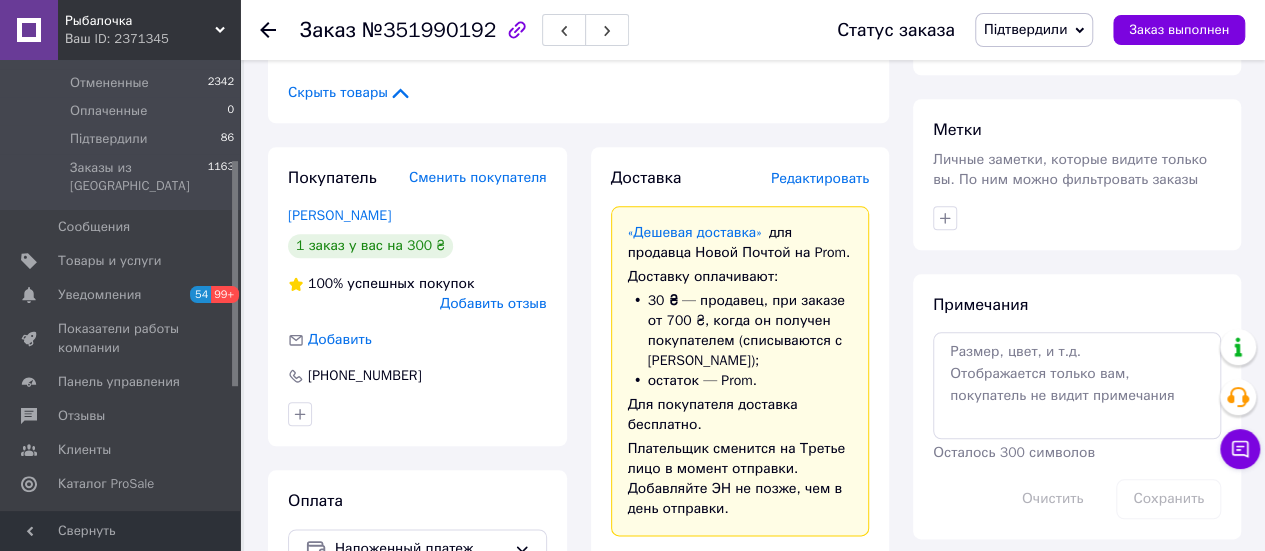 click on "Редактировать" at bounding box center (820, 178) 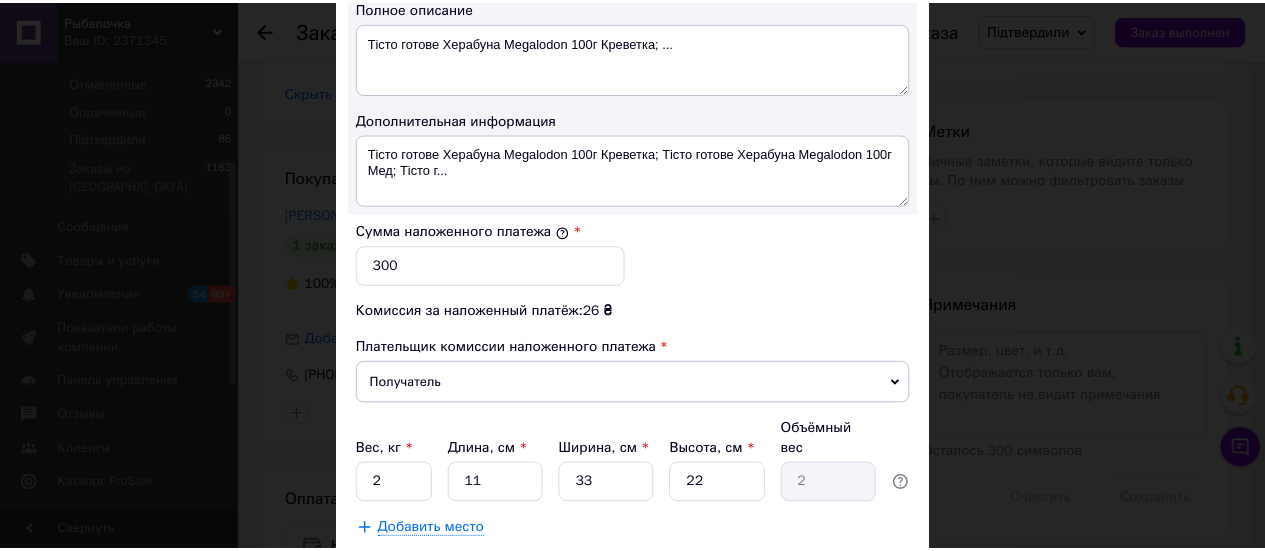 scroll, scrollTop: 1200, scrollLeft: 0, axis: vertical 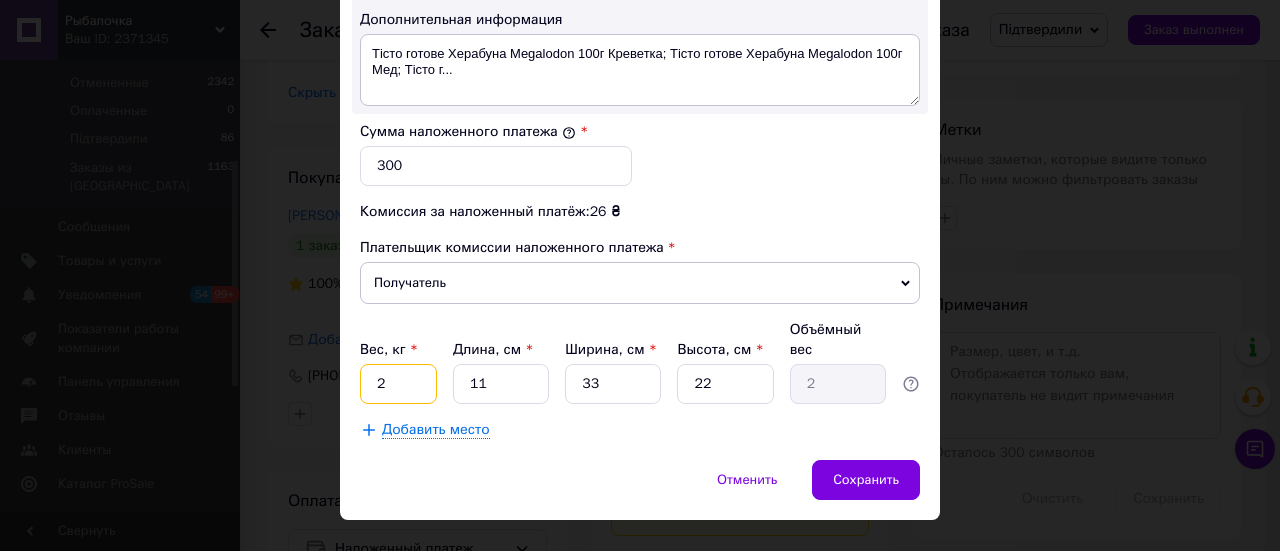 click on "2" at bounding box center [398, 384] 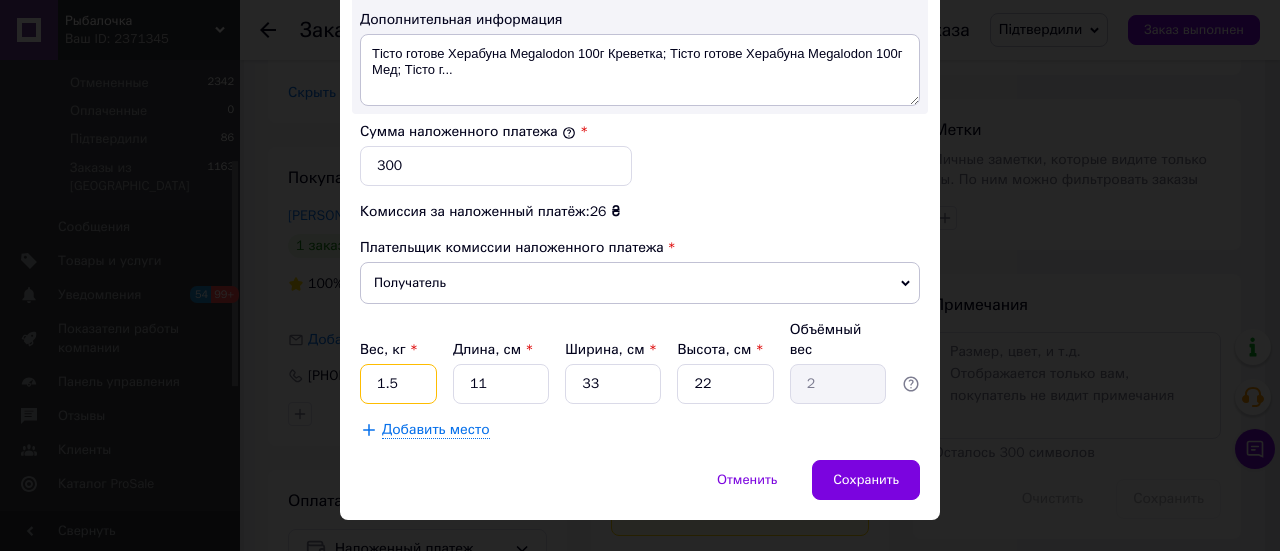 type on "1.5" 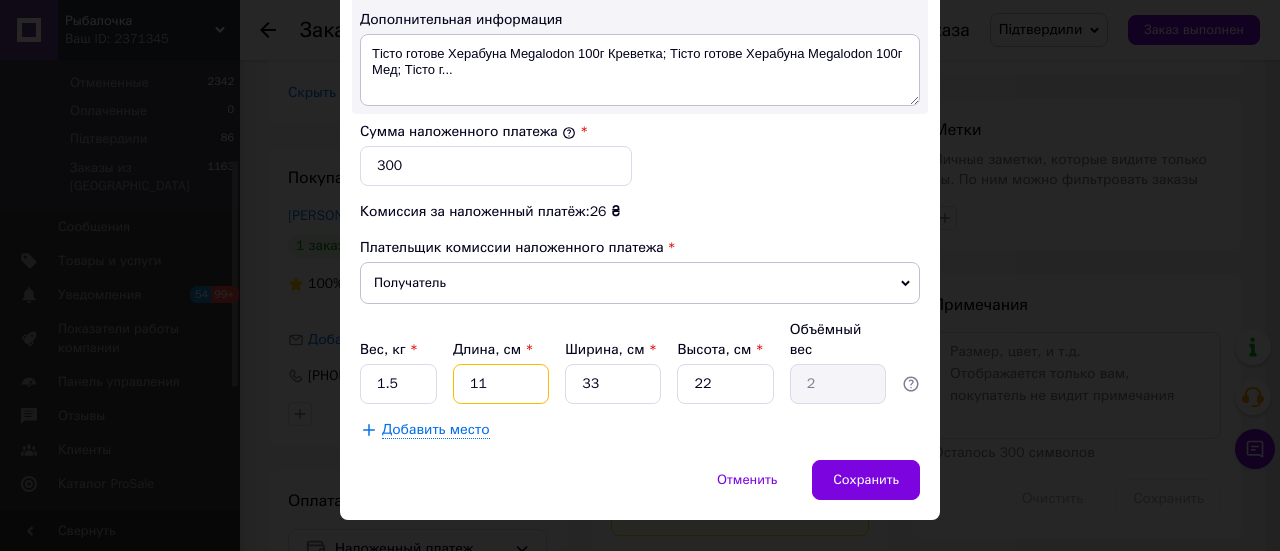 click on "11" at bounding box center [501, 384] 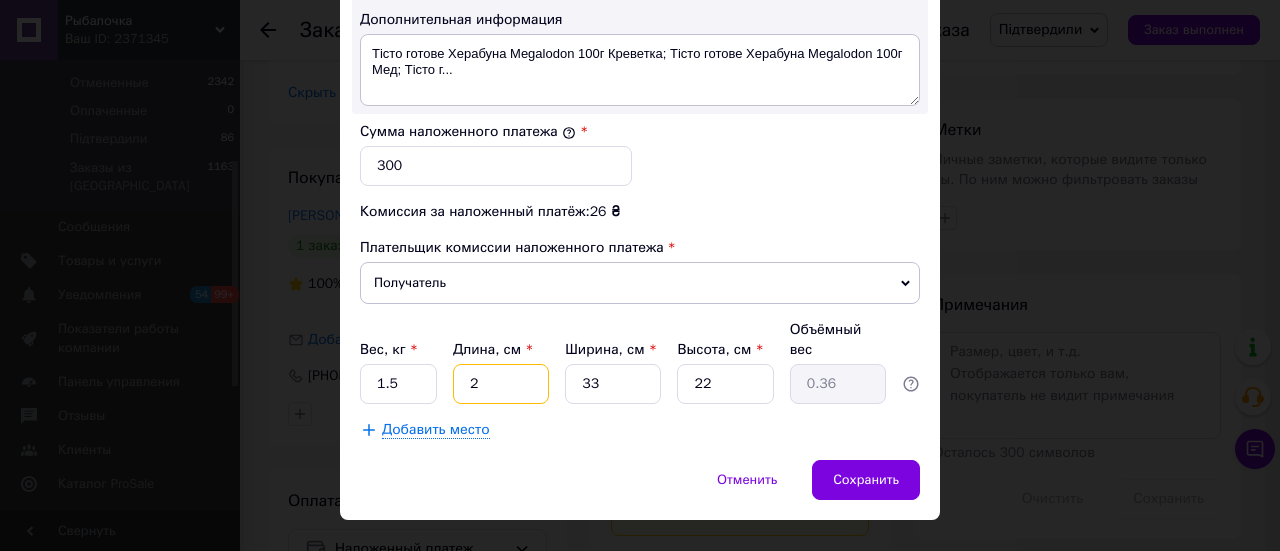 type on "27" 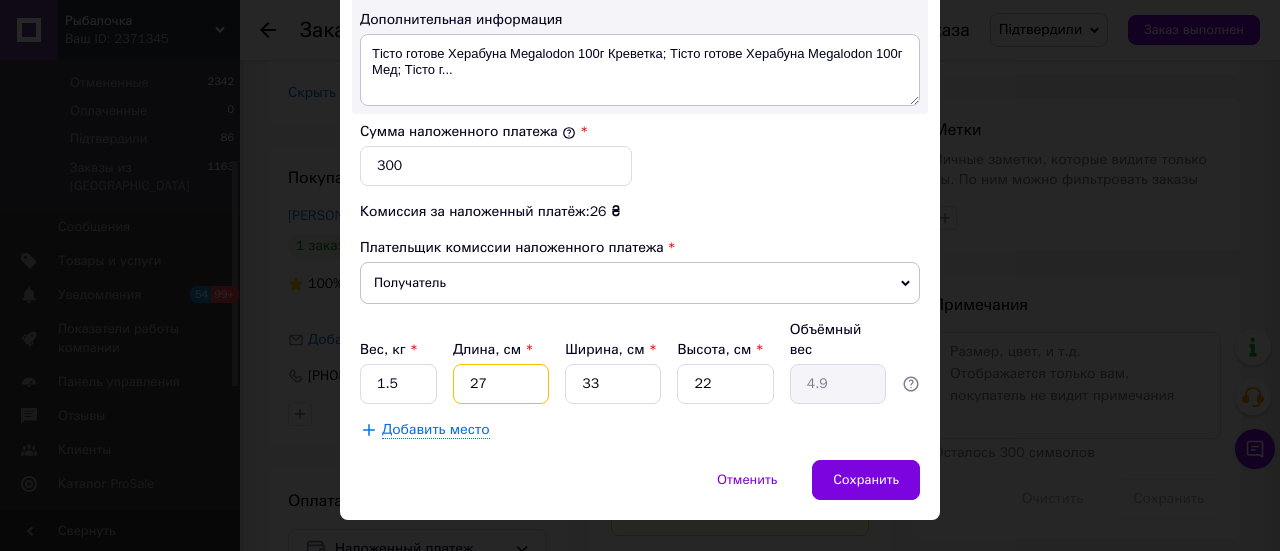 type on "27" 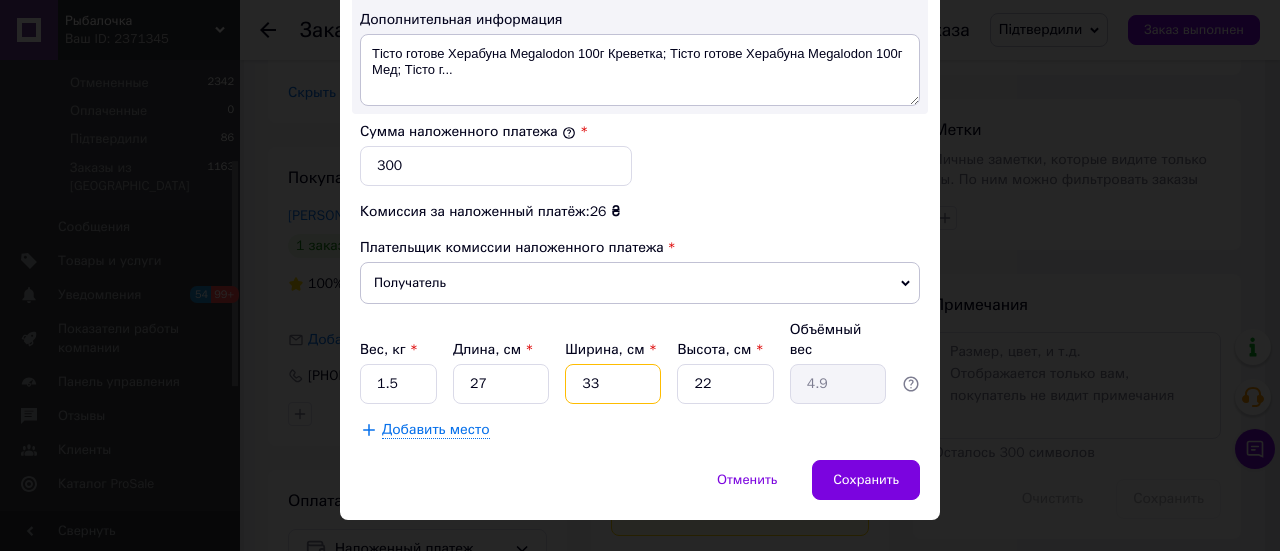 click on "33" at bounding box center [613, 384] 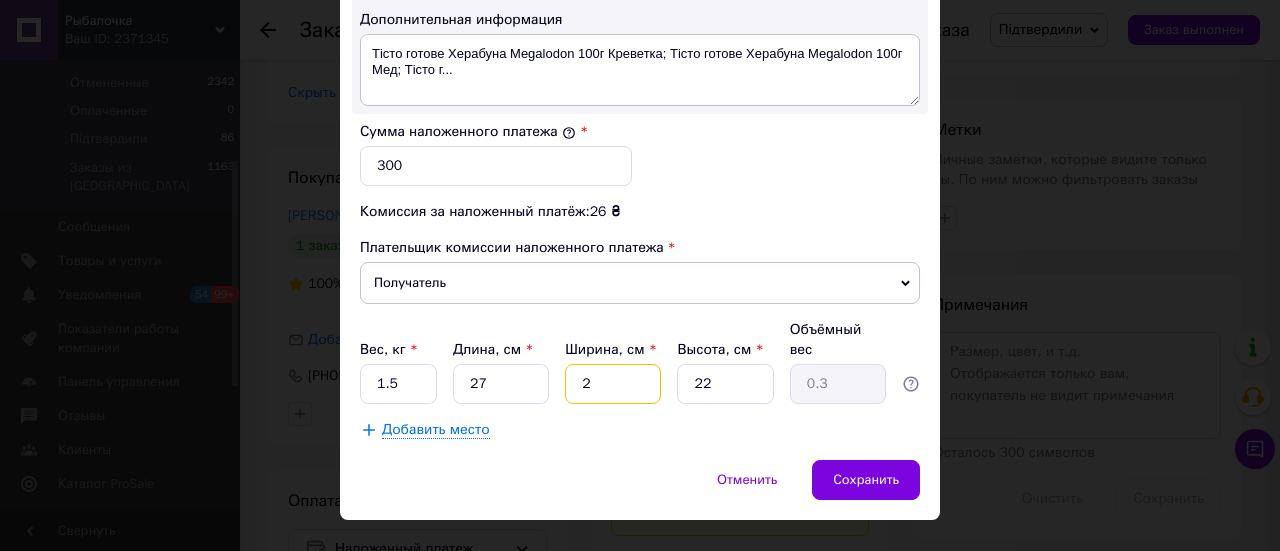 type on "25" 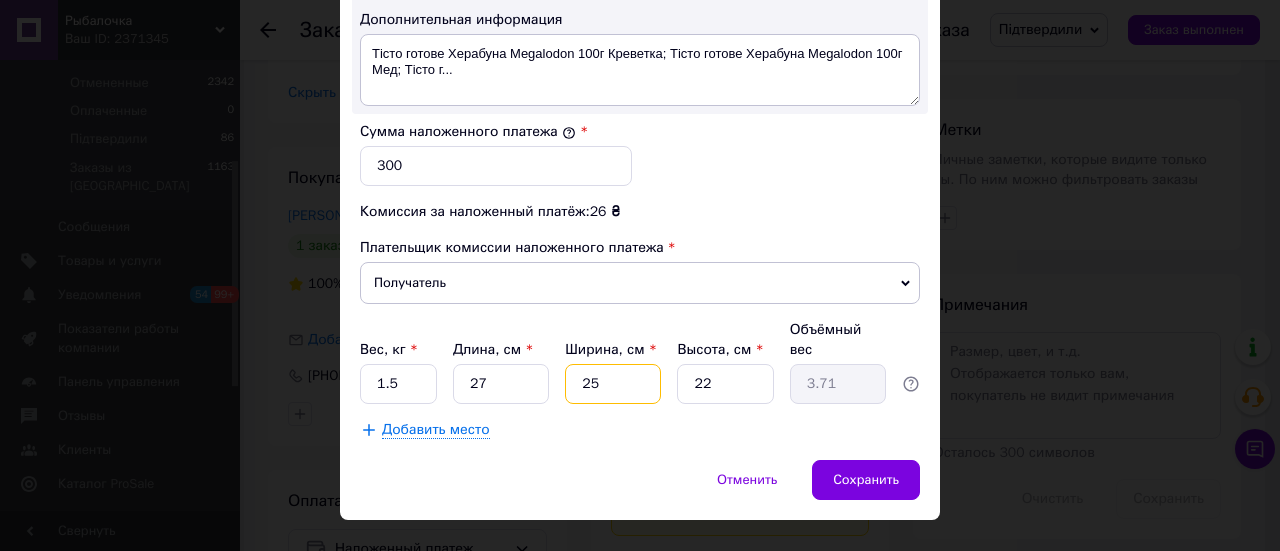 type on "25" 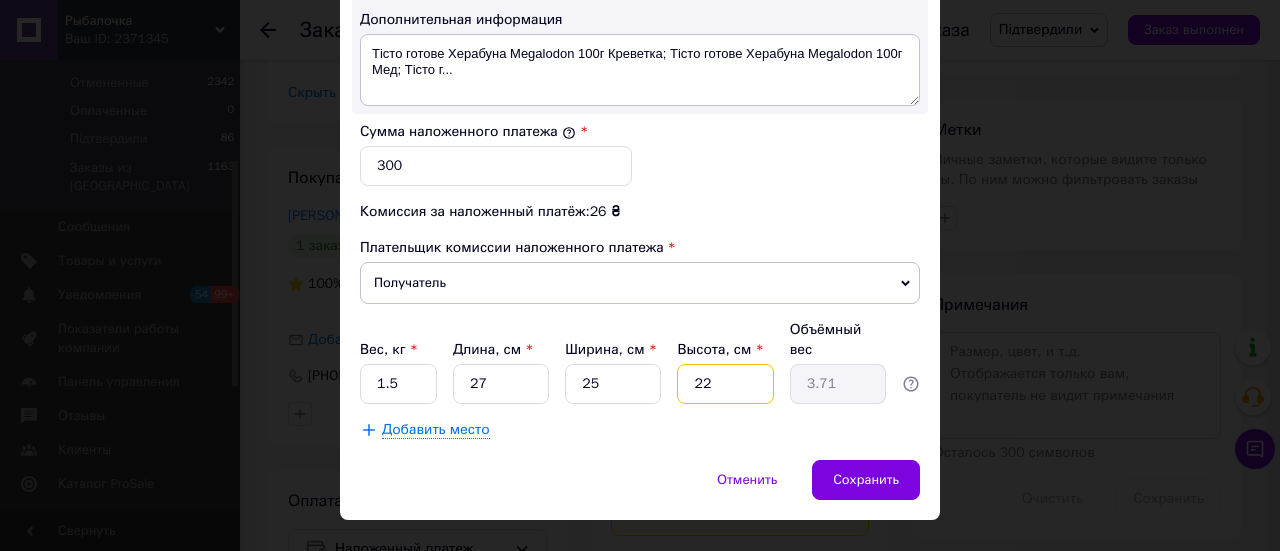 click on "22" at bounding box center (725, 384) 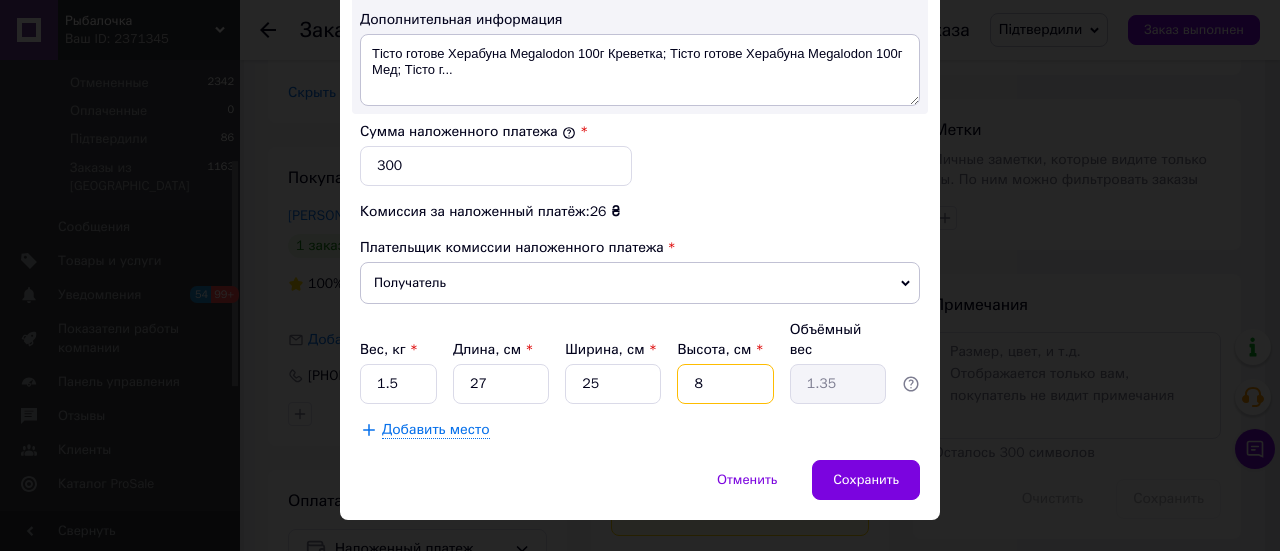 type on "8" 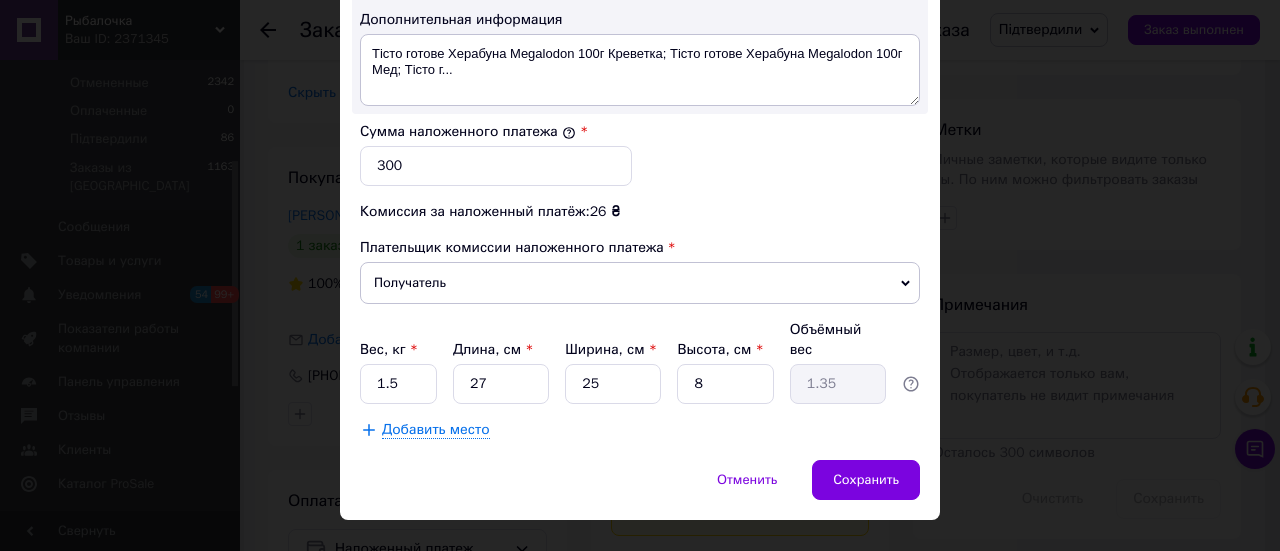 click on "Способ доставки Нова Пошта (платная) Плательщик Получатель Отправитель Фамилия получателя Муха Имя получателя Сергій Отчество получателя Телефон получателя +380939151653 Тип доставки В отделении Курьером В почтомате Город г. Киев (Киевская обл.) Отделение №37 (до 30 кг на одне місце): ул. Пражская, 24 Место отправки м. Київ (Київська обл.): №110 (до 30 кг): Харківське шосе, 19 (ЖК "Мега Сіті" 2 поверх) м. Київ (Київська обл.): Бізнес-відділення №373: вул. Каунаська, 27 м. Київ (Київська обл.): Харківське шосе д.19 кв.2011 Добавить еще место отправки Тип посылки Груз Документы 300 10.07.2025 < >" at bounding box center [640, -305] 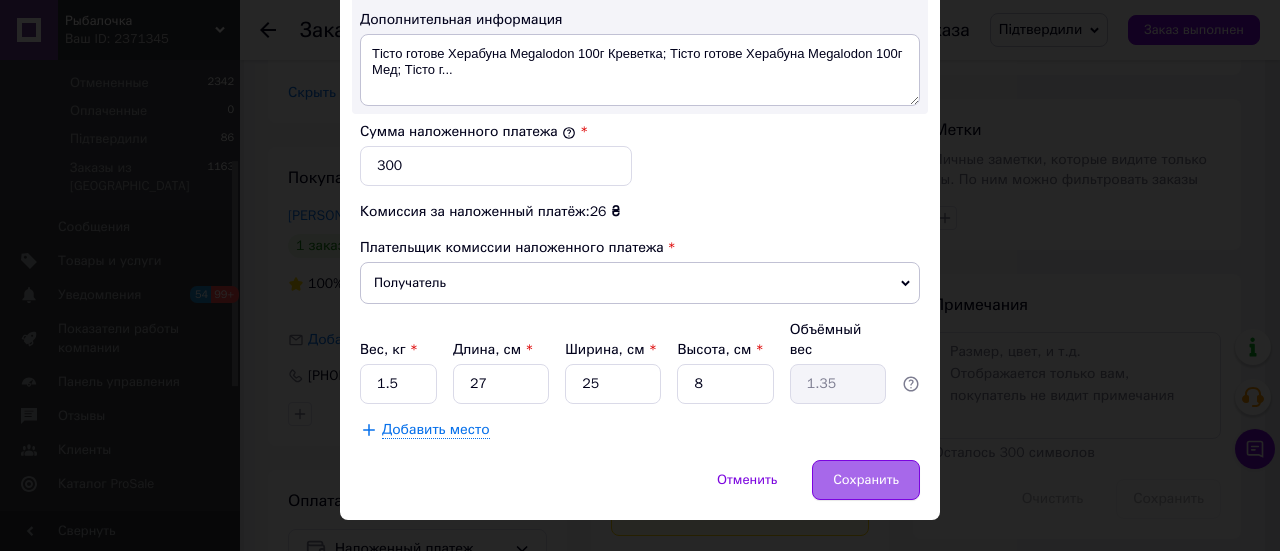 click on "Сохранить" at bounding box center [866, 480] 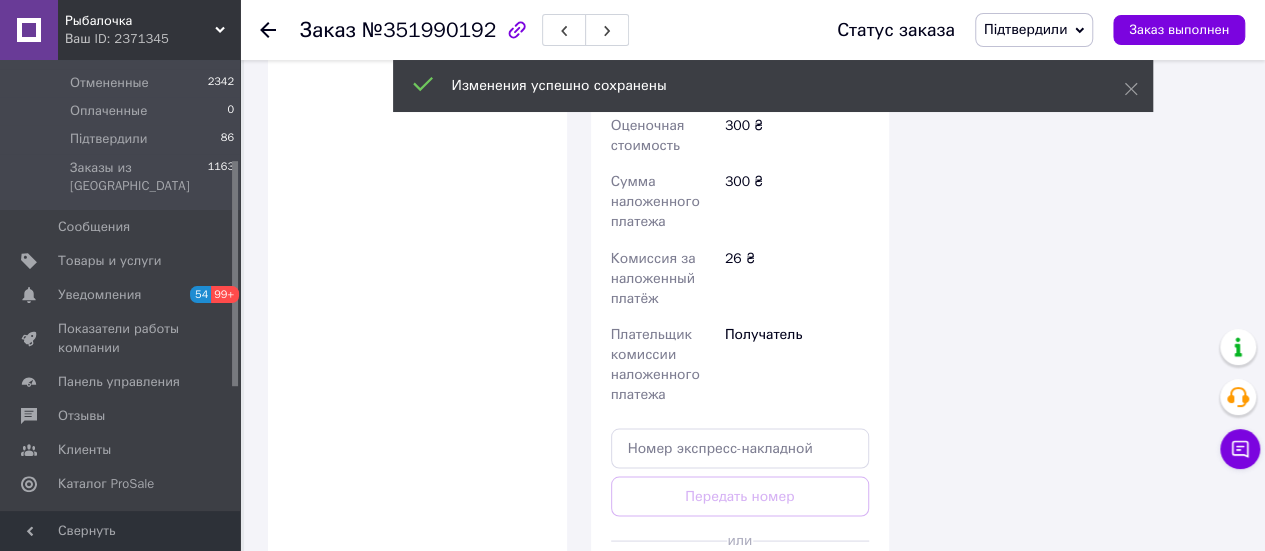 scroll, scrollTop: 1700, scrollLeft: 0, axis: vertical 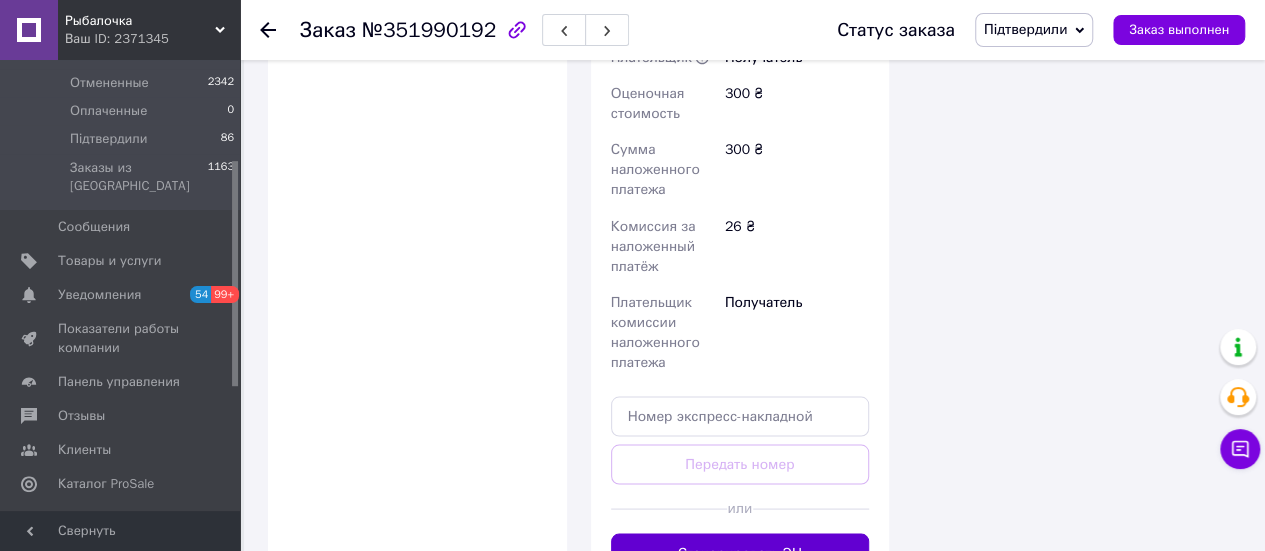 click on "Сгенерировать ЭН" at bounding box center (740, 553) 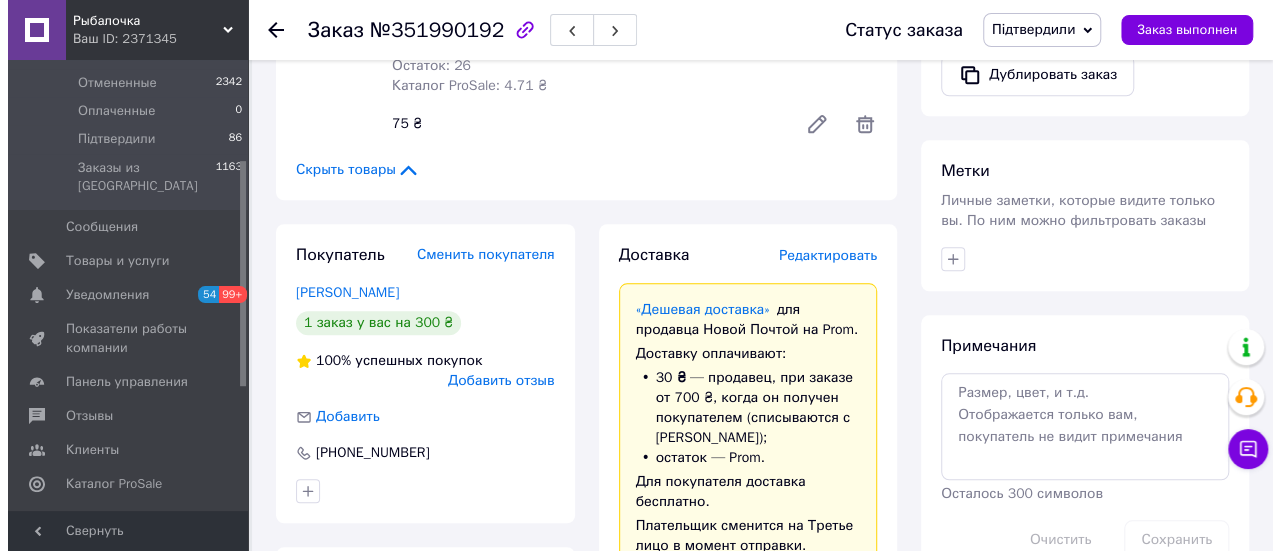 scroll, scrollTop: 500, scrollLeft: 0, axis: vertical 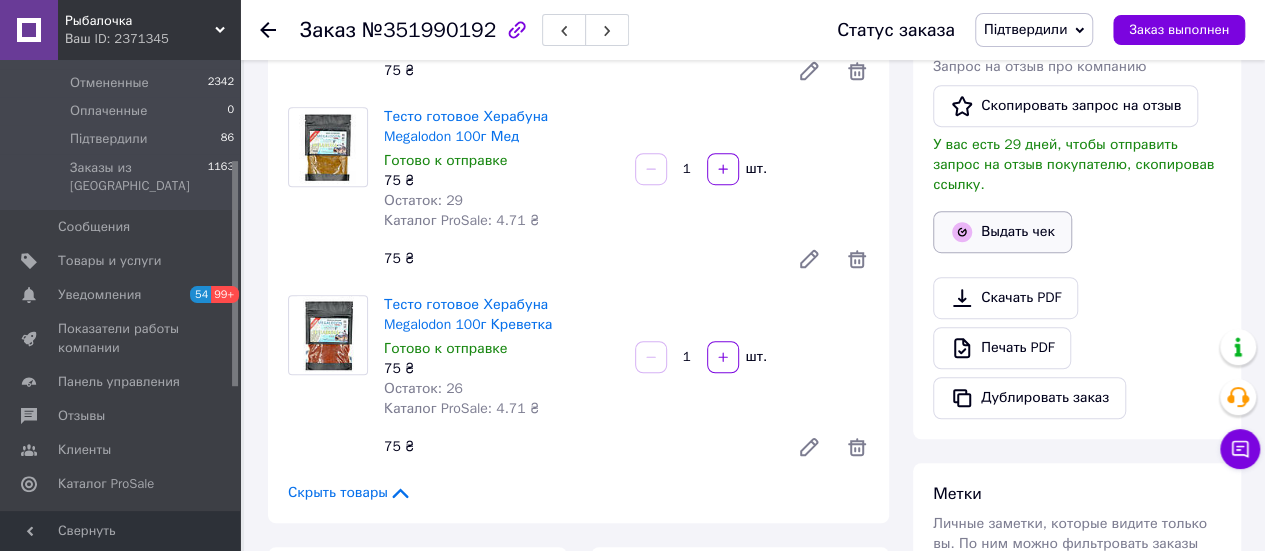 click on "Выдать чек" at bounding box center [1002, 232] 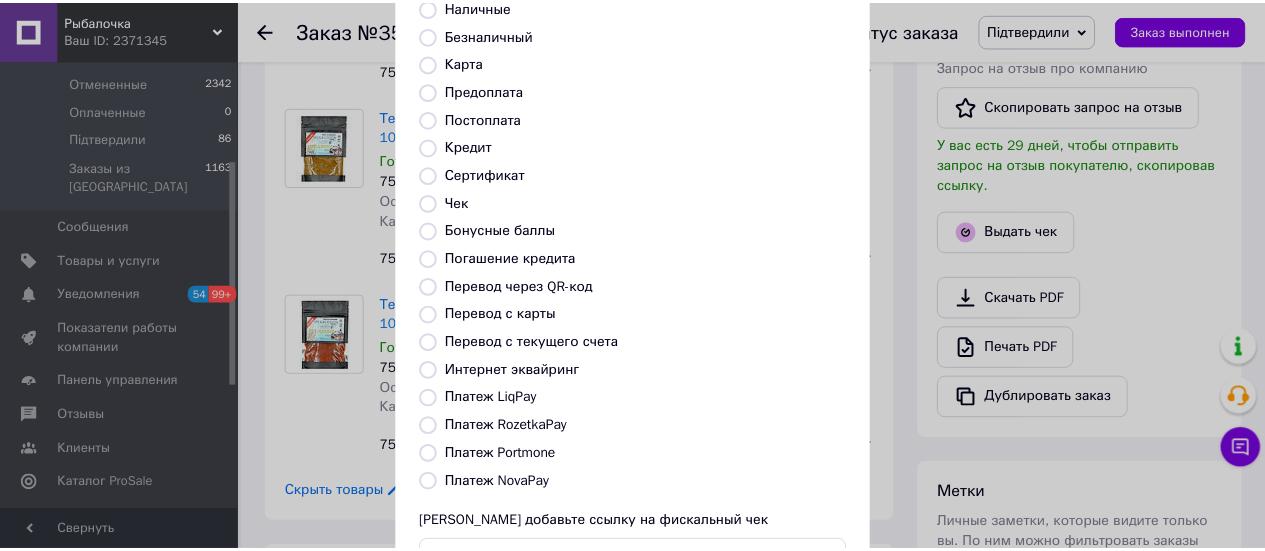 scroll, scrollTop: 300, scrollLeft: 0, axis: vertical 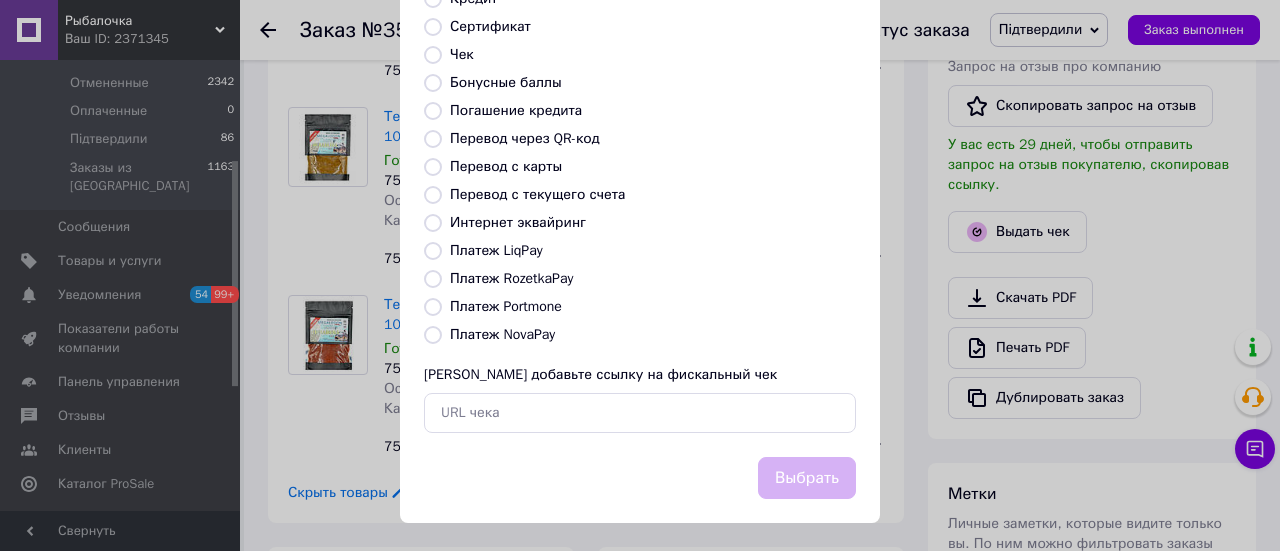 click on "Платеж NovaPay" at bounding box center [502, 334] 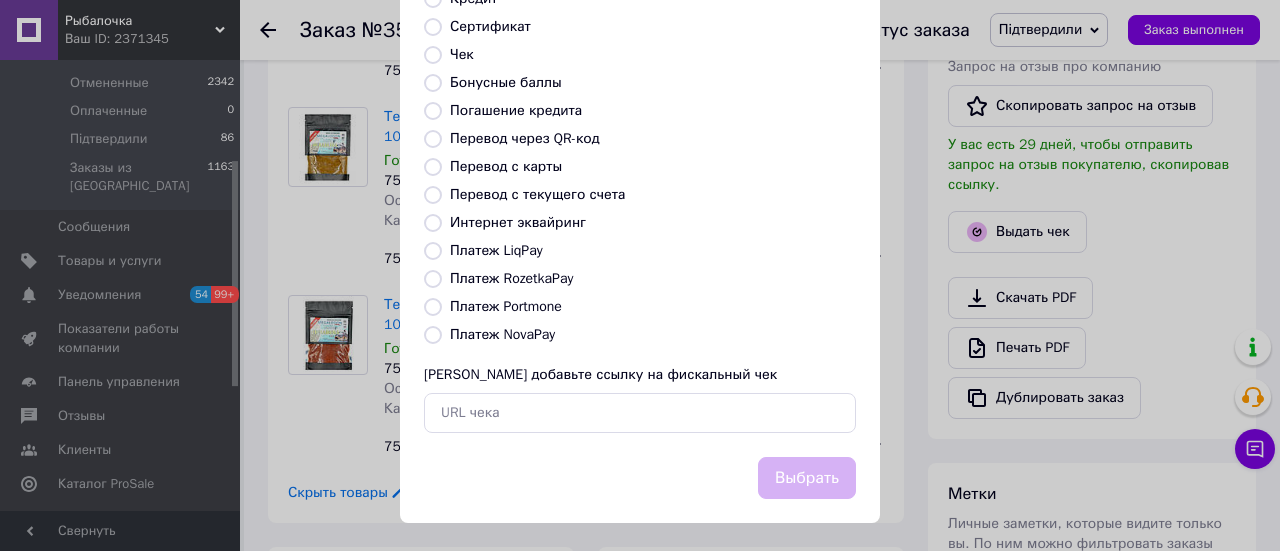 radio on "true" 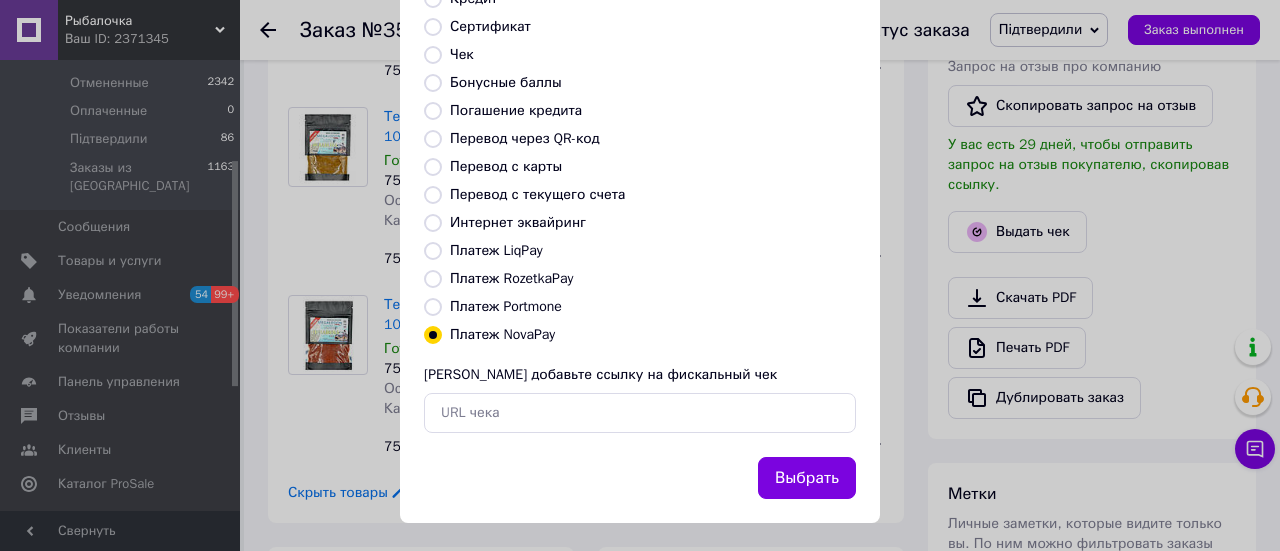 click on "Выбрать" at bounding box center [807, 478] 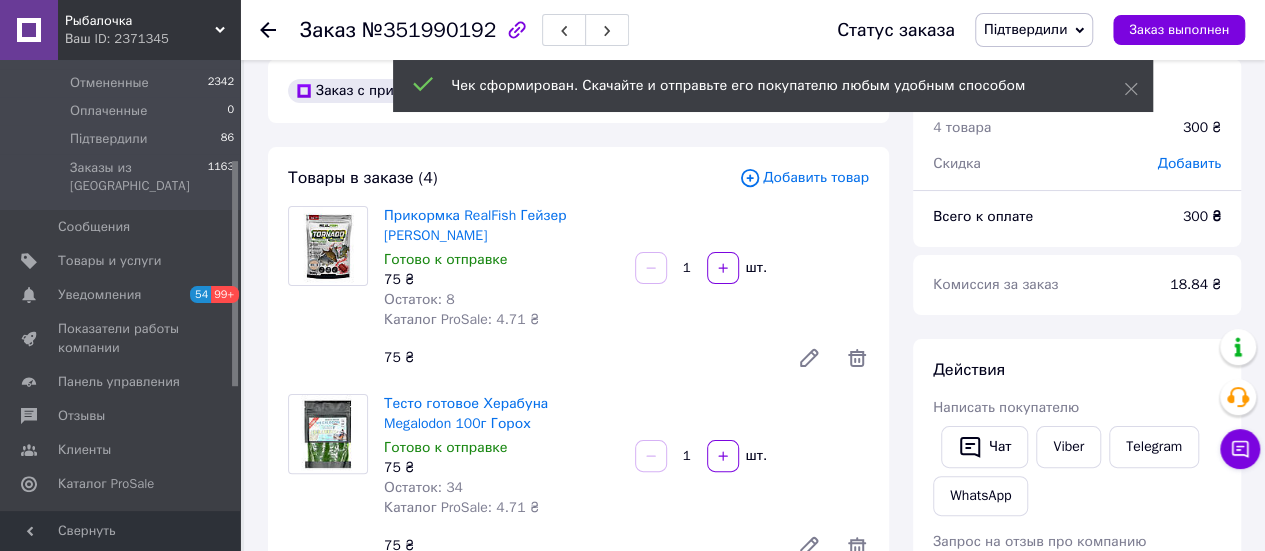 scroll, scrollTop: 0, scrollLeft: 0, axis: both 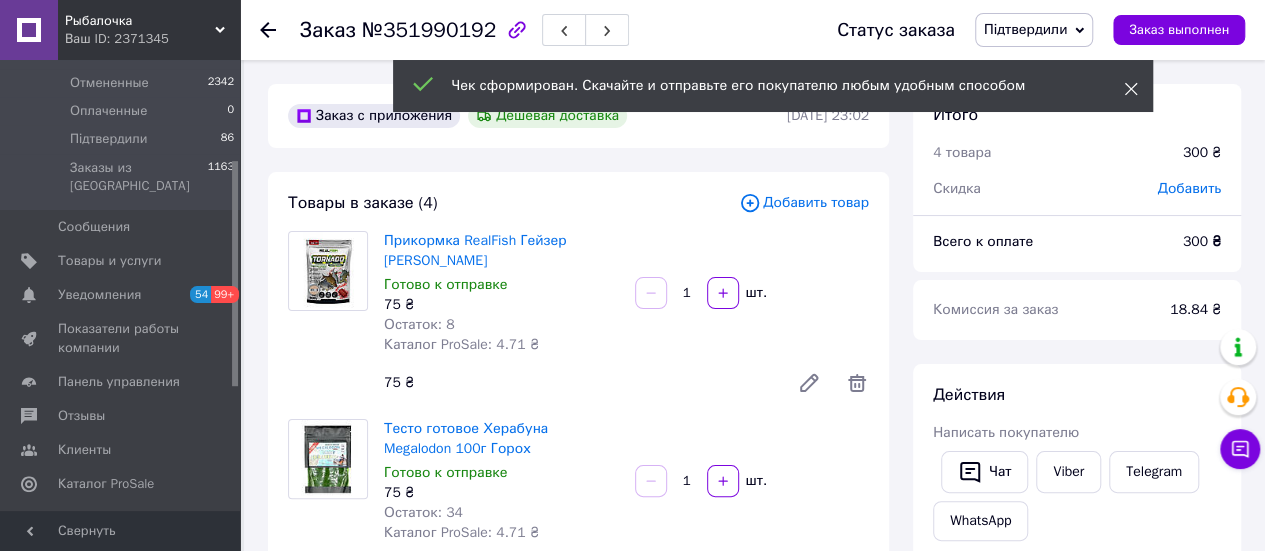 click 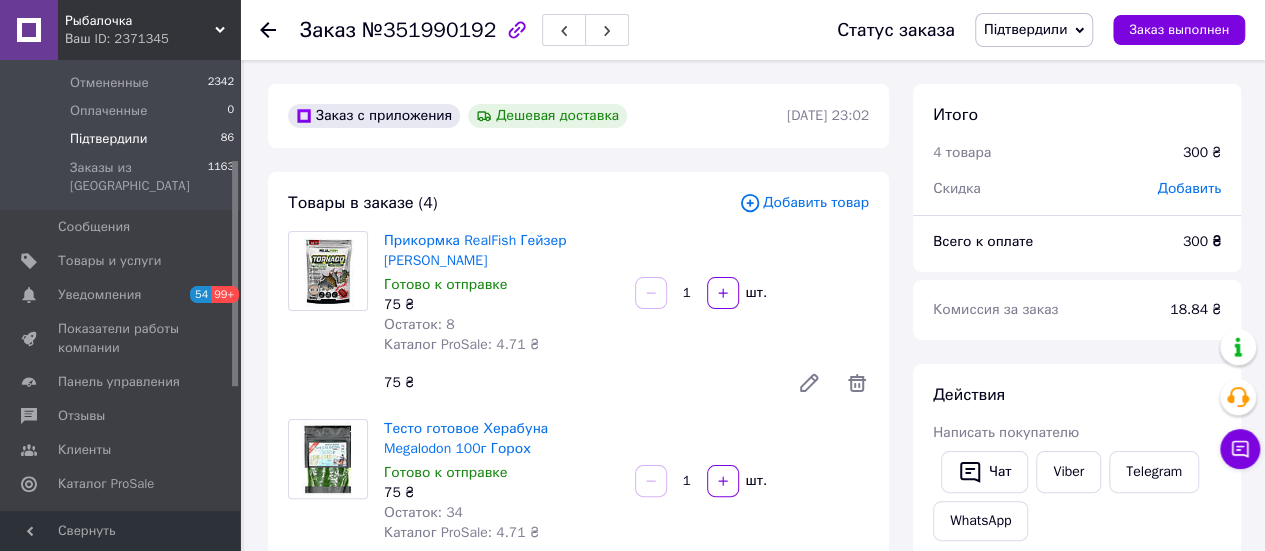click on "Підтвердили" at bounding box center [109, 139] 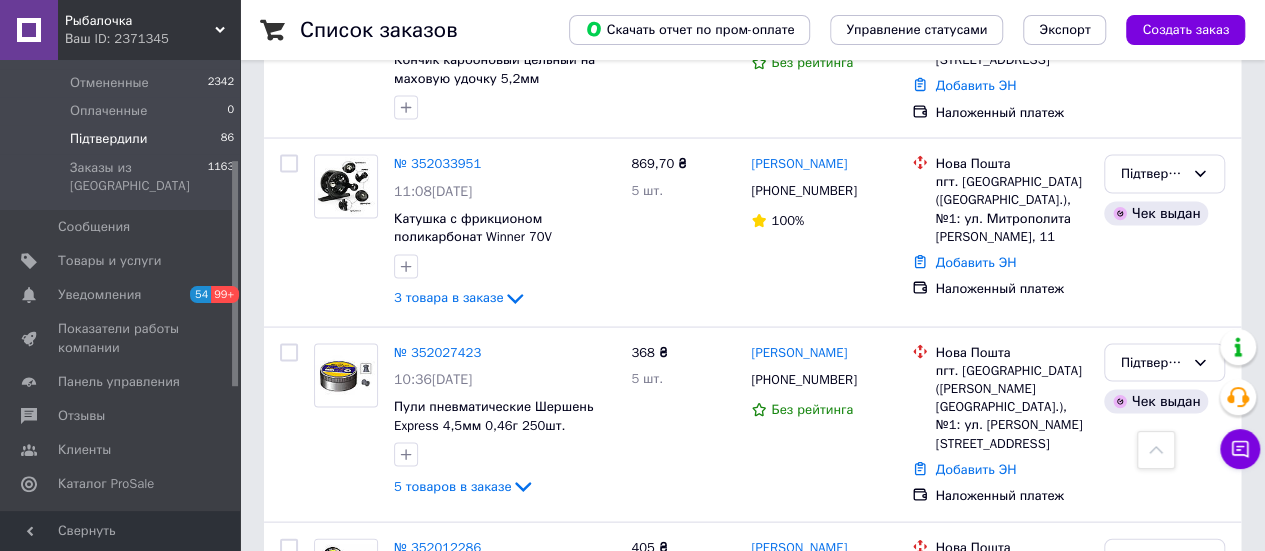 scroll, scrollTop: 2000, scrollLeft: 0, axis: vertical 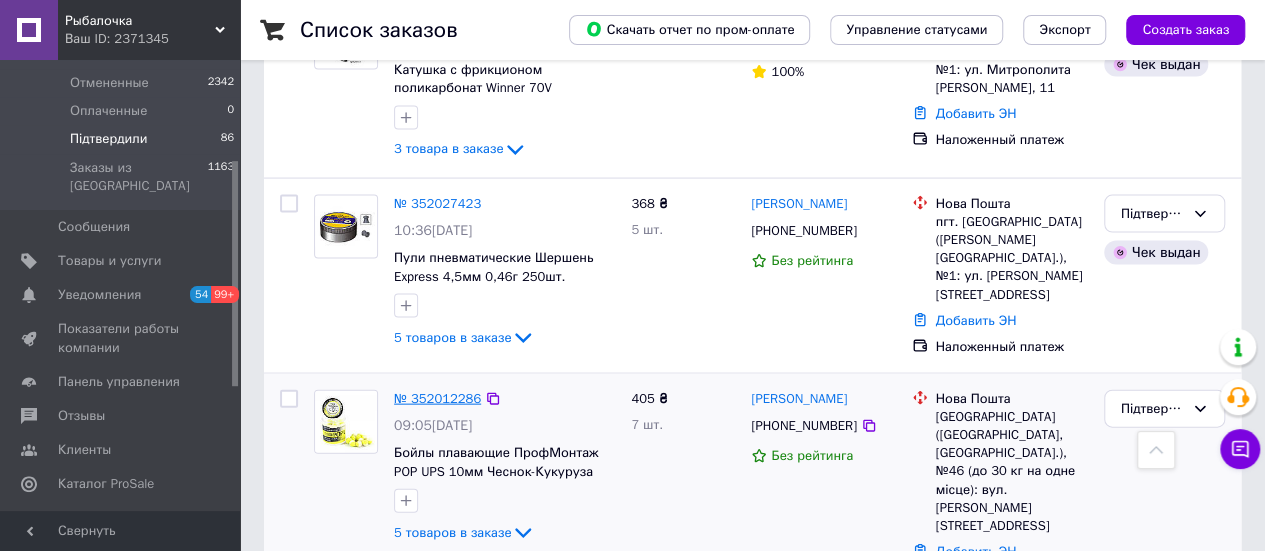 click on "№ 352012286" at bounding box center [437, 398] 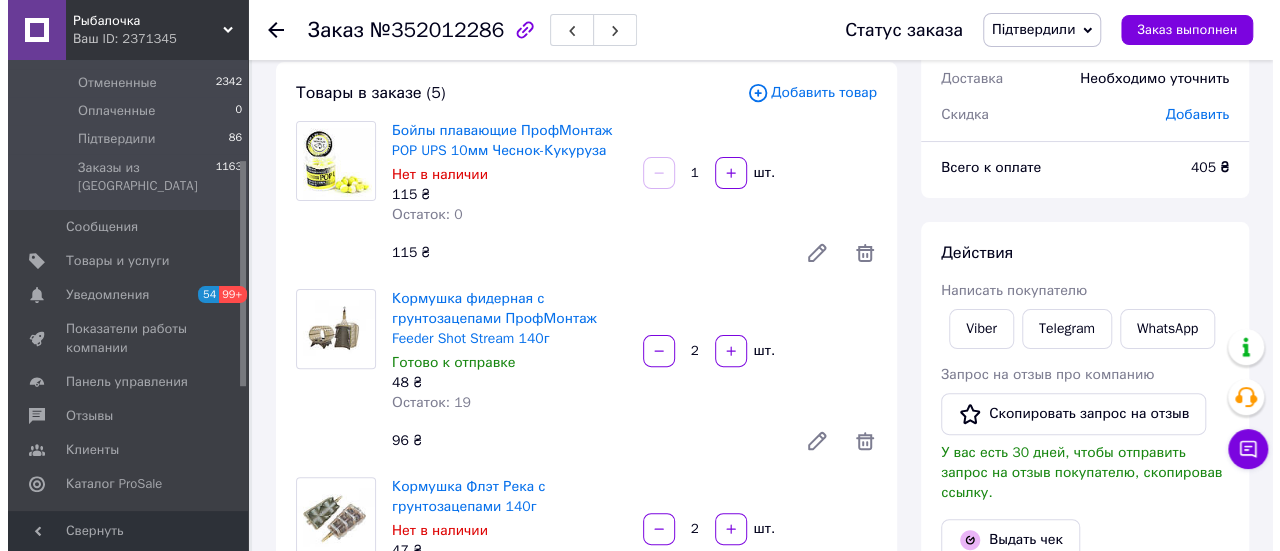scroll, scrollTop: 310, scrollLeft: 0, axis: vertical 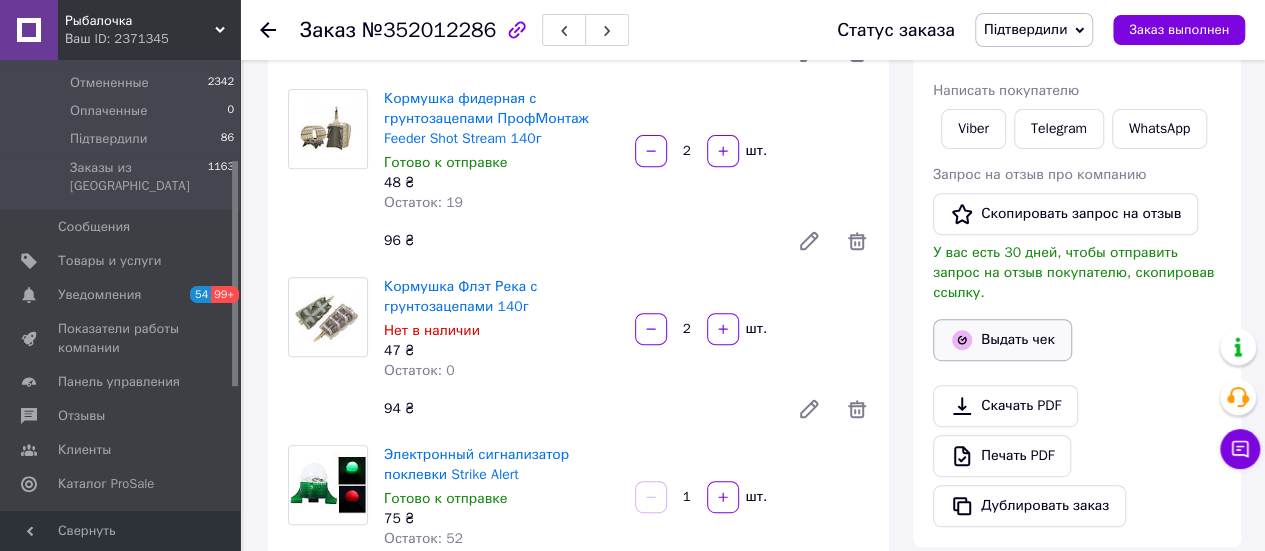 click on "Выдать чек" at bounding box center (1002, 340) 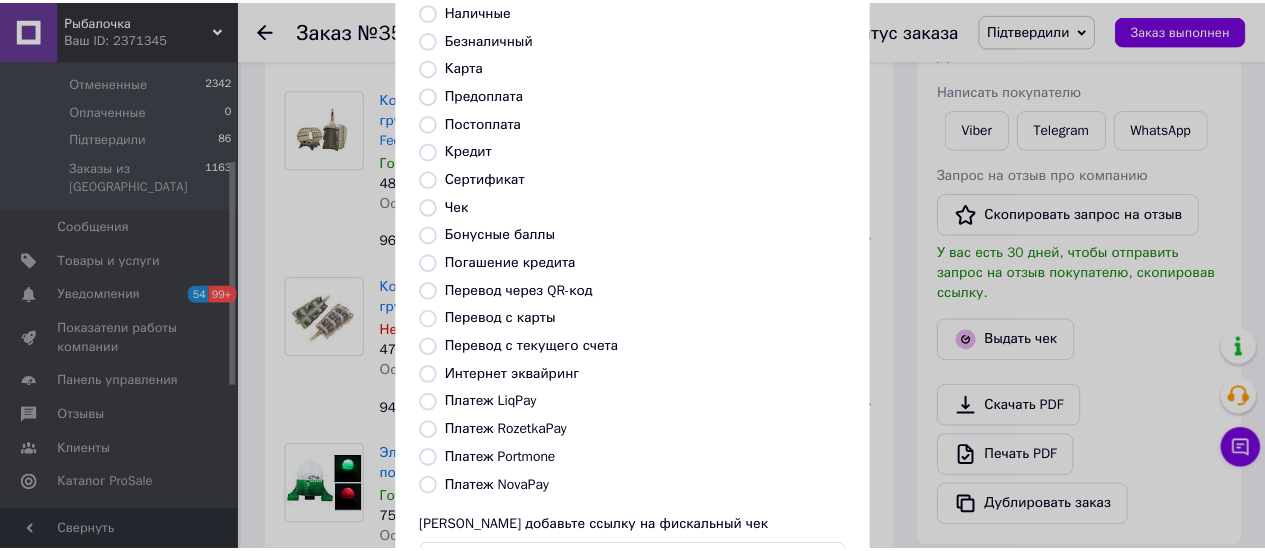 scroll, scrollTop: 306, scrollLeft: 0, axis: vertical 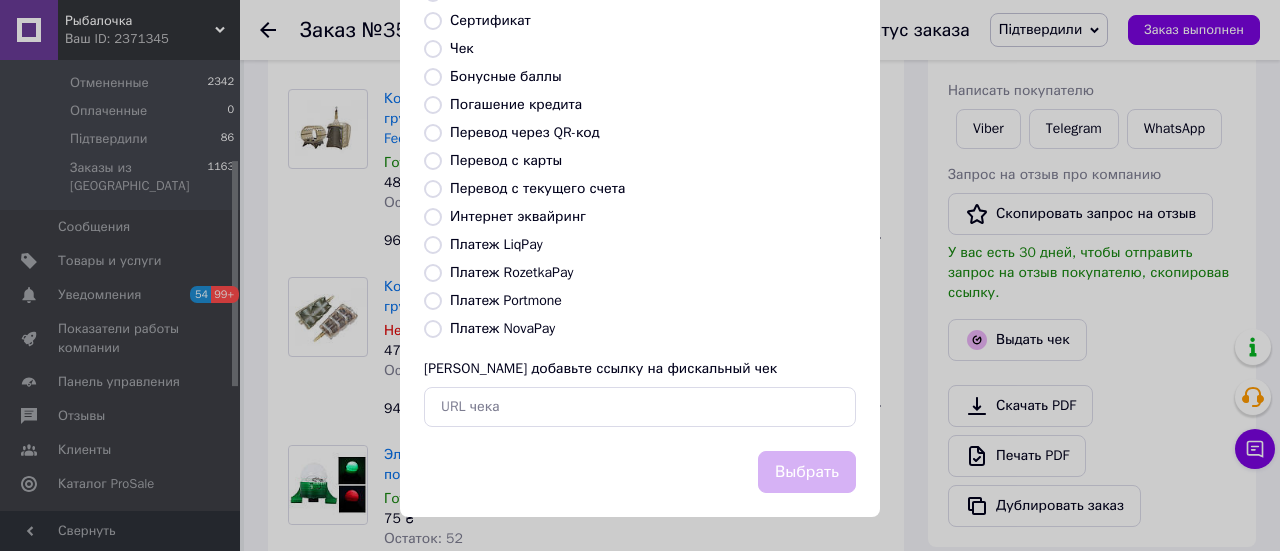click on "Платеж NovaPay" at bounding box center (502, 328) 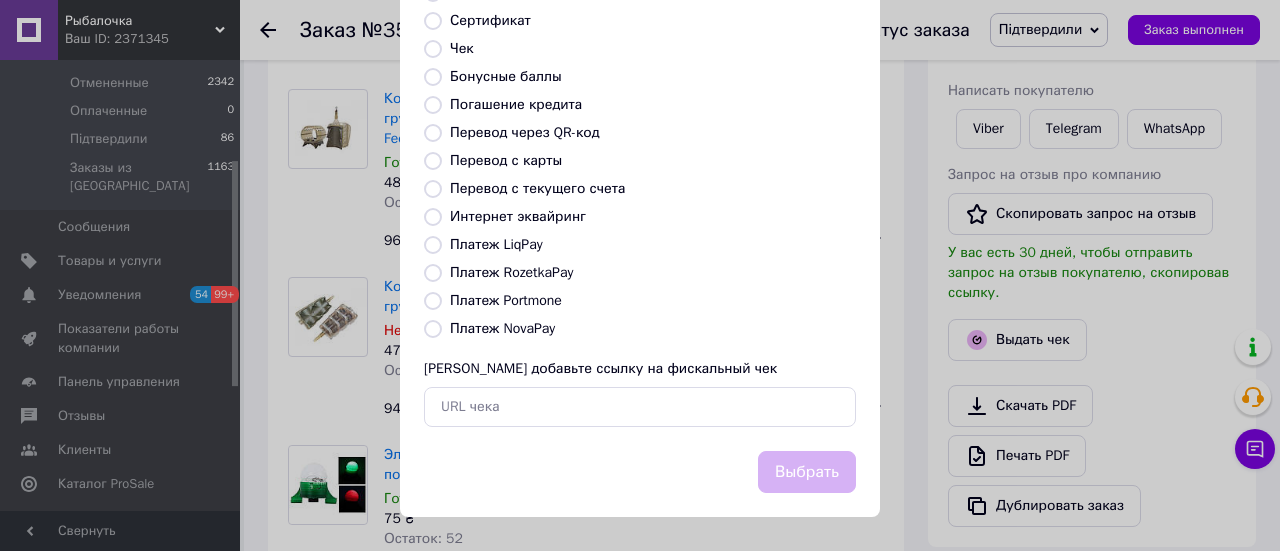 radio on "true" 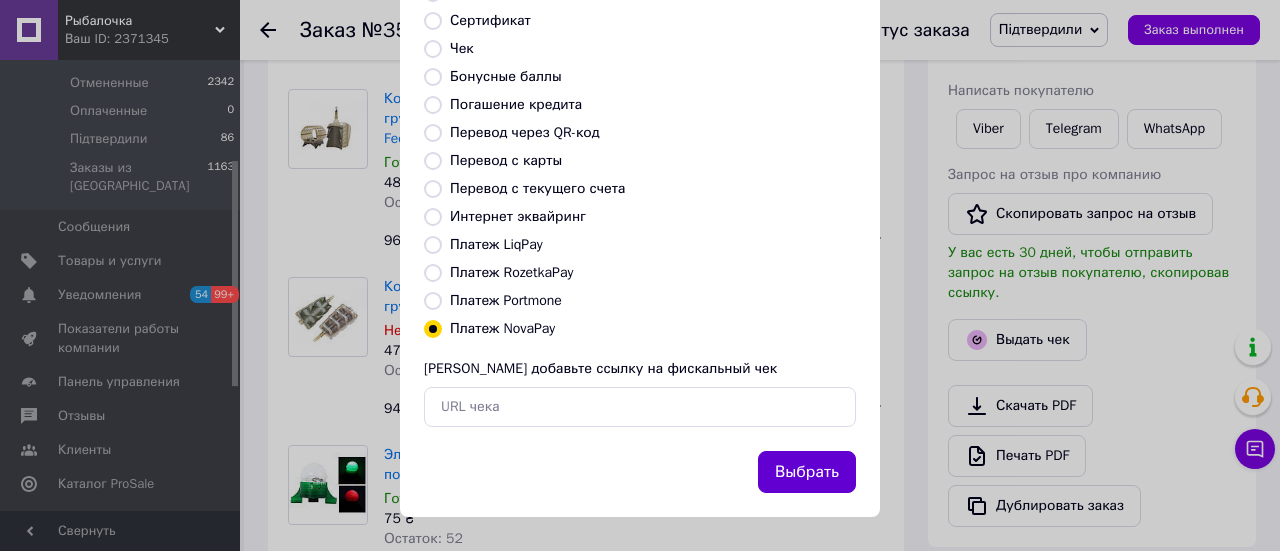 click on "Выбрать" at bounding box center (807, 472) 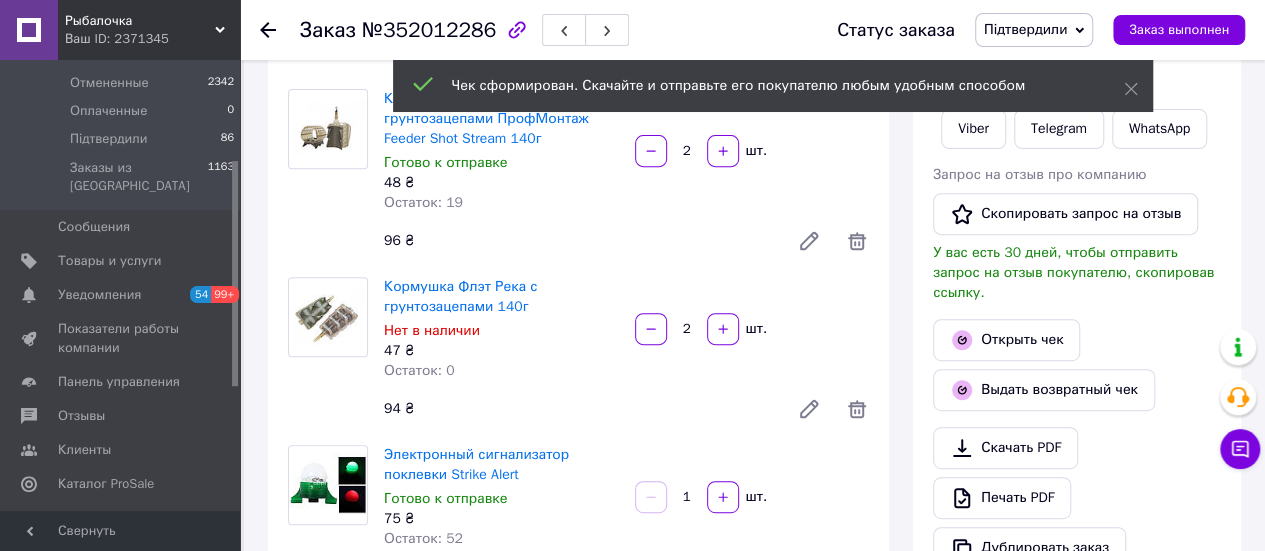 click on "№352012286" at bounding box center [429, 30] 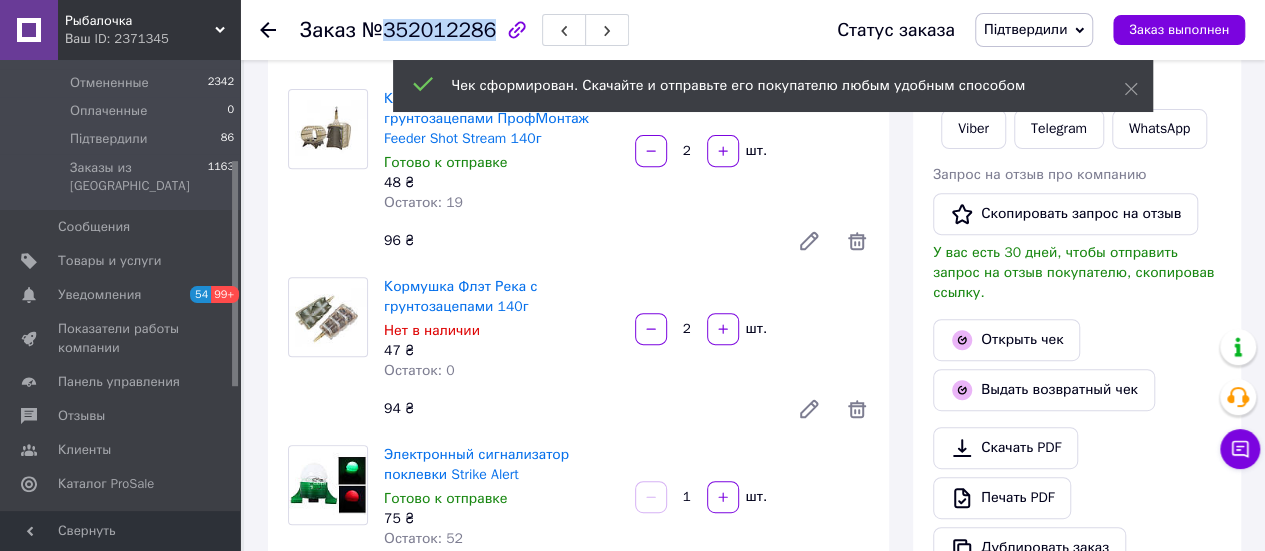 click on "№352012286" at bounding box center (429, 30) 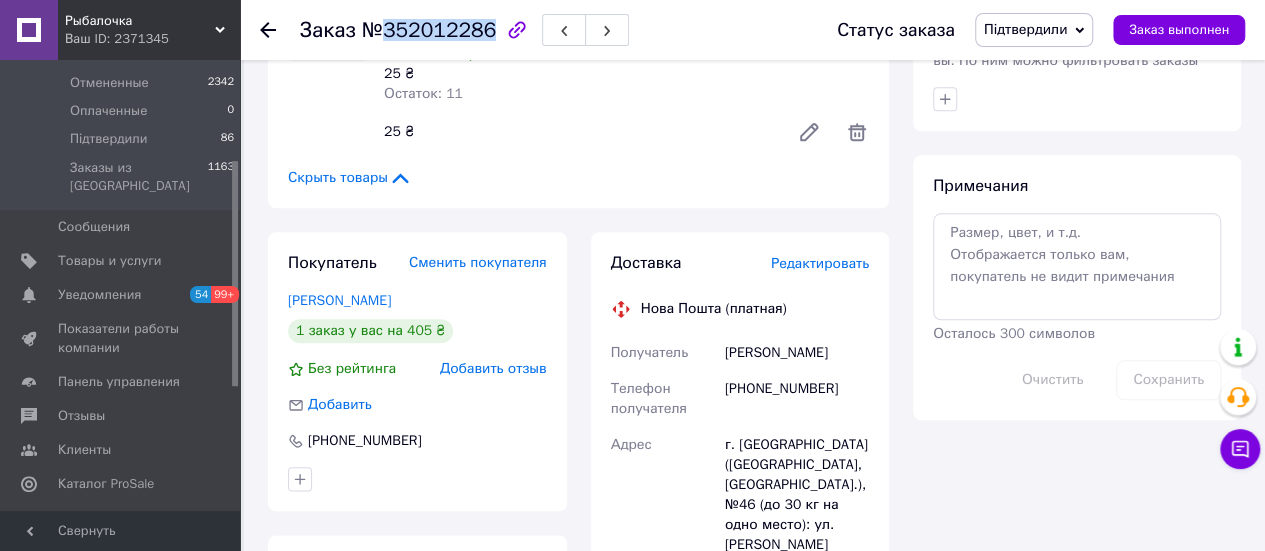 scroll, scrollTop: 1010, scrollLeft: 0, axis: vertical 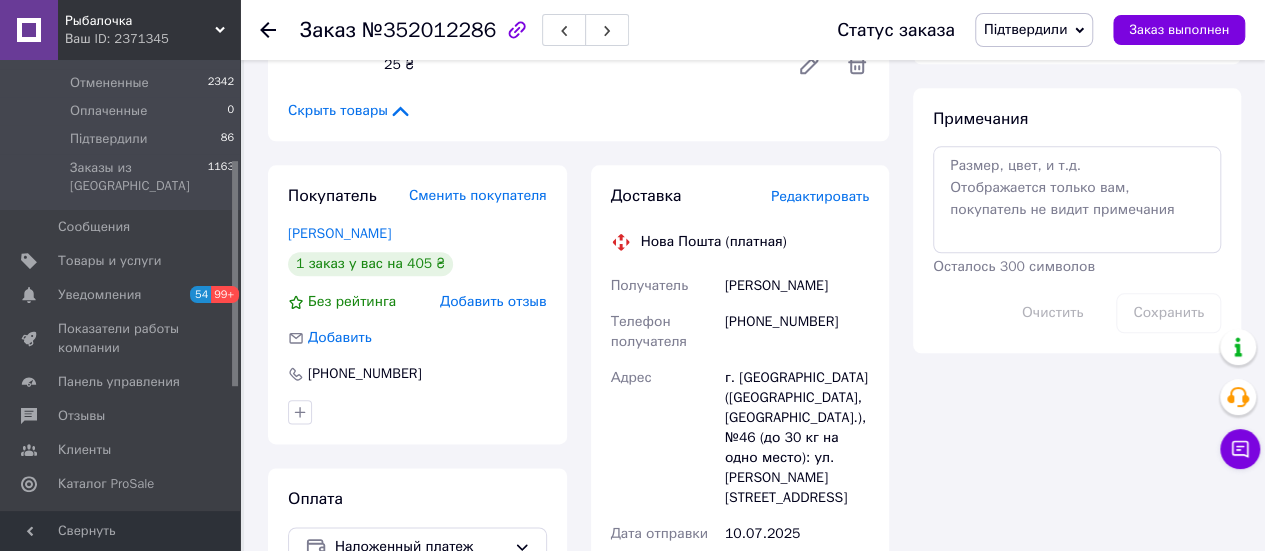 click on "[PHONE_NUMBER]" at bounding box center [797, 332] 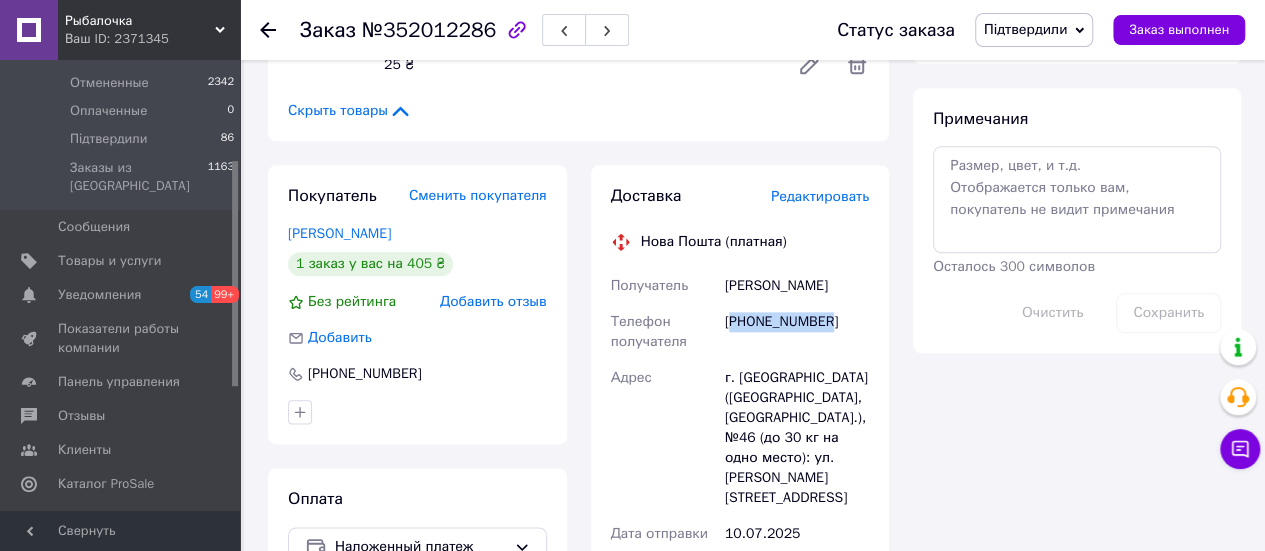 click on "[PHONE_NUMBER]" at bounding box center (797, 332) 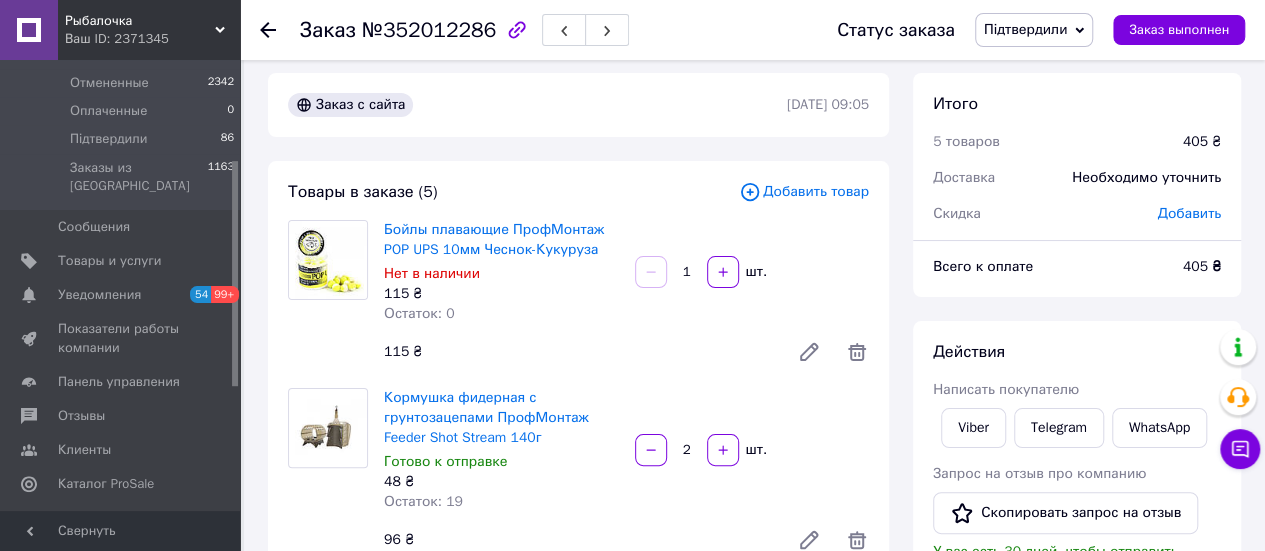 scroll, scrollTop: 10, scrollLeft: 0, axis: vertical 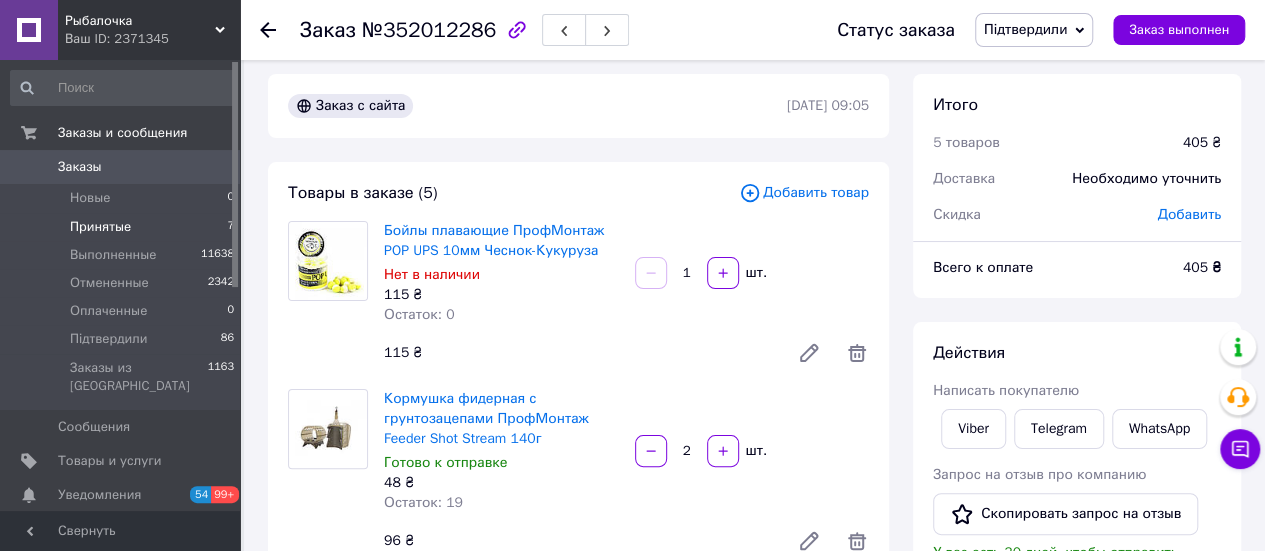 click on "Принятые" at bounding box center [100, 227] 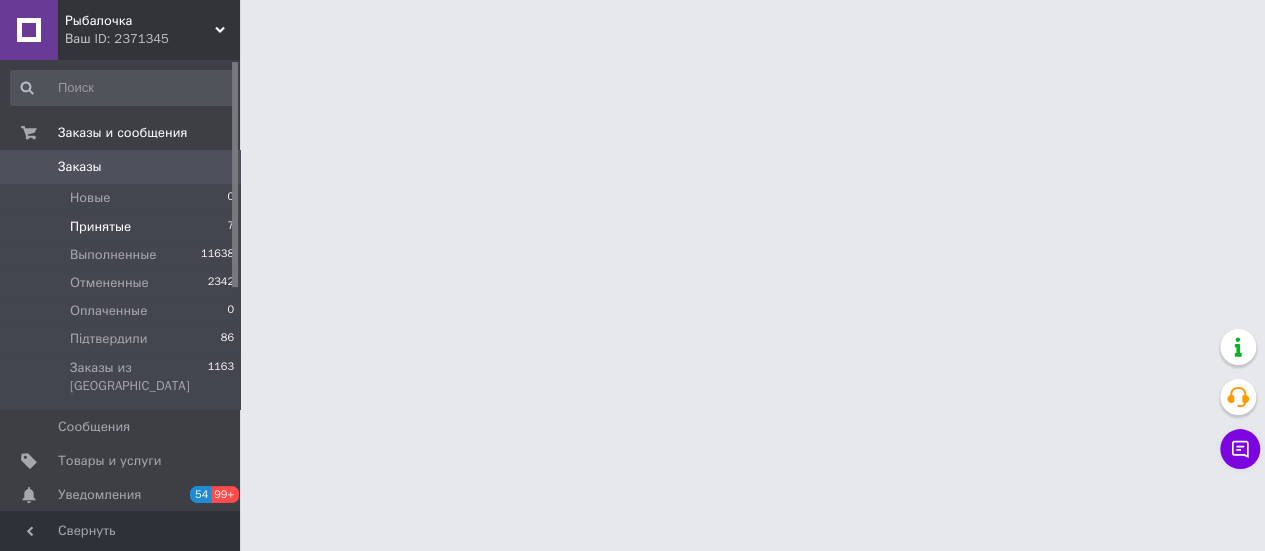 scroll, scrollTop: 0, scrollLeft: 0, axis: both 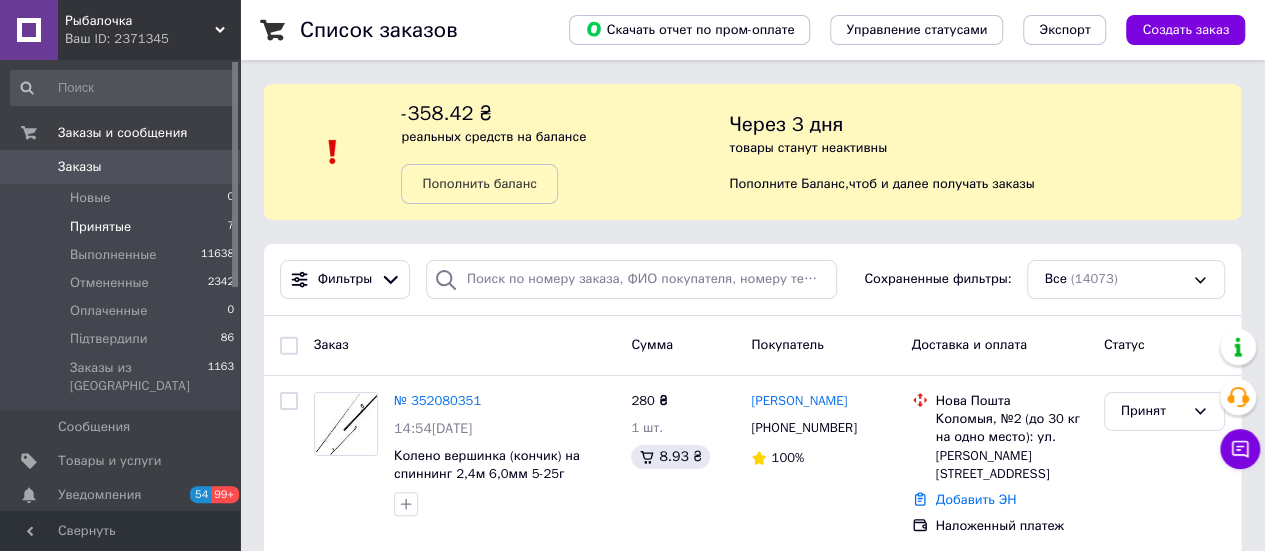 click on "Принятые" at bounding box center [100, 227] 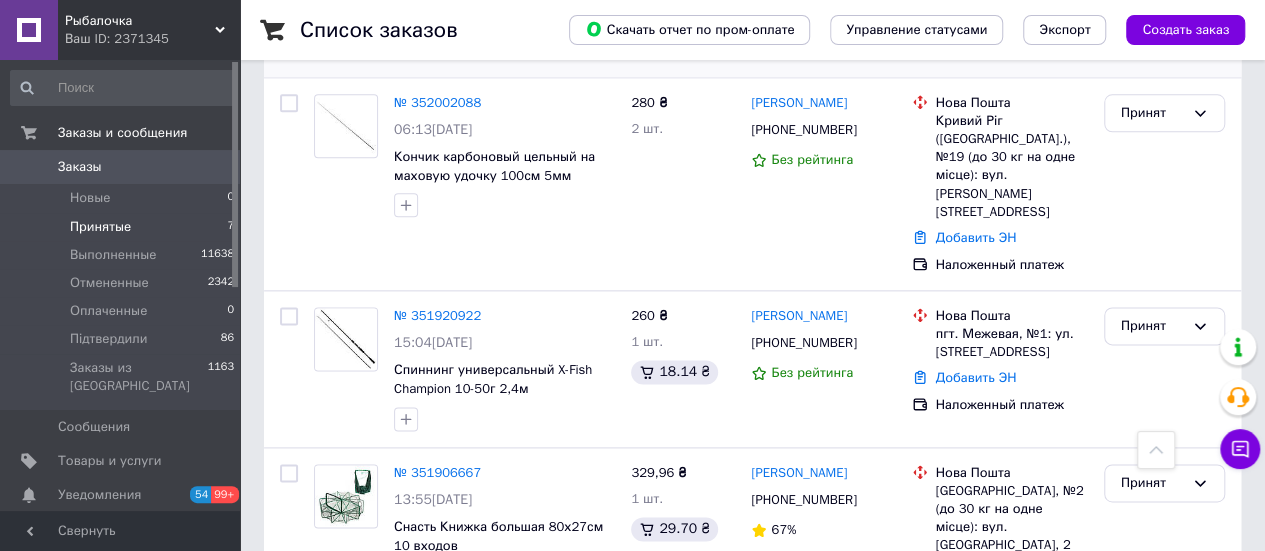 scroll, scrollTop: 1126, scrollLeft: 0, axis: vertical 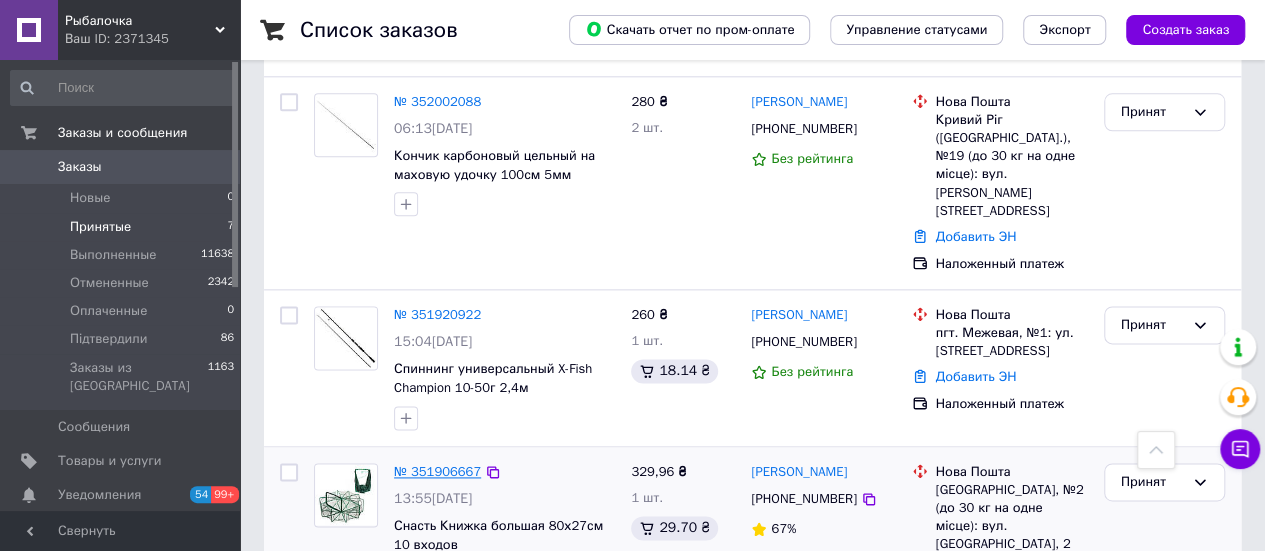 click on "№ 351906667" at bounding box center [437, 471] 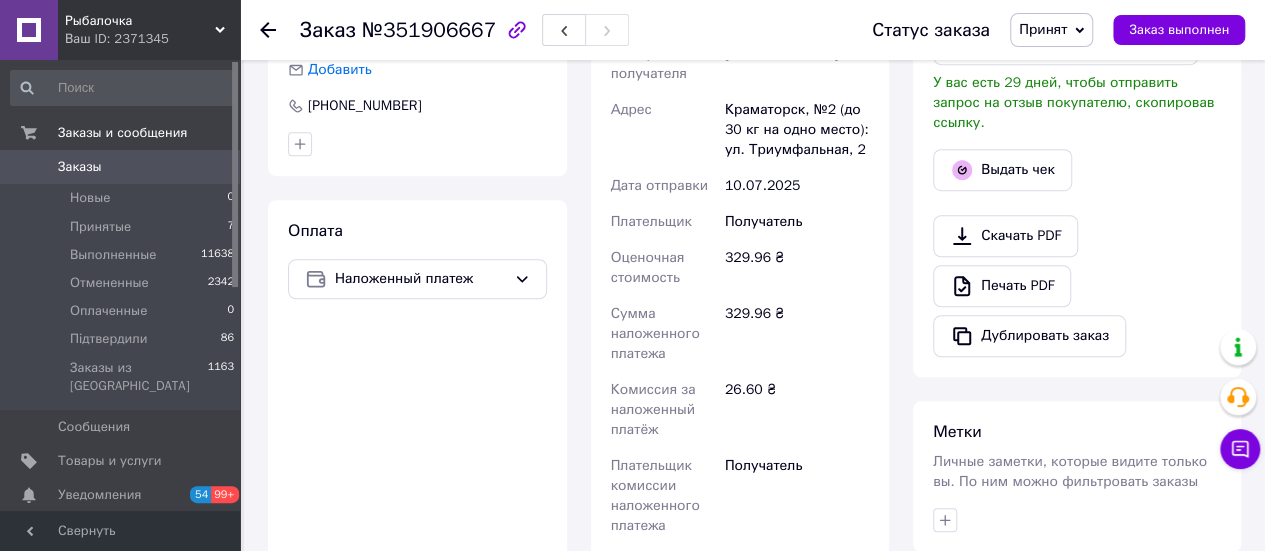 scroll, scrollTop: 298, scrollLeft: 0, axis: vertical 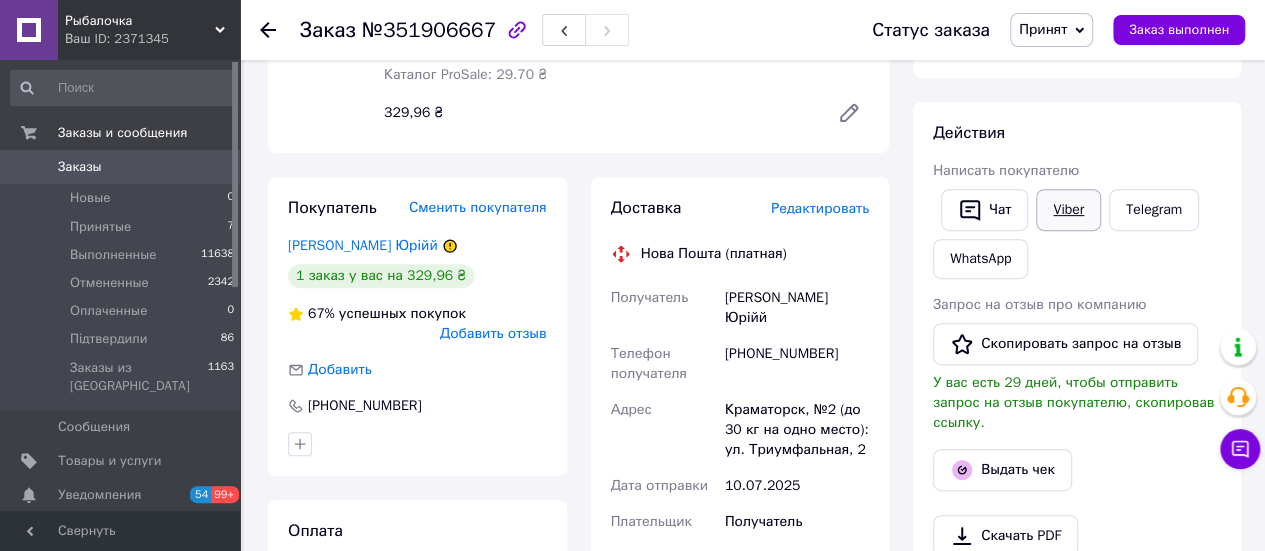 click on "Viber" at bounding box center (1068, 210) 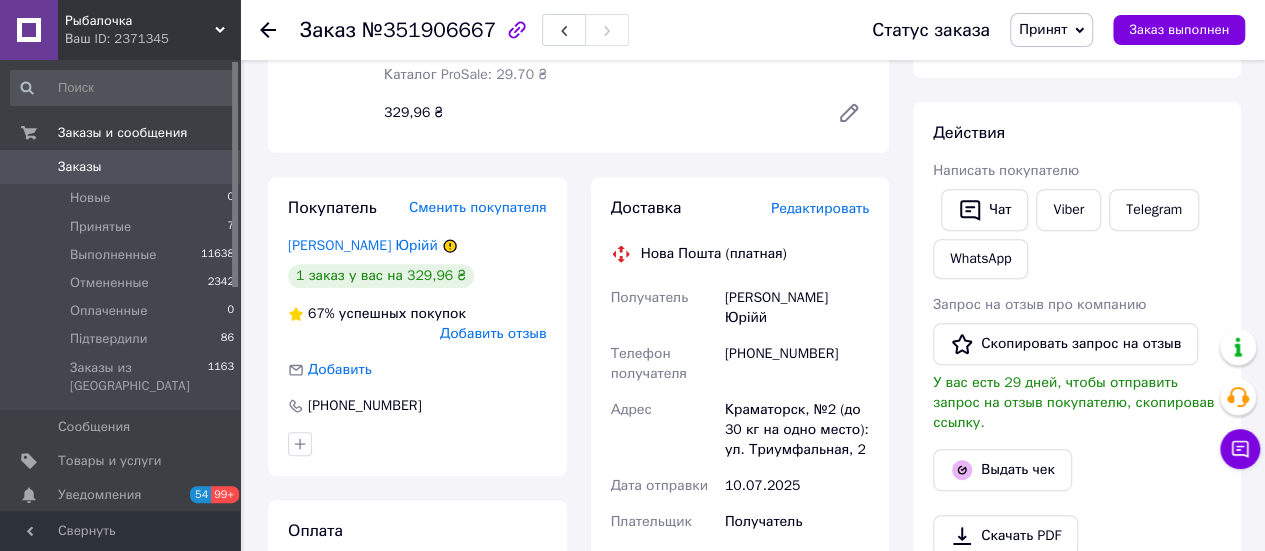 click on "Итого 1 товар 329,96 ₴ Доставка Необходимо уточнить Скидка Добавить Всего к оплате 329.96 ₴ Комиссия за заказ 29.70 ₴ Действия Написать покупателю   Чат Viber Telegram WhatsApp Запрос на отзыв про компанию   Скопировать запрос на отзыв У вас есть 29 дней, чтобы отправить запрос на отзыв покупателю, скопировав ссылку.   Выдать чек   Скачать PDF   Печать PDF   Дублировать заказ Метки Личные заметки, которые видите только вы. По ним можно фильтровать заказы Примечания Осталось 300 символов Очистить Сохранить" at bounding box center [1077, 517] 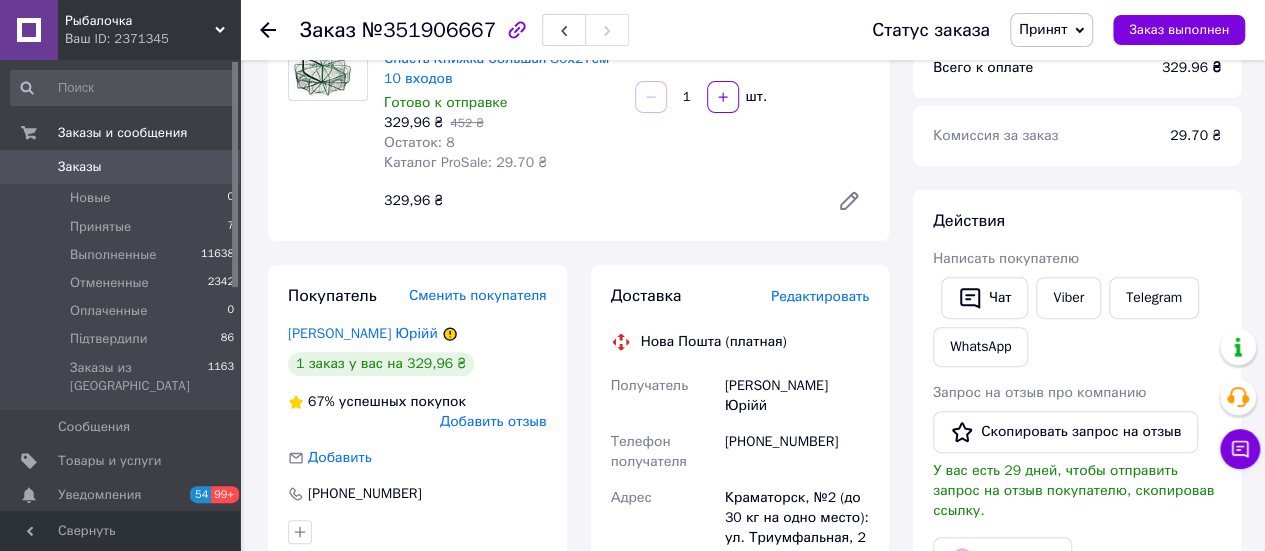 scroll, scrollTop: 98, scrollLeft: 0, axis: vertical 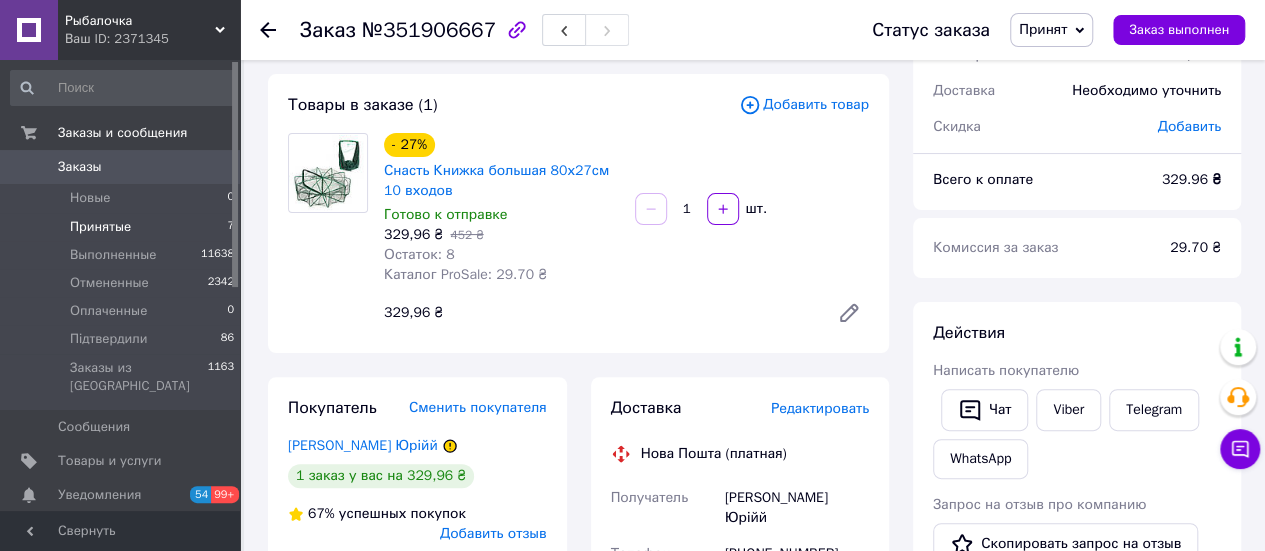 click on "Принятые 7" at bounding box center [123, 227] 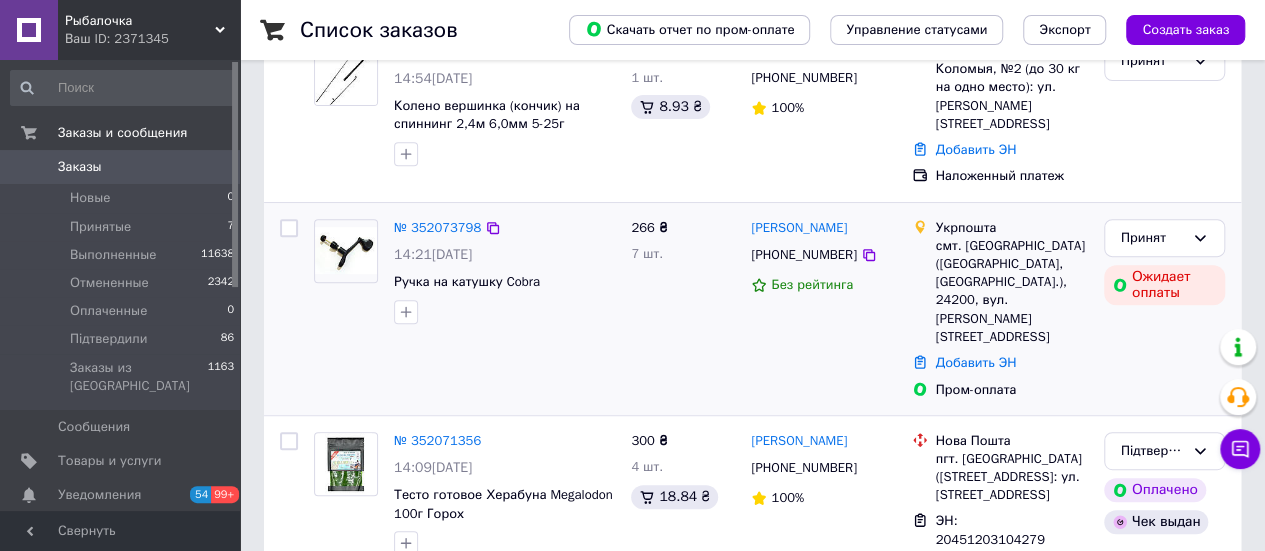 scroll, scrollTop: 400, scrollLeft: 0, axis: vertical 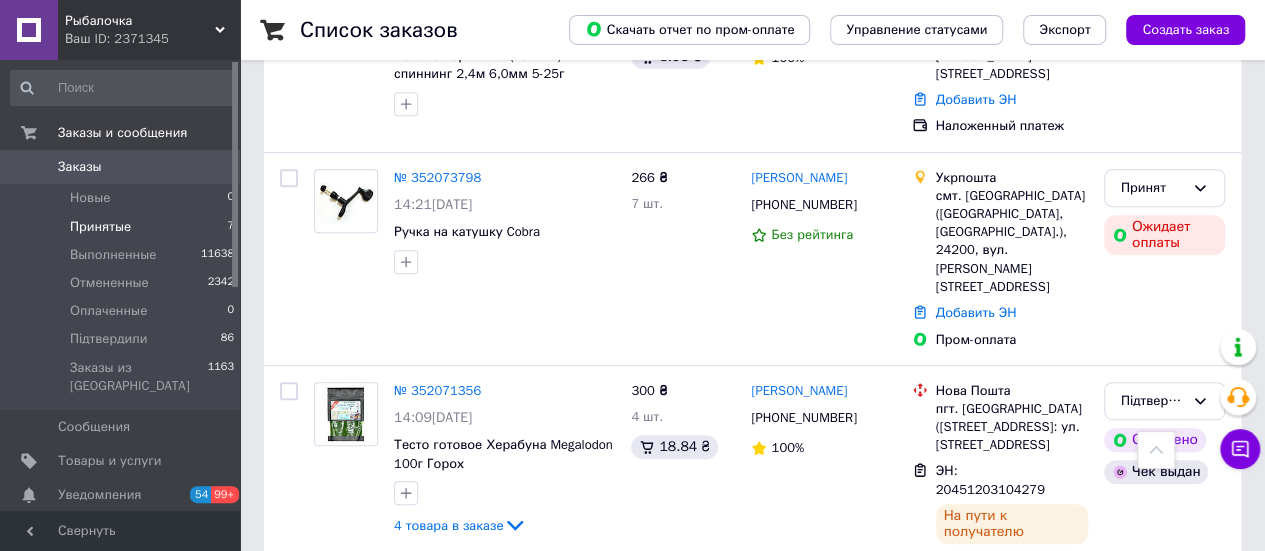 click on "Принятые" at bounding box center (100, 227) 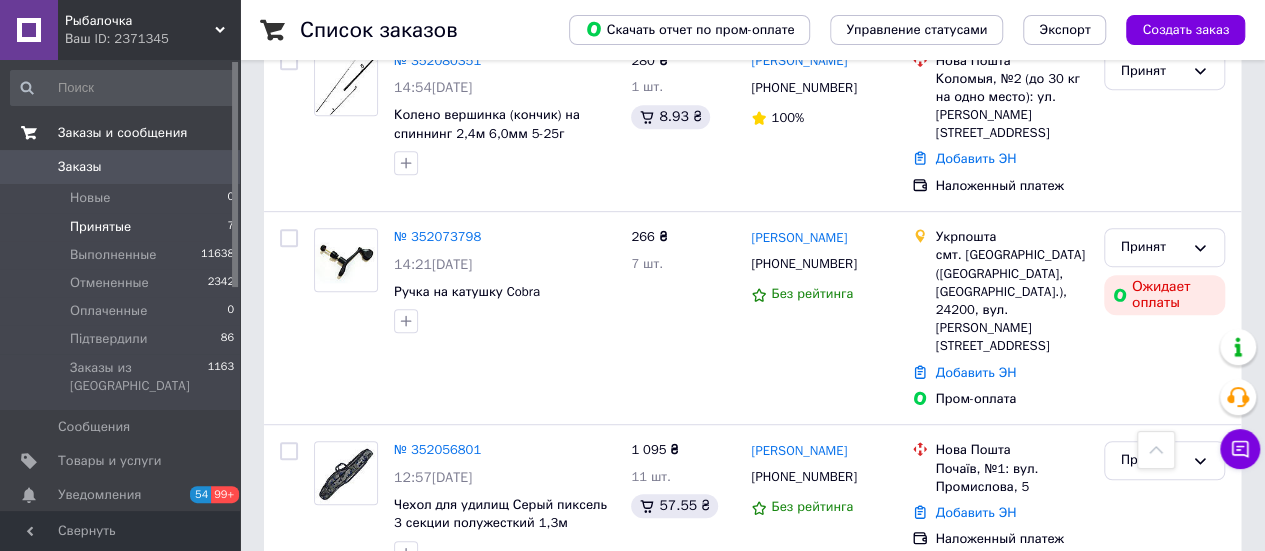 scroll, scrollTop: 400, scrollLeft: 0, axis: vertical 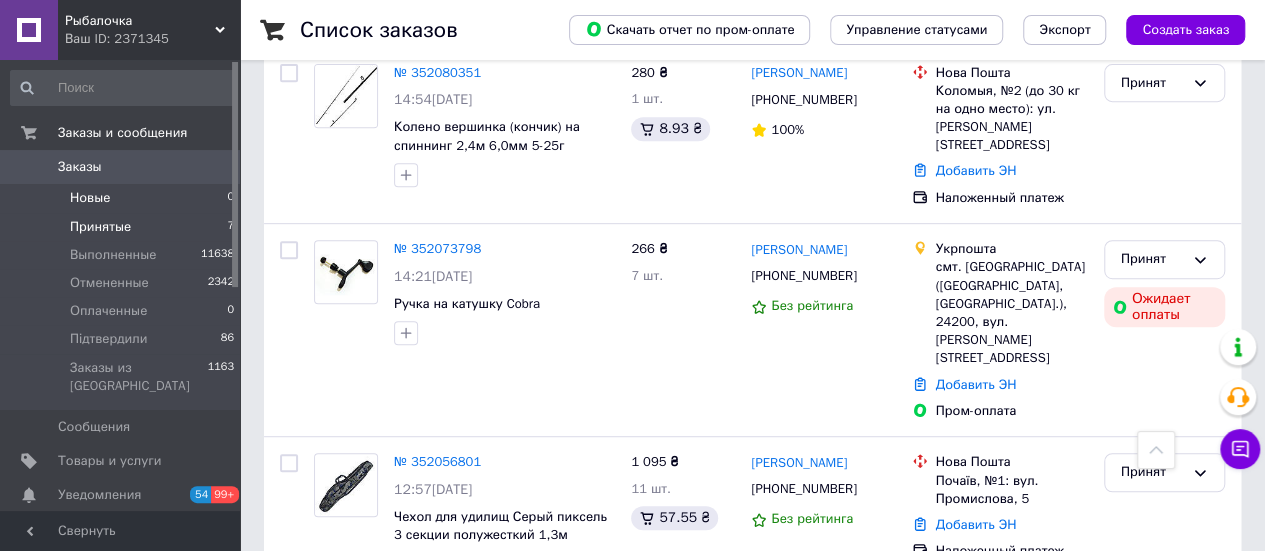 click on "Новые 0" at bounding box center (123, 198) 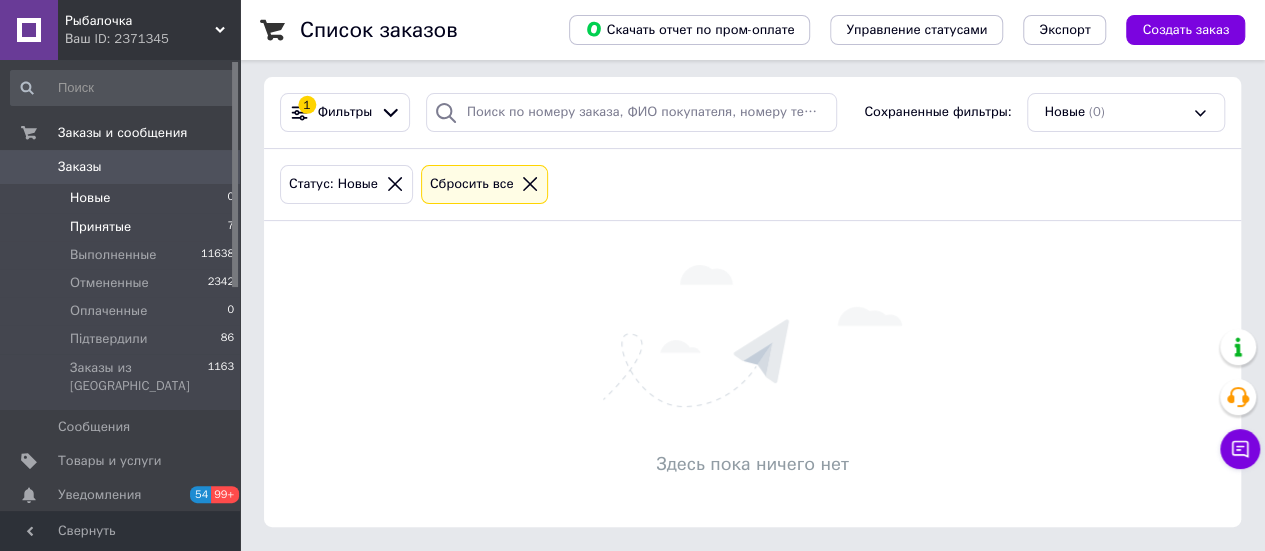 scroll, scrollTop: 0, scrollLeft: 0, axis: both 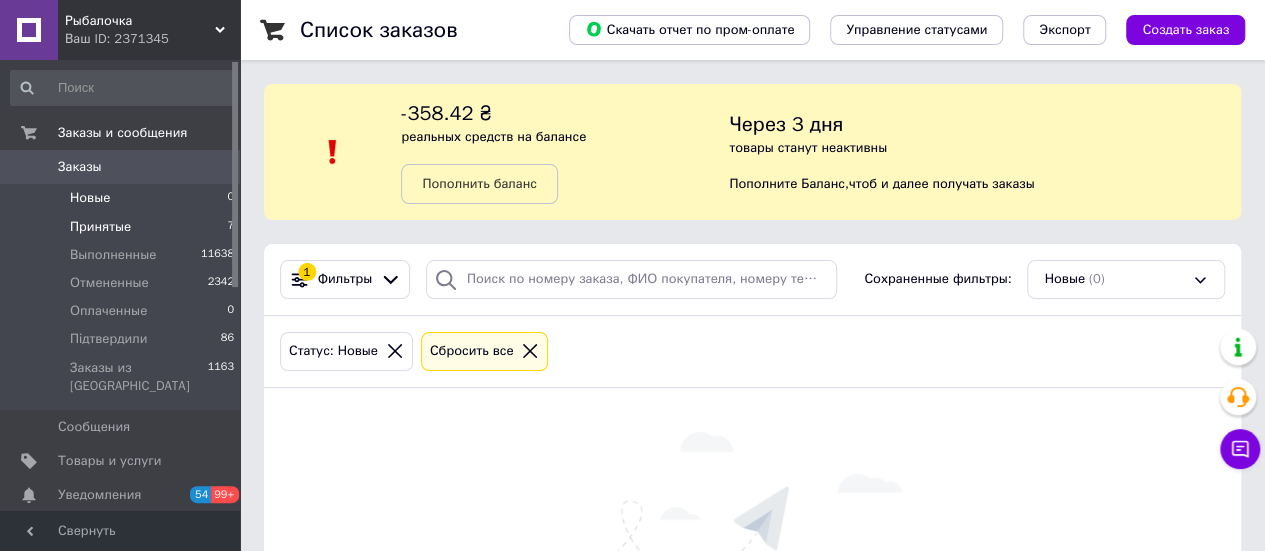 click on "Принятые" at bounding box center [100, 227] 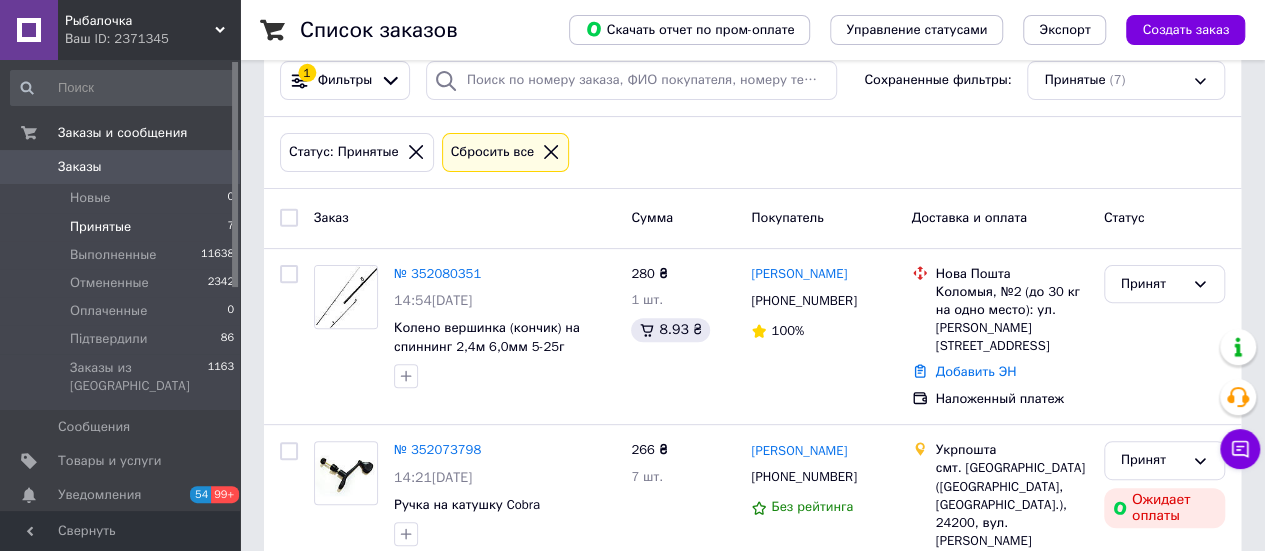 scroll, scrollTop: 200, scrollLeft: 0, axis: vertical 